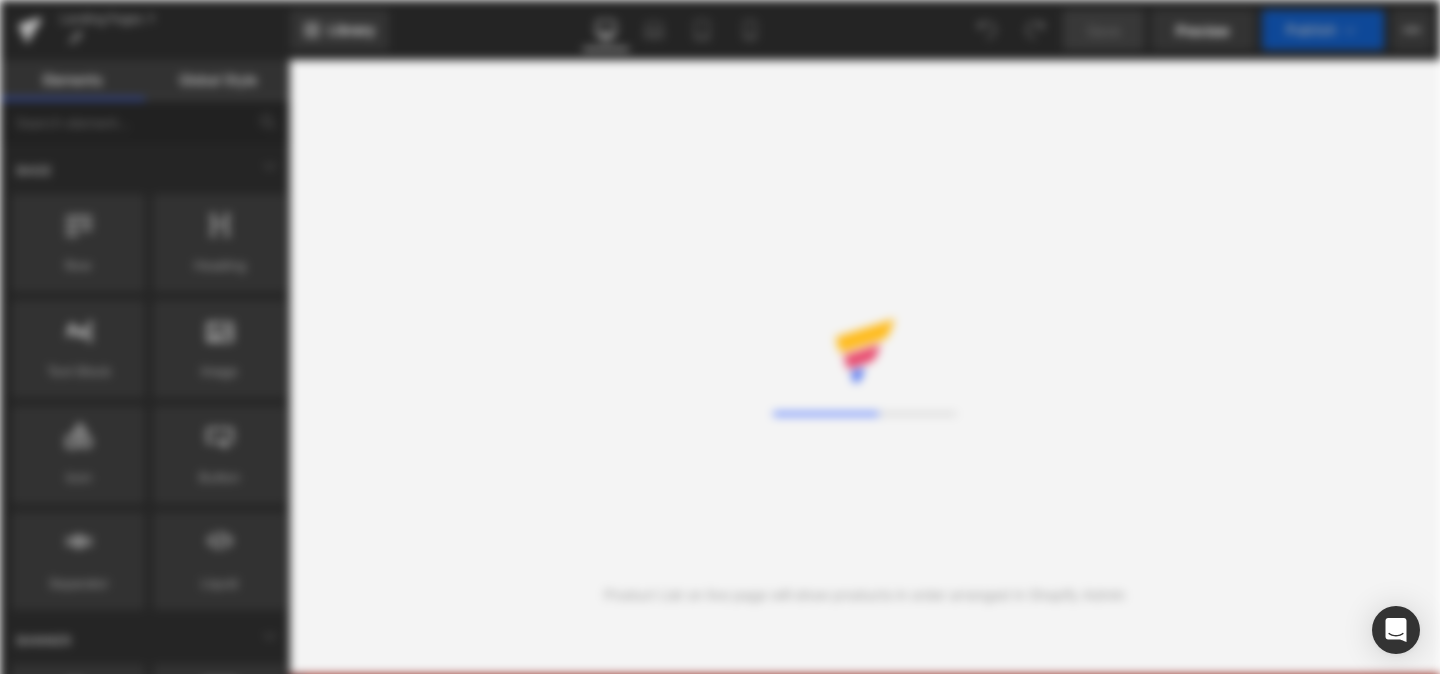 scroll, scrollTop: 0, scrollLeft: 0, axis: both 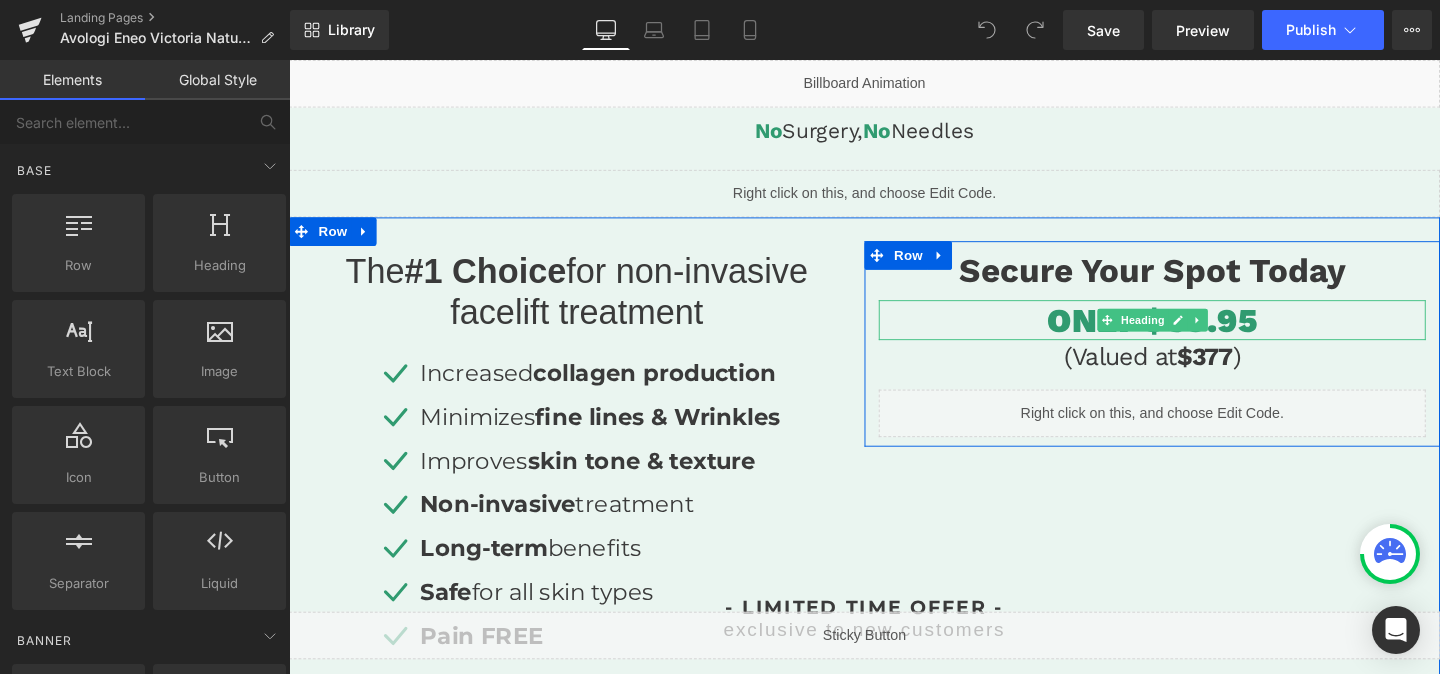 click on "ONLY $69.95" at bounding box center [1196, 333] 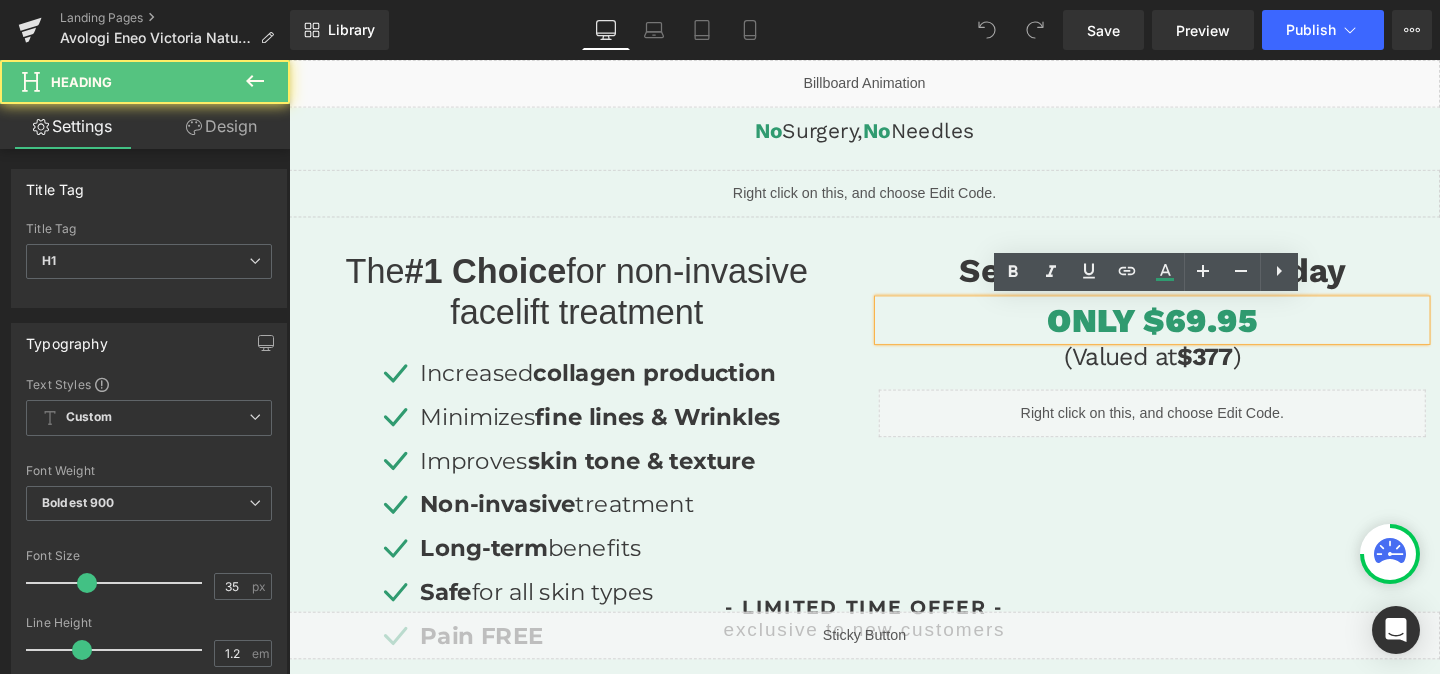 click on "ONLY $69.95" at bounding box center (1196, 333) 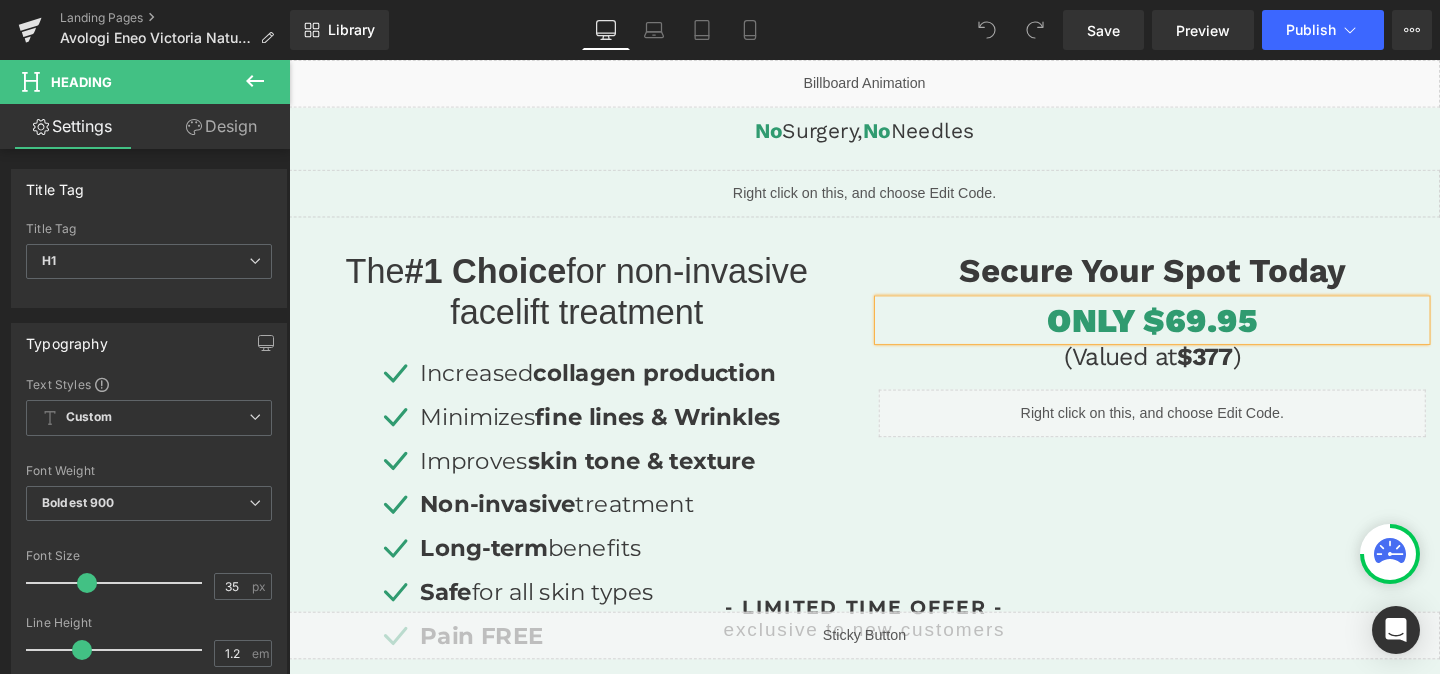 type 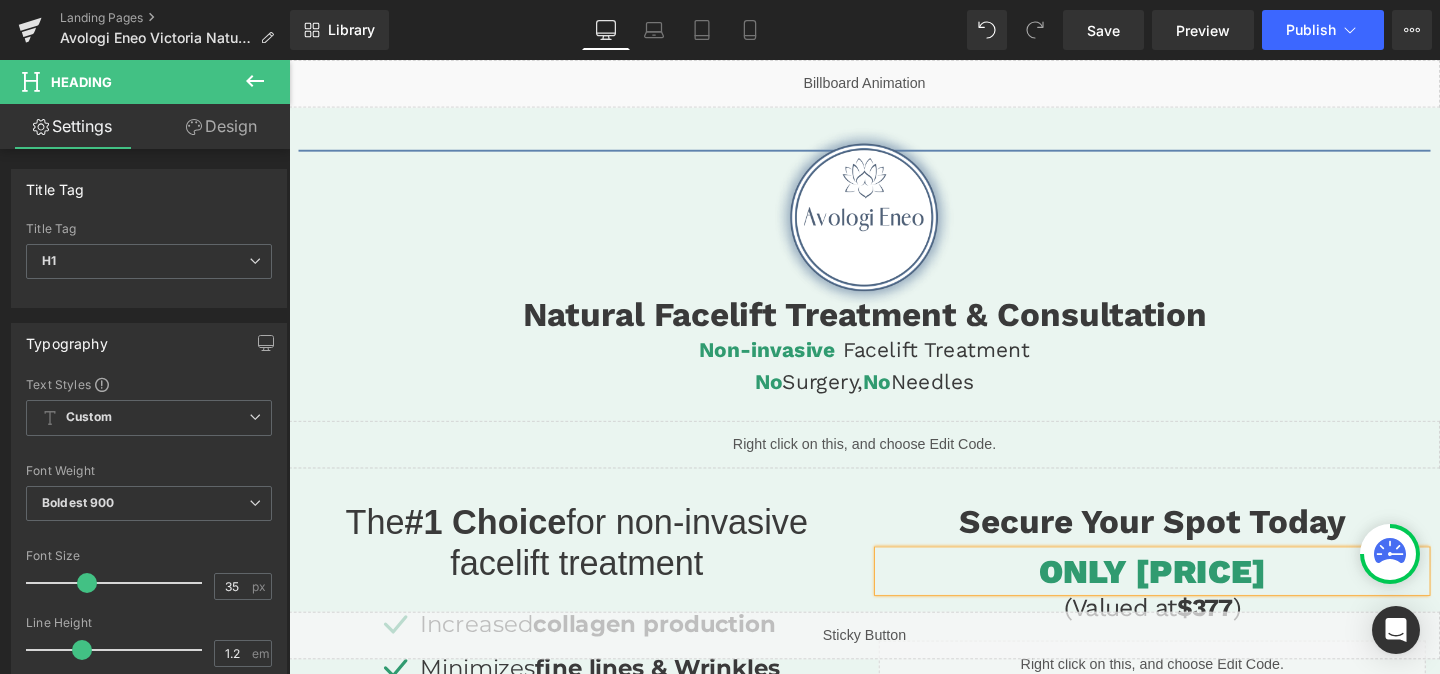 scroll, scrollTop: 0, scrollLeft: 0, axis: both 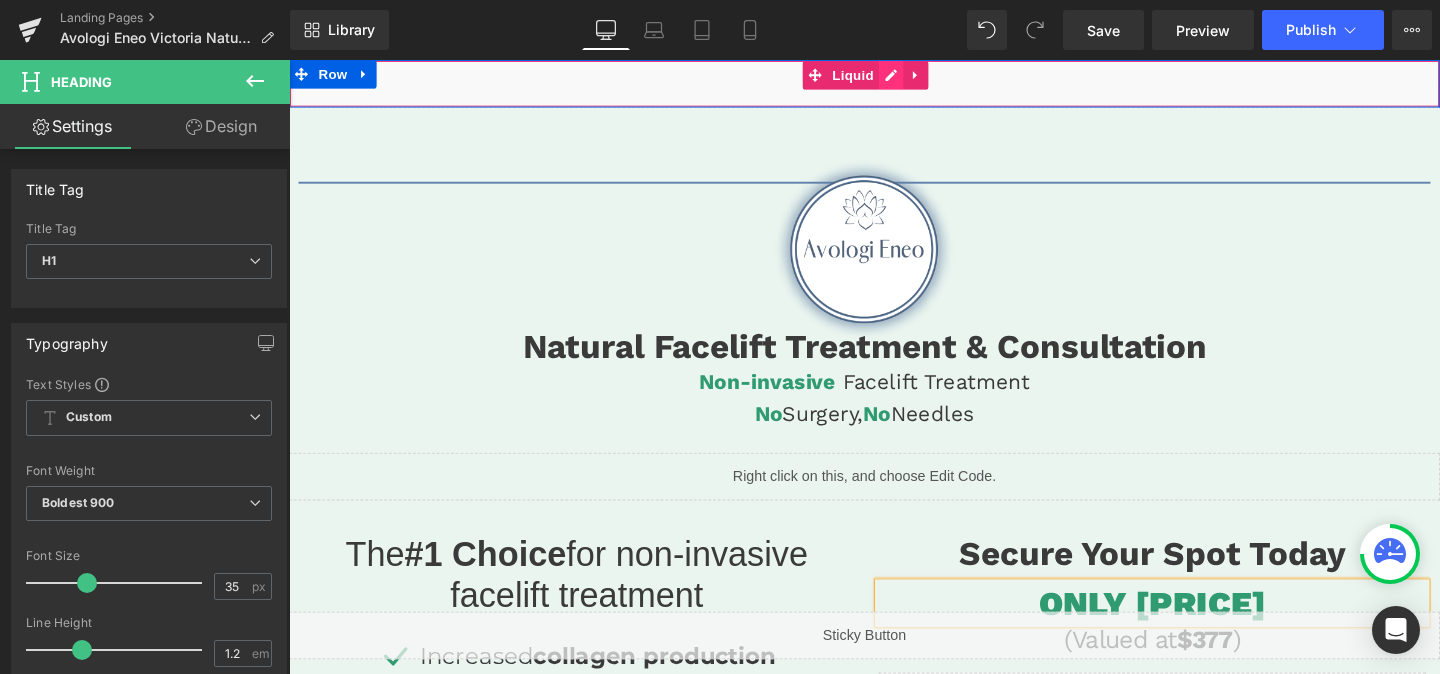 click on "Liquid" at bounding box center (894, 85) 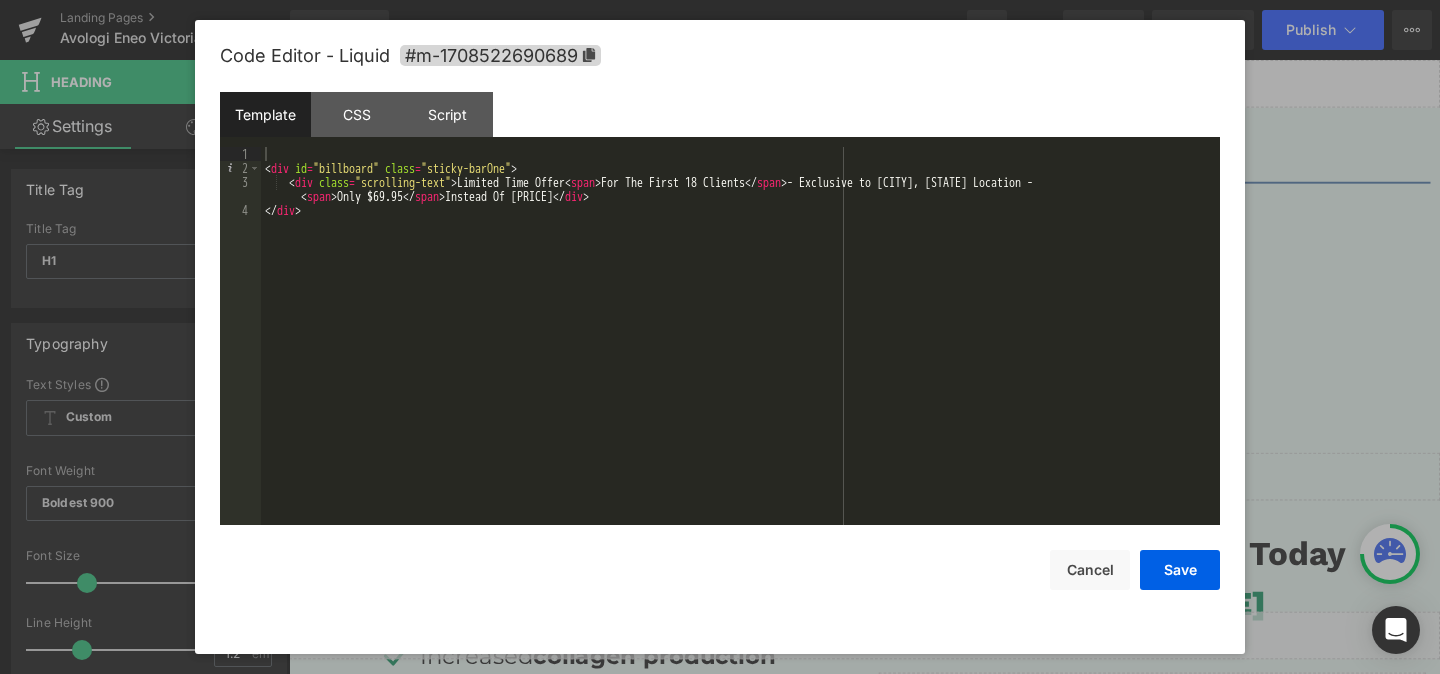 click on "< div   id = "billboard"   class = "sticky-barOne" >       < div   class = "scrolling-text" > Limited Time Offer  < span > For The First 18 Clients </ span >  - Exclusive to Victoria, BC Location -         < span > Only $69.95 </ span >  Instead Of $377 </ div > </ div >" at bounding box center (740, 350) 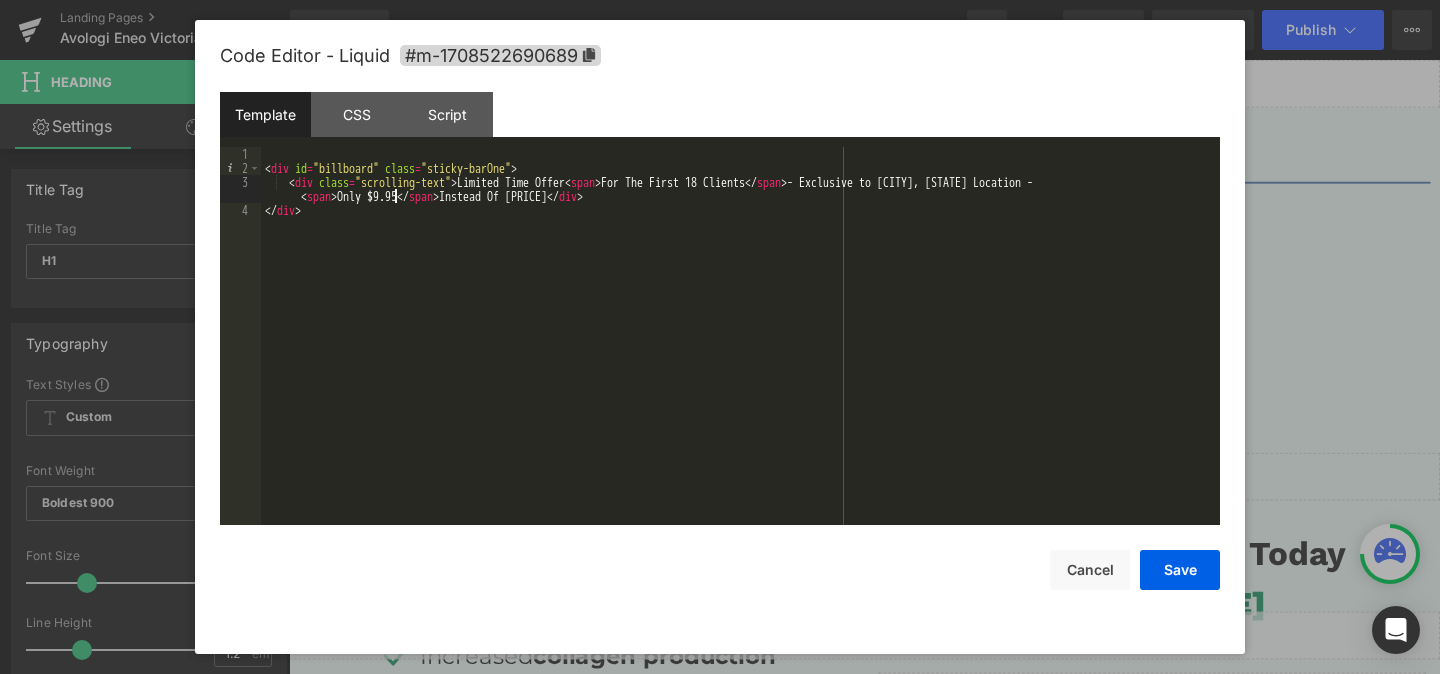 type 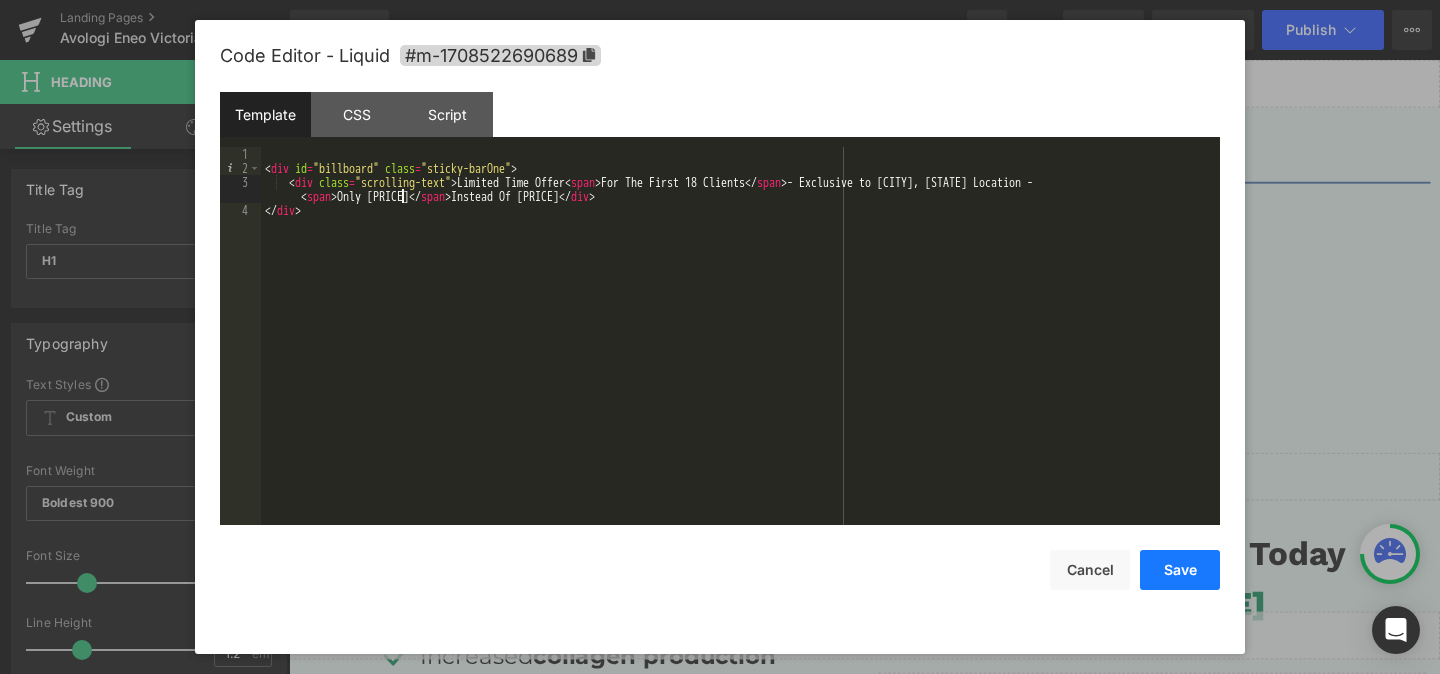 click on "Save" at bounding box center [1180, 570] 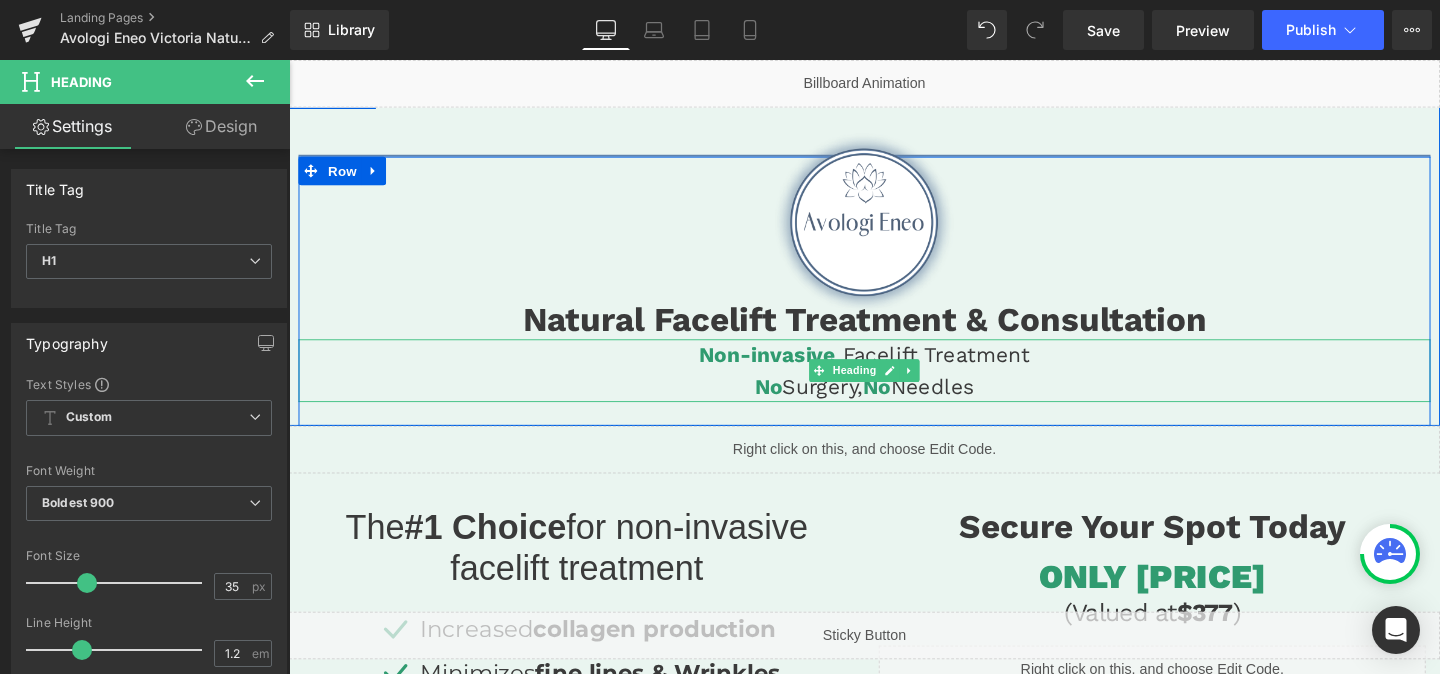 scroll, scrollTop: 30, scrollLeft: 0, axis: vertical 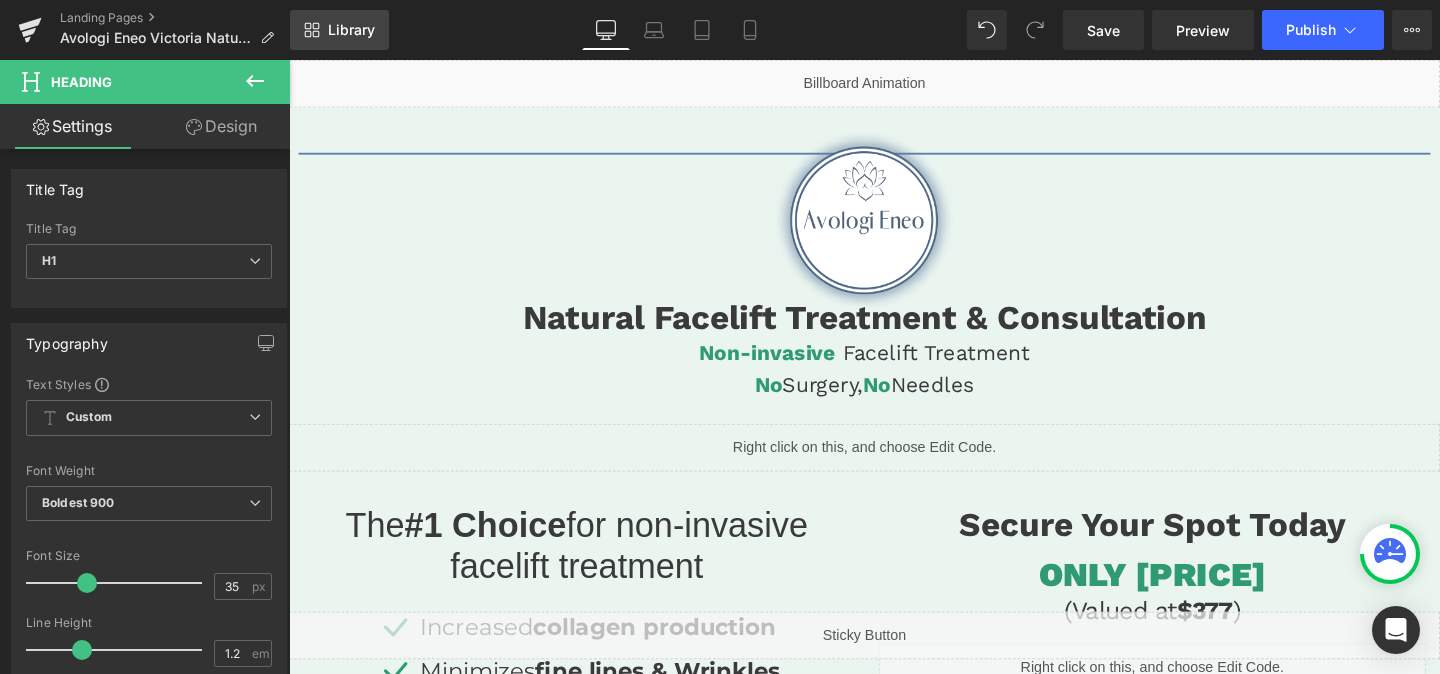 click 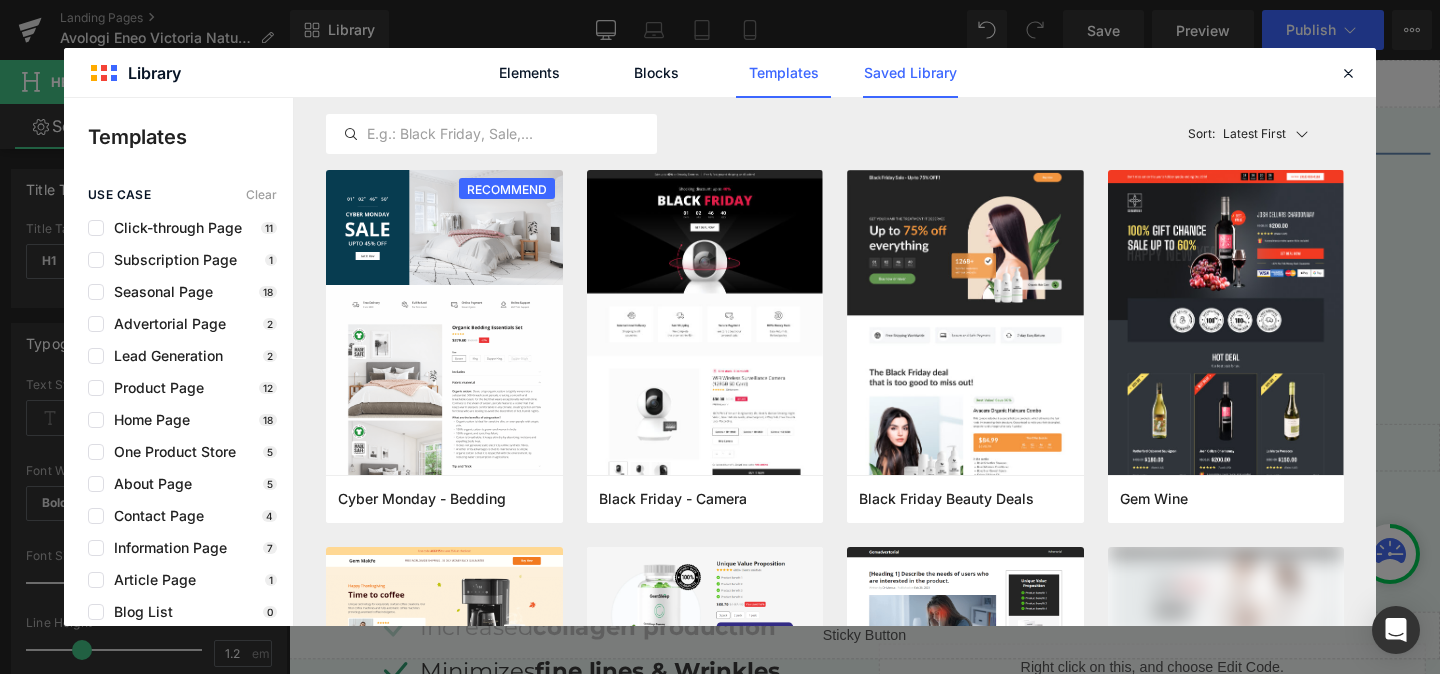 click on "Saved Library" 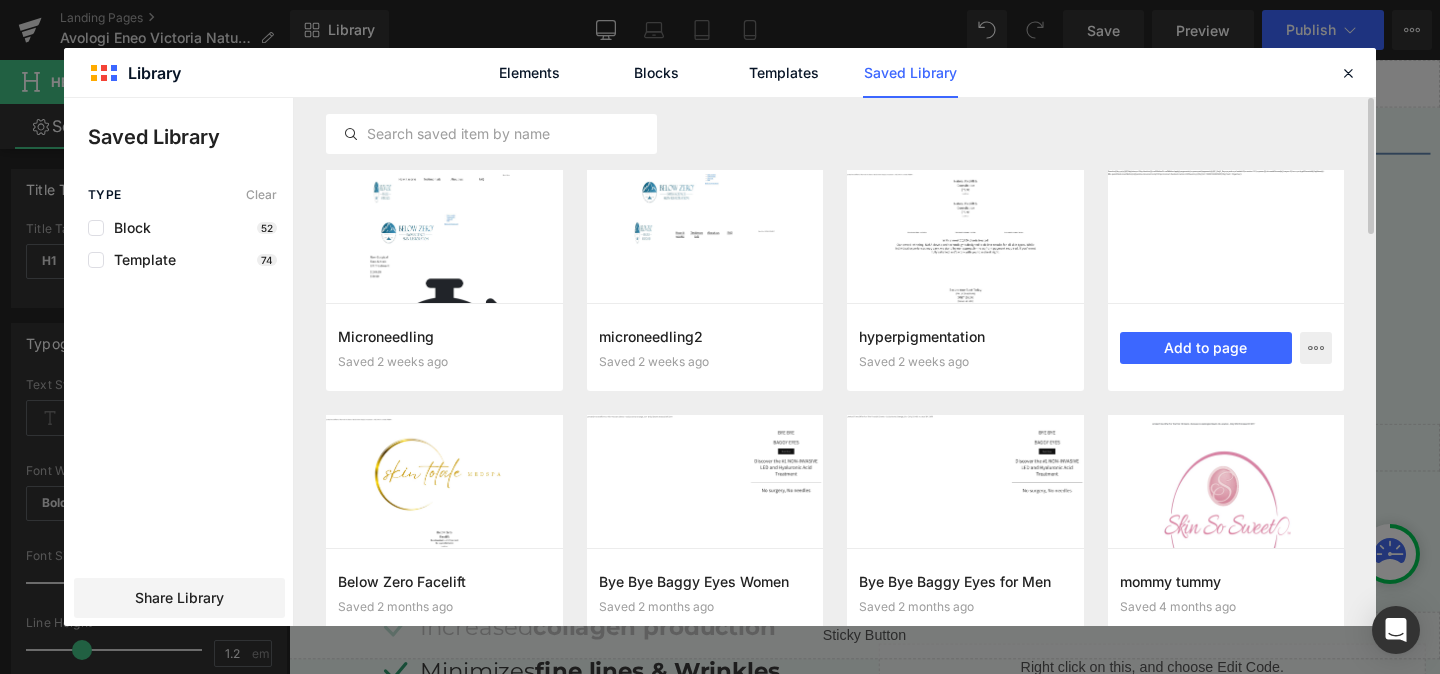 click at bounding box center (1226, 236) 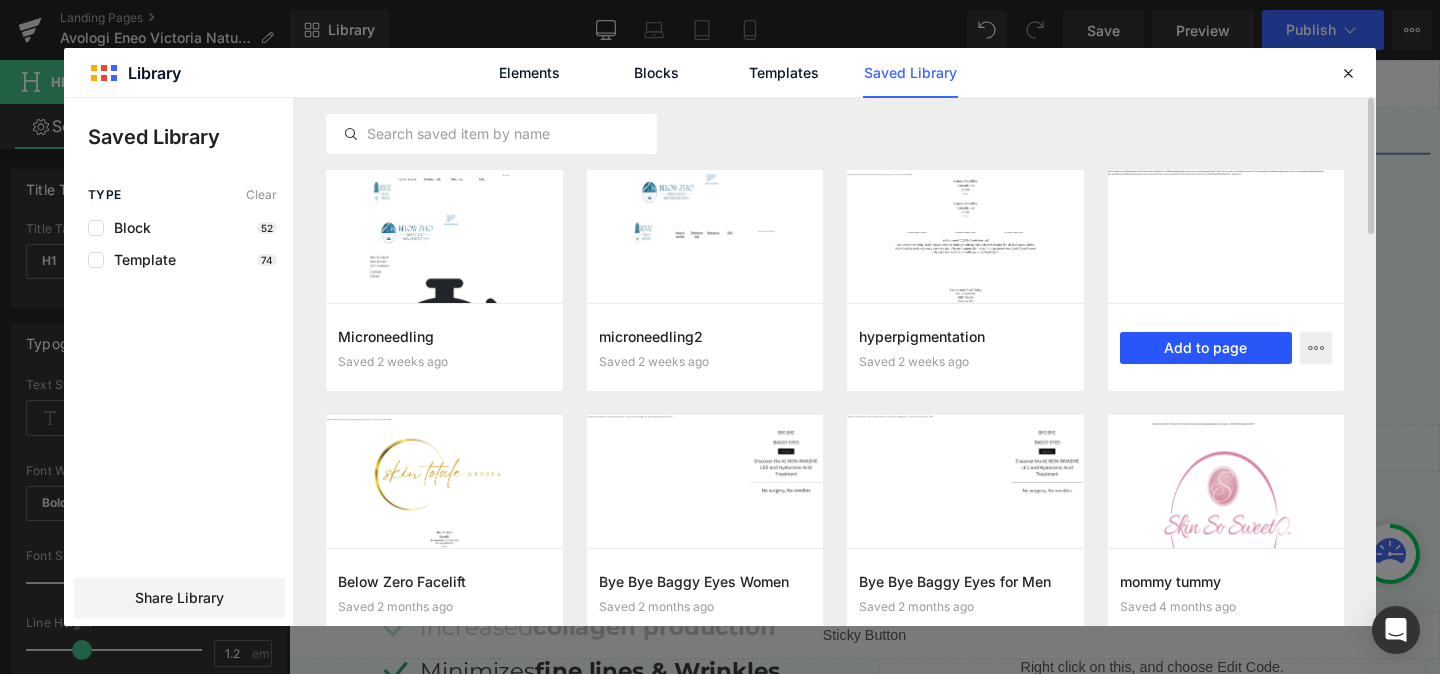 click on "Add to page" at bounding box center [1206, 348] 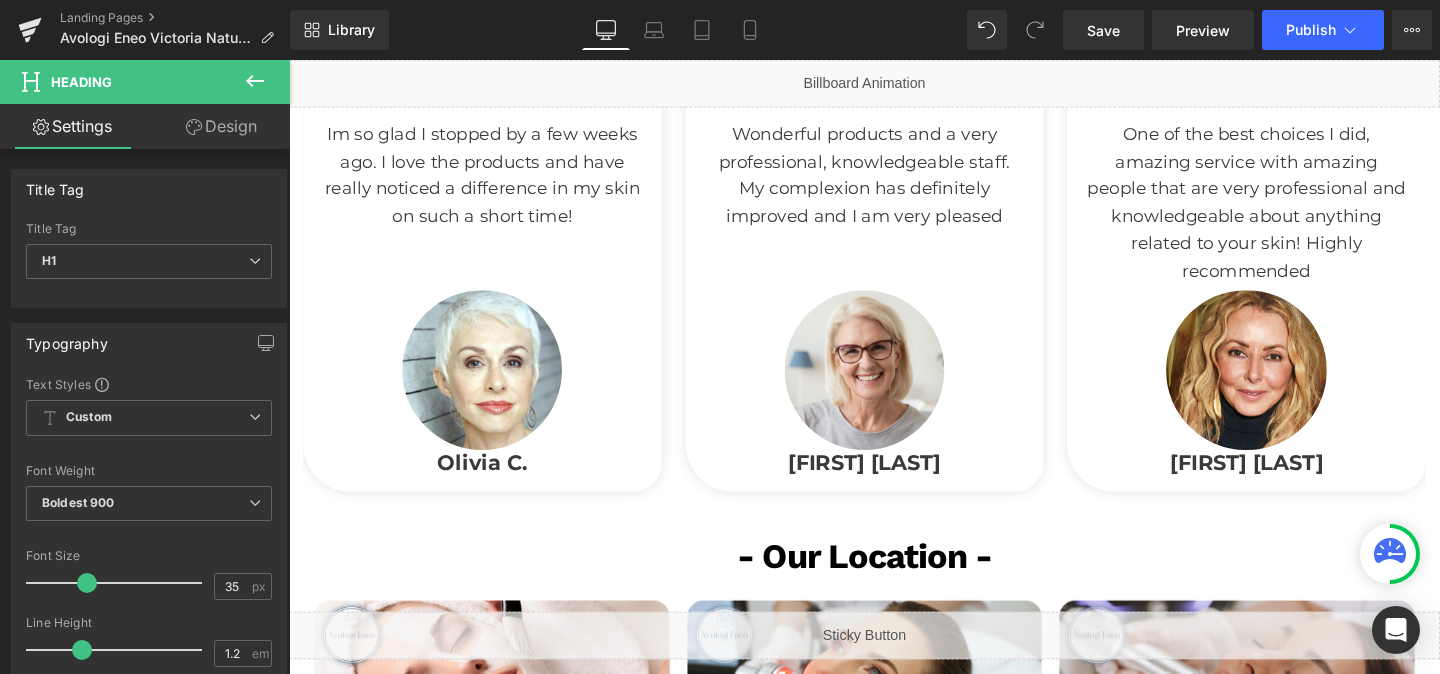 scroll, scrollTop: 3120, scrollLeft: 0, axis: vertical 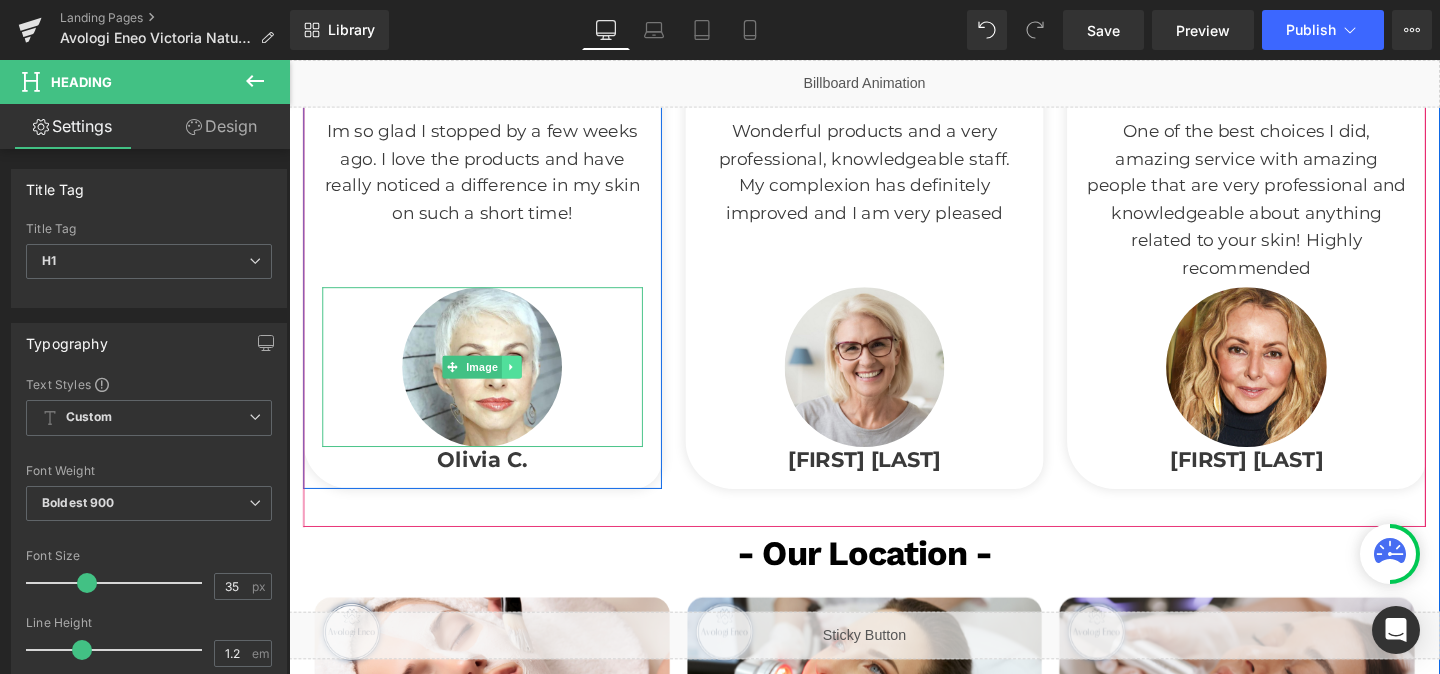 click 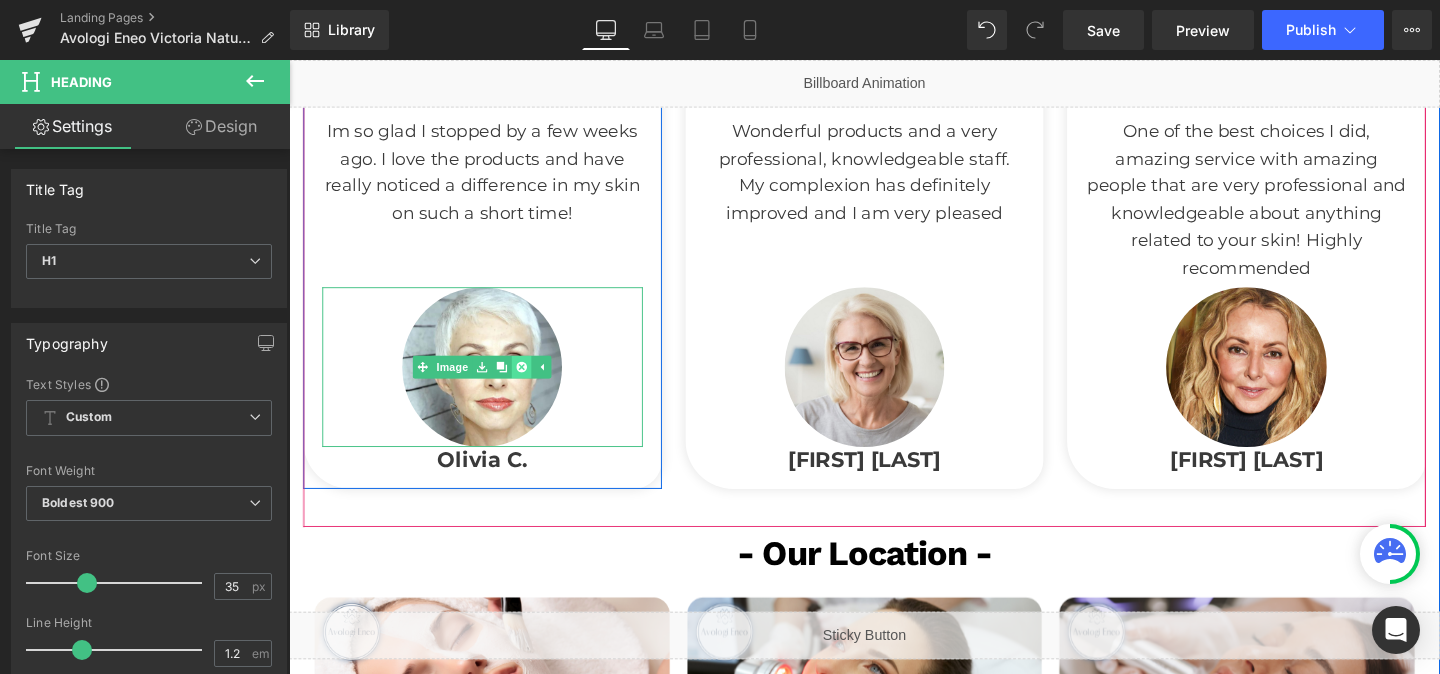 click 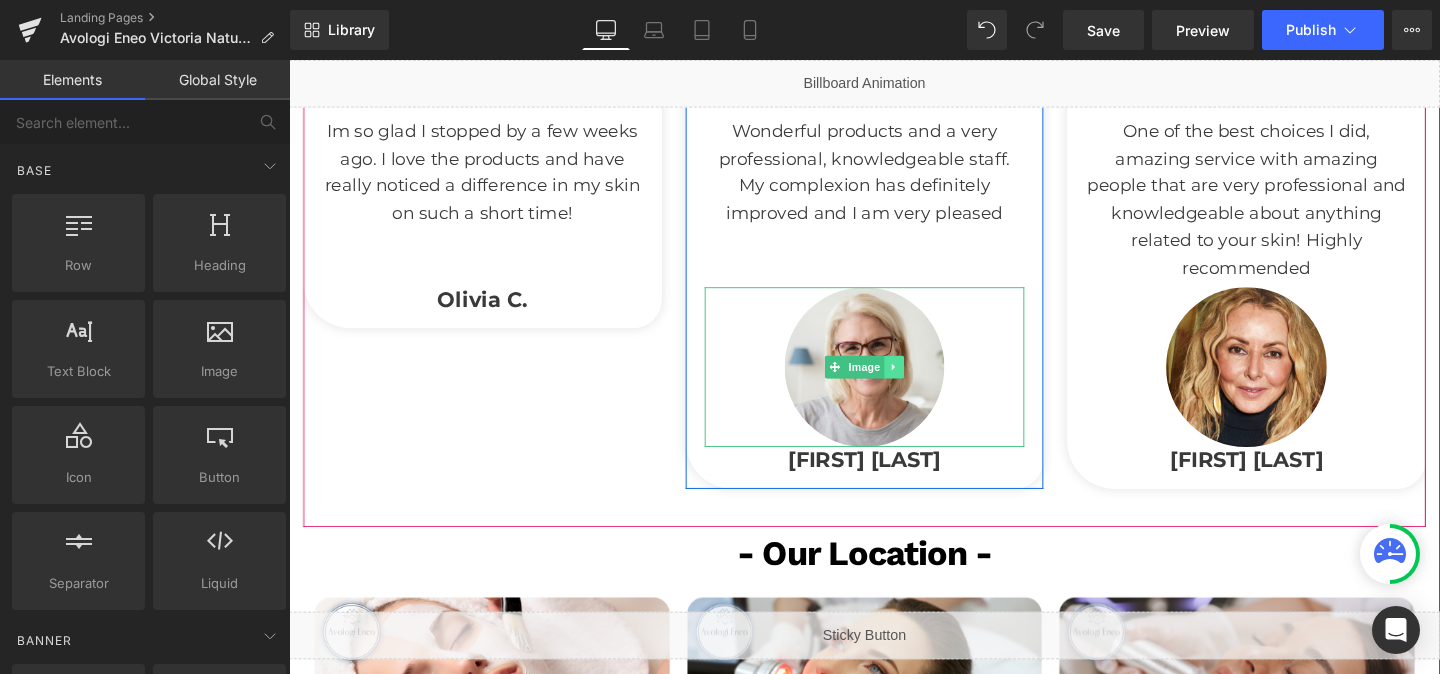 click 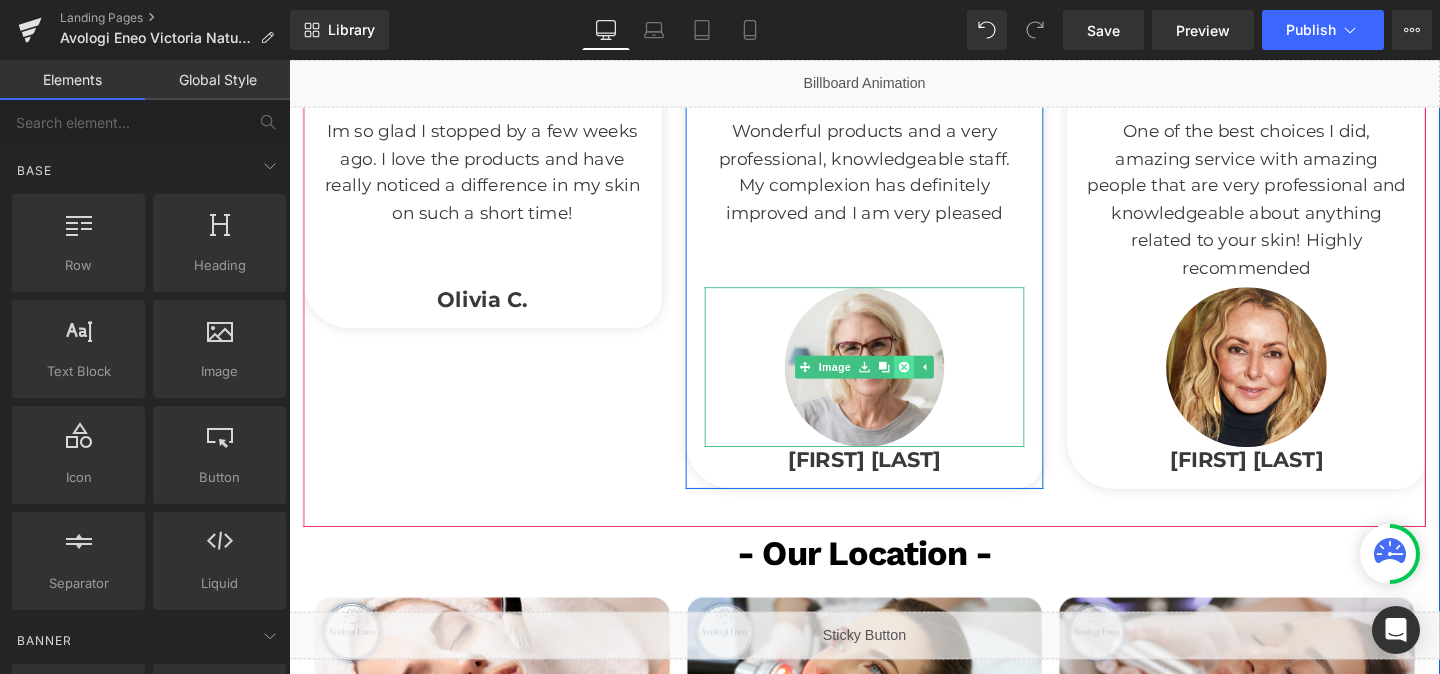 click 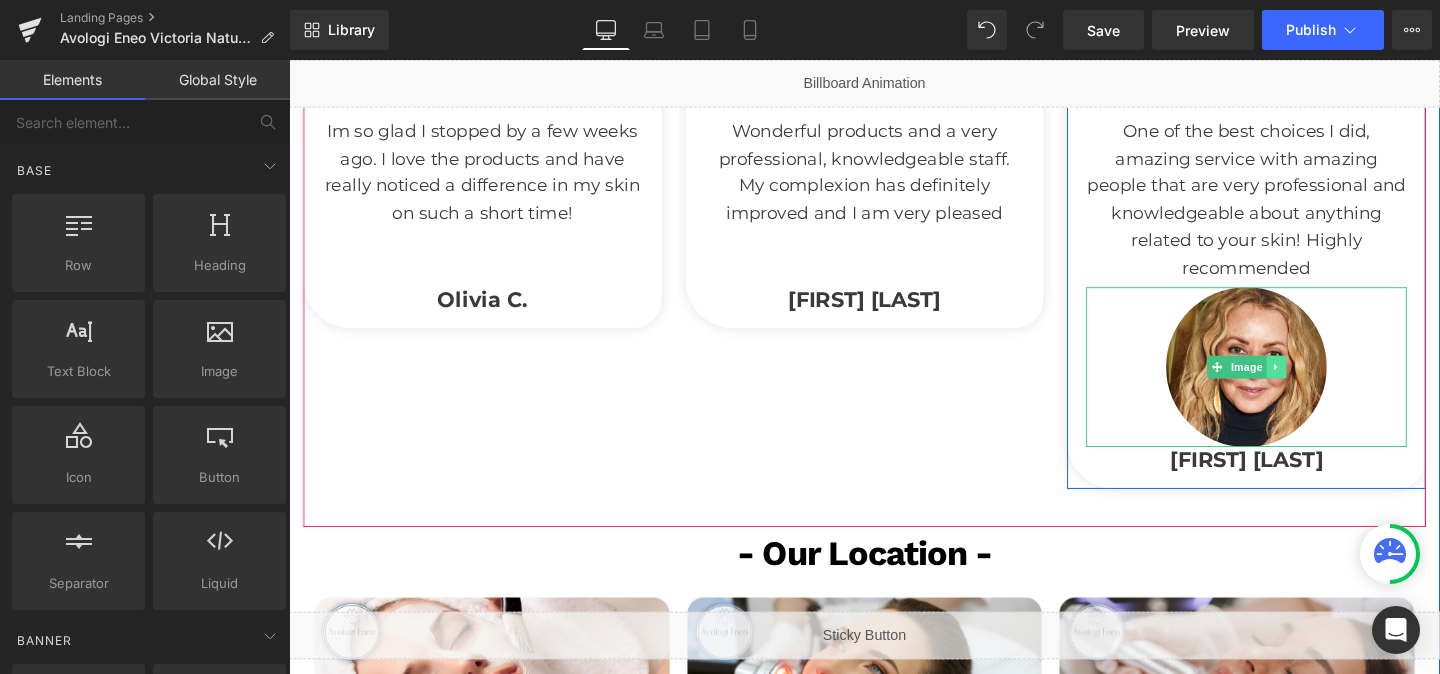 click 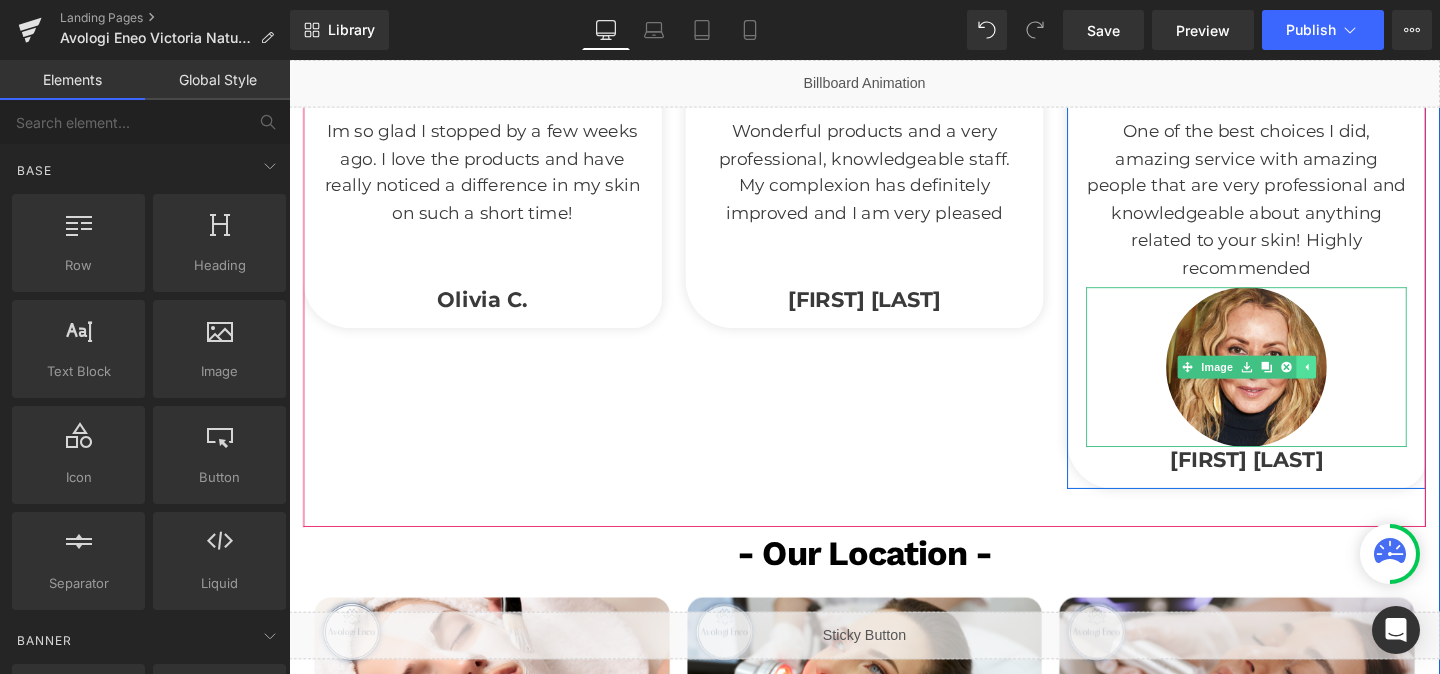 click at bounding box center (1358, 383) 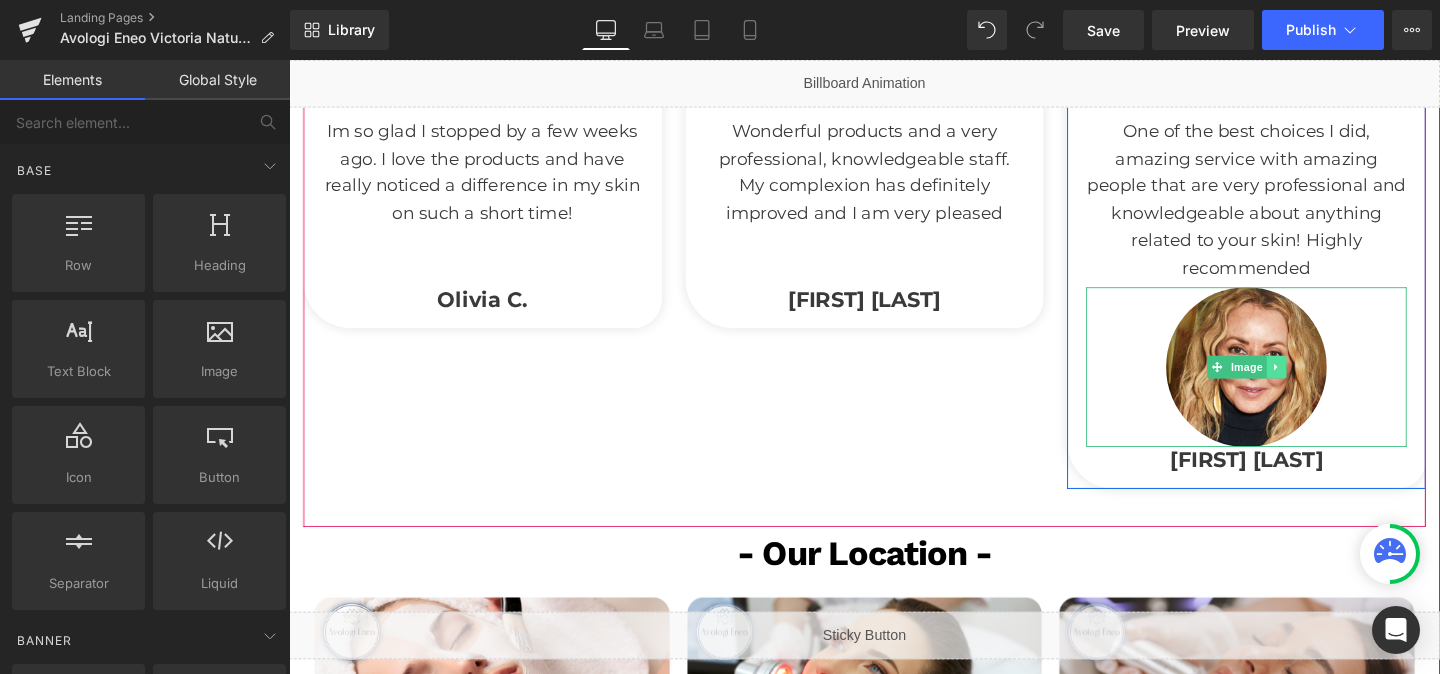 click 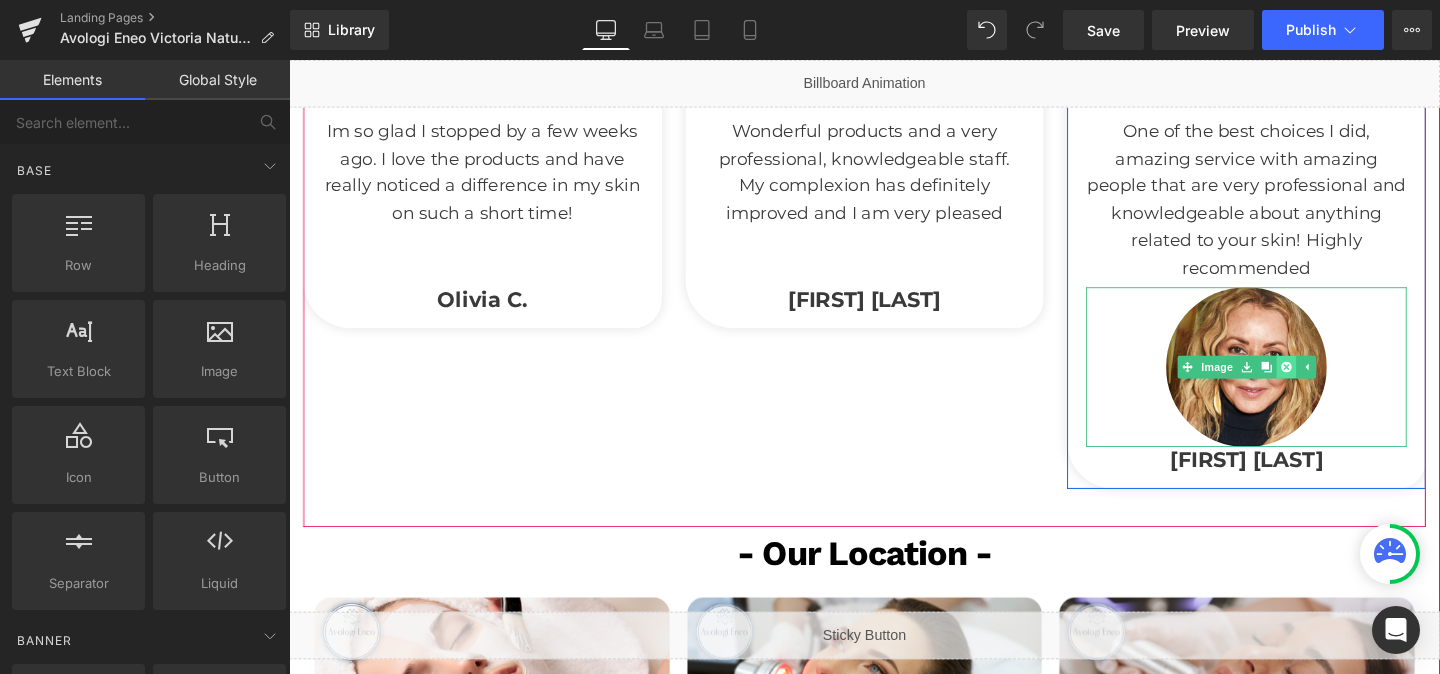 click 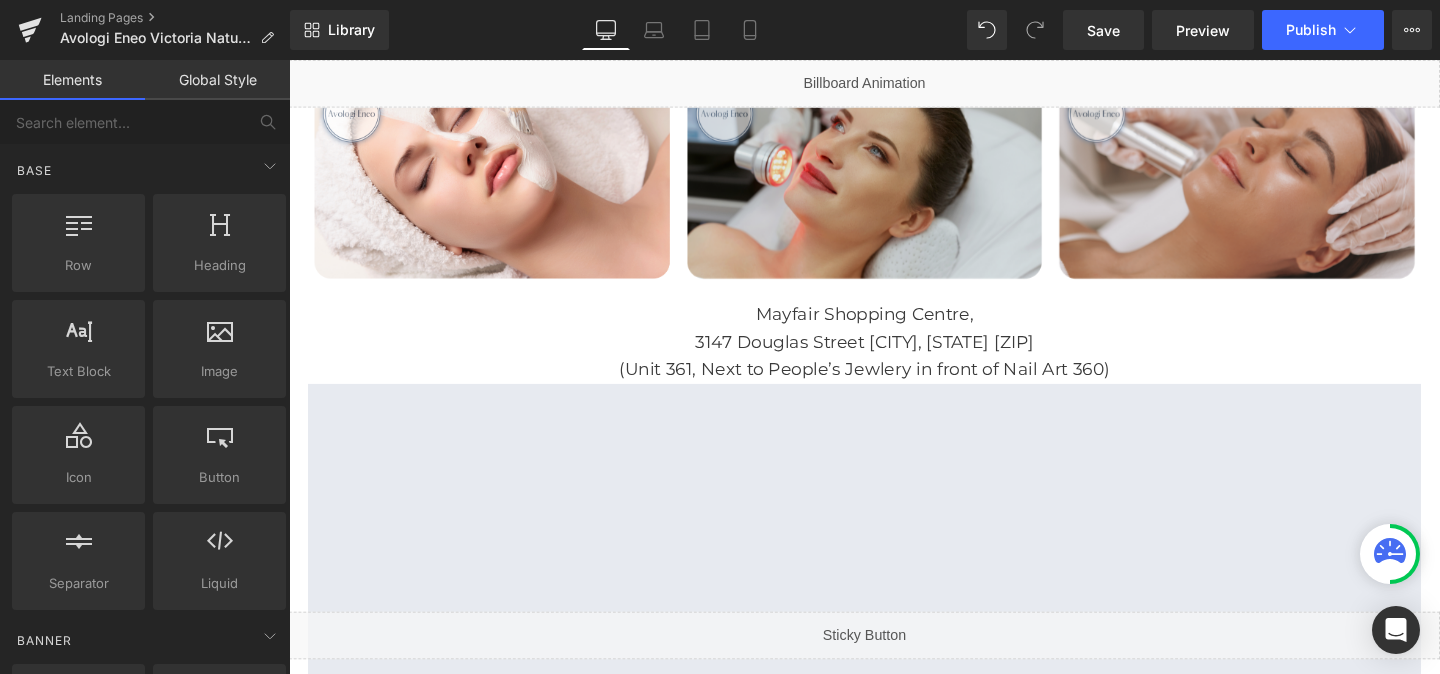 scroll, scrollTop: 3412, scrollLeft: 0, axis: vertical 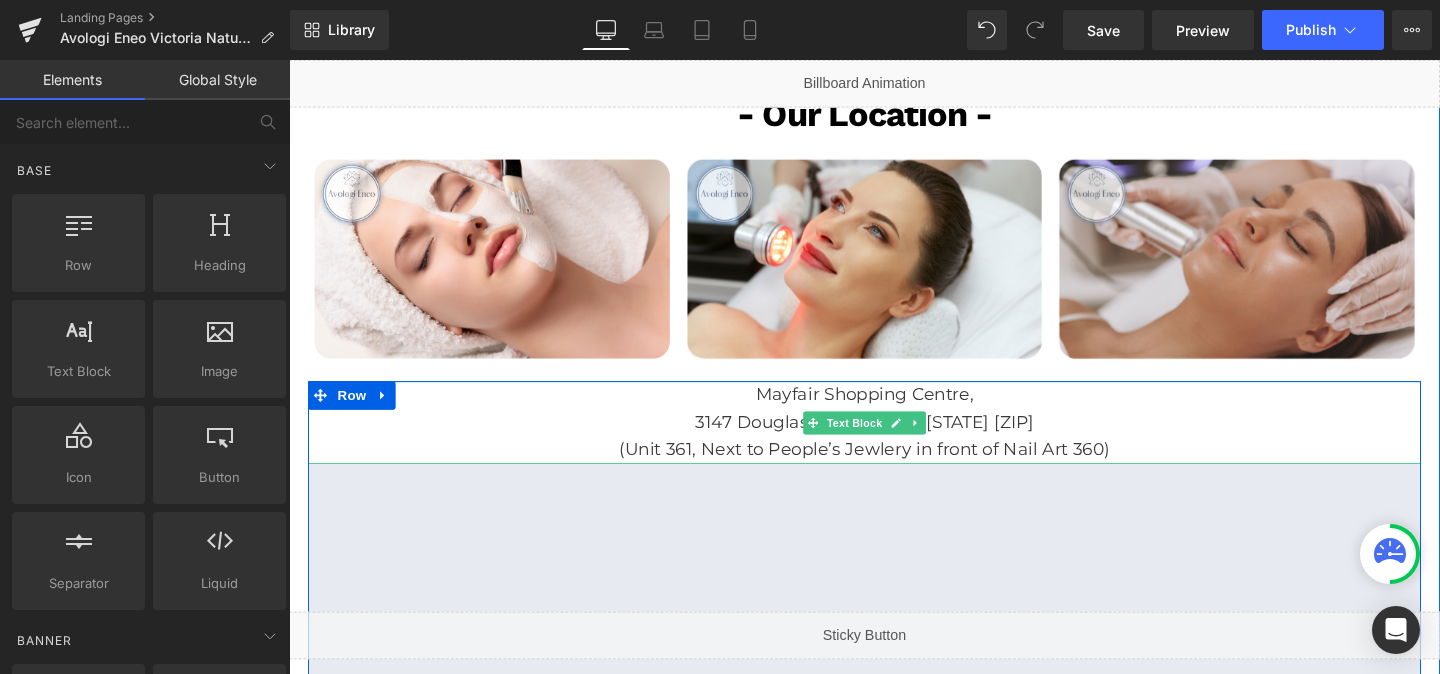 click on "Mayfair Shopping Centre," at bounding box center [894, 412] 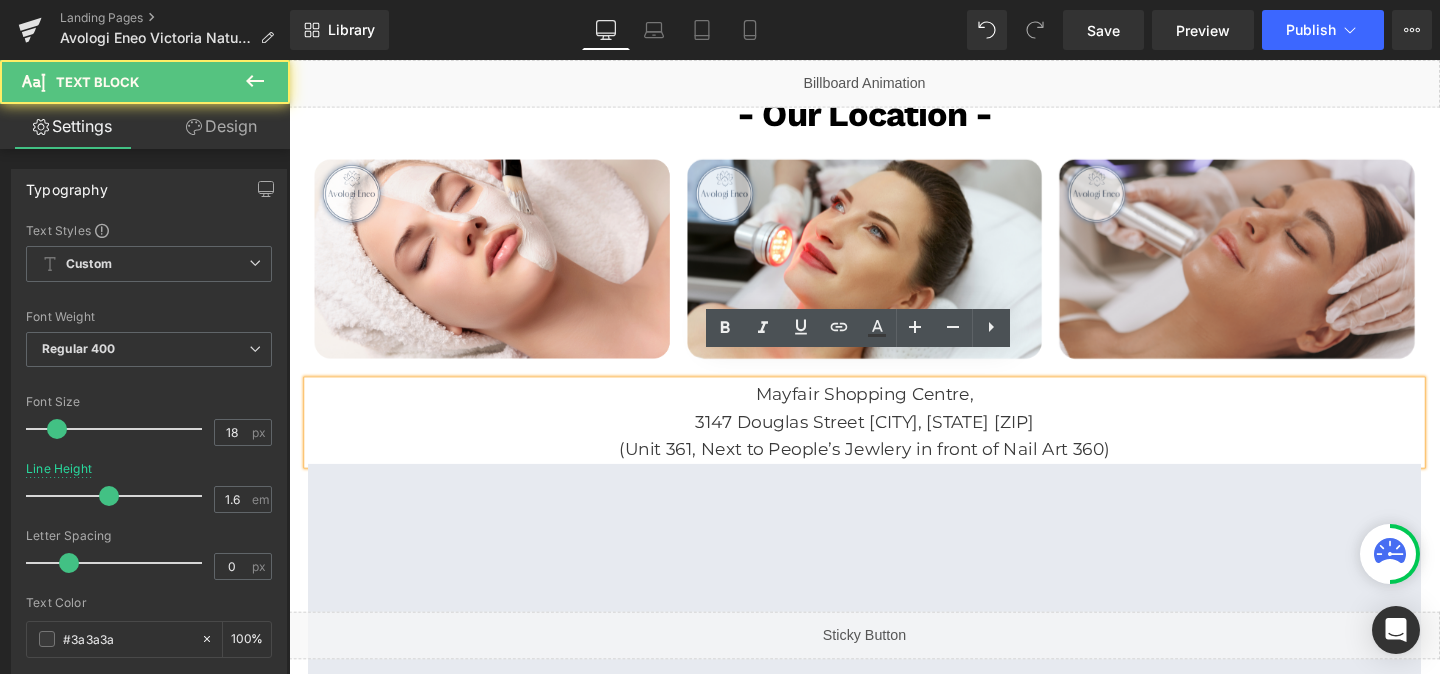 click on "Mayfair Shopping Centre," at bounding box center [894, 412] 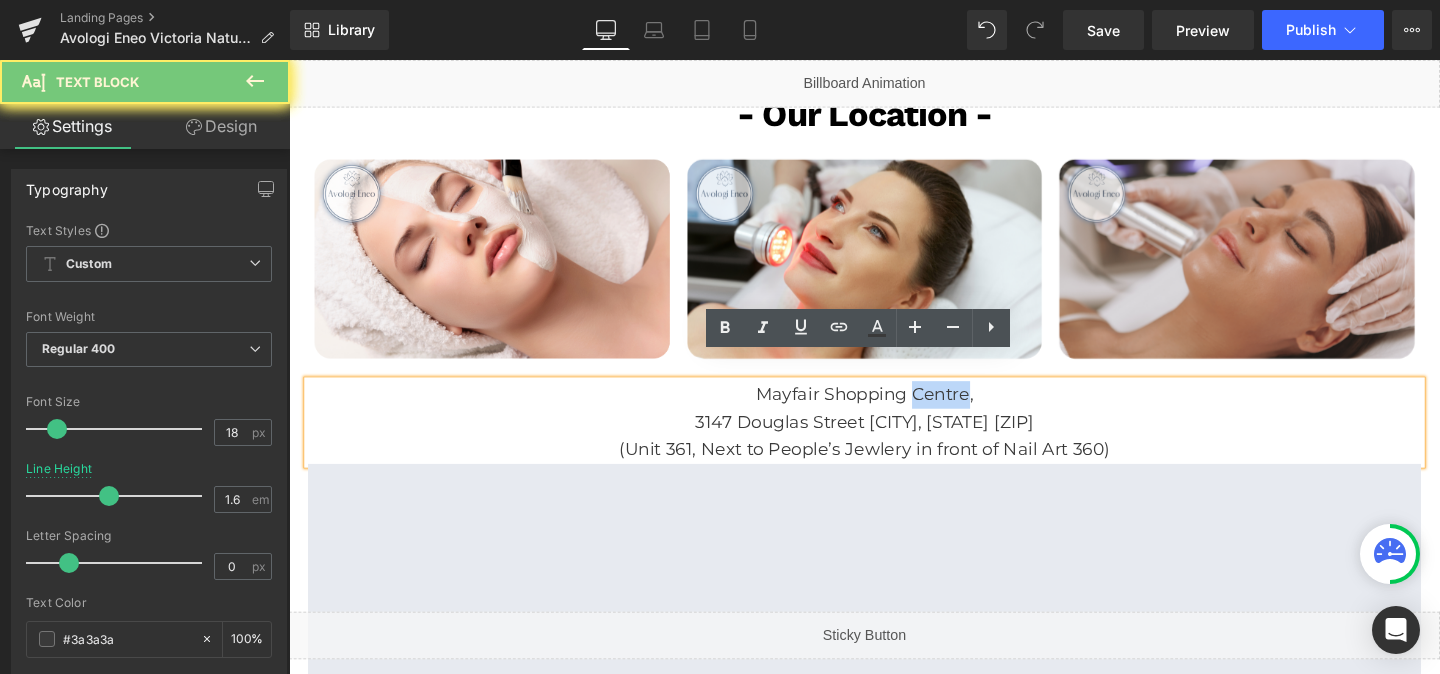 click on "Mayfair Shopping Centre," at bounding box center (894, 412) 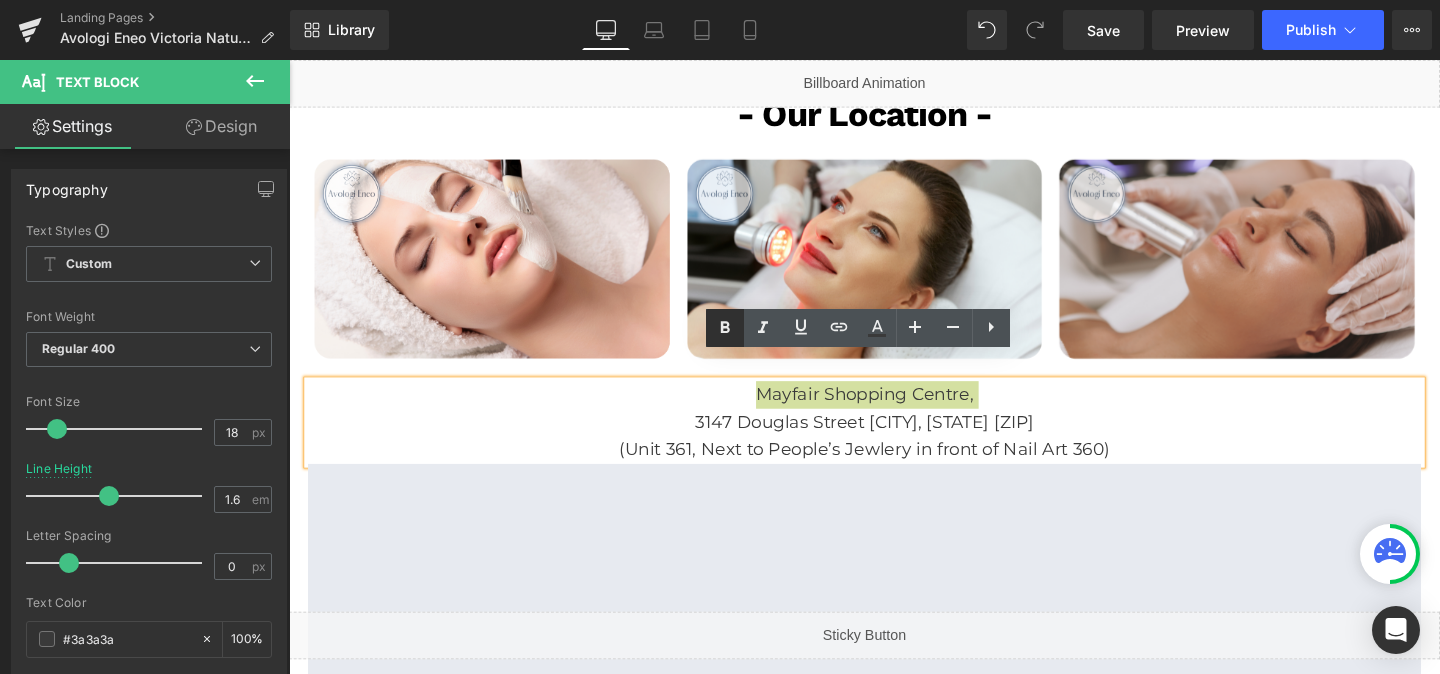 click 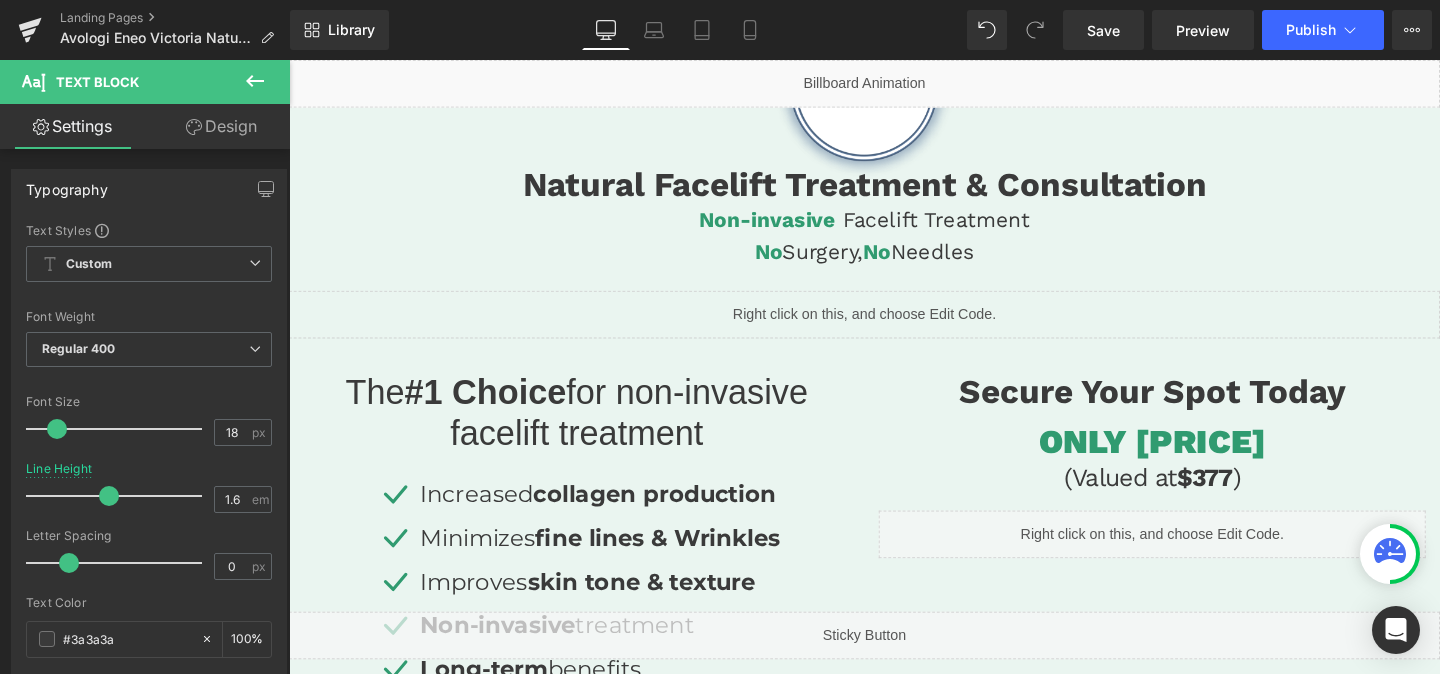 scroll, scrollTop: 431, scrollLeft: 0, axis: vertical 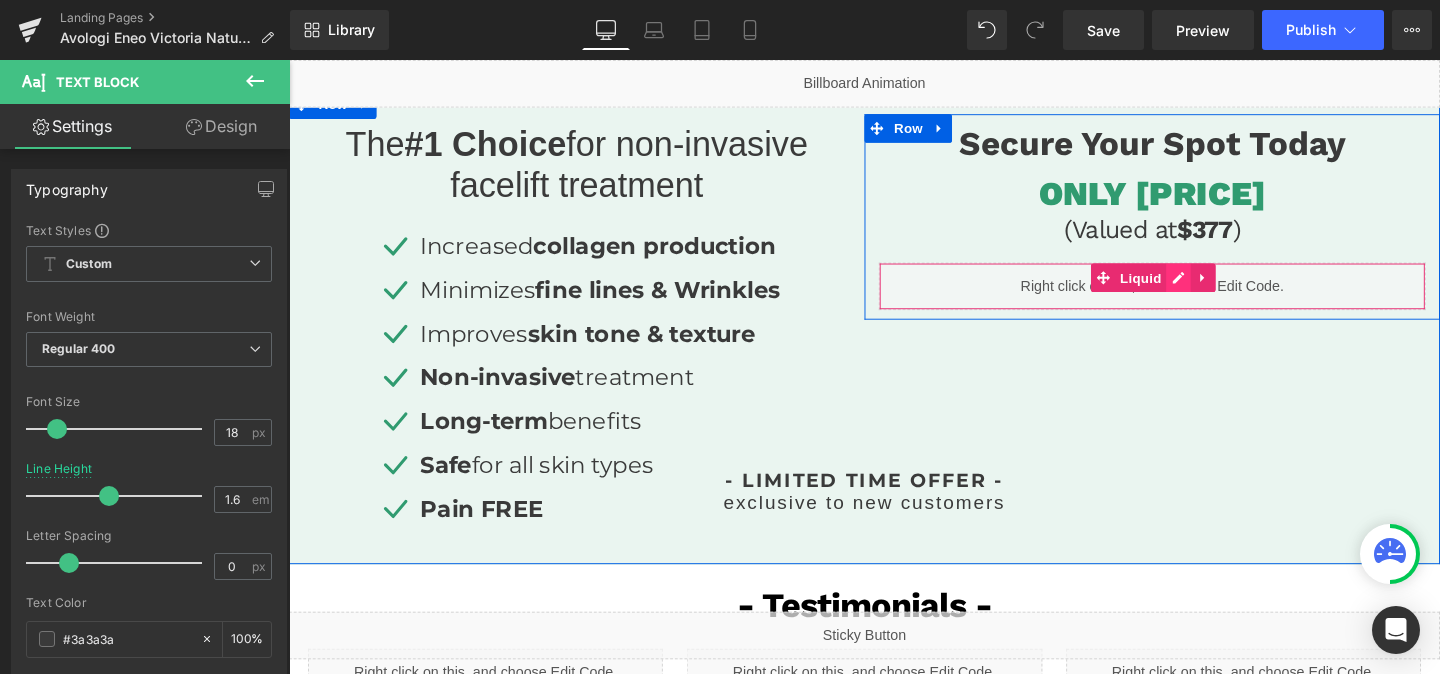 click on "Liquid" at bounding box center (1196, 298) 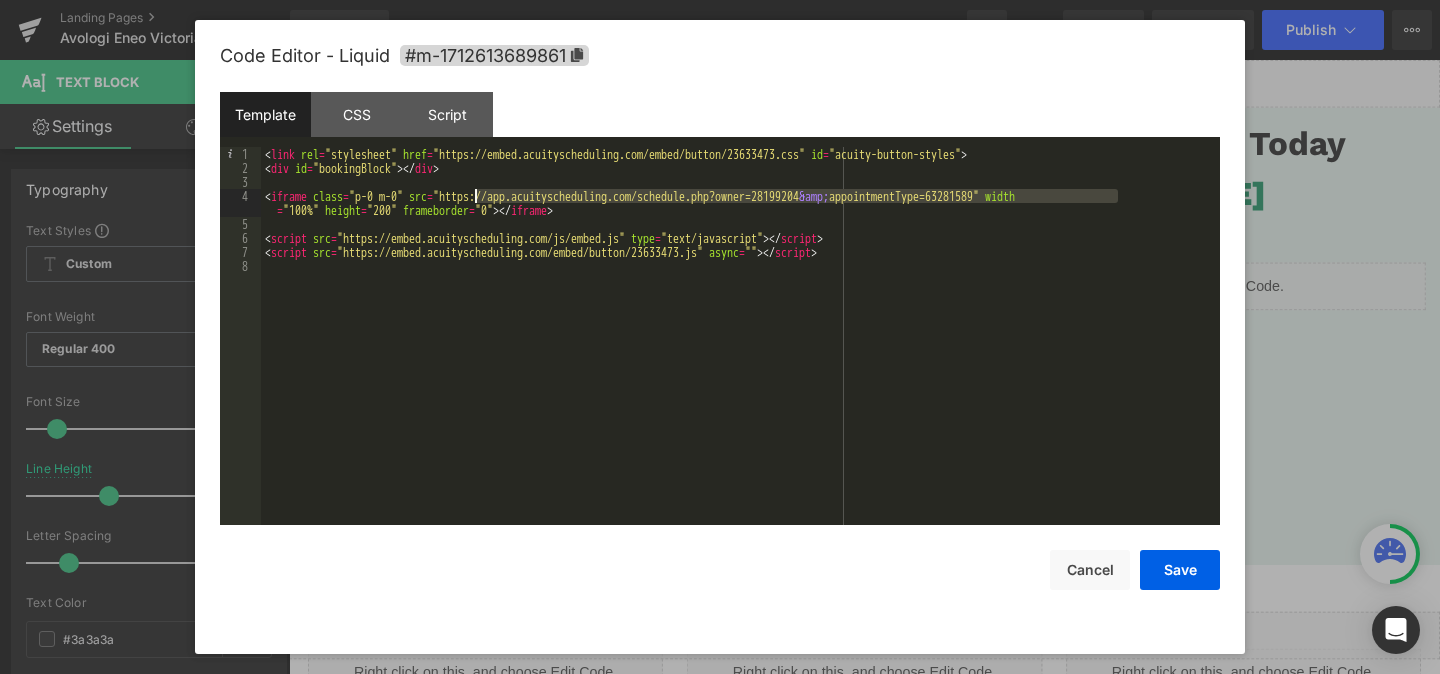 drag, startPoint x: 1118, startPoint y: 194, endPoint x: 478, endPoint y: 195, distance: 640.0008 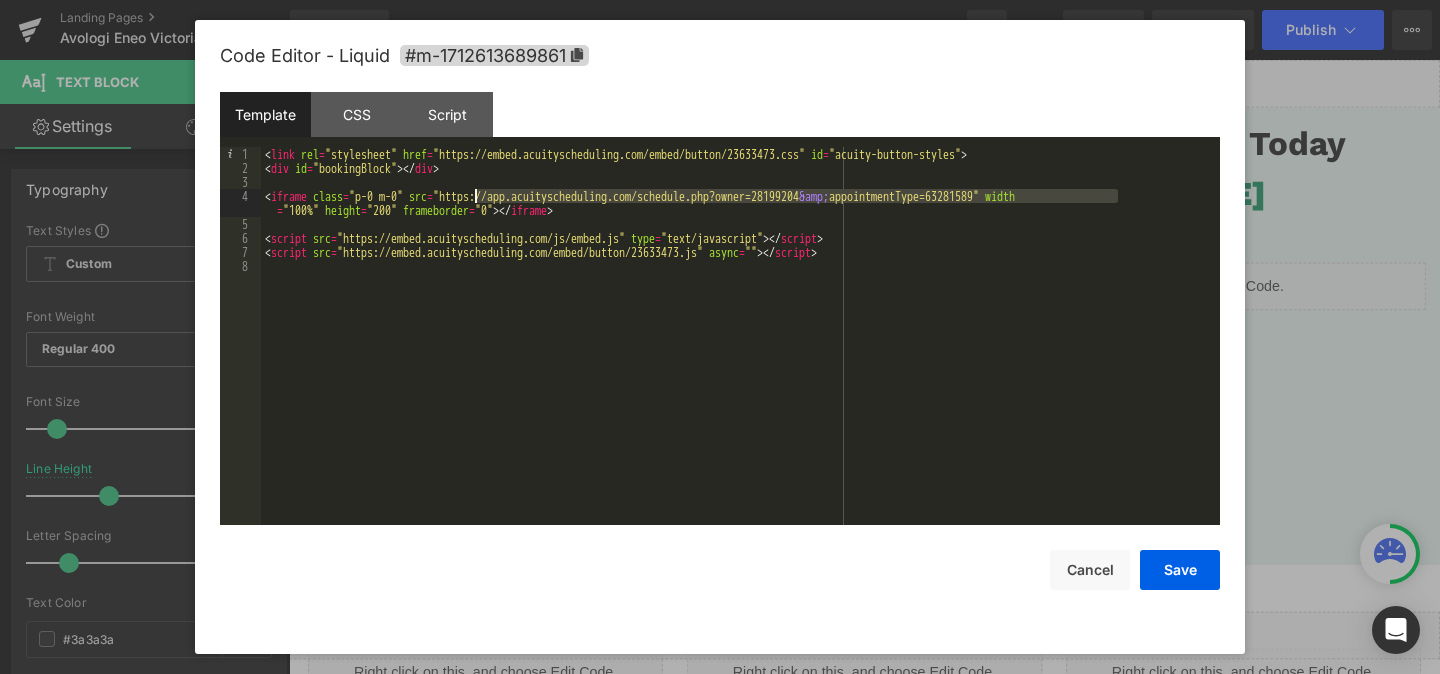click on "< link   rel = "stylesheet"   href = "https://embed.acuityscheduling.com/embed/button/23633473.css"   id = "acuity-button-styles" > < div   id = "bookingBlock" > </ div > < iframe   class = "p-0 m-0"   src = "https://app.acuityscheduling.com/schedule.php?owner=28199204 &amp; appointmentType=63281589"   width    = "100%"   height = "200"   frameborder = "0" > </ iframe > < script   src = "https://embed.acuityscheduling.com/js/embed.js"   type = "text/javascript" > </ script > < script   src = "https://embed.acuityscheduling.com/embed/button/23633473.js"   async = "" > </ script >" at bounding box center [740, 350] 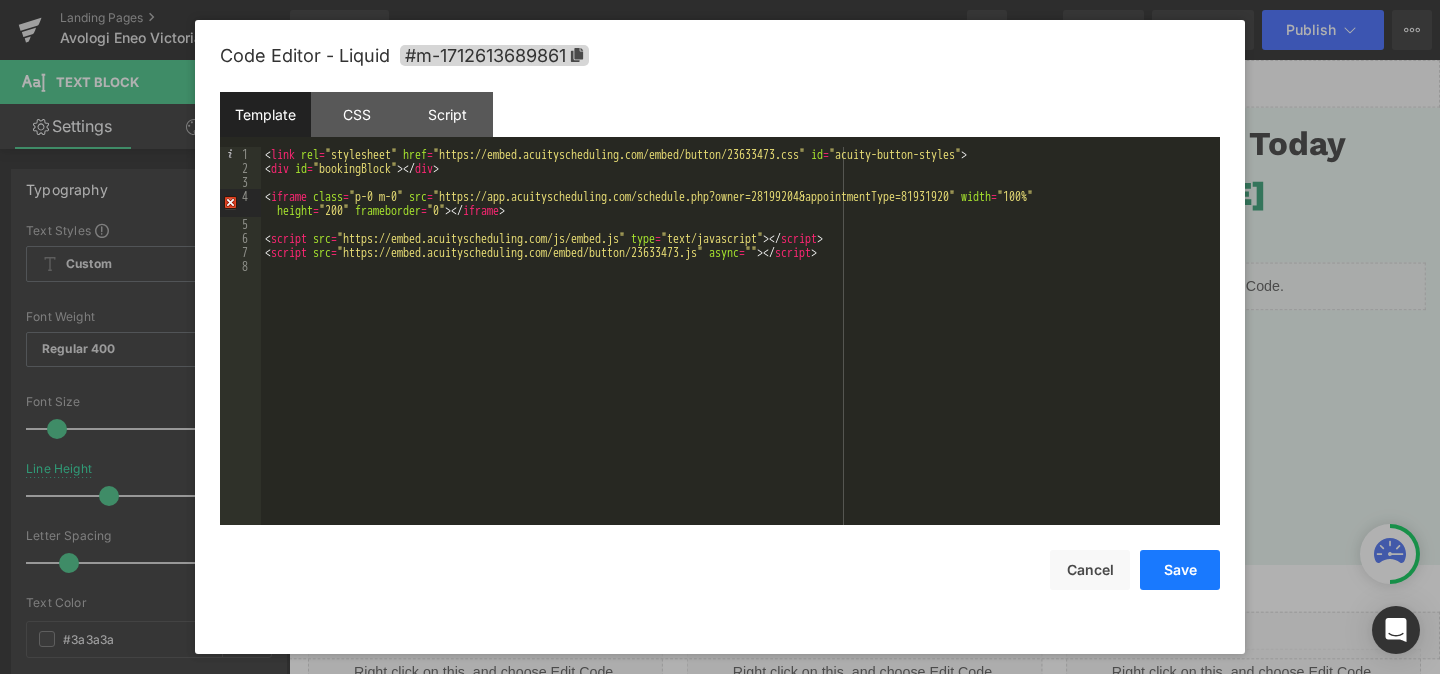 click on "Save" at bounding box center (1180, 570) 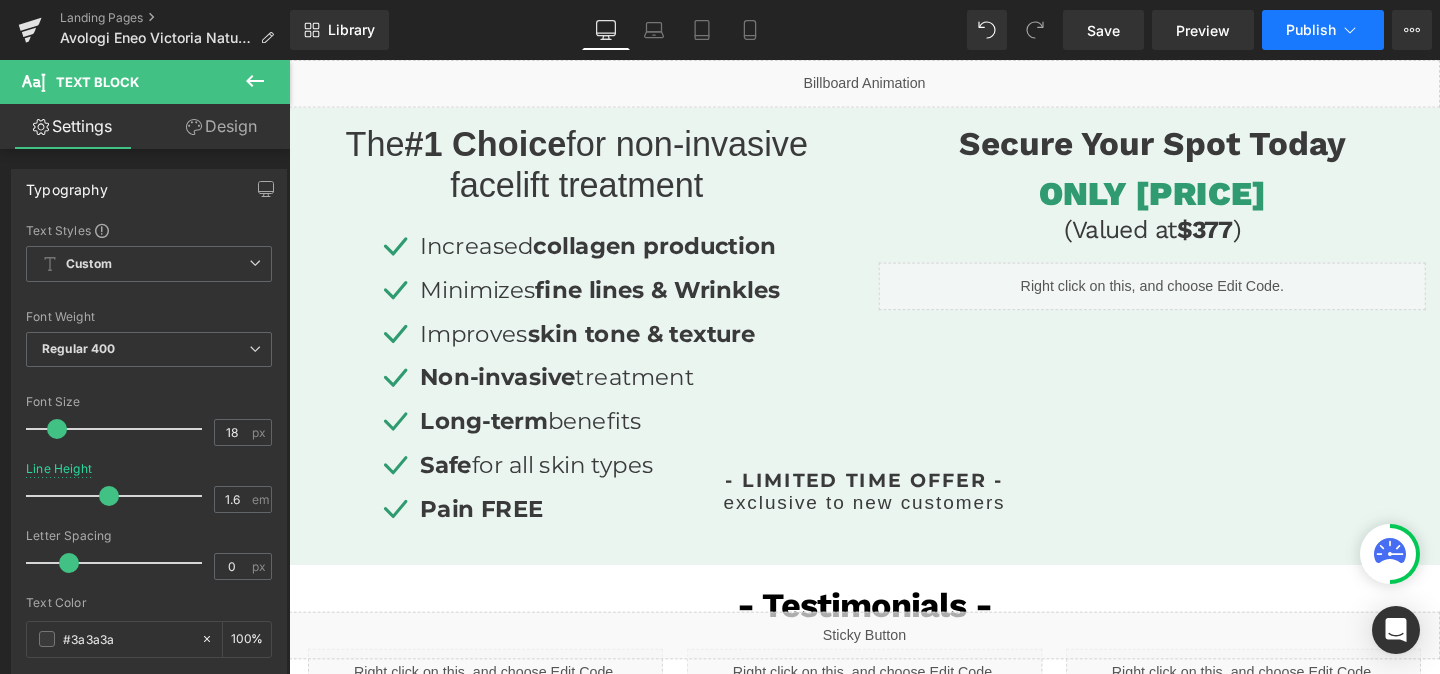 click on "Publish" at bounding box center [1311, 30] 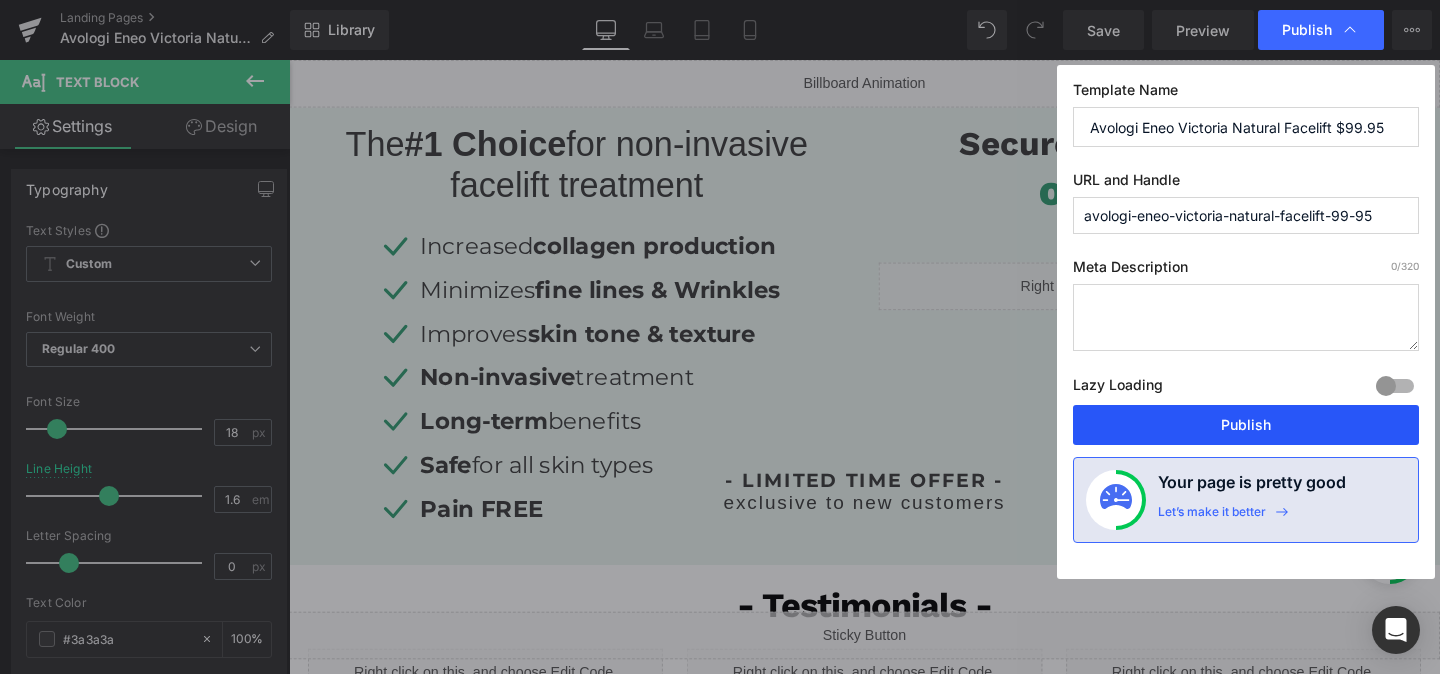 click on "Publish" at bounding box center (1246, 425) 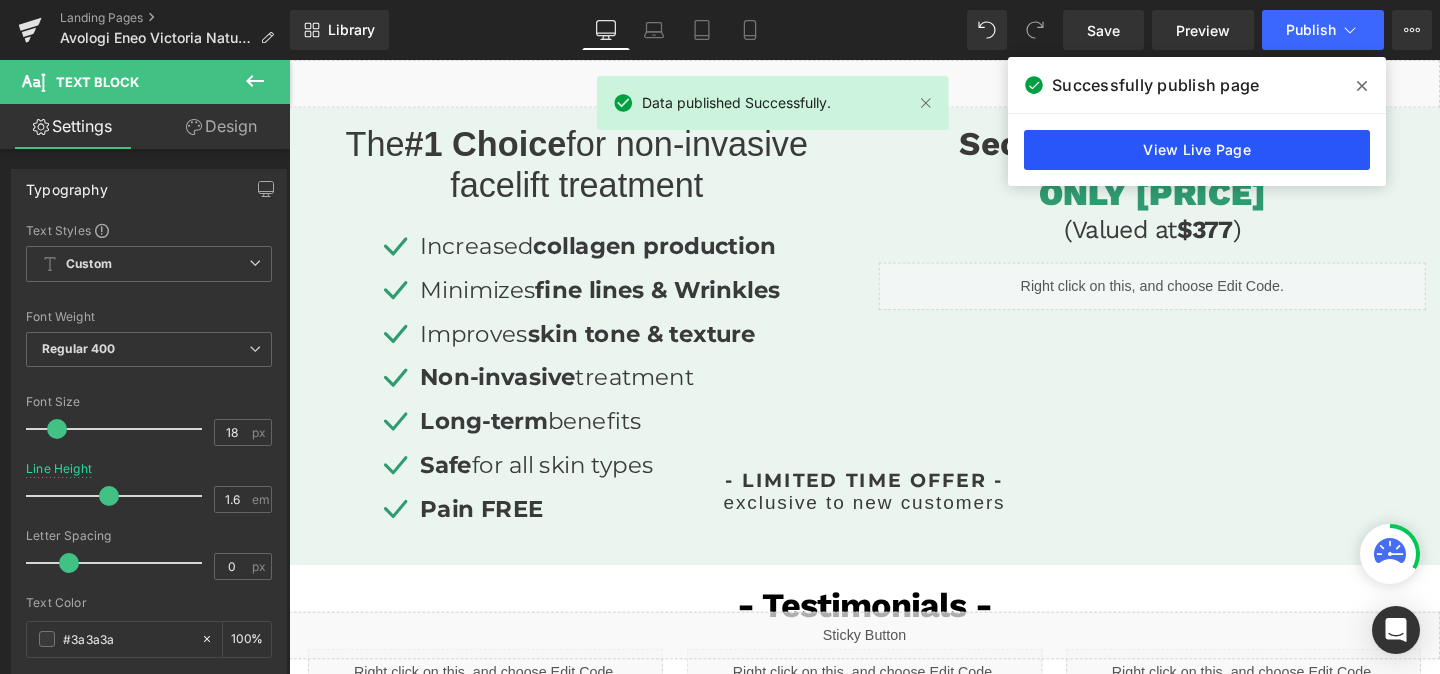 click on "View Live Page" at bounding box center [1197, 150] 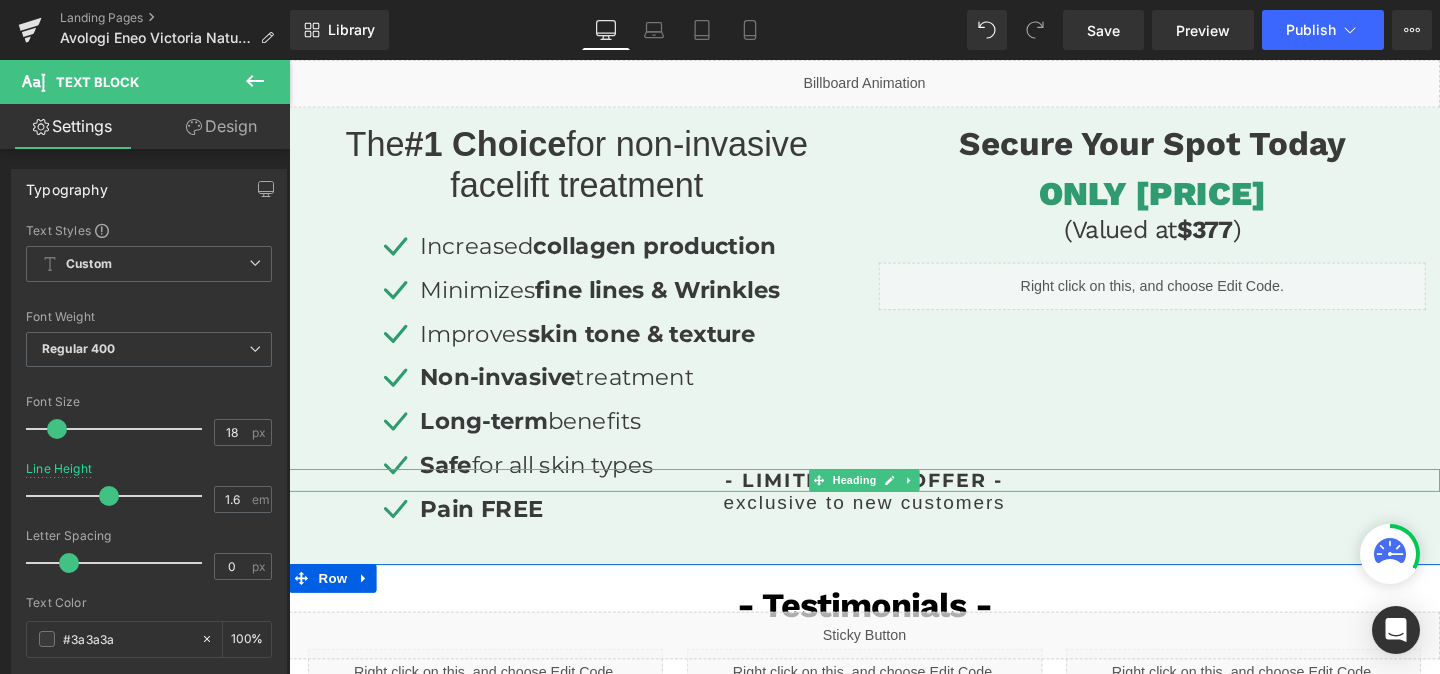 click at bounding box center (894, 492) 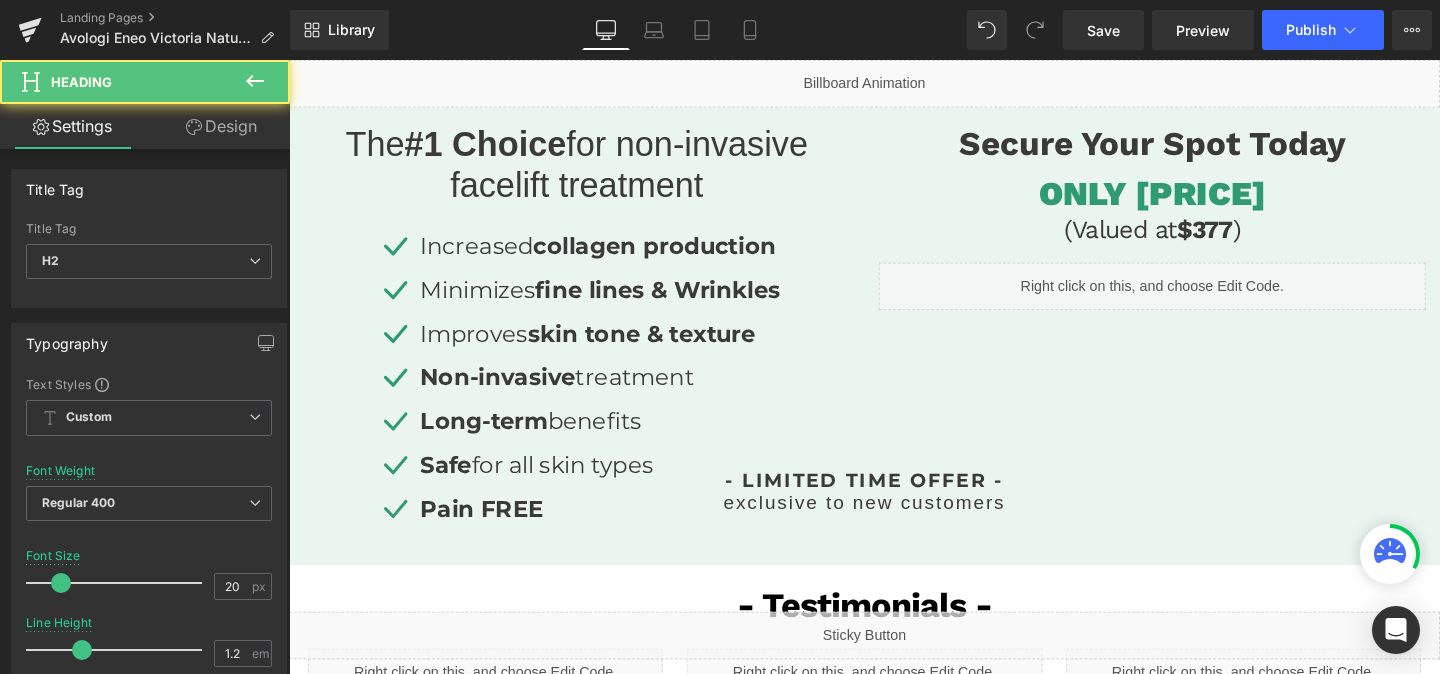 click on "Design" at bounding box center (221, 126) 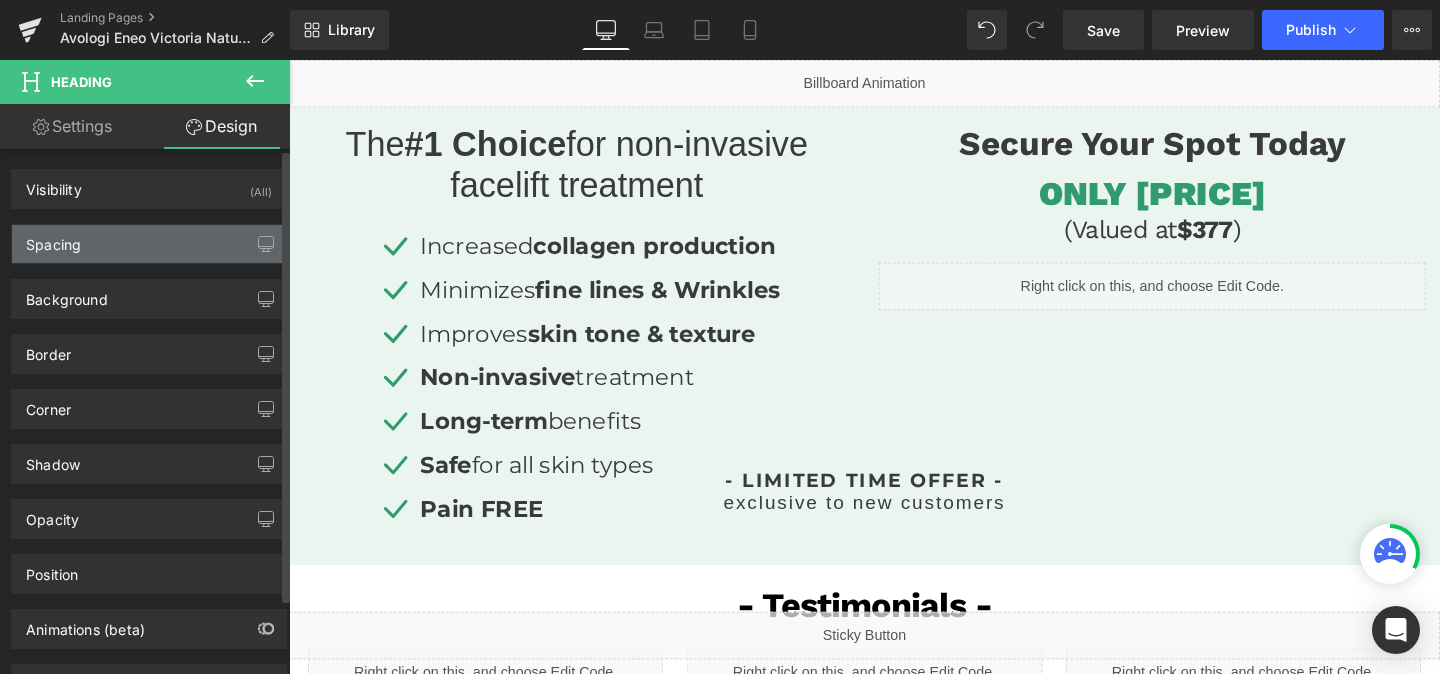 click on "Spacing" at bounding box center (149, 244) 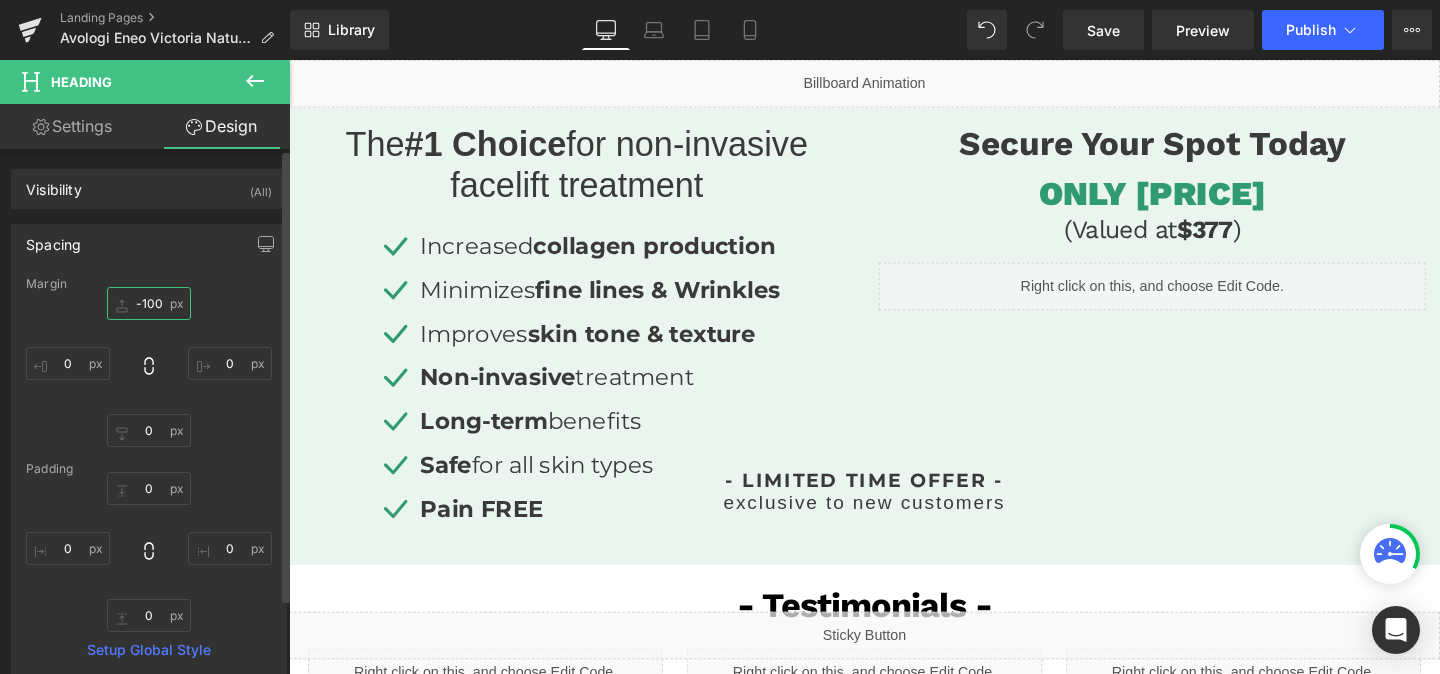 click at bounding box center (149, 303) 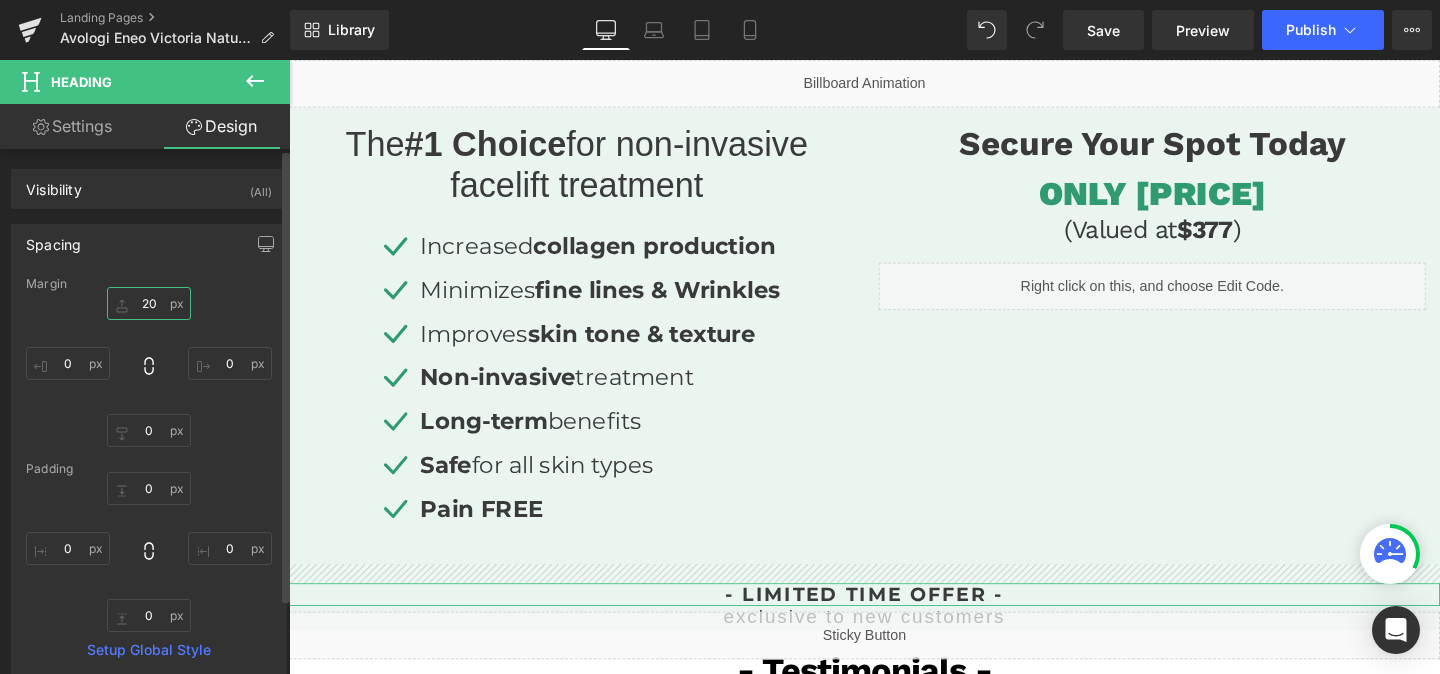 type on "20" 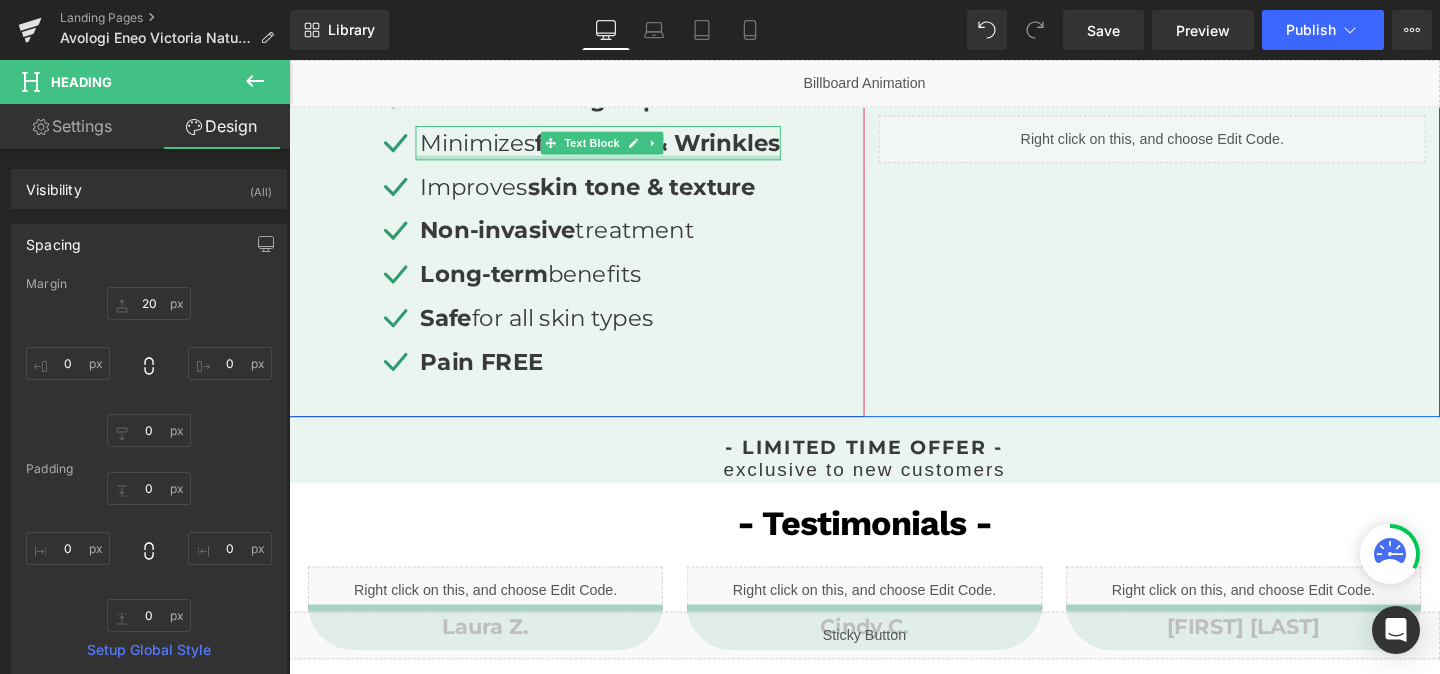 scroll, scrollTop: 588, scrollLeft: 0, axis: vertical 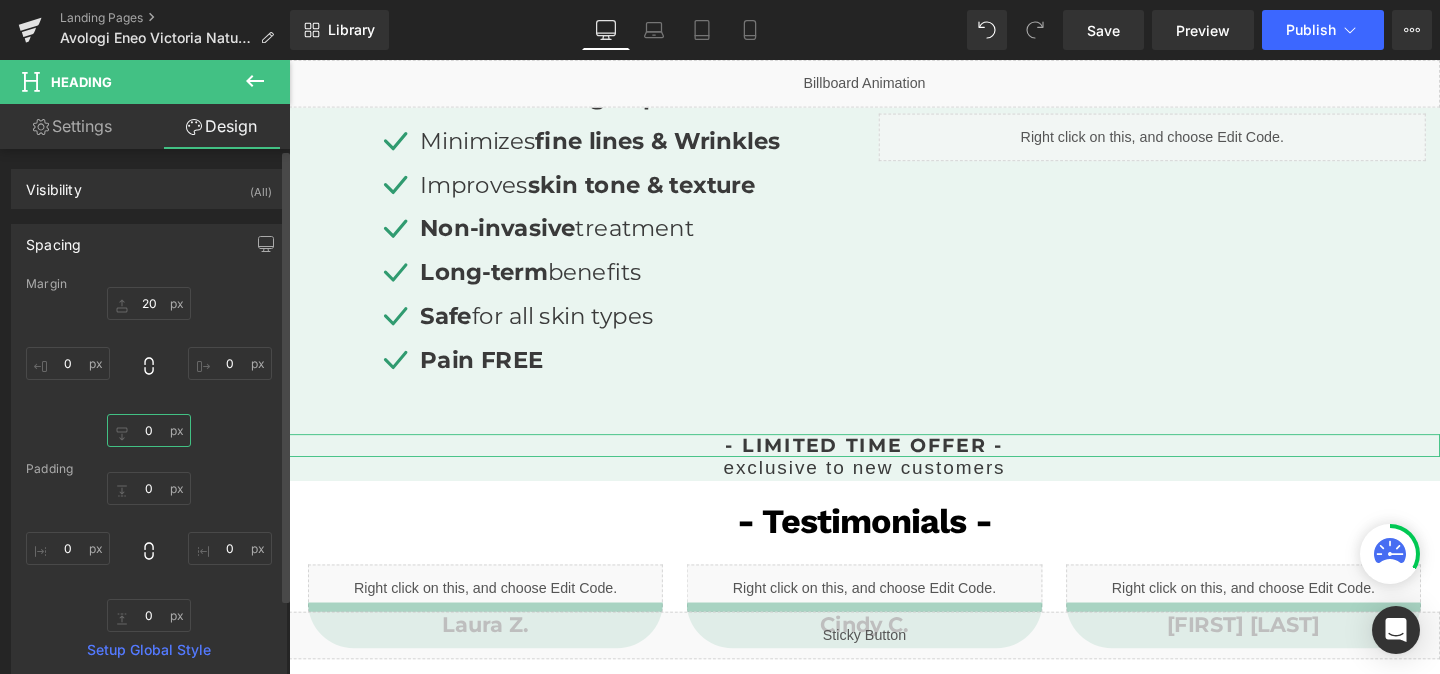 click at bounding box center (149, 430) 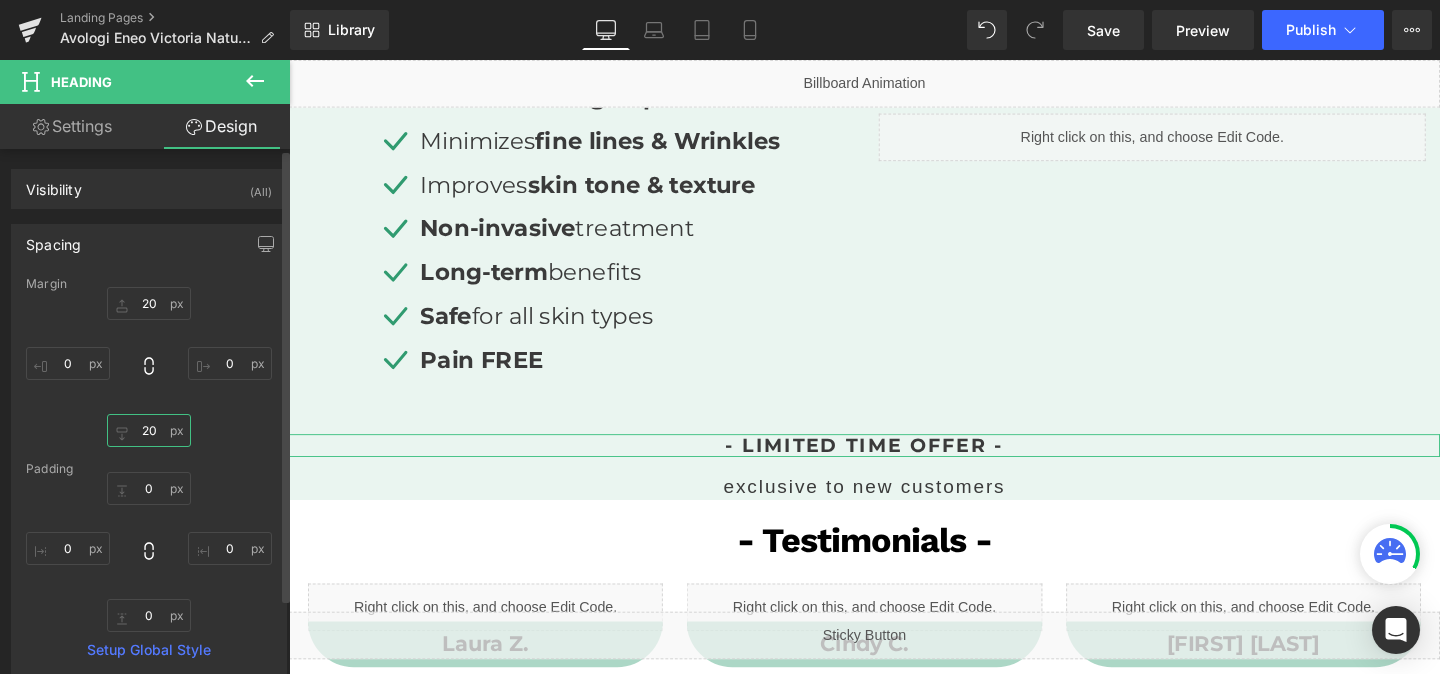 type on "20" 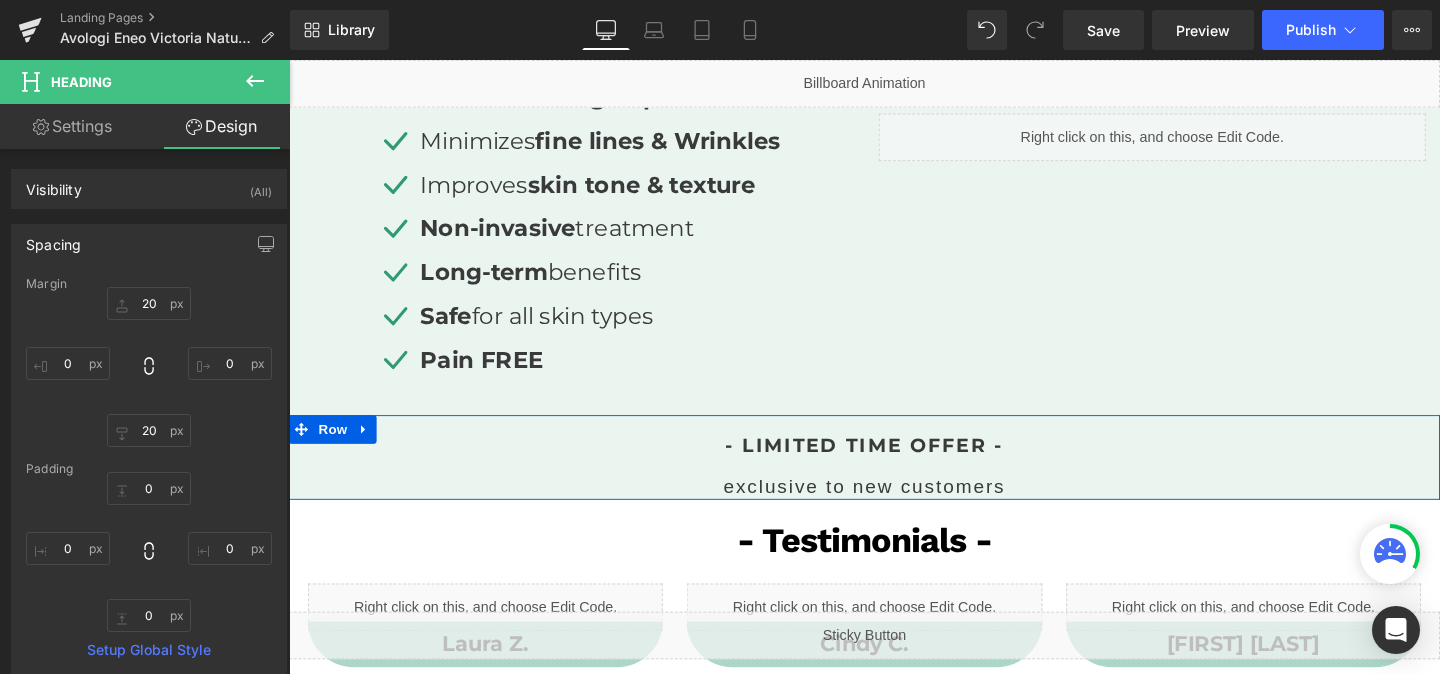 click on "- Limited time offer -  Heading         exclusive to new customers Heading" at bounding box center (894, 477) 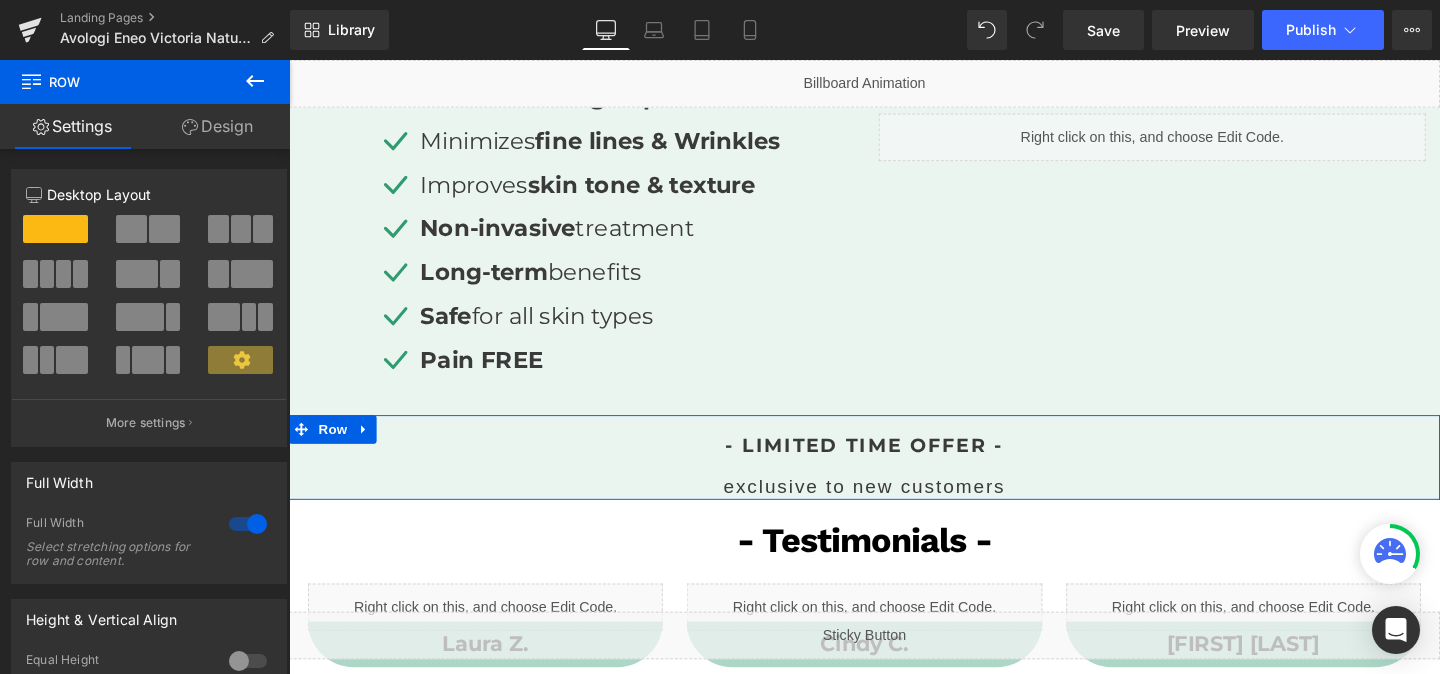 click on "Design" at bounding box center [217, 126] 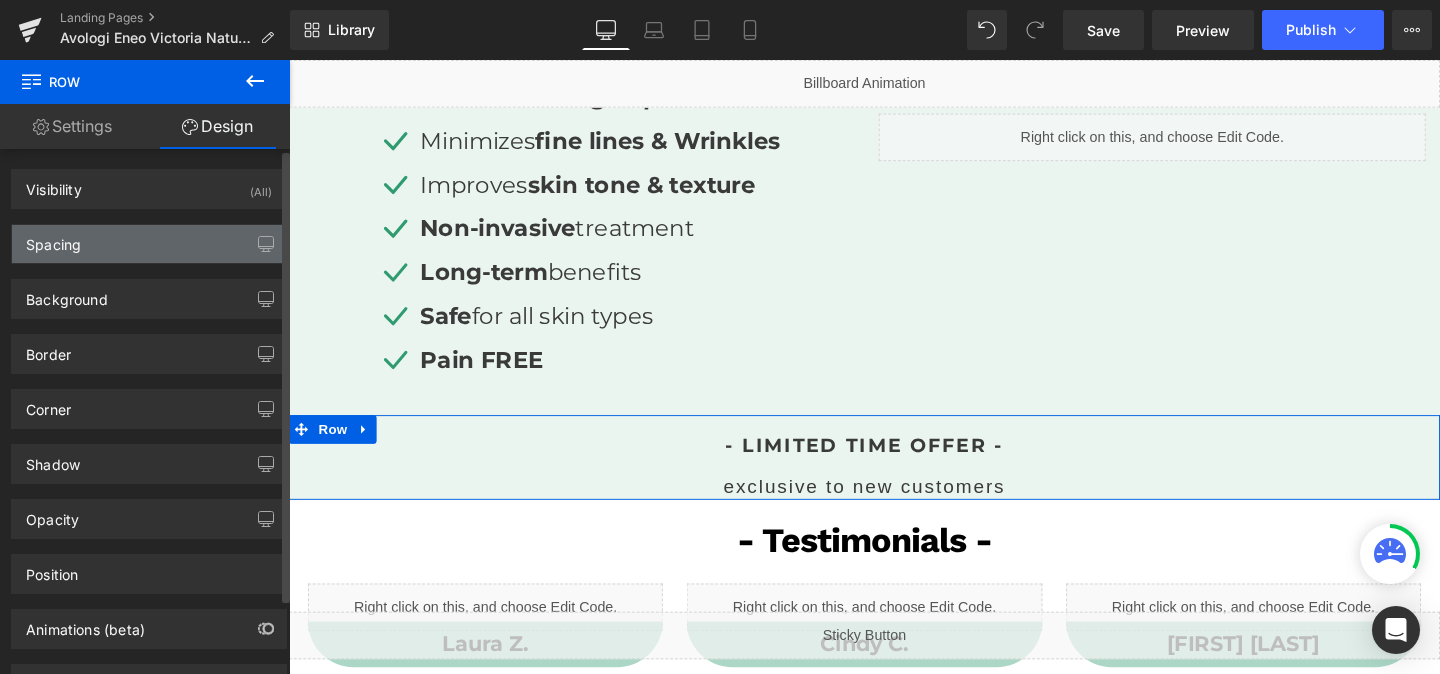 click on "Spacing" at bounding box center (149, 244) 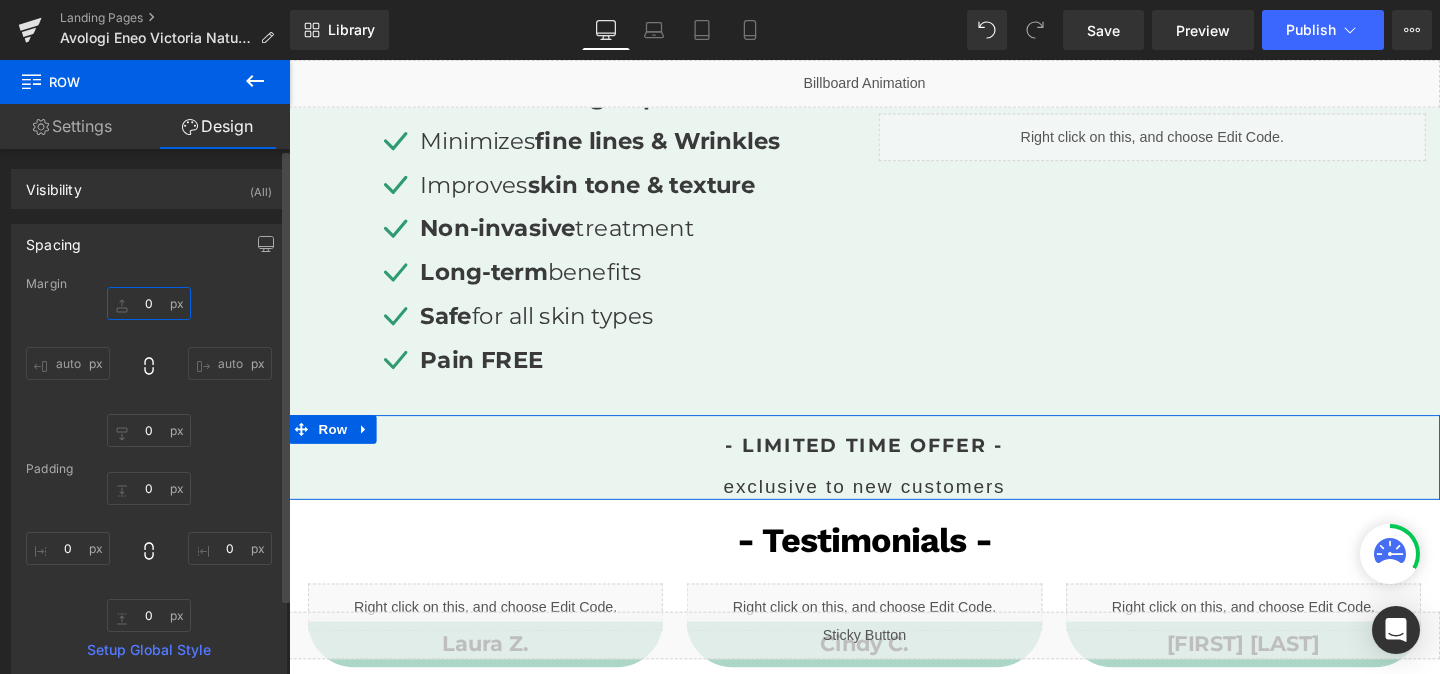 click on "0" at bounding box center [149, 303] 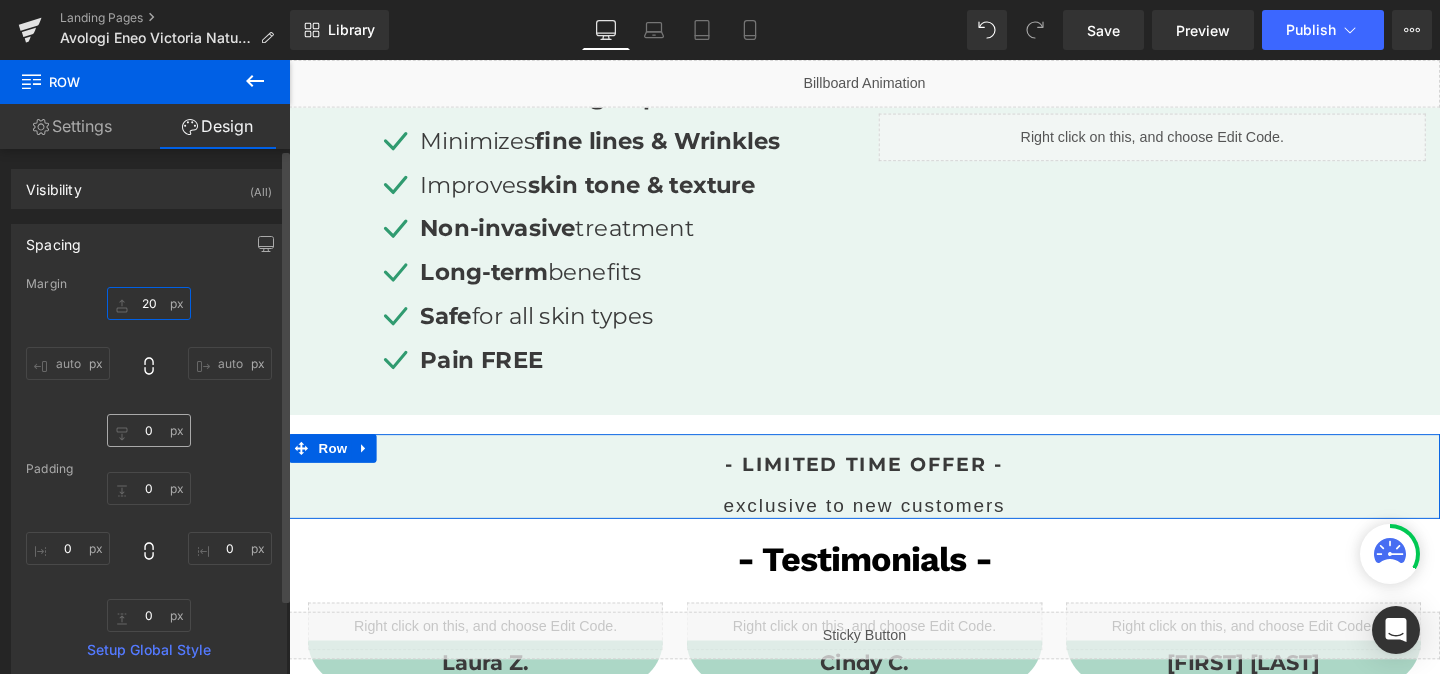 type on "2" 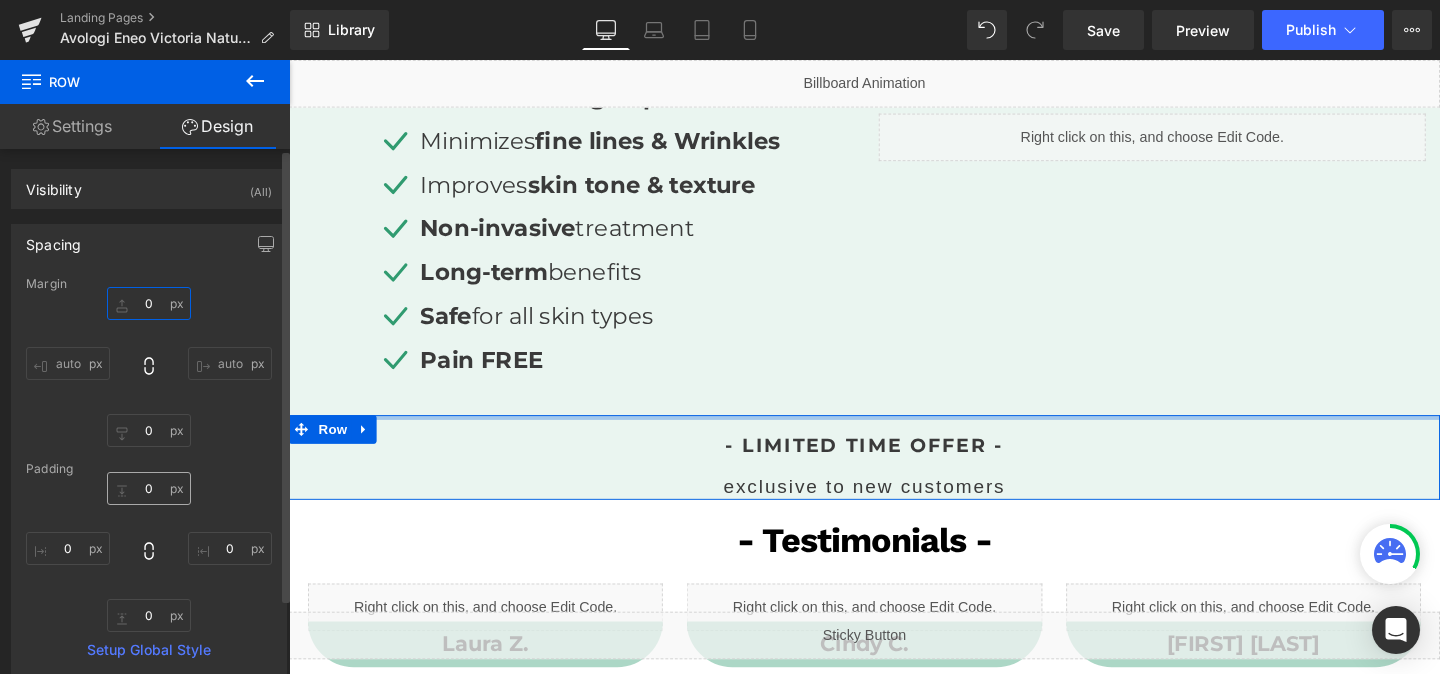 type 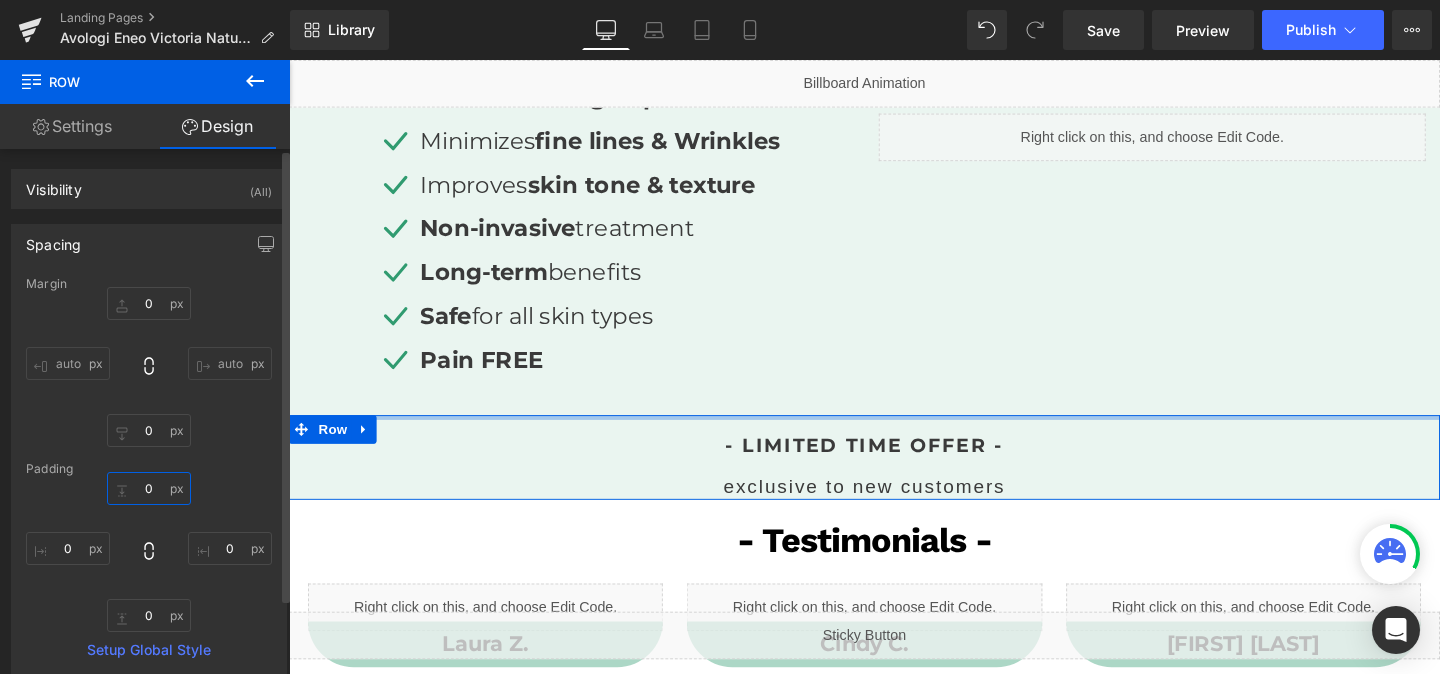 click on "0" at bounding box center [149, 488] 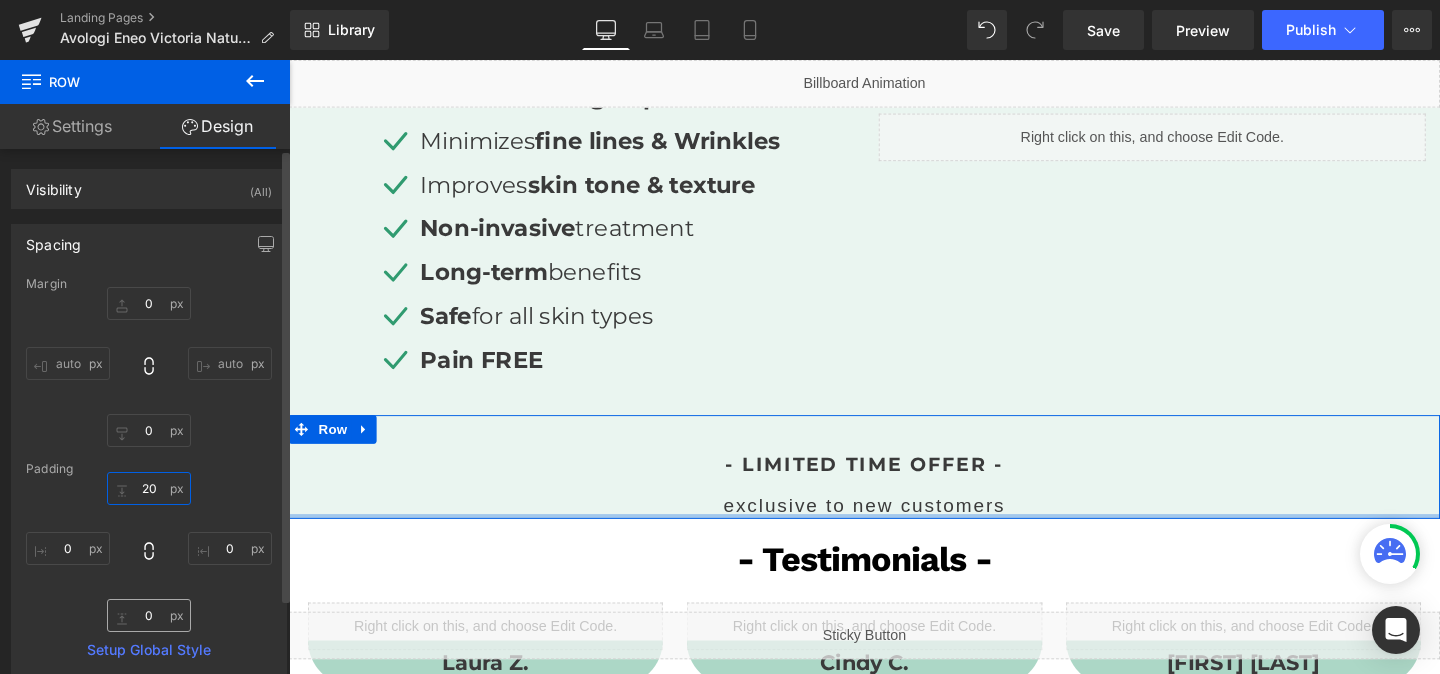 type on "20" 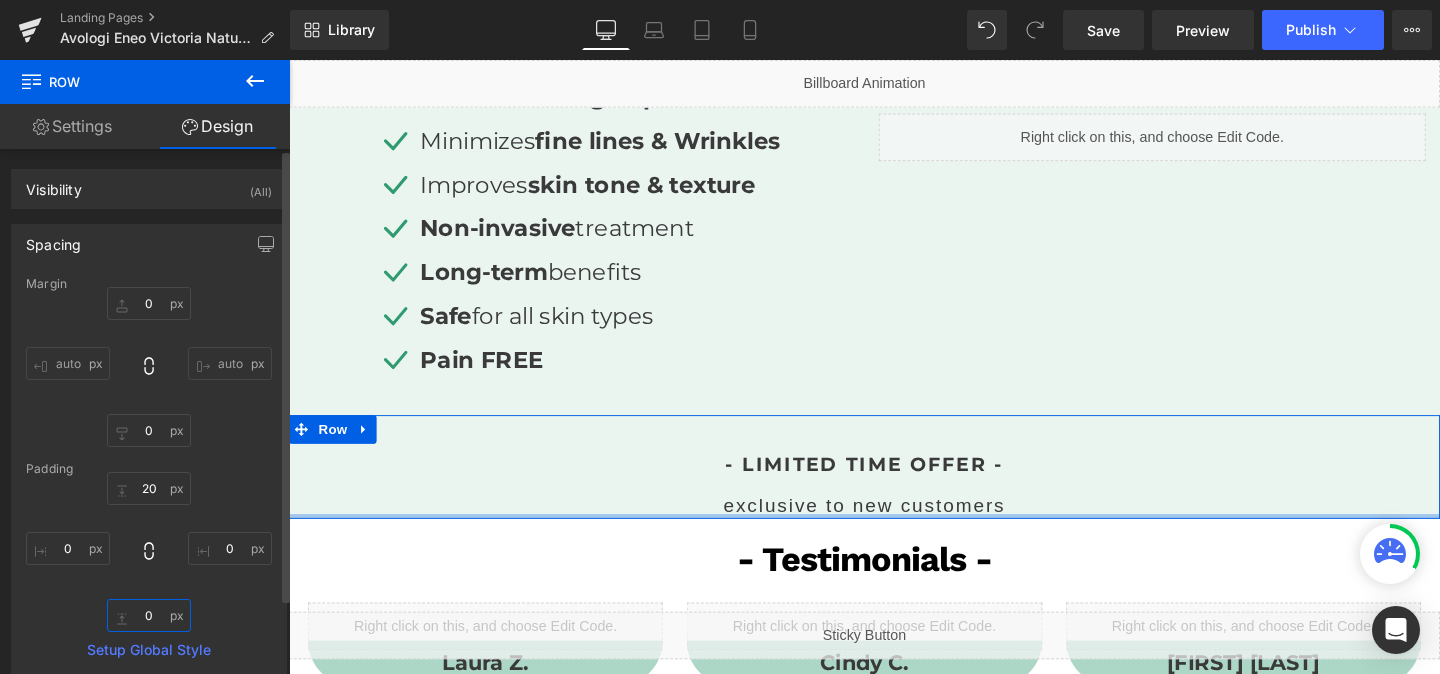 click on "0" at bounding box center (149, 615) 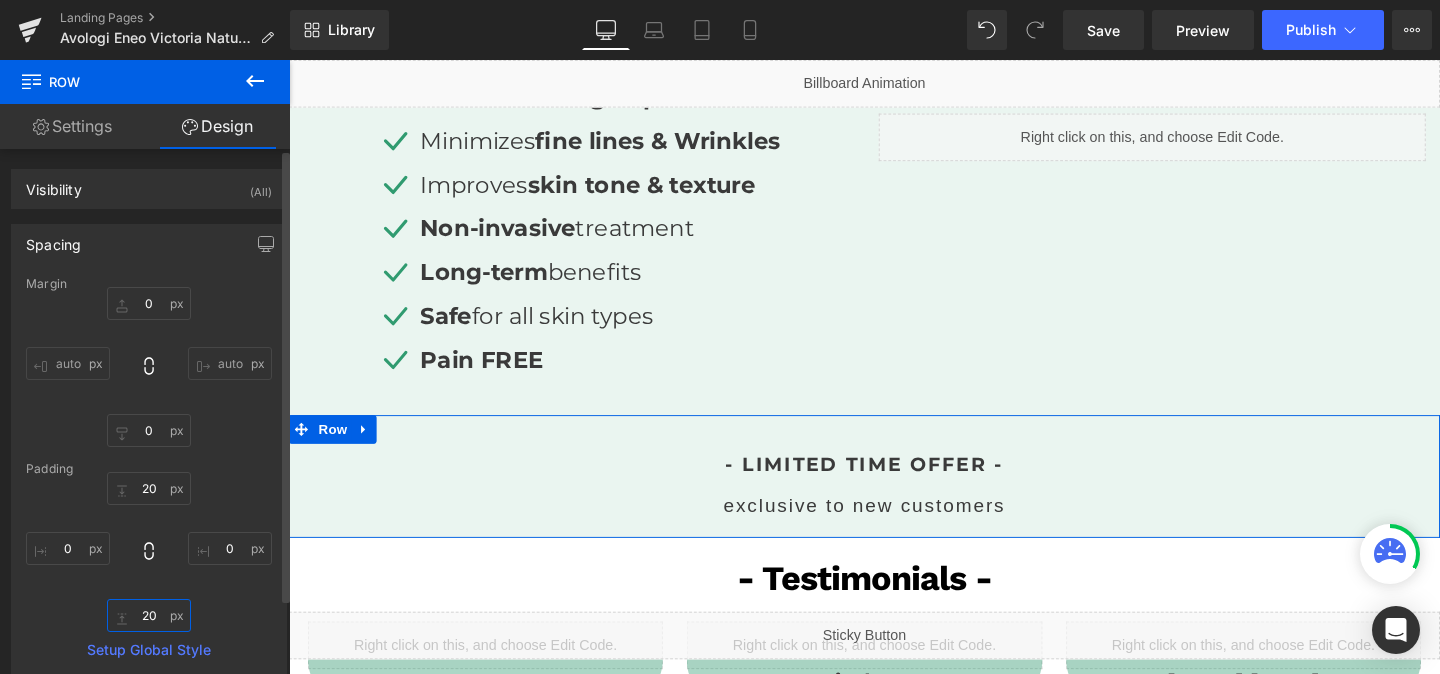 type on "20" 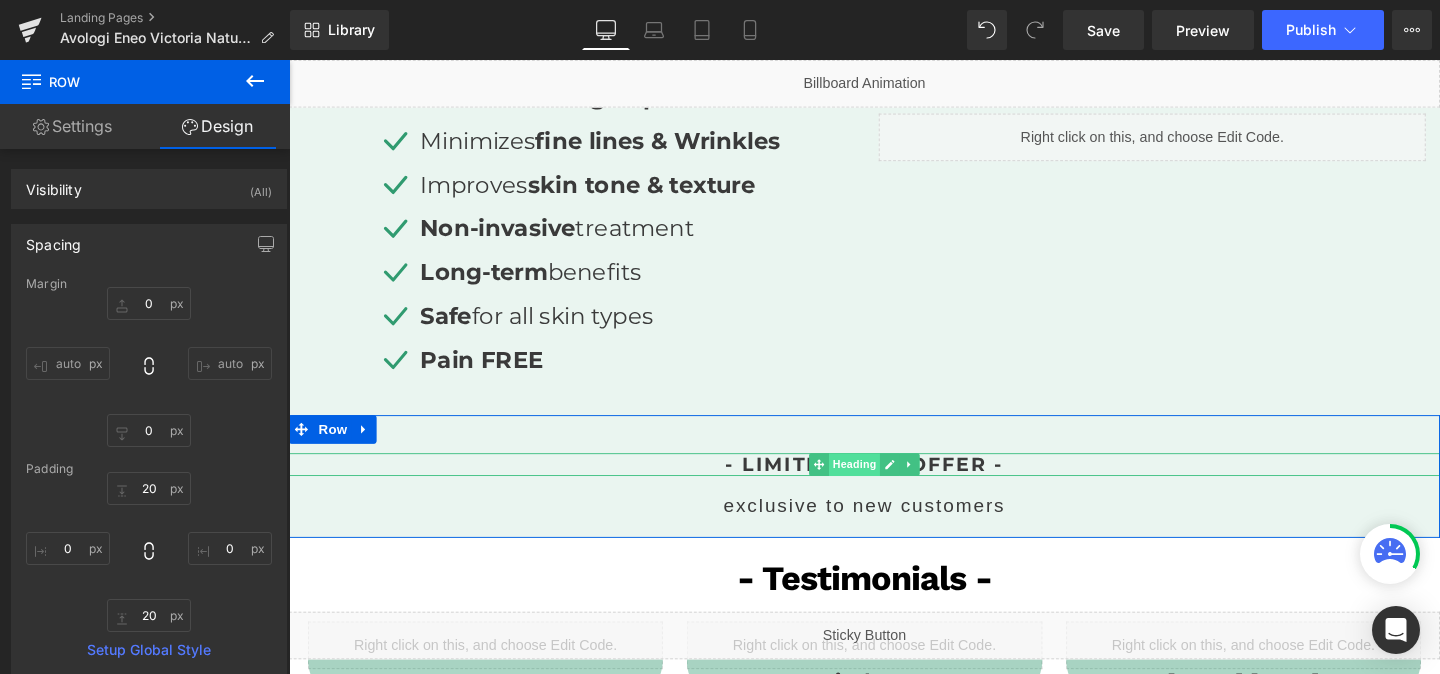 click on "Heading" at bounding box center (884, 485) 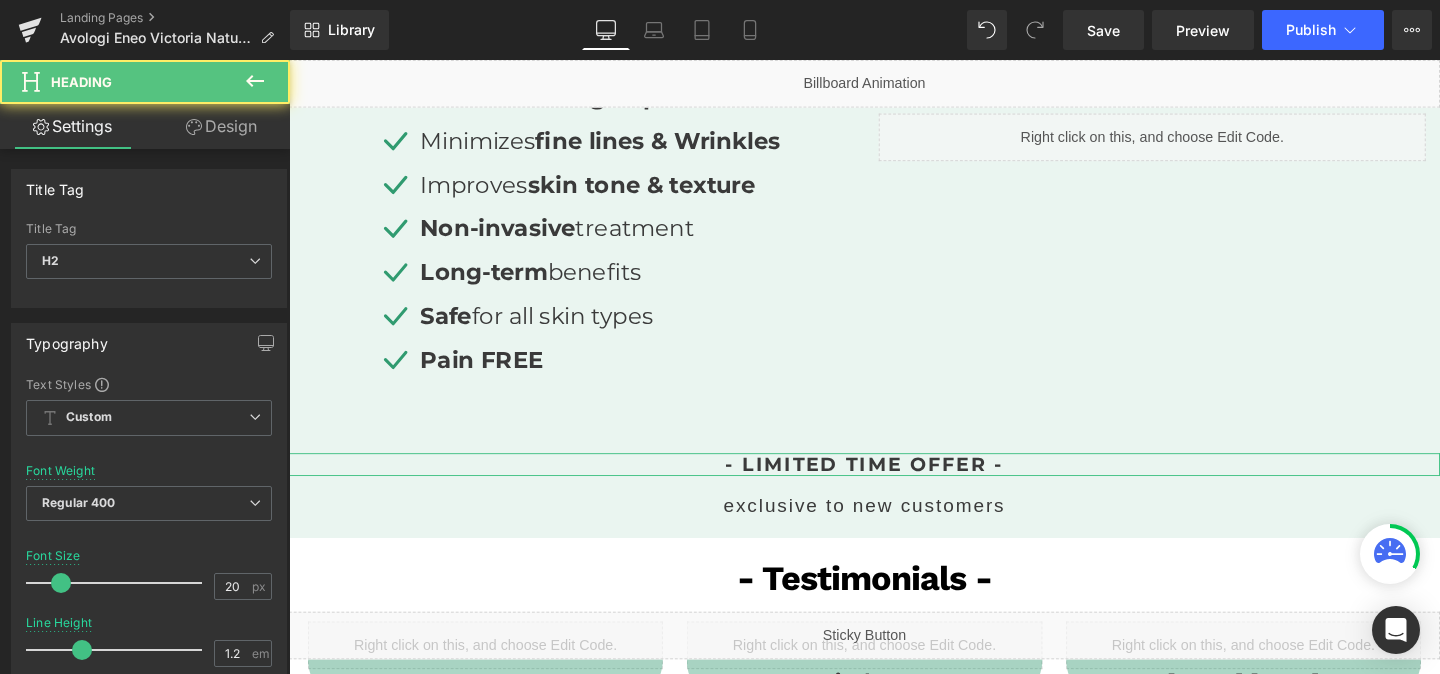 click on "Design" at bounding box center (221, 126) 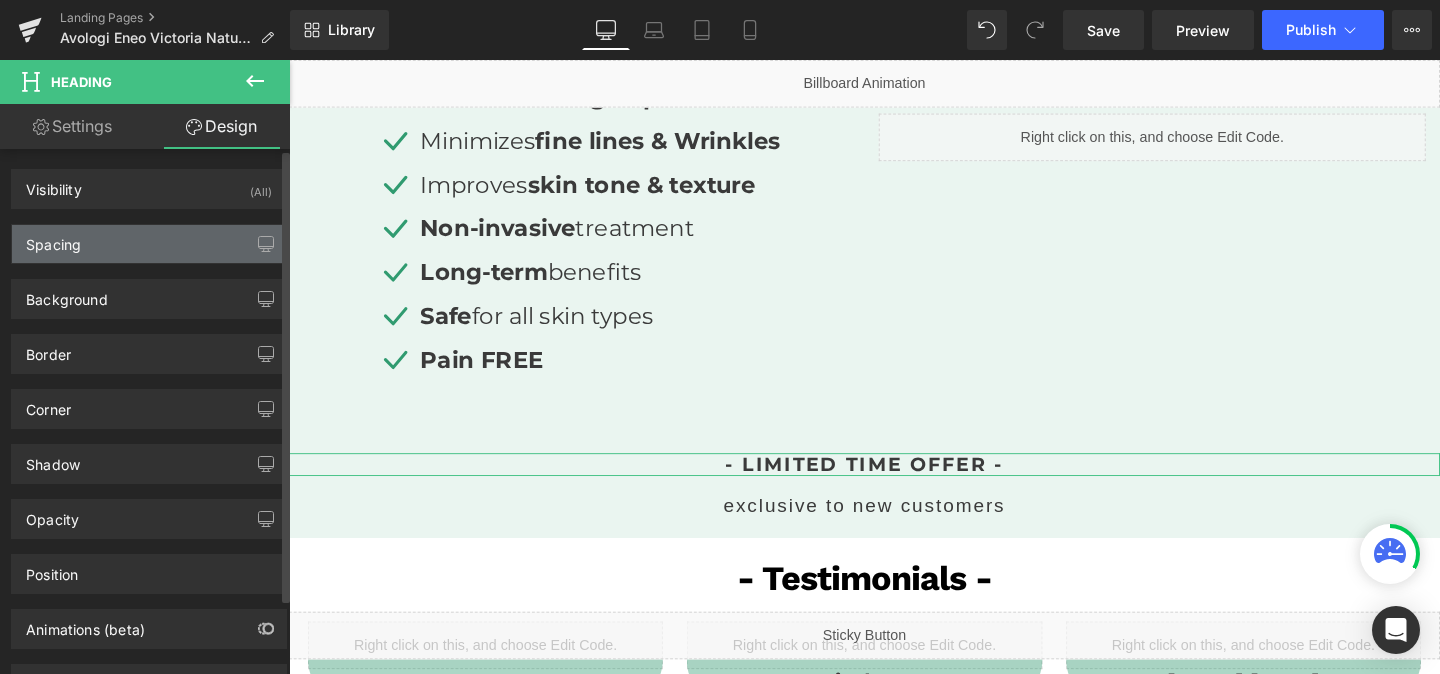 click on "Spacing" at bounding box center [149, 244] 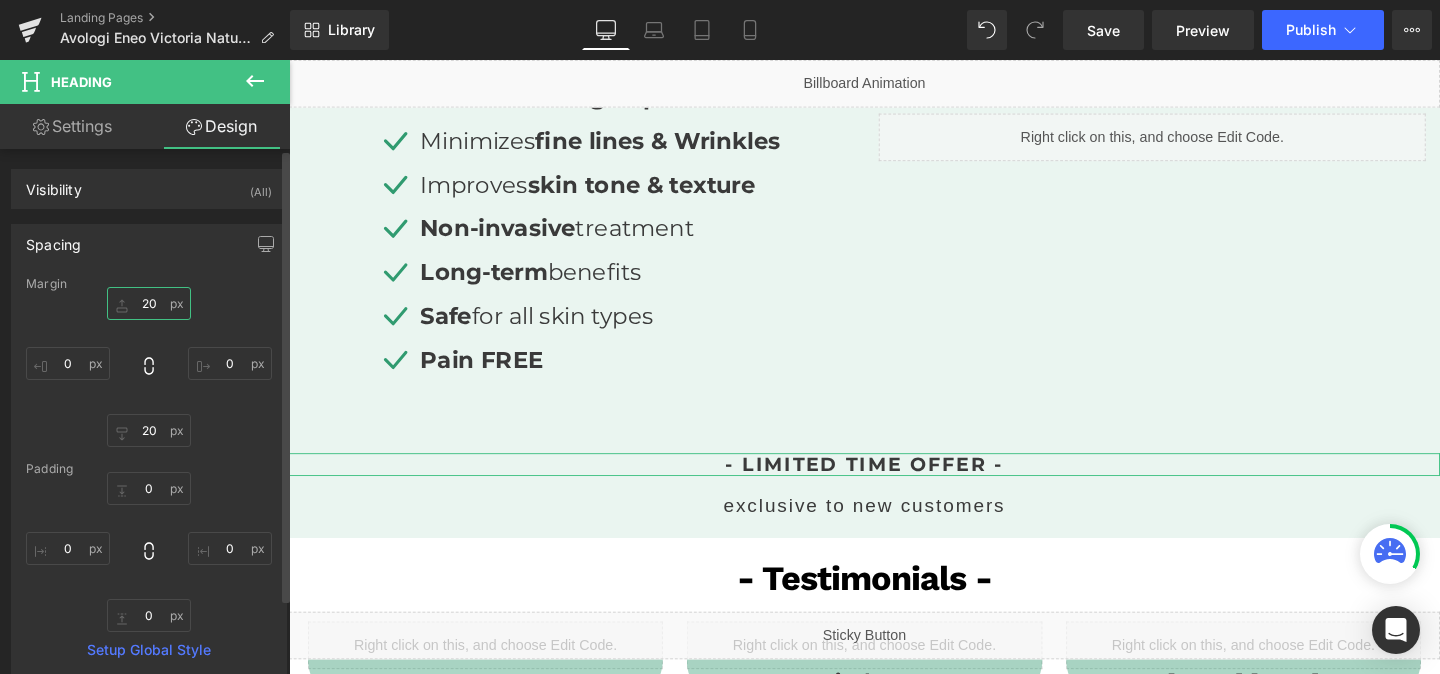 click on "20" at bounding box center (149, 303) 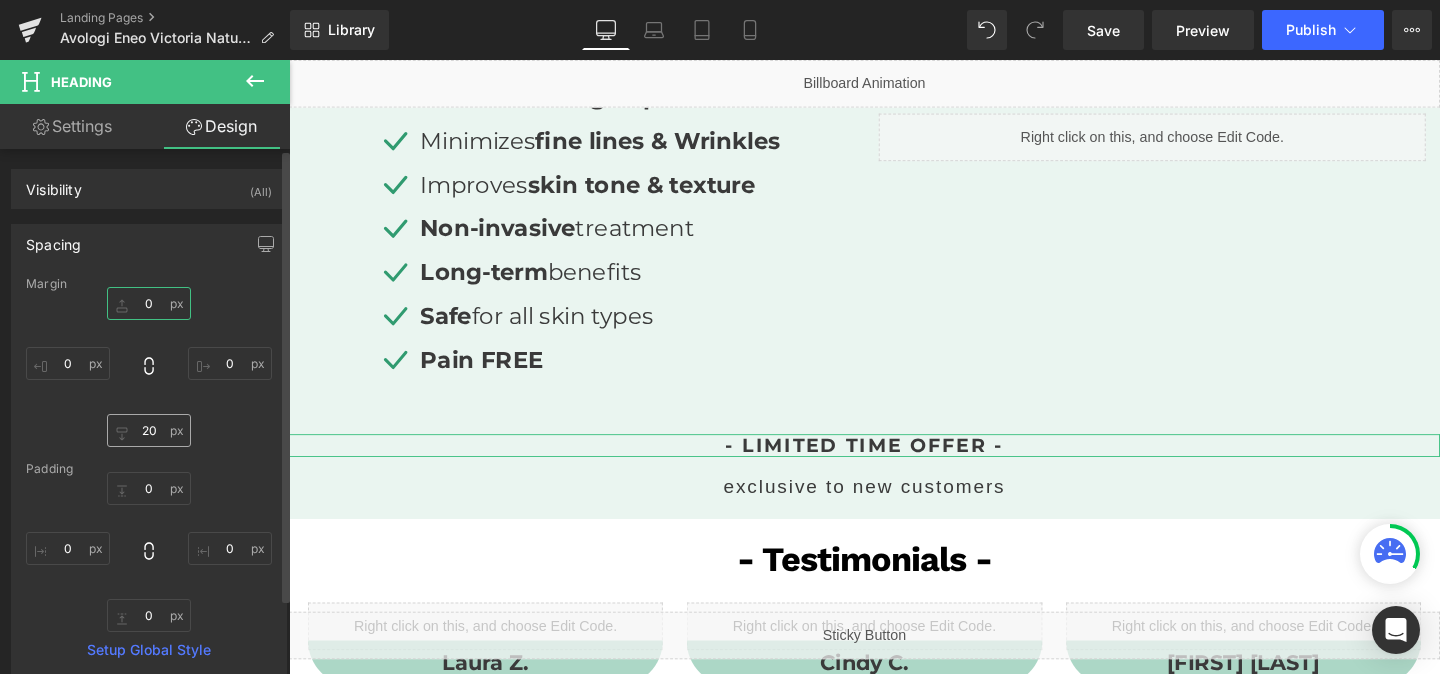type on "0" 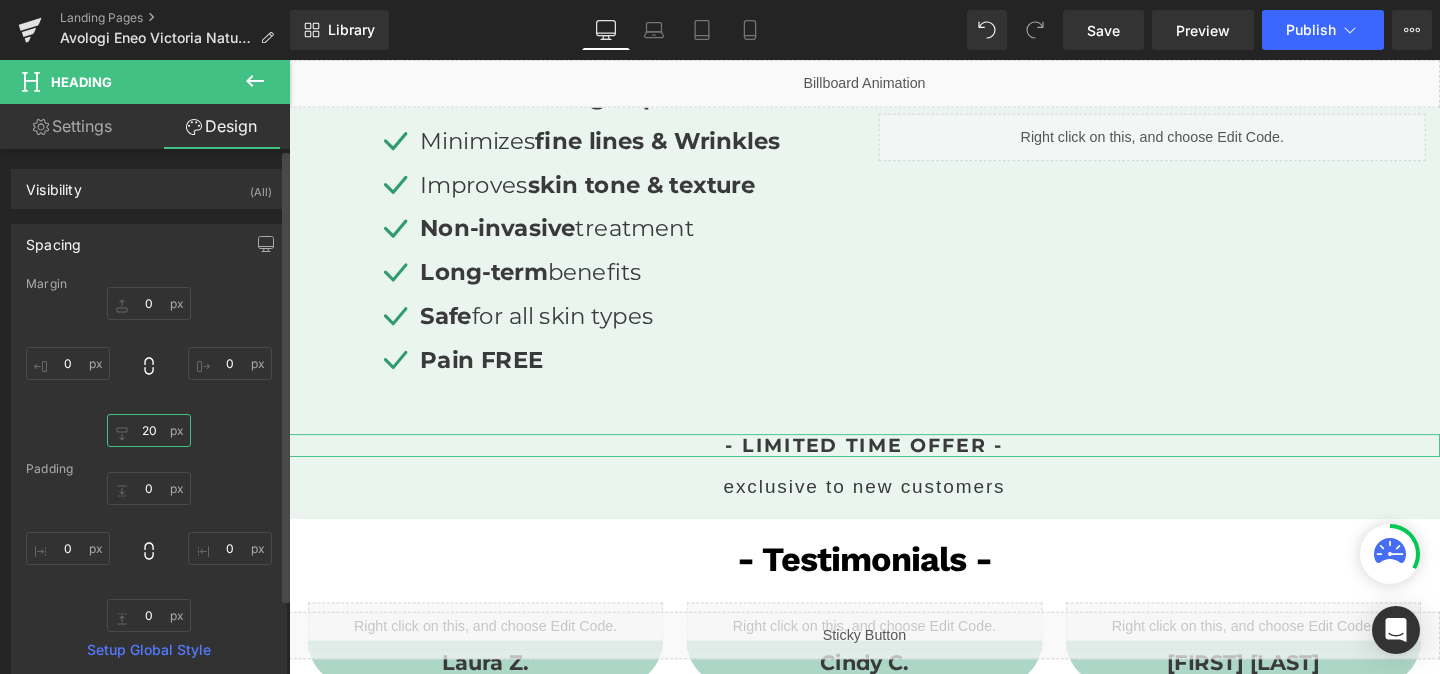 click on "20" at bounding box center [149, 430] 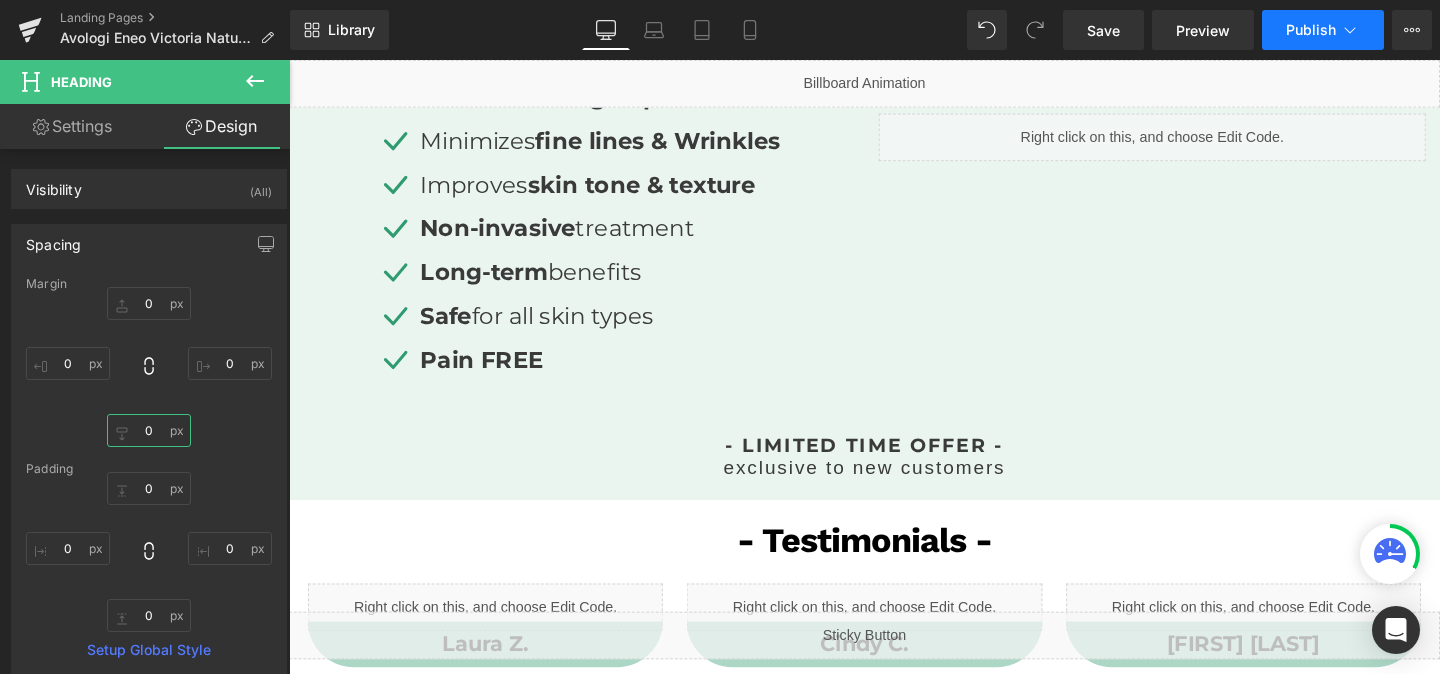 type on "0" 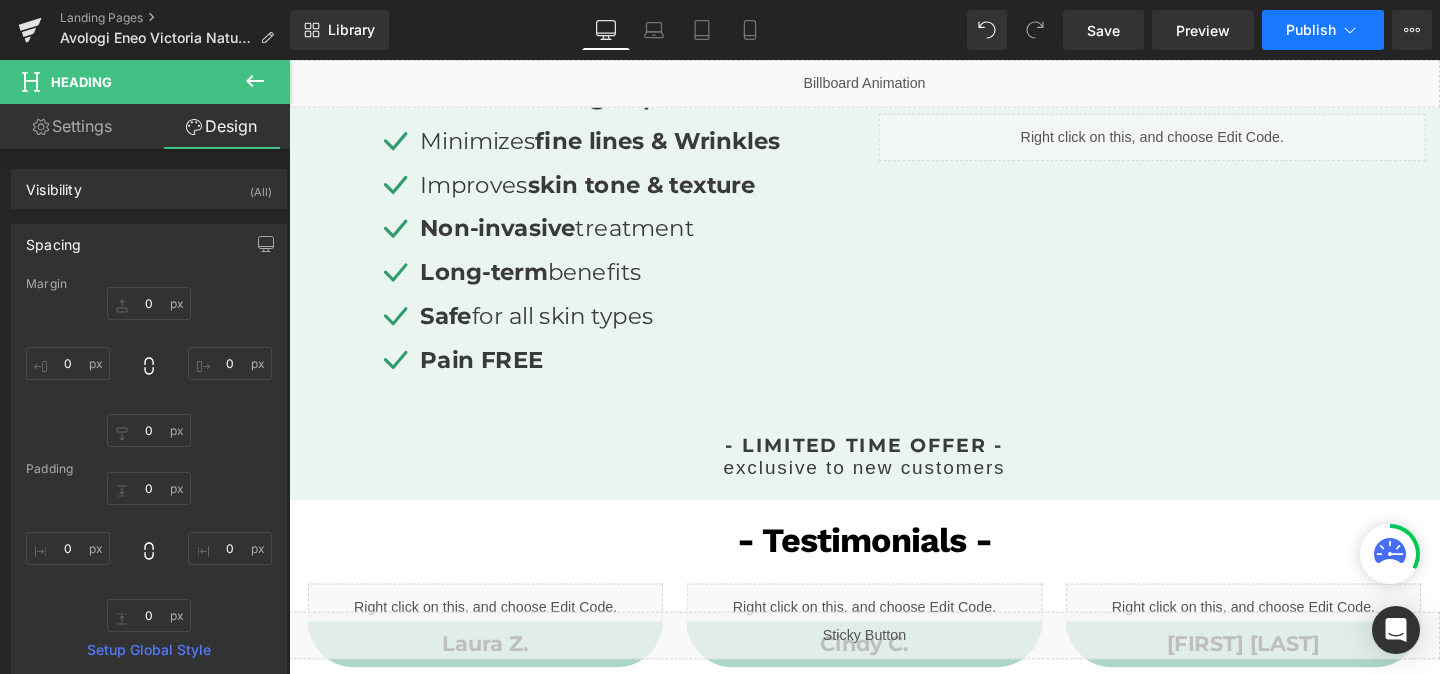 click on "Publish" at bounding box center (1311, 30) 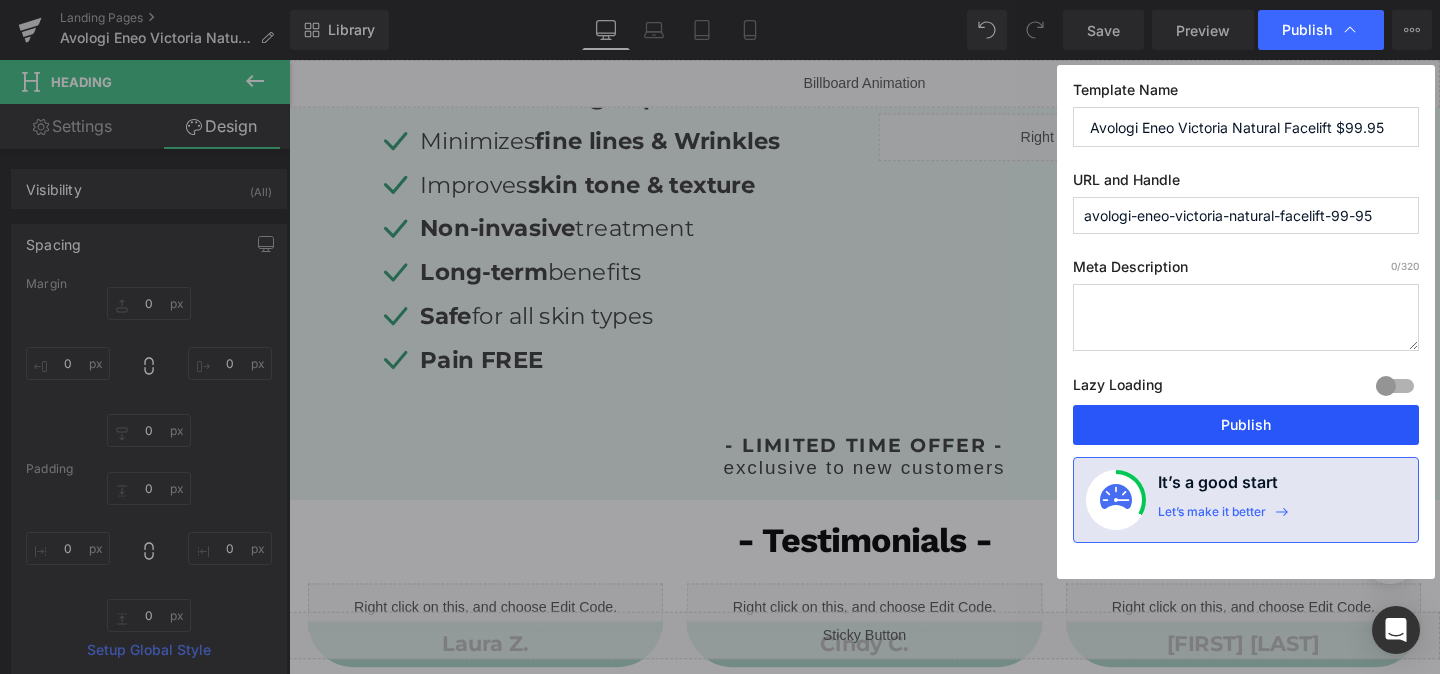 click on "Publish" at bounding box center (1246, 425) 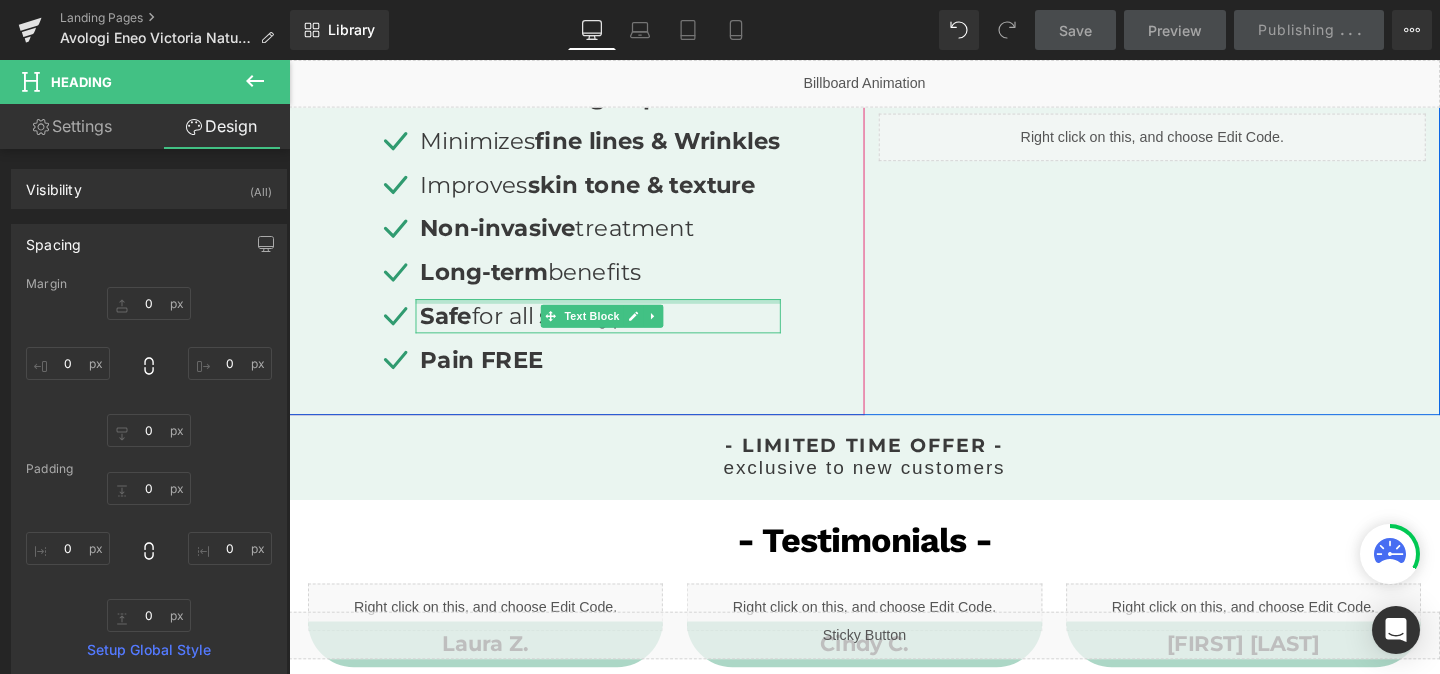 scroll, scrollTop: 610, scrollLeft: 0, axis: vertical 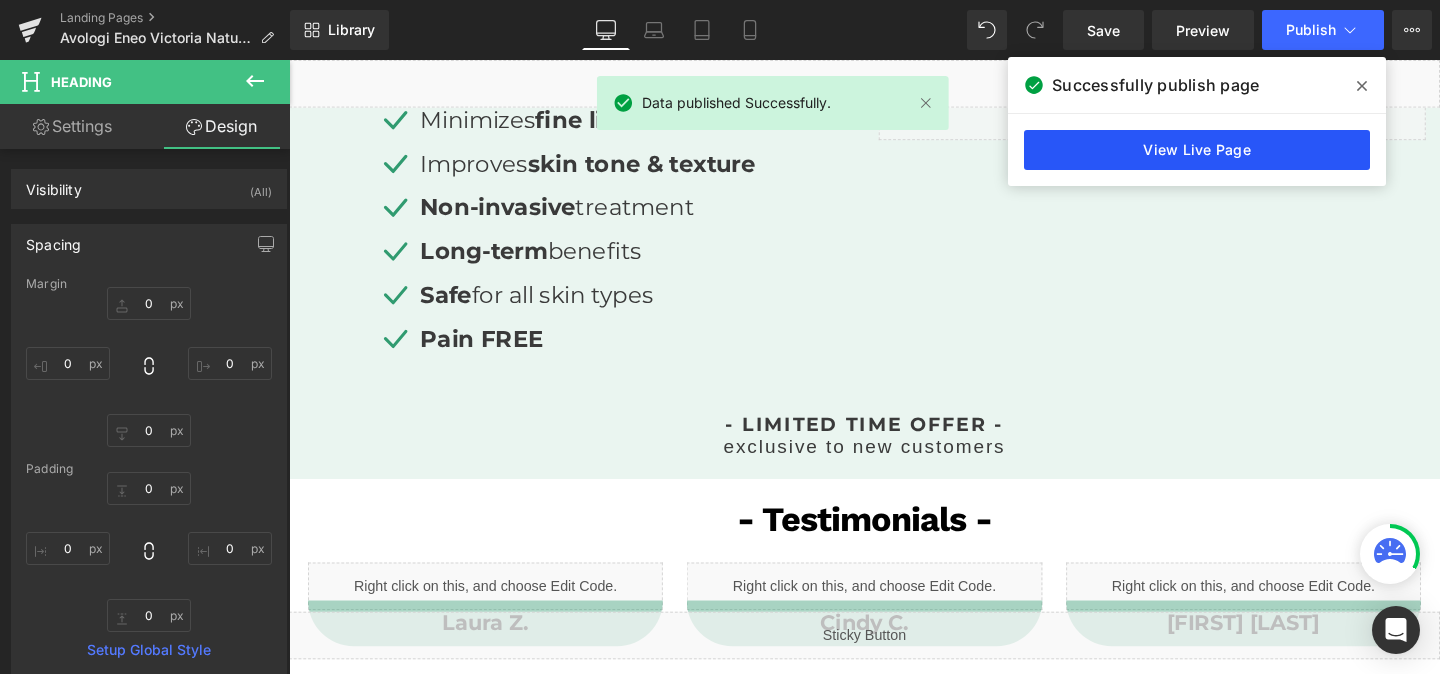 click on "View Live Page" at bounding box center [1197, 150] 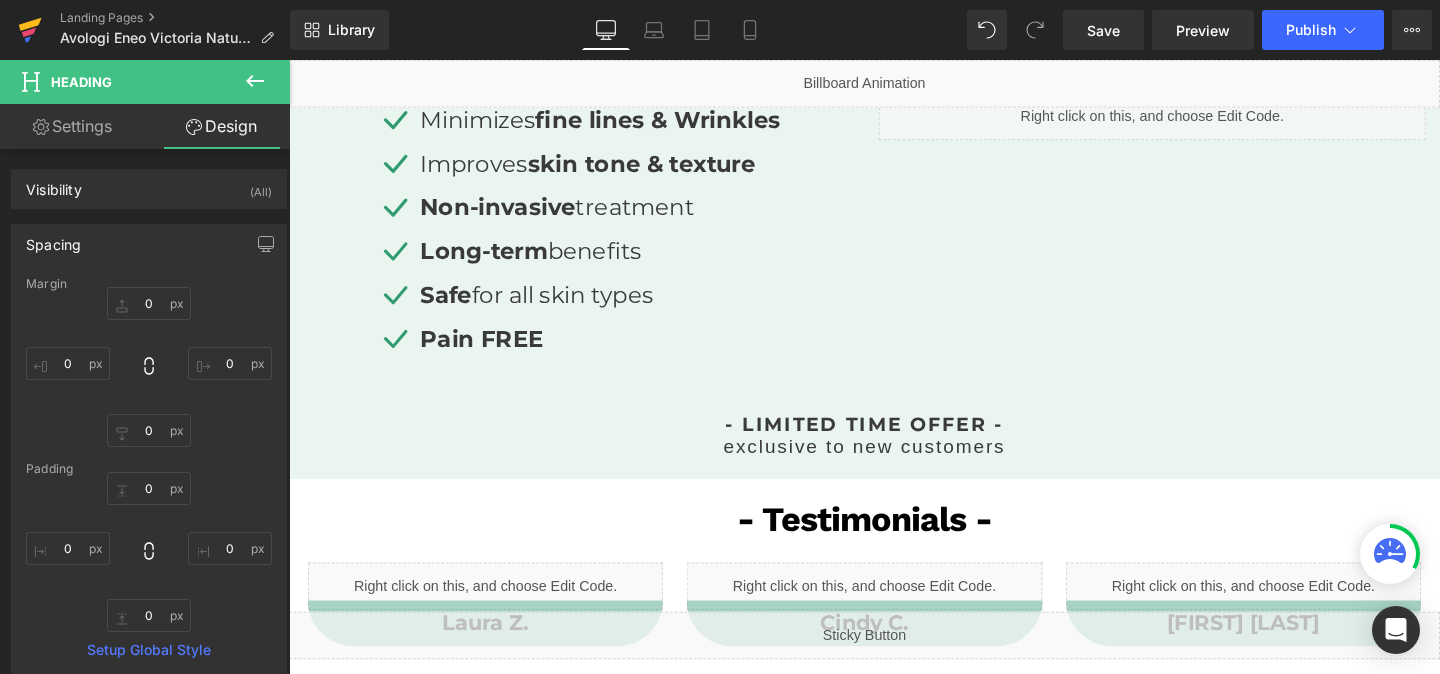 click 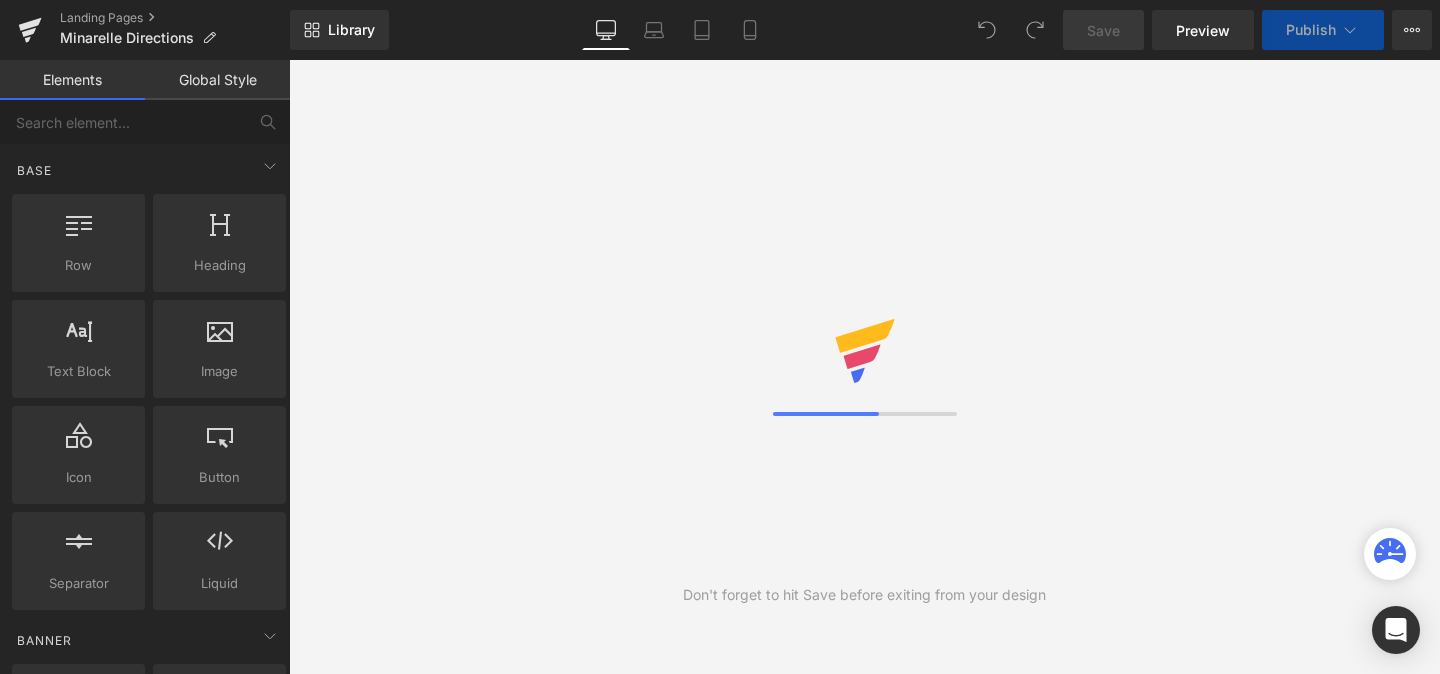 scroll, scrollTop: 0, scrollLeft: 0, axis: both 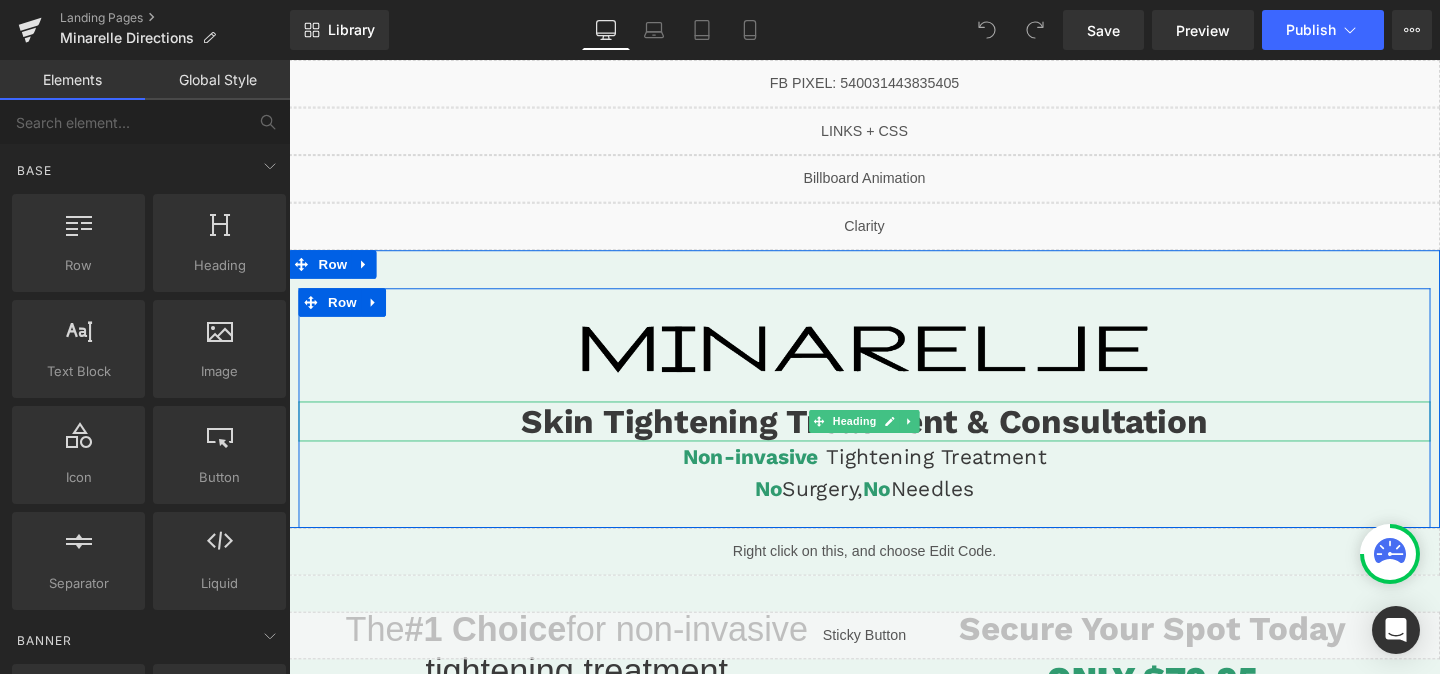 click on "Skin Tightening Treatment & Consultation" at bounding box center (894, 440) 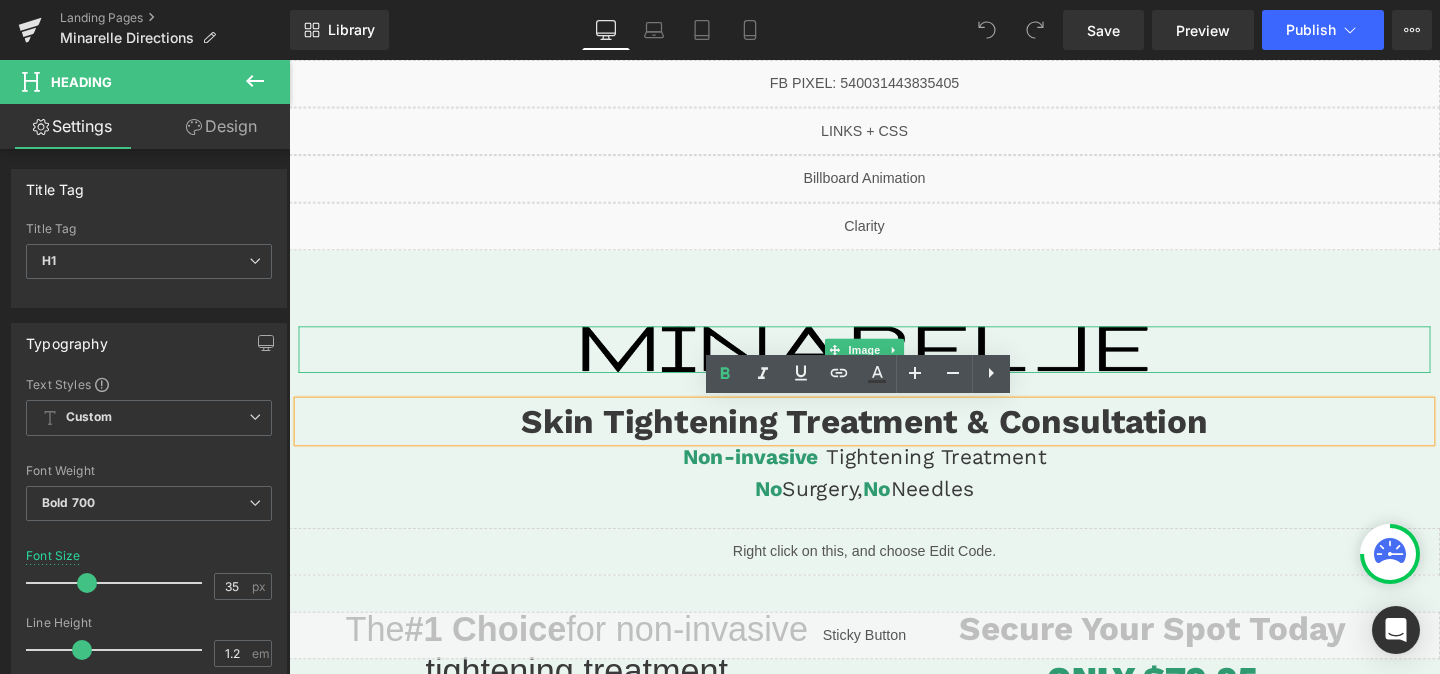 click at bounding box center (894, 364) 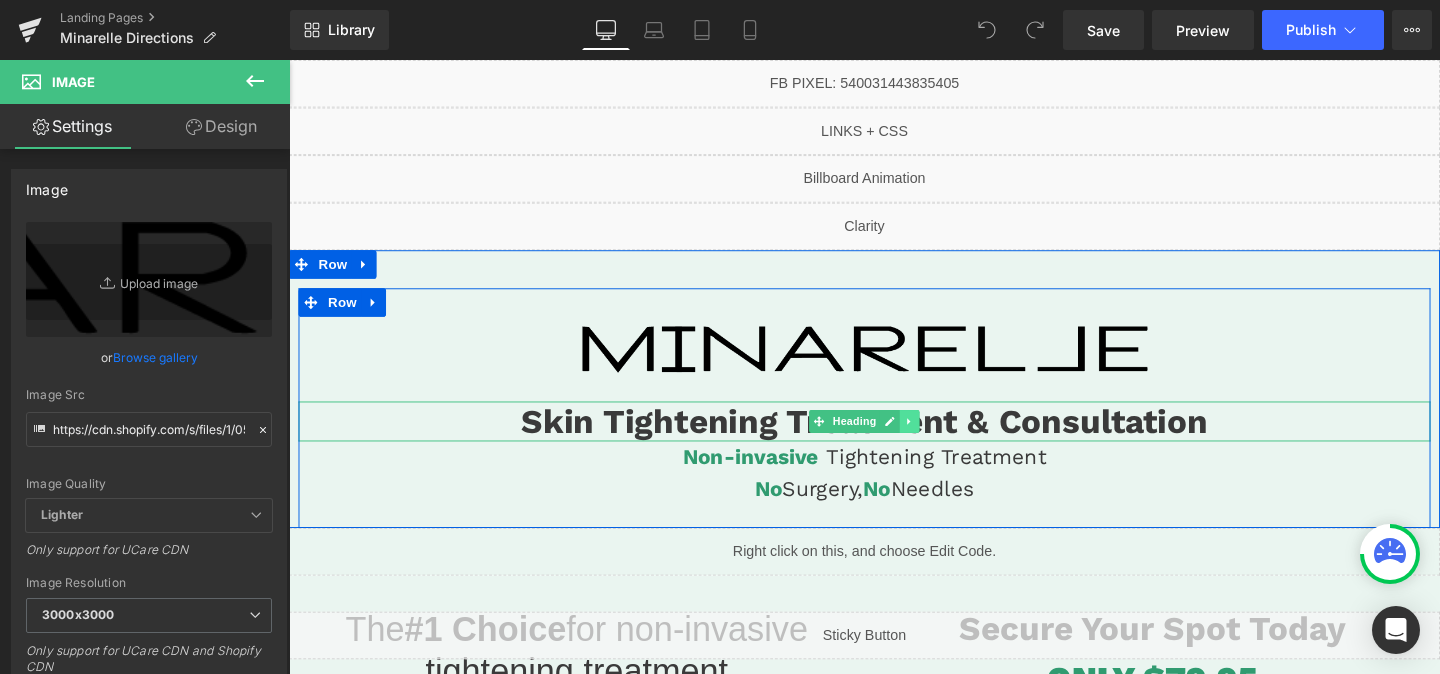 click 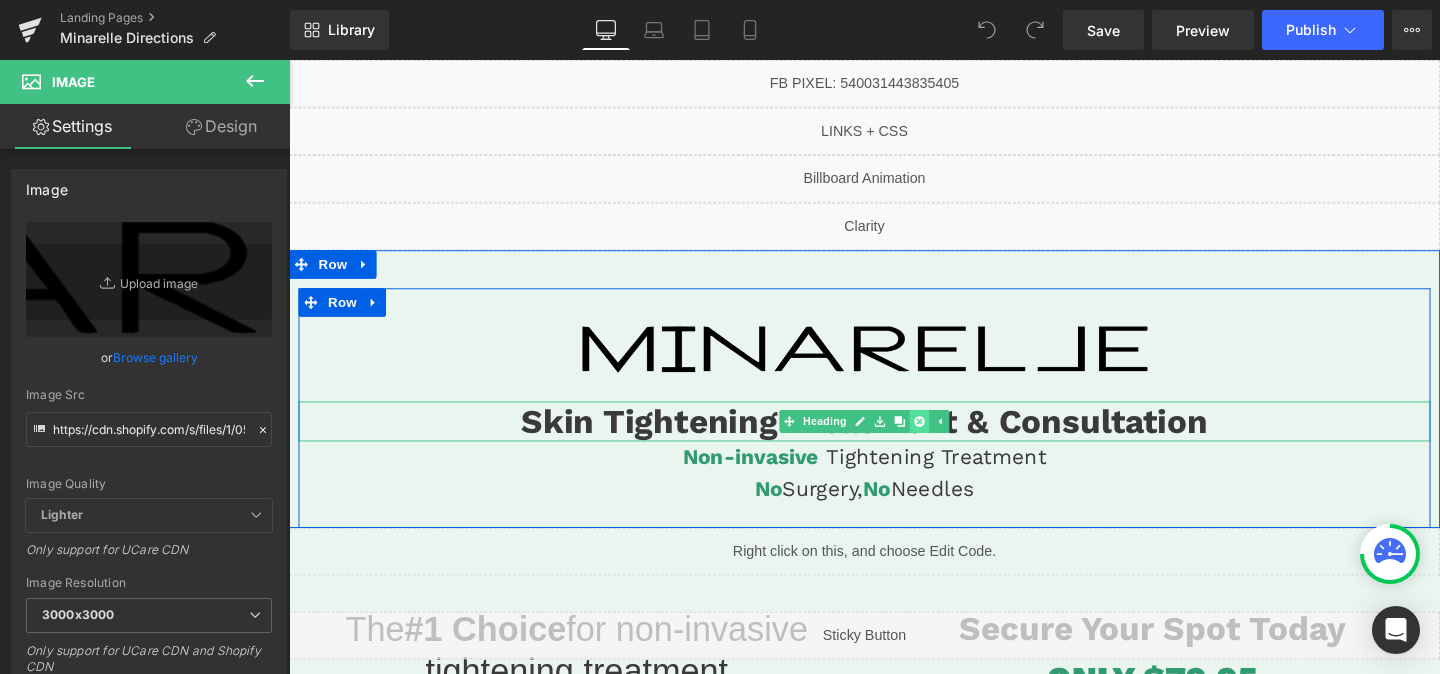 click 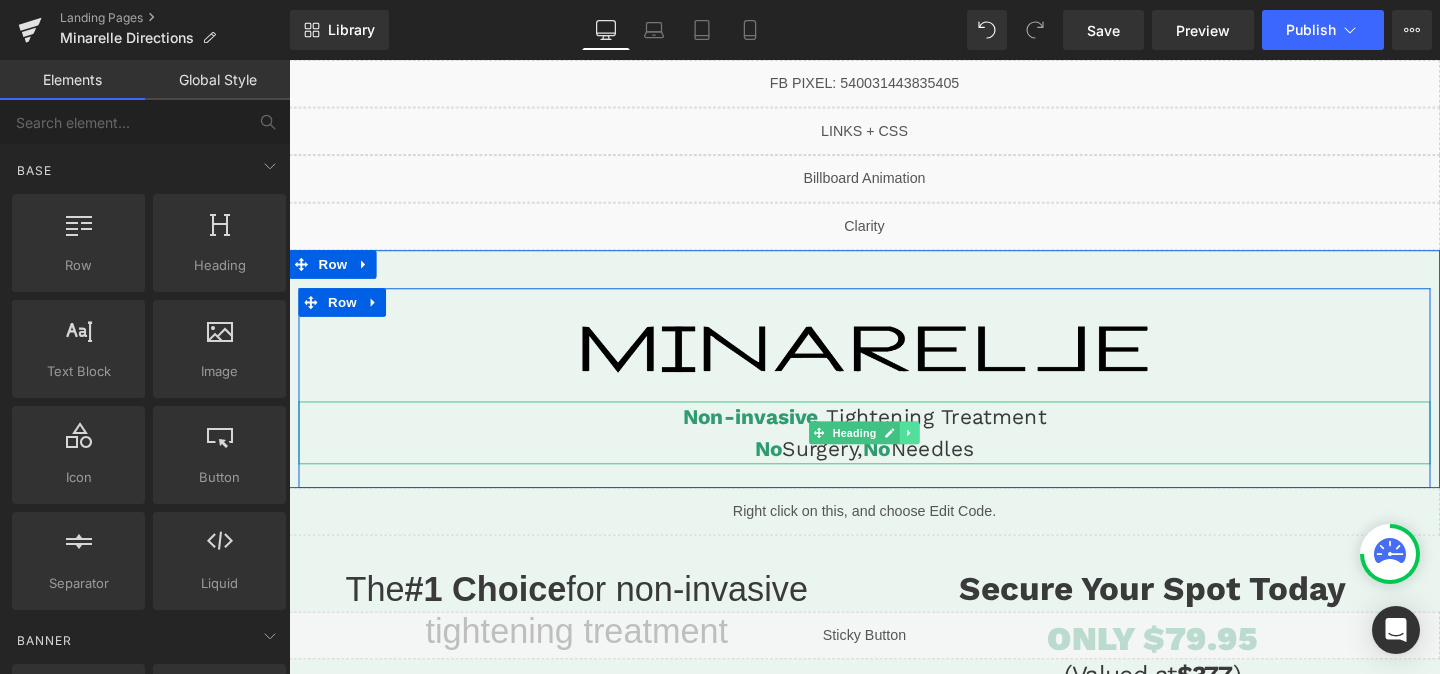 click 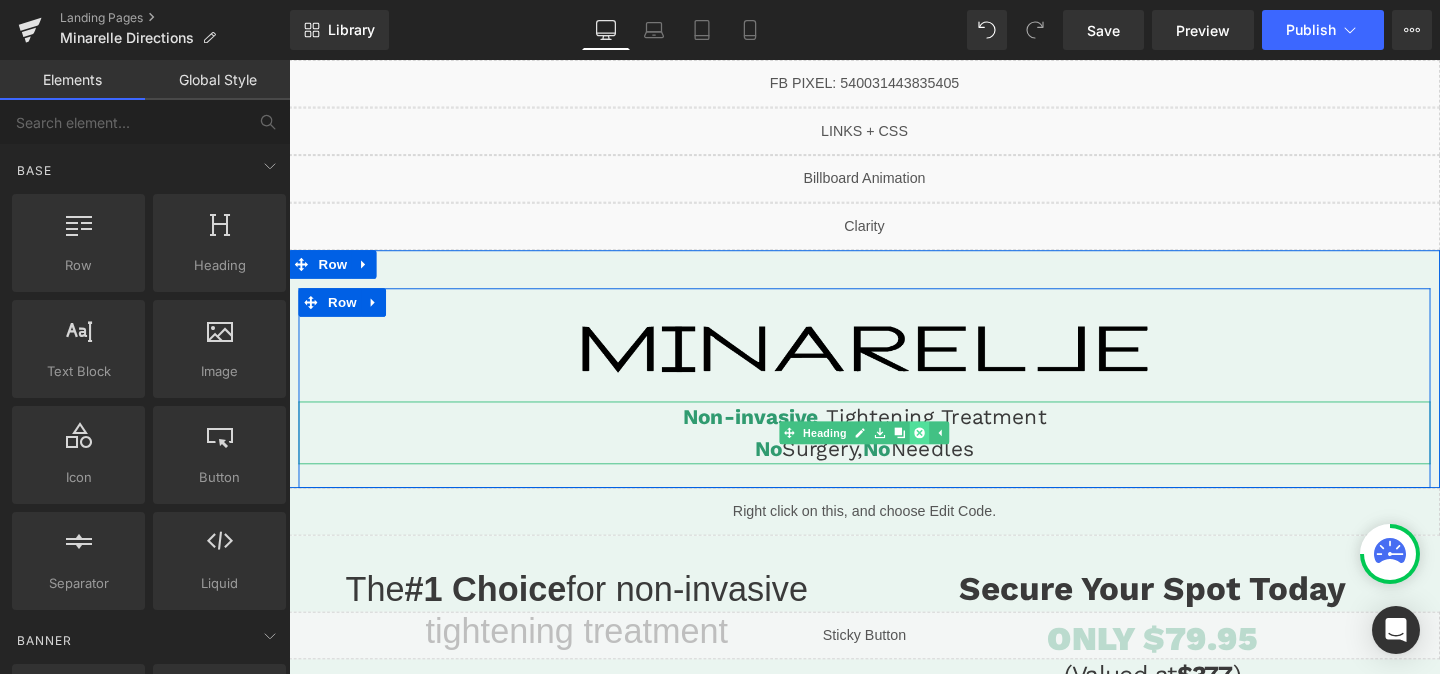click 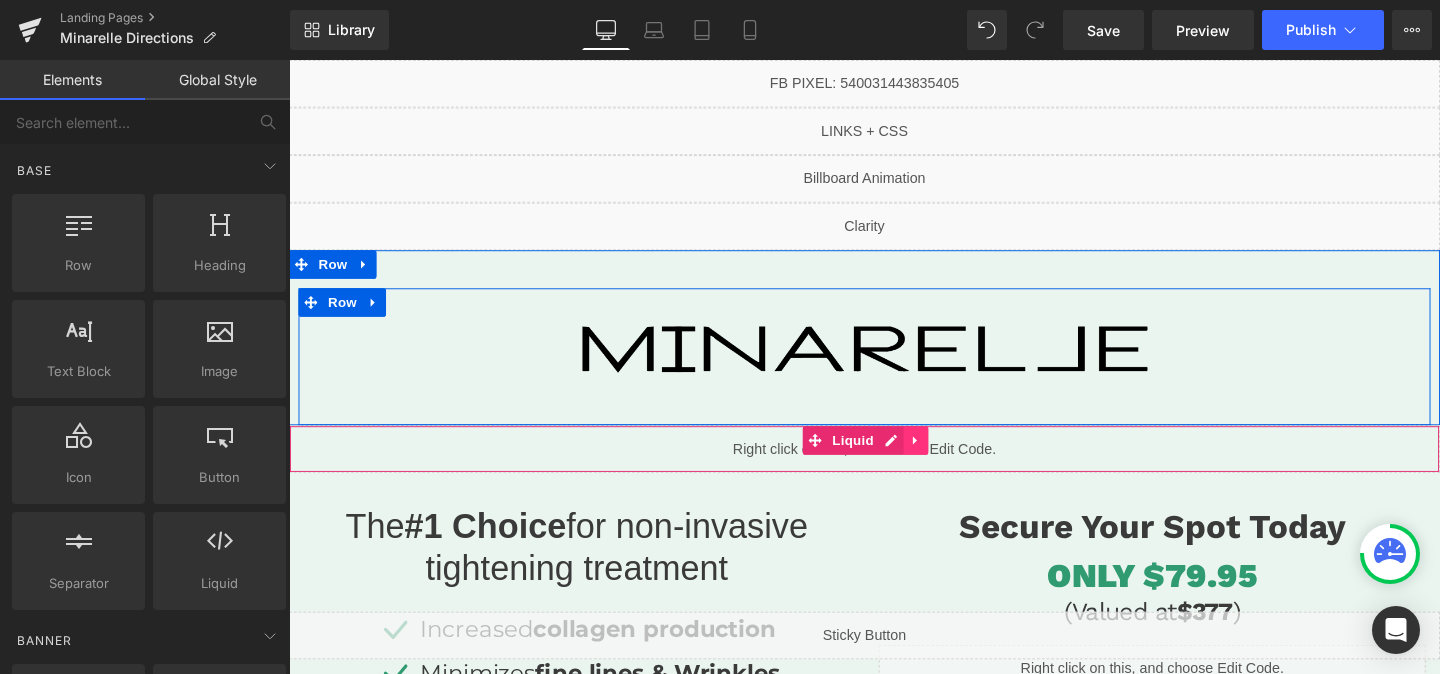 click 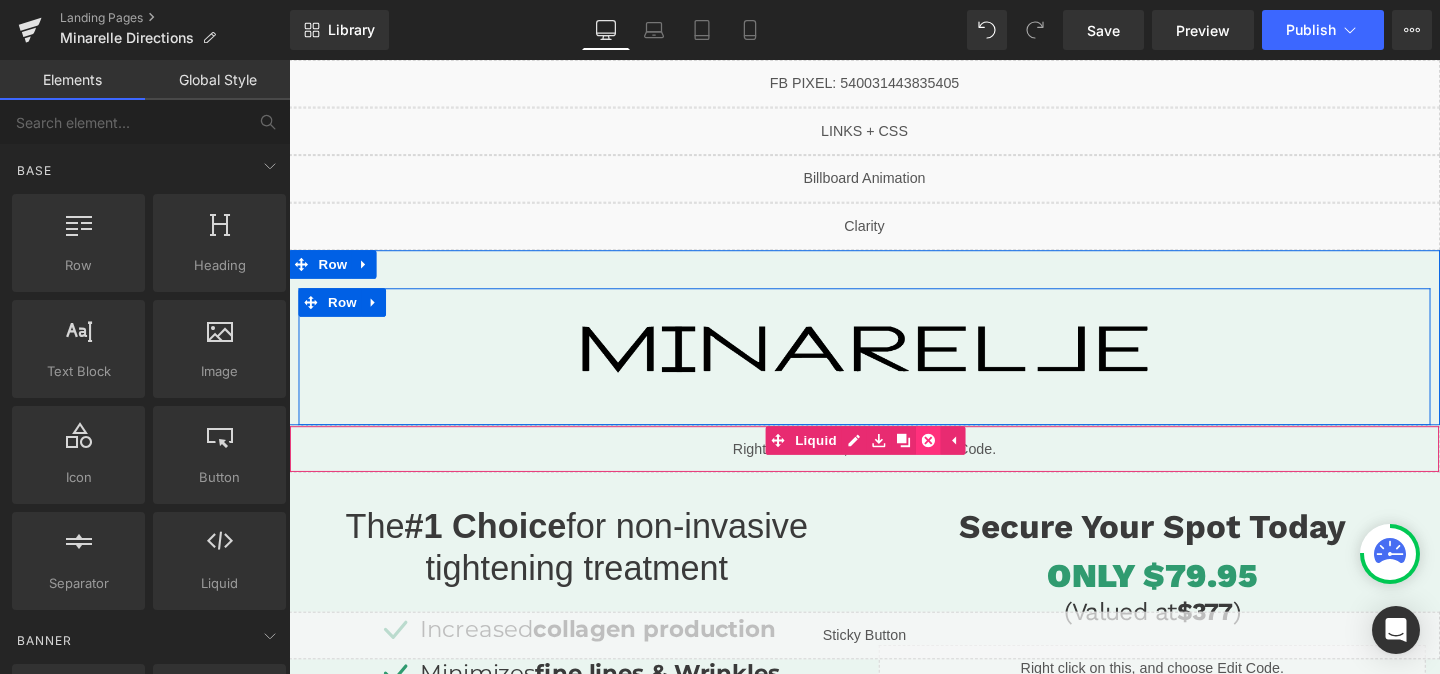 click 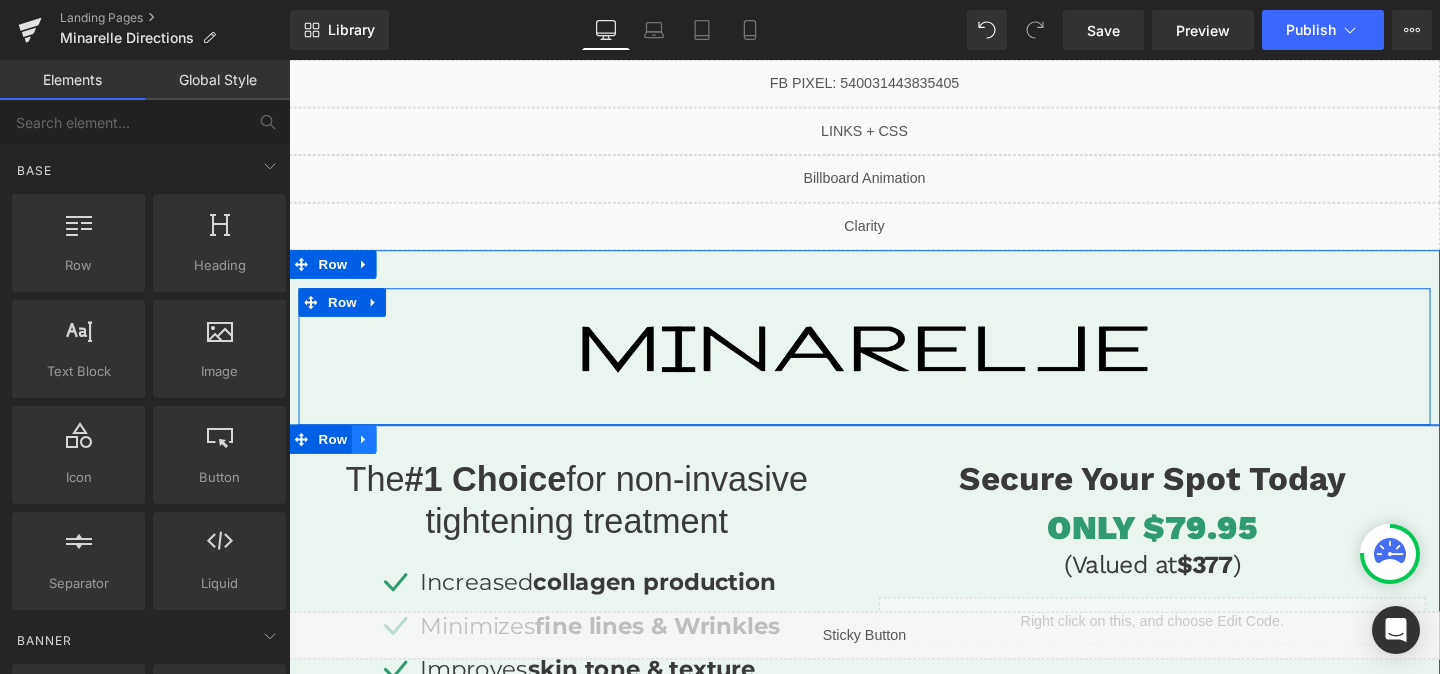 click 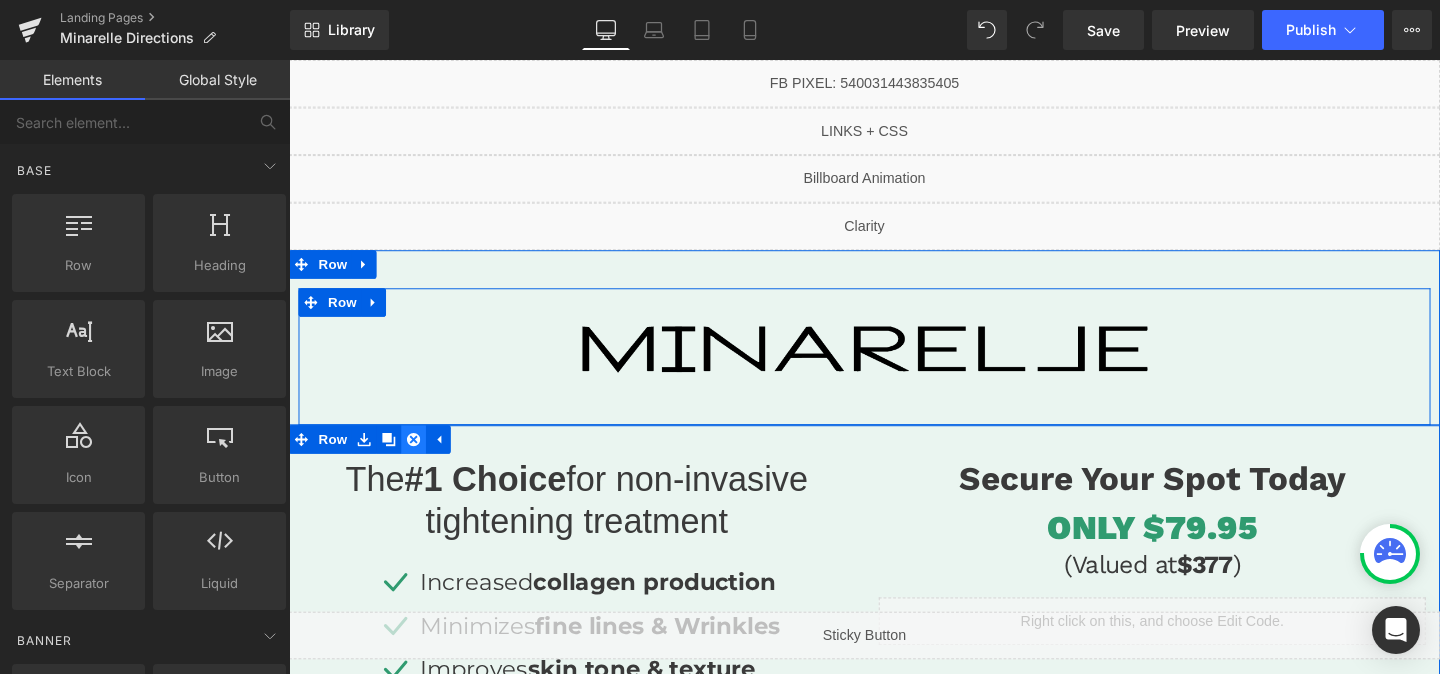click 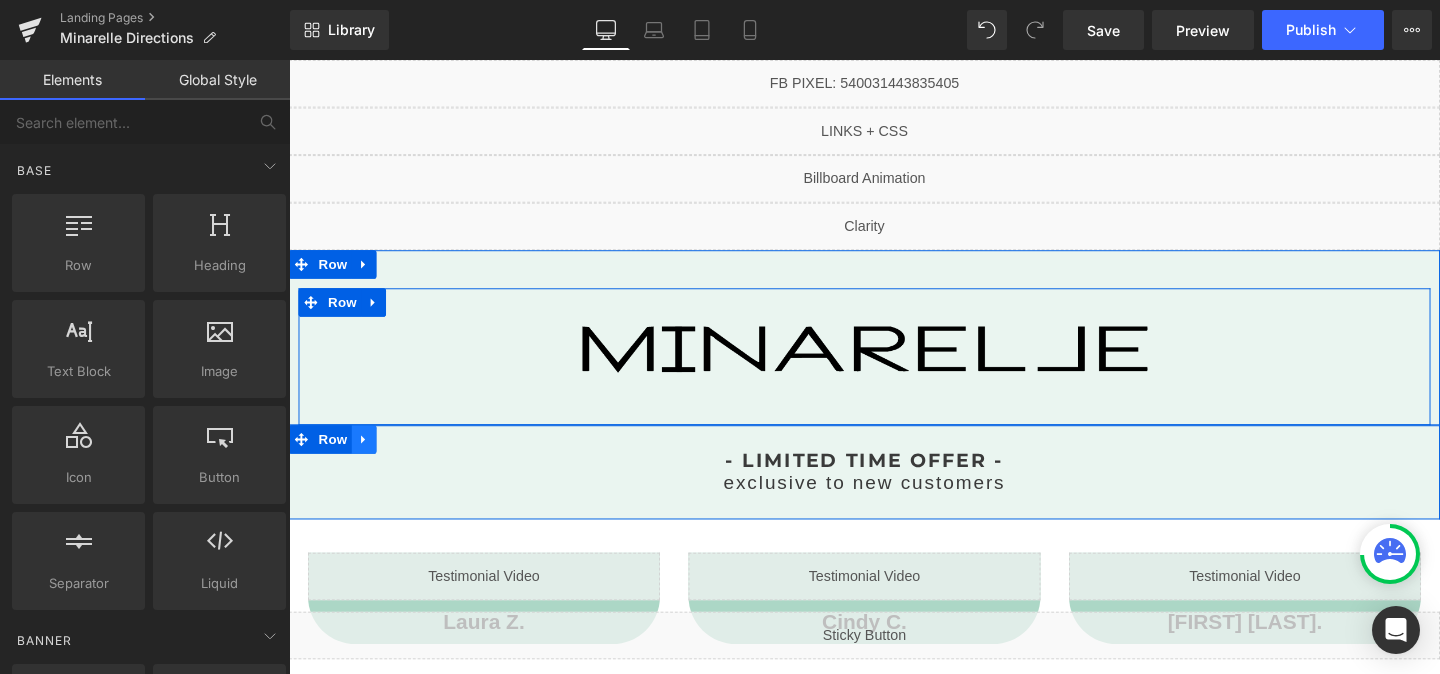click 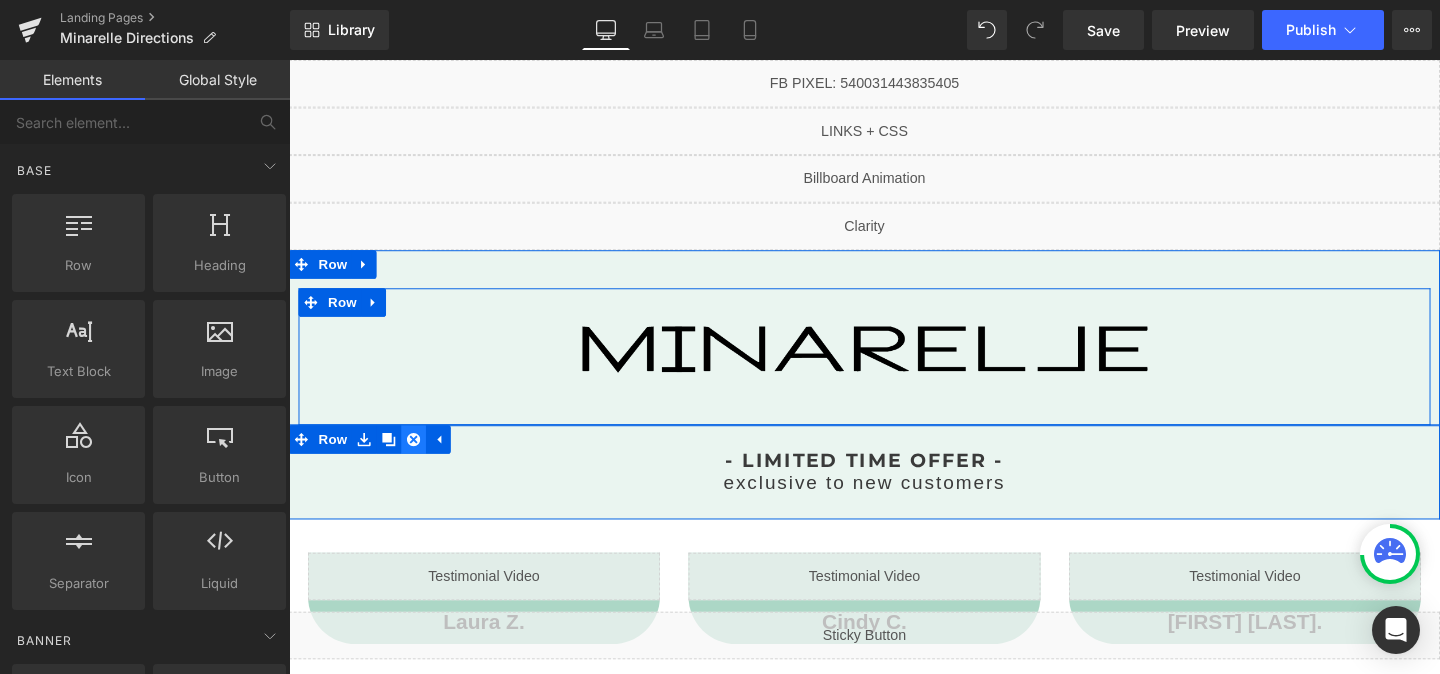 click at bounding box center [420, 459] 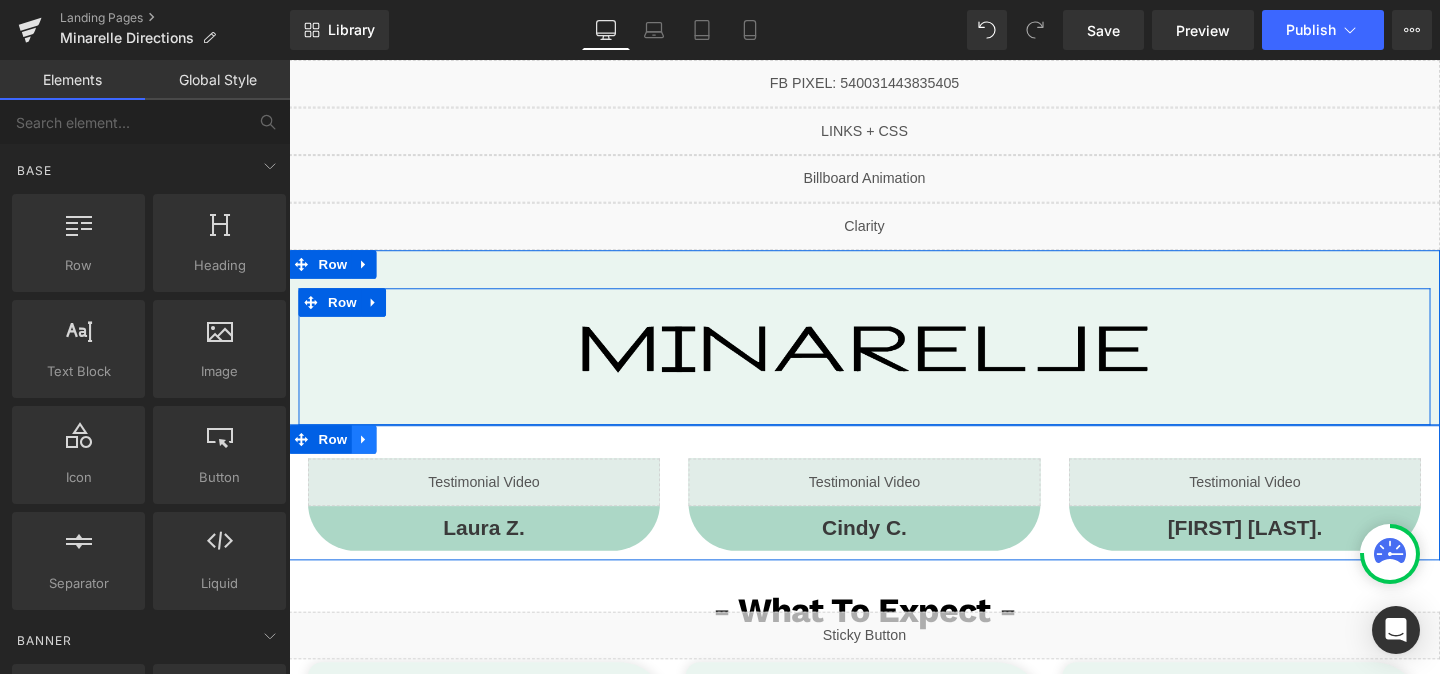 click 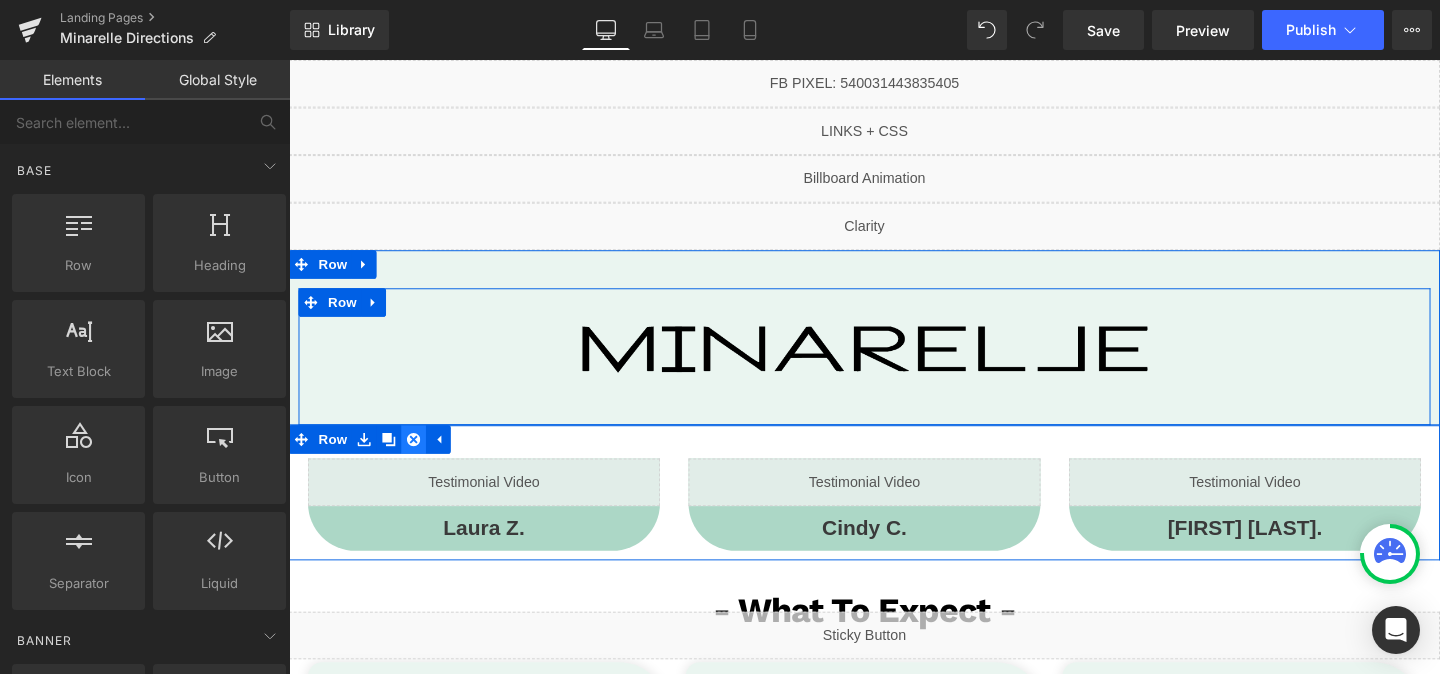 click 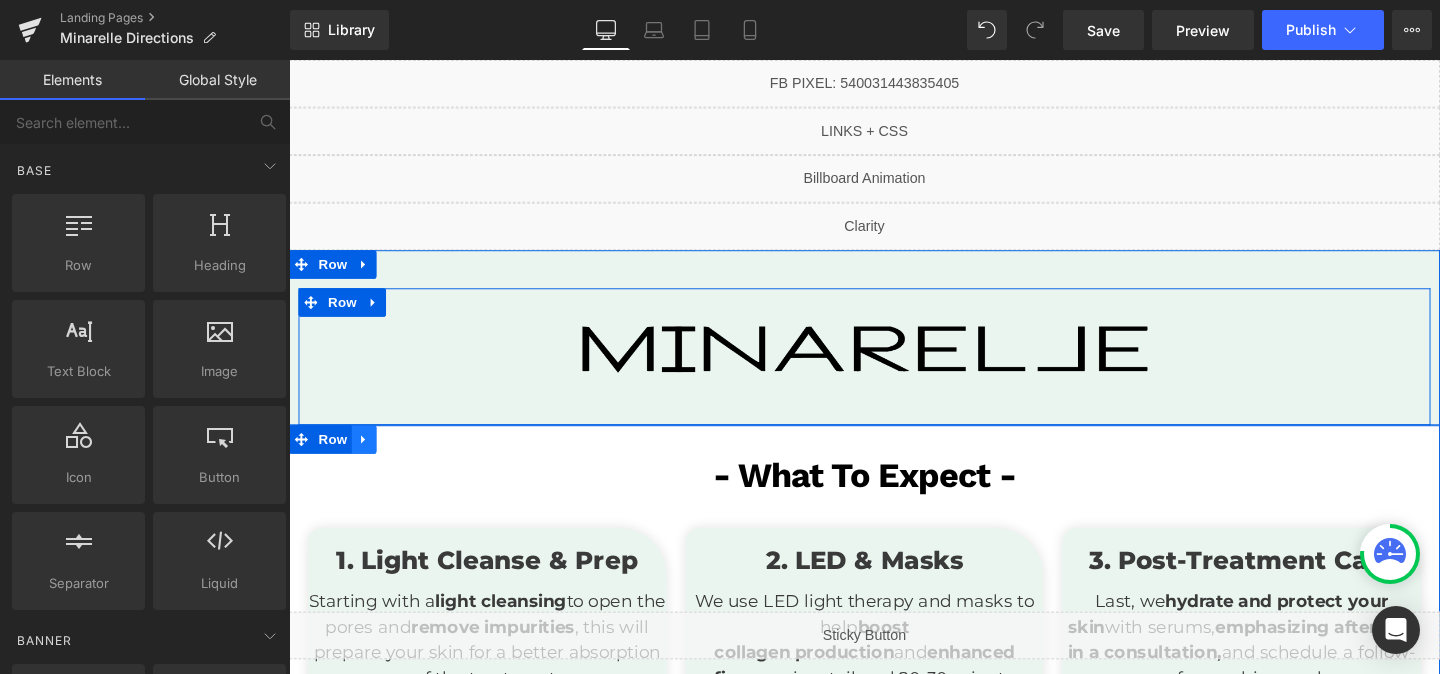 click 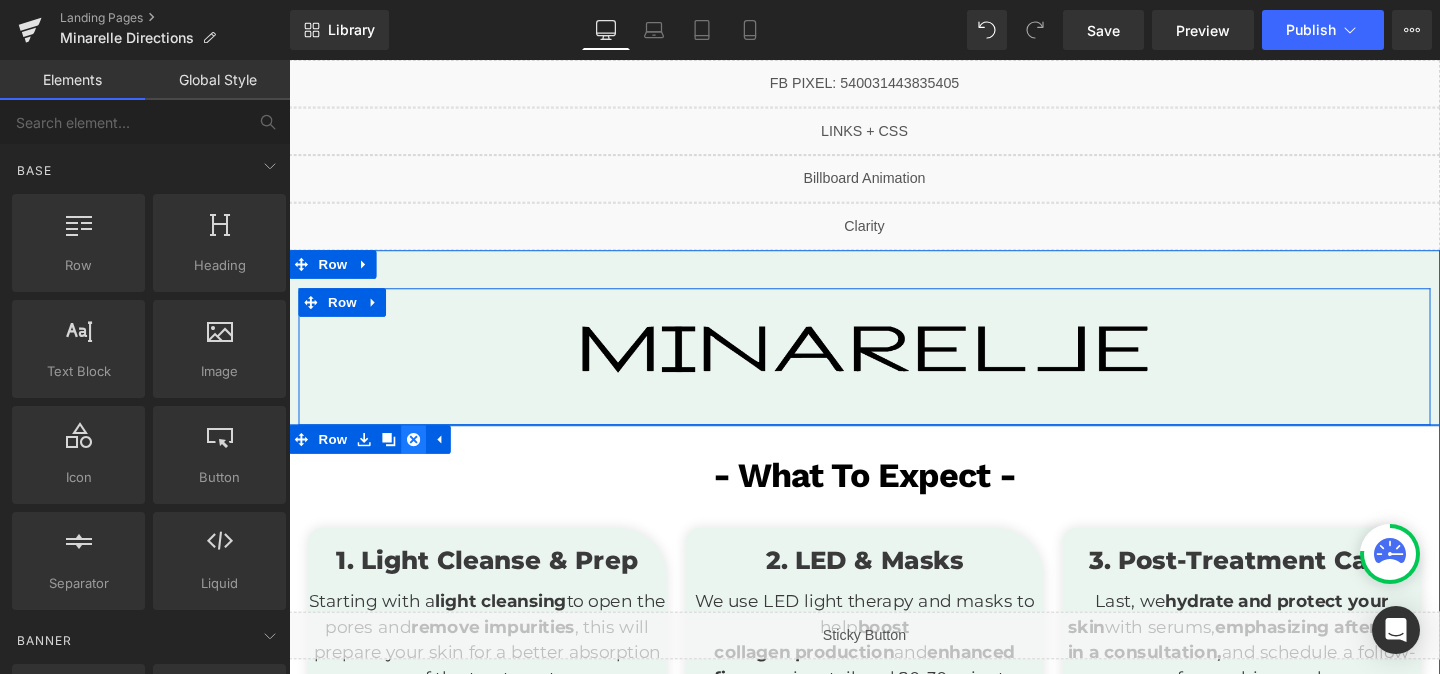 click 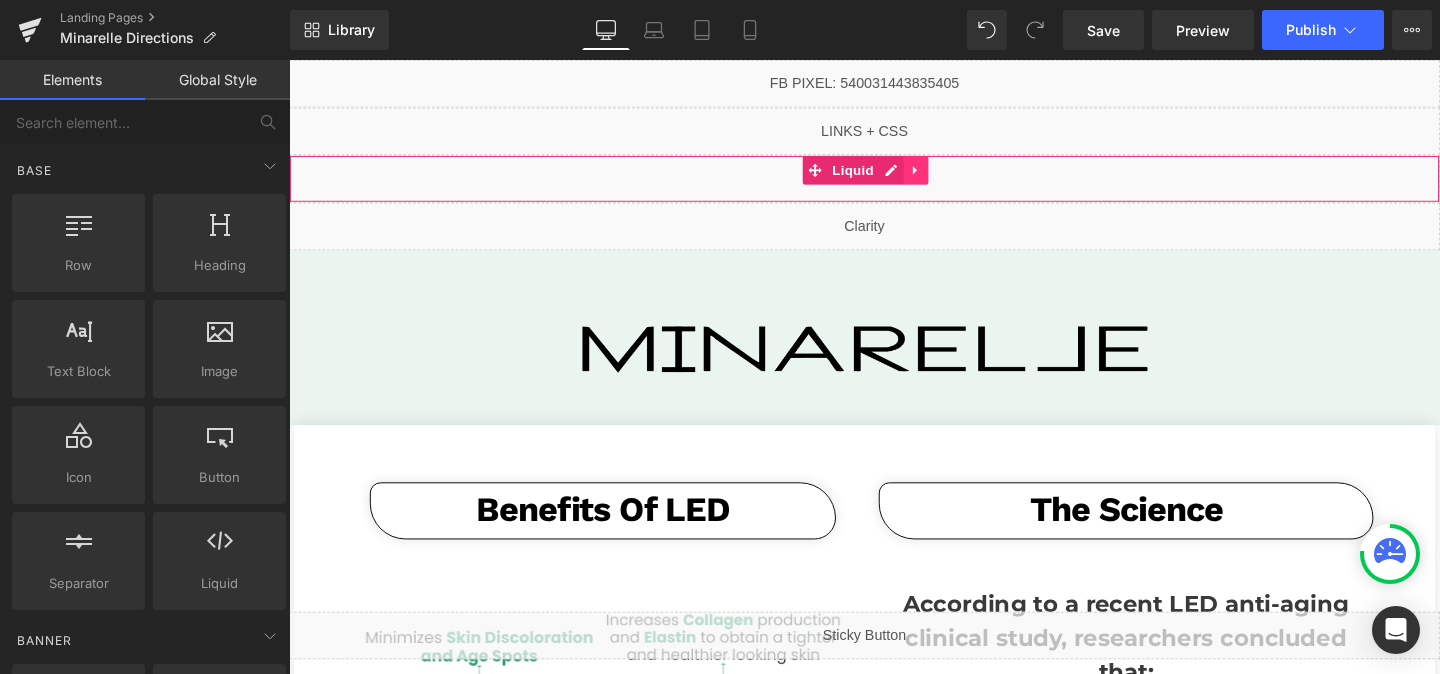 click 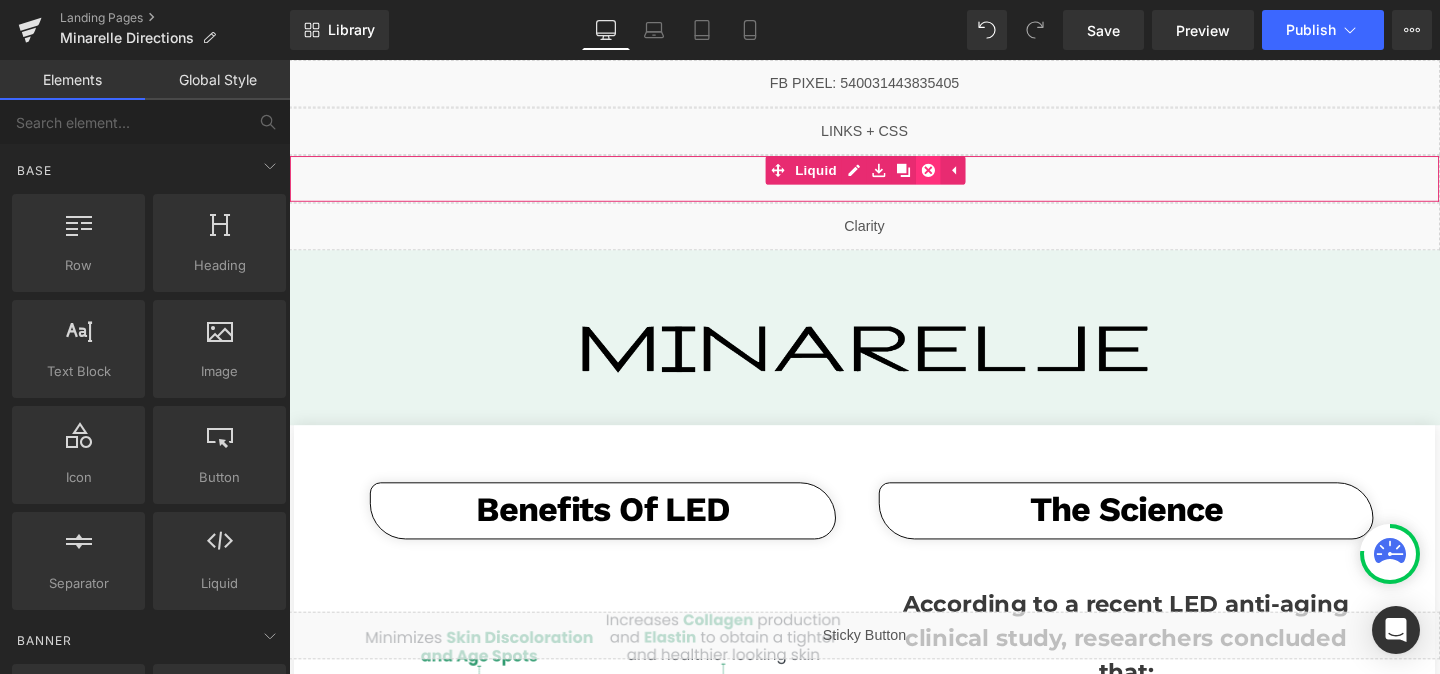 click 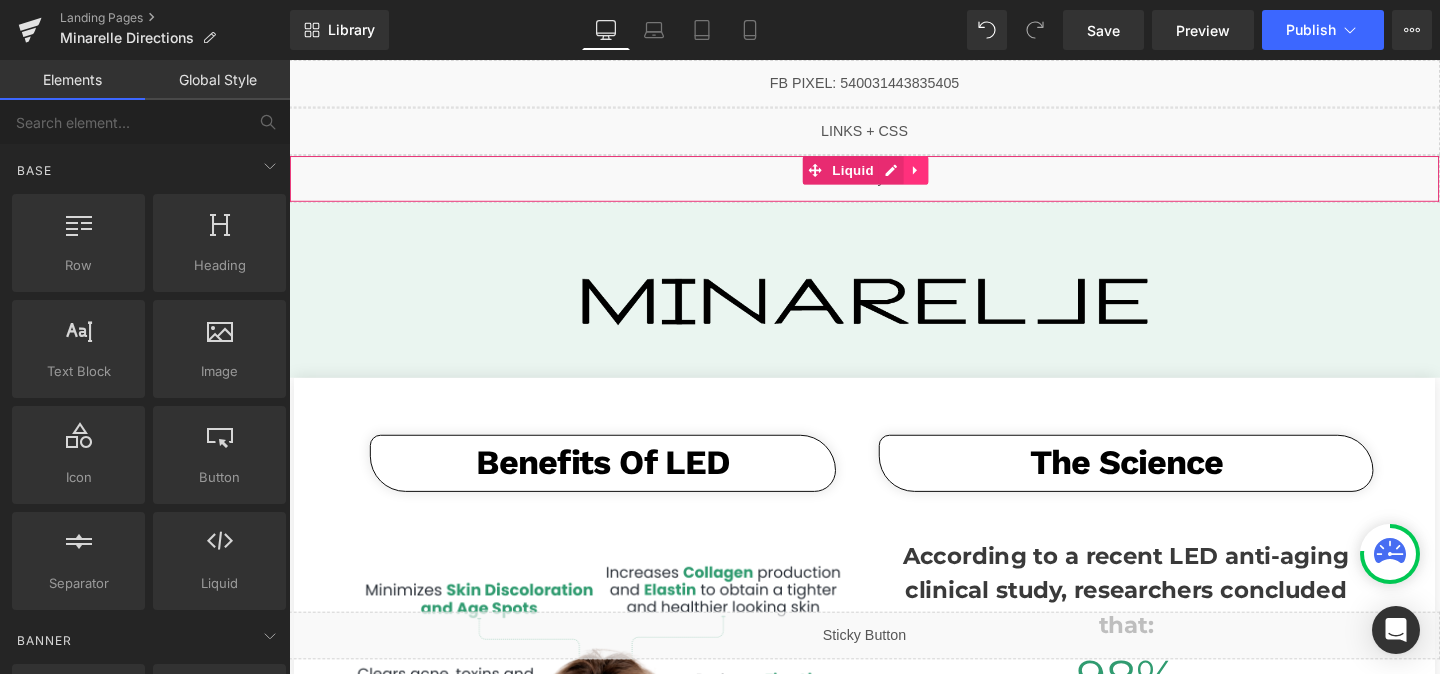 click 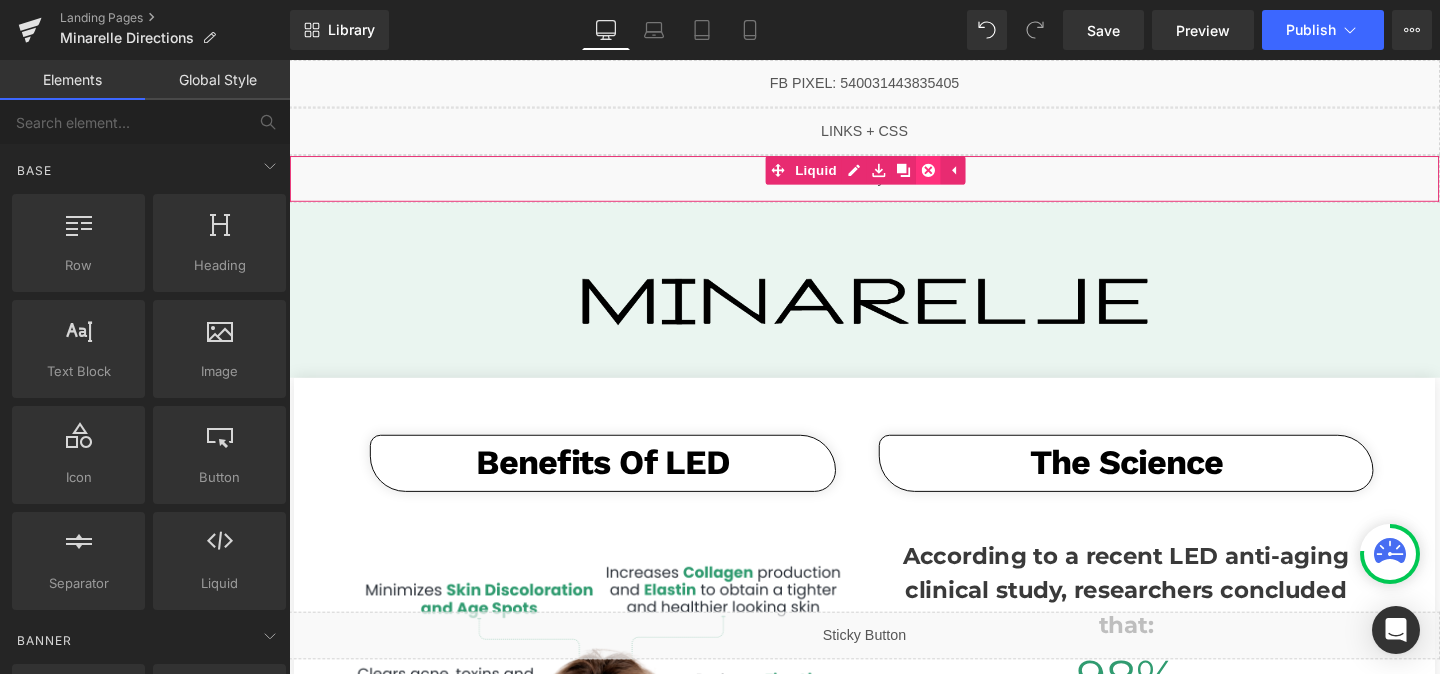 click 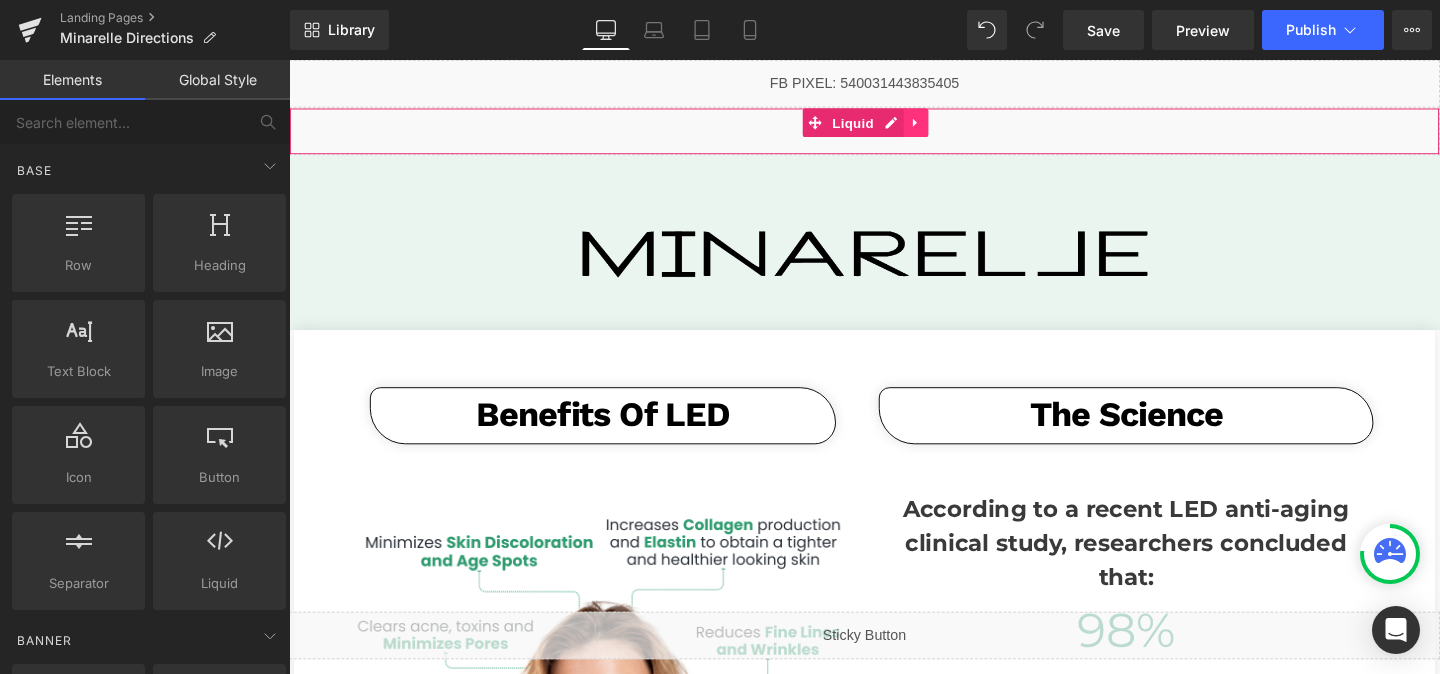 click 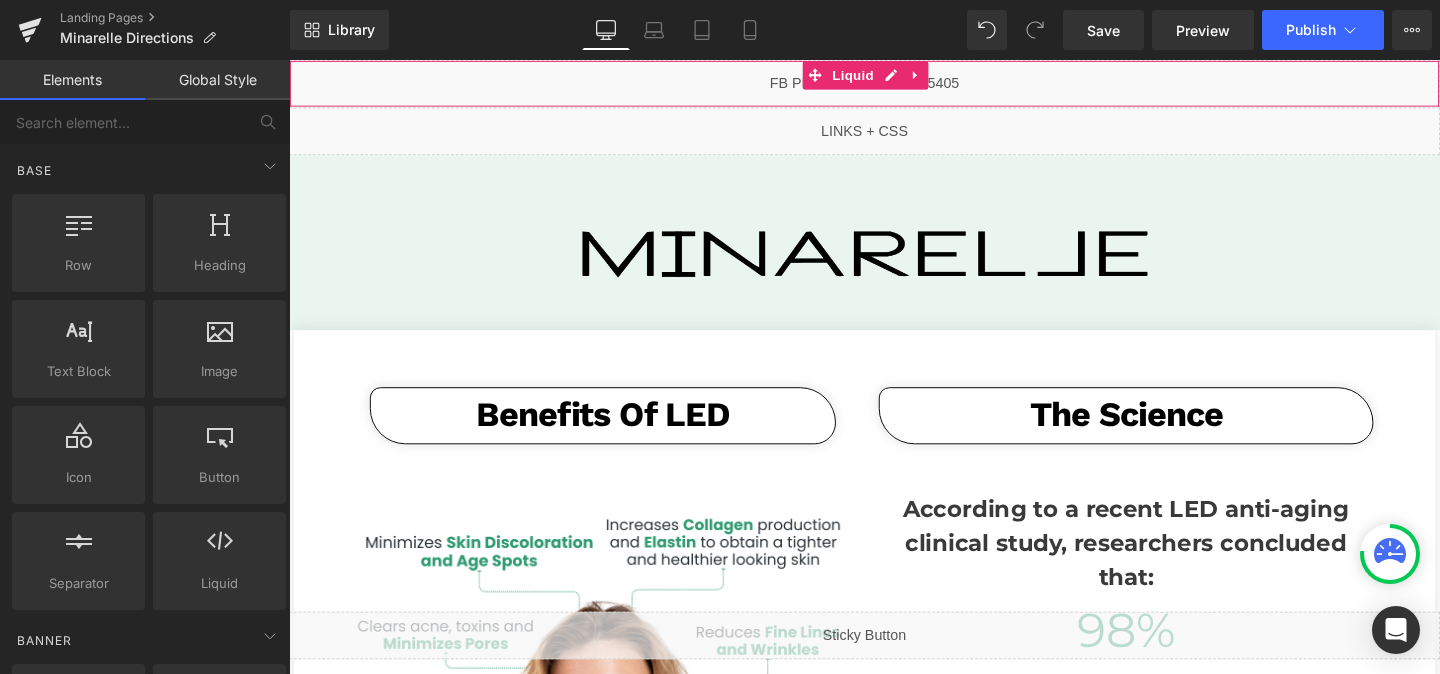 click on "Liquid" at bounding box center [894, 85] 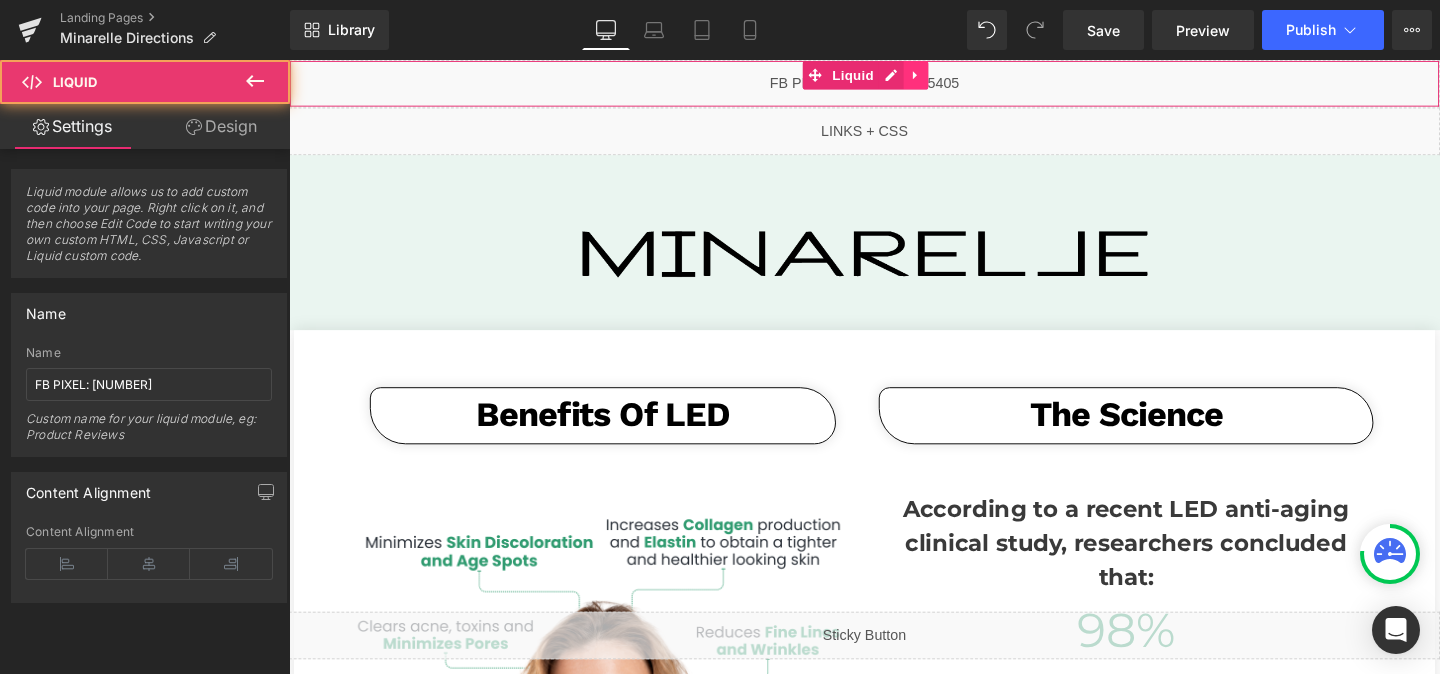 click at bounding box center (948, 76) 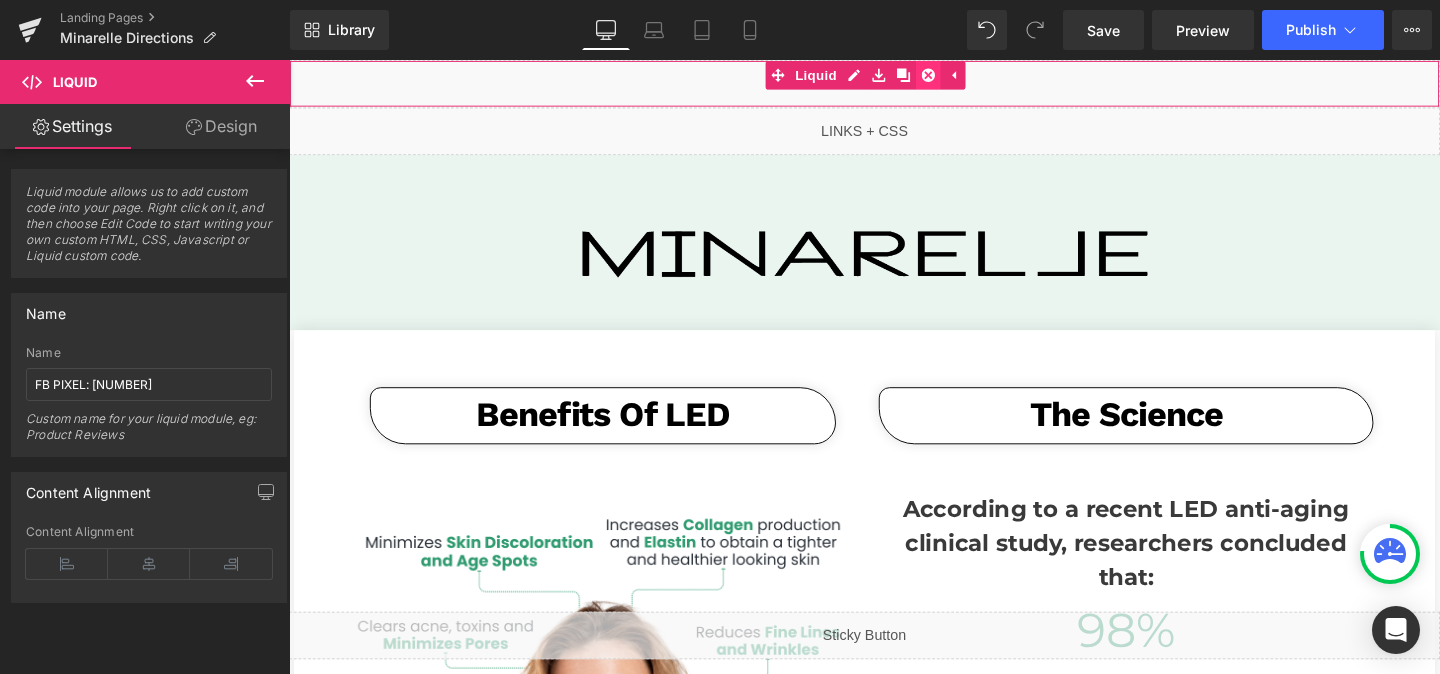click at bounding box center [961, 76] 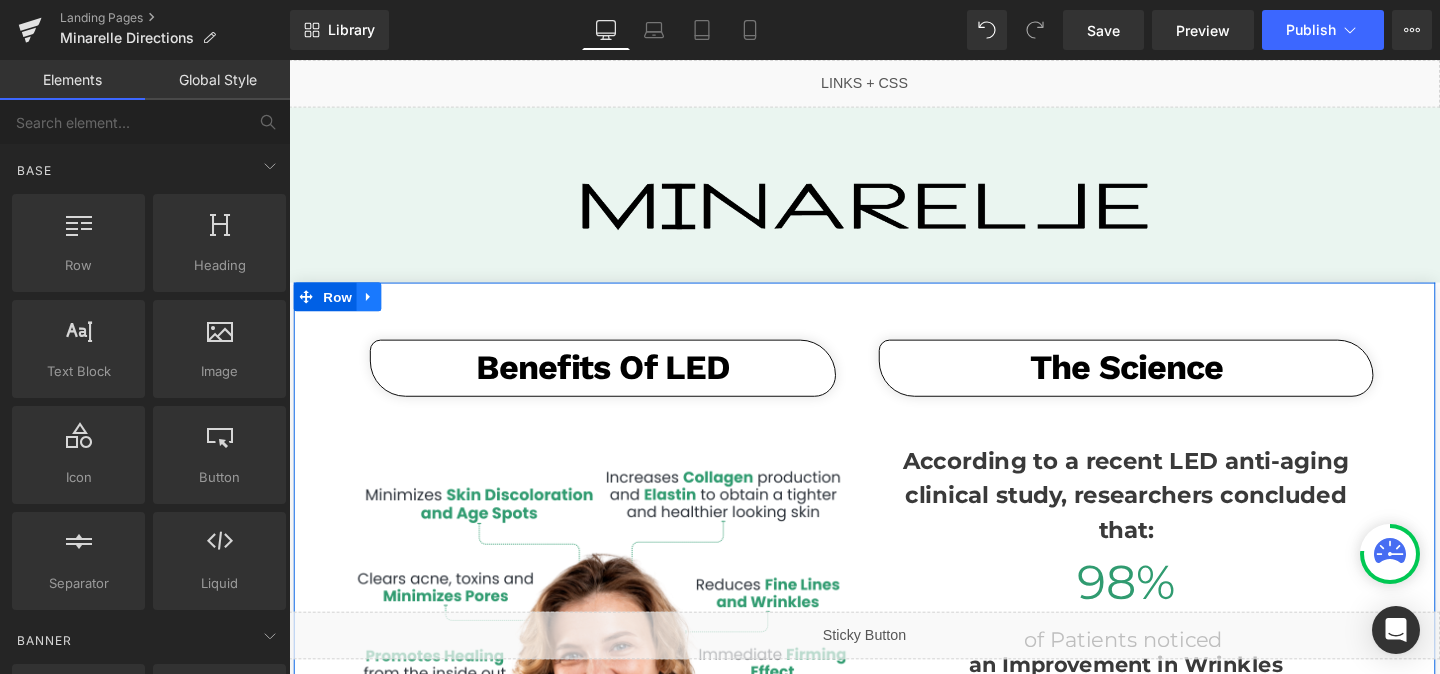 click 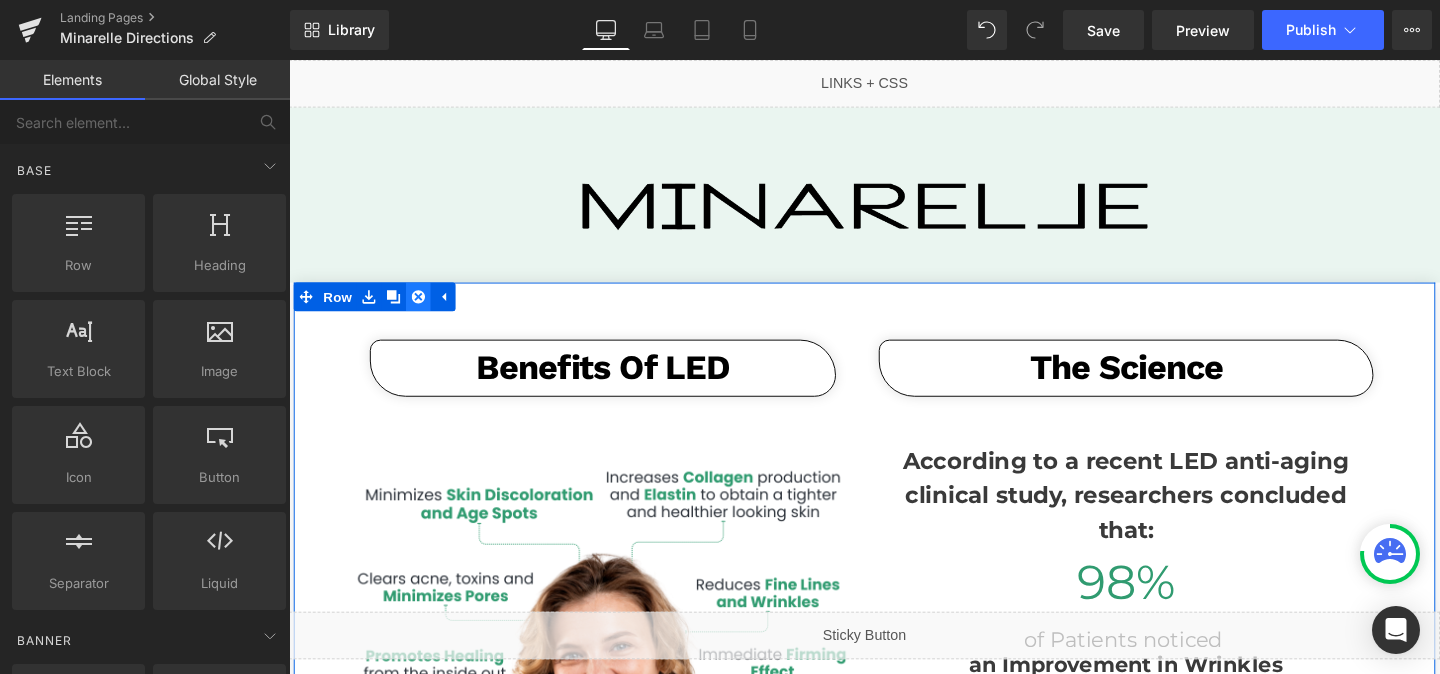 click 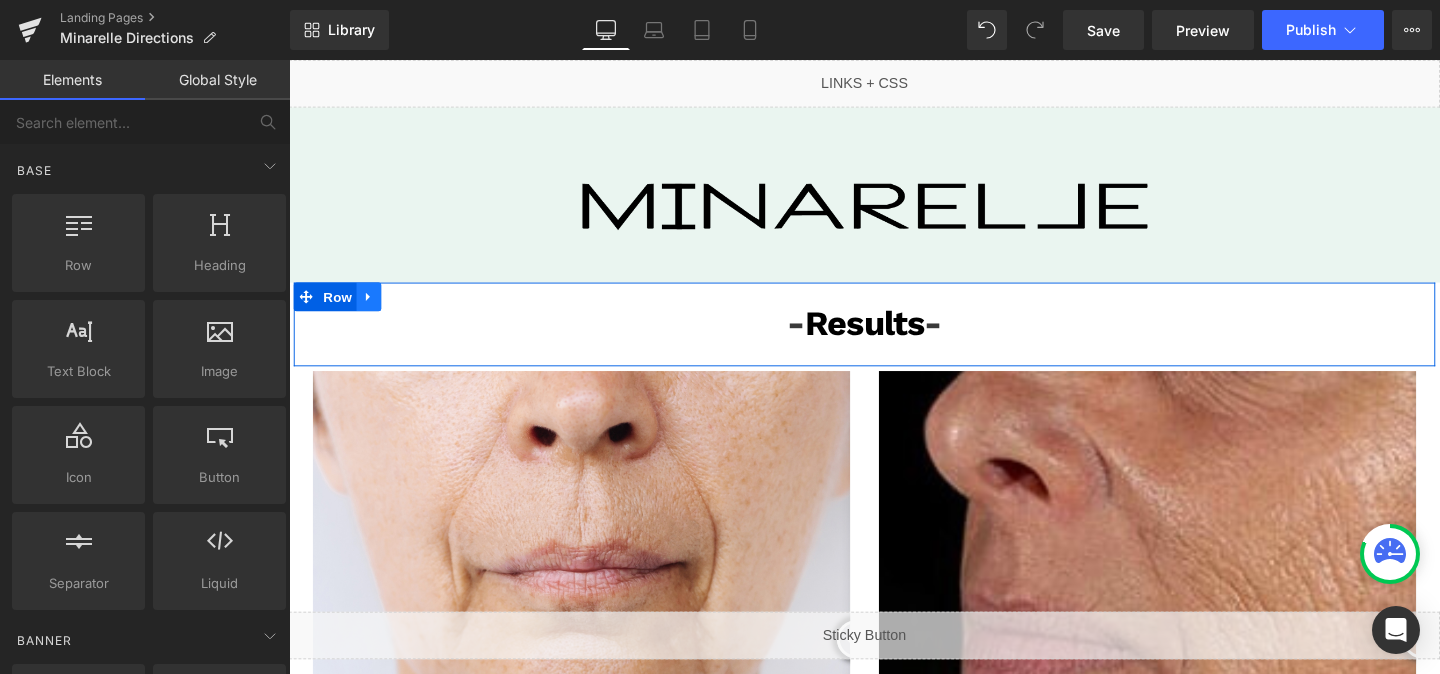 click 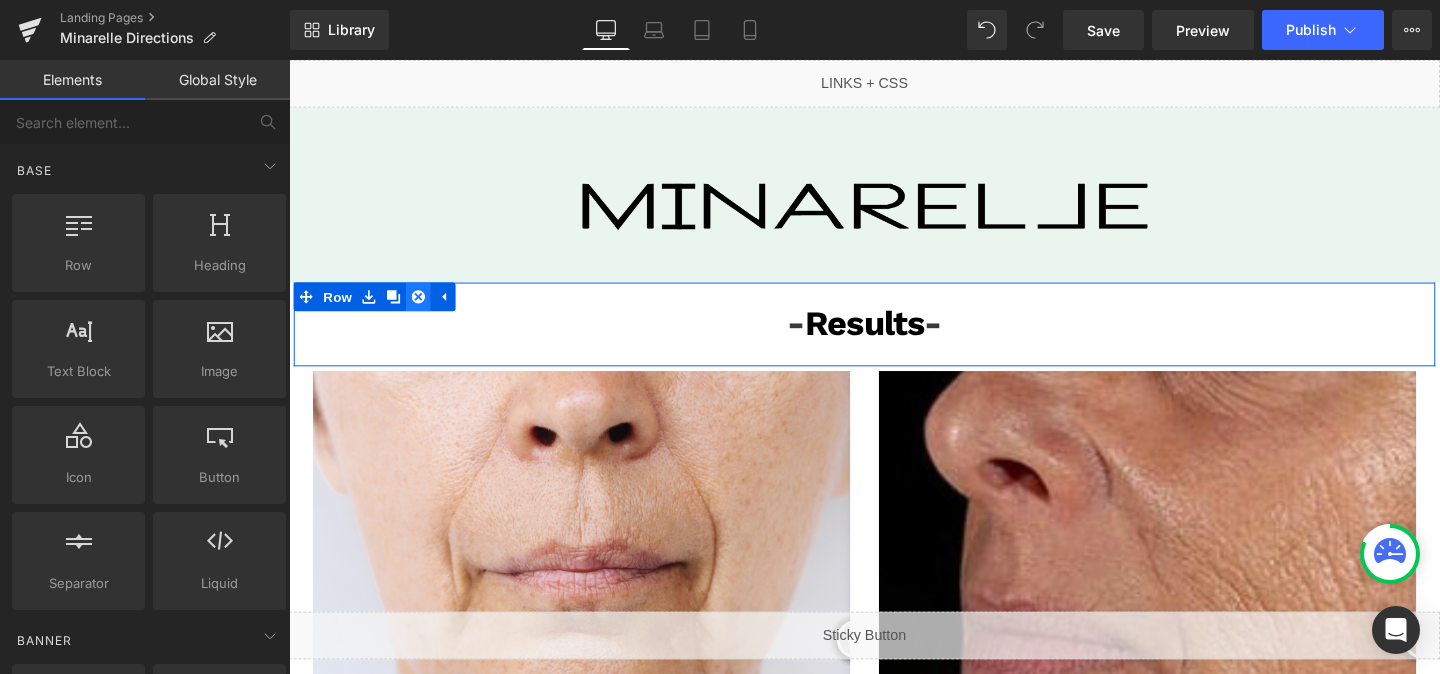 click at bounding box center (425, 309) 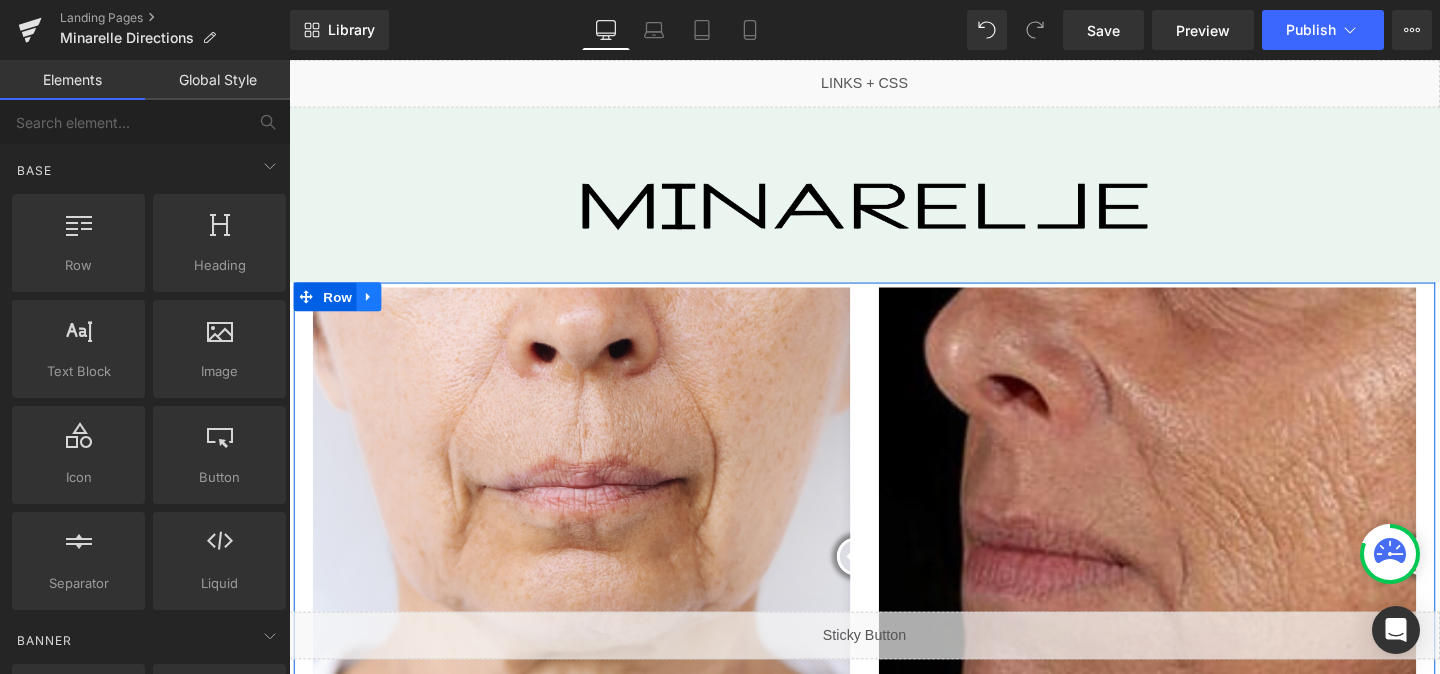 click 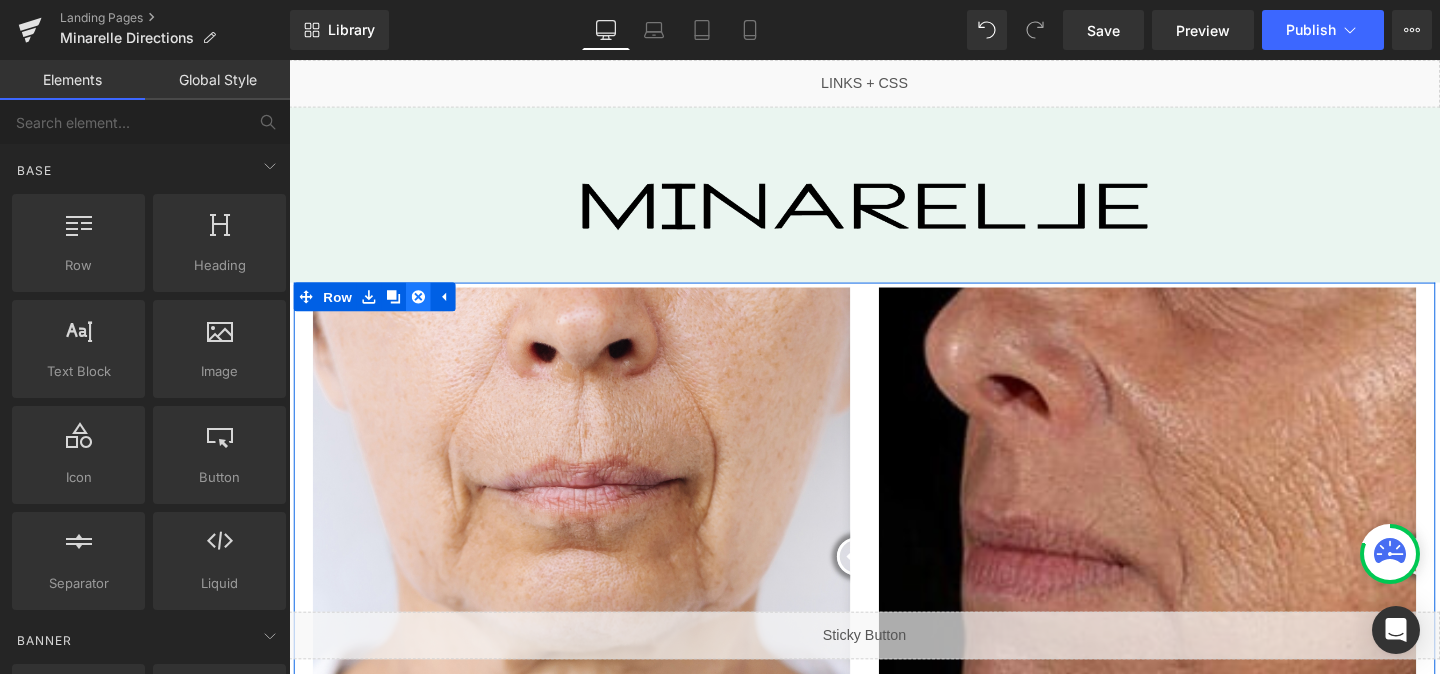 click 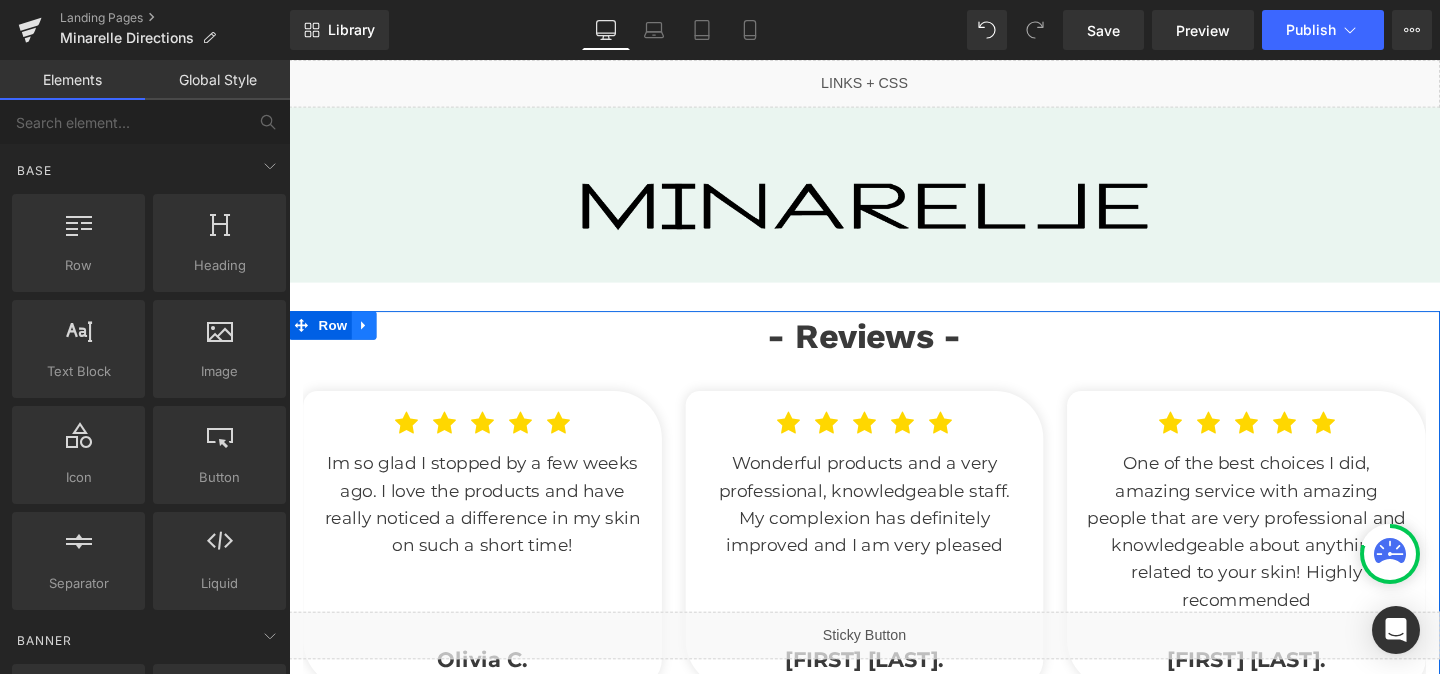 click at bounding box center (368, 339) 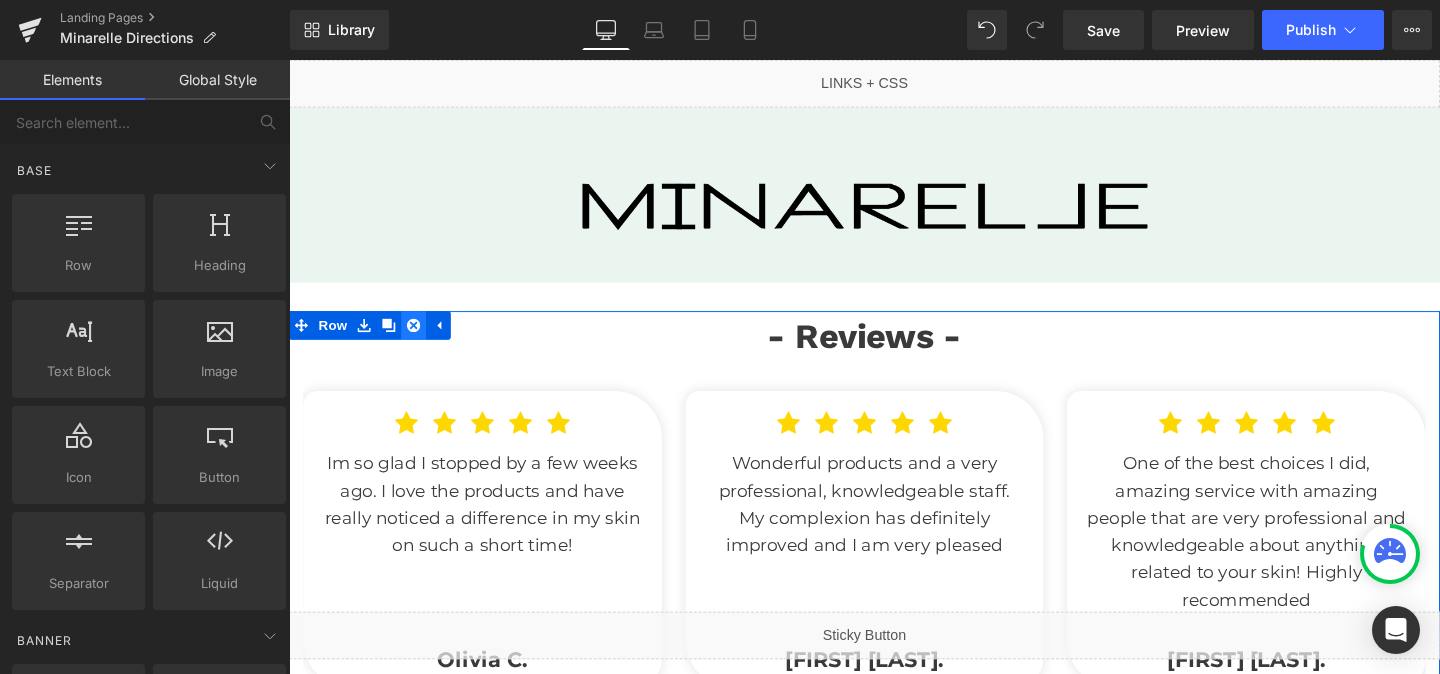 click 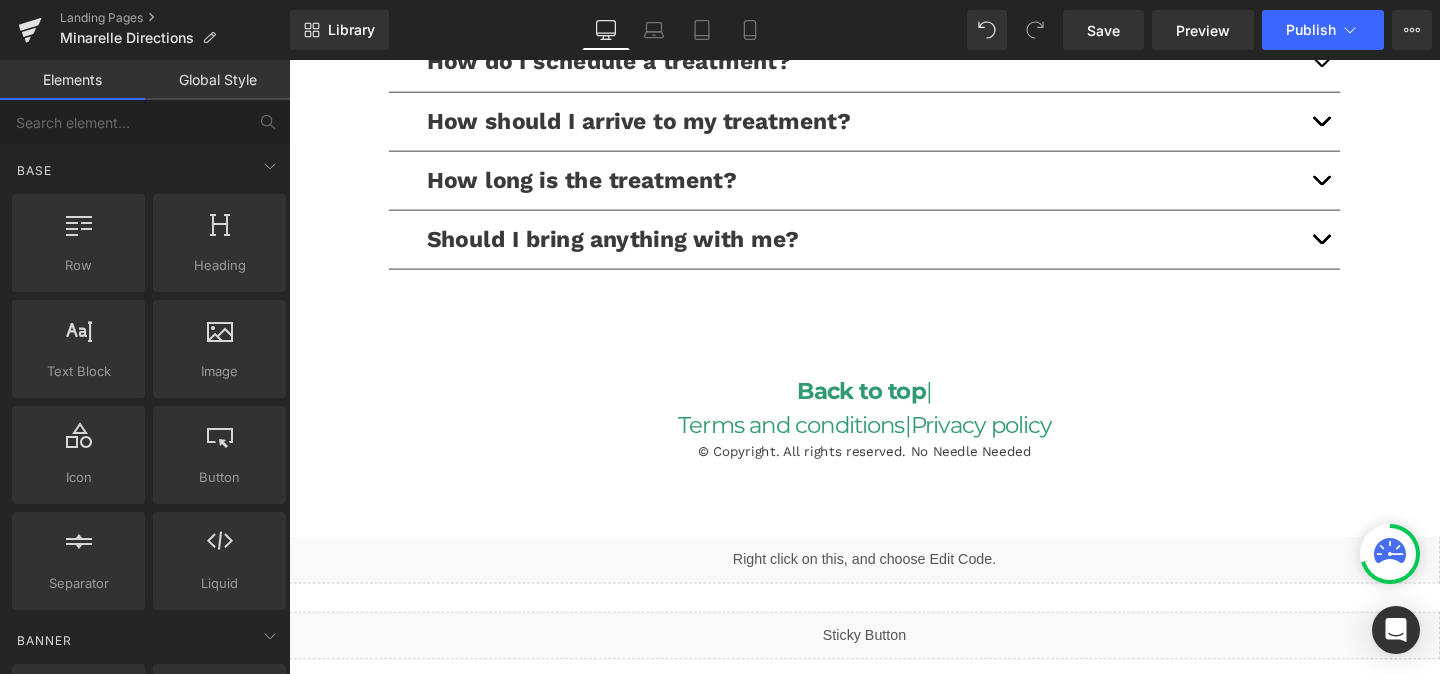 scroll, scrollTop: 0, scrollLeft: 0, axis: both 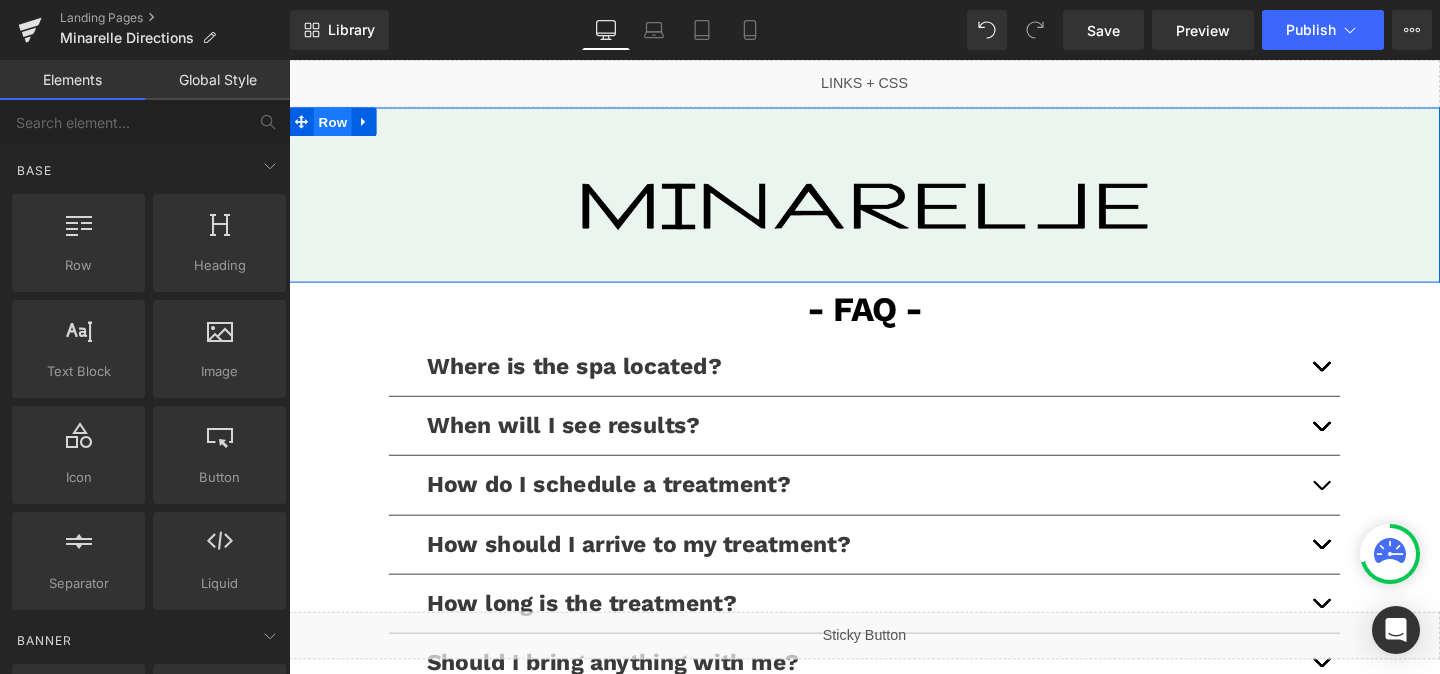 click on "Row" at bounding box center (335, 125) 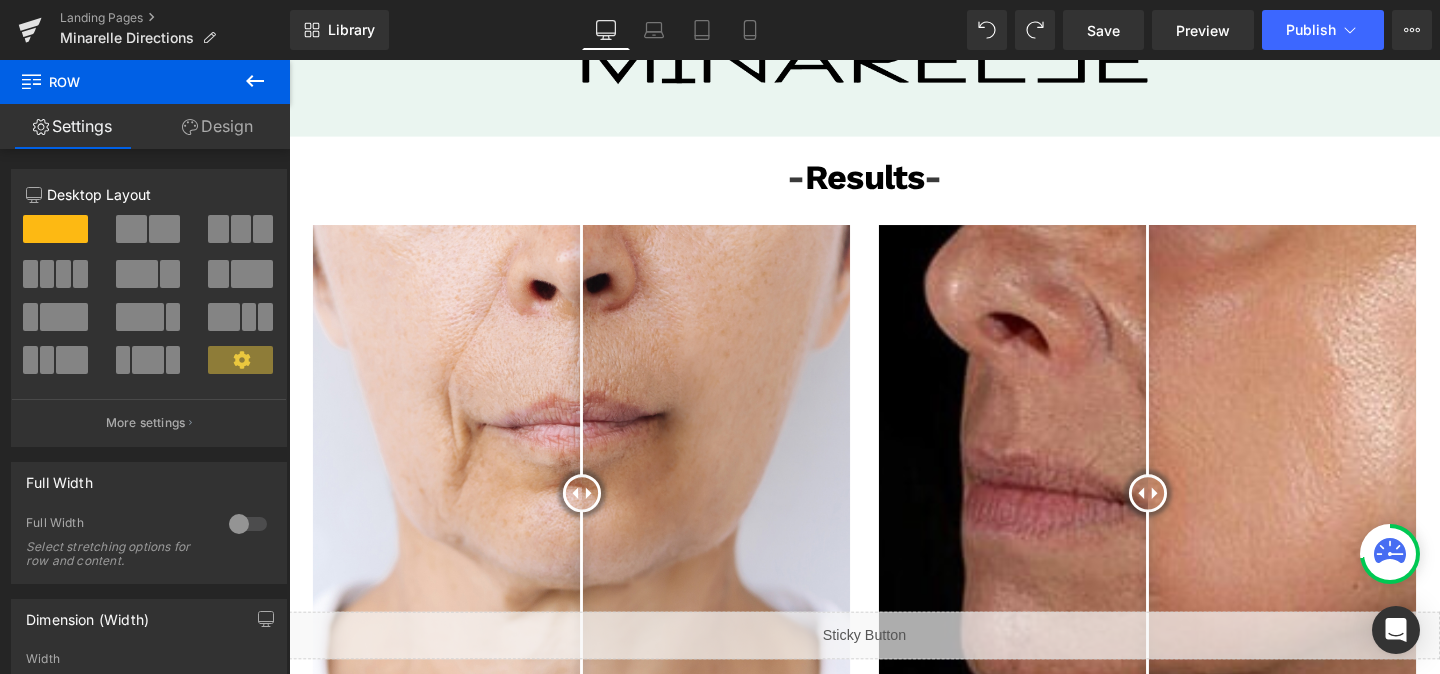 scroll, scrollTop: 0, scrollLeft: 0, axis: both 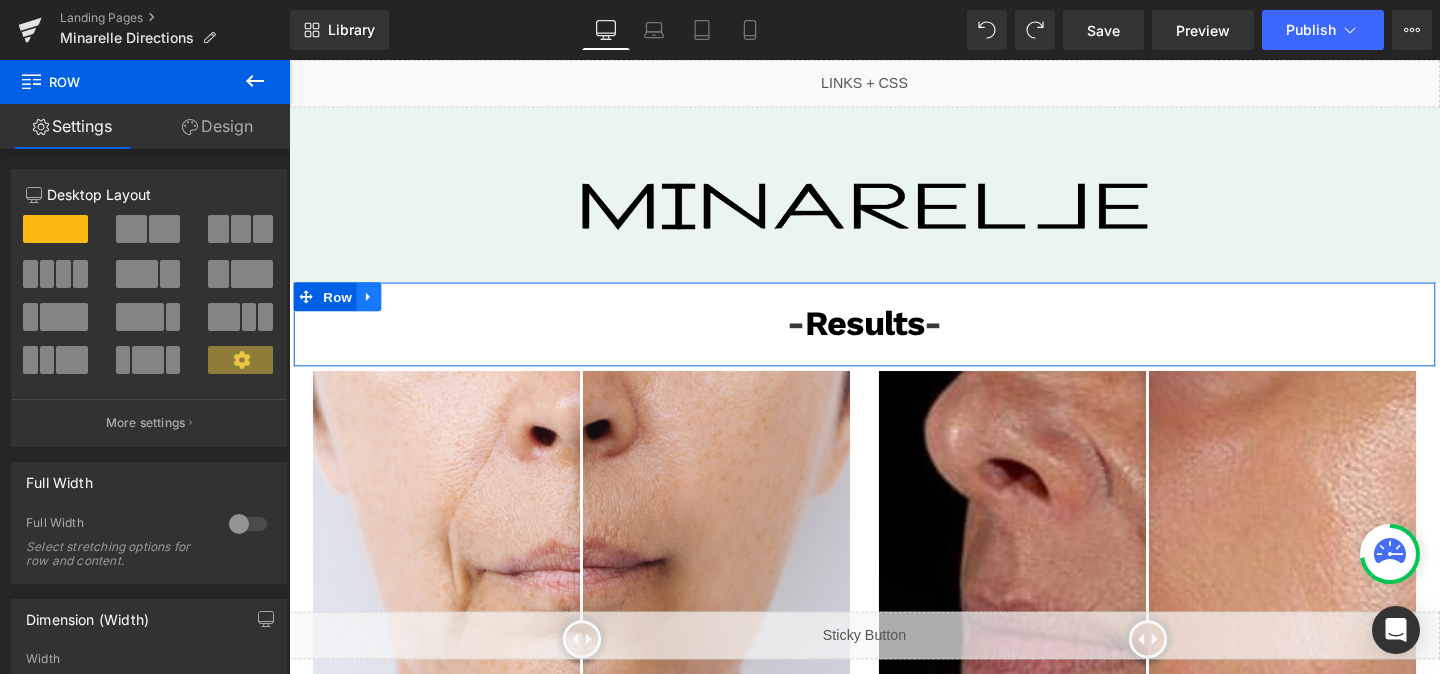 click 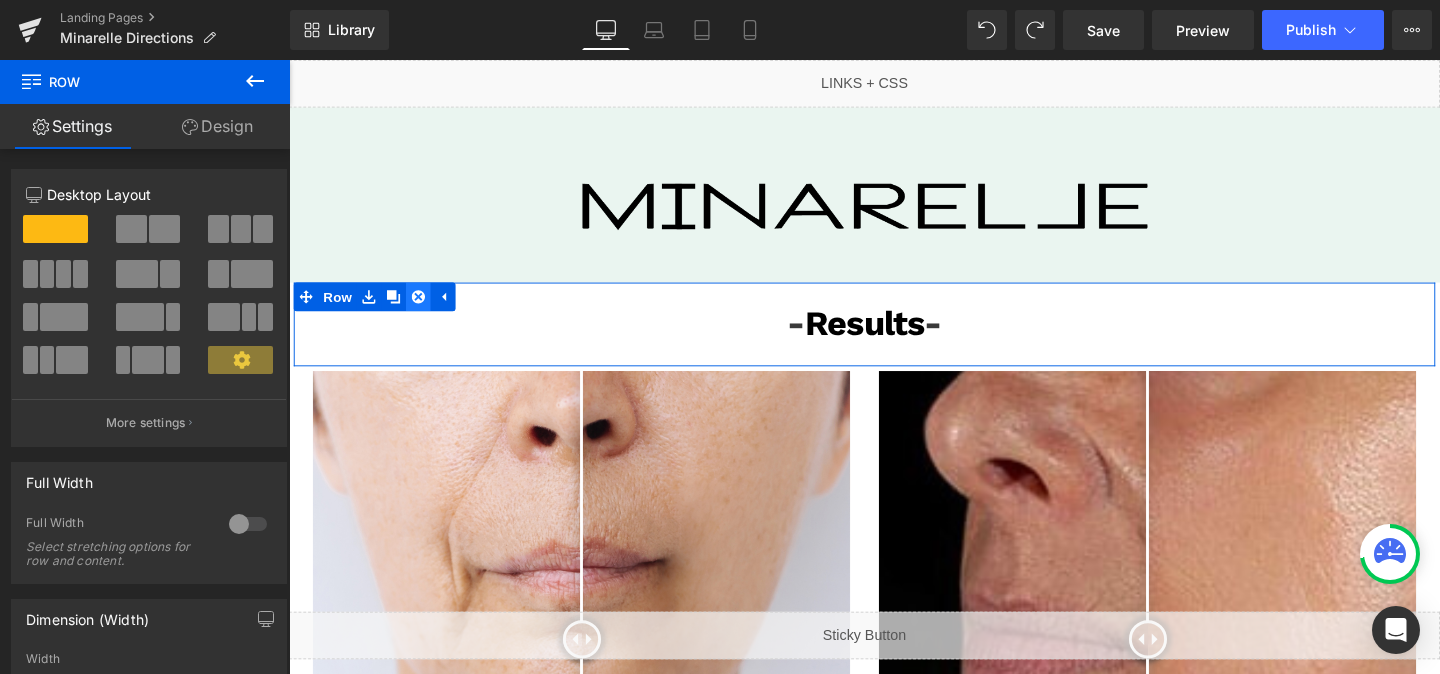 click 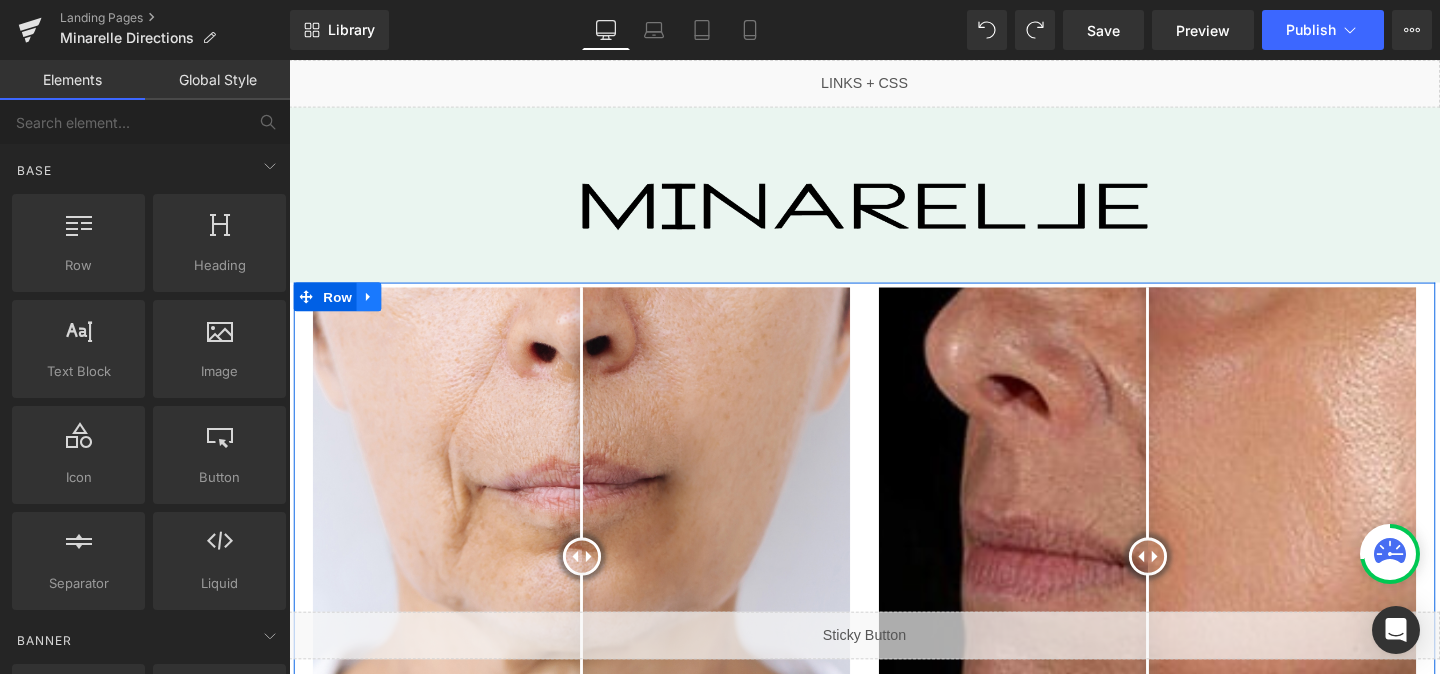 click 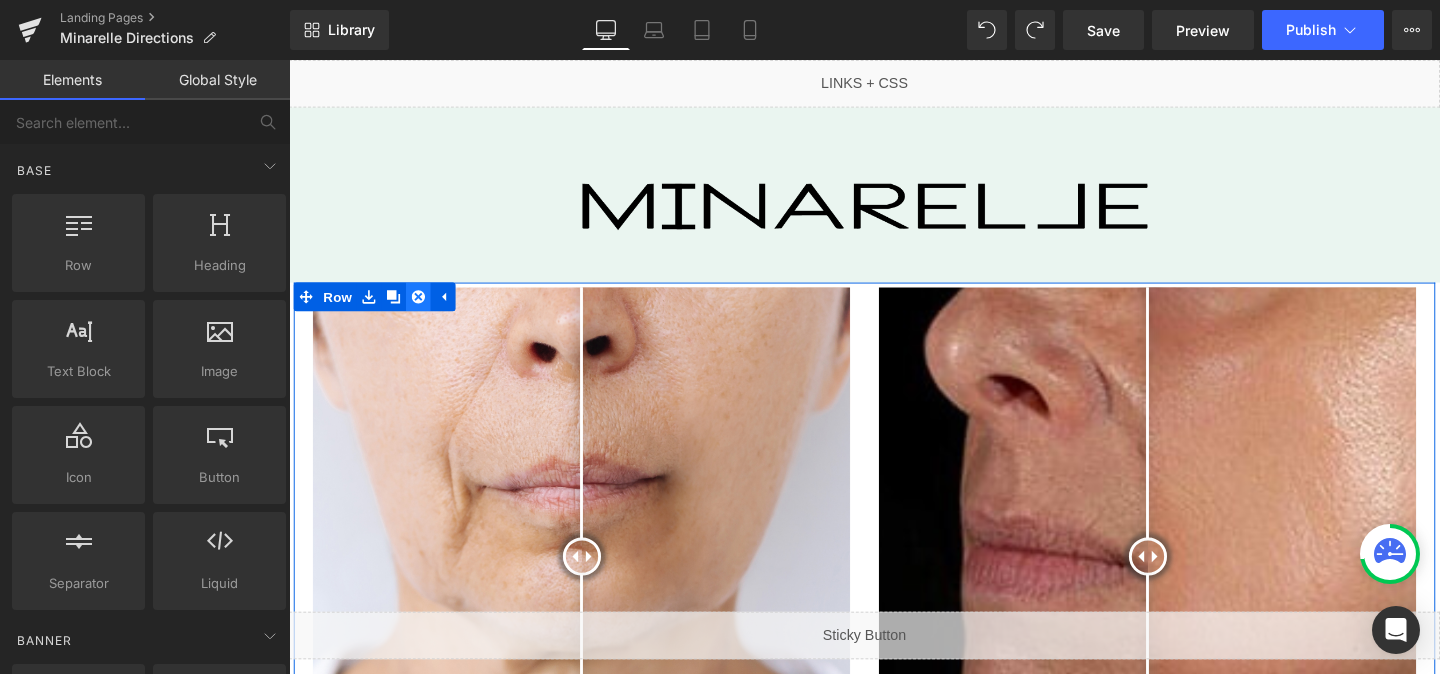 click 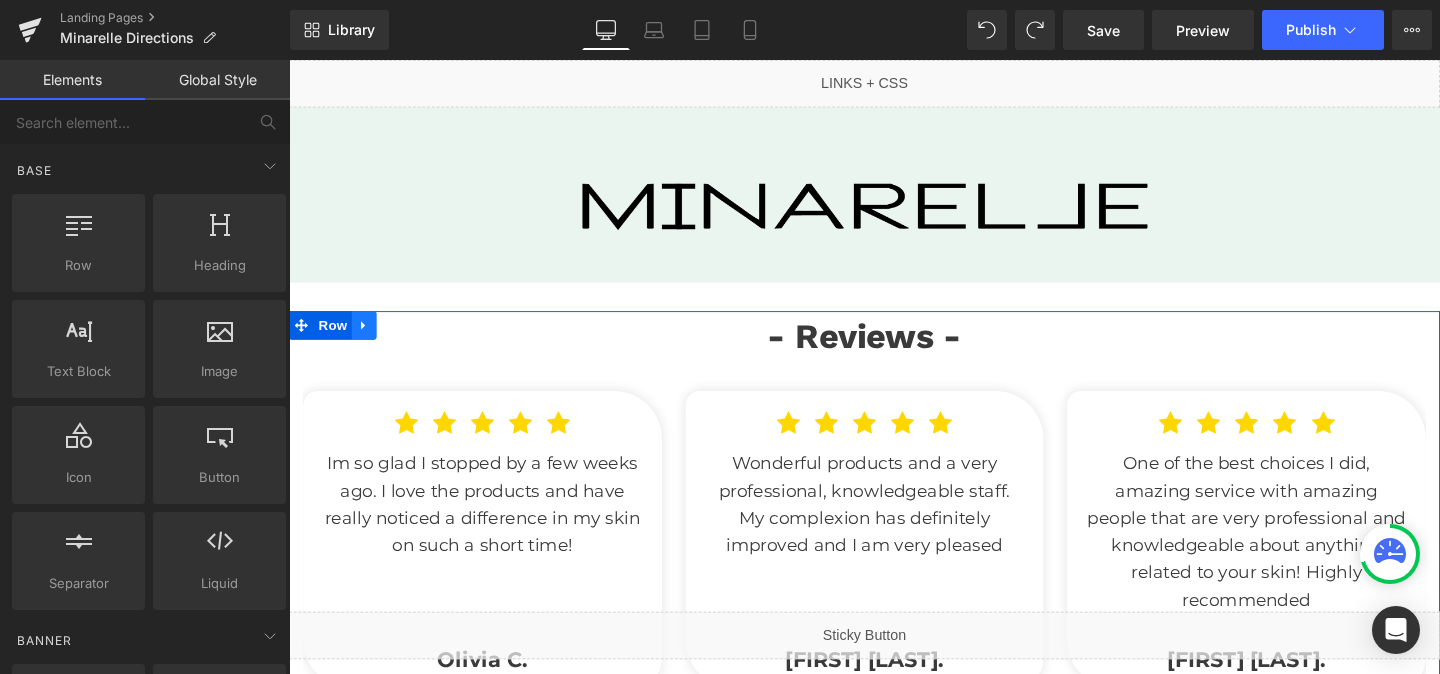 click at bounding box center [368, 339] 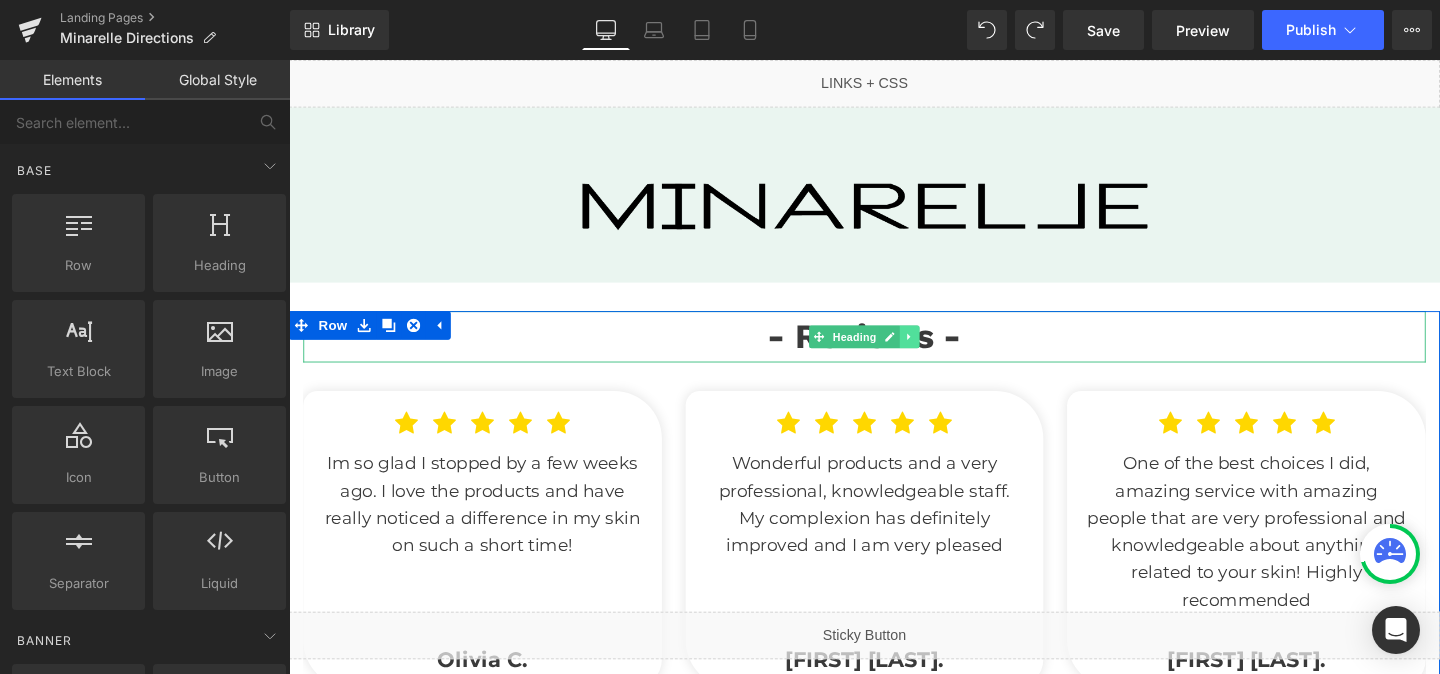 click 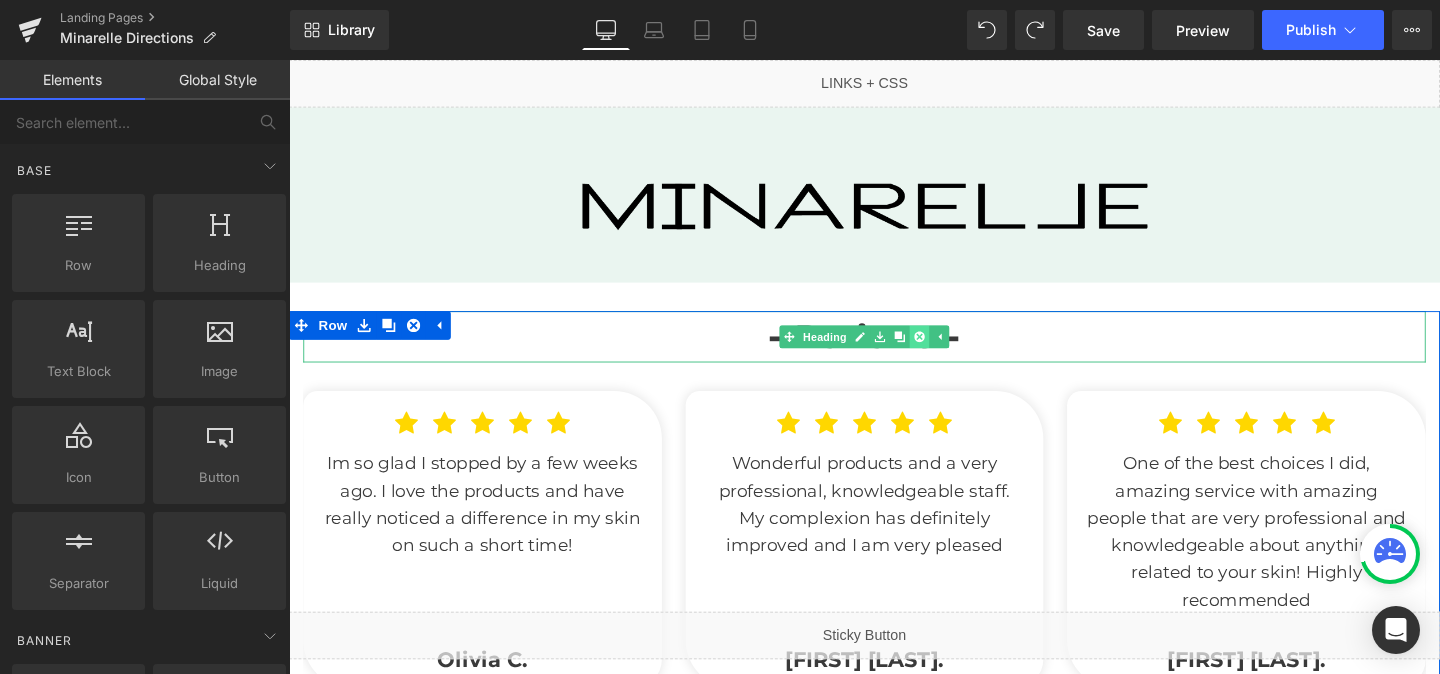 click 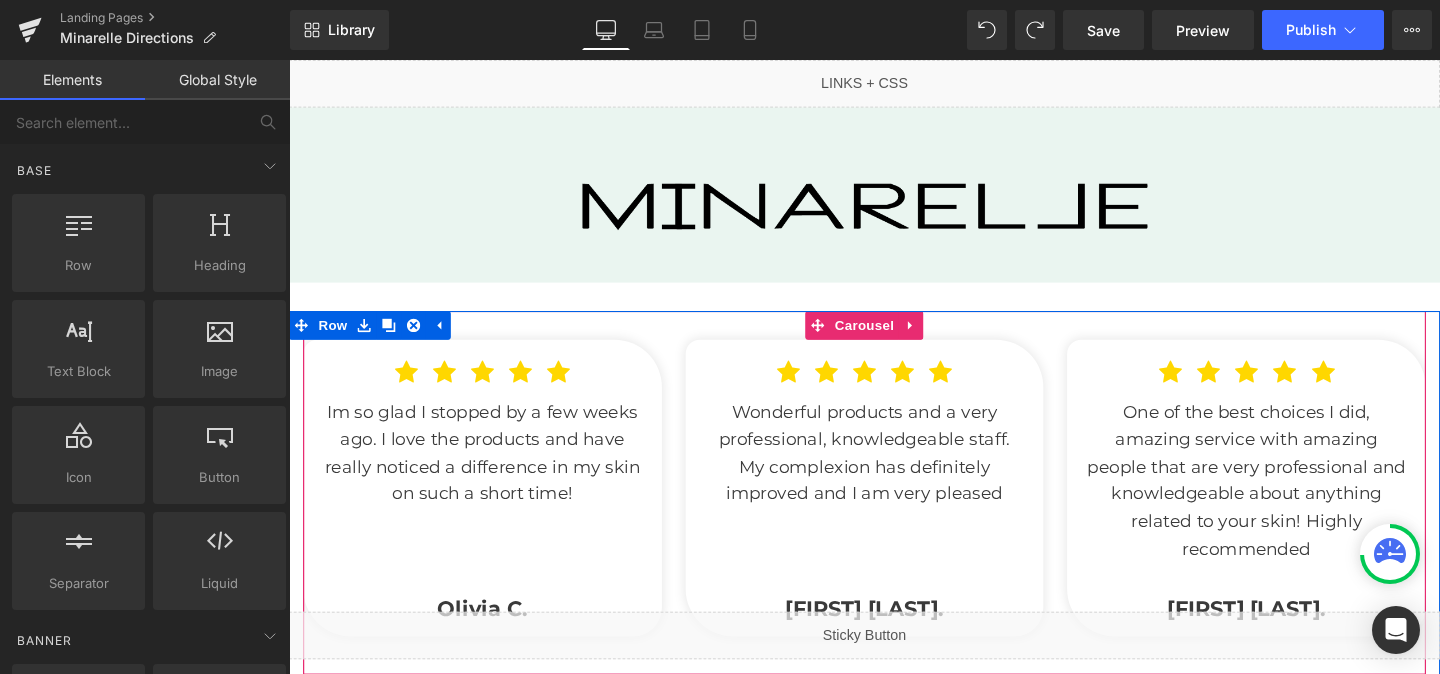 click at bounding box center (943, 339) 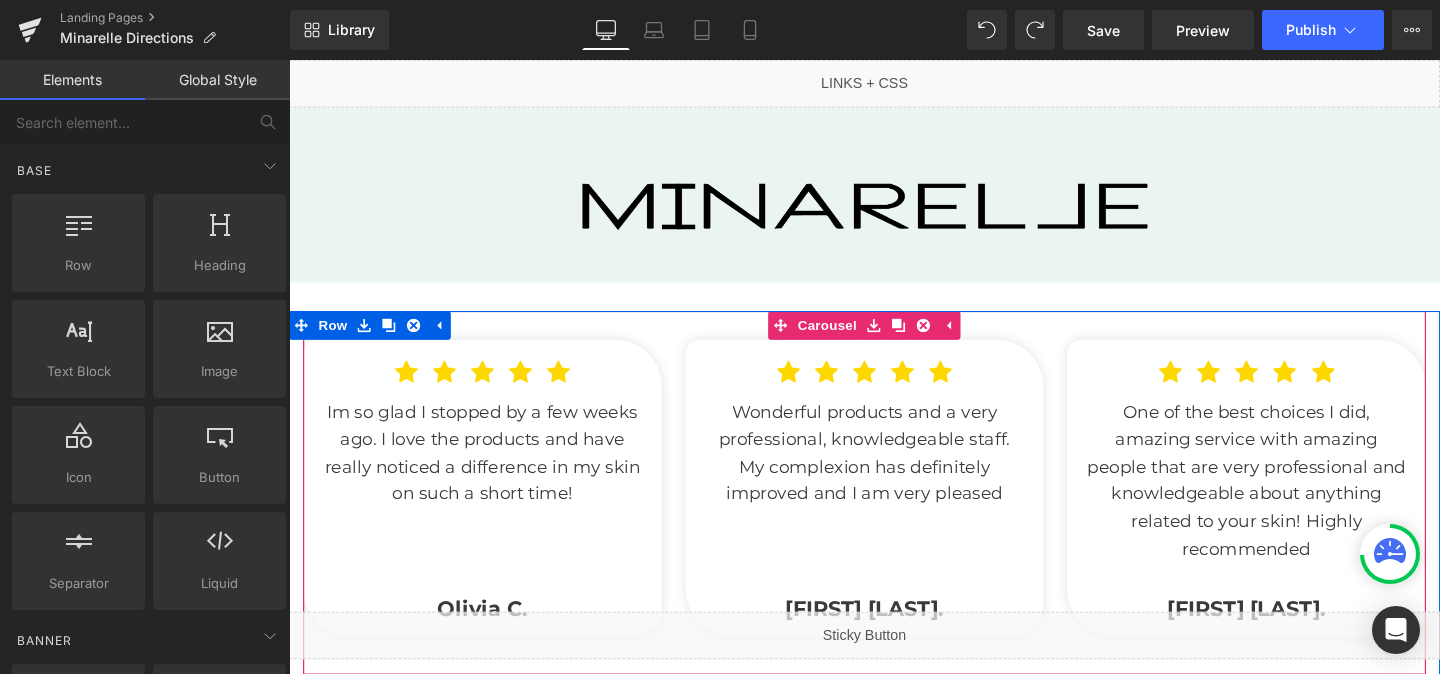click at bounding box center (956, 339) 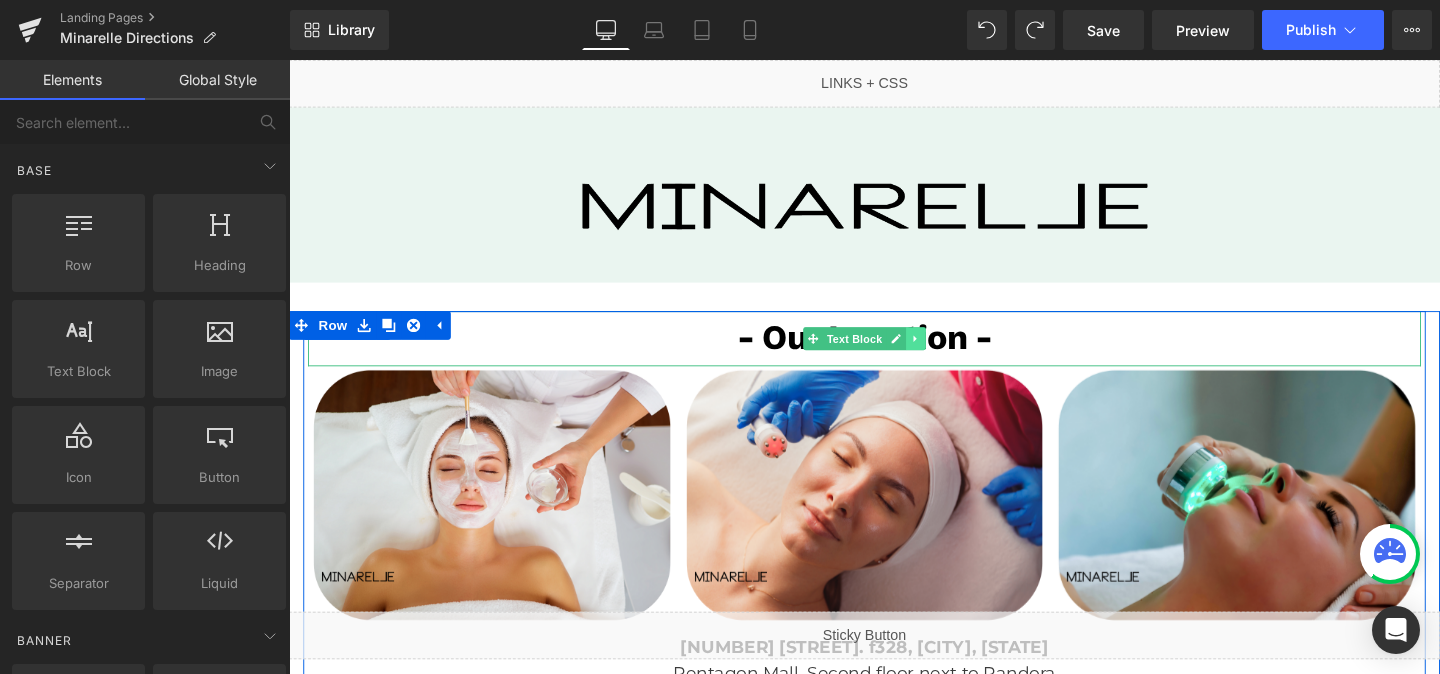 click 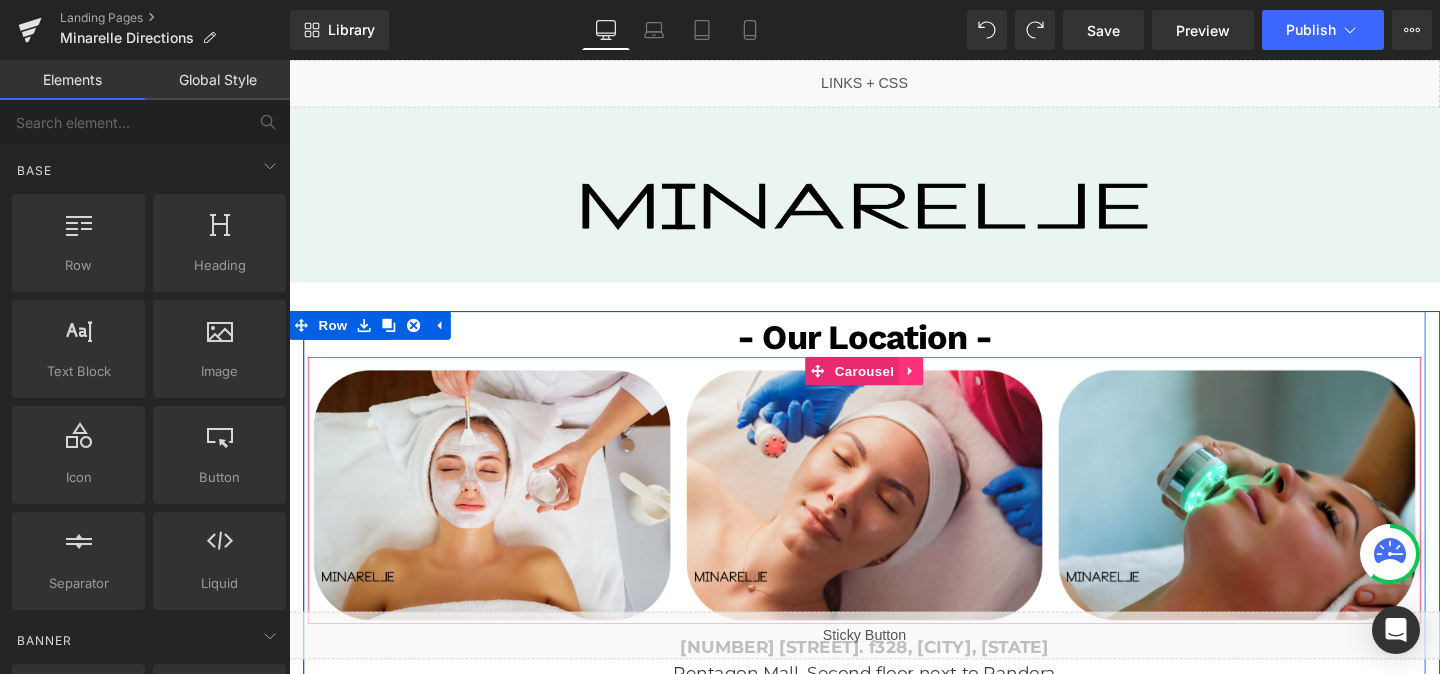 click 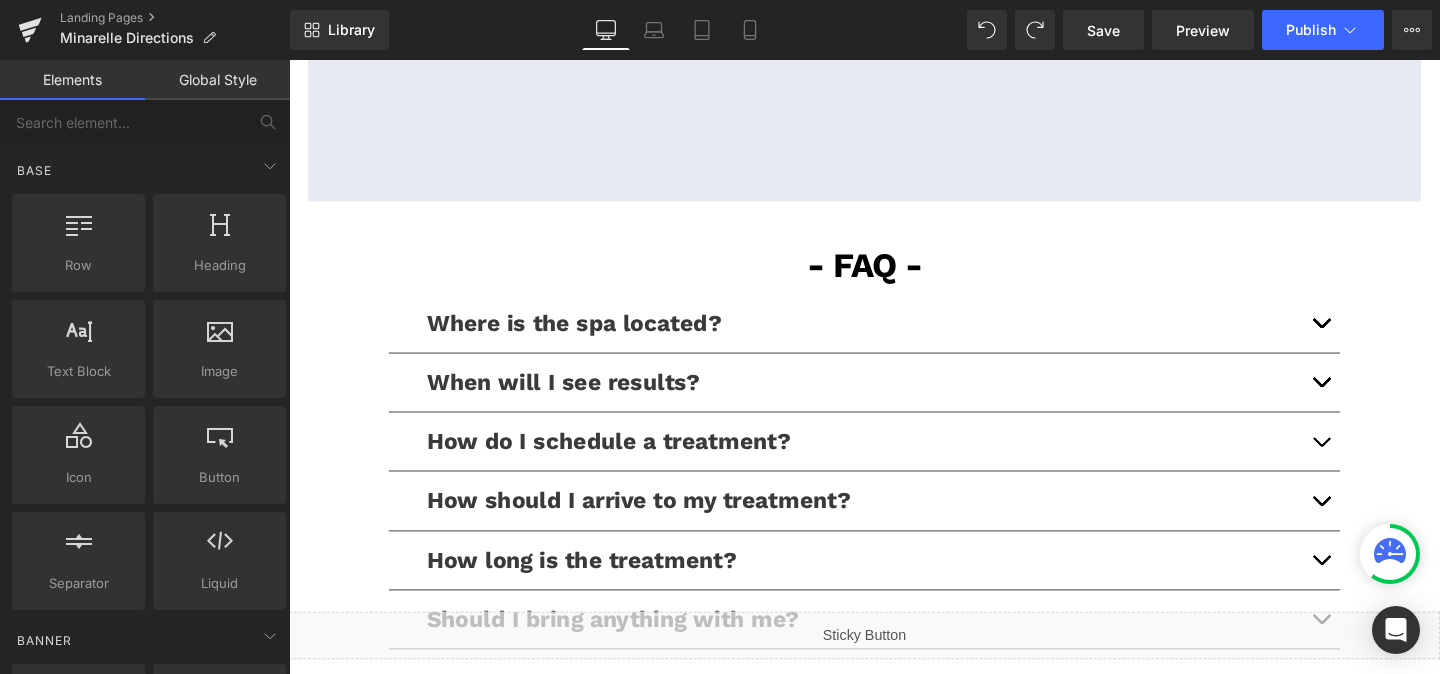 scroll, scrollTop: 914, scrollLeft: 0, axis: vertical 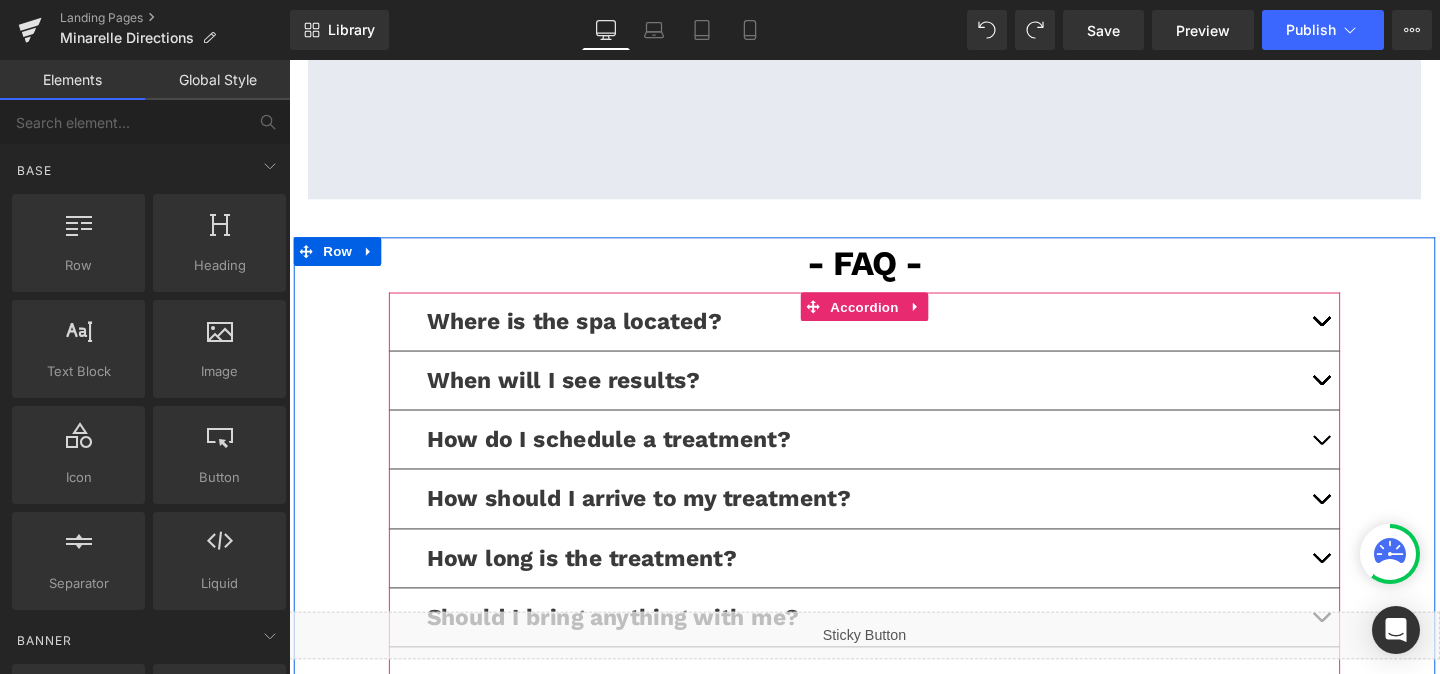 click at bounding box center (1374, 334) 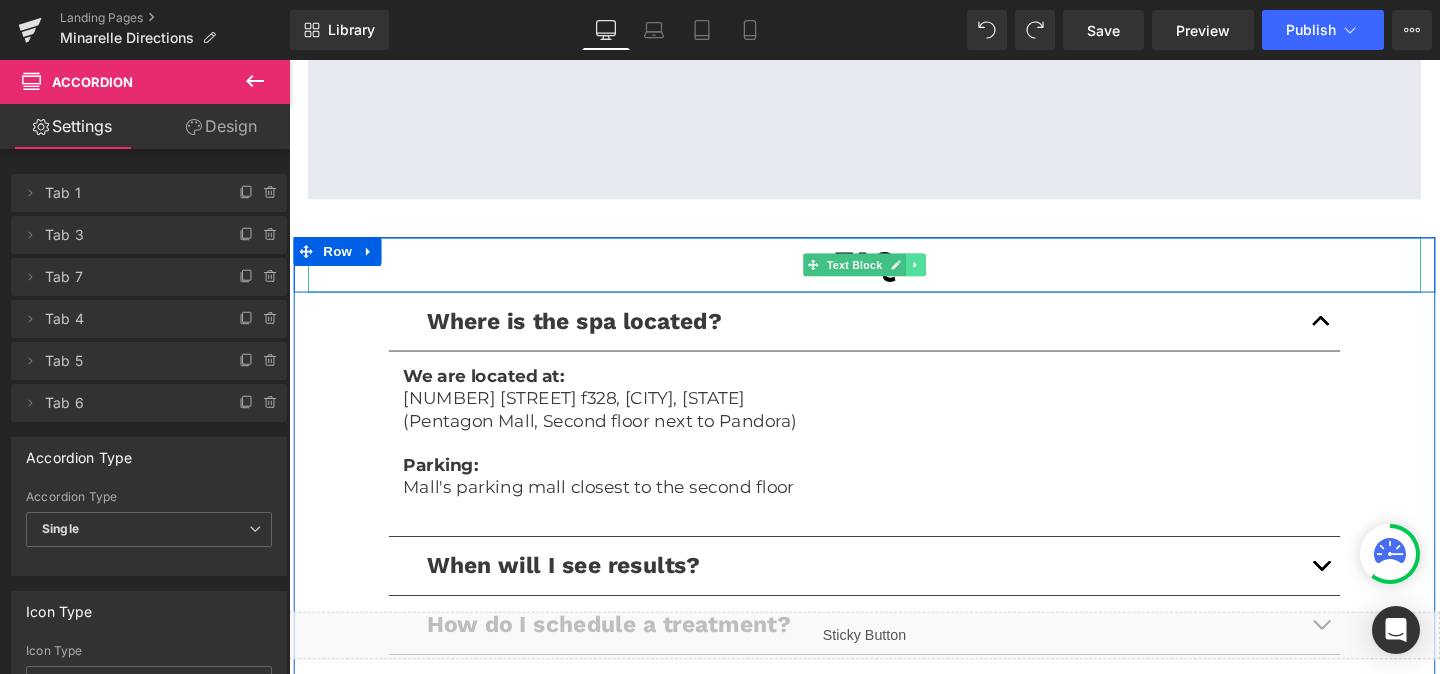 click at bounding box center (948, 275) 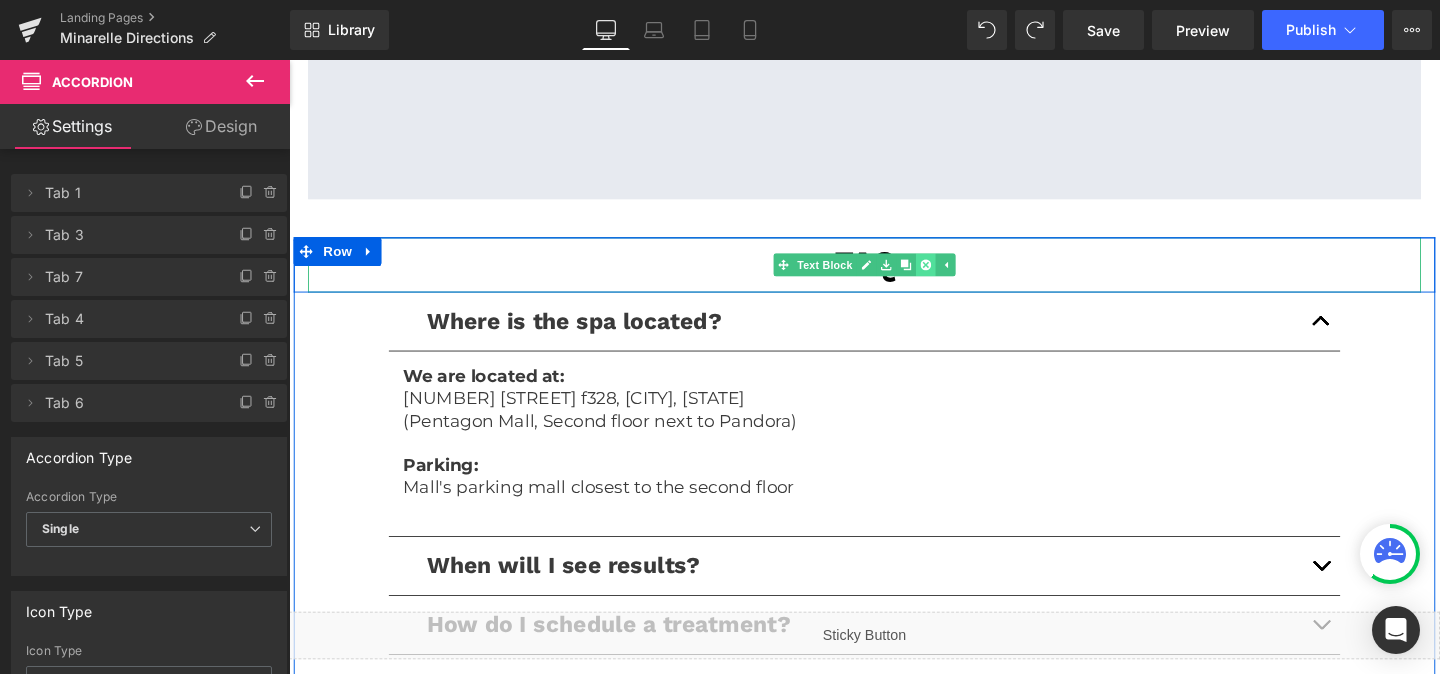 click at bounding box center [958, 275] 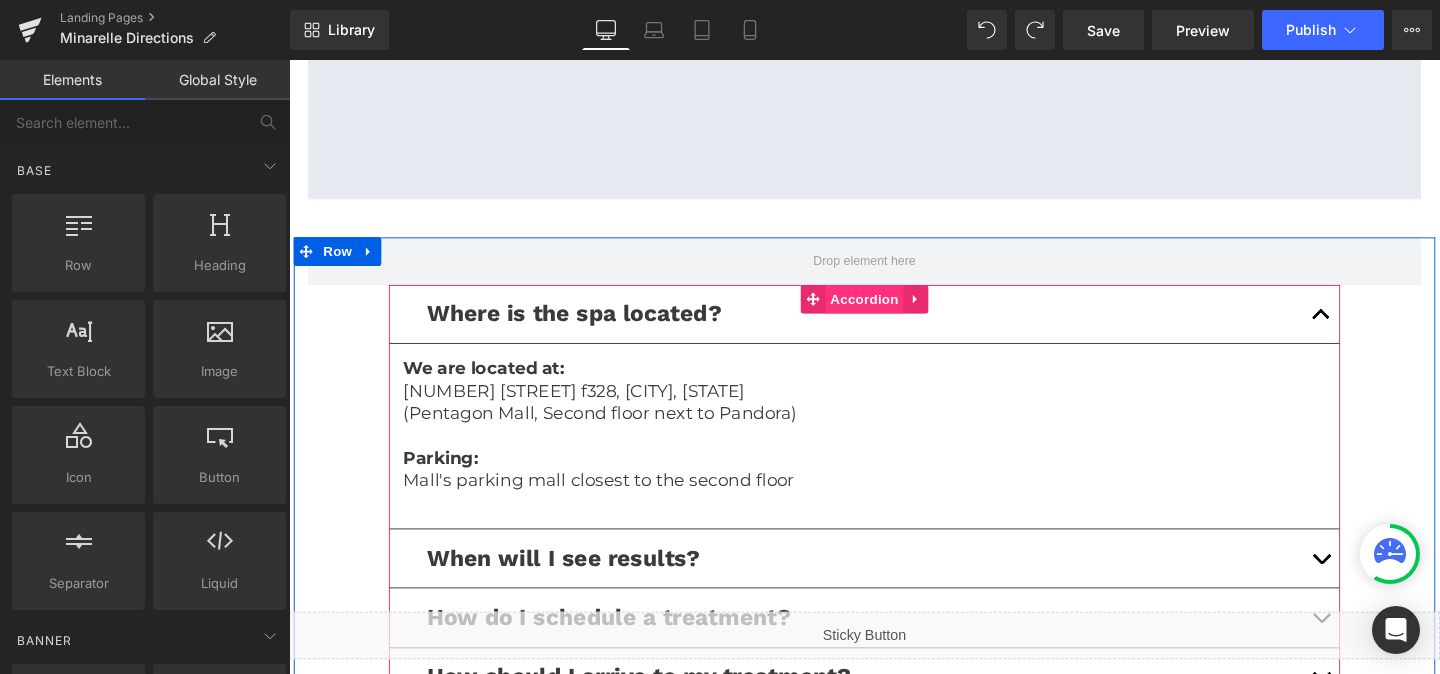 click on "Accordion" at bounding box center [894, 311] 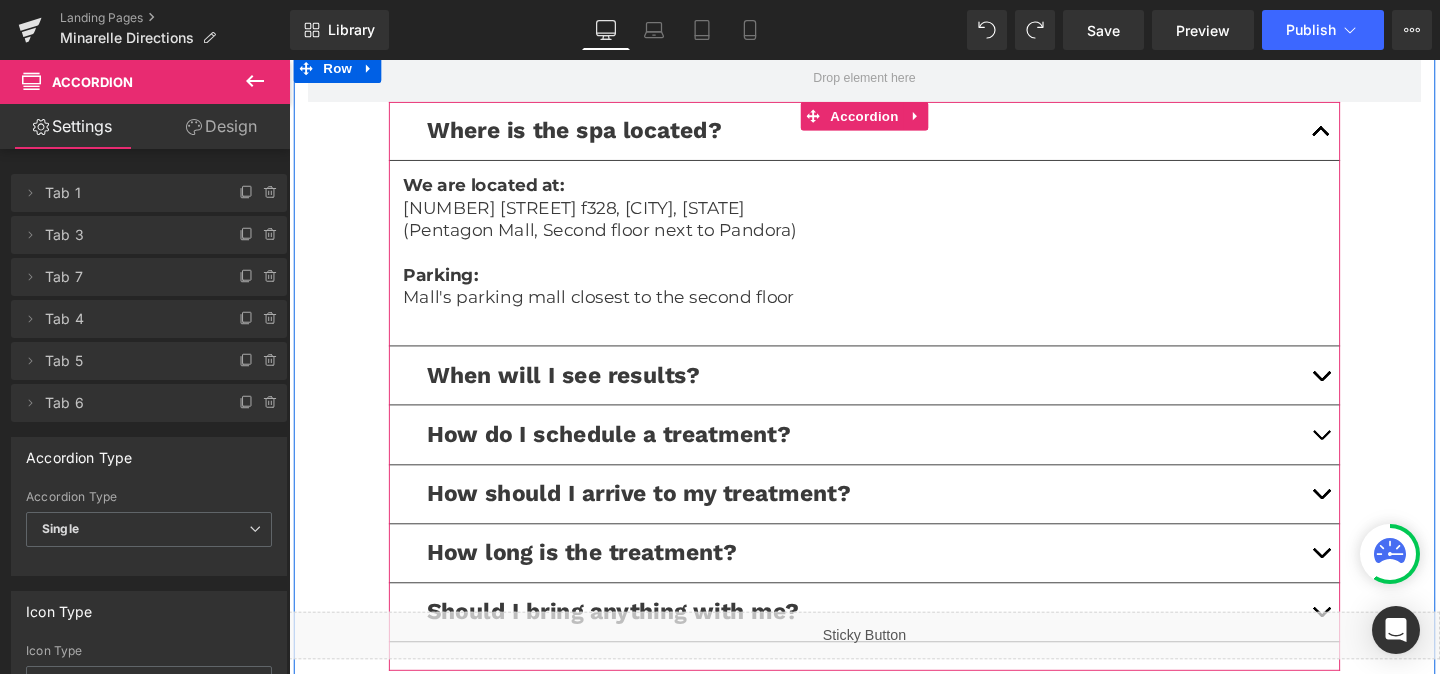 scroll, scrollTop: 1120, scrollLeft: 0, axis: vertical 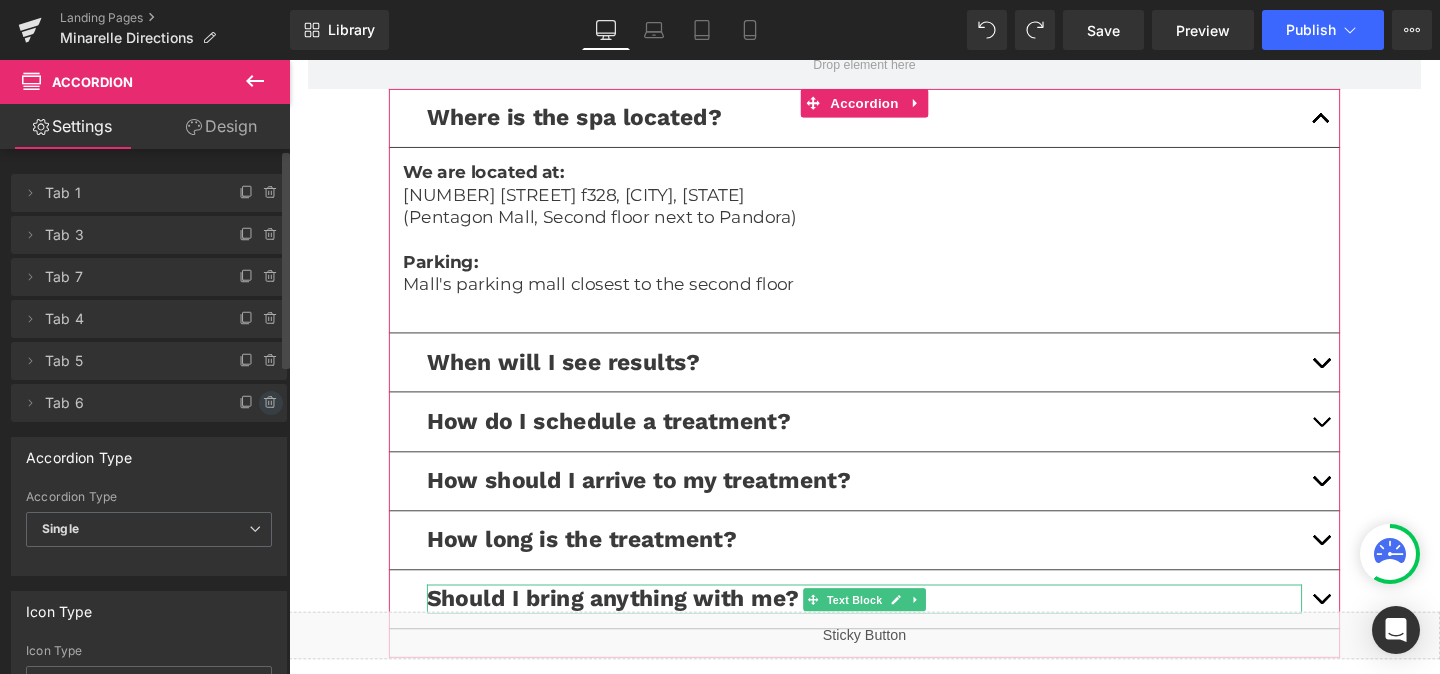 click at bounding box center (271, 403) 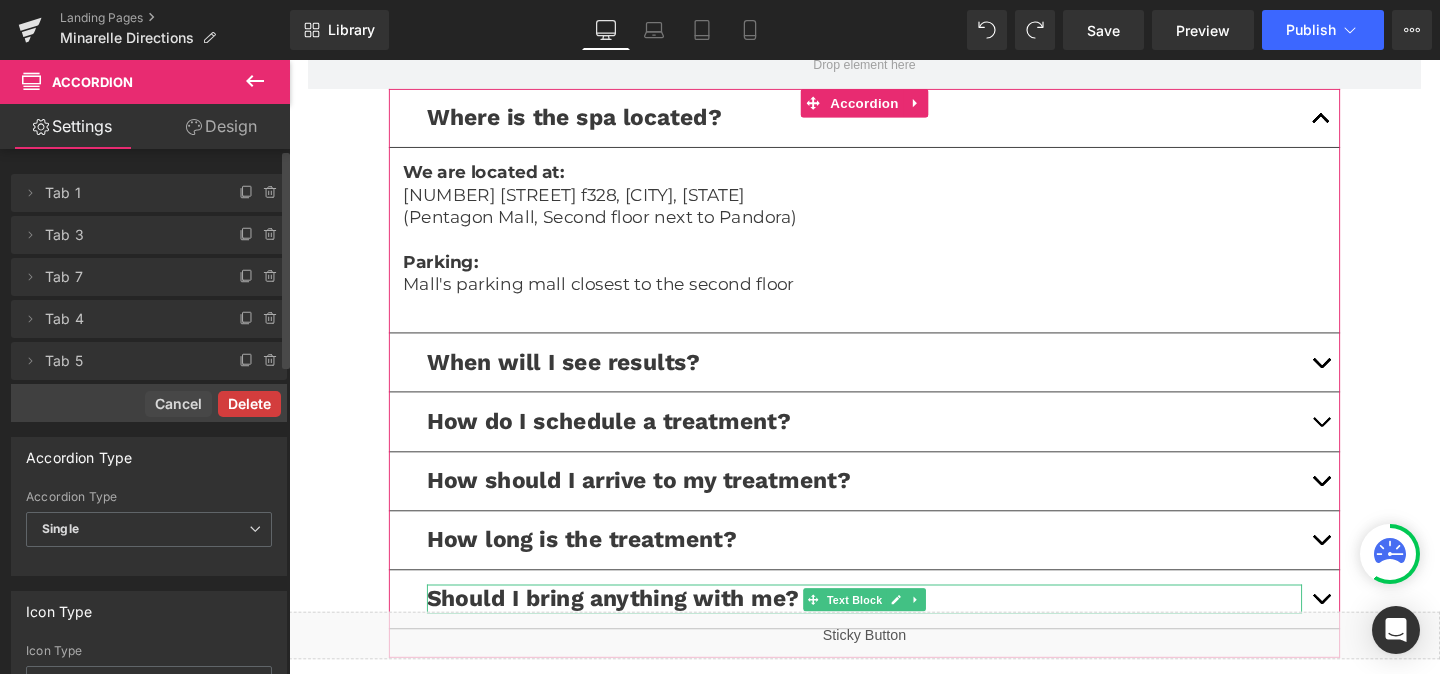 click on "Delete" at bounding box center [249, 404] 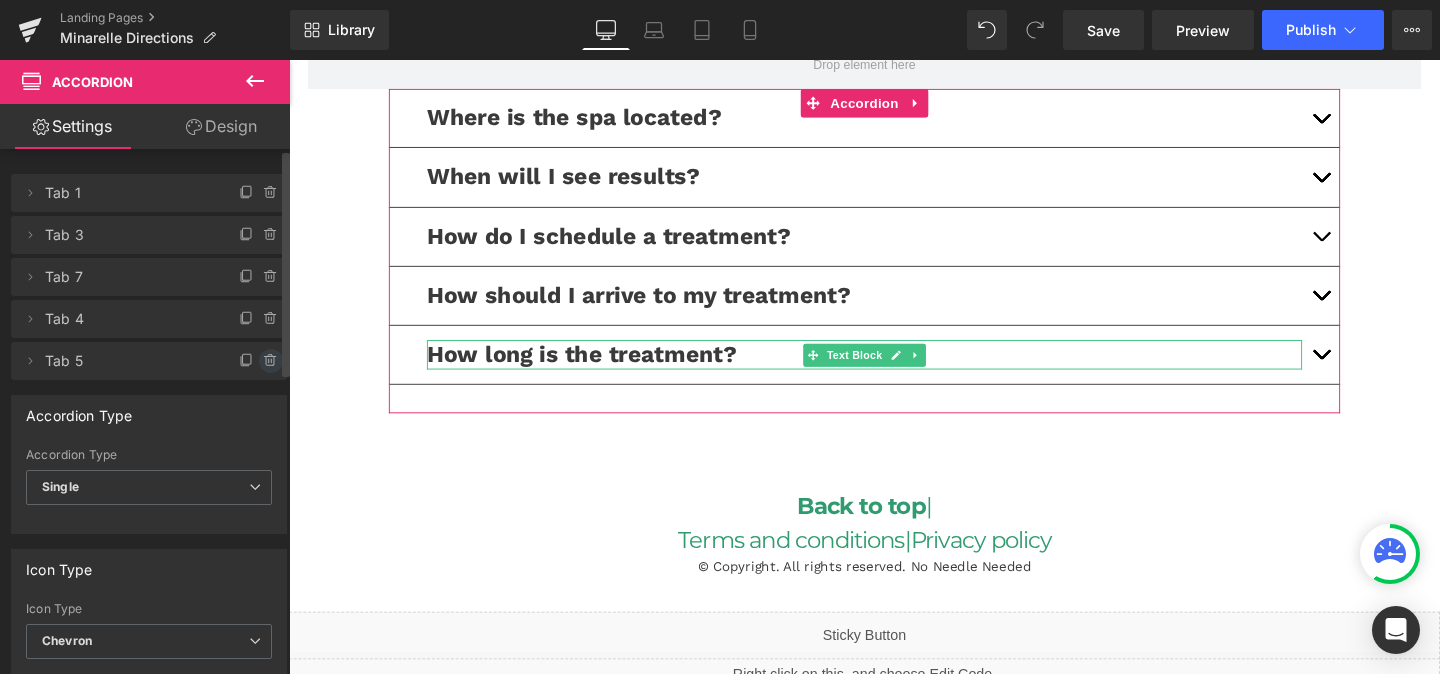 click 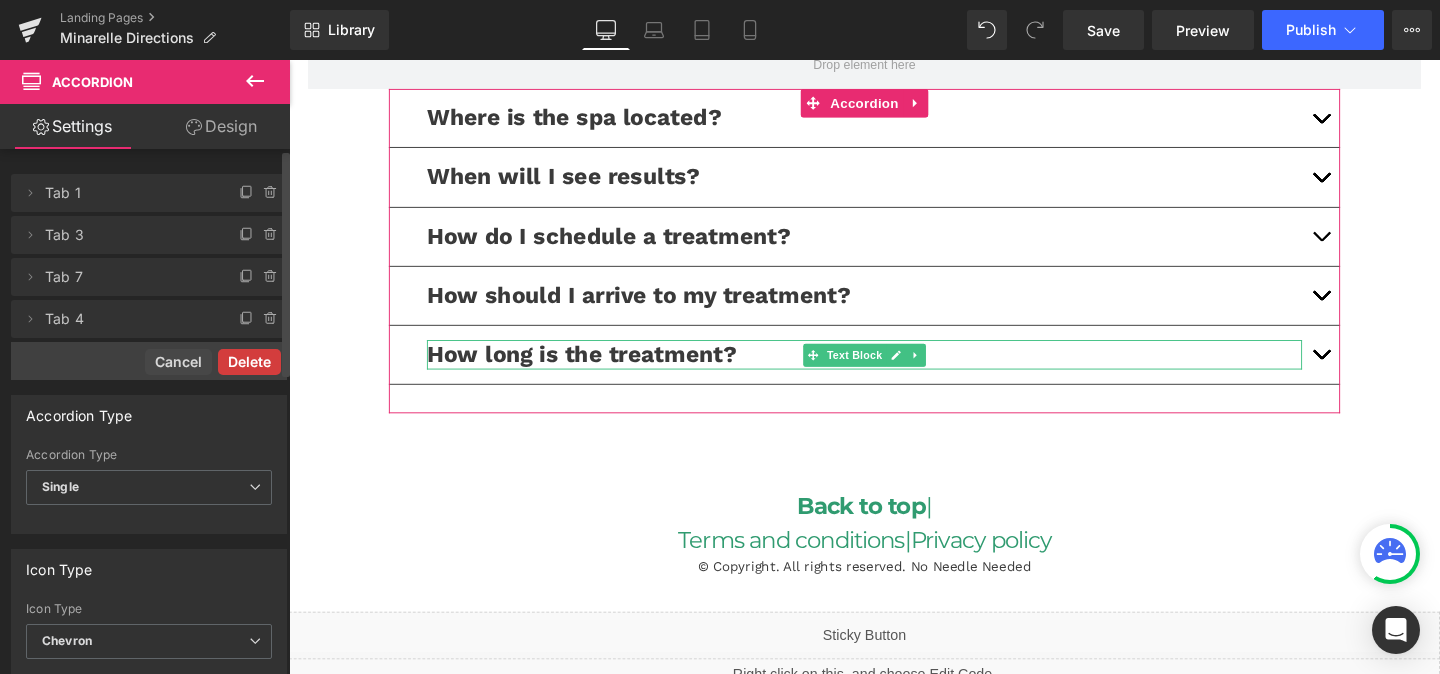 click on "Delete" at bounding box center [249, 362] 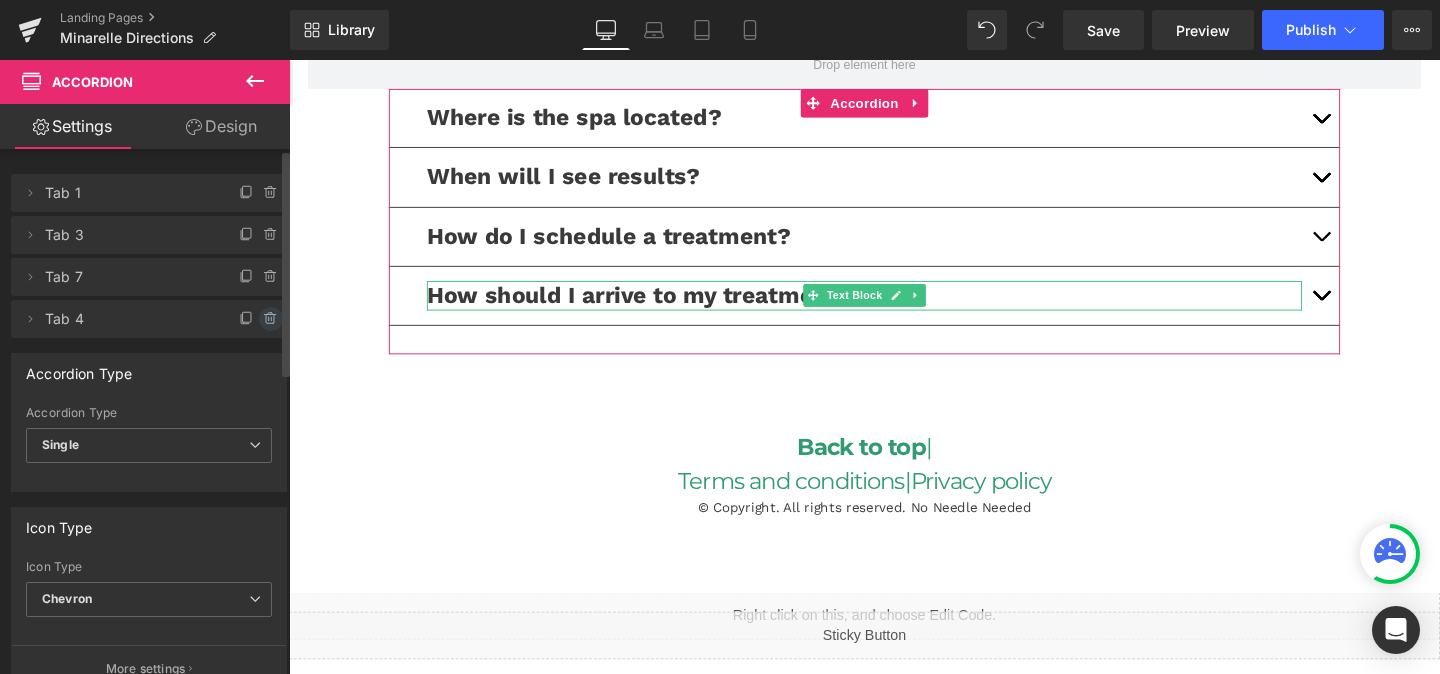 click 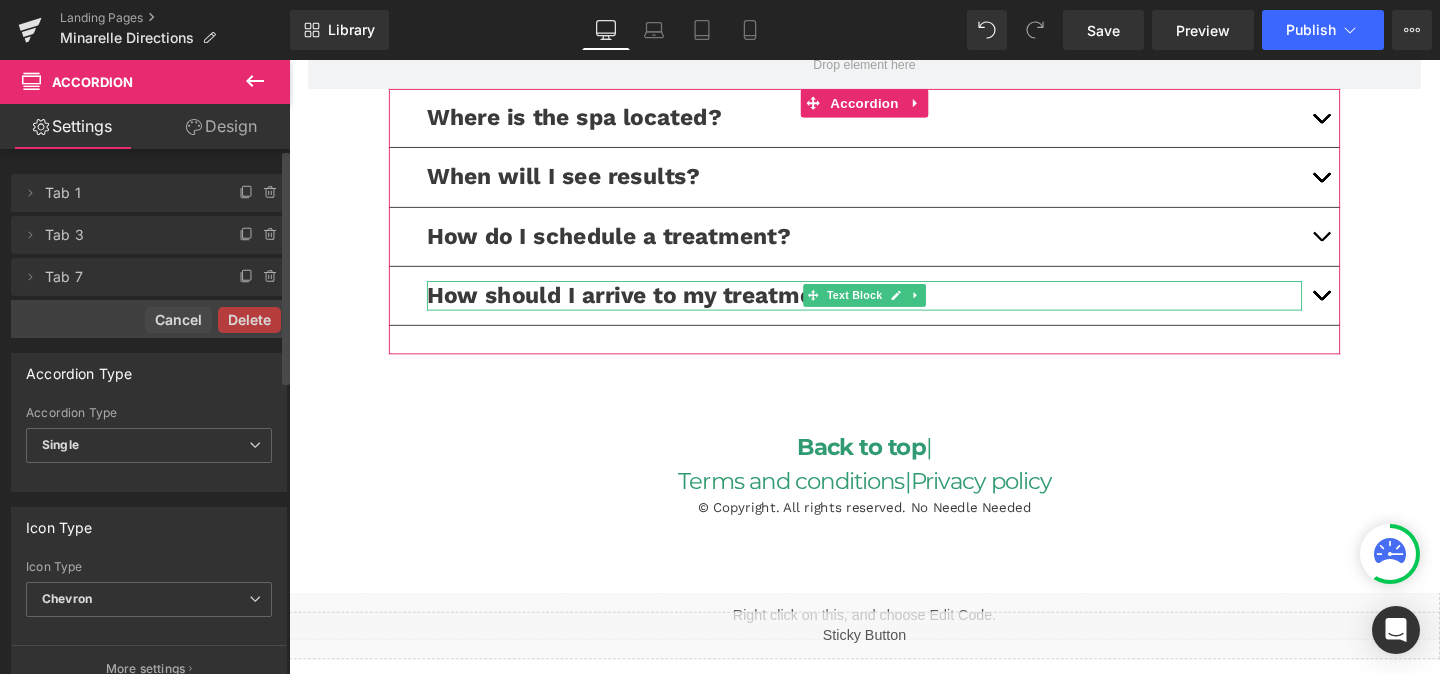 click on "Delete" at bounding box center (249, 320) 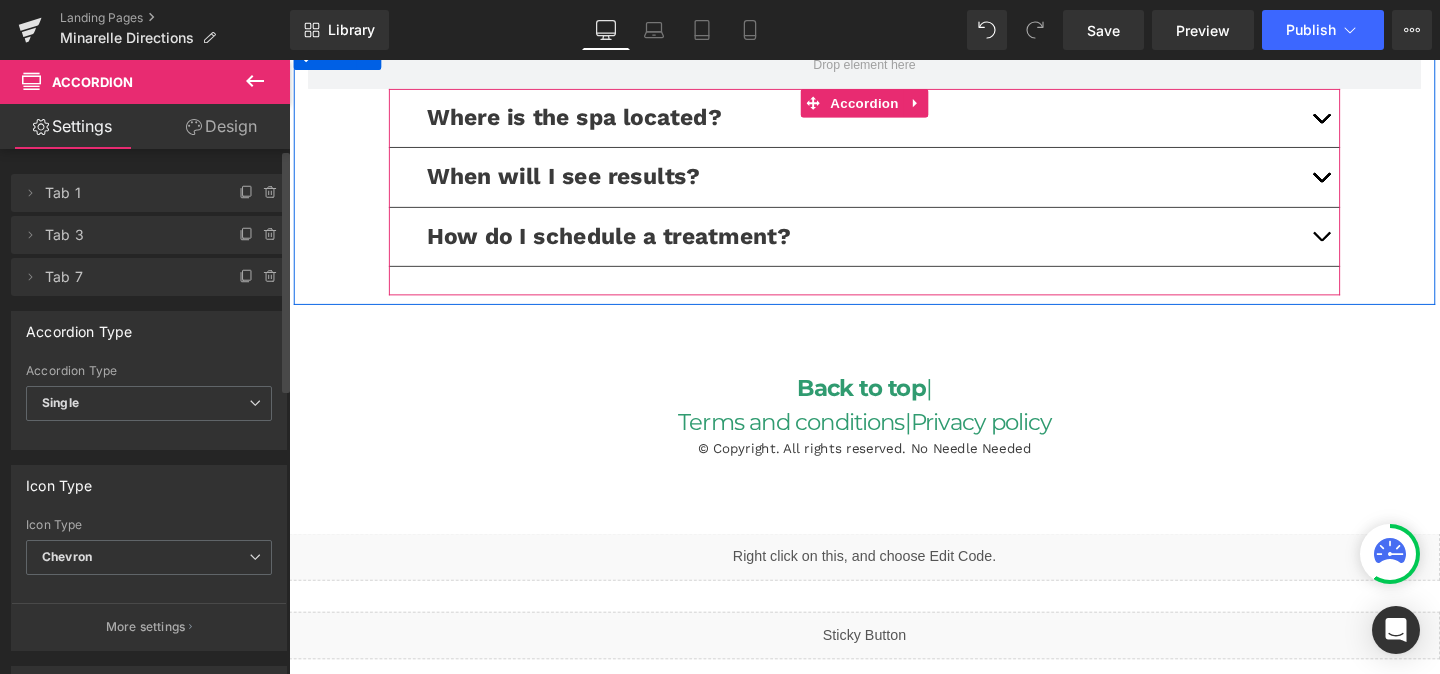 scroll, scrollTop: 919, scrollLeft: 0, axis: vertical 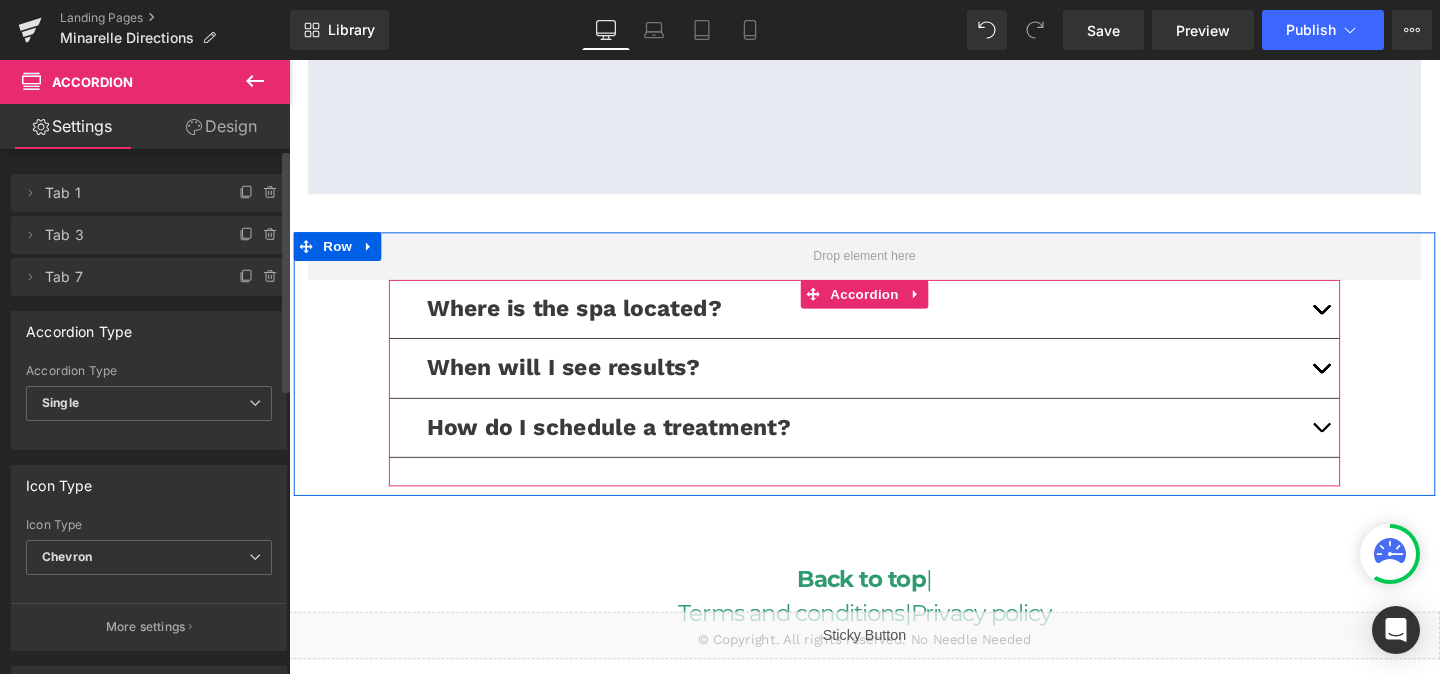 click at bounding box center (1374, 327) 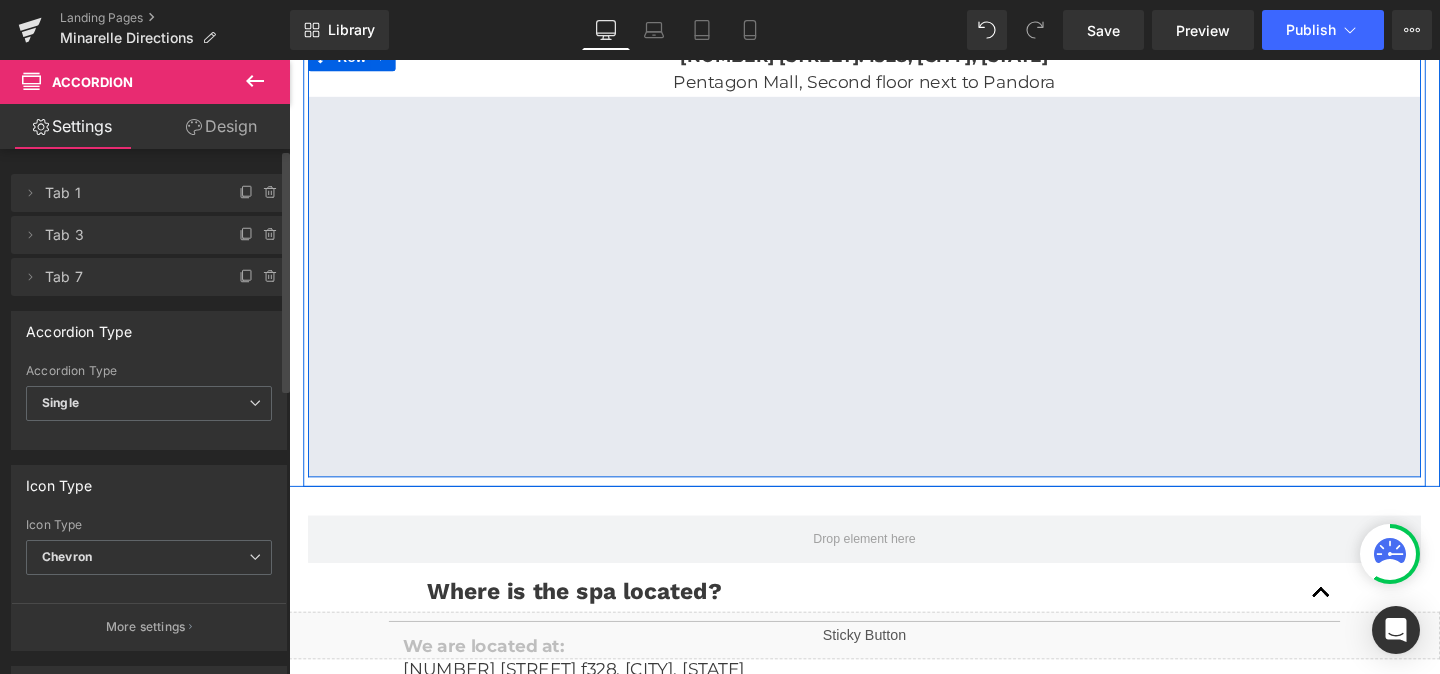 scroll, scrollTop: 566, scrollLeft: 0, axis: vertical 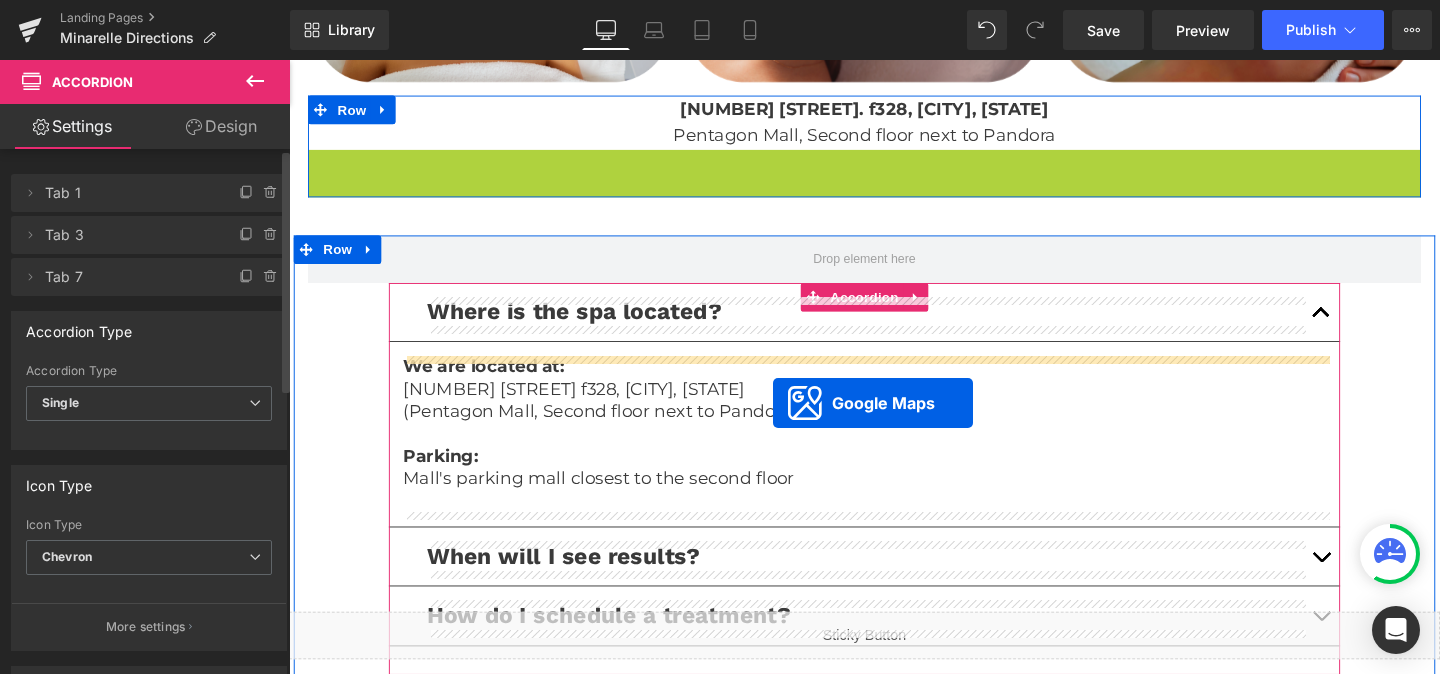 drag, startPoint x: 824, startPoint y: 163, endPoint x: 798, endPoint y: 421, distance: 259.30676 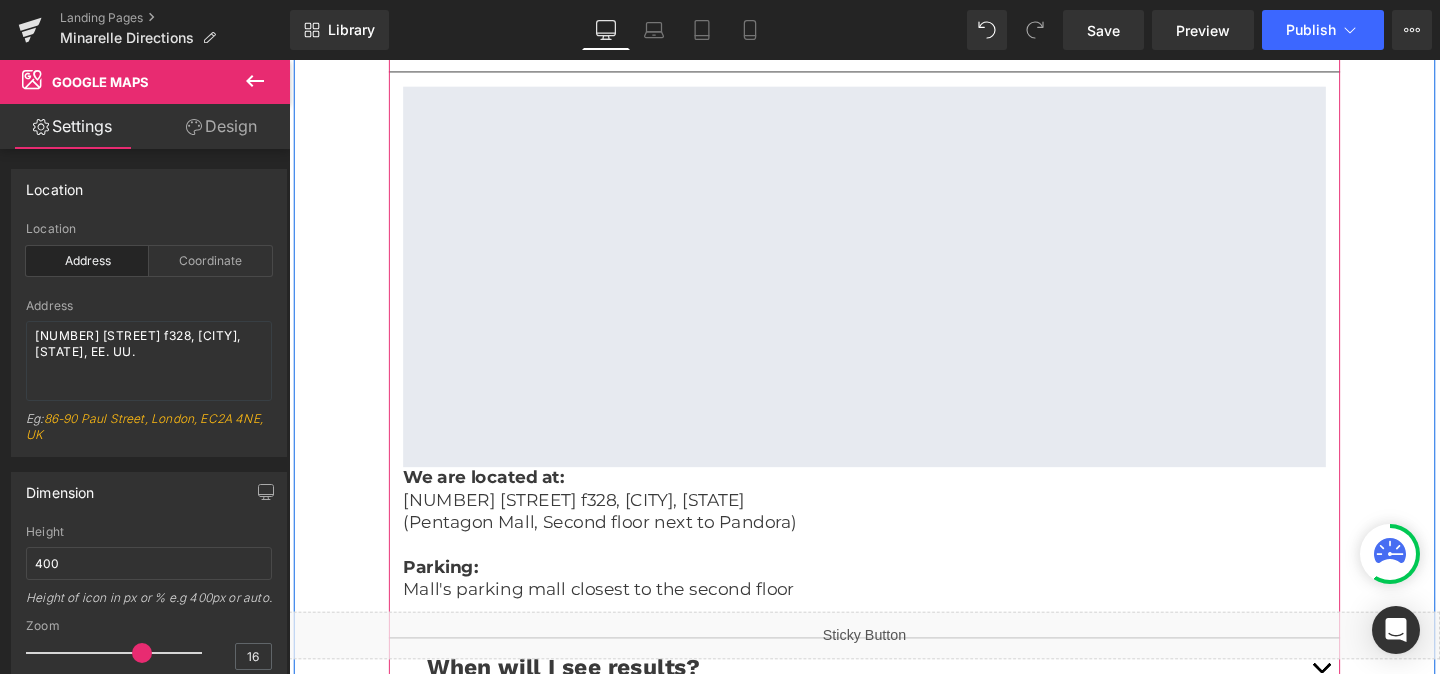 scroll, scrollTop: 804, scrollLeft: 0, axis: vertical 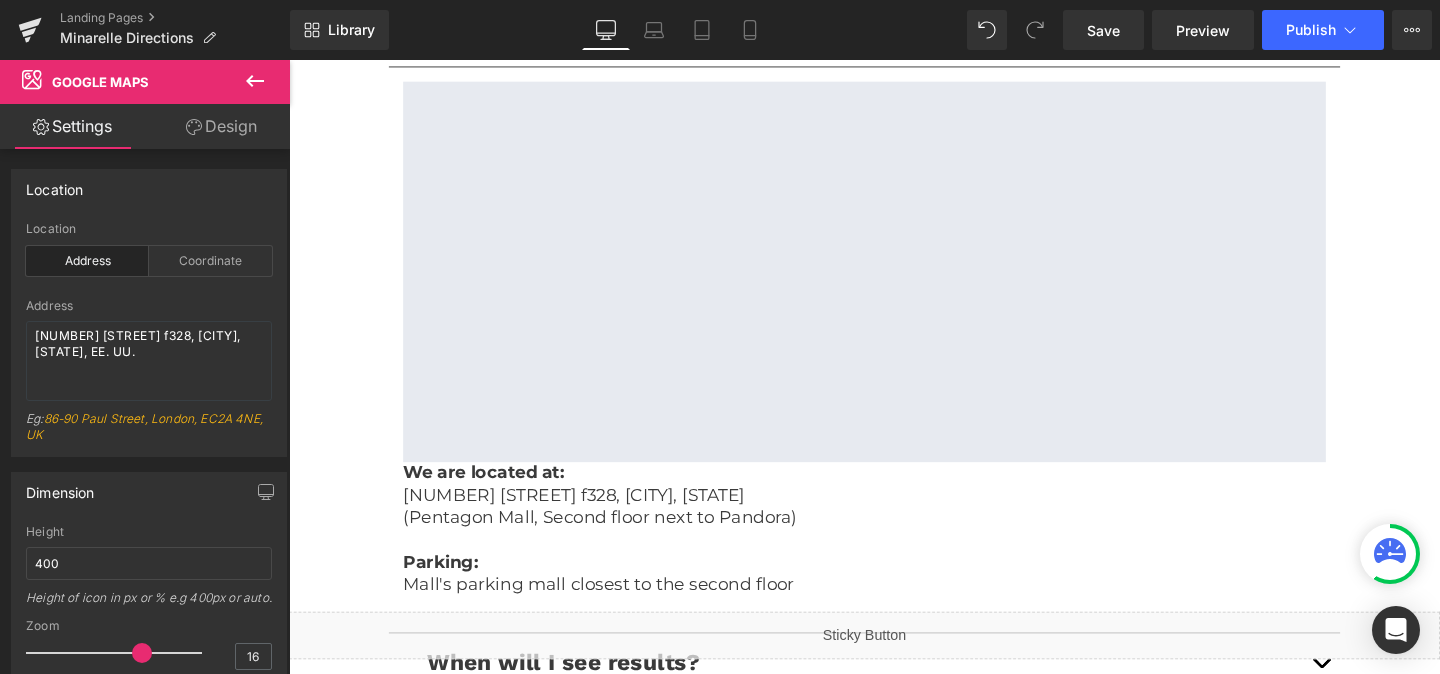 click 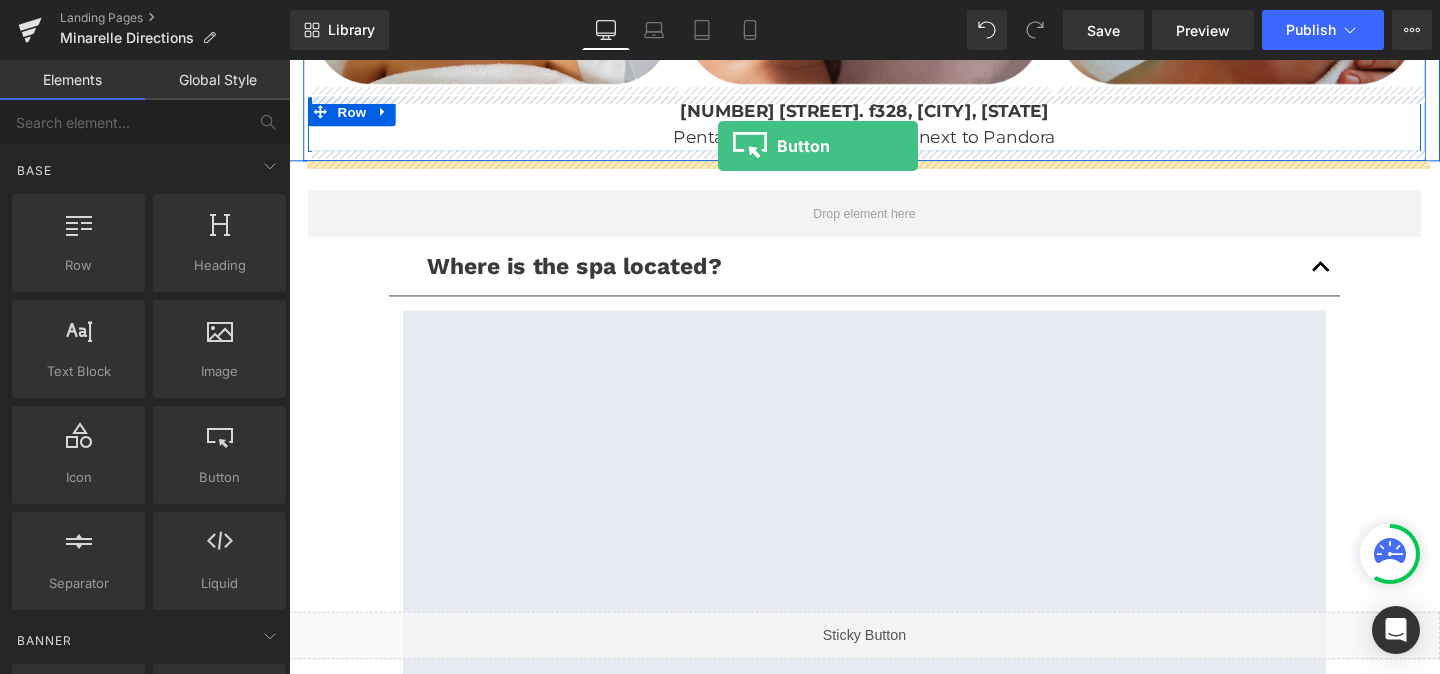 scroll, scrollTop: 524, scrollLeft: 0, axis: vertical 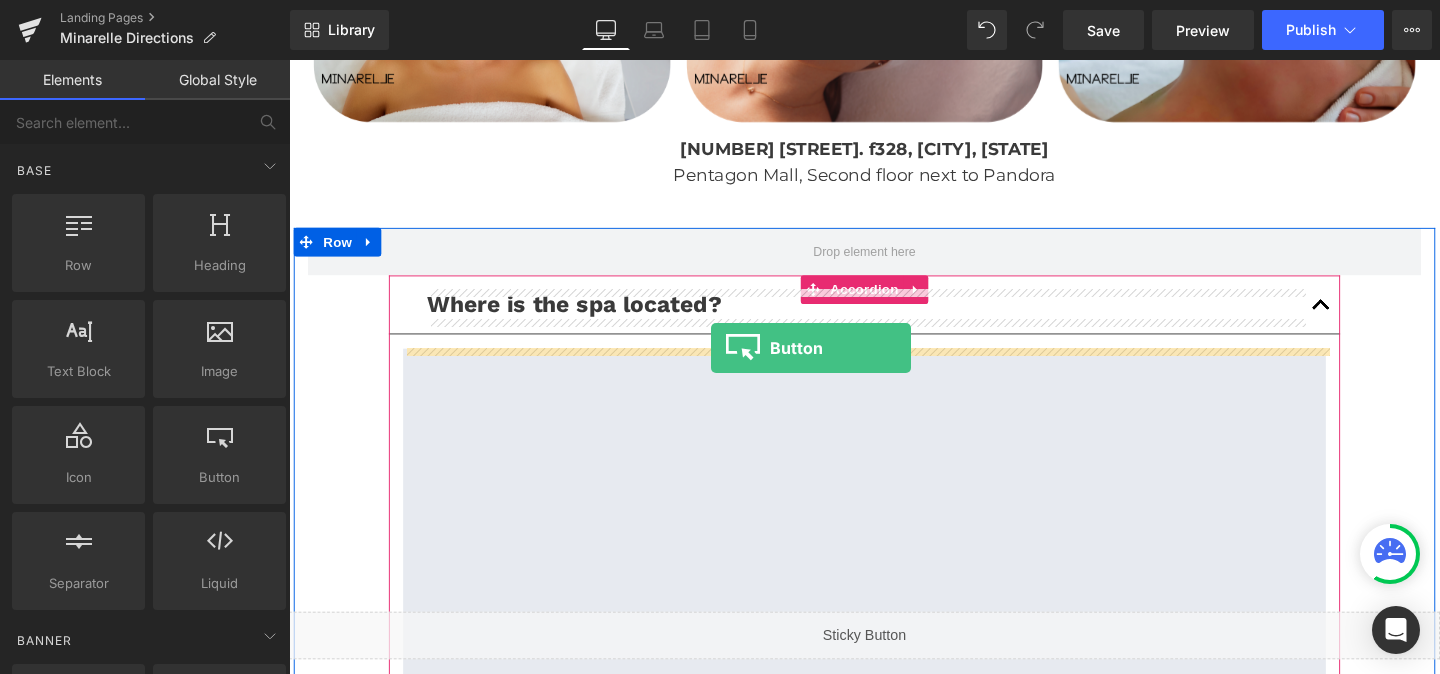 drag, startPoint x: 515, startPoint y: 489, endPoint x: 733, endPoint y: 363, distance: 251.79356 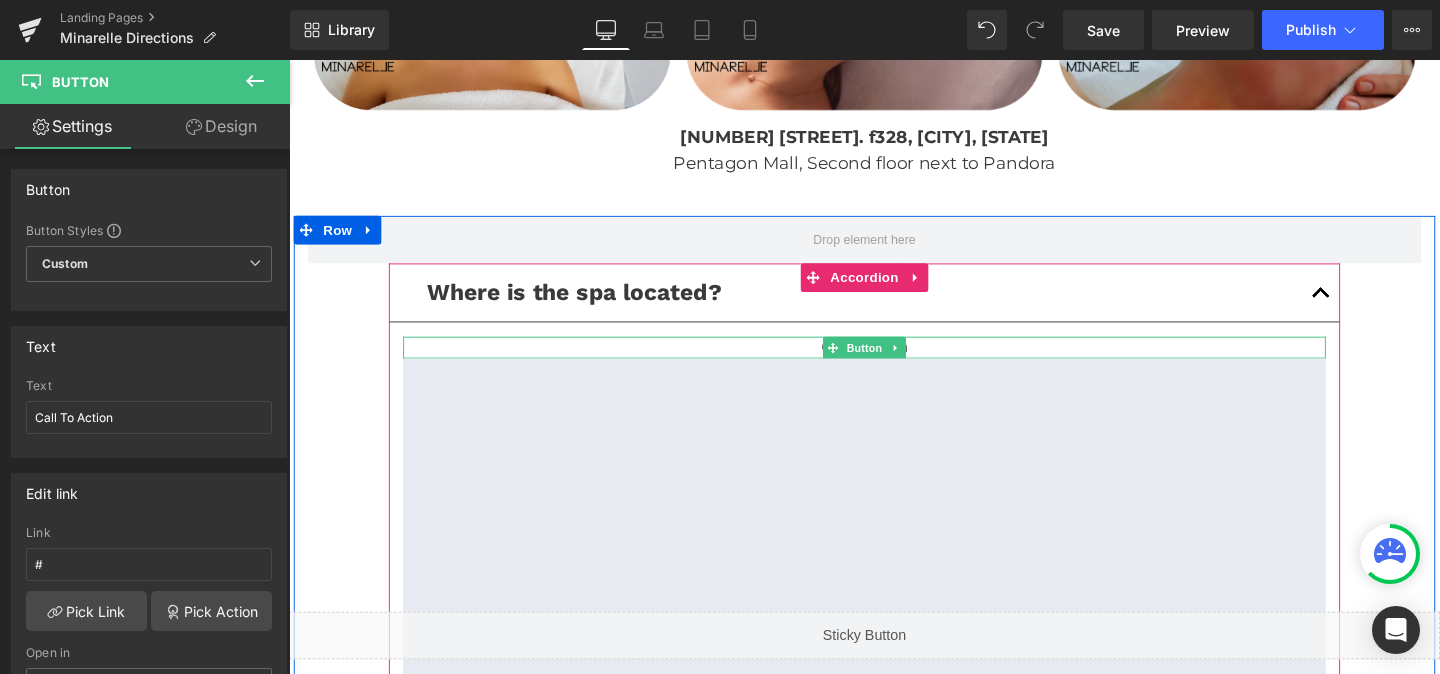 scroll, scrollTop: 554, scrollLeft: 0, axis: vertical 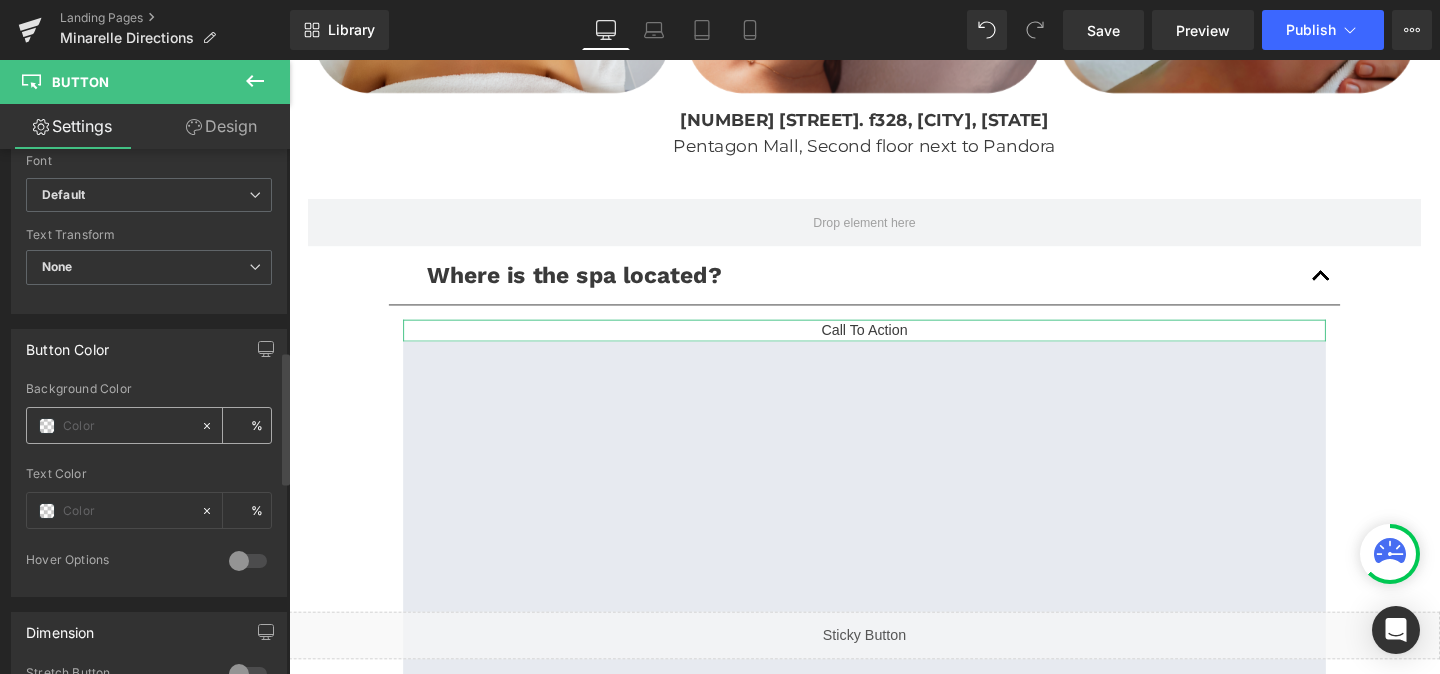 click at bounding box center [47, 426] 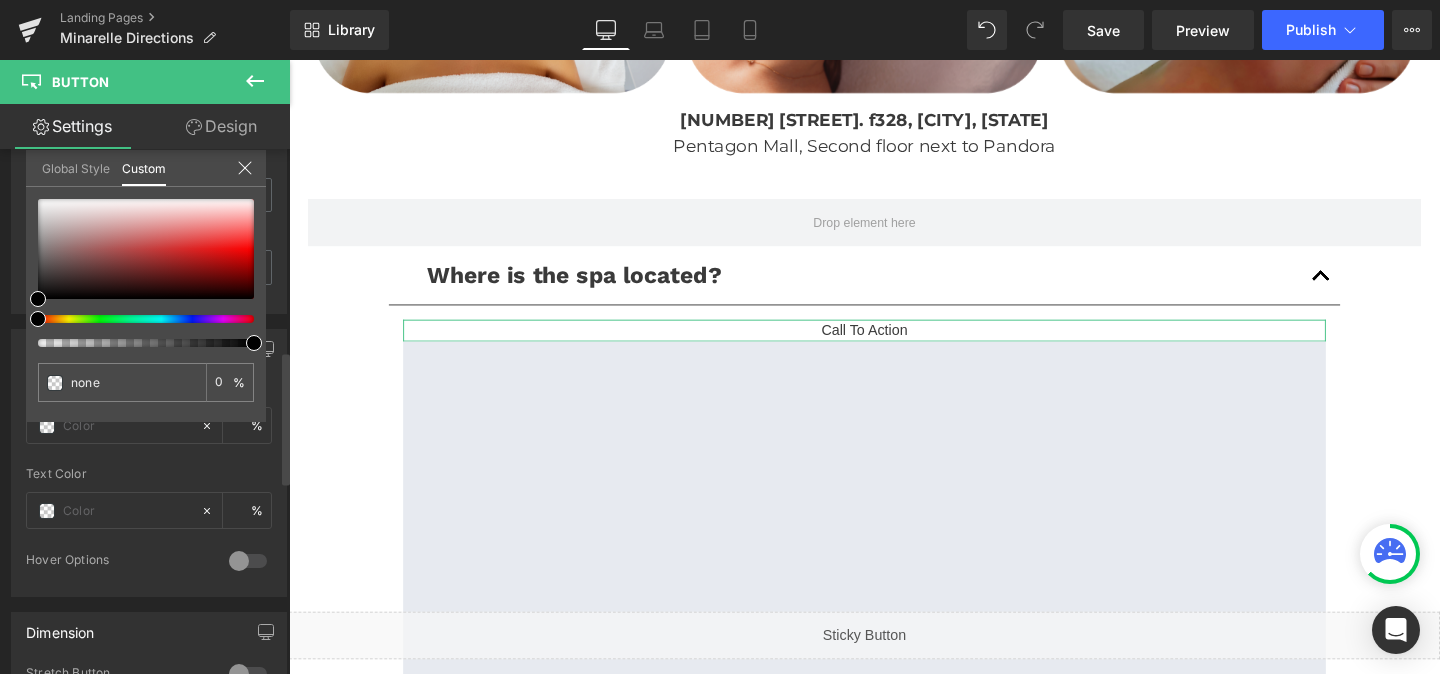 click at bounding box center (138, 319) 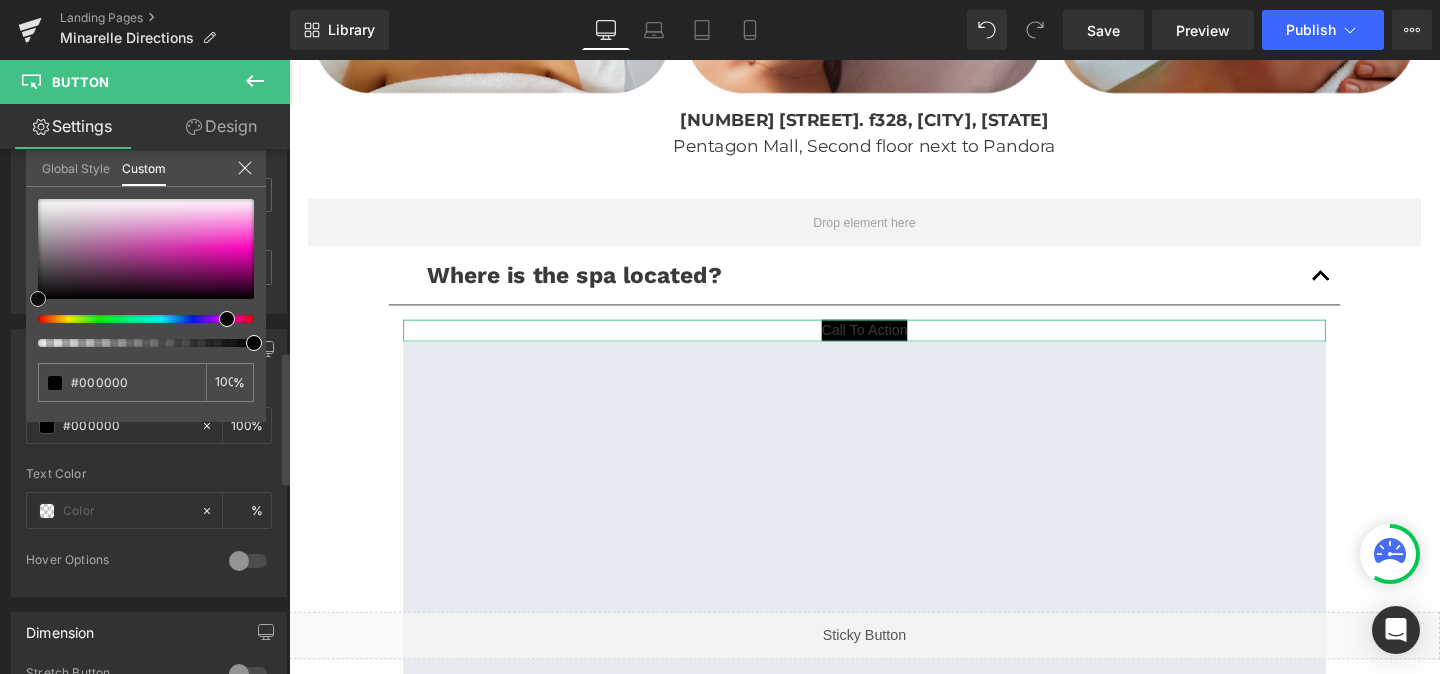 click at bounding box center [146, 249] 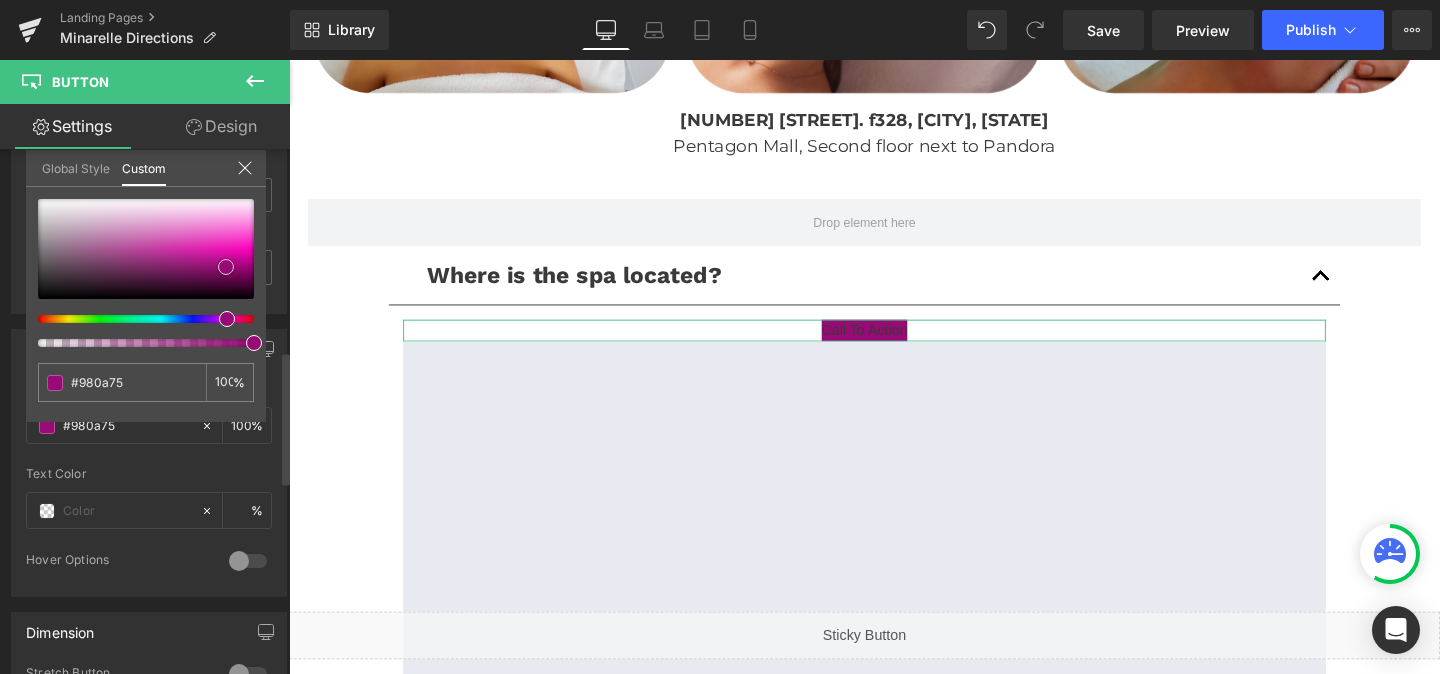 click at bounding box center [146, 249] 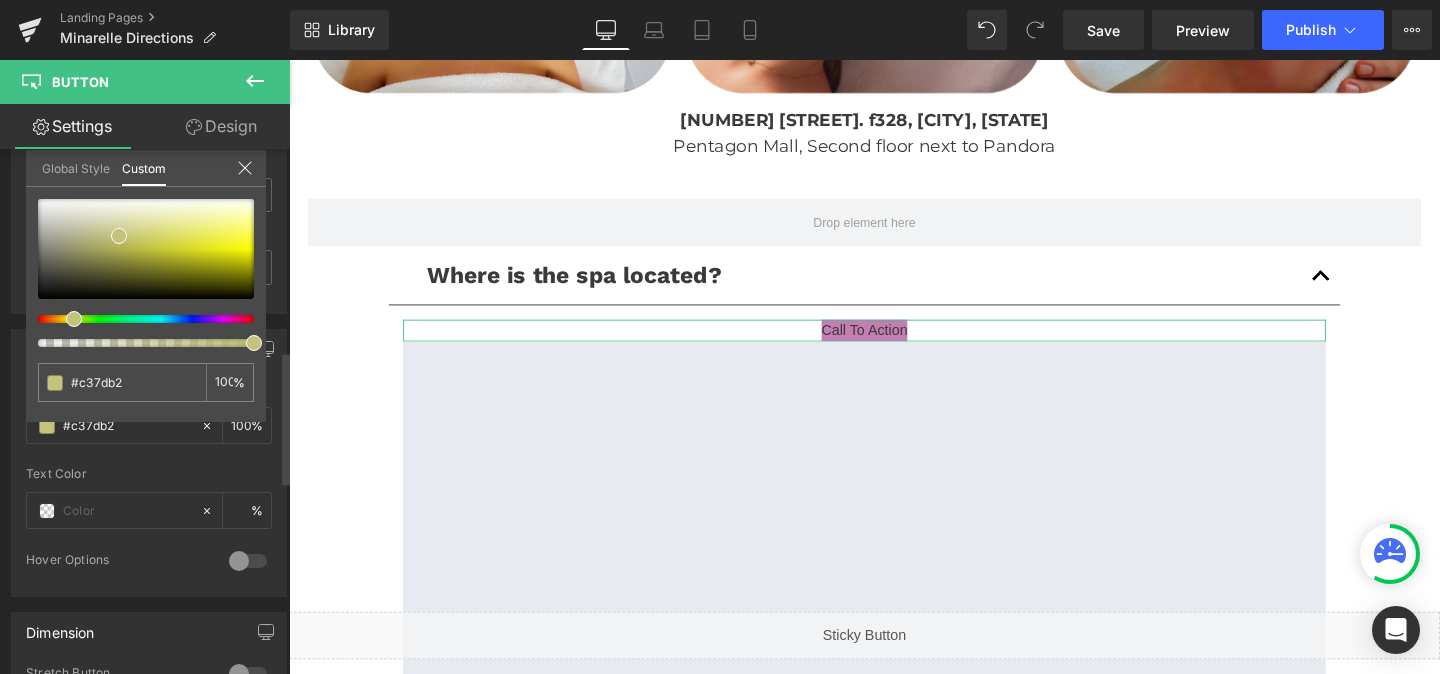 click at bounding box center [138, 319] 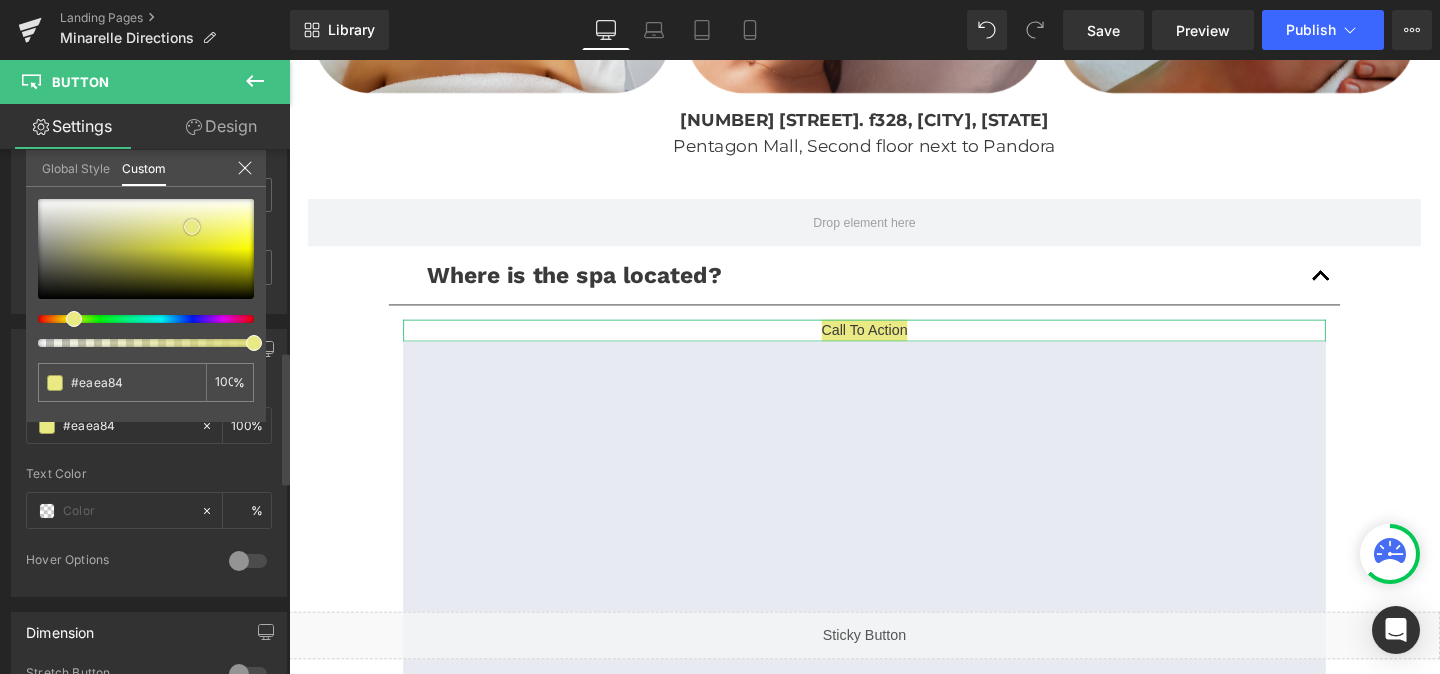 drag, startPoint x: 140, startPoint y: 213, endPoint x: 192, endPoint y: 227, distance: 53.851646 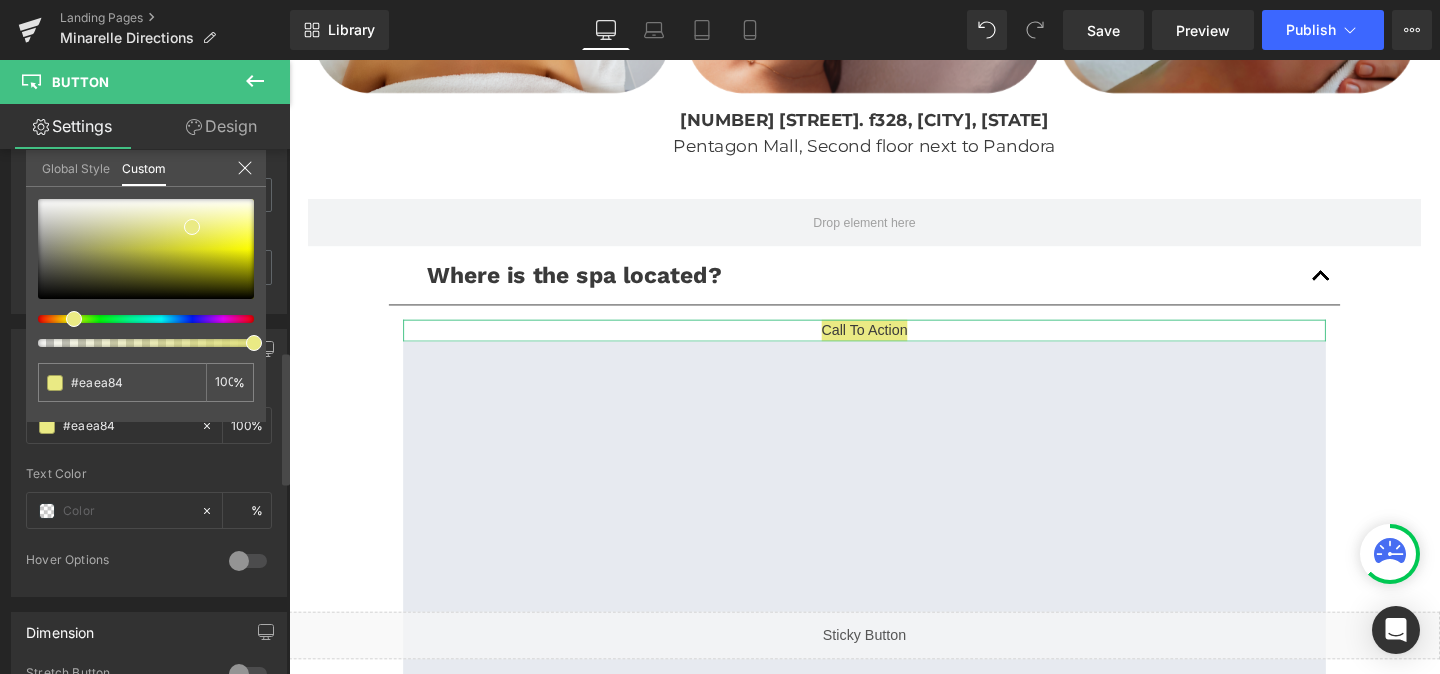 click at bounding box center (138, 319) 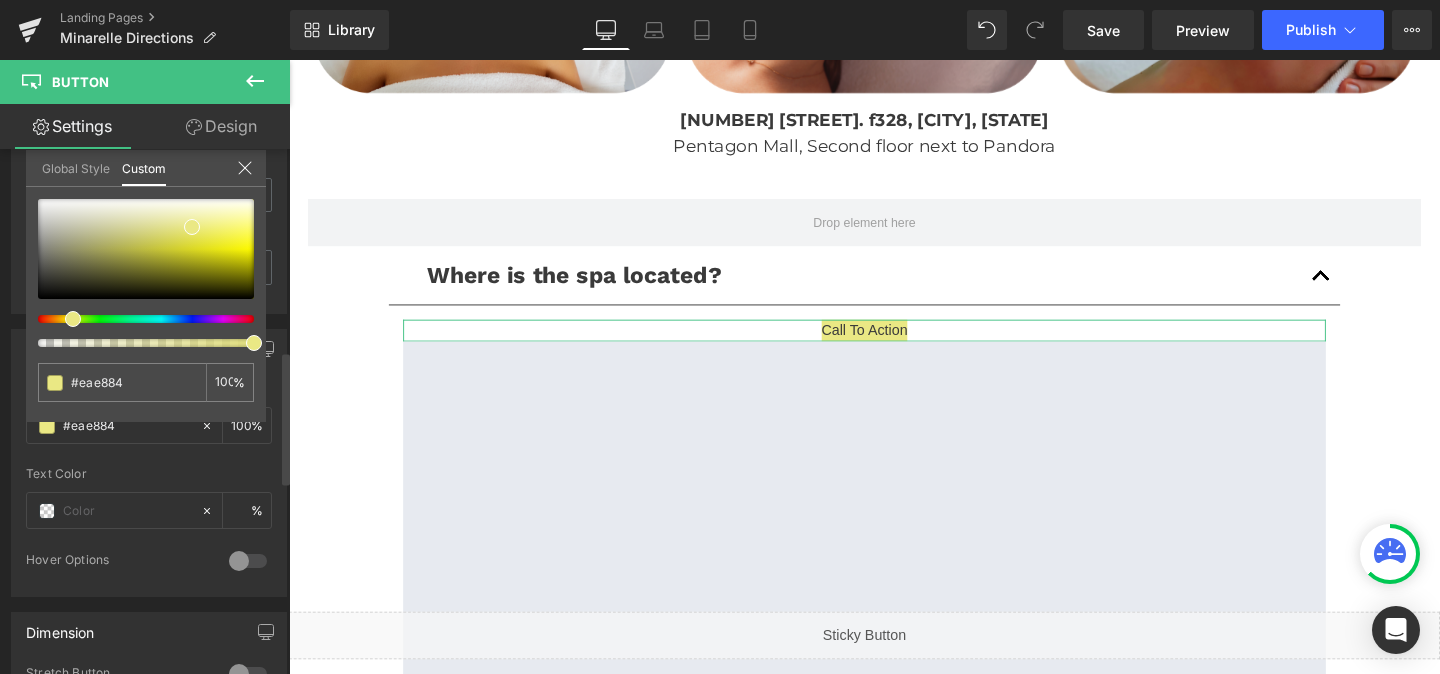click at bounding box center (138, 319) 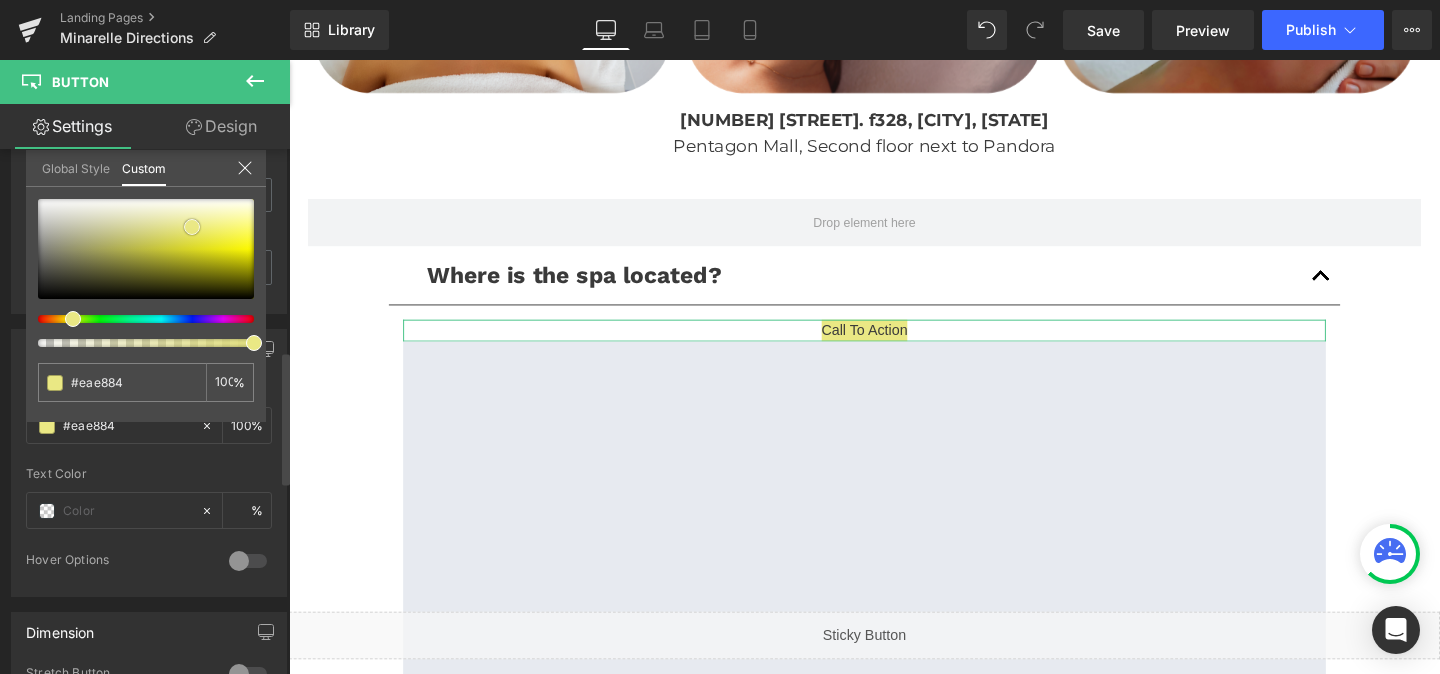 click at bounding box center [146, 249] 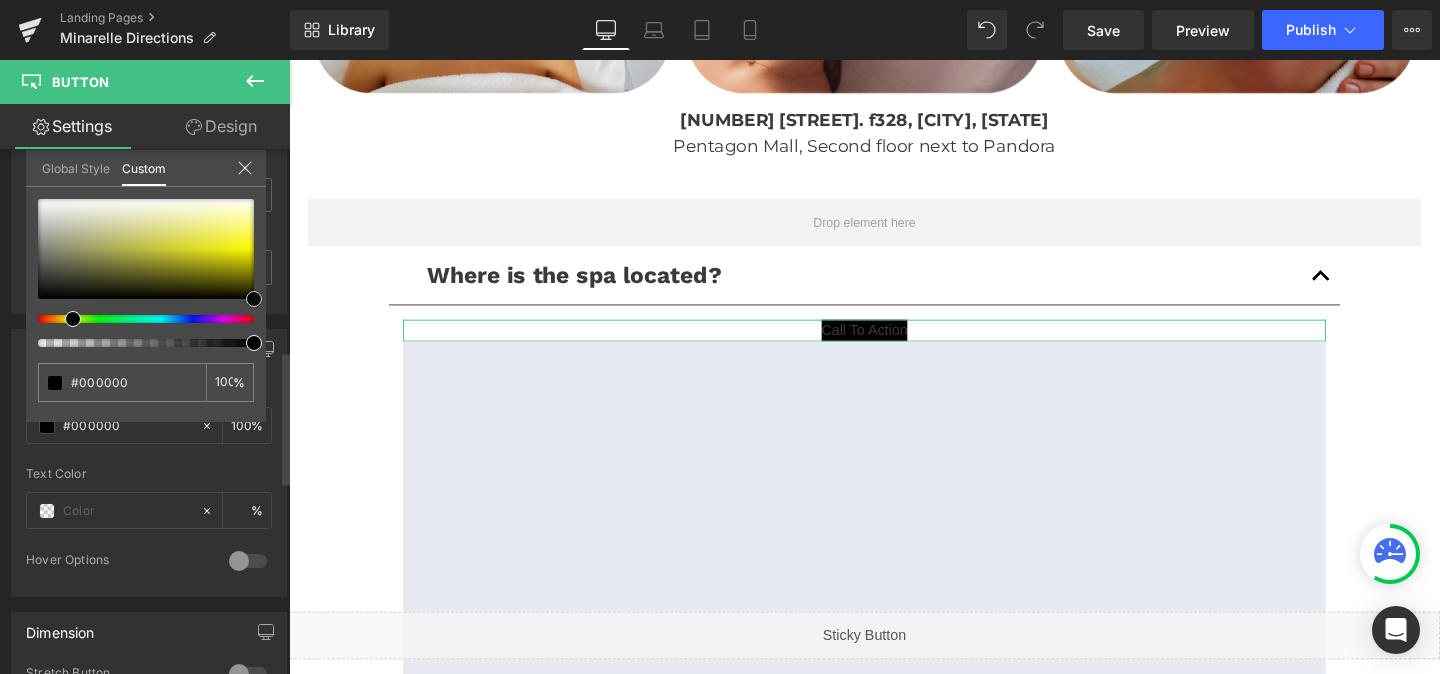 drag, startPoint x: 95, startPoint y: 280, endPoint x: 277, endPoint y: 314, distance: 185.14859 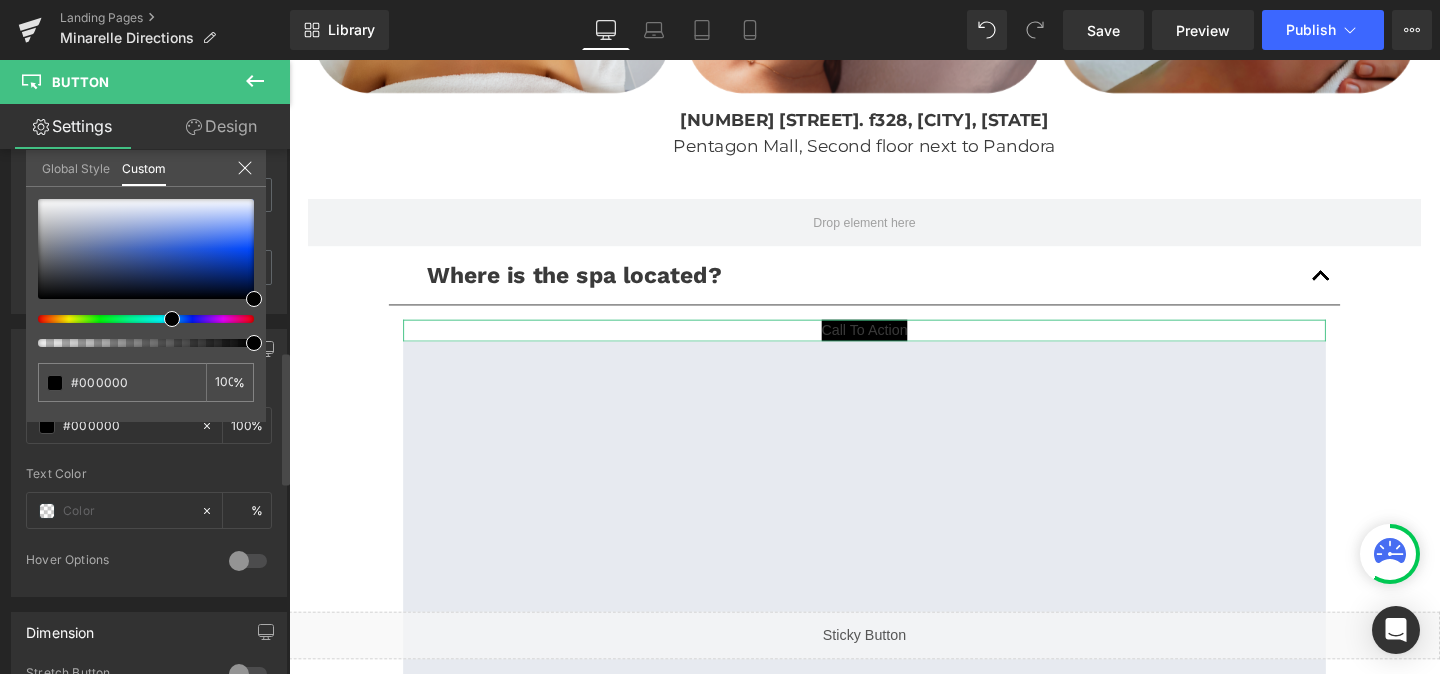 click at bounding box center [138, 319] 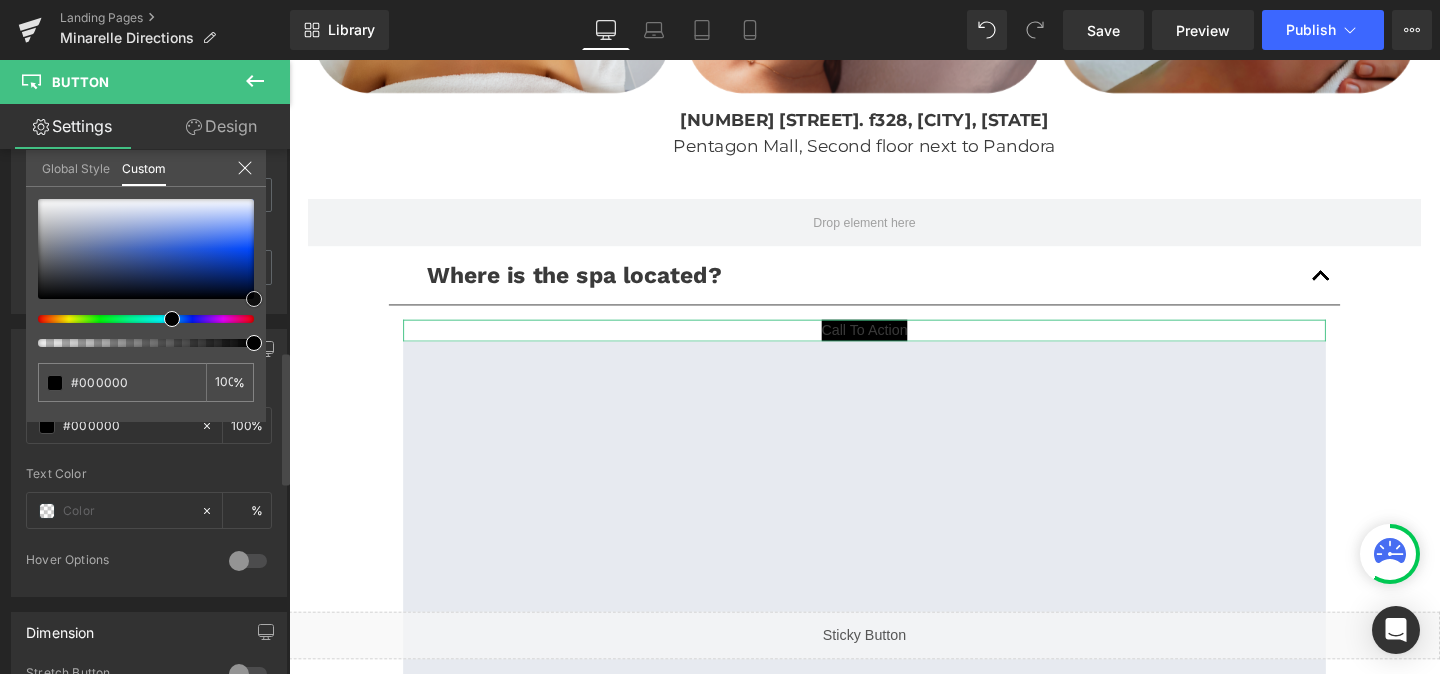 click at bounding box center (146, 249) 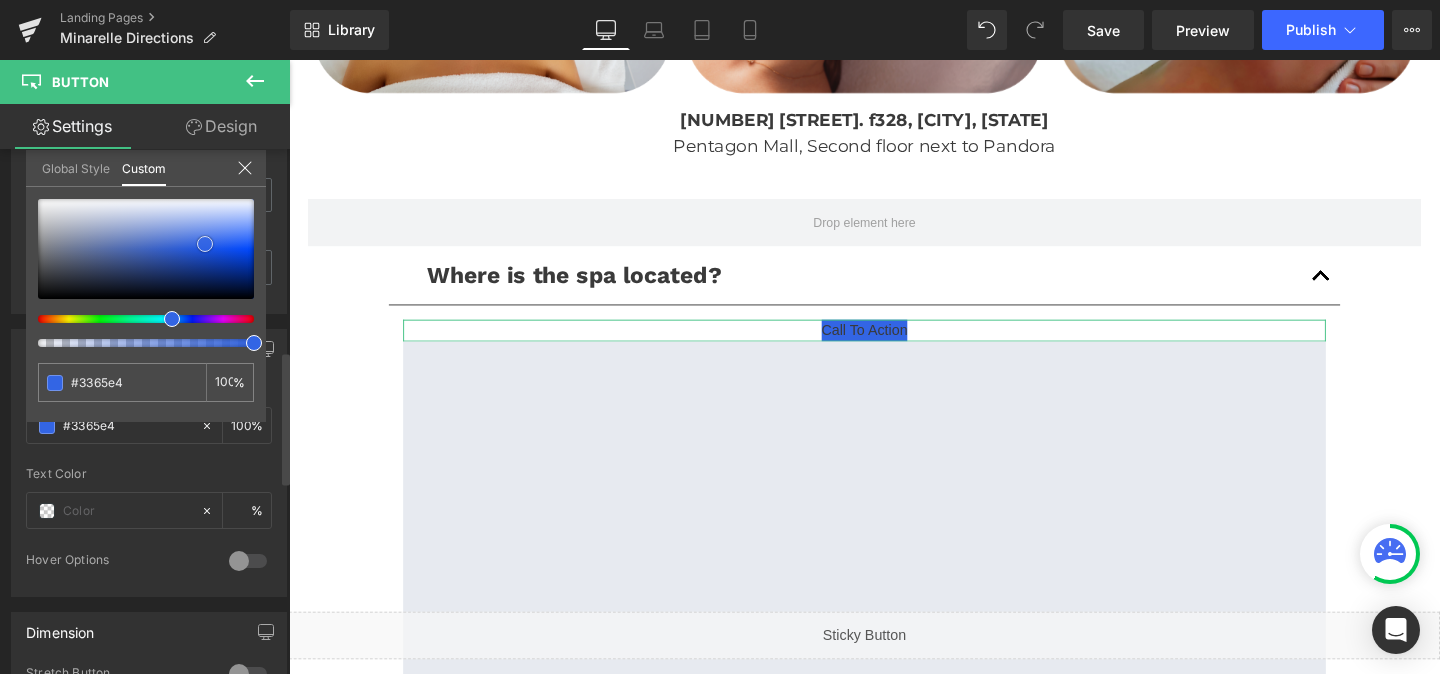 click at bounding box center [146, 249] 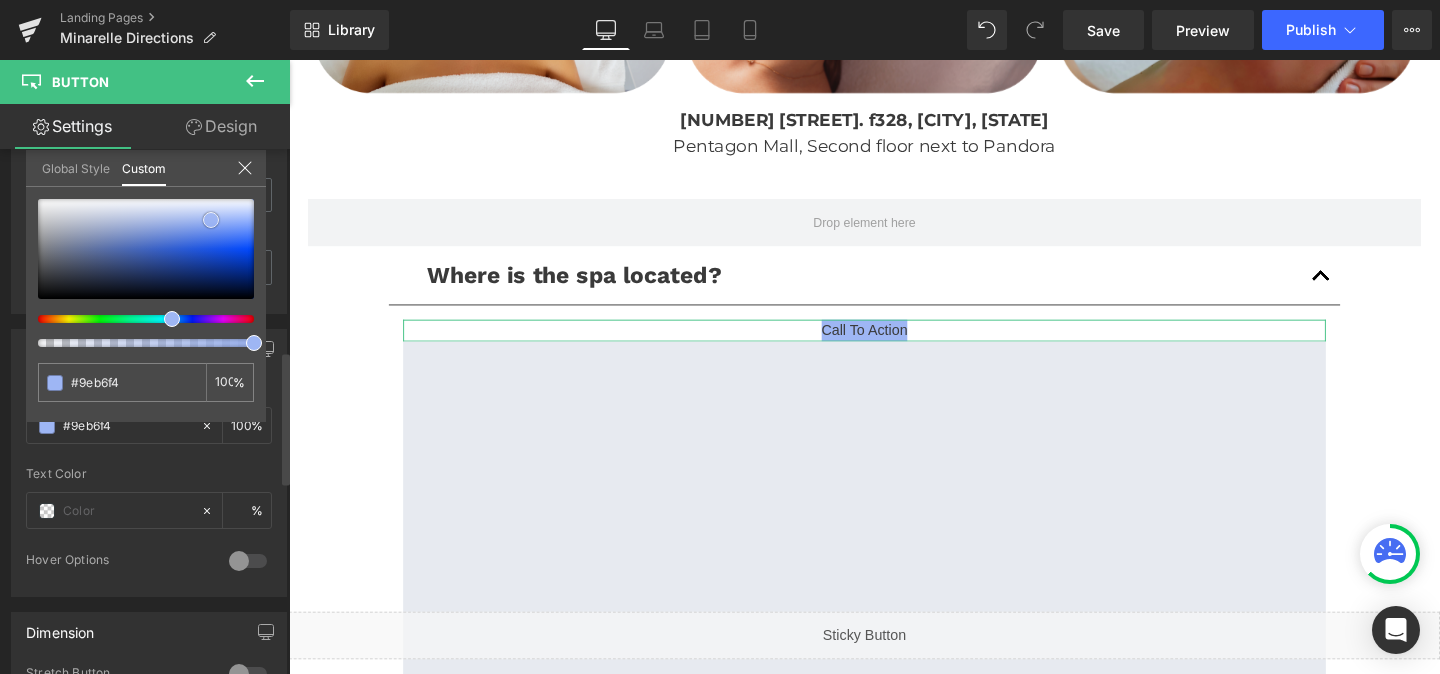 click at bounding box center [146, 249] 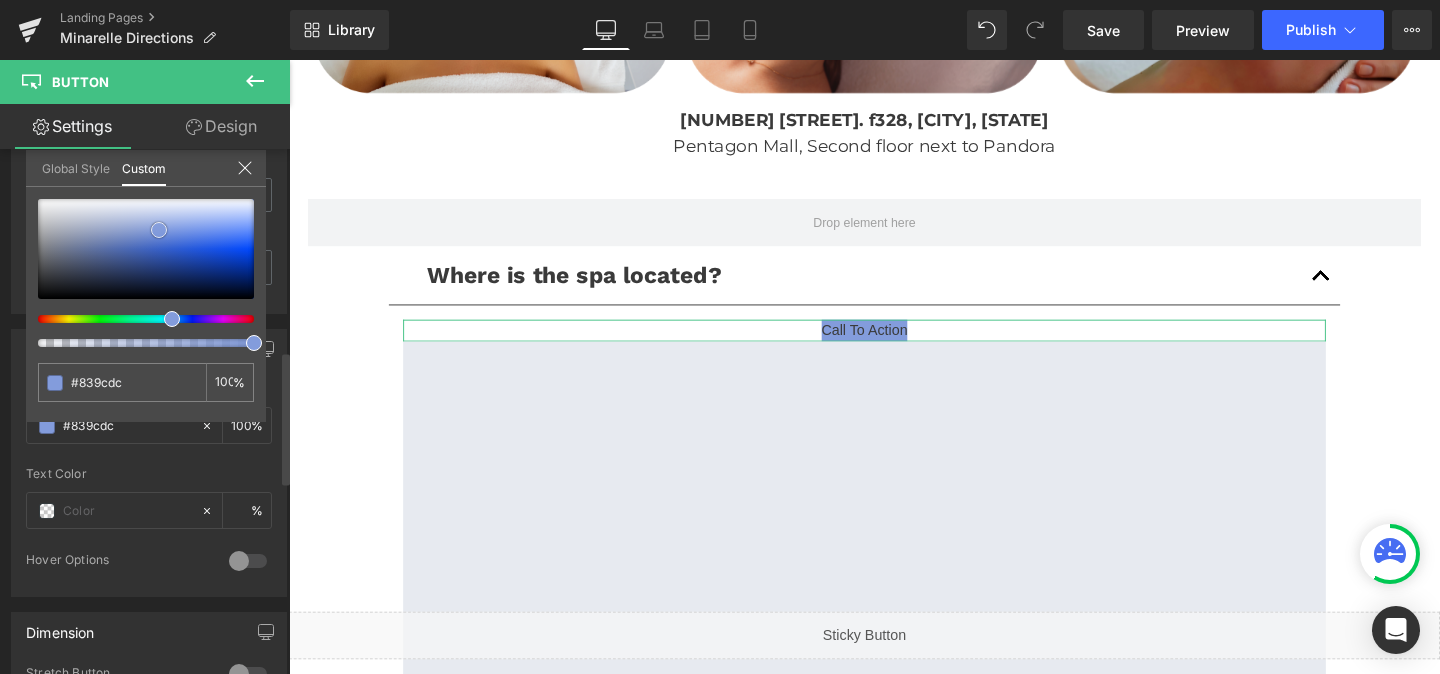 click at bounding box center [146, 249] 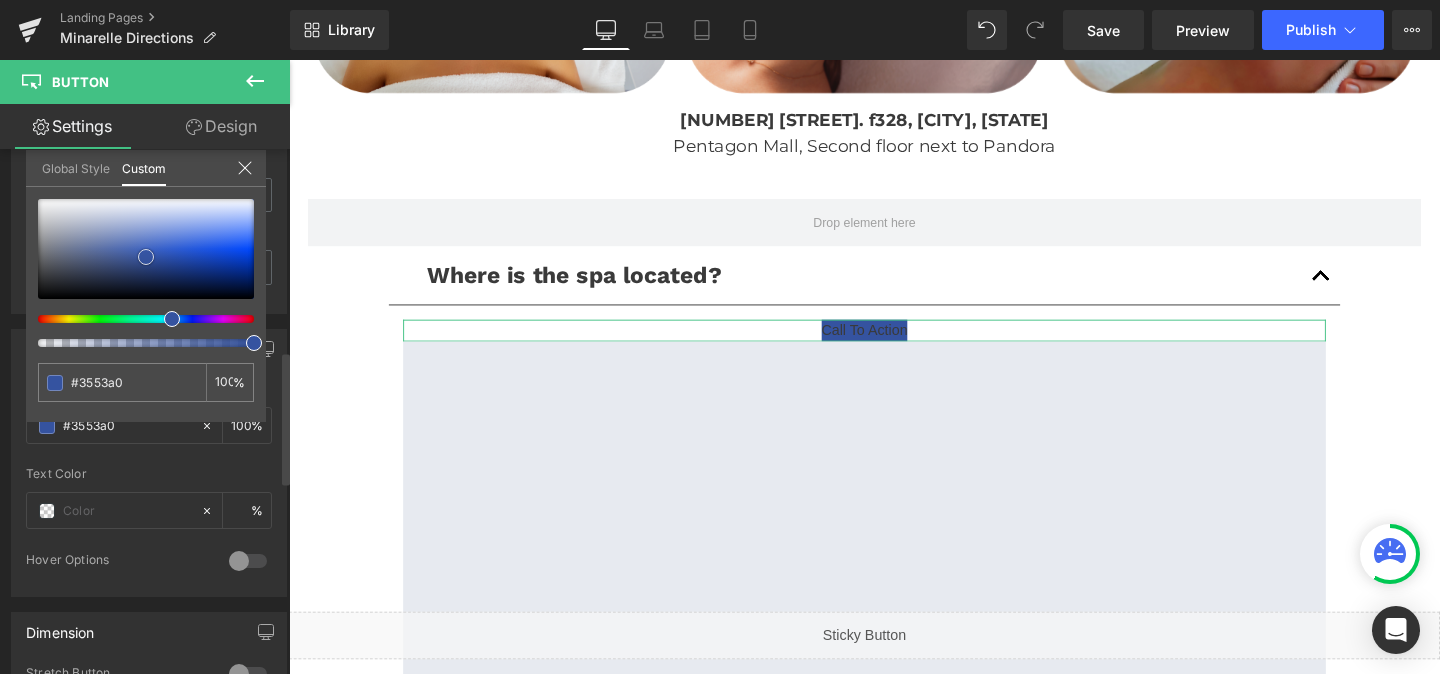 click at bounding box center [146, 249] 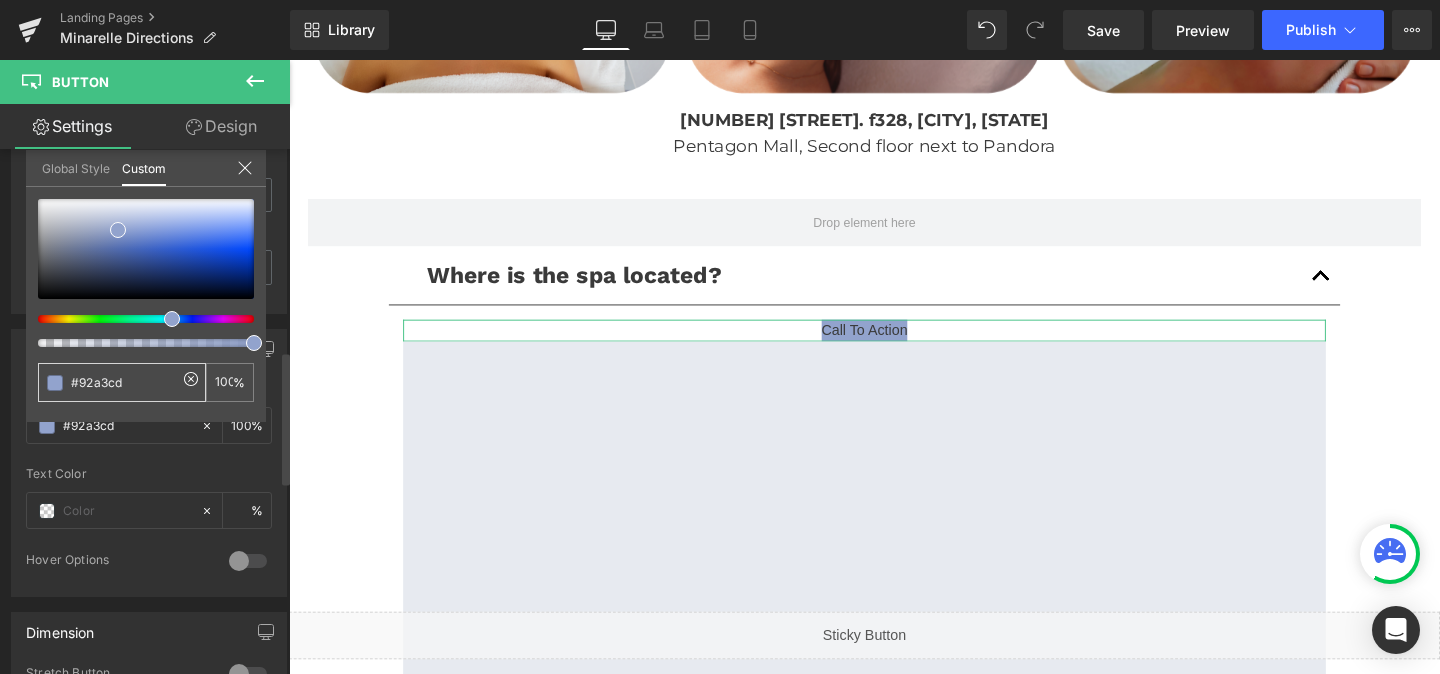 click on "none" at bounding box center (124, 382) 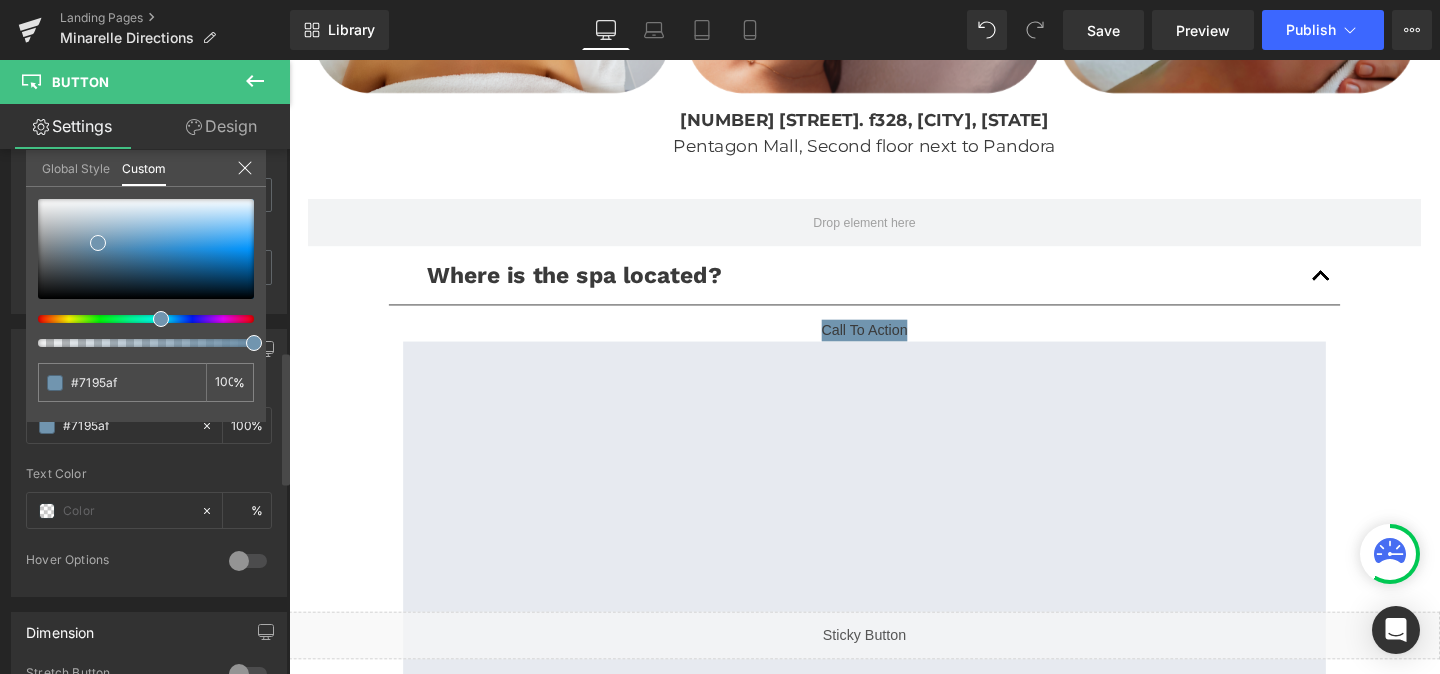 type on "#7195af" 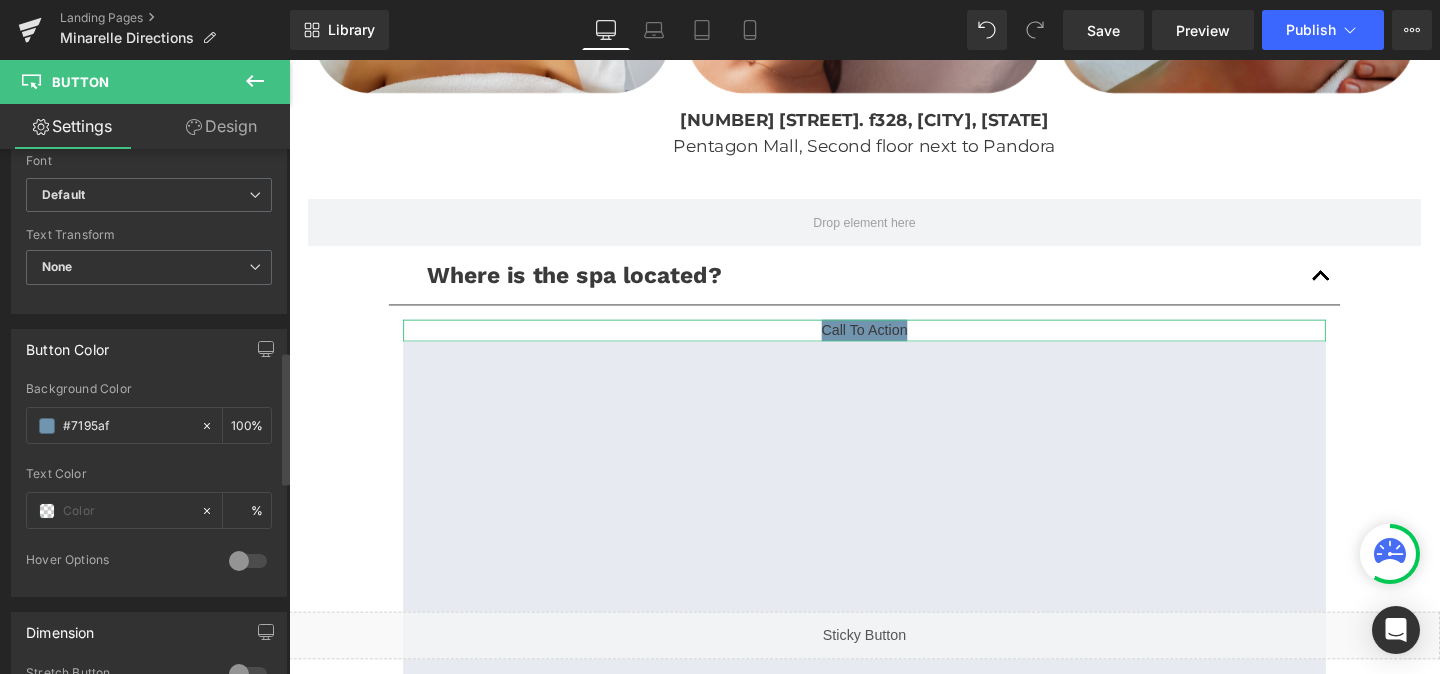 click on "Design" at bounding box center (221, 126) 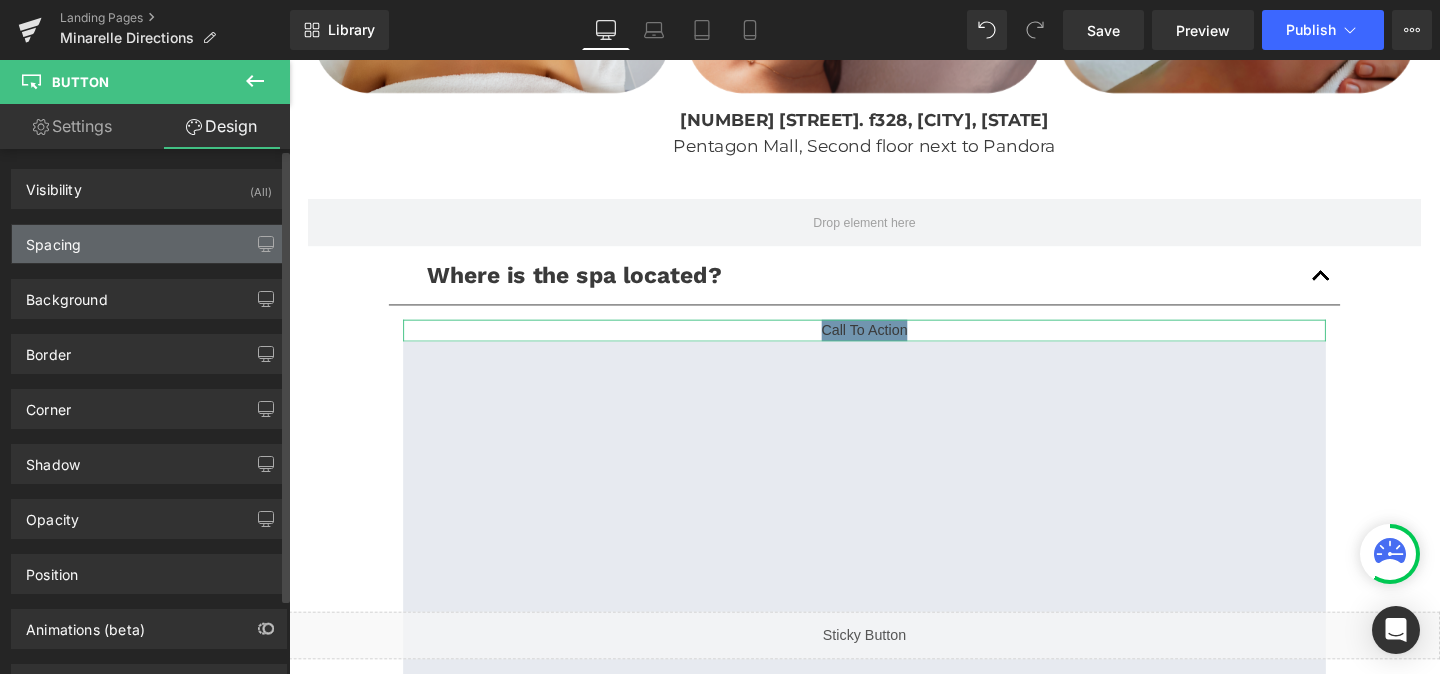 click on "Spacing" at bounding box center [149, 244] 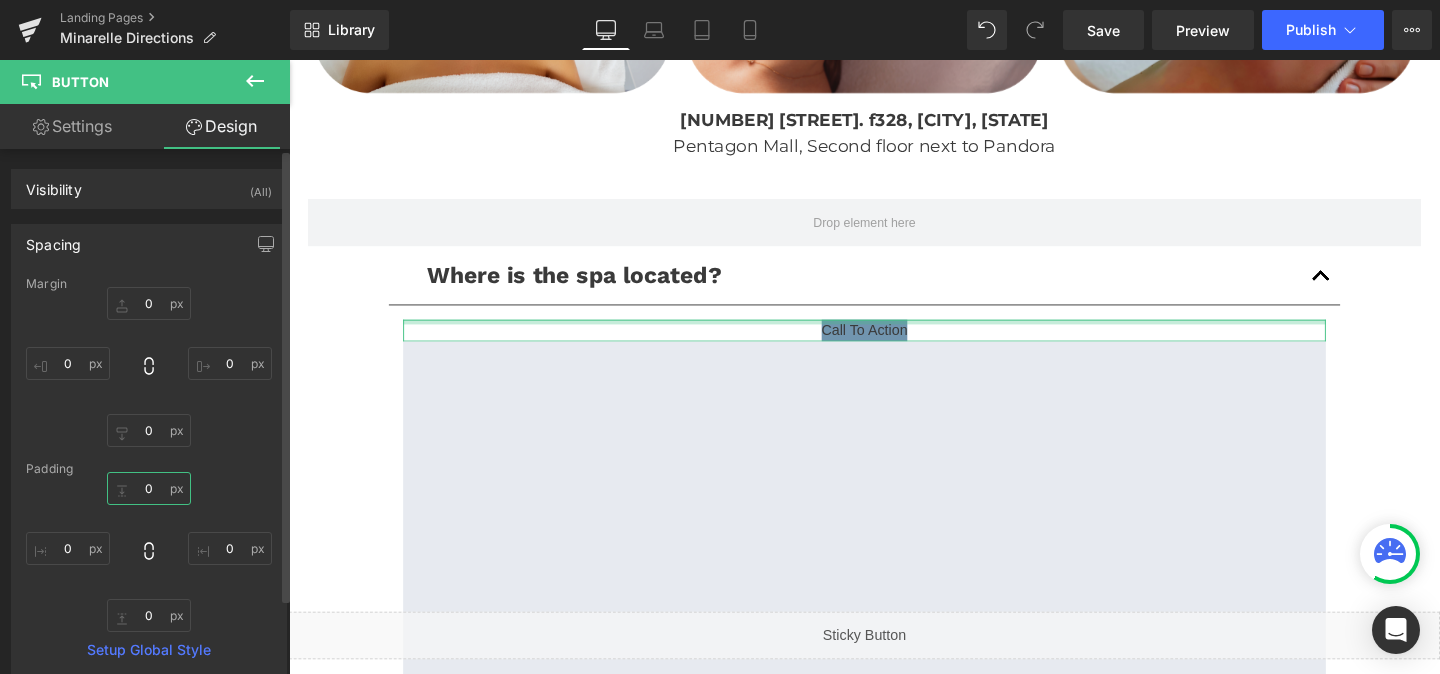 click on "0" at bounding box center (149, 488) 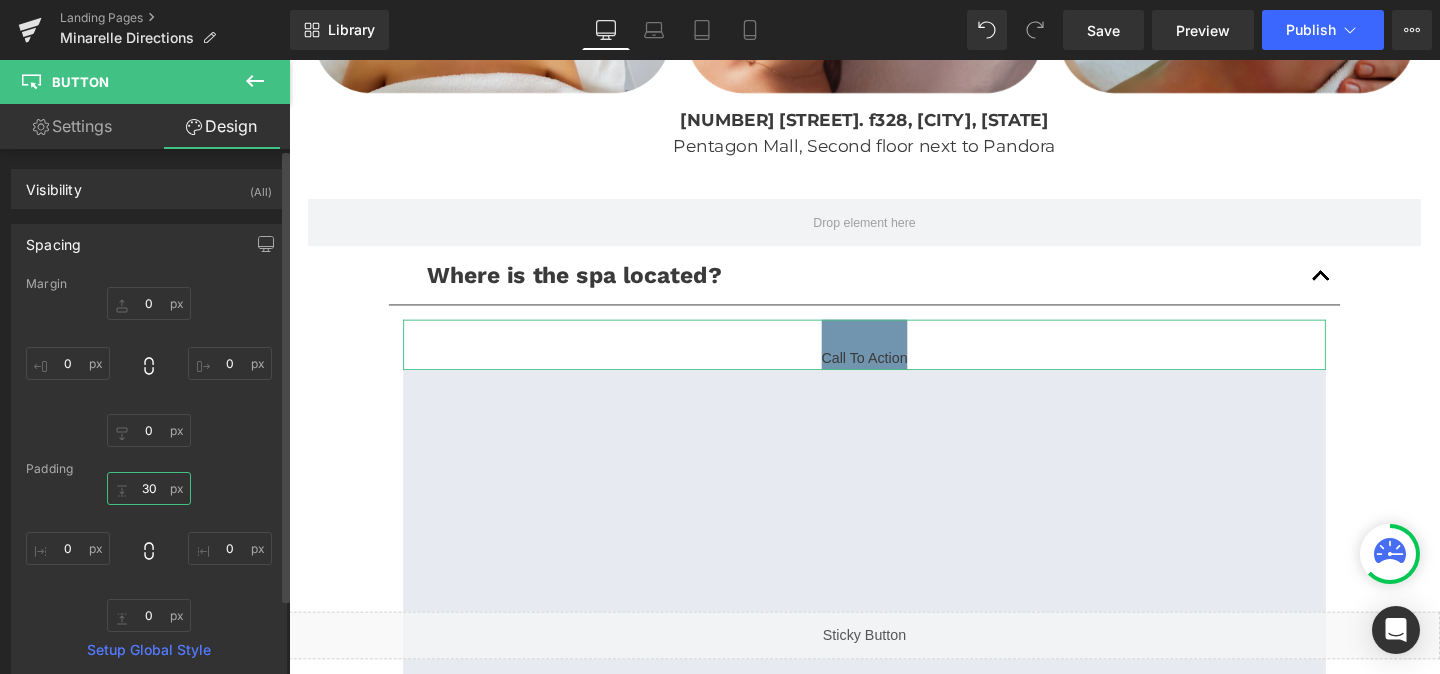 type on "3" 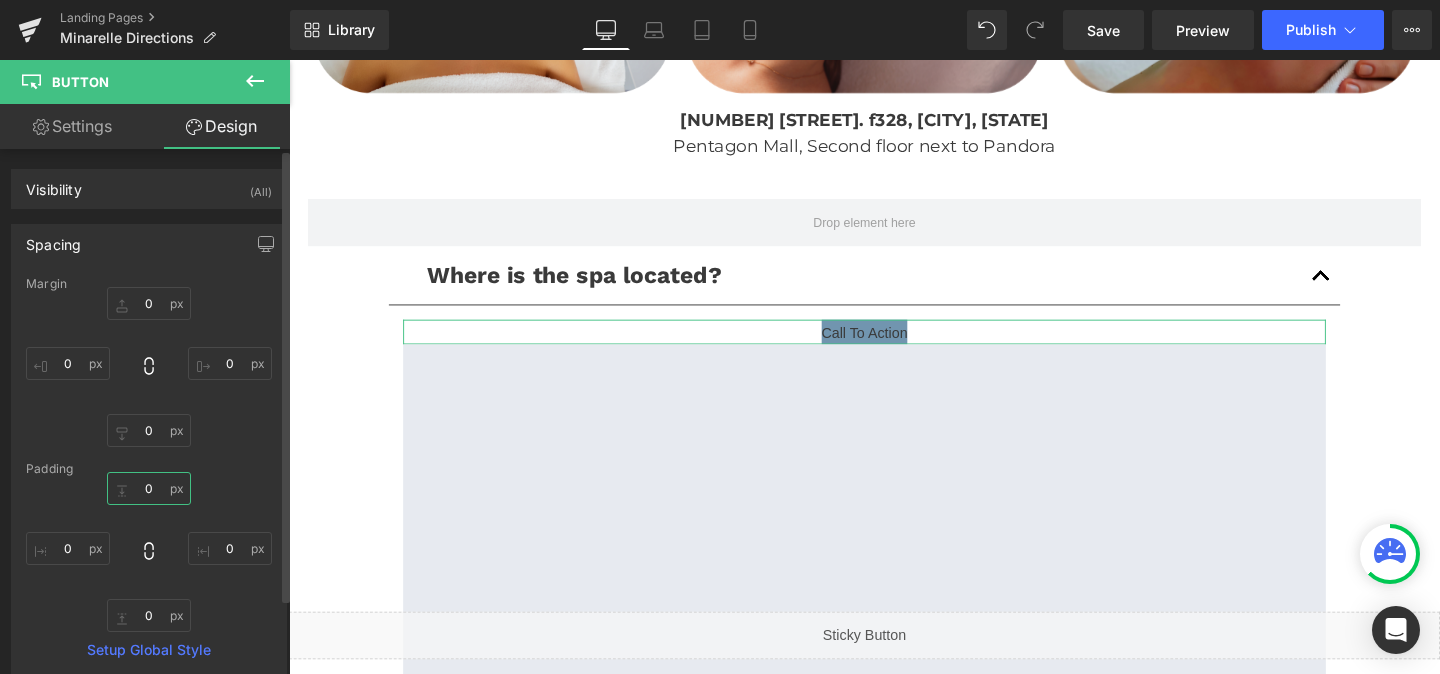type on "1" 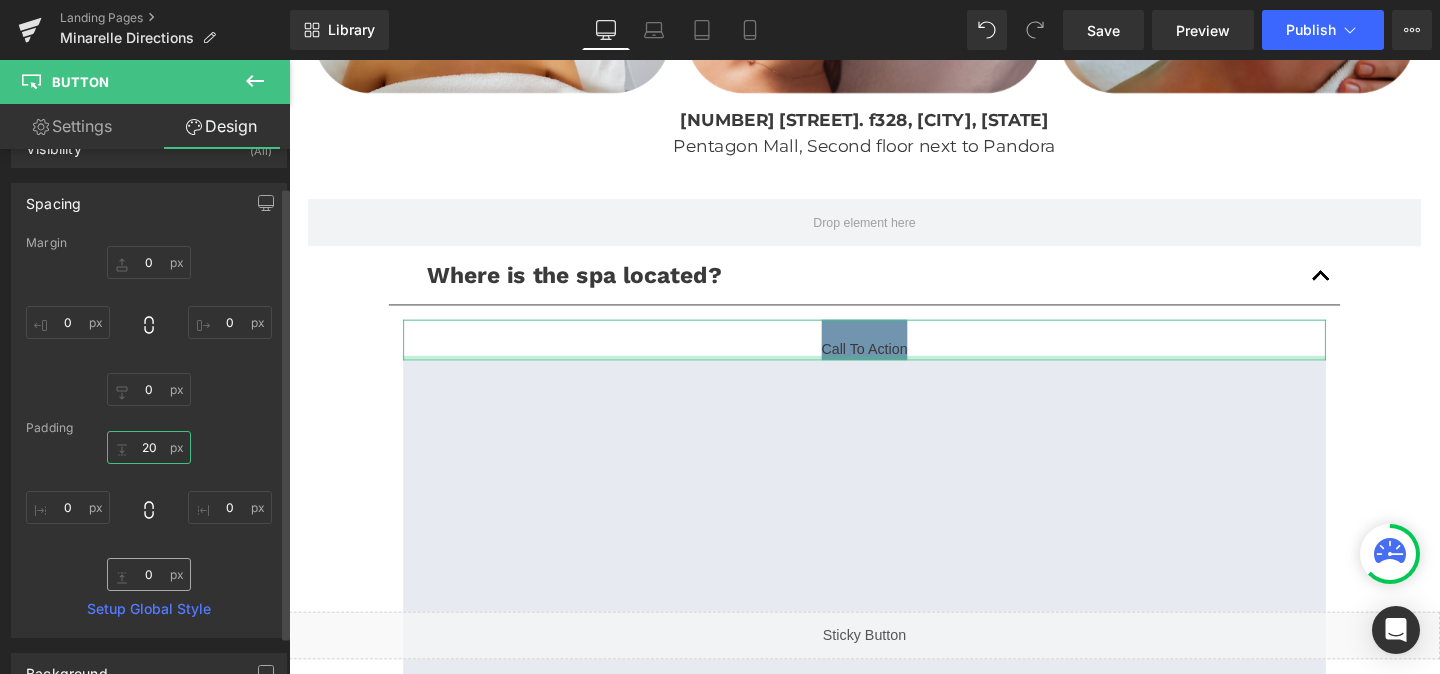 scroll, scrollTop: 44, scrollLeft: 0, axis: vertical 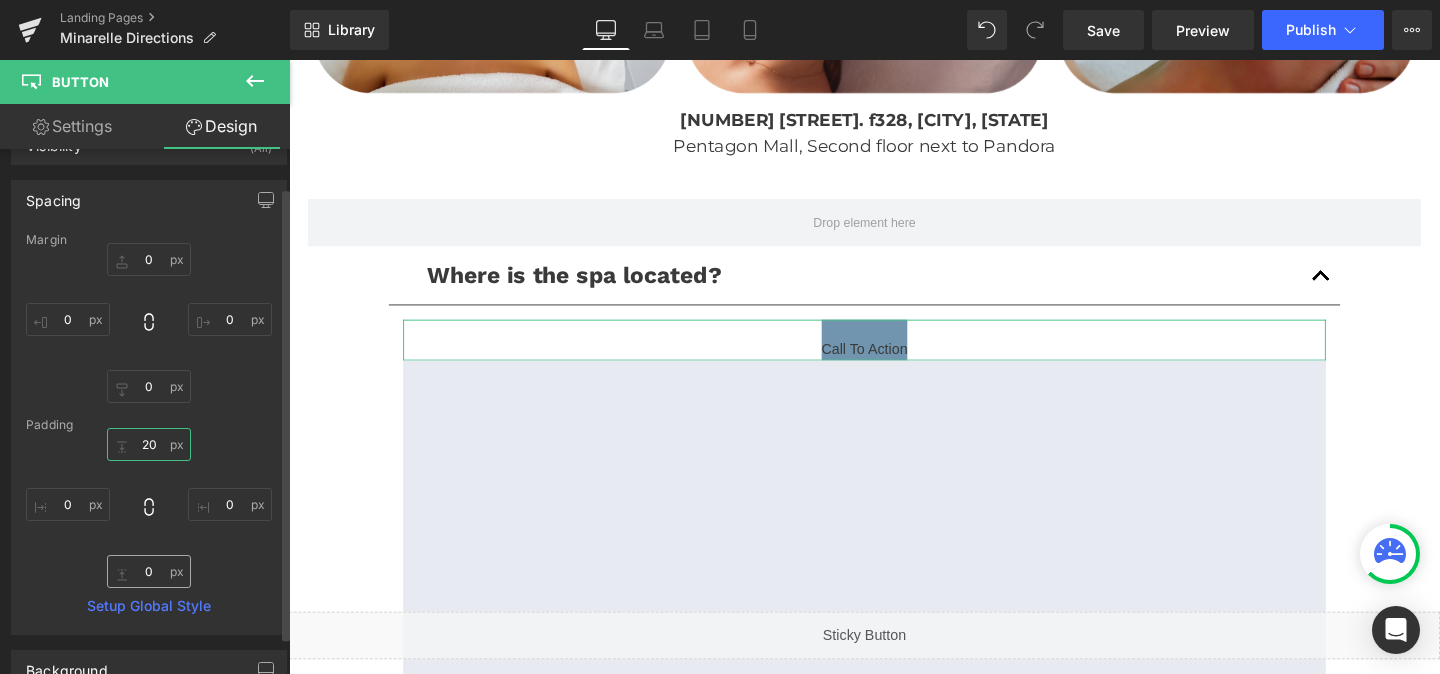 type on "20" 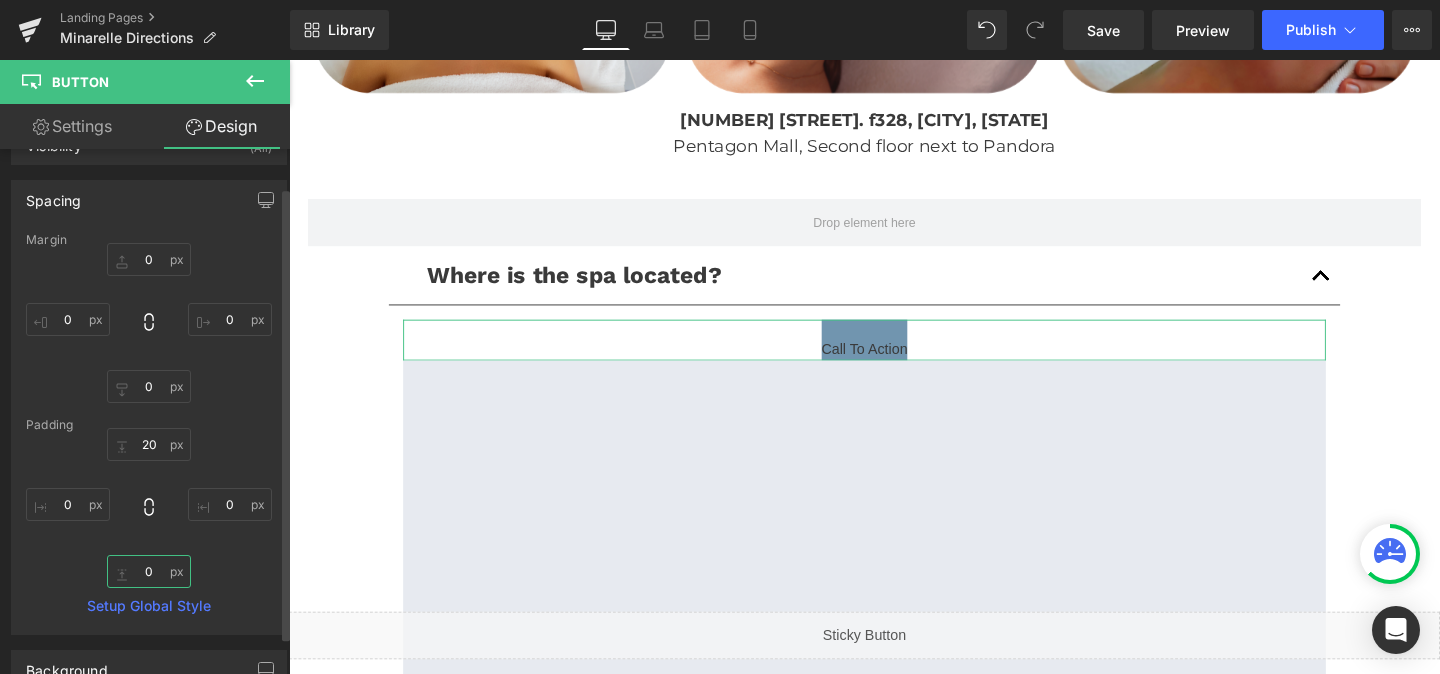 click on "0" at bounding box center [149, 571] 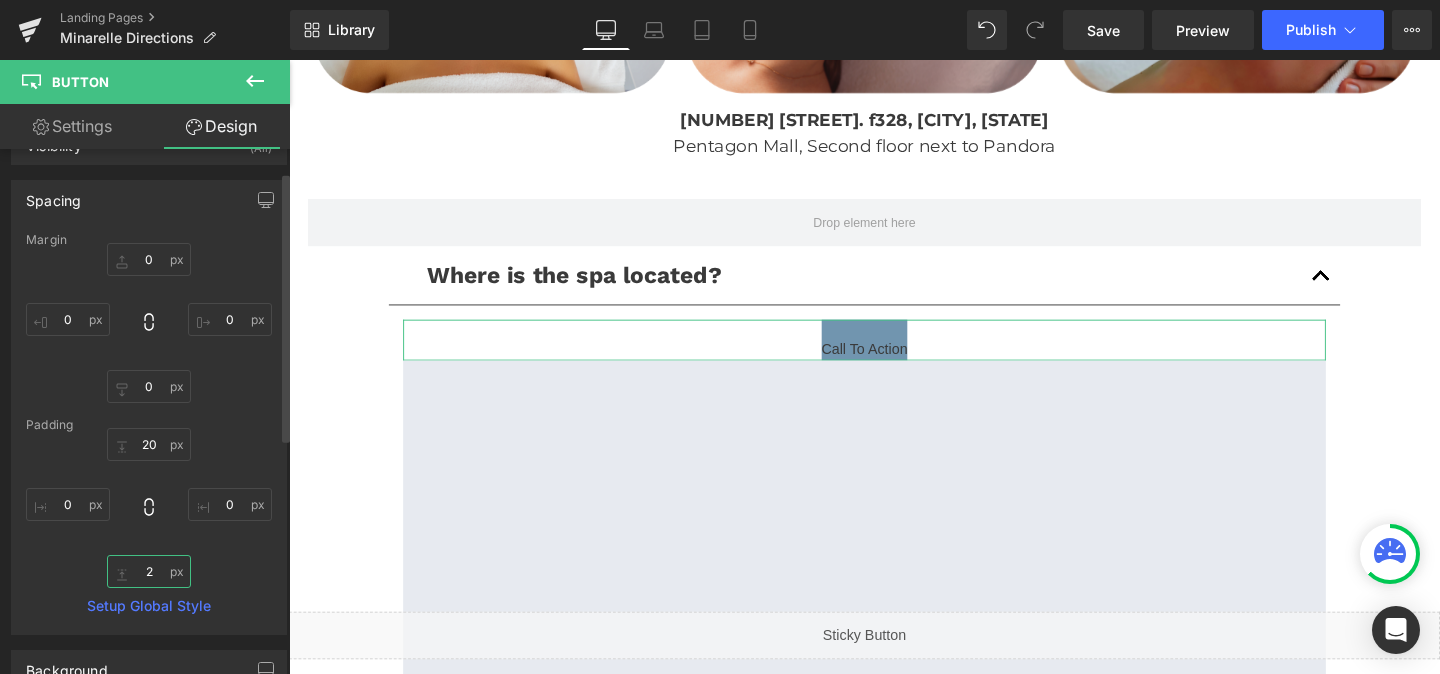 type on "20" 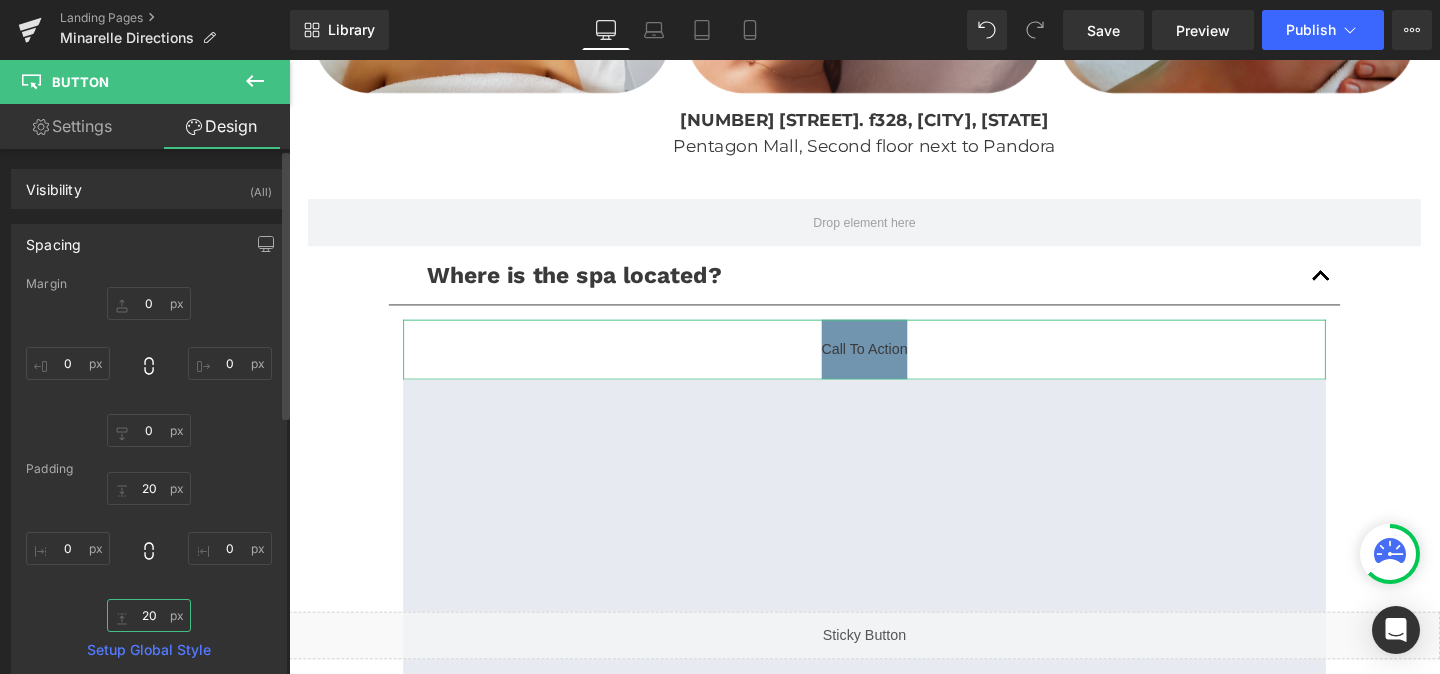 scroll, scrollTop: 1, scrollLeft: 0, axis: vertical 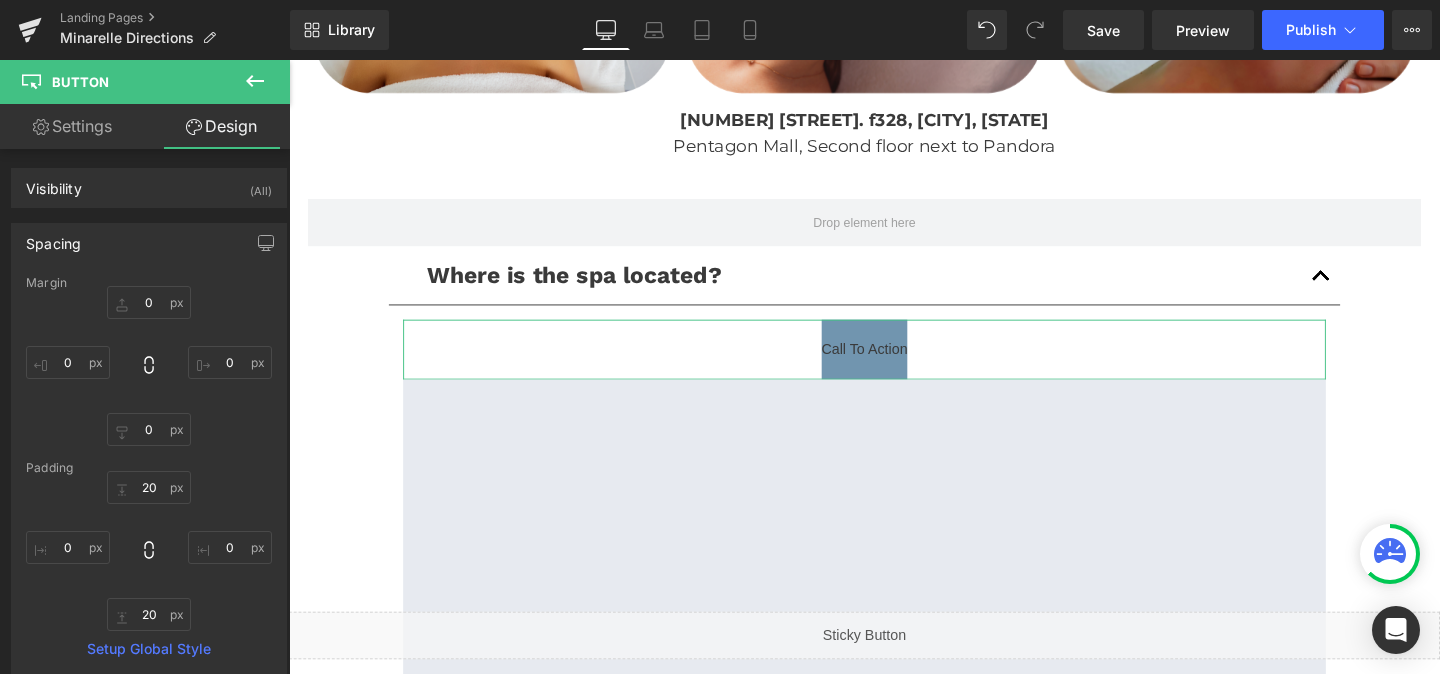 click on "Settings" at bounding box center (72, 126) 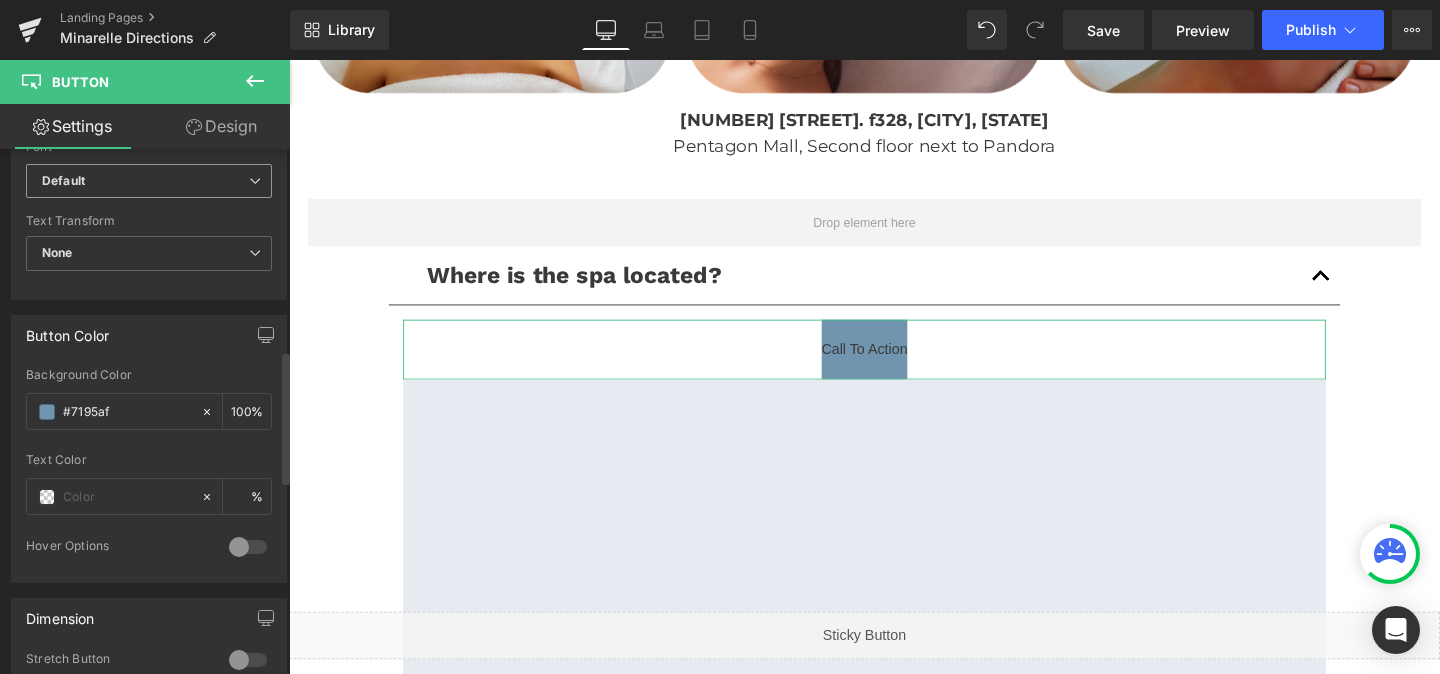scroll, scrollTop: 776, scrollLeft: 0, axis: vertical 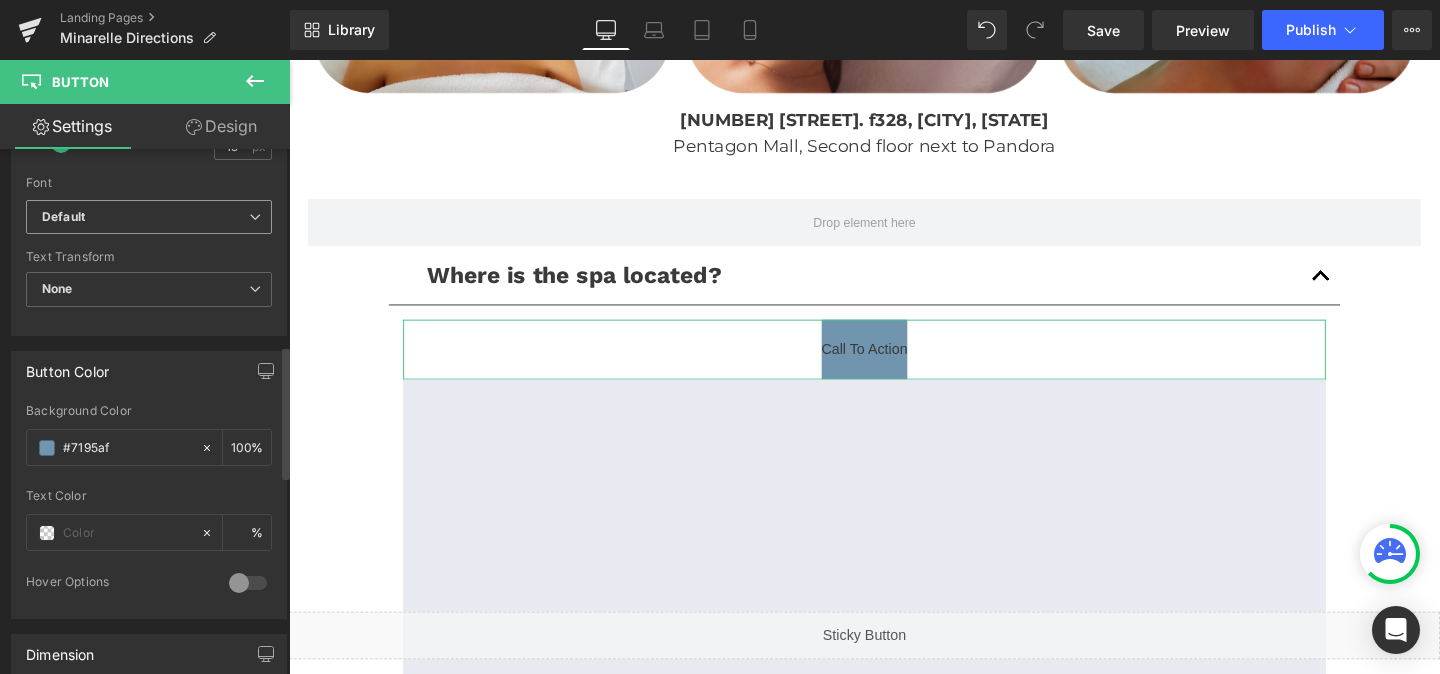 click on "Default" at bounding box center [149, 217] 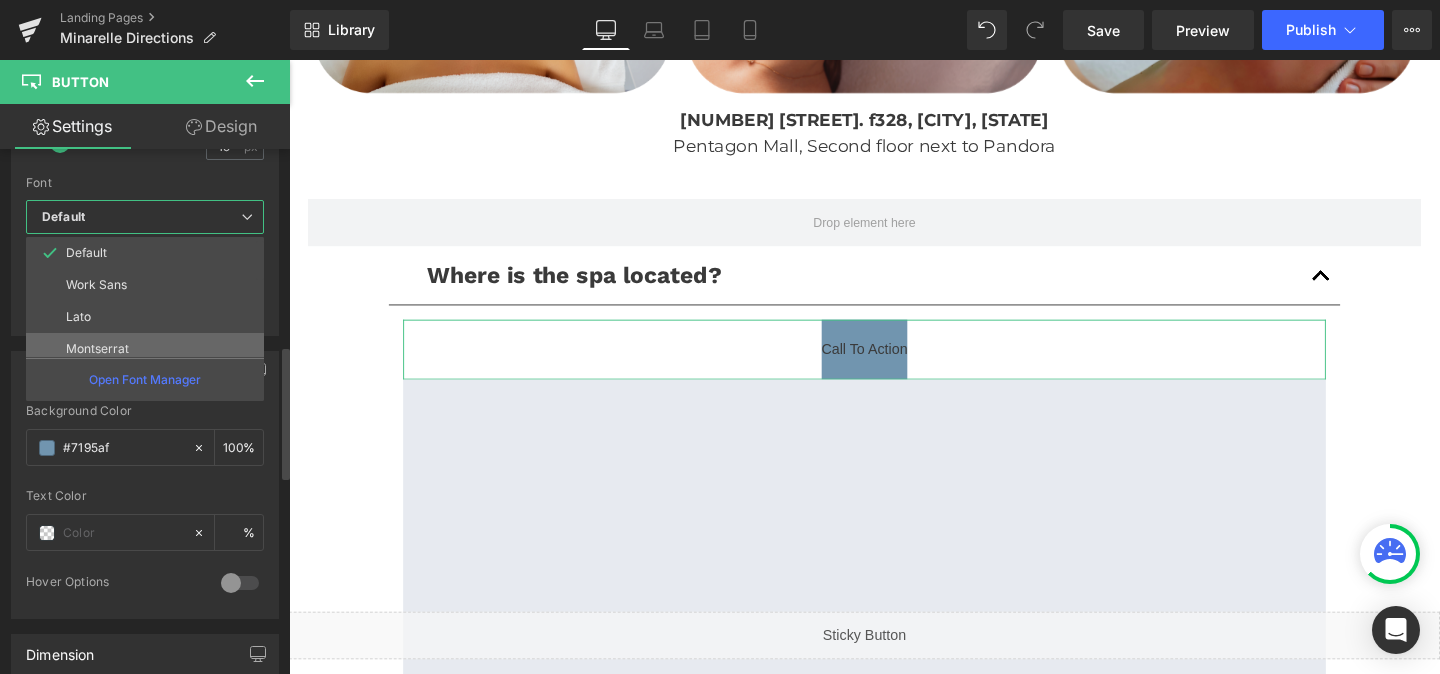 click on "Montserrat" at bounding box center [97, 349] 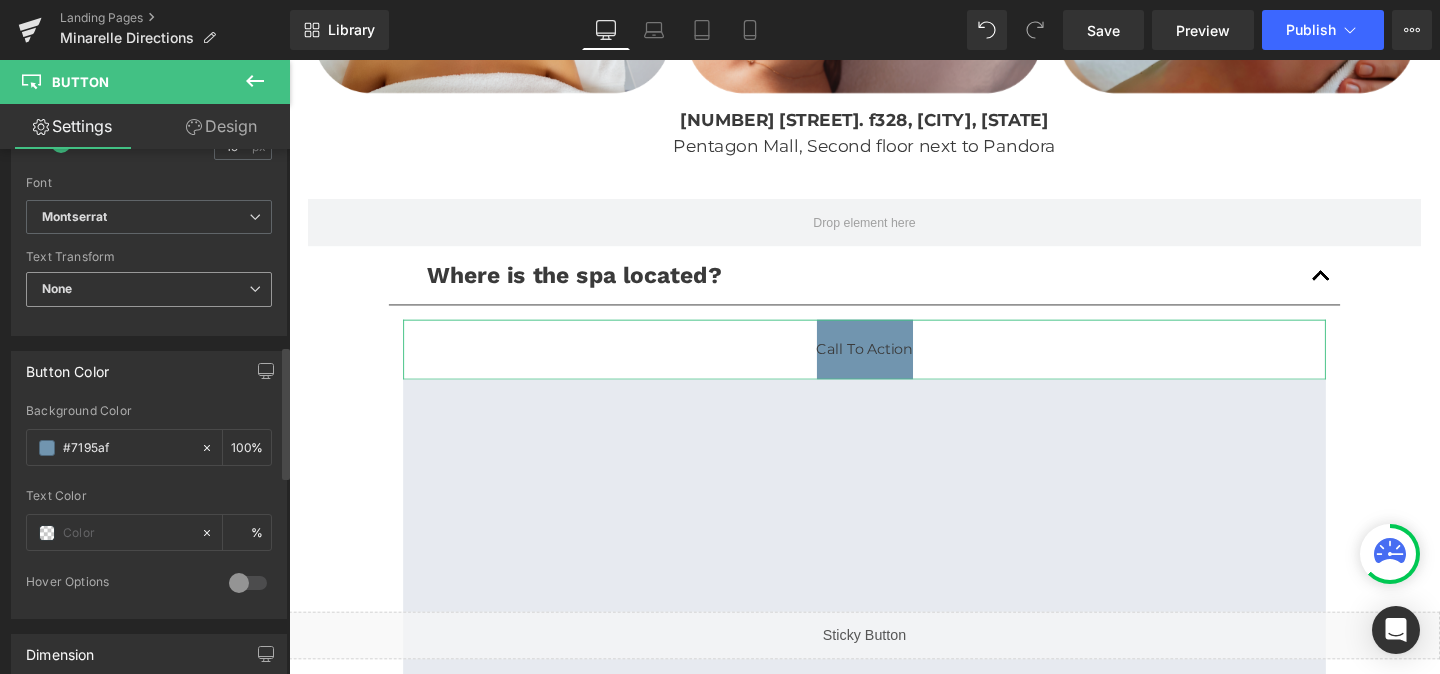 click on "None" at bounding box center [149, 289] 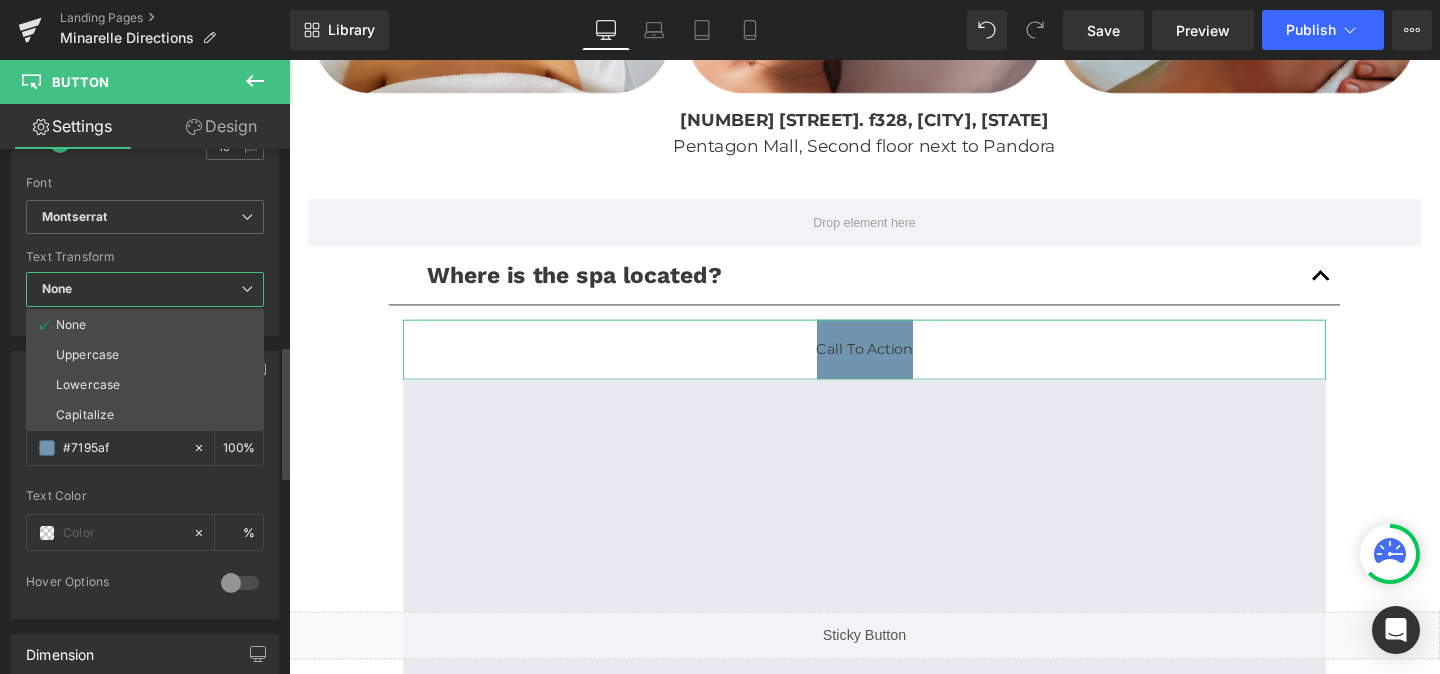 click on "None" at bounding box center [145, 289] 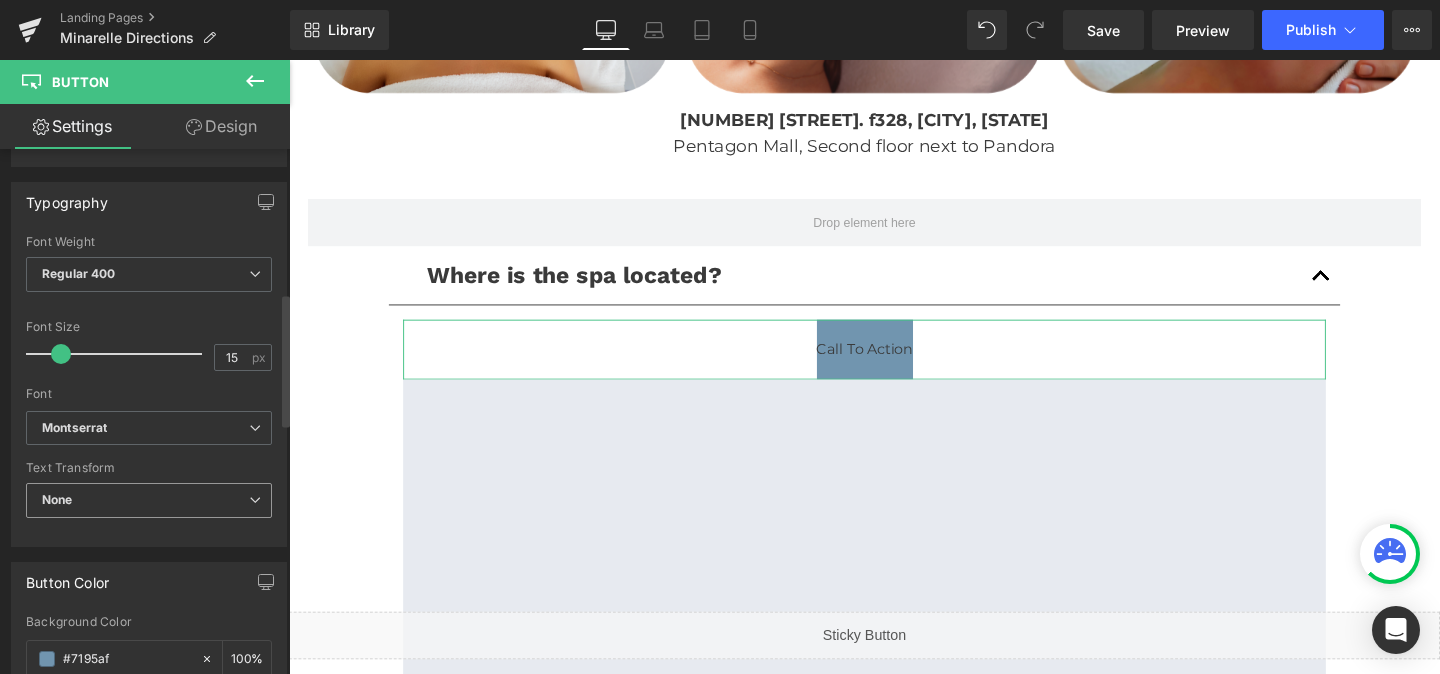 scroll, scrollTop: 563, scrollLeft: 0, axis: vertical 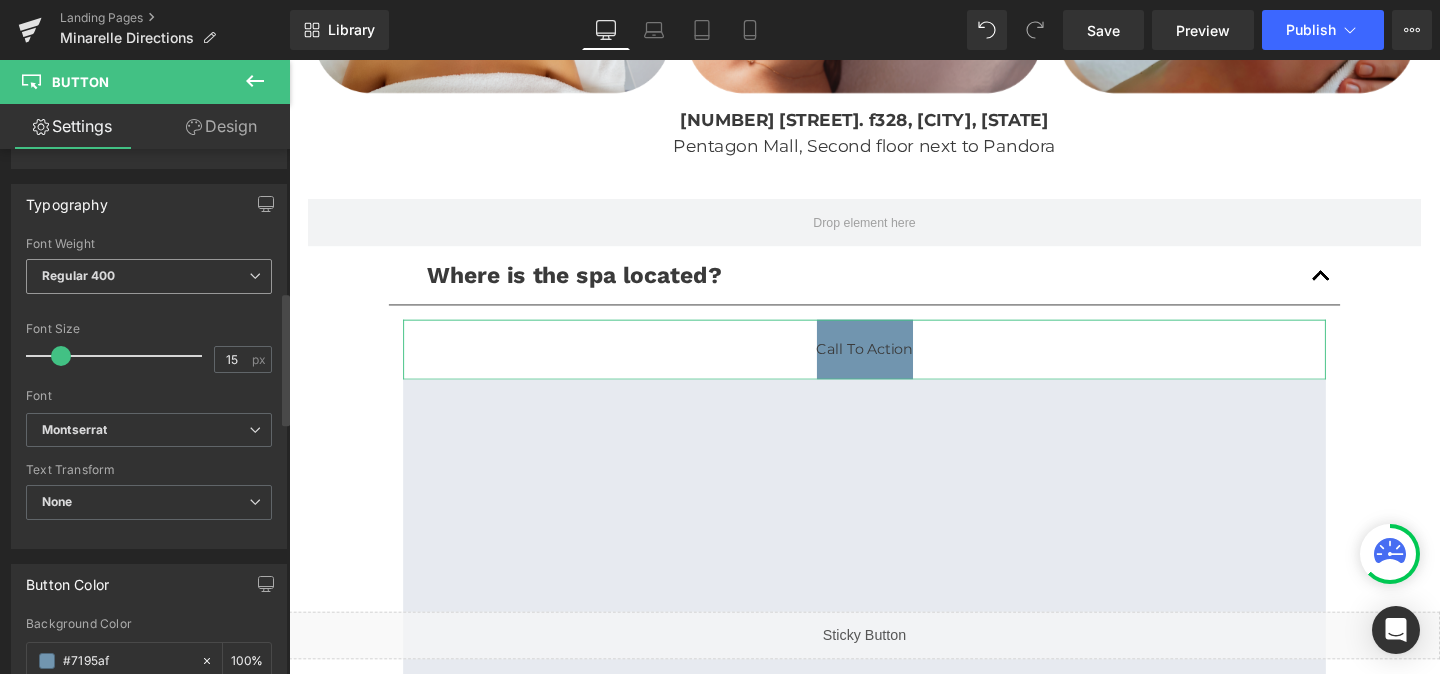 click on "Regular 400" at bounding box center [149, 276] 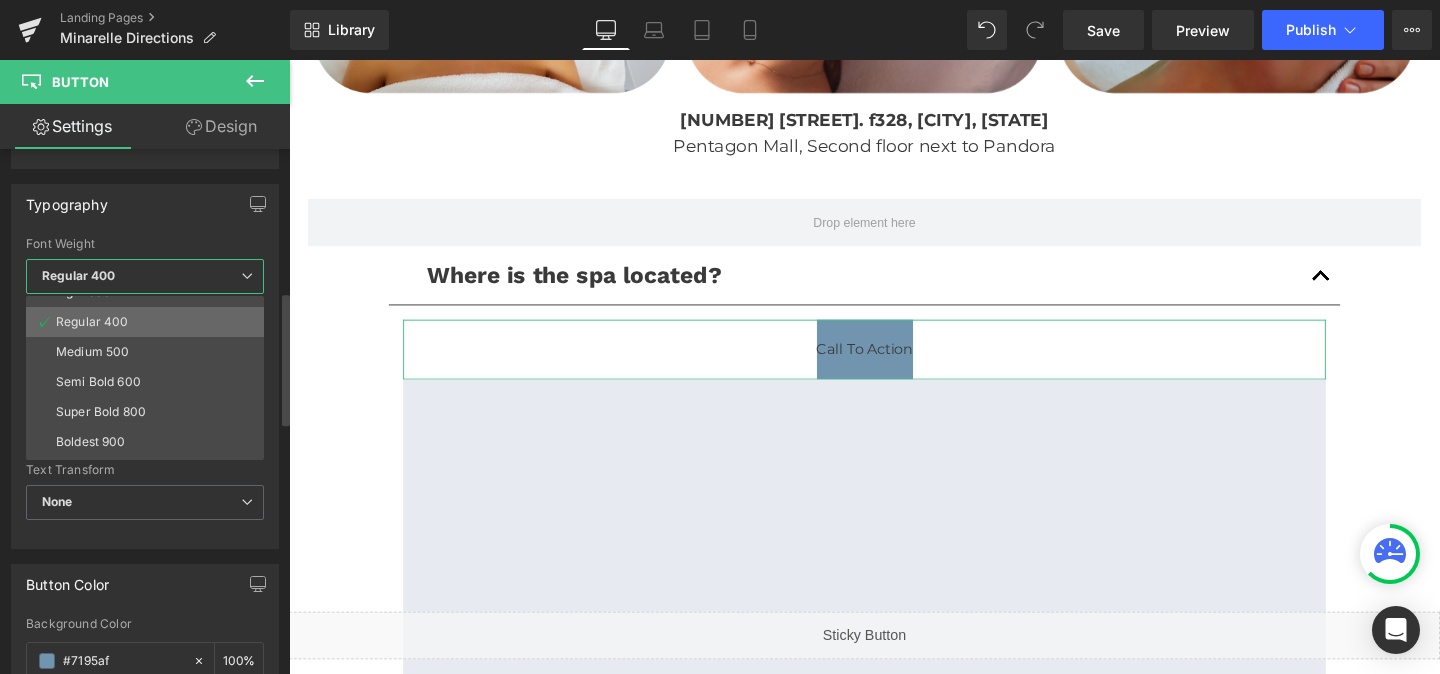 scroll, scrollTop: 81, scrollLeft: 0, axis: vertical 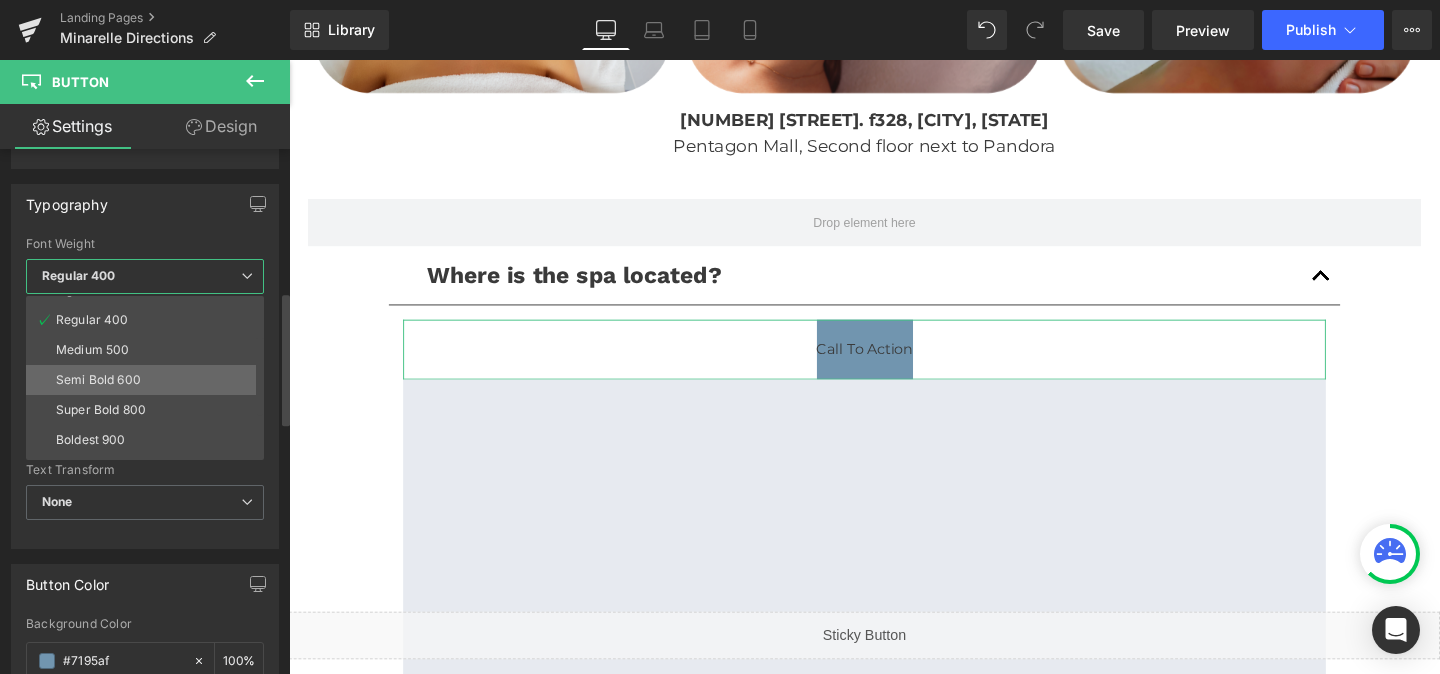 click on "Semi Bold 600" at bounding box center [149, 380] 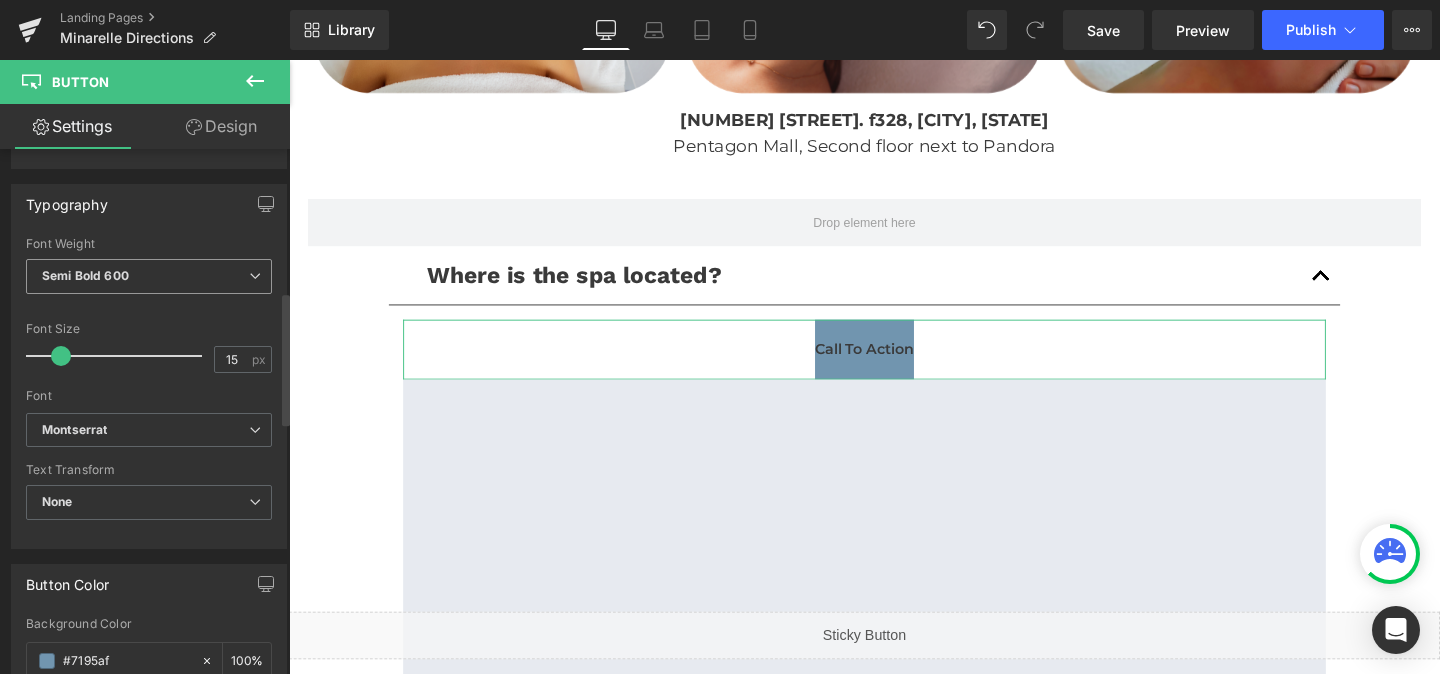 click on "Semi Bold 600" at bounding box center [149, 276] 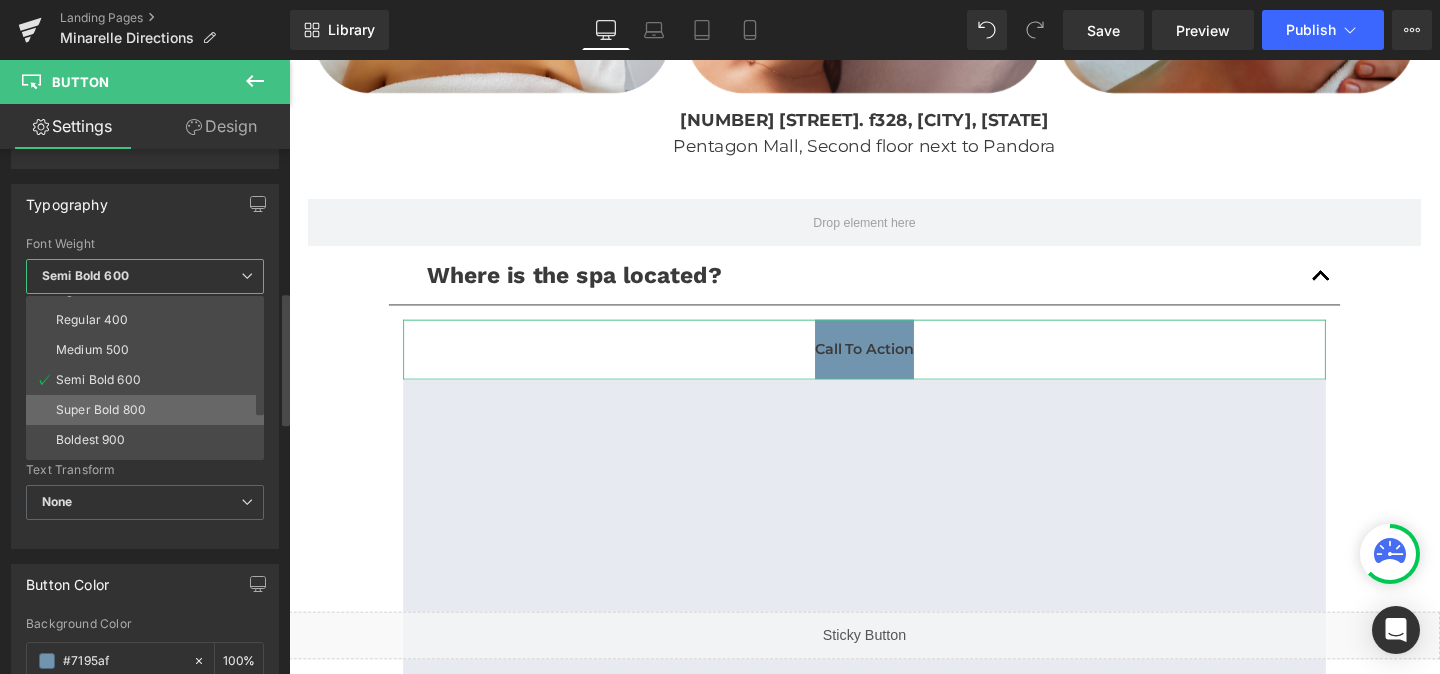 click on "Super Bold 800" at bounding box center (101, 410) 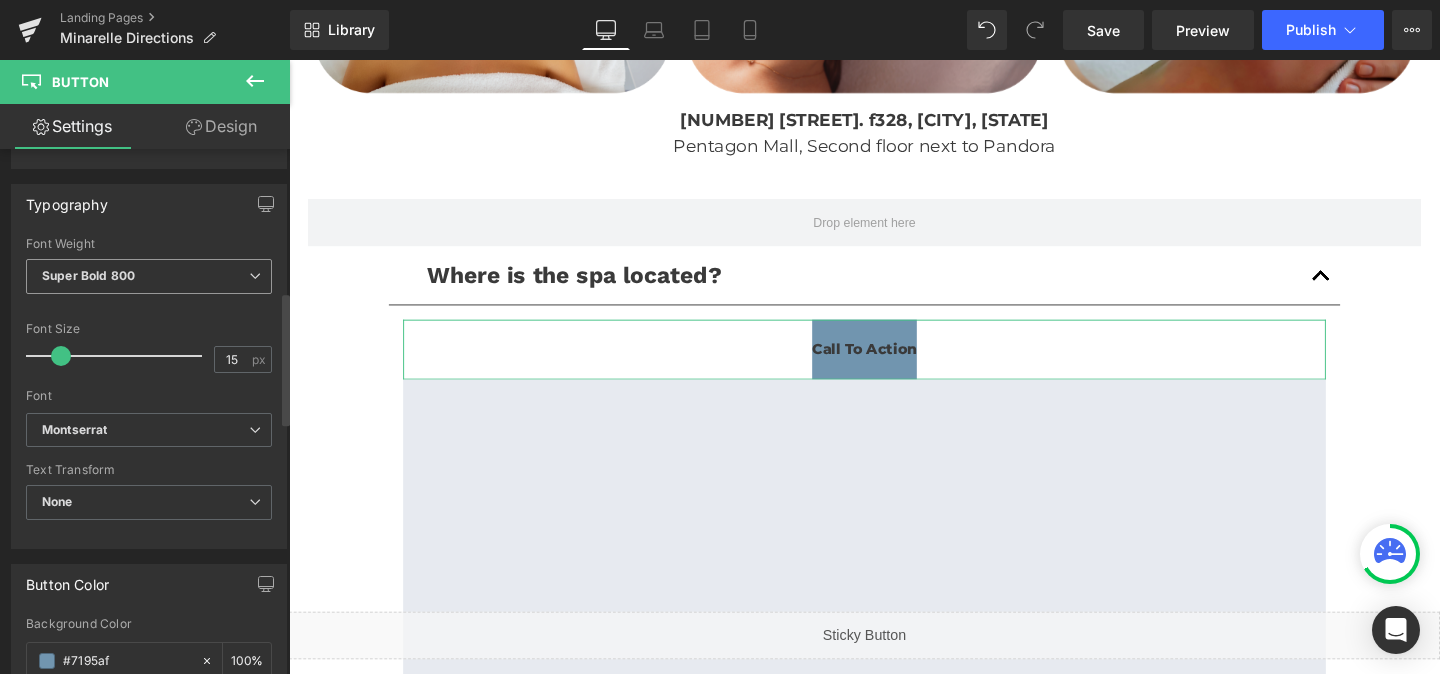 click on "Super Bold 800" at bounding box center [149, 276] 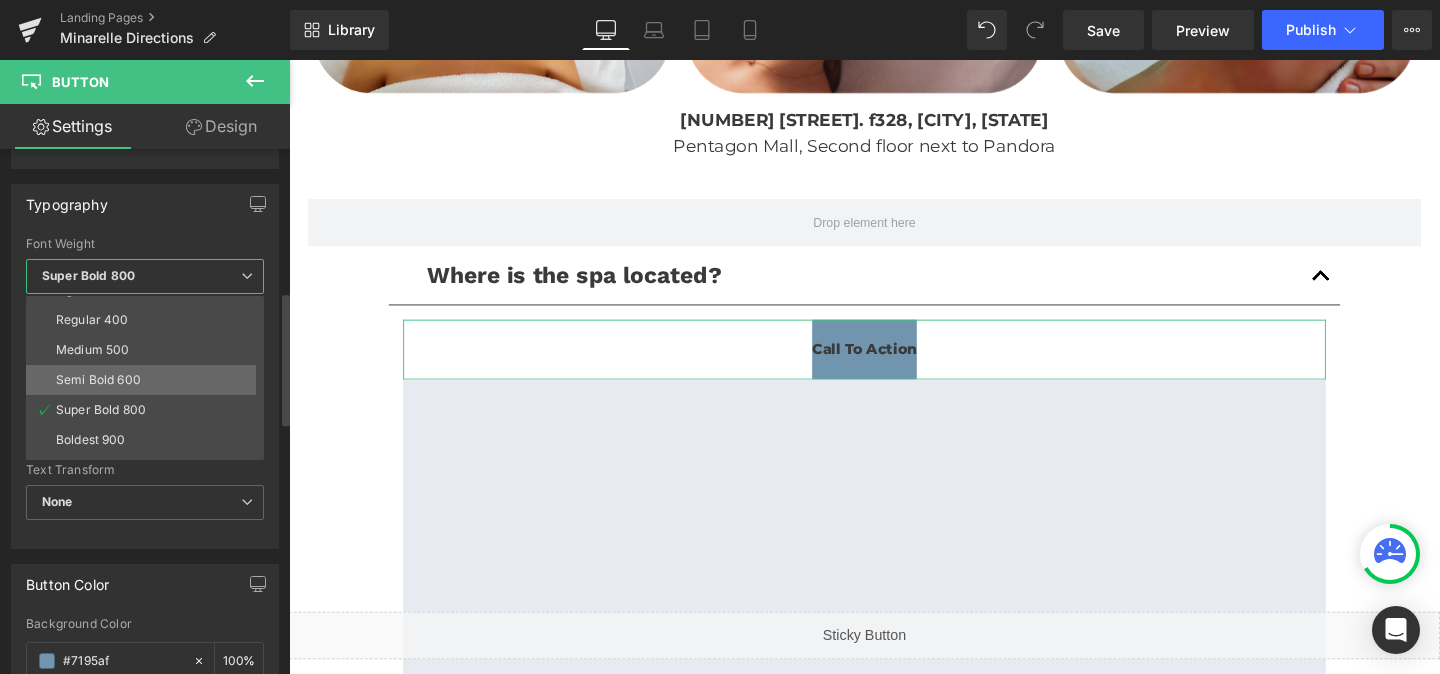 click on "Semi Bold 600" at bounding box center [98, 380] 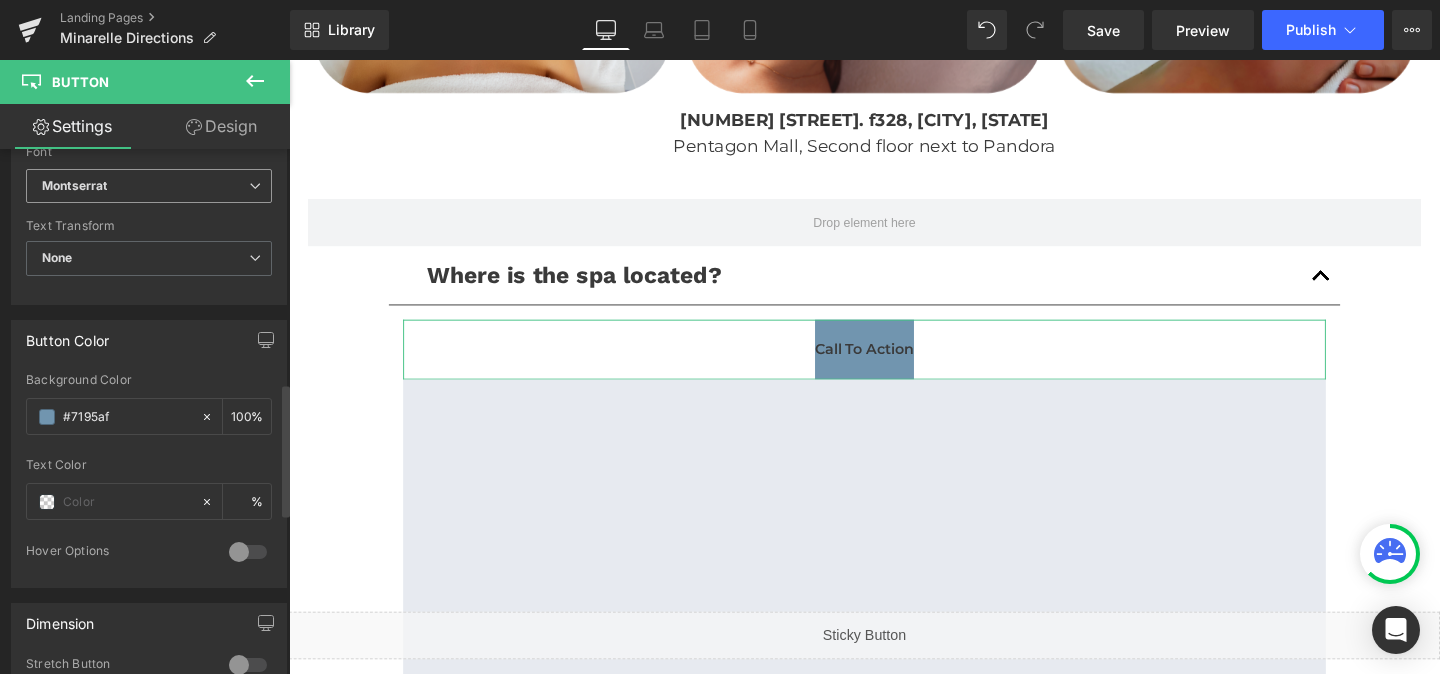 scroll, scrollTop: 946, scrollLeft: 0, axis: vertical 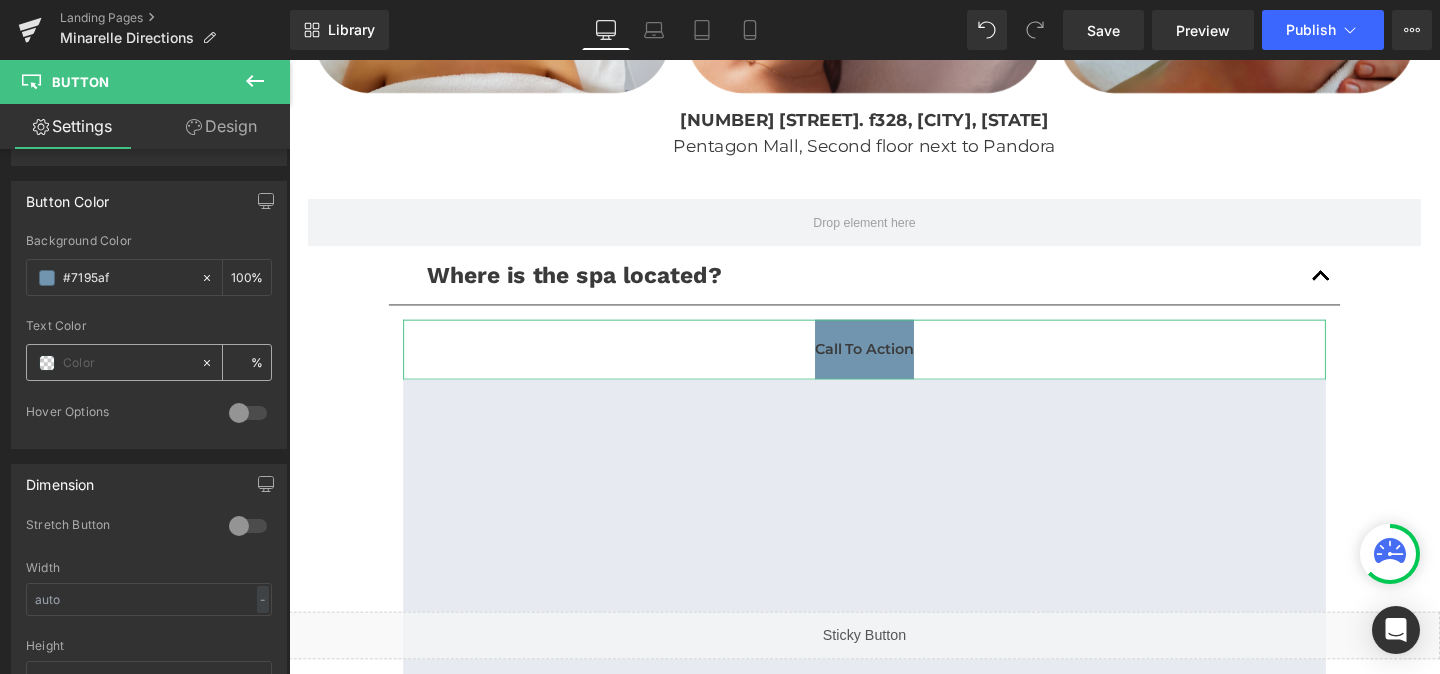 click at bounding box center (47, 363) 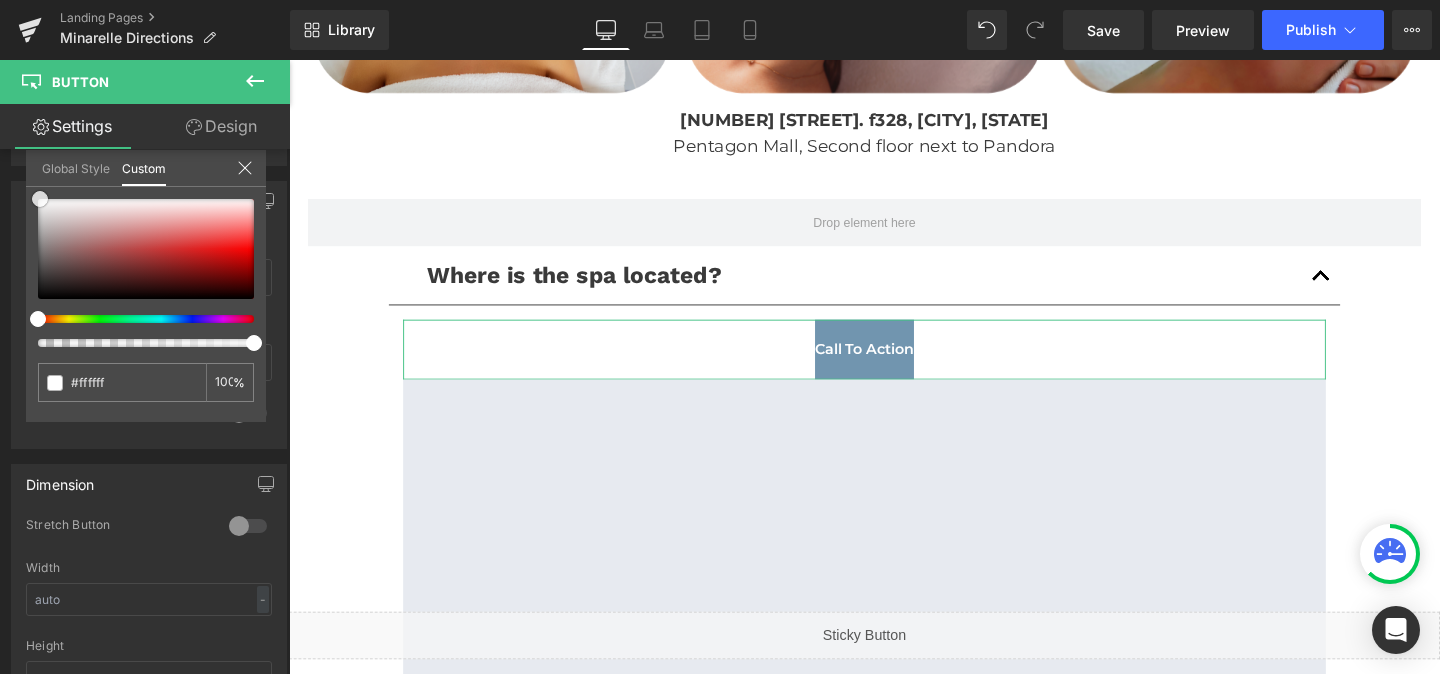 drag, startPoint x: 92, startPoint y: 250, endPoint x: 40, endPoint y: 178, distance: 88.814415 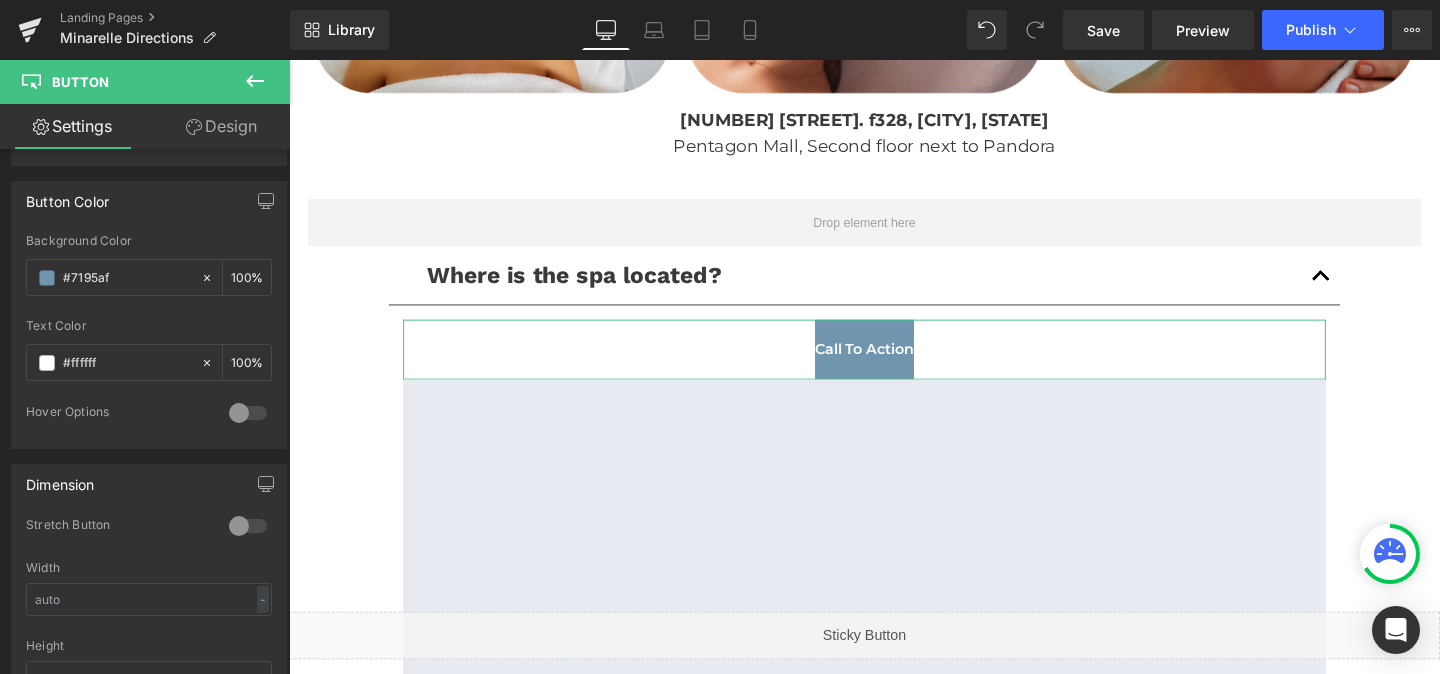 click on "Design" at bounding box center [221, 126] 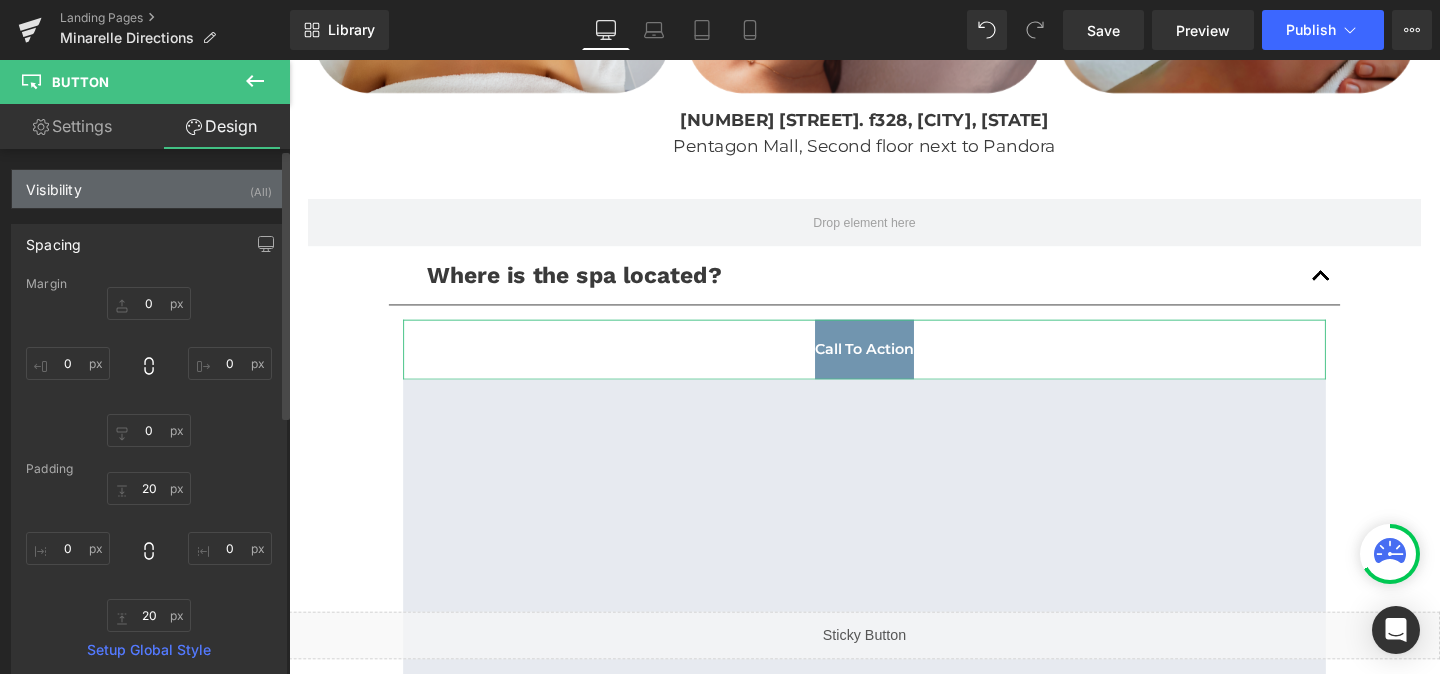 click on "Visibility
(All)" at bounding box center [149, 189] 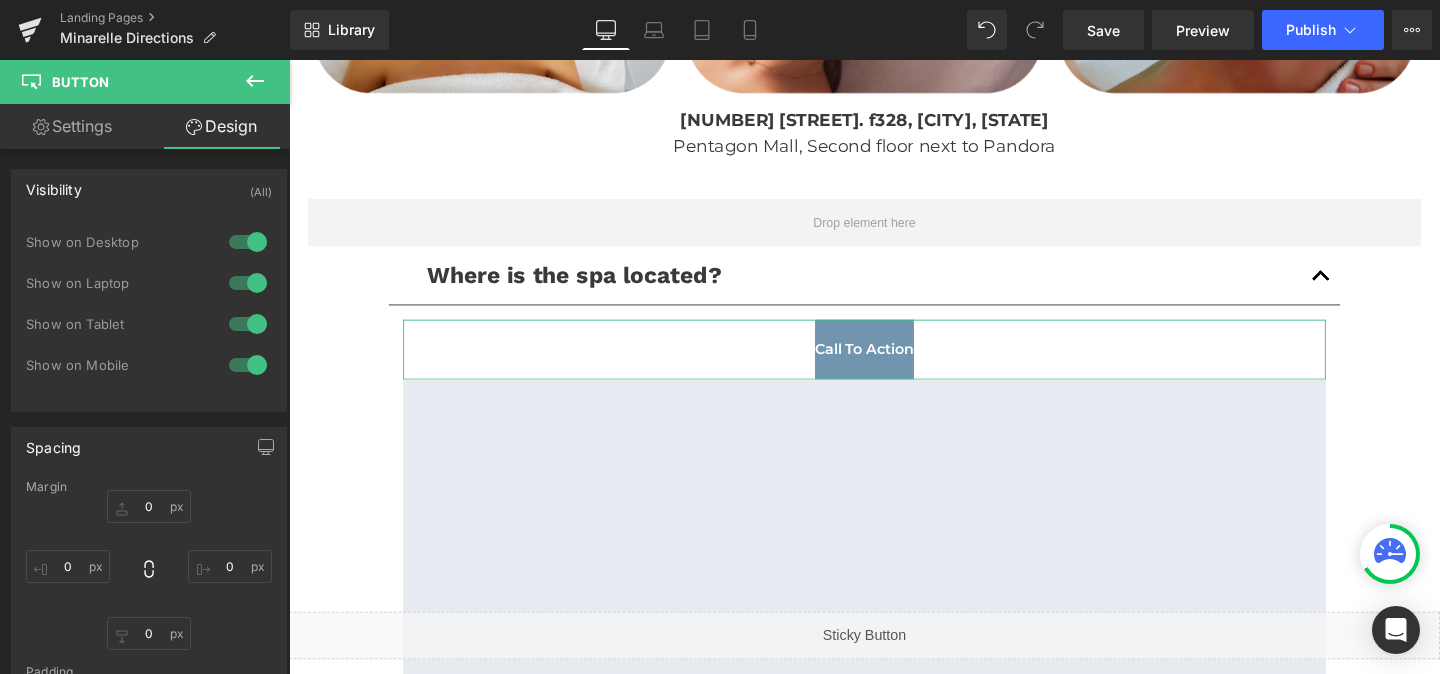 click on "Design" at bounding box center (221, 126) 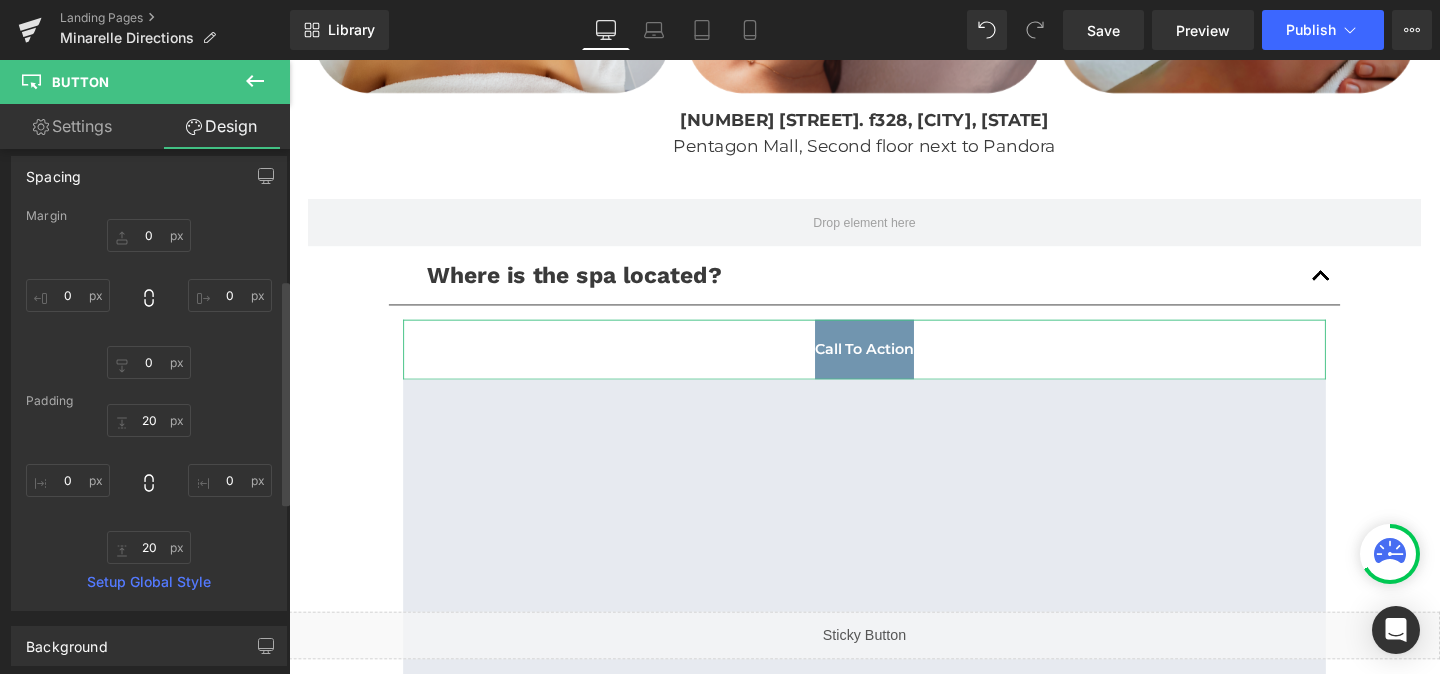scroll, scrollTop: 303, scrollLeft: 0, axis: vertical 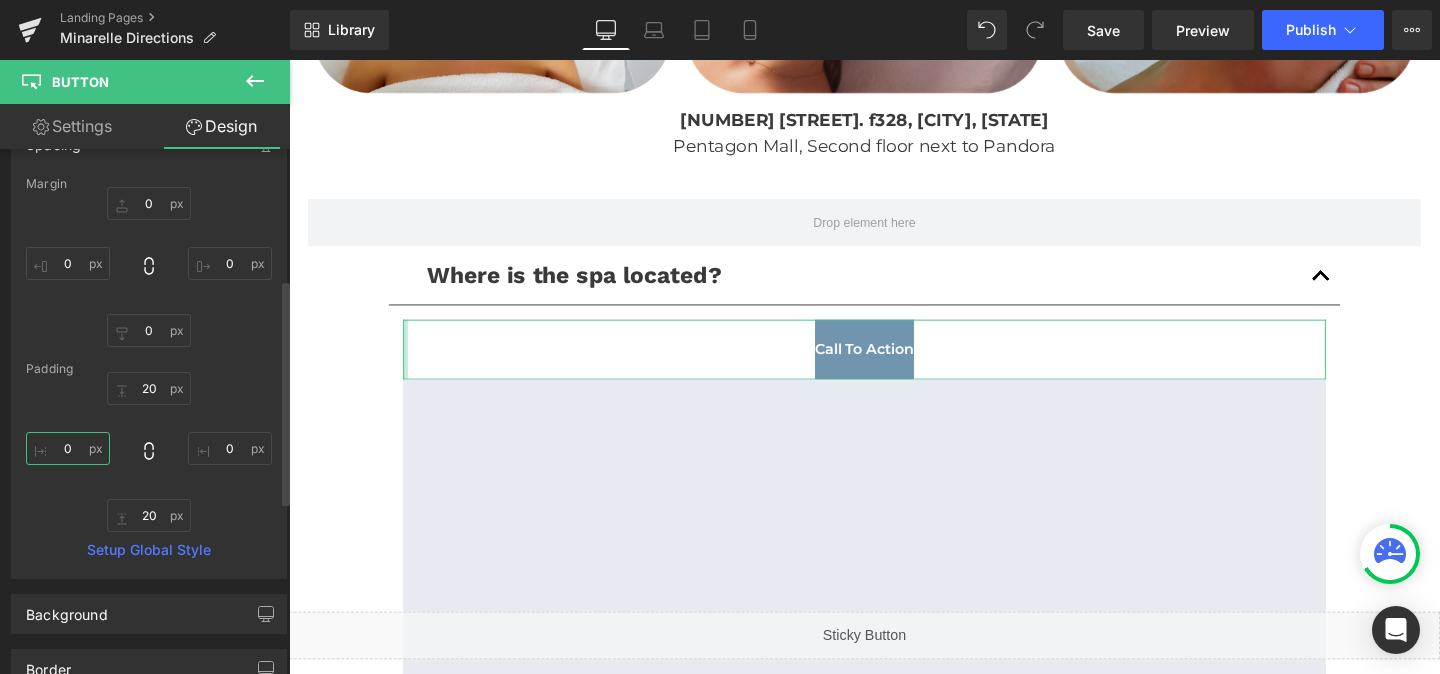 click on "0" at bounding box center (68, 448) 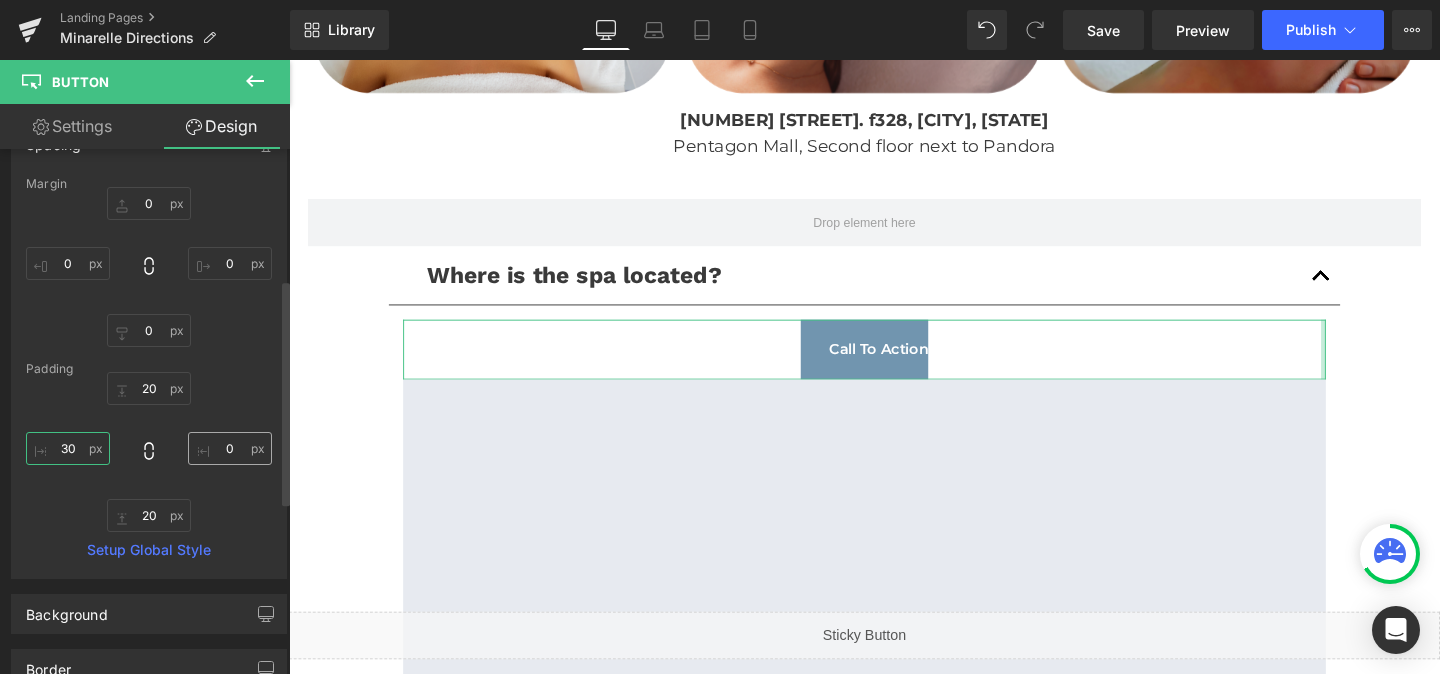 type on "30" 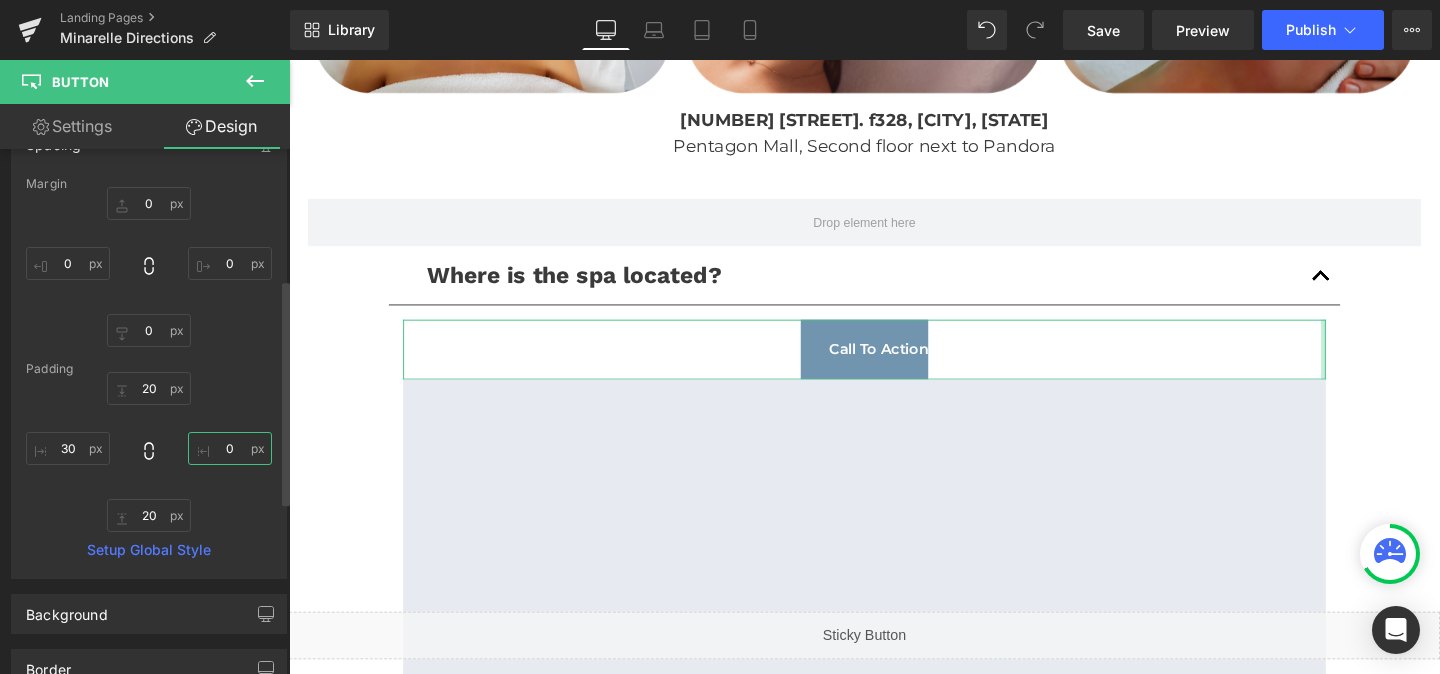 click on "0" at bounding box center (230, 448) 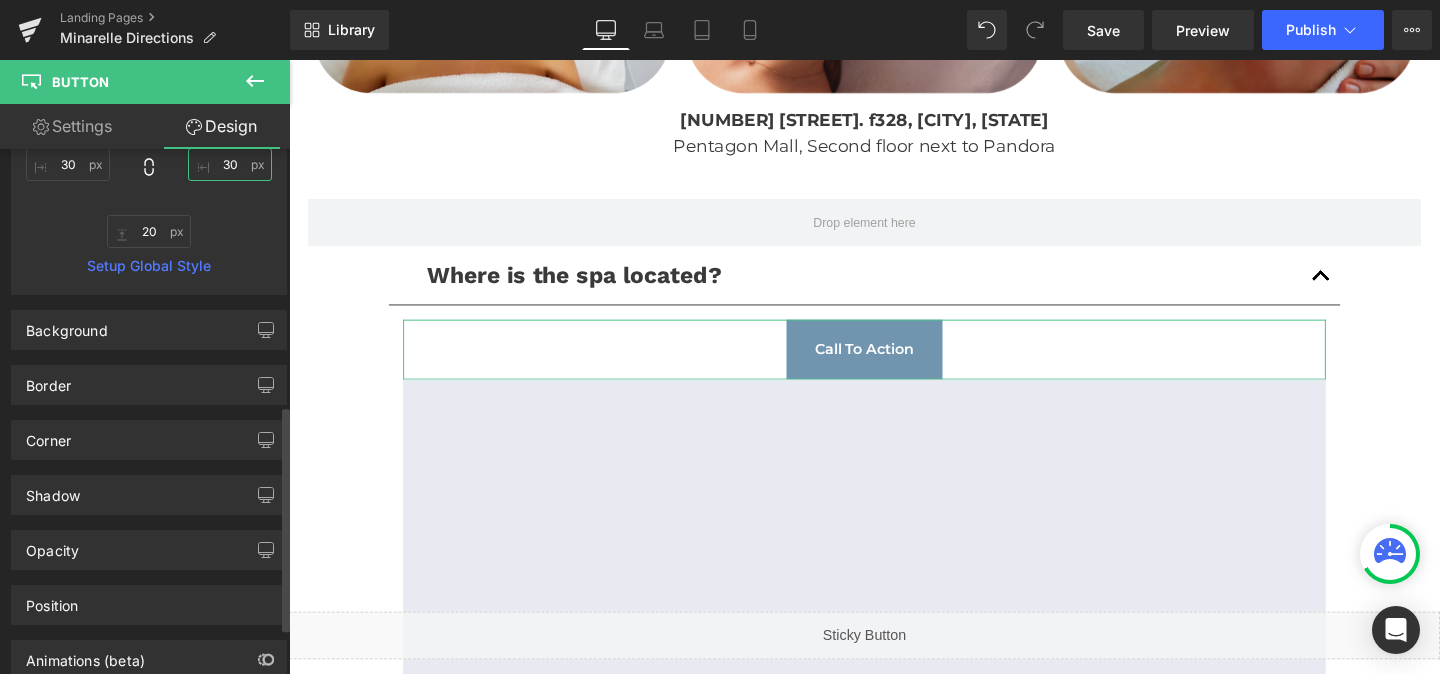 scroll, scrollTop: 596, scrollLeft: 0, axis: vertical 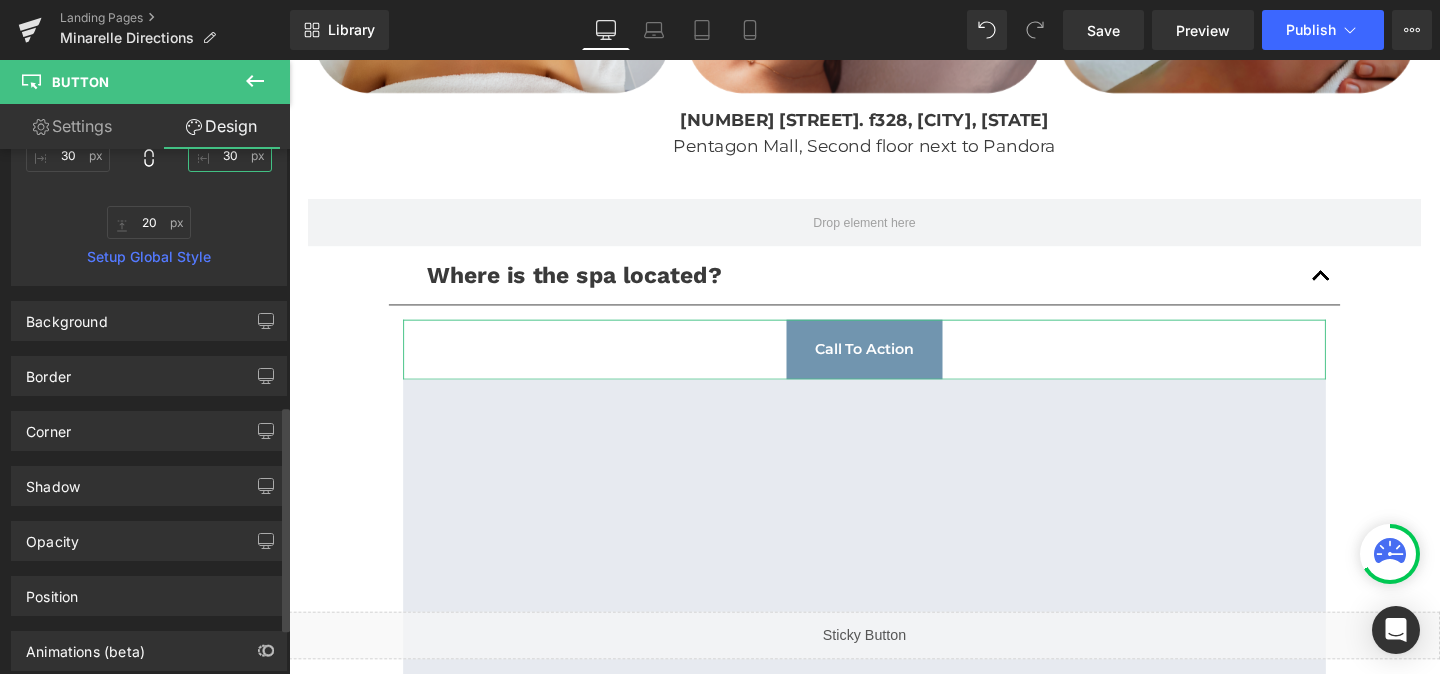 type on "30" 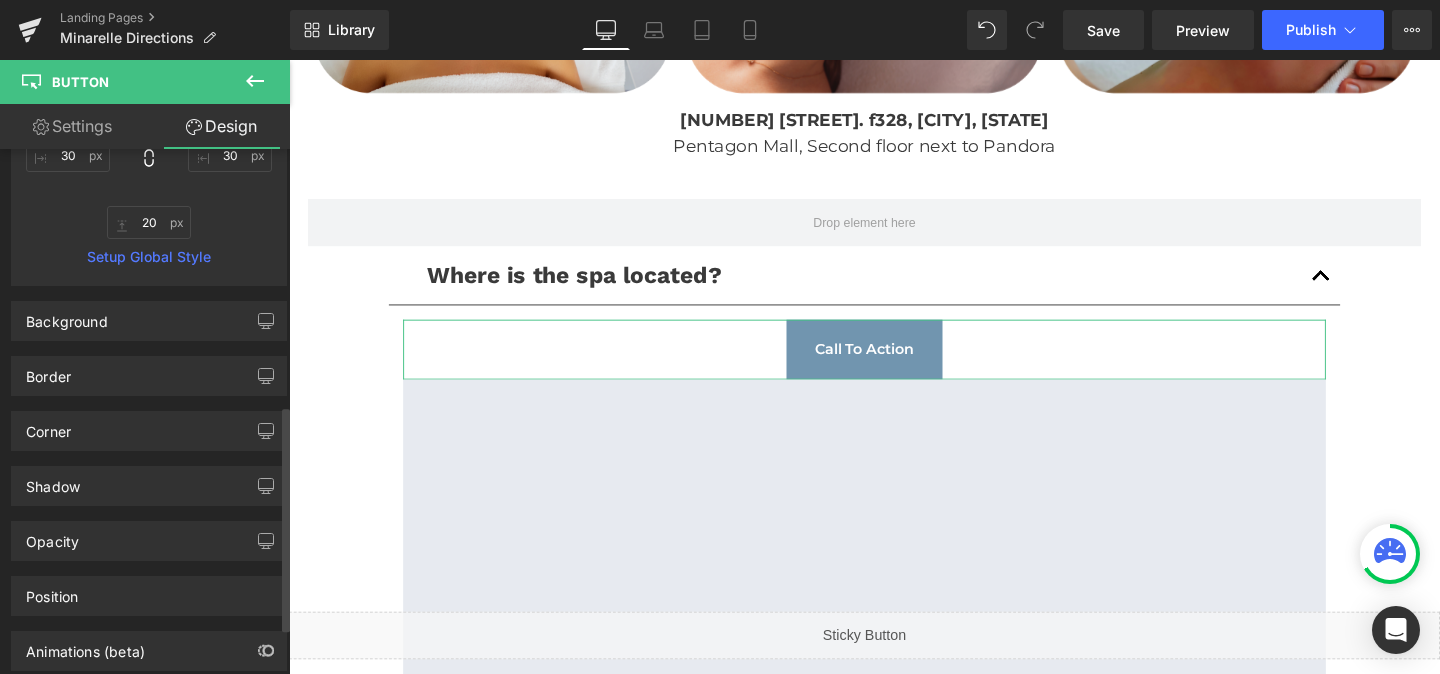 click on "Corner
Corner Style Custom
Custom
Setup Global Style
Custom
Setup Global Style
Radius (px)
0
0
0
0" at bounding box center [149, 423] 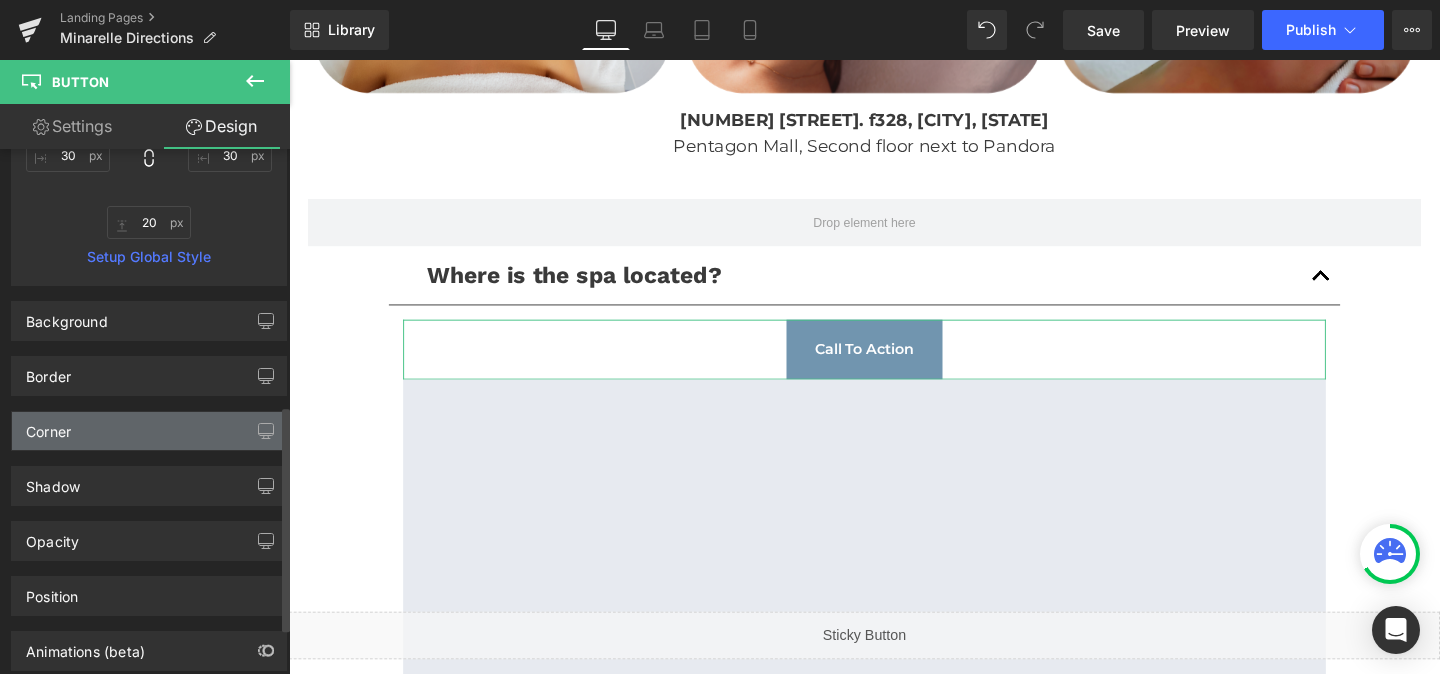 click on "Corner" at bounding box center [149, 431] 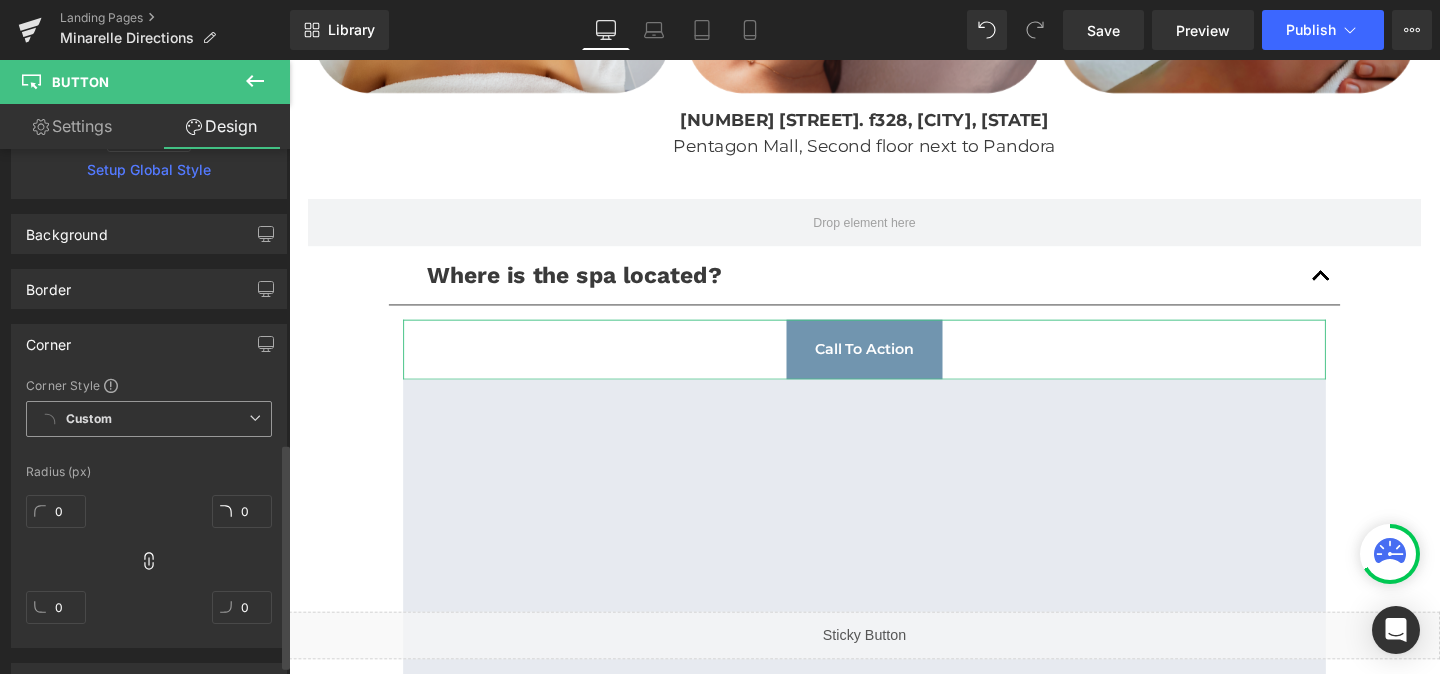 scroll, scrollTop: 691, scrollLeft: 0, axis: vertical 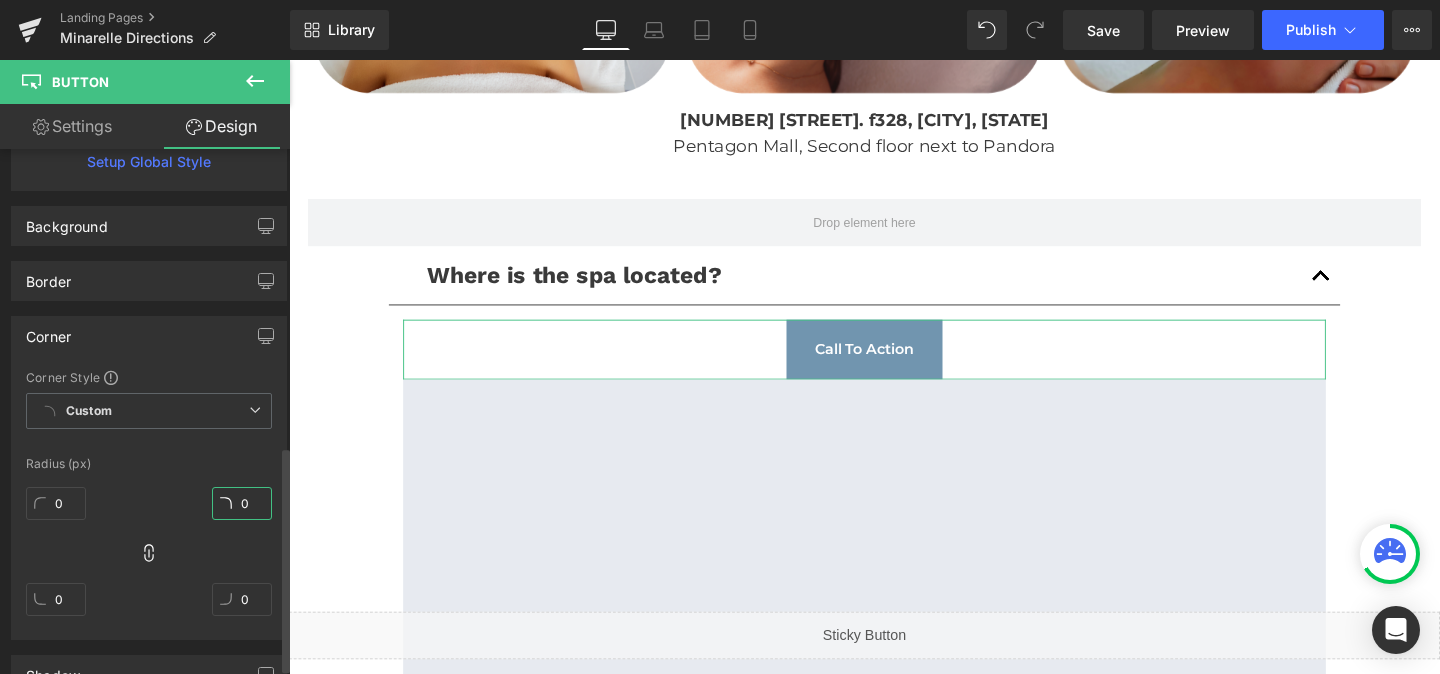 click on "0" at bounding box center (242, 503) 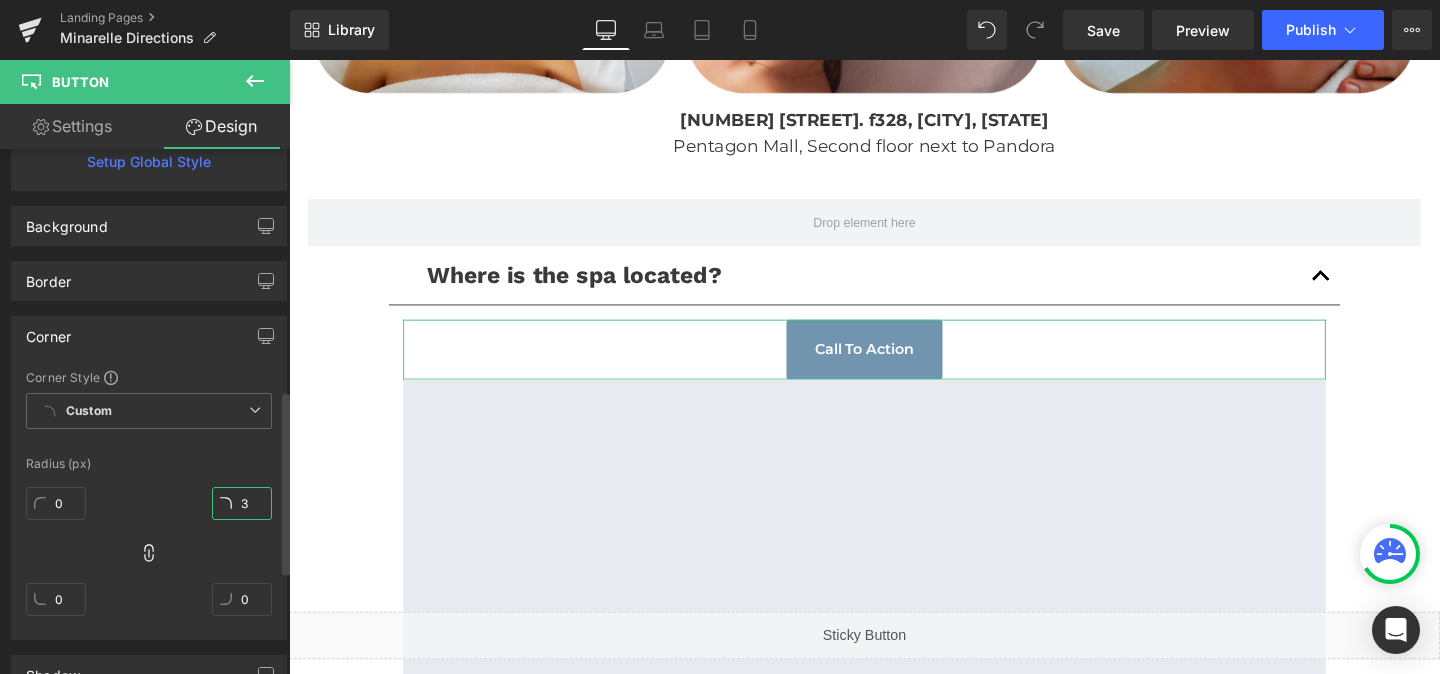 type on "32" 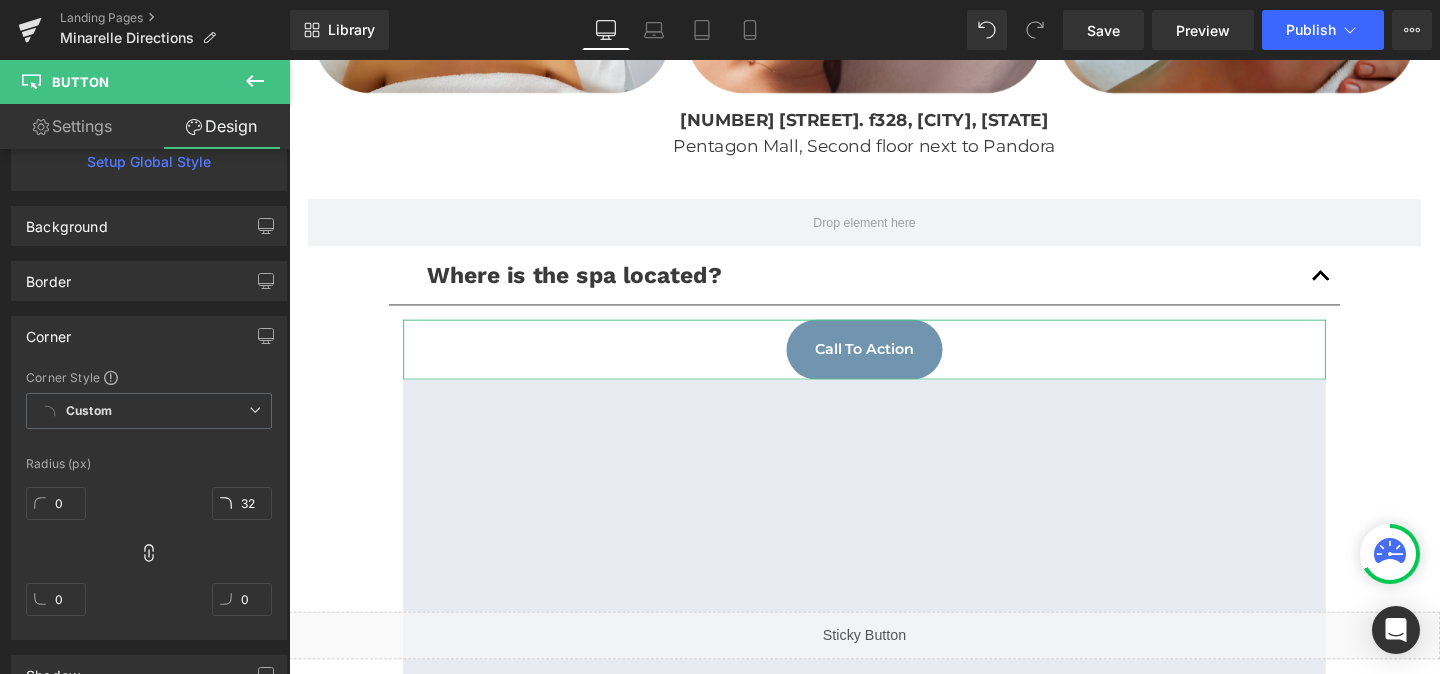 click on "Settings" at bounding box center (72, 126) 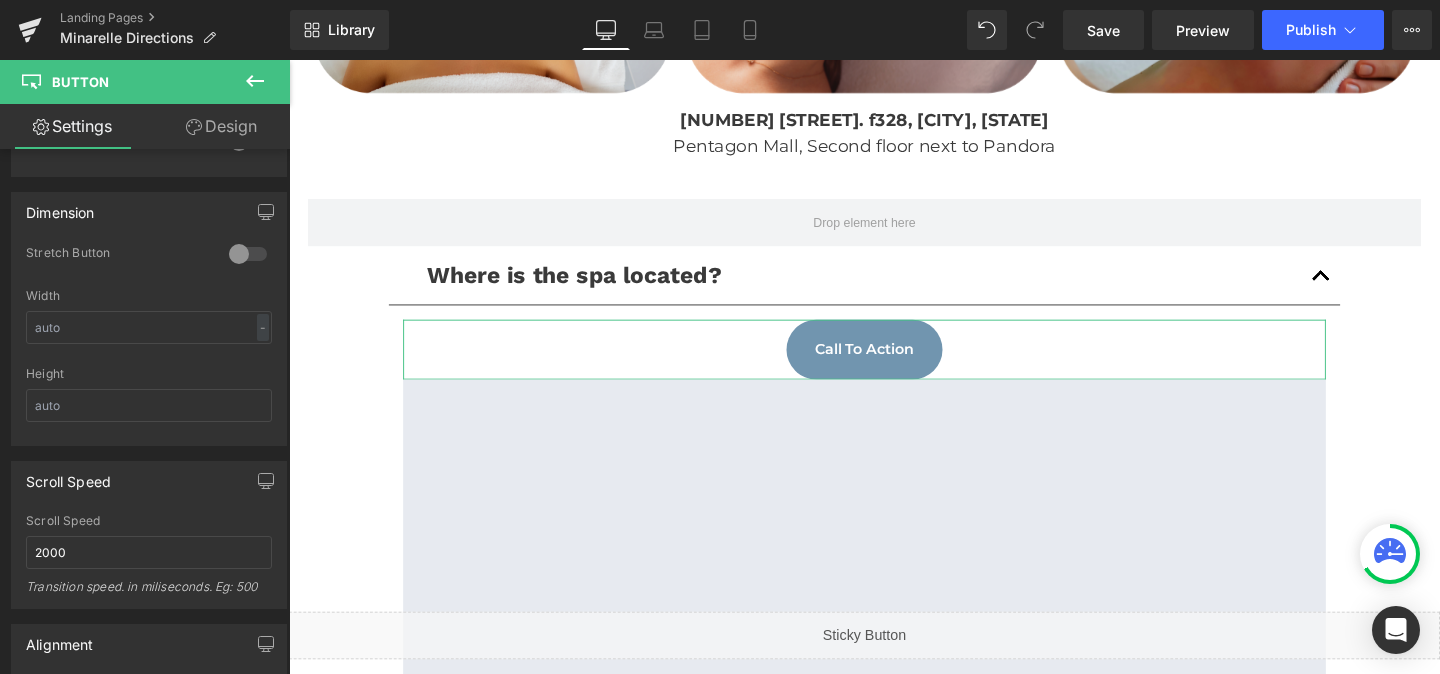 scroll, scrollTop: 1182, scrollLeft: 0, axis: vertical 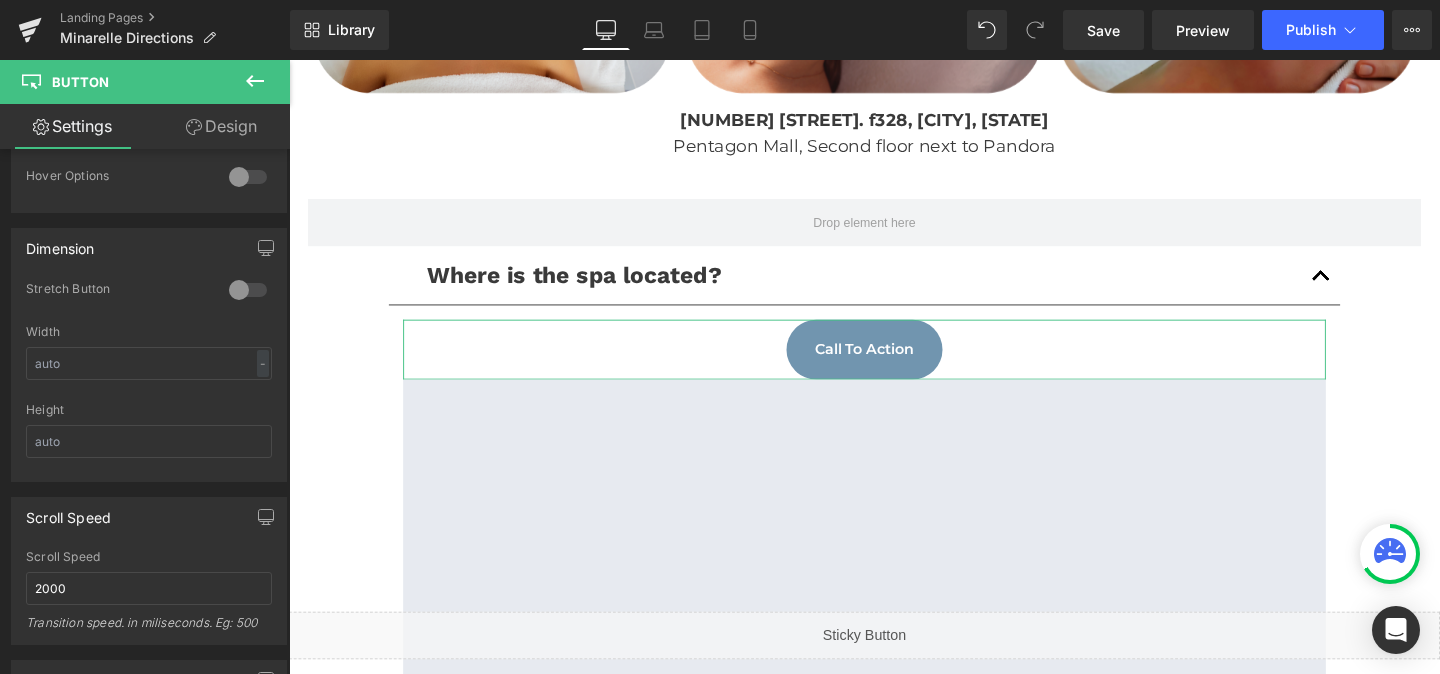 click at bounding box center (248, 290) 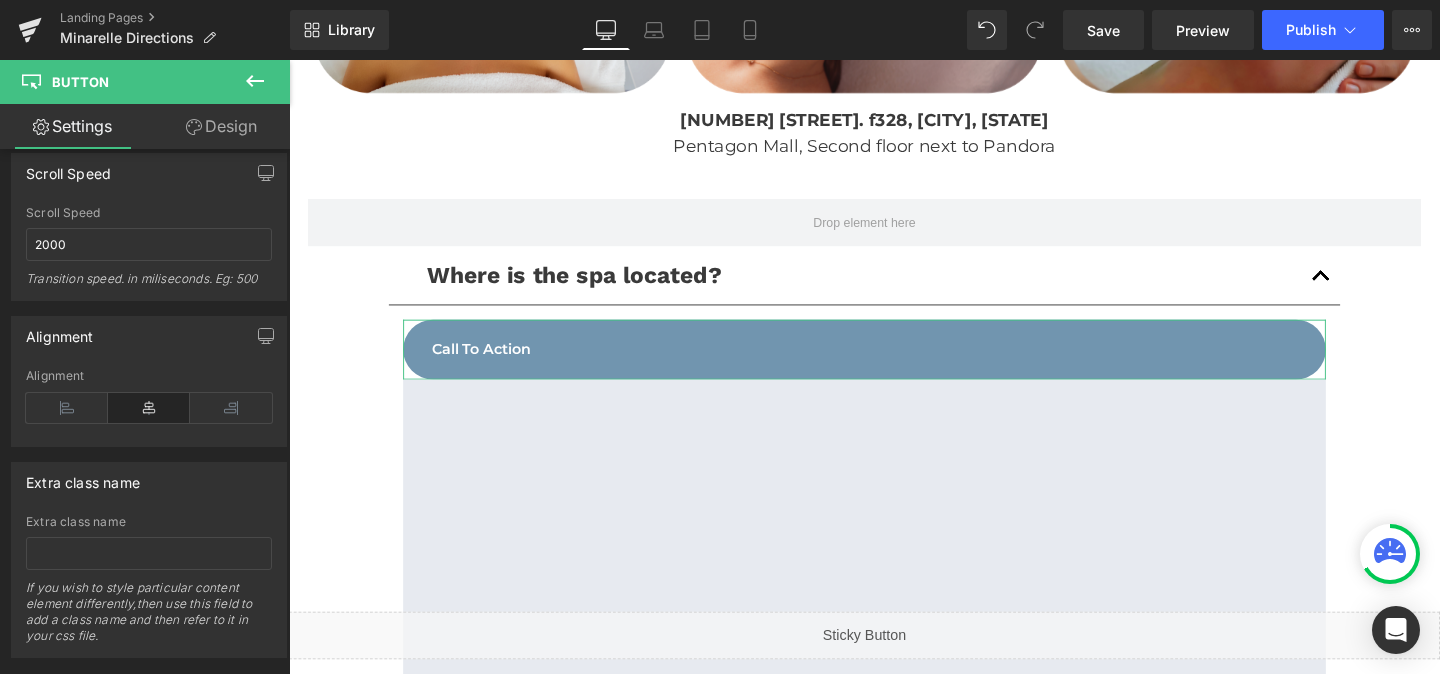 scroll, scrollTop: 1518, scrollLeft: 0, axis: vertical 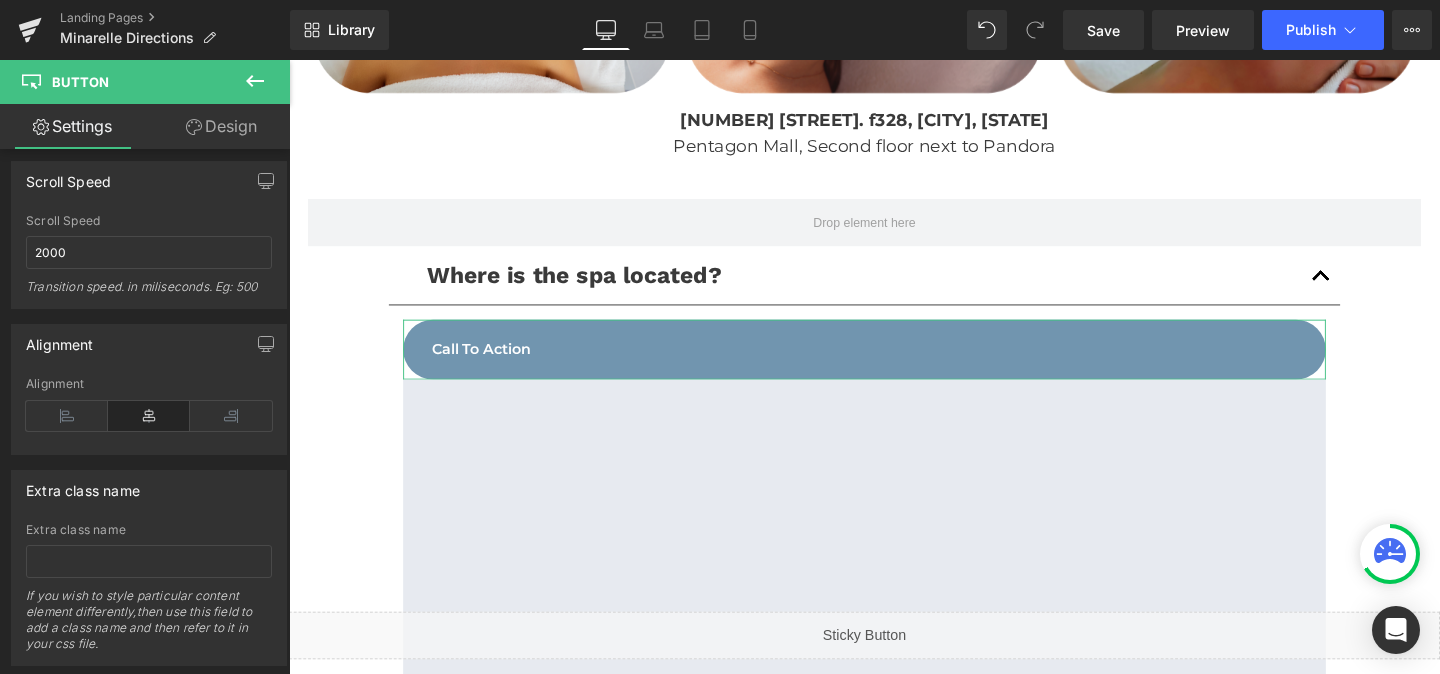 click at bounding box center (149, 416) 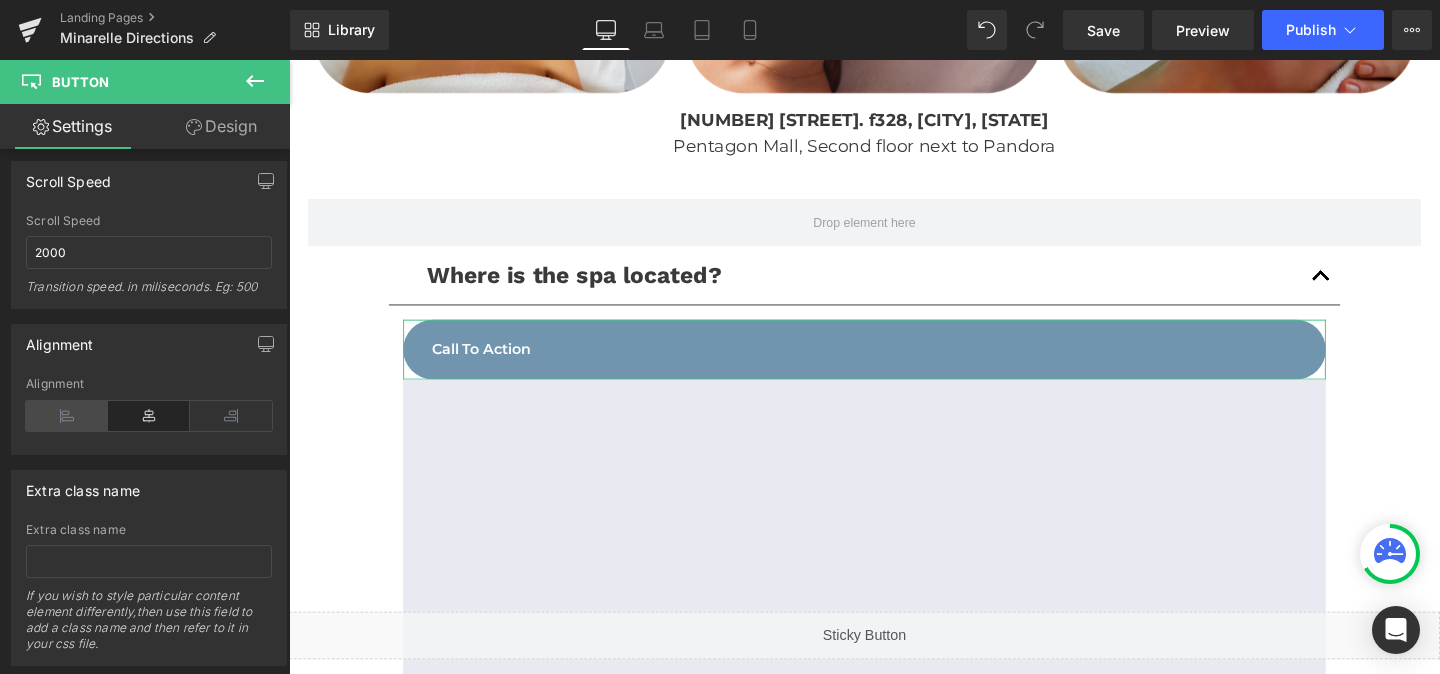 click at bounding box center [67, 416] 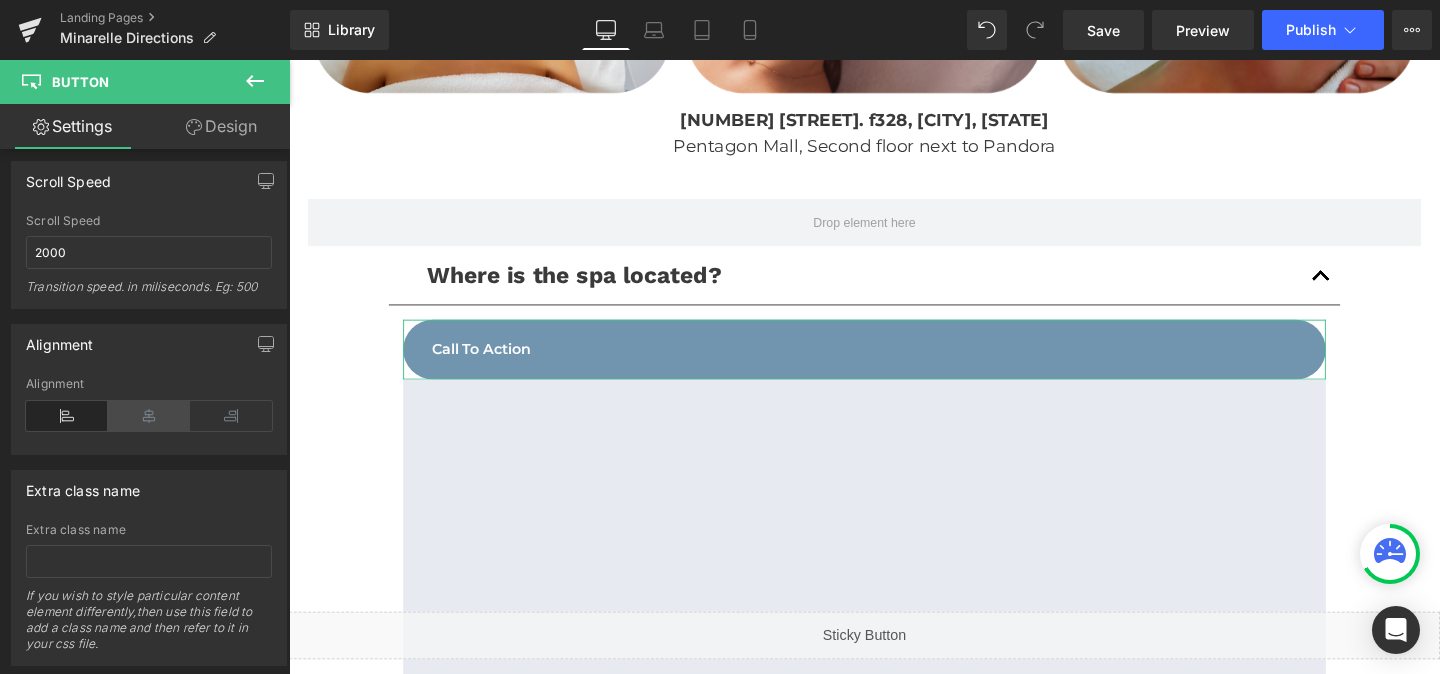 click at bounding box center (149, 416) 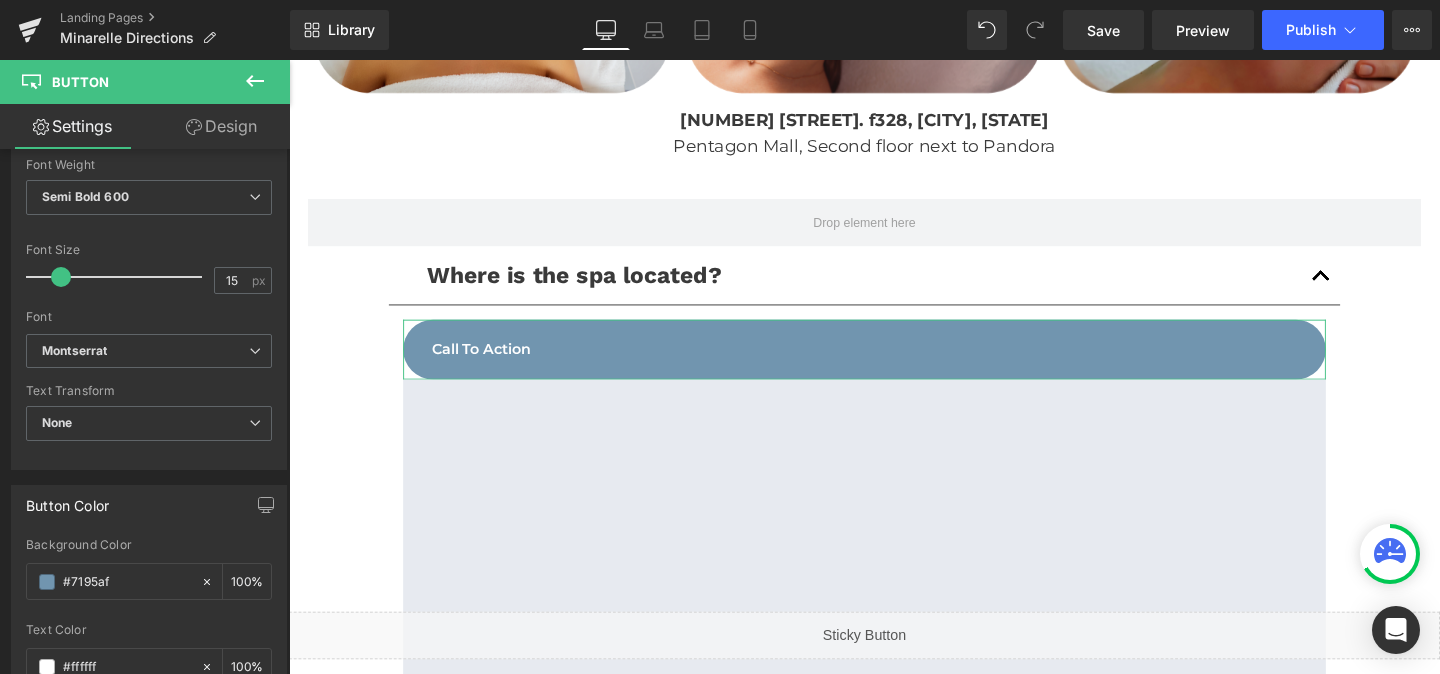 scroll, scrollTop: 670, scrollLeft: 0, axis: vertical 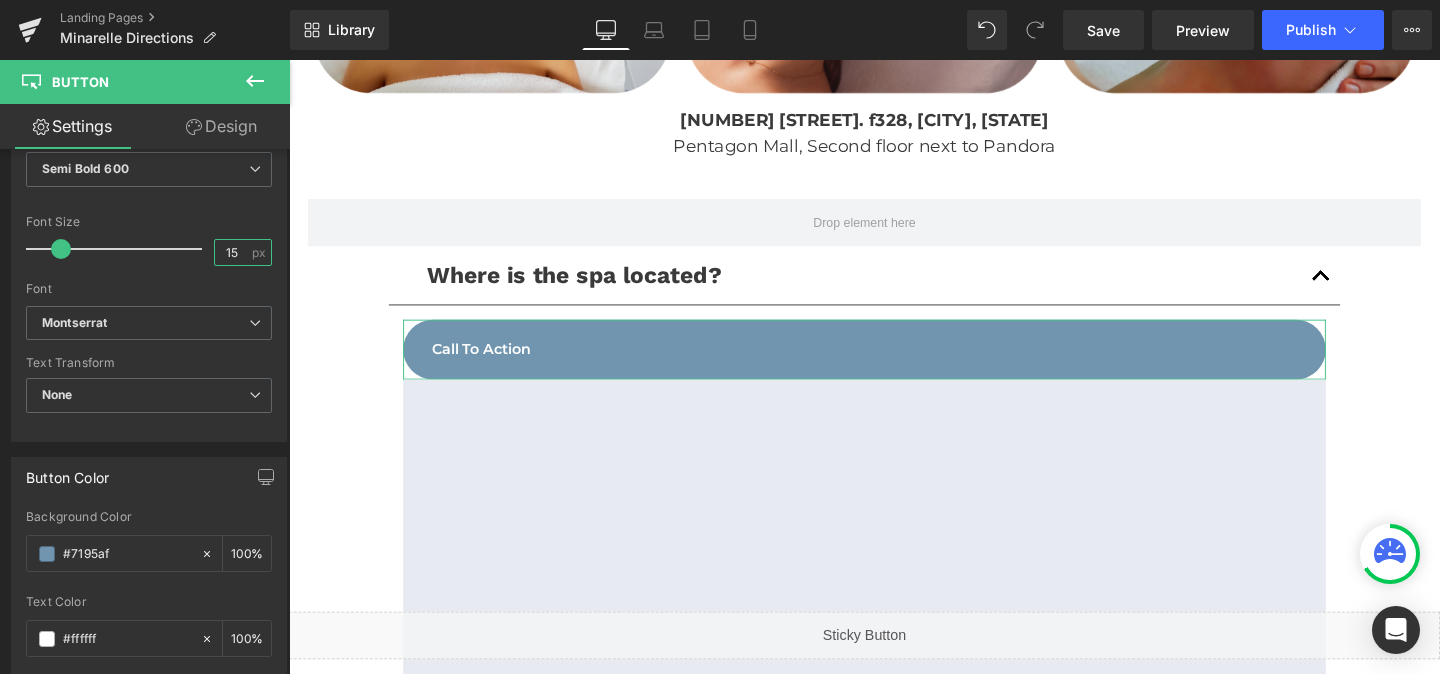click on "15" at bounding box center (232, 252) 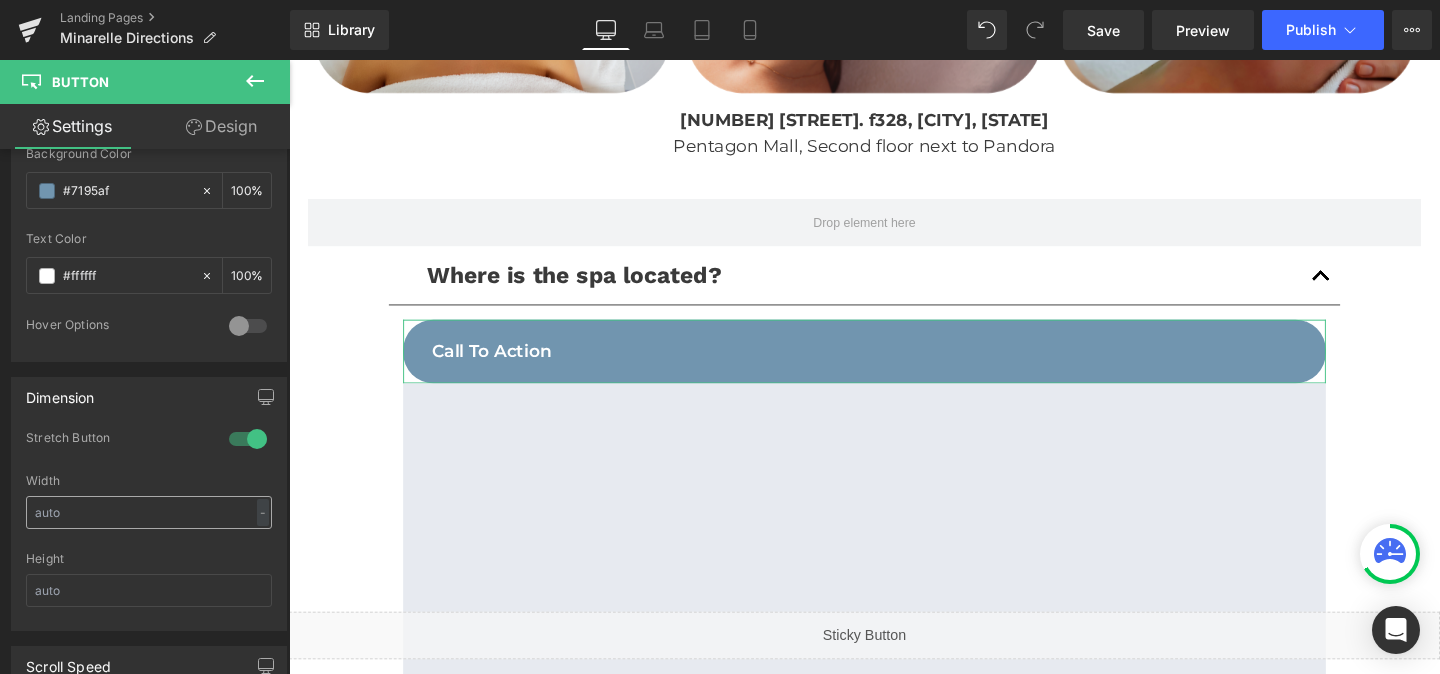 scroll, scrollTop: 1037, scrollLeft: 0, axis: vertical 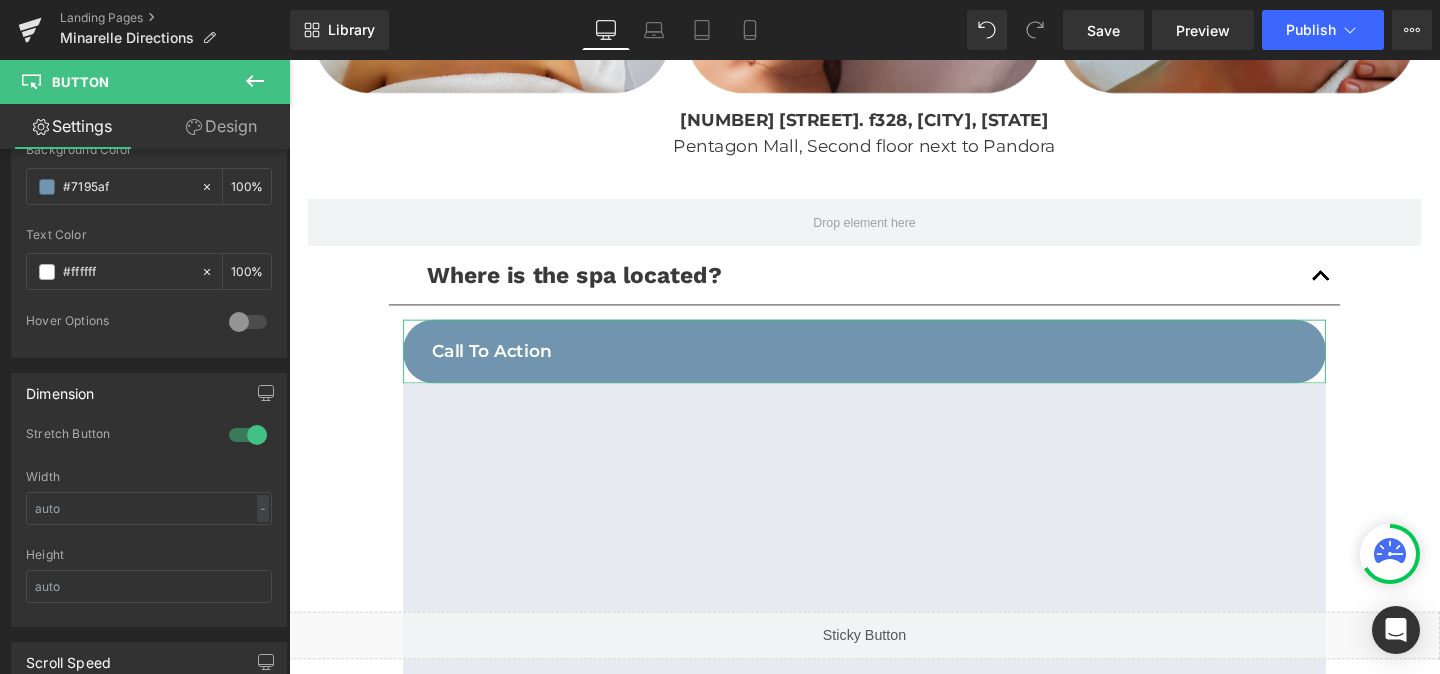 type on "18" 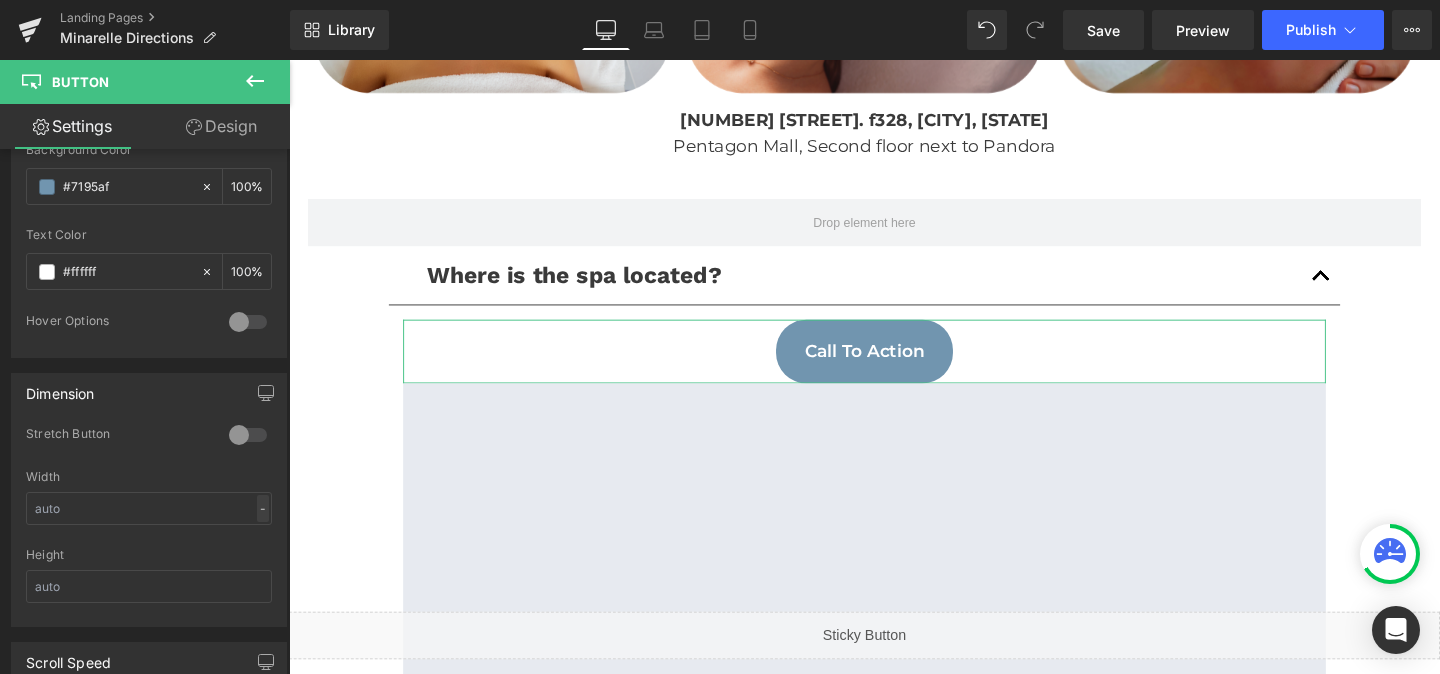 click on "-" at bounding box center (263, 508) 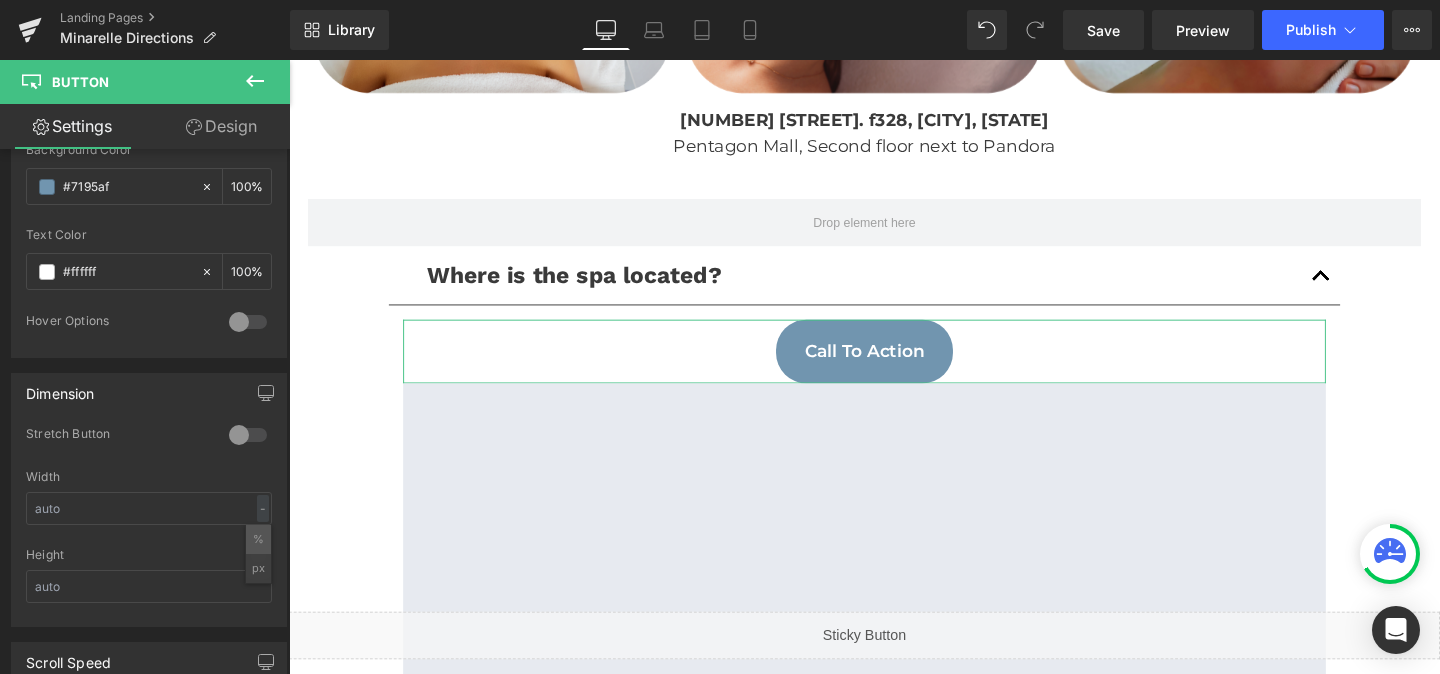 click on "%" at bounding box center (258, 539) 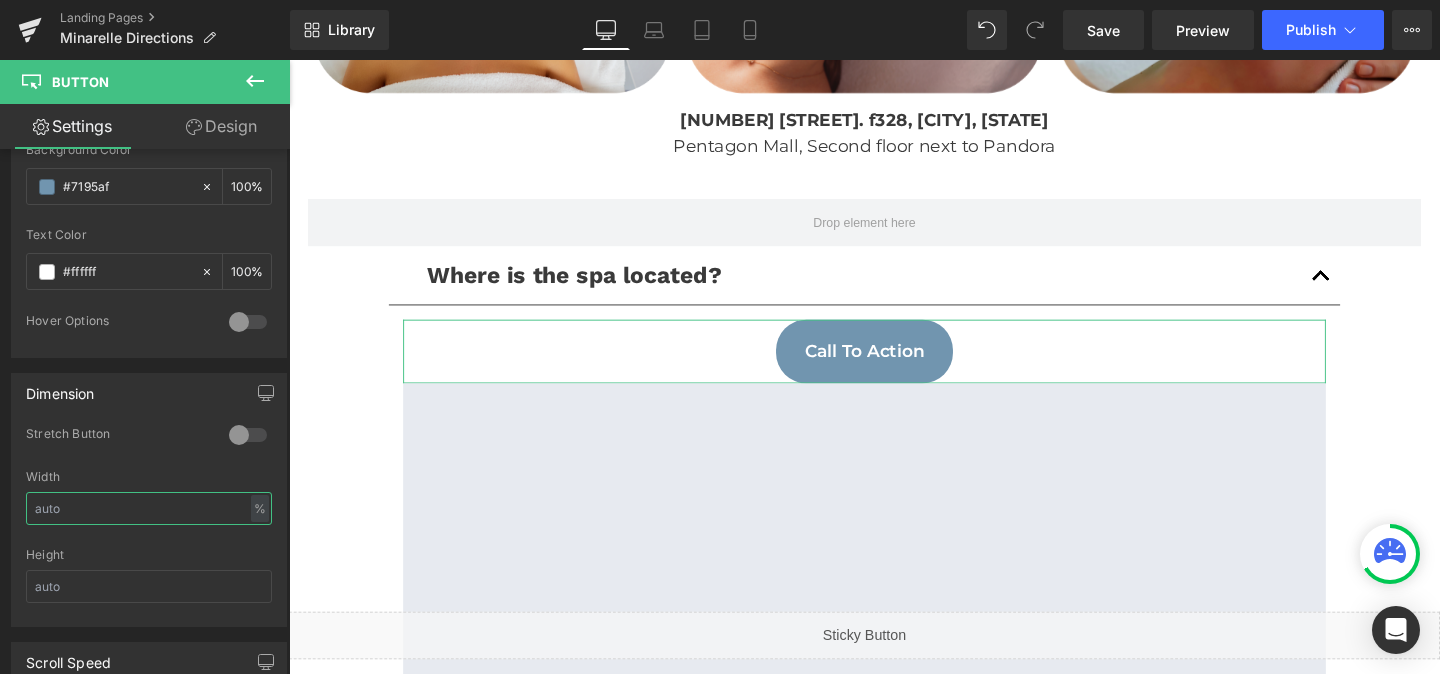 click at bounding box center (149, 508) 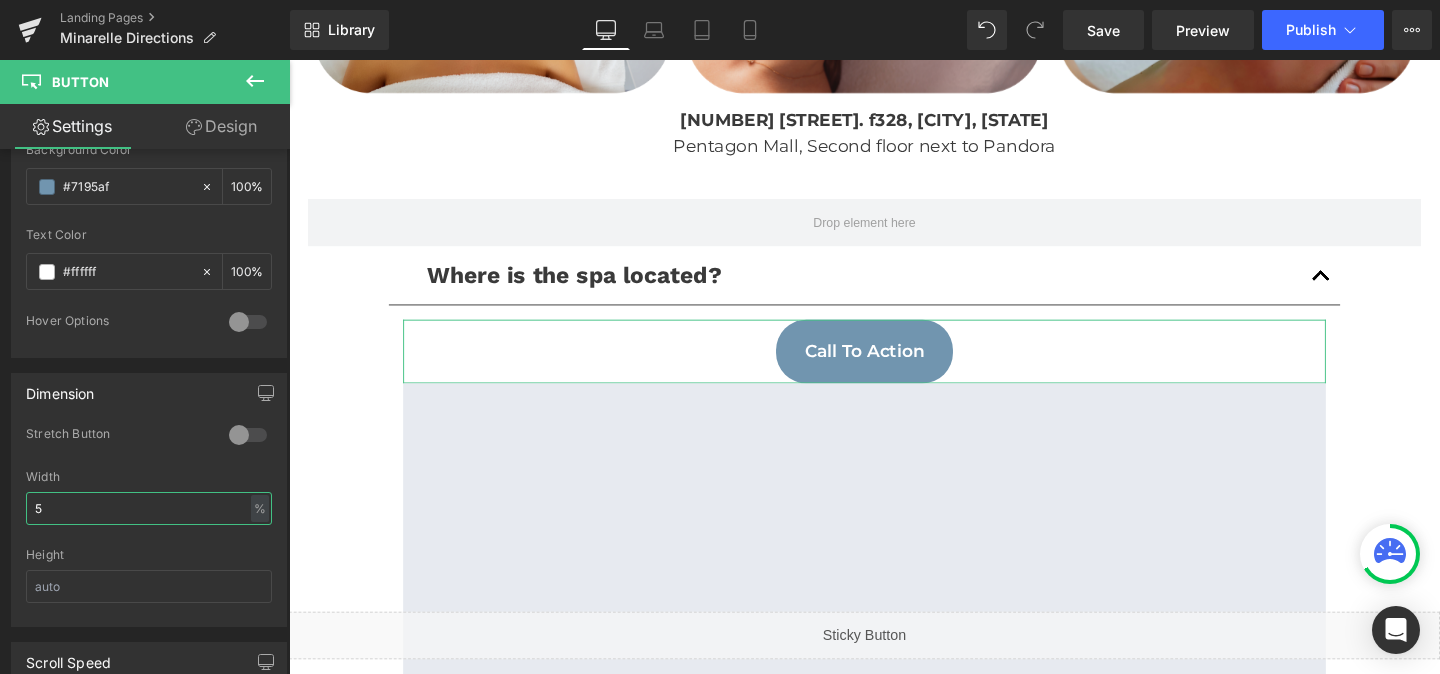 type on "50" 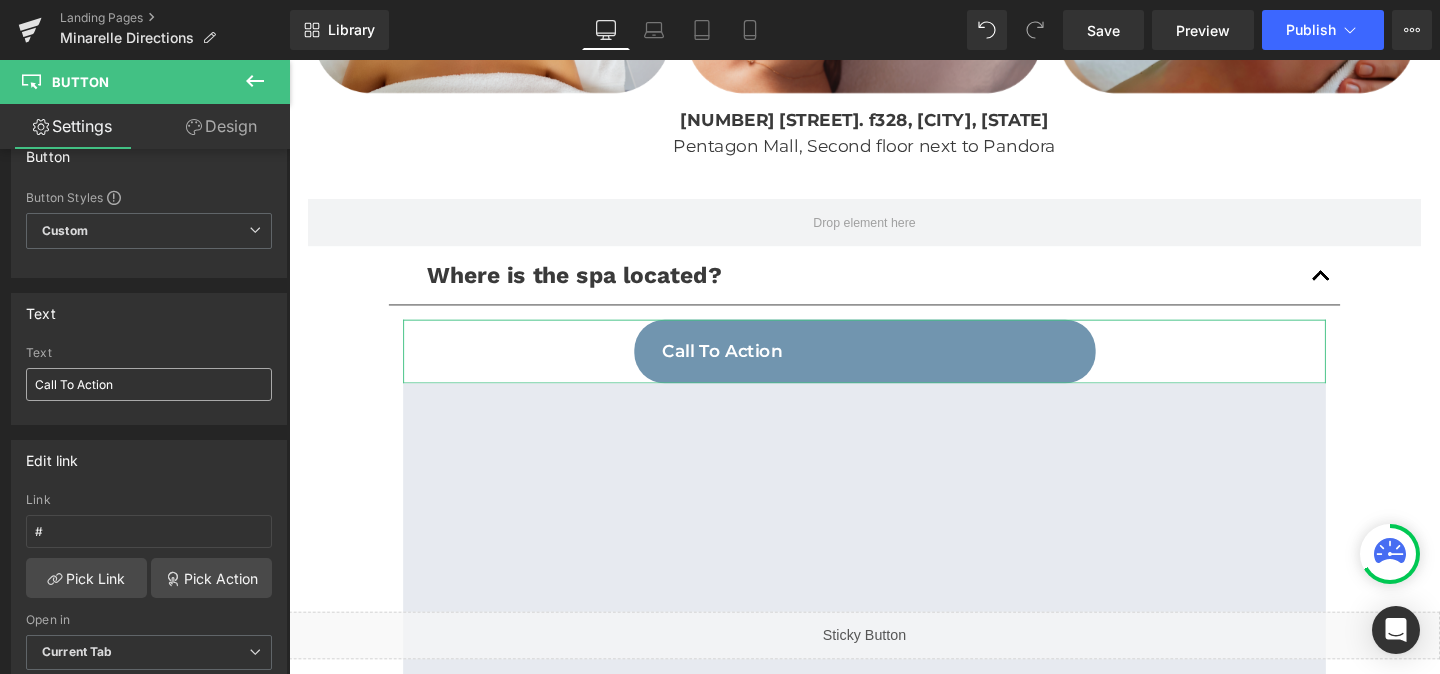 scroll, scrollTop: 0, scrollLeft: 0, axis: both 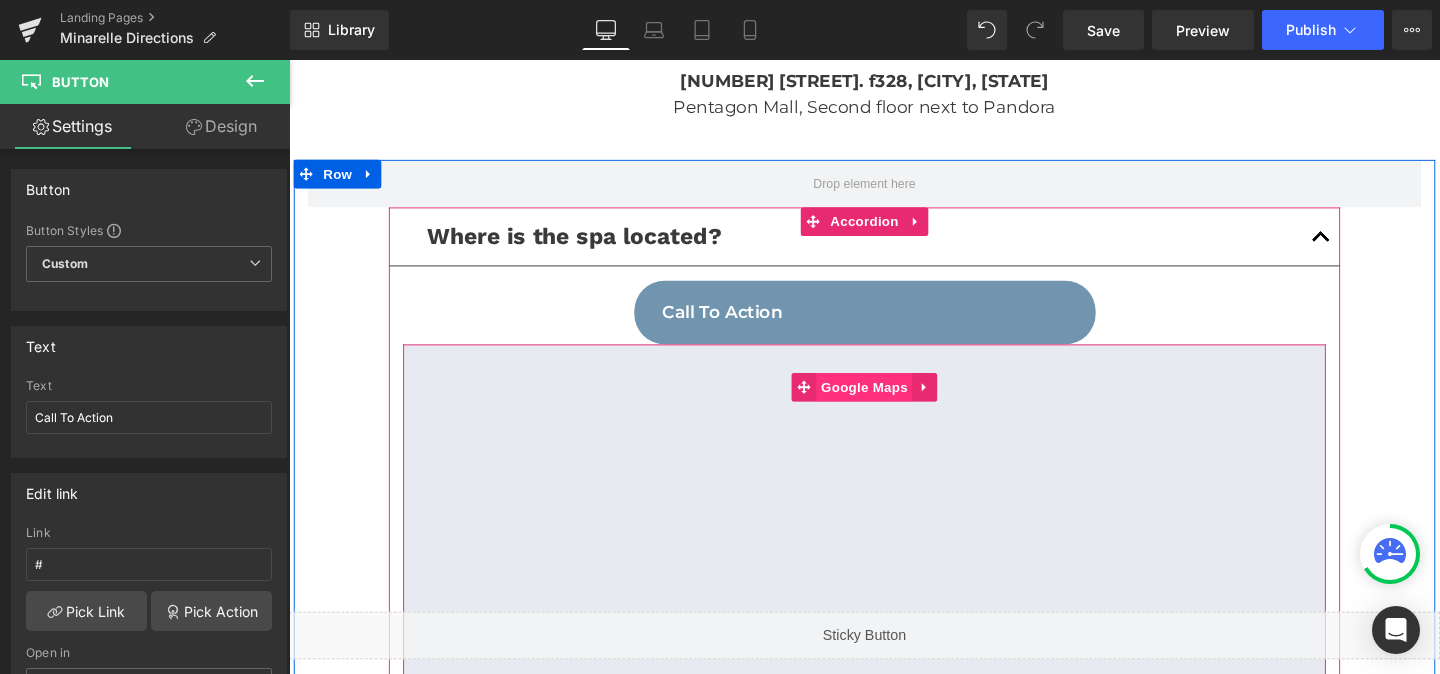 click on "Google Maps" at bounding box center [893, 404] 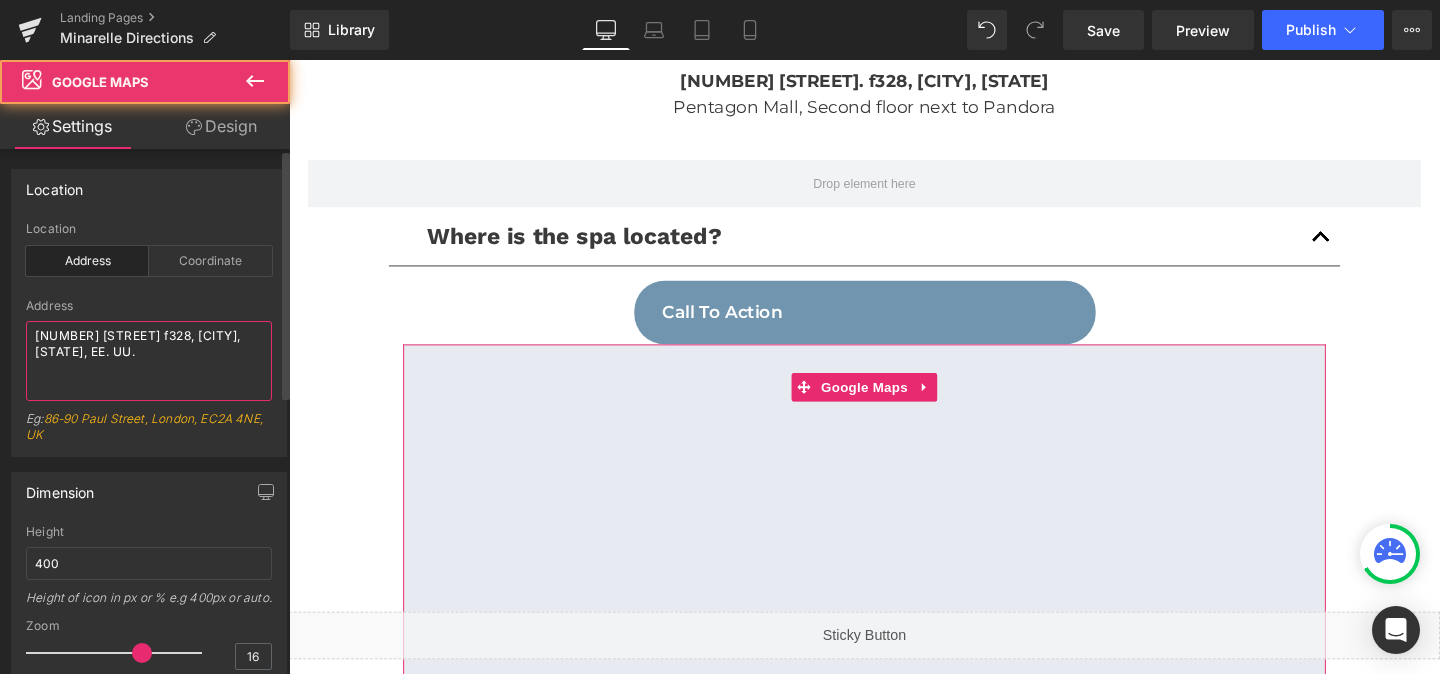 click on "1100 S Hayes St f328, Arlington, VA 22202, EE. UU." at bounding box center [149, 361] 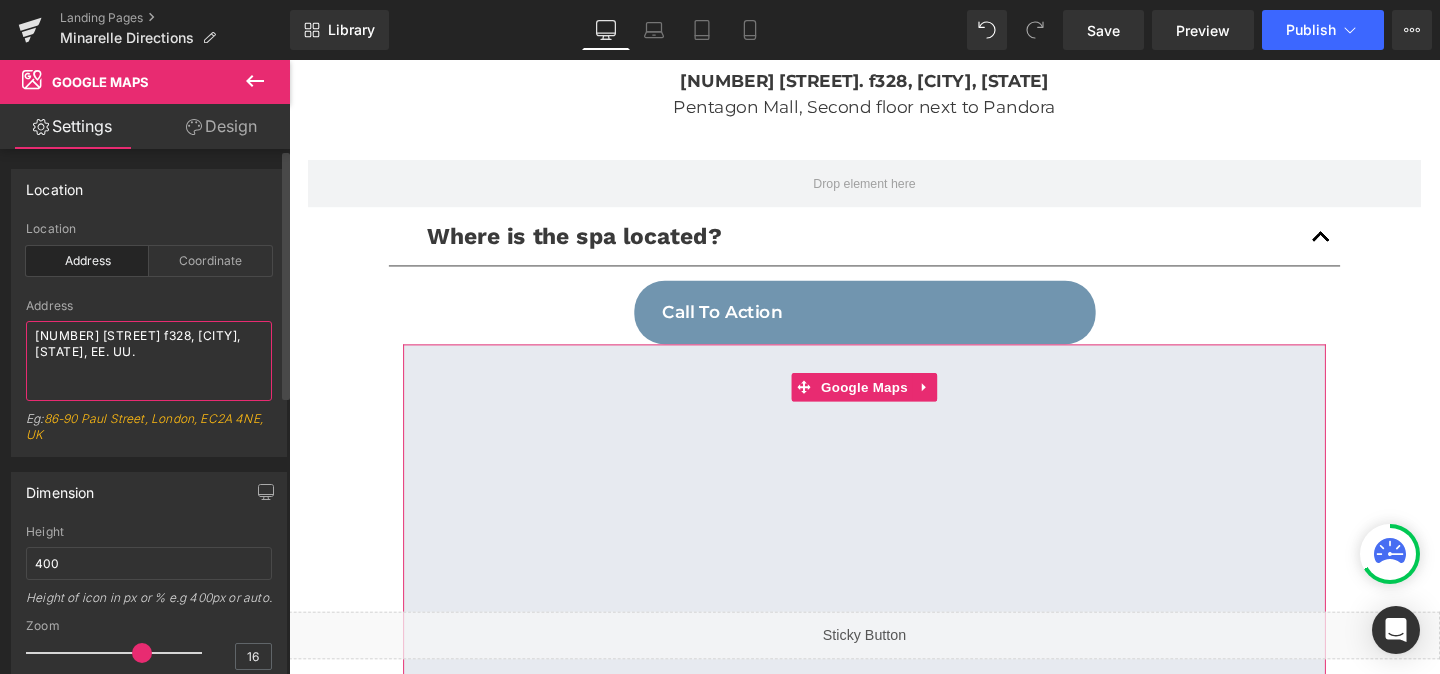 click on "1100 S Hayes St f328, Arlington, VA 22202, EE. UU." at bounding box center (149, 361) 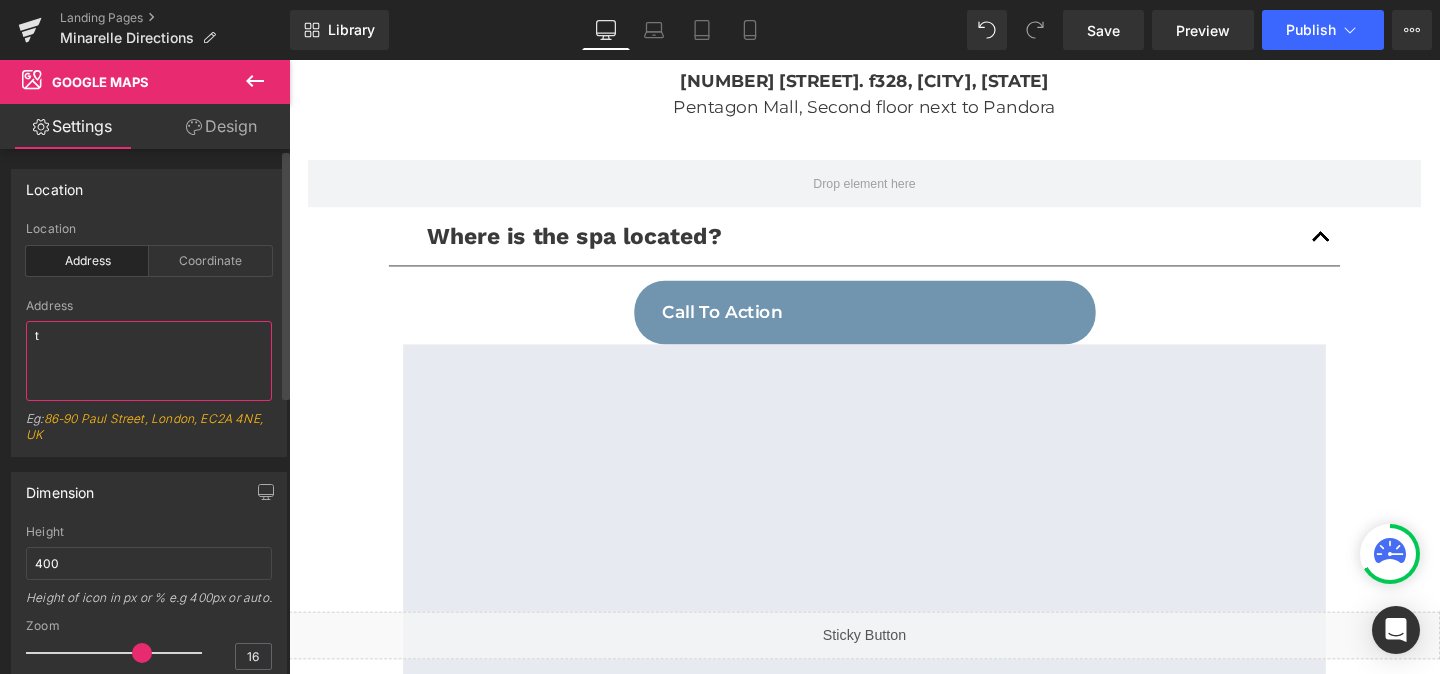 type on "1100 S Hayes St f328, Arlington, VA 22202, EE. UU." 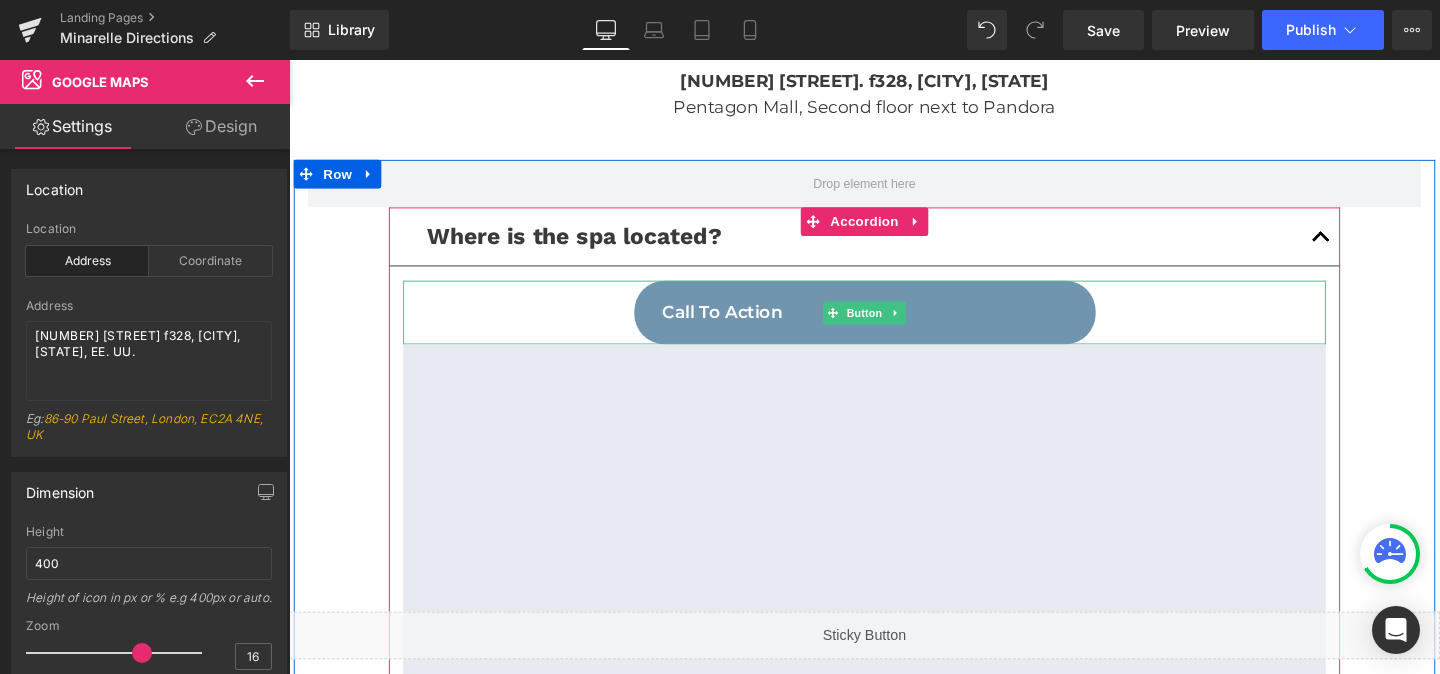 click on "Call To Action" at bounding box center (894, 325) 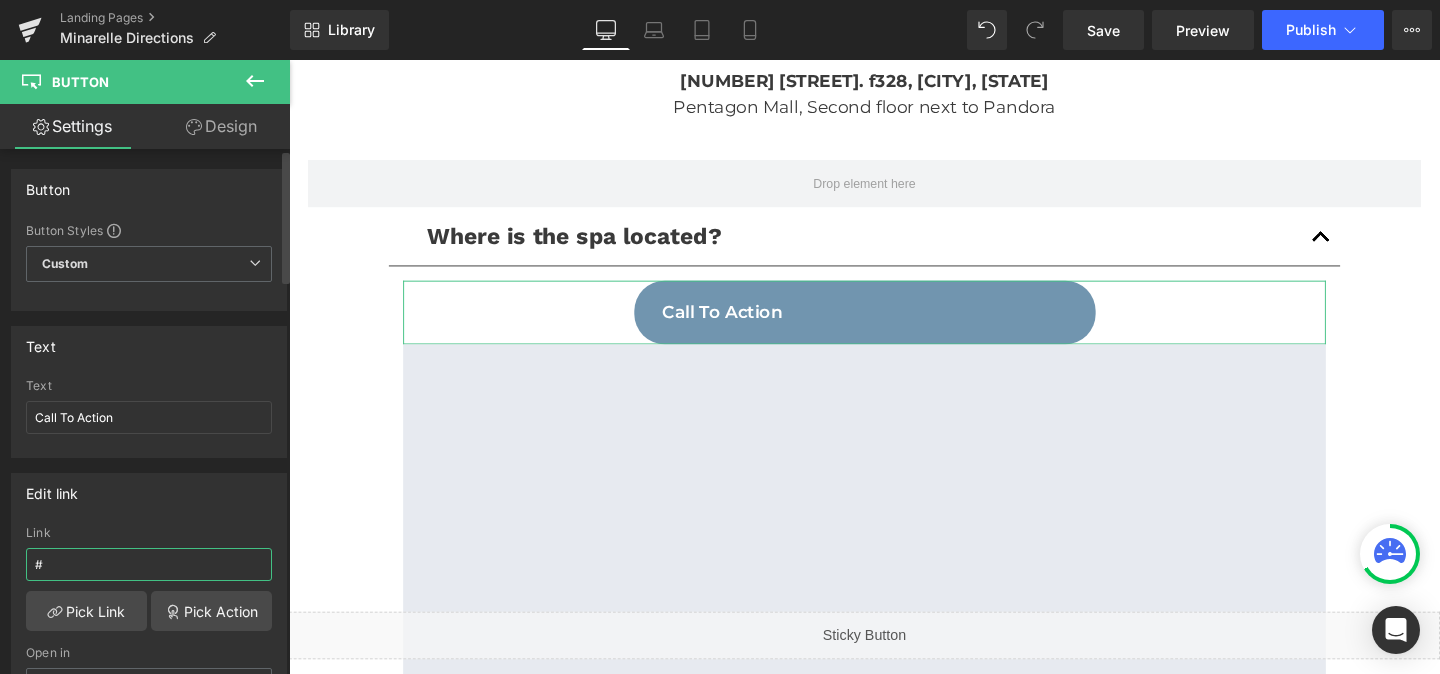 click on "#" at bounding box center [149, 564] 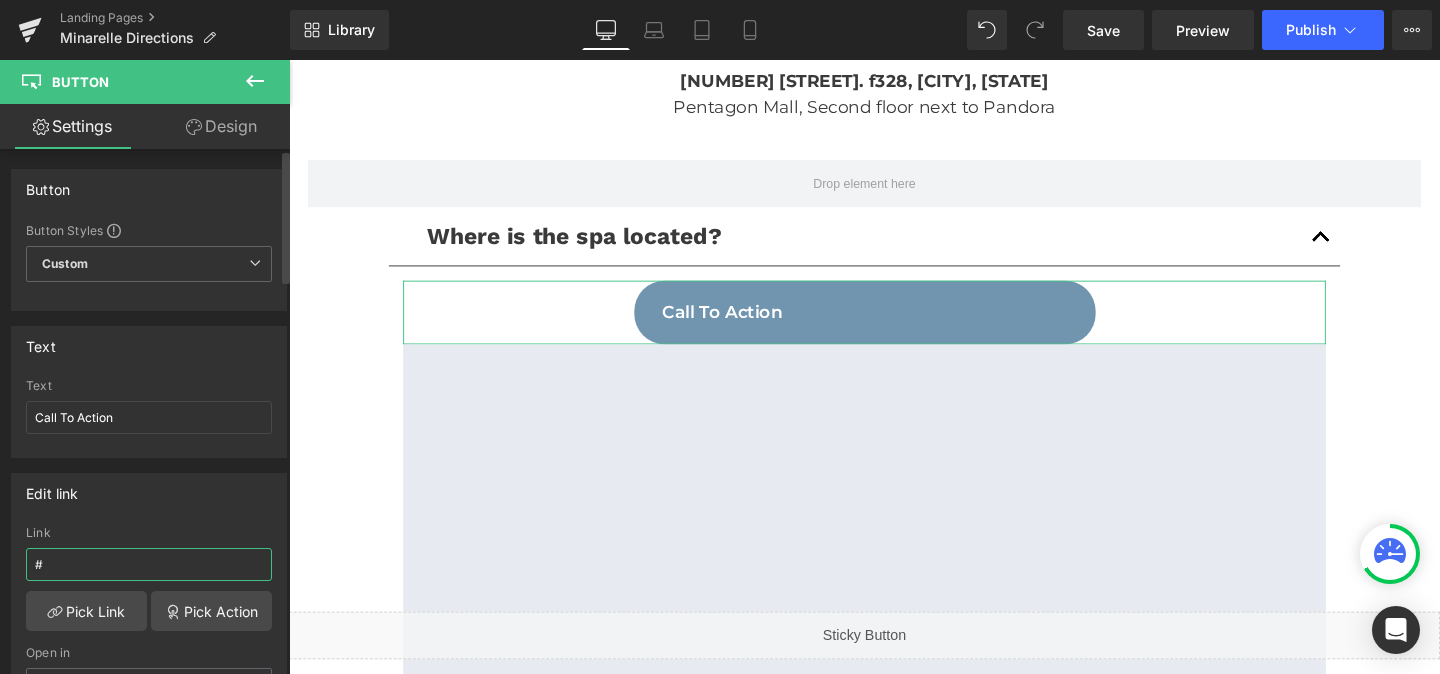click on "#" at bounding box center (149, 564) 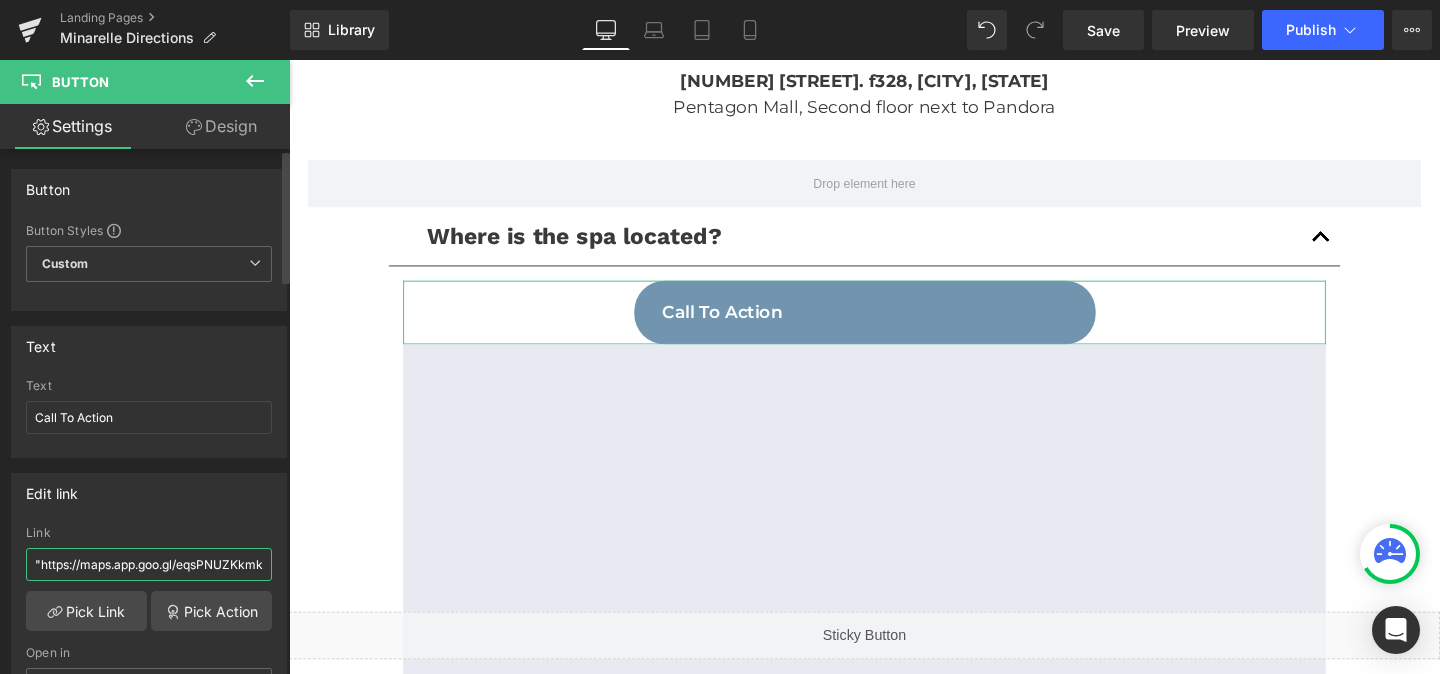 scroll, scrollTop: 0, scrollLeft: 43, axis: horizontal 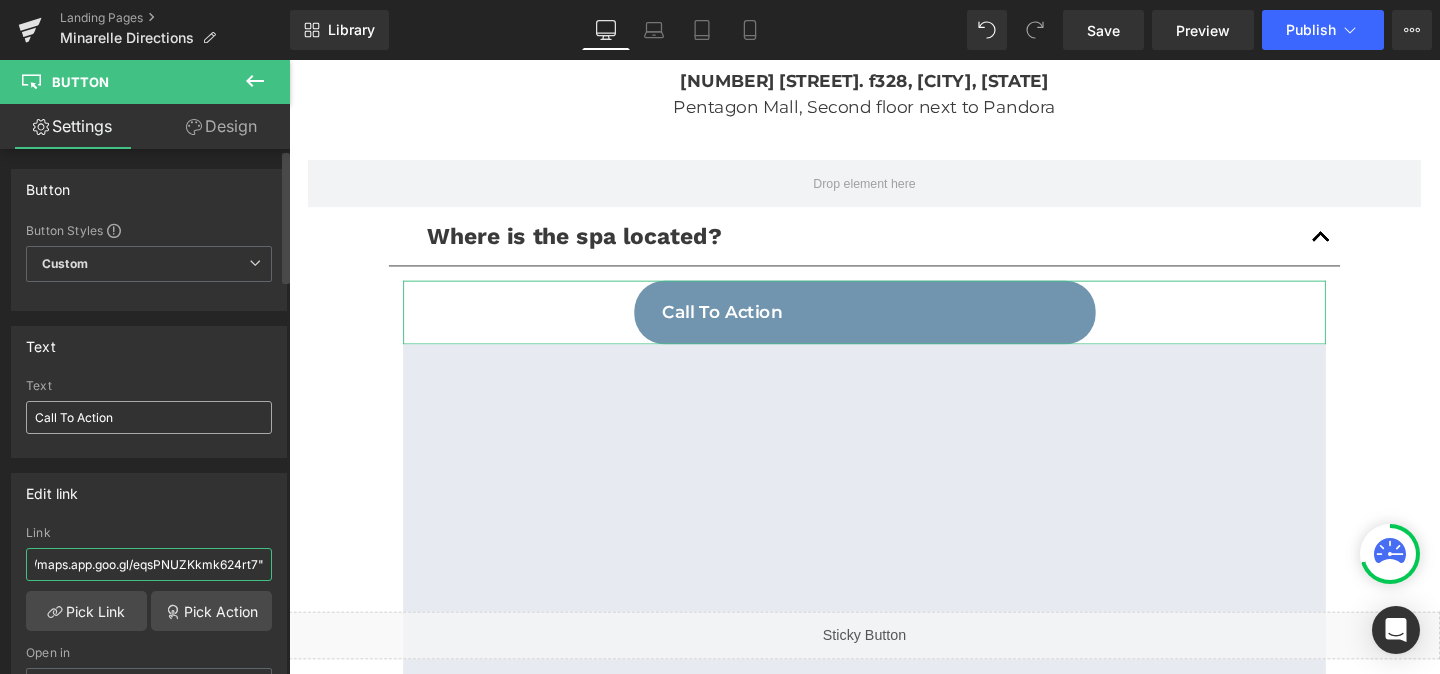 type on "https://maps.app.goo.gl/eqsPNUZKkmk624rt7" 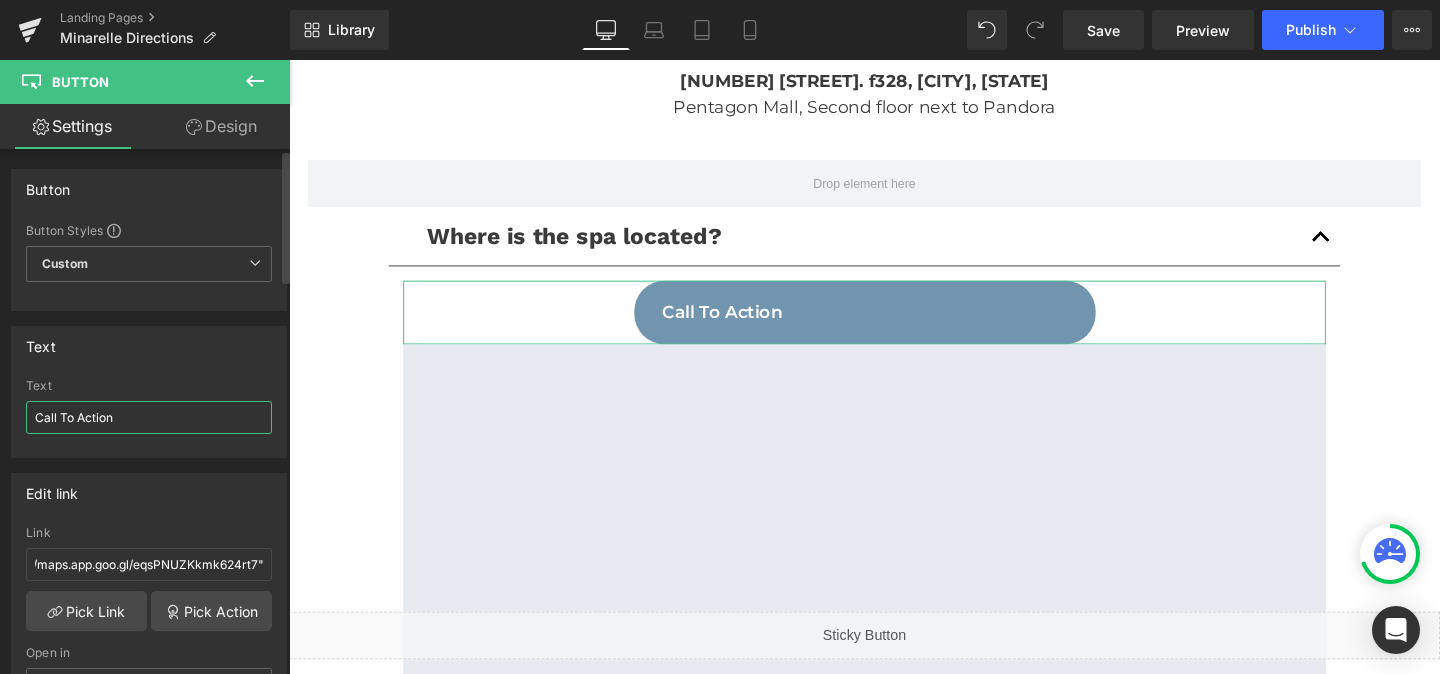 click on "Call To Action" at bounding box center [149, 417] 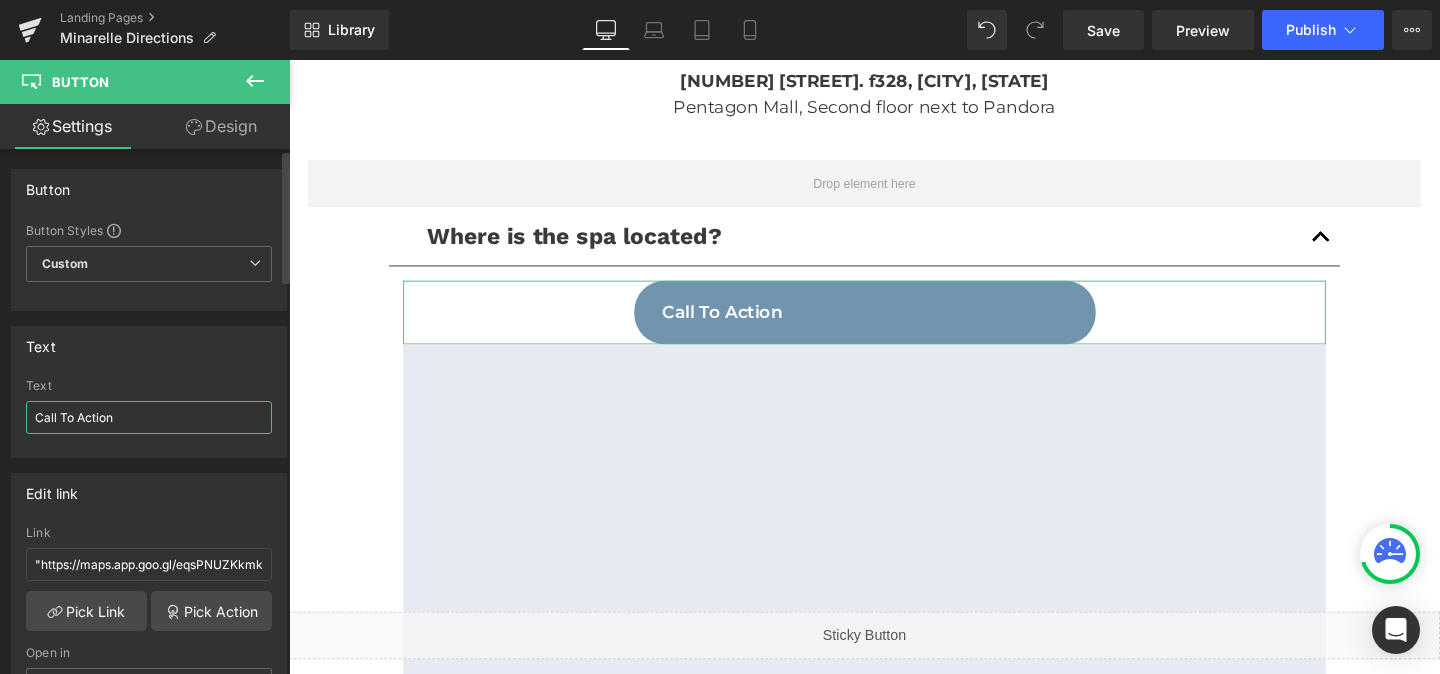 click on "Call To Action" at bounding box center [149, 417] 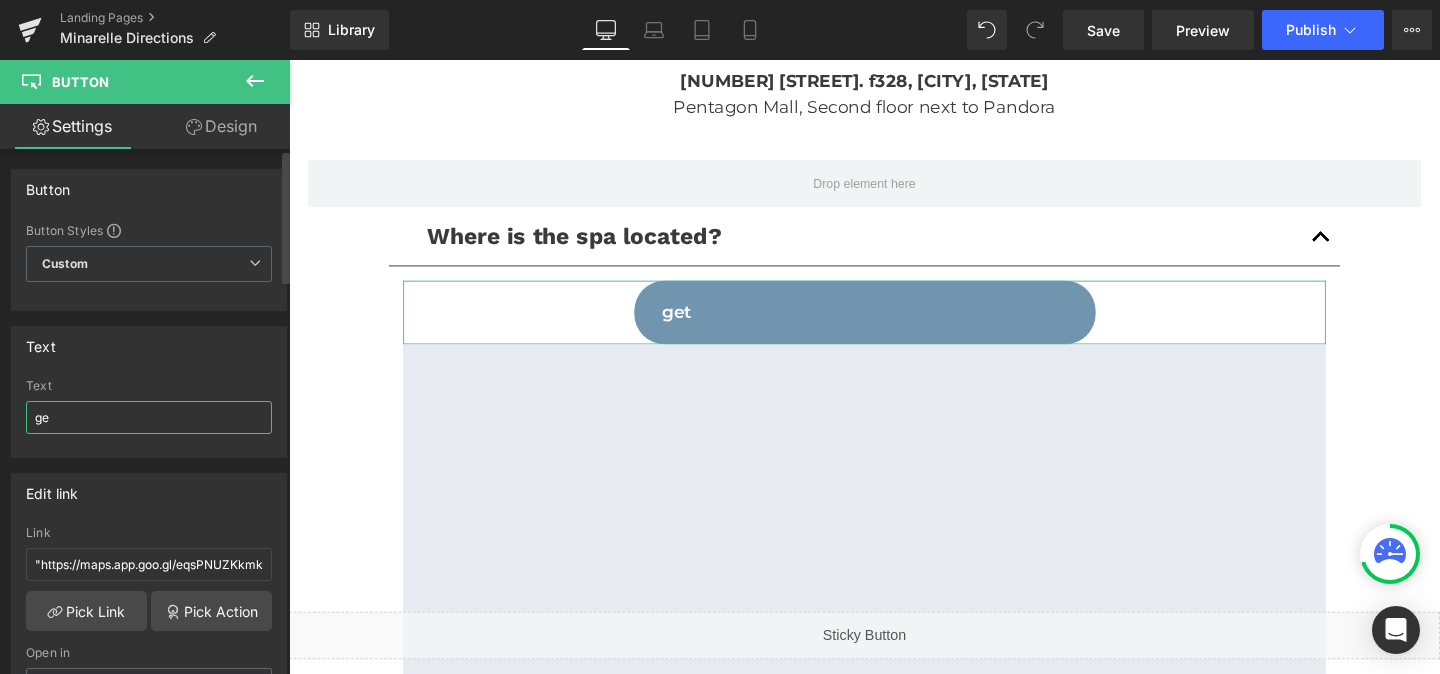 type on "g" 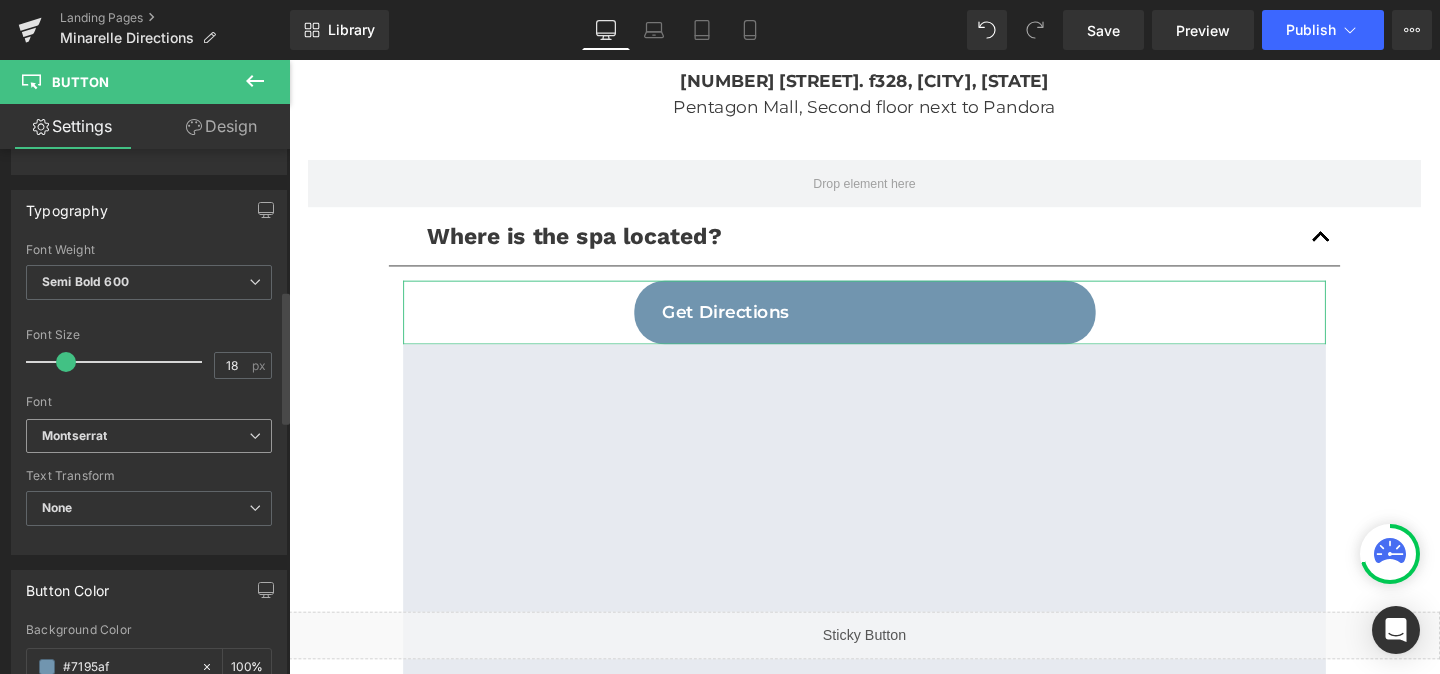 scroll, scrollTop: 558, scrollLeft: 0, axis: vertical 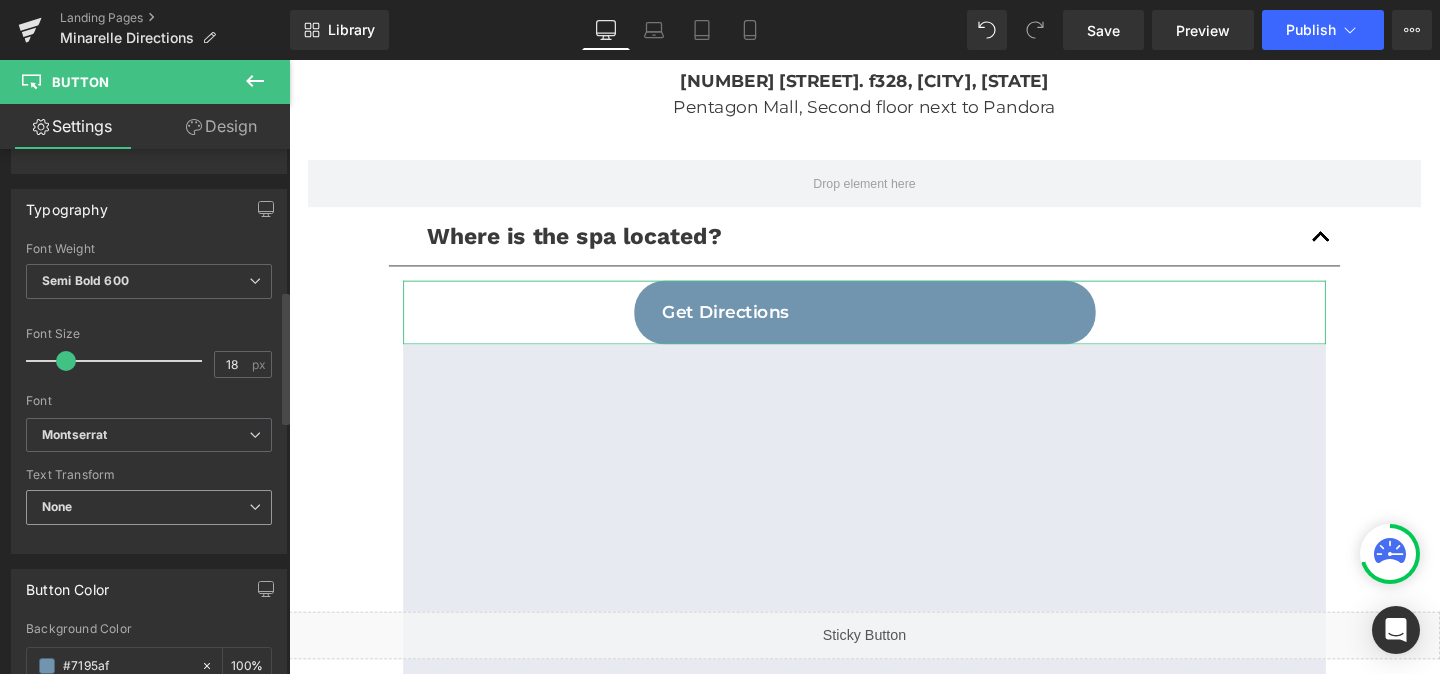 type on "Get Directions" 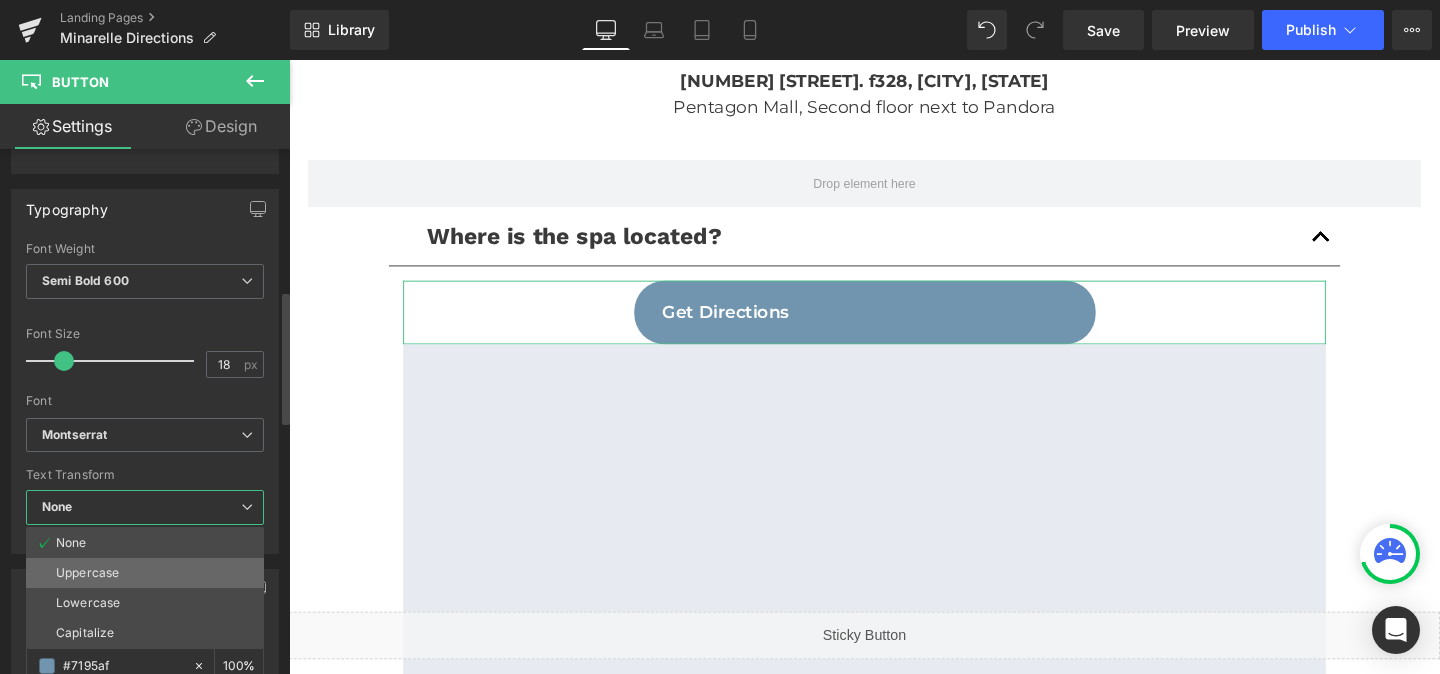click on "Uppercase" at bounding box center [87, 573] 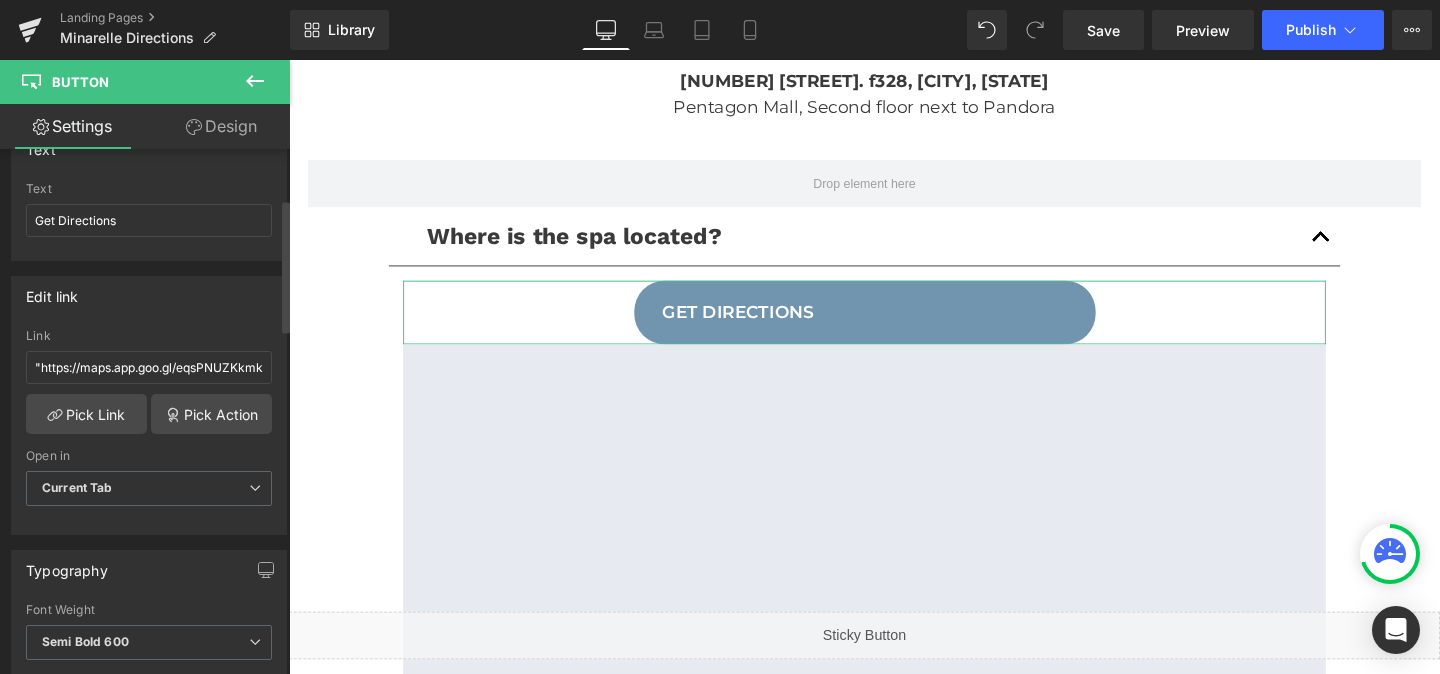 scroll, scrollTop: 0, scrollLeft: 0, axis: both 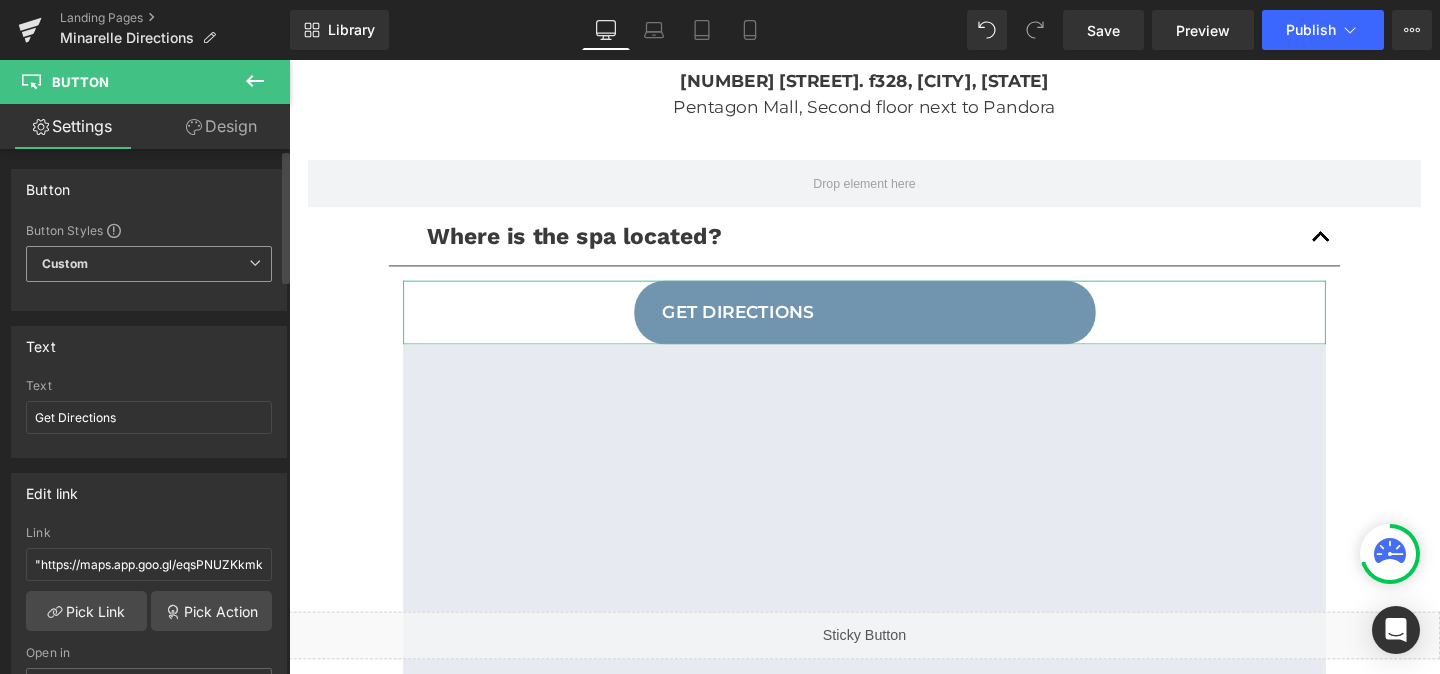 click on "Custom
Setup Global Style" at bounding box center [149, 264] 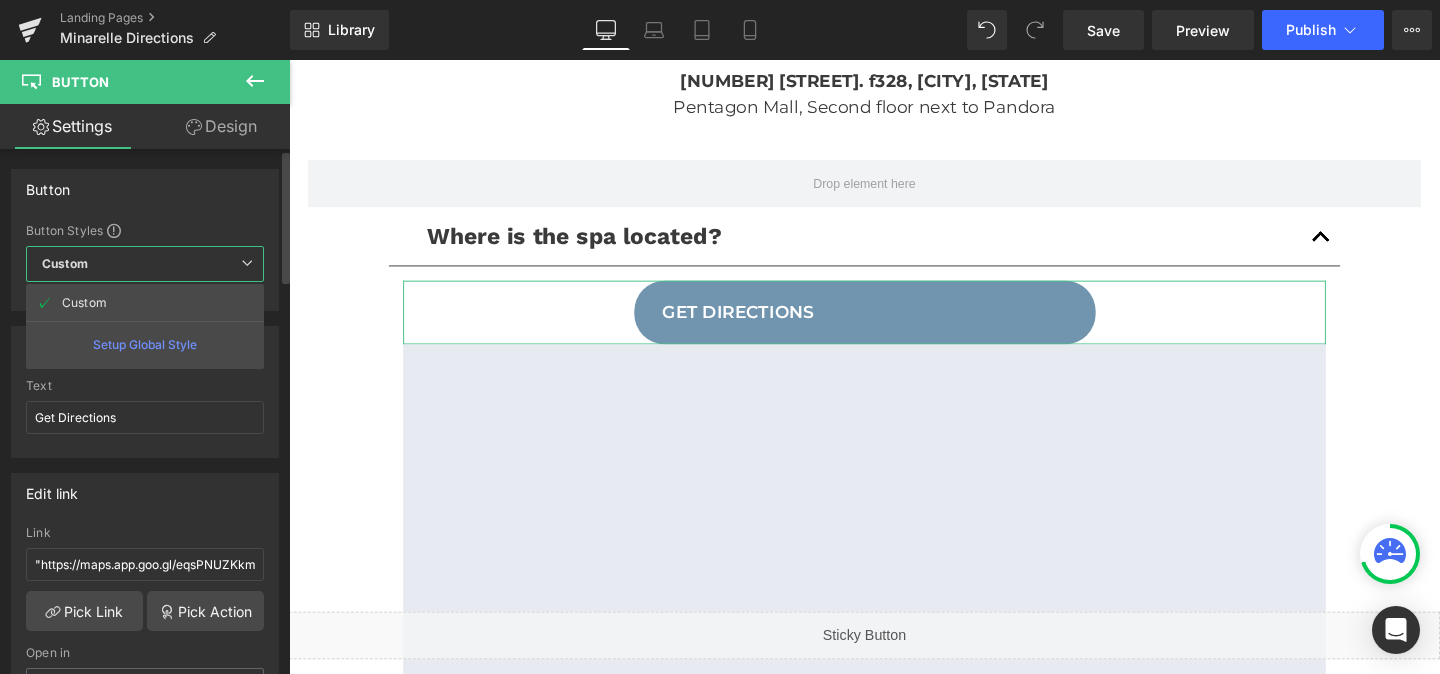 click on "Custom
Setup Global Style" at bounding box center (145, 264) 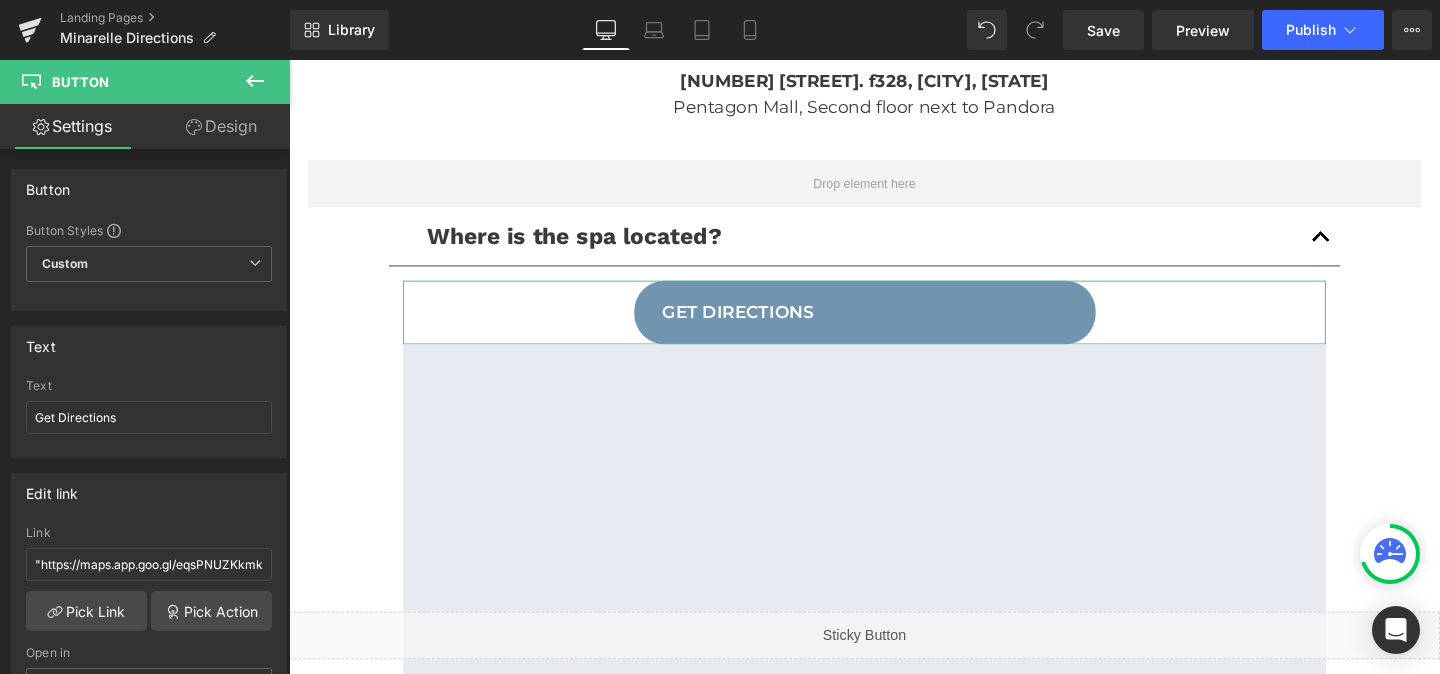 click on "Design" at bounding box center [221, 126] 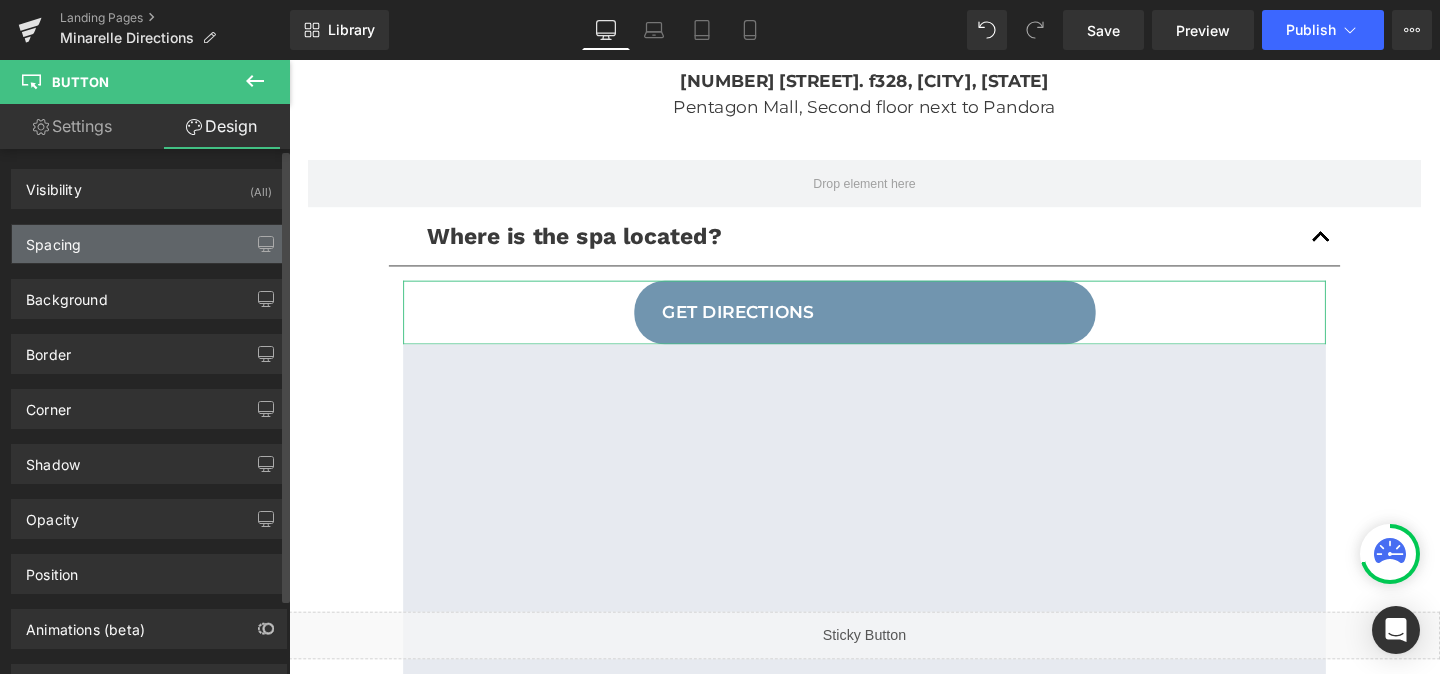 click on "Spacing" at bounding box center [149, 244] 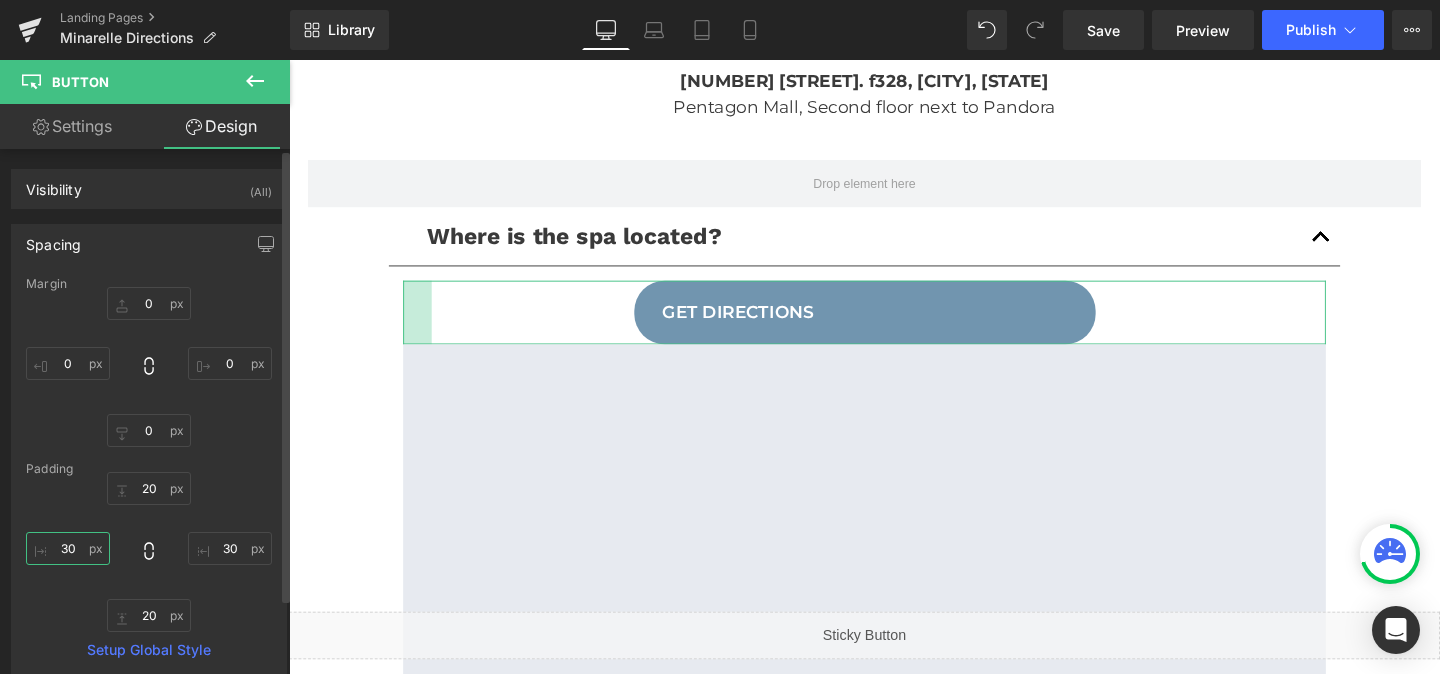 click on "30" at bounding box center [68, 548] 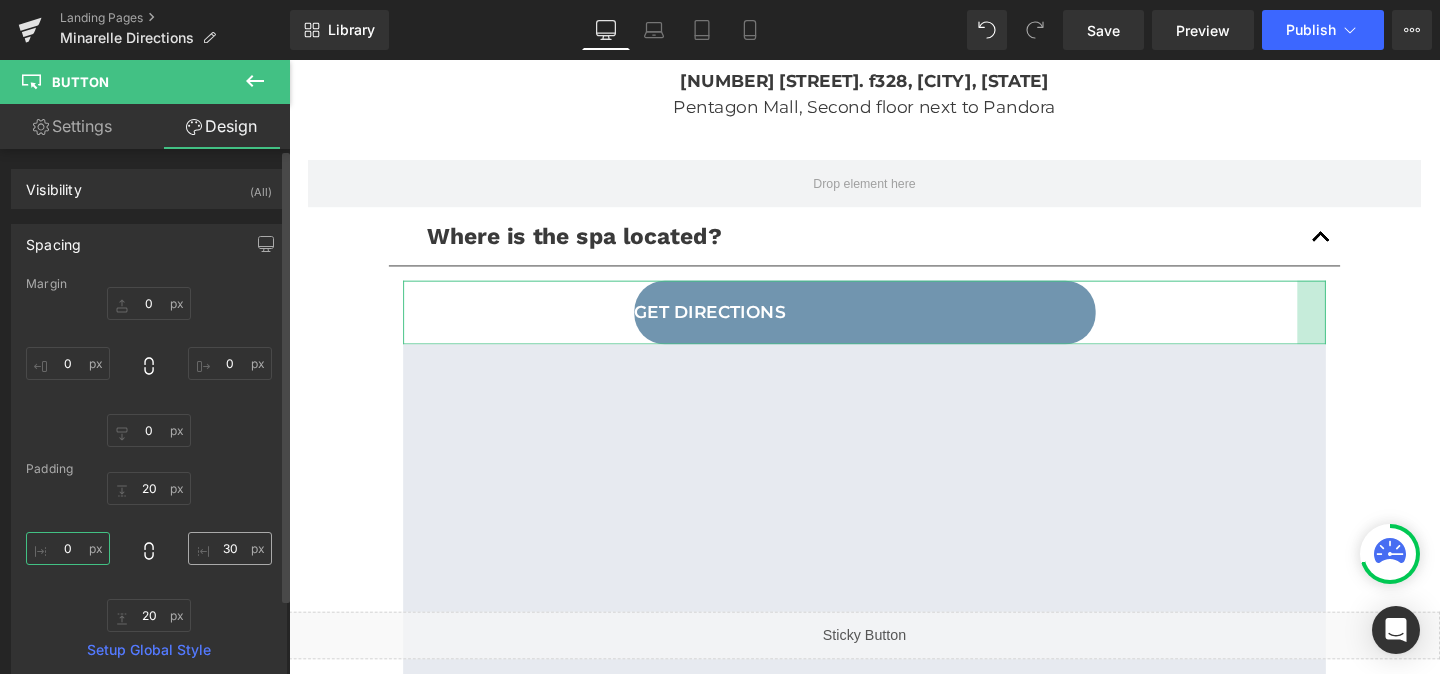 type 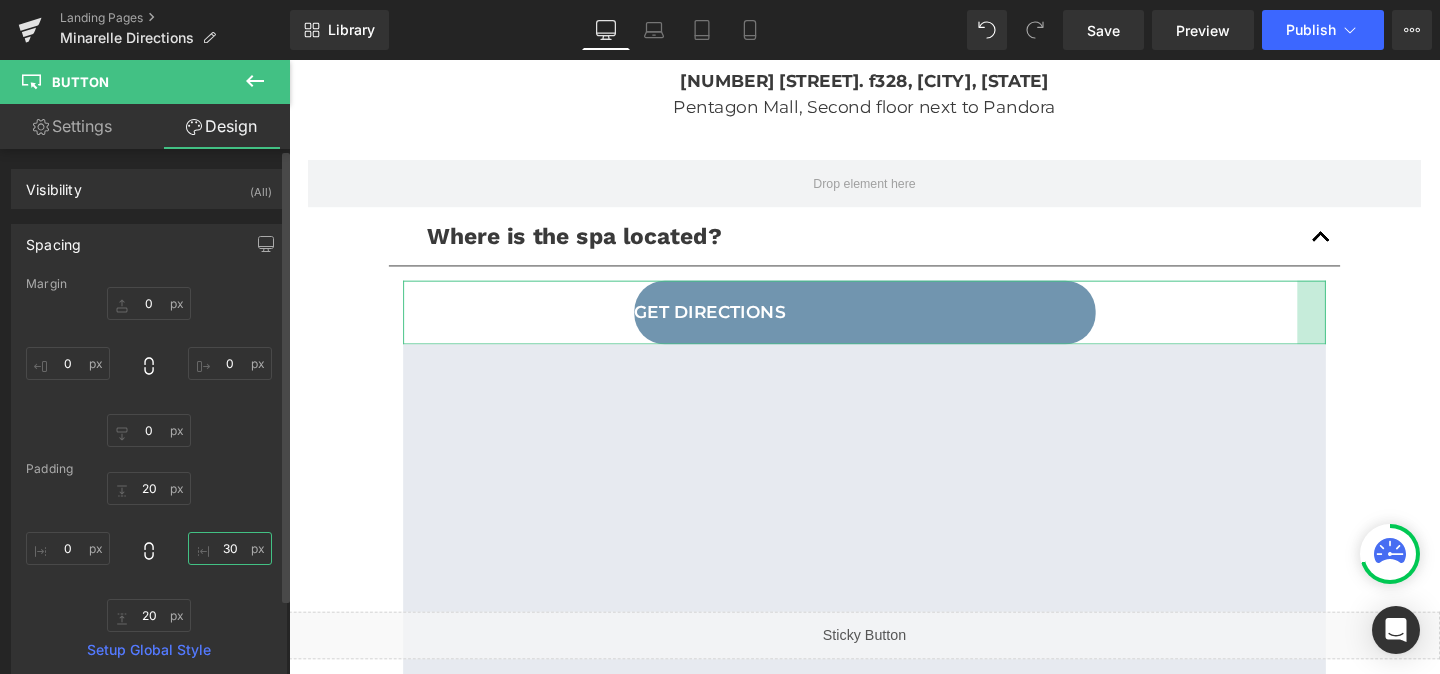 click on "30" at bounding box center [230, 548] 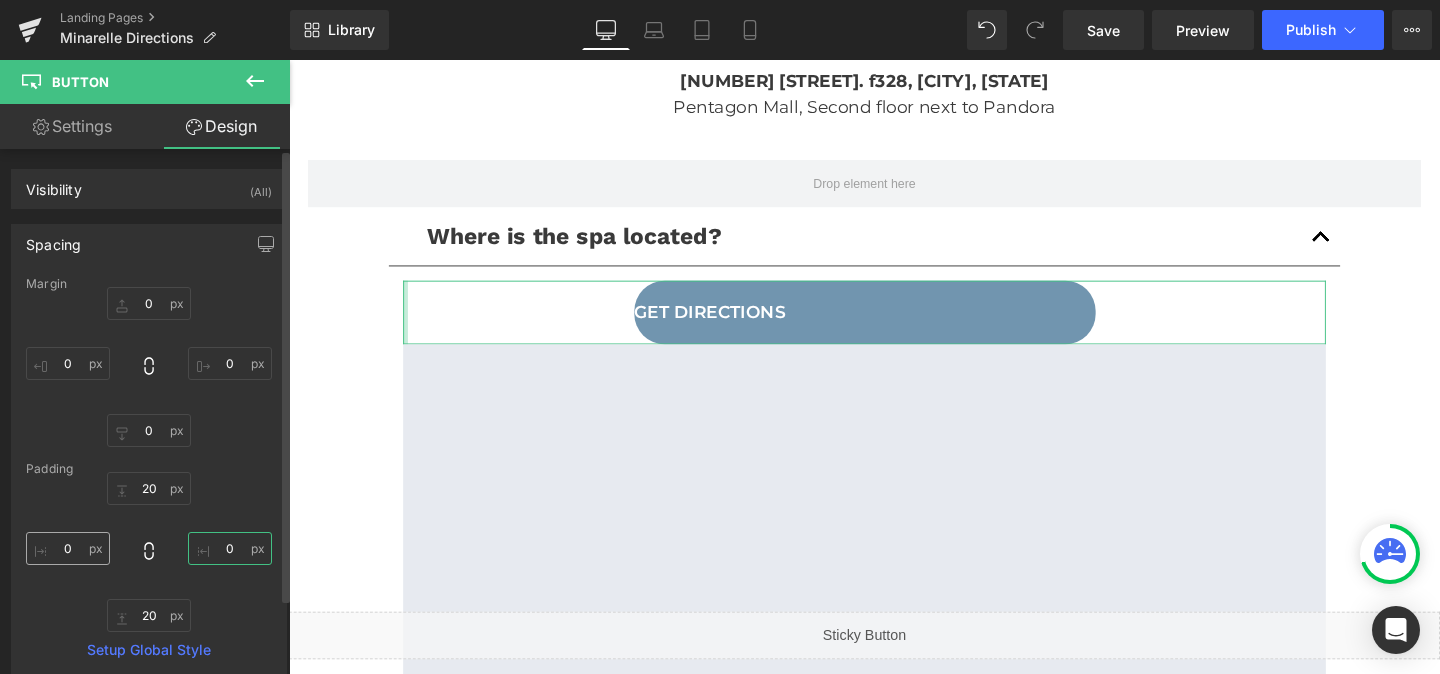 type 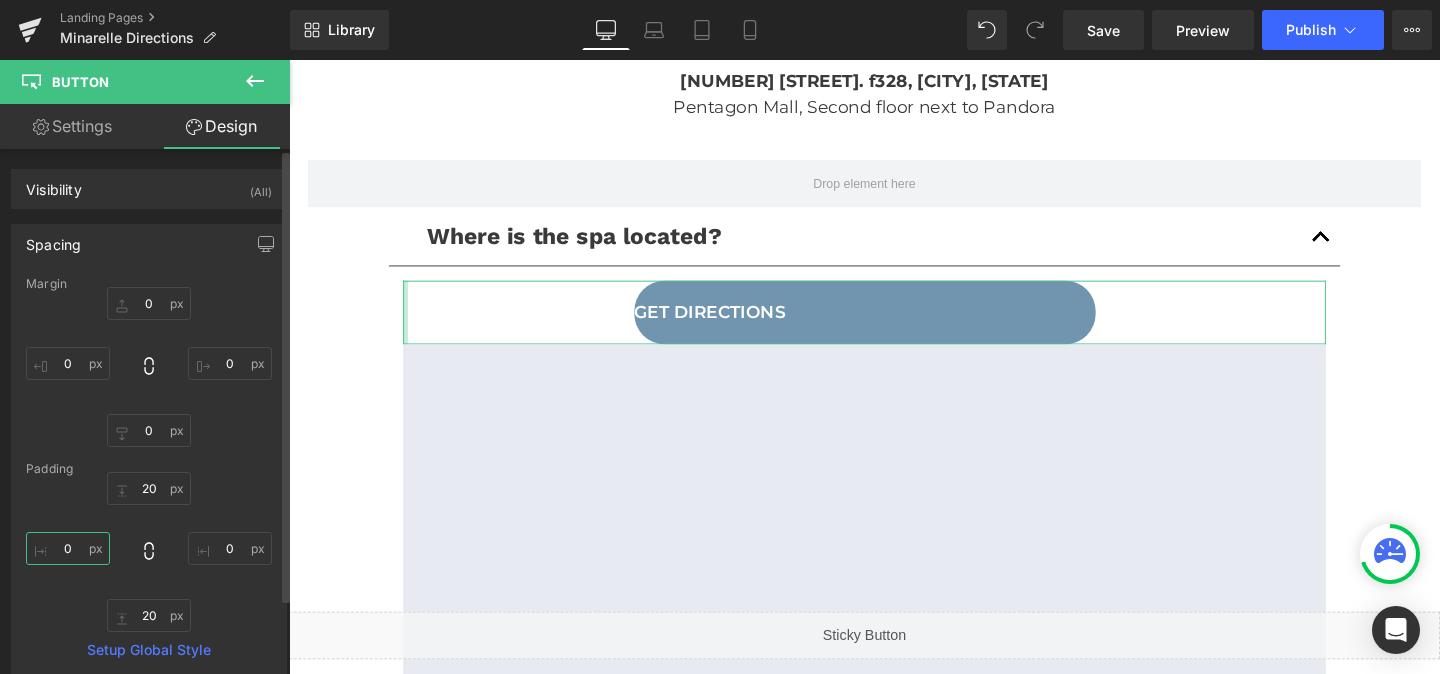 click at bounding box center (68, 548) 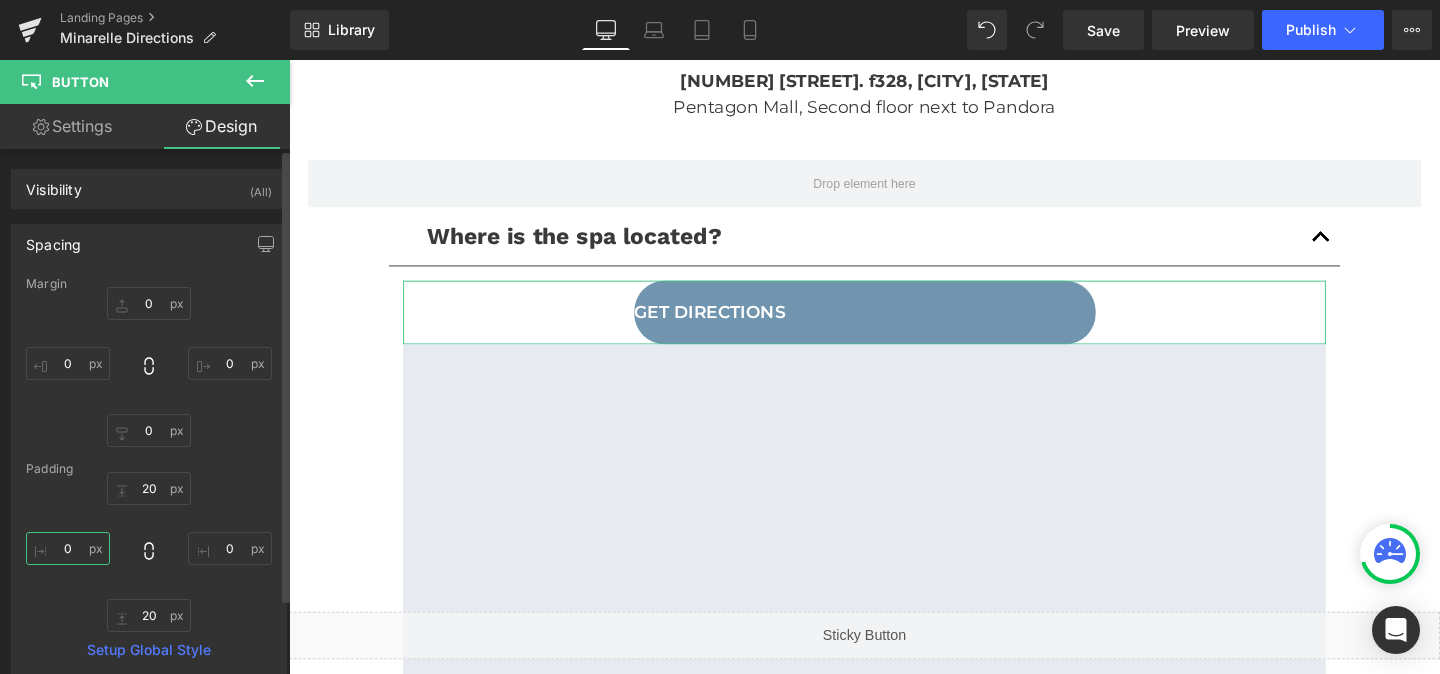 type on "a" 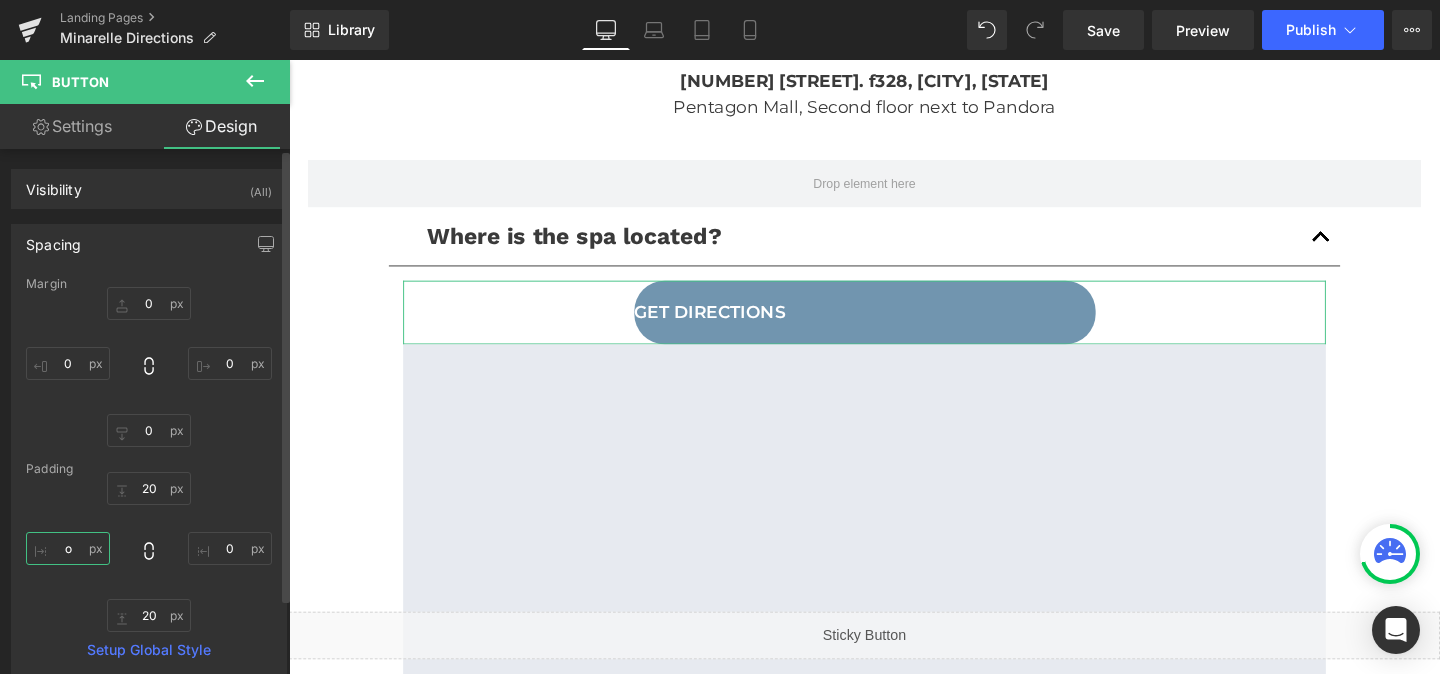 type 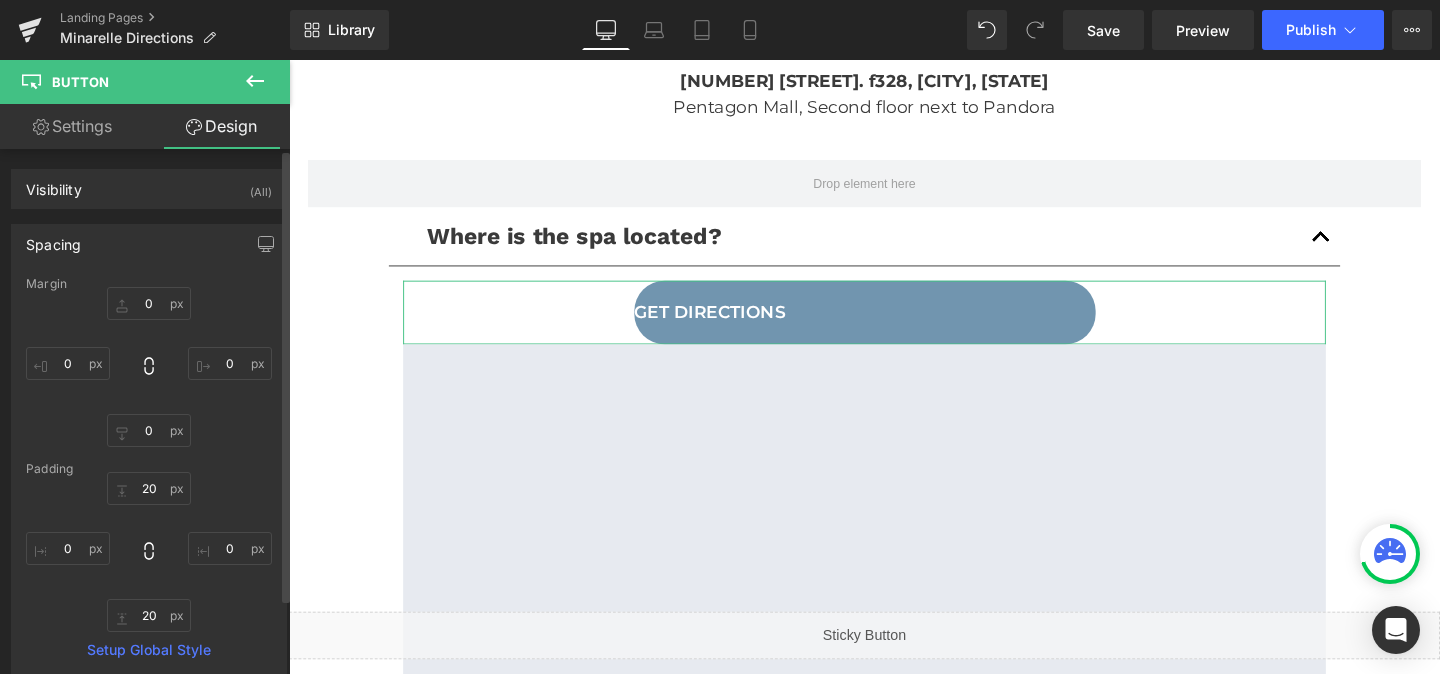 click on "20
20" at bounding box center (149, 552) 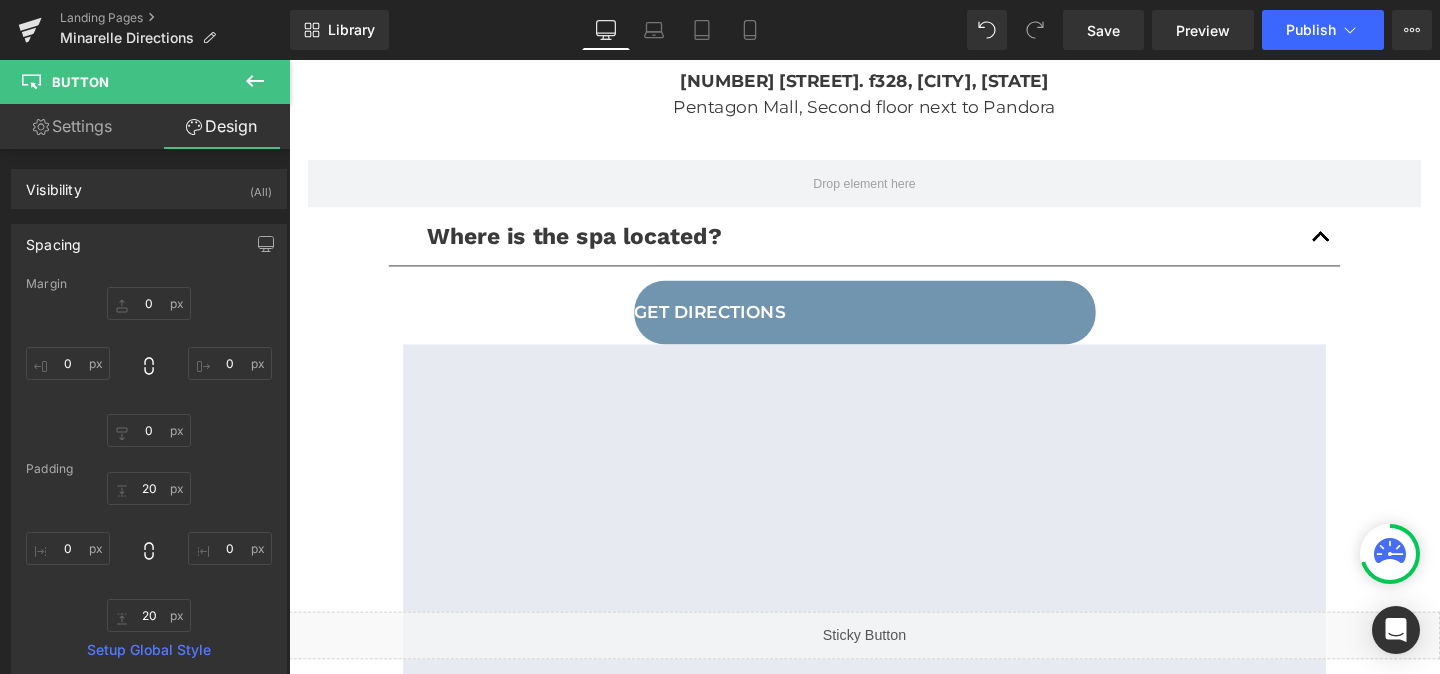 click 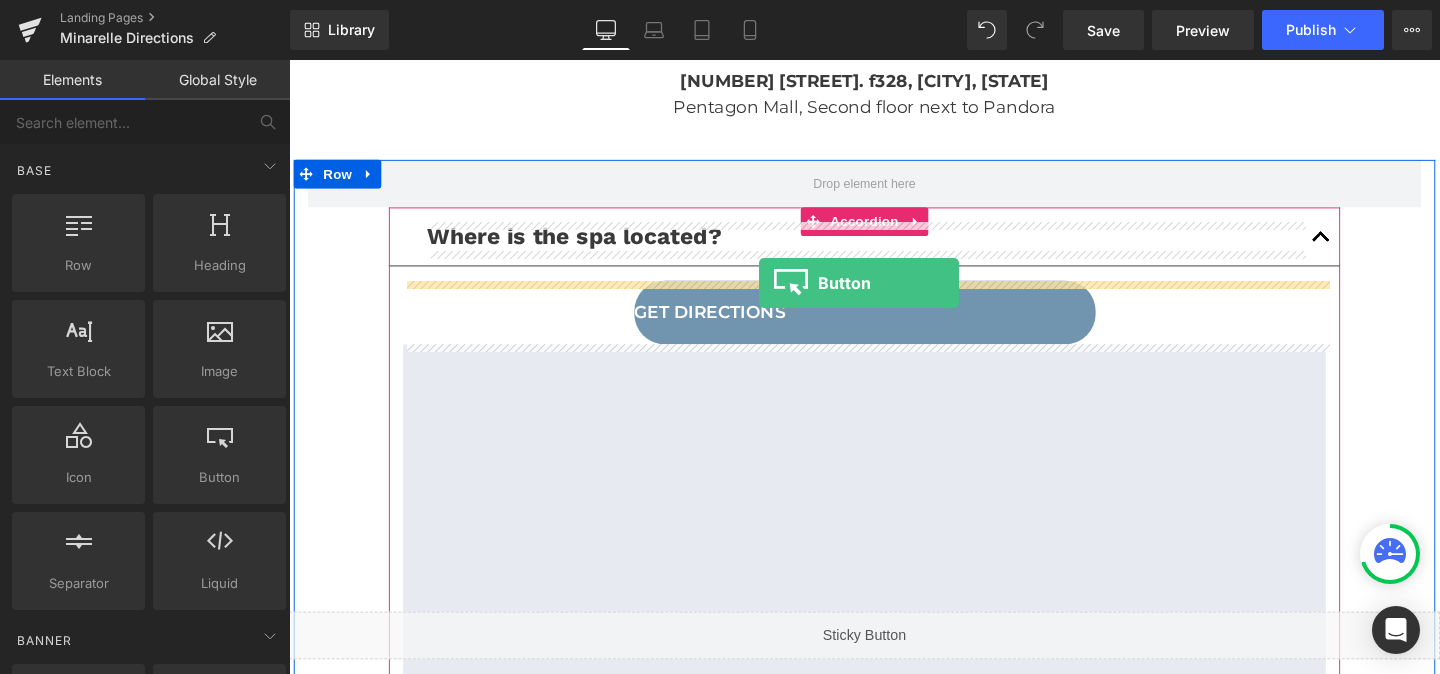drag, startPoint x: 496, startPoint y: 530, endPoint x: 780, endPoint y: 291, distance: 371.18326 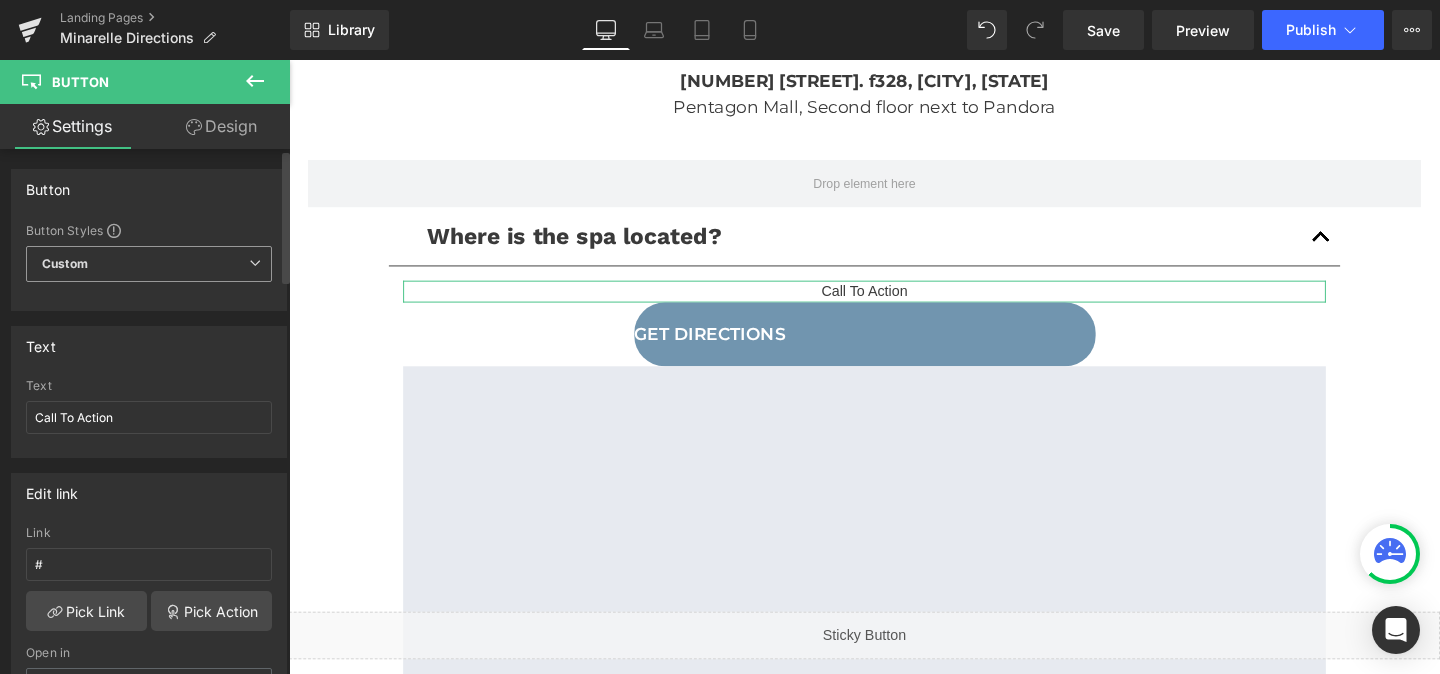 click on "Custom
Setup Global Style" at bounding box center (149, 264) 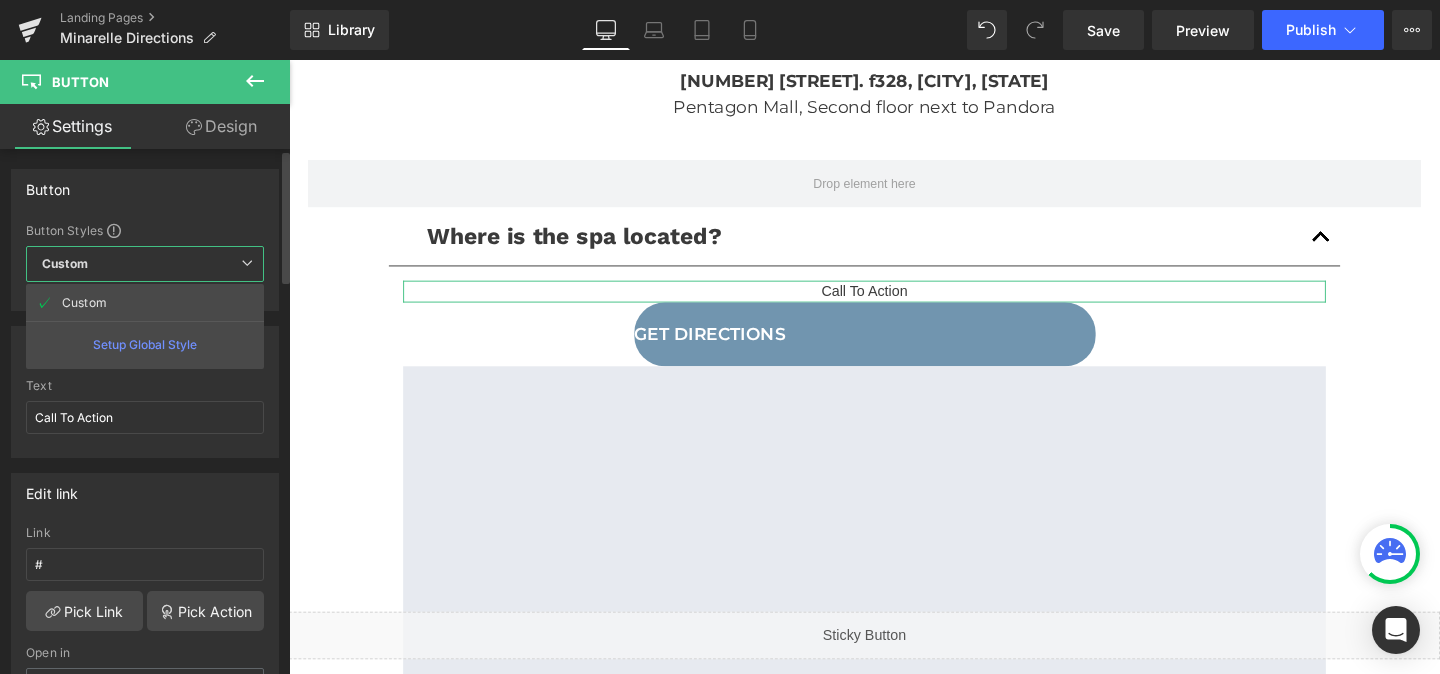 click on "Custom
Setup Global Style" at bounding box center (145, 264) 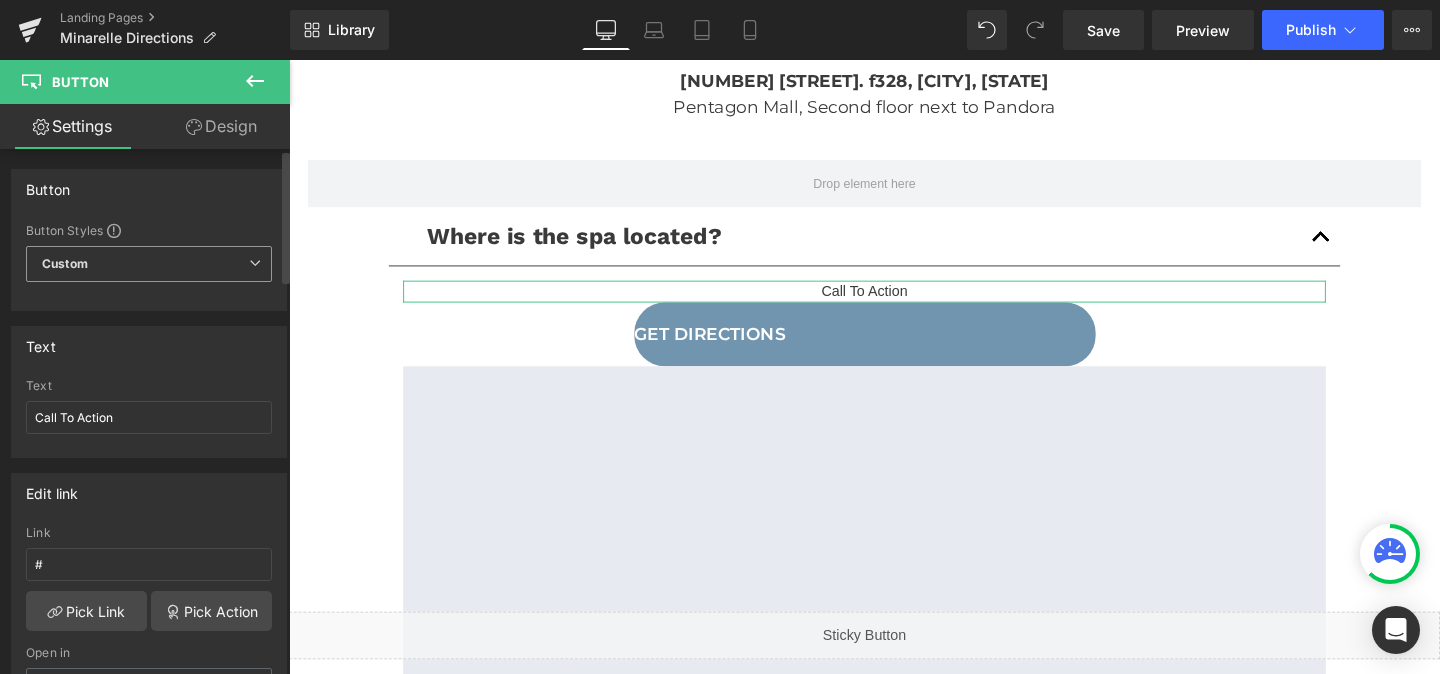 click on "Custom
Setup Global Style" at bounding box center (149, 264) 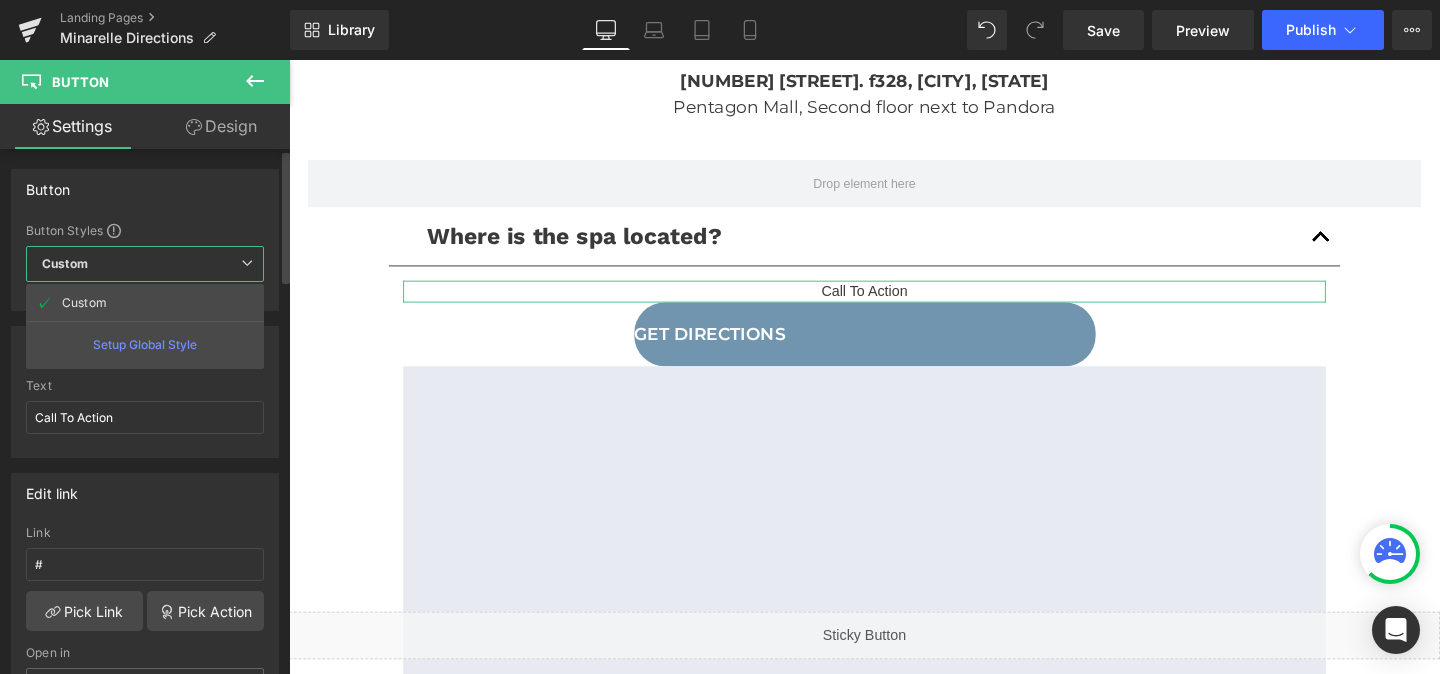click on "Custom
Setup Global Style" at bounding box center [145, 264] 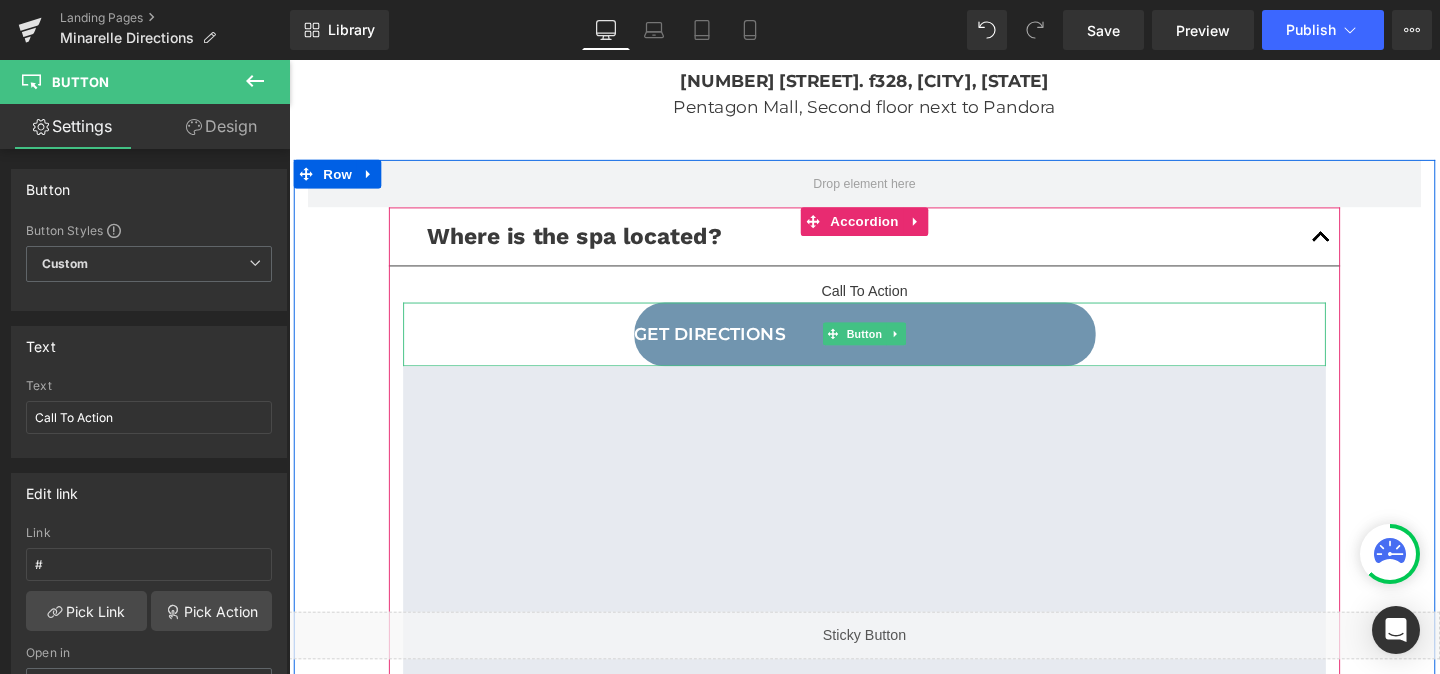 click on "Get Directions" at bounding box center (731, 348) 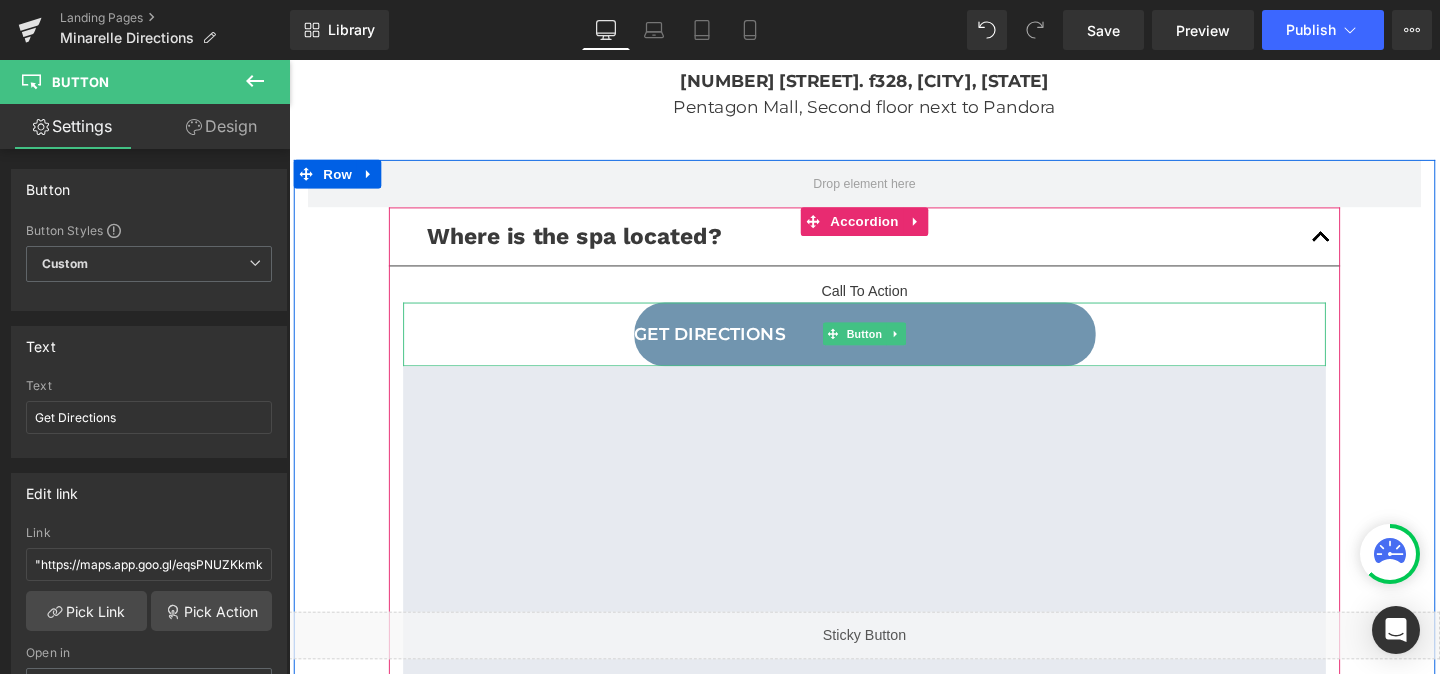 click on "Get Directions" at bounding box center [731, 348] 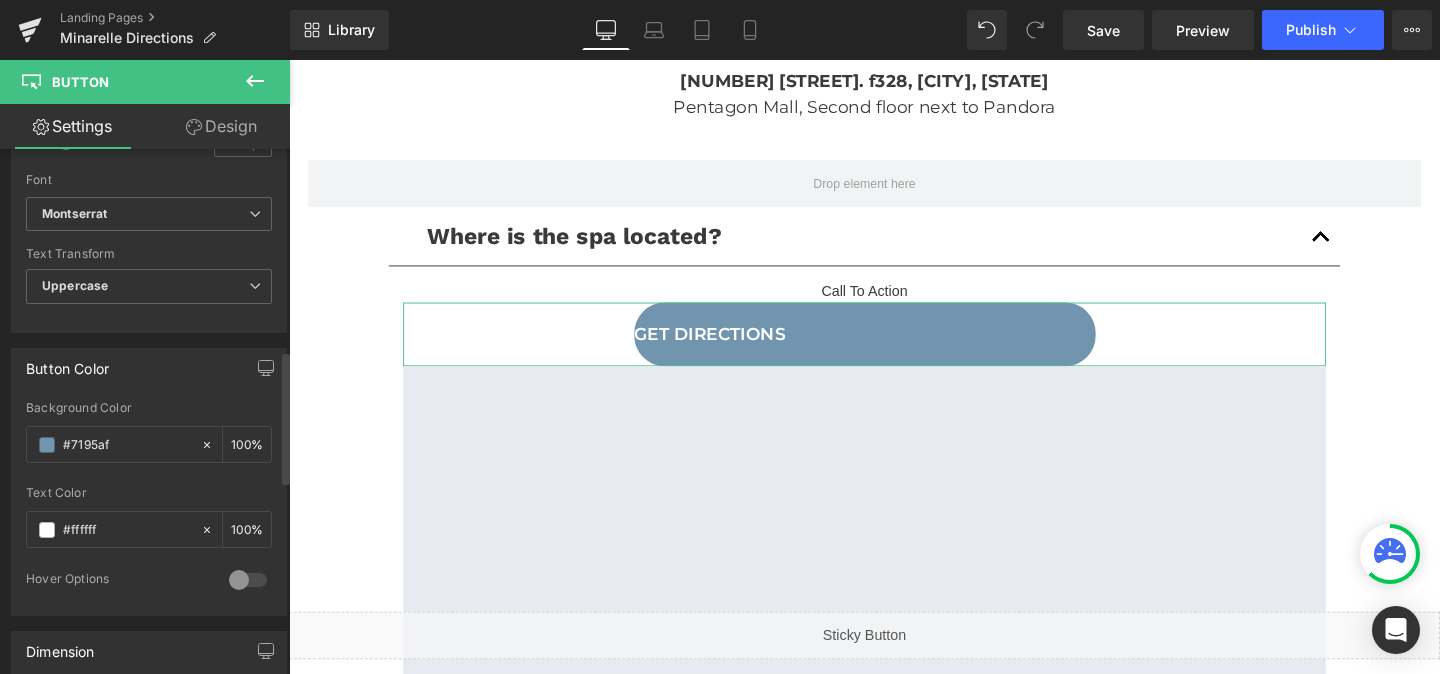 scroll, scrollTop: 813, scrollLeft: 0, axis: vertical 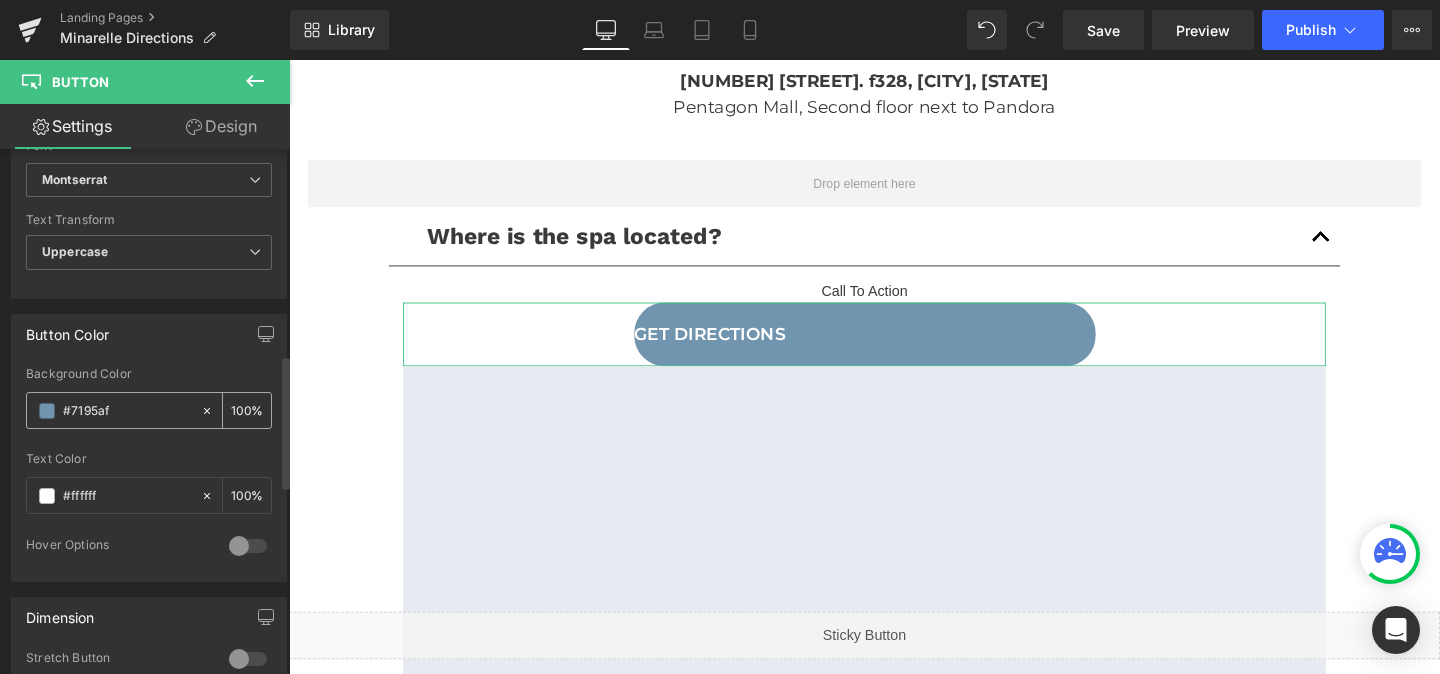 click on "#7195af" at bounding box center [127, 411] 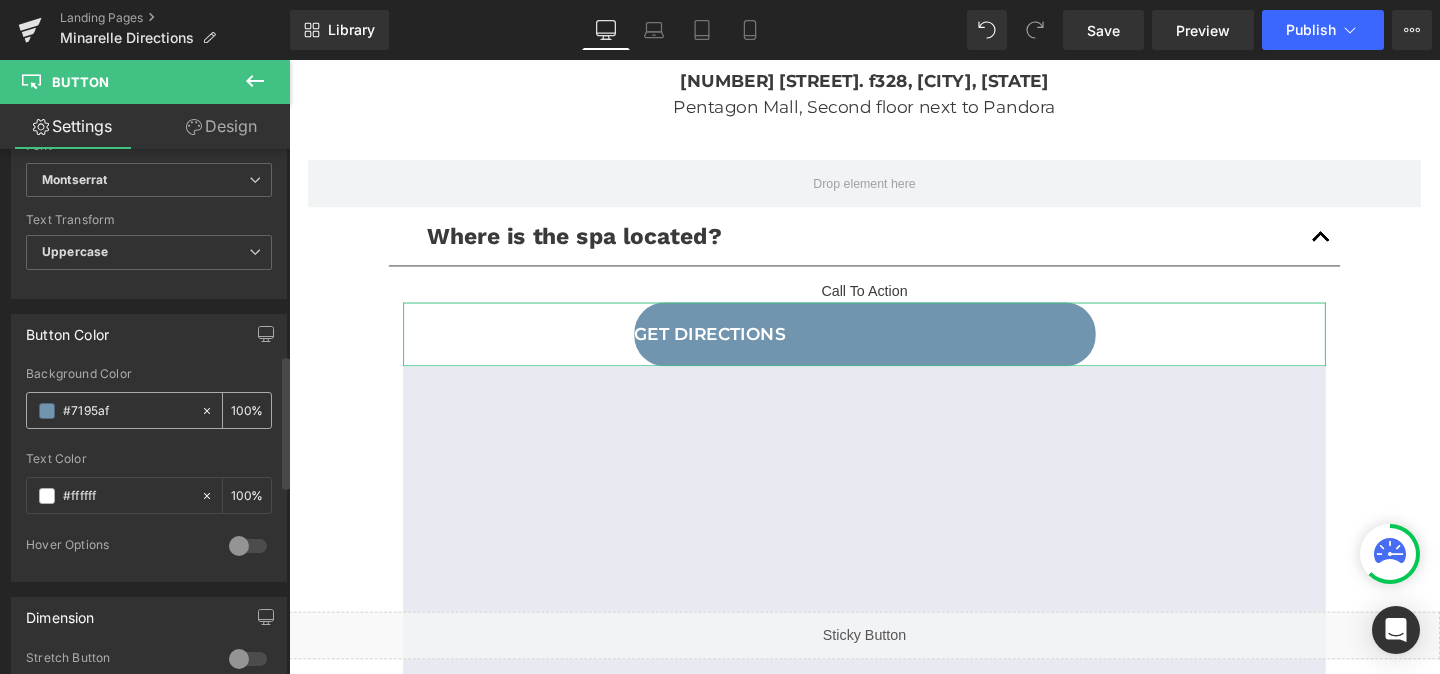 click on "#7195af" at bounding box center (127, 411) 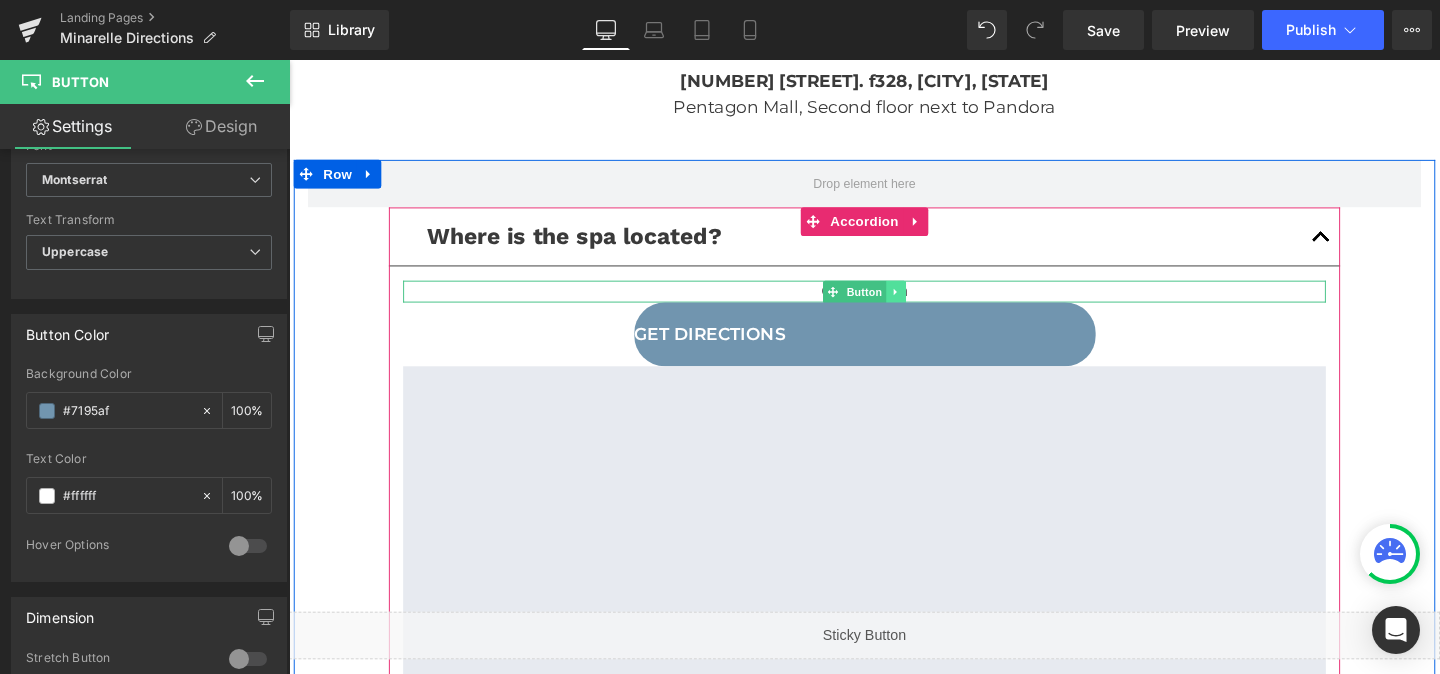 click at bounding box center (927, 304) 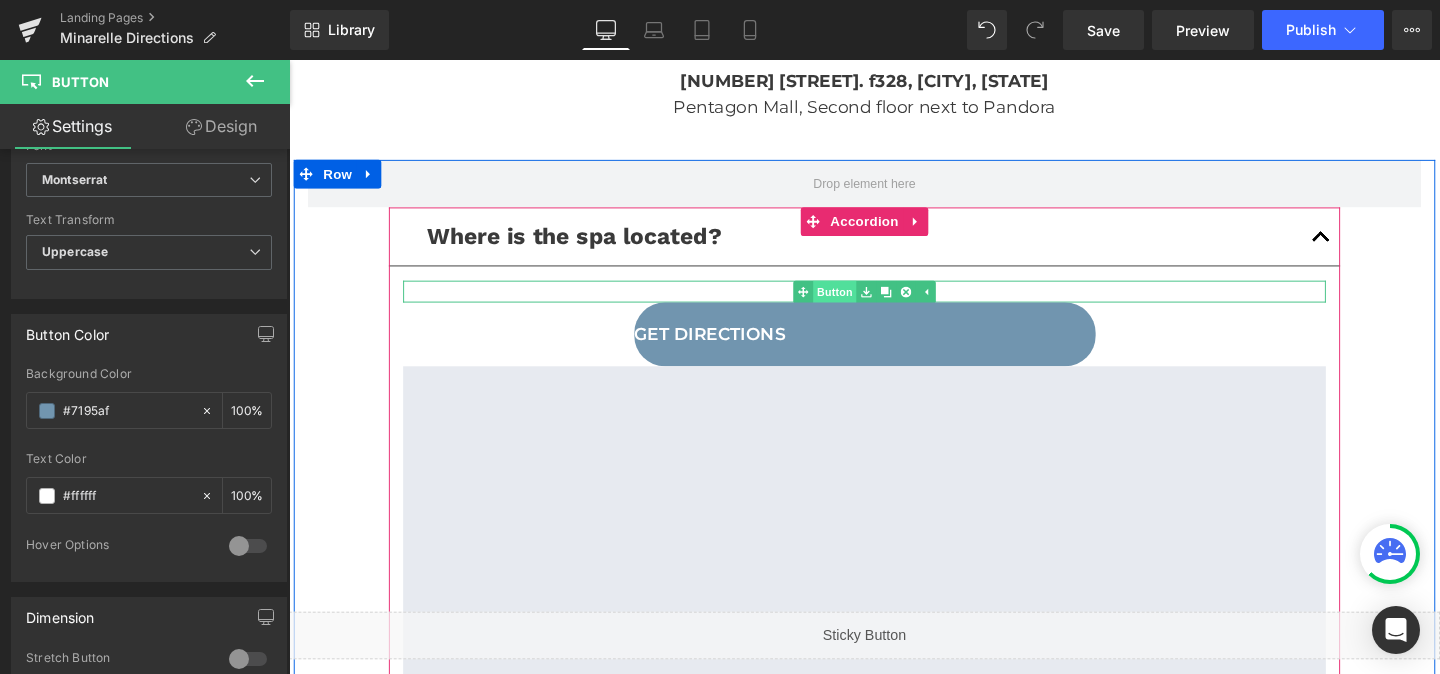 click on "Button" at bounding box center (852, 304) 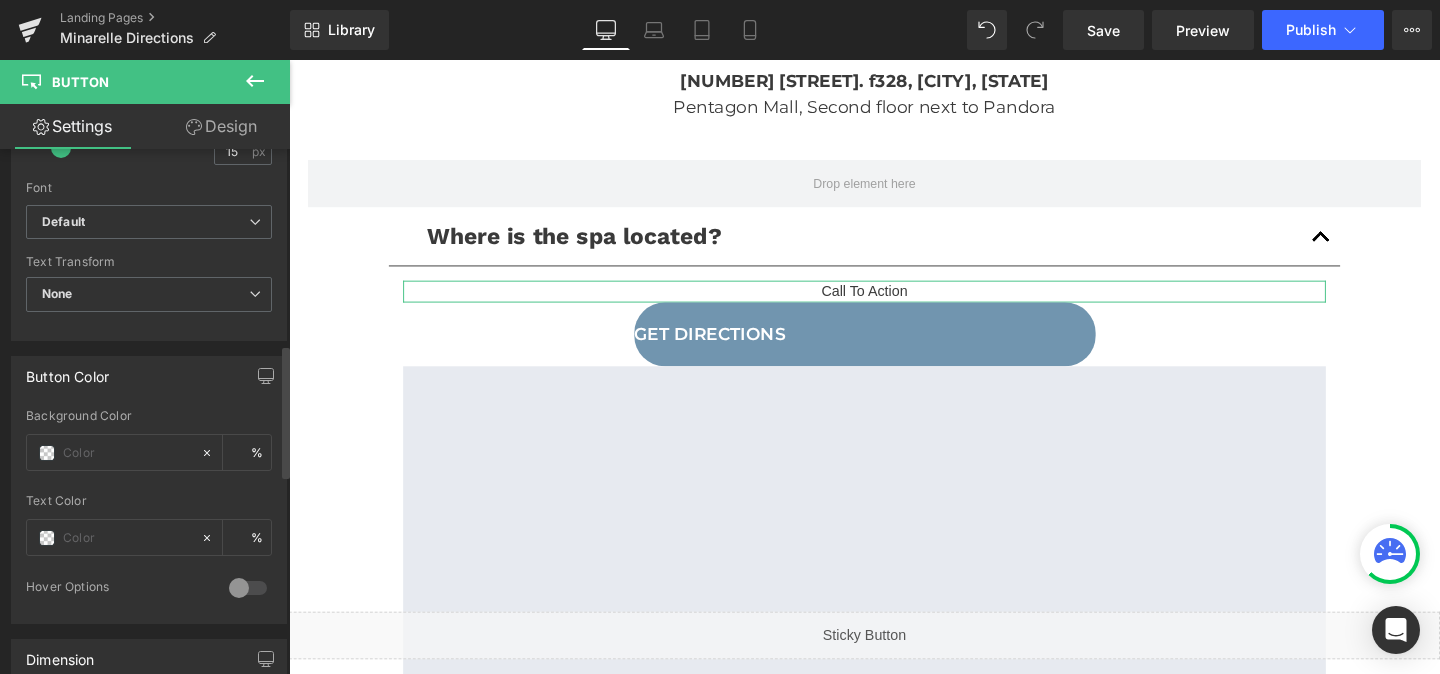 scroll, scrollTop: 774, scrollLeft: 0, axis: vertical 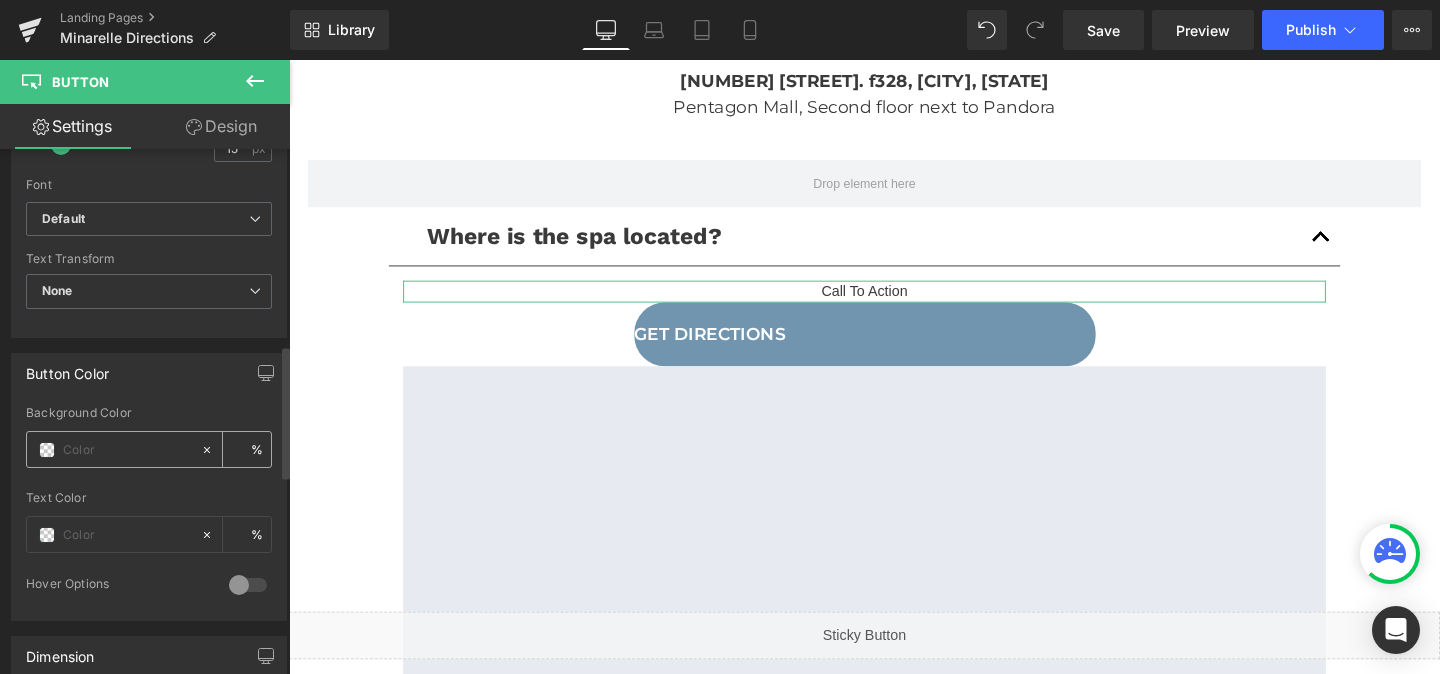 click at bounding box center (127, 450) 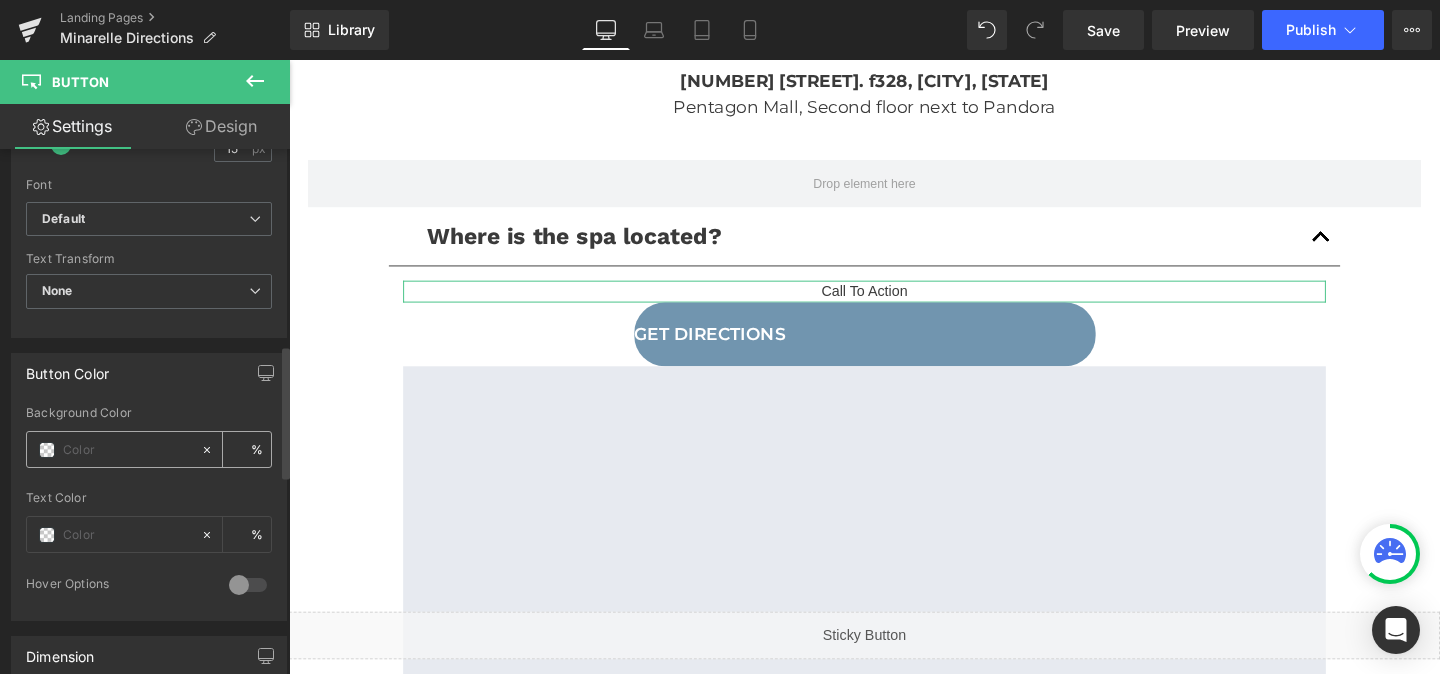 paste on "#7195af" 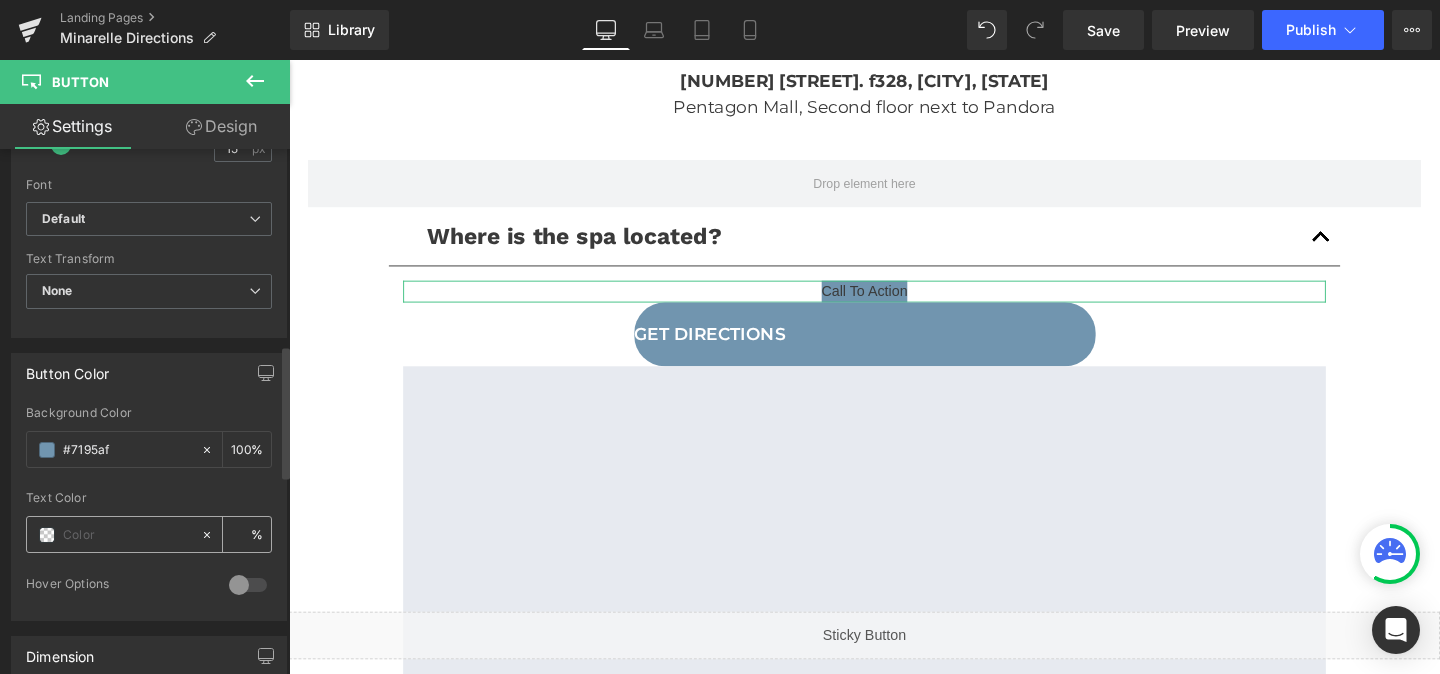 type on "#7195af" 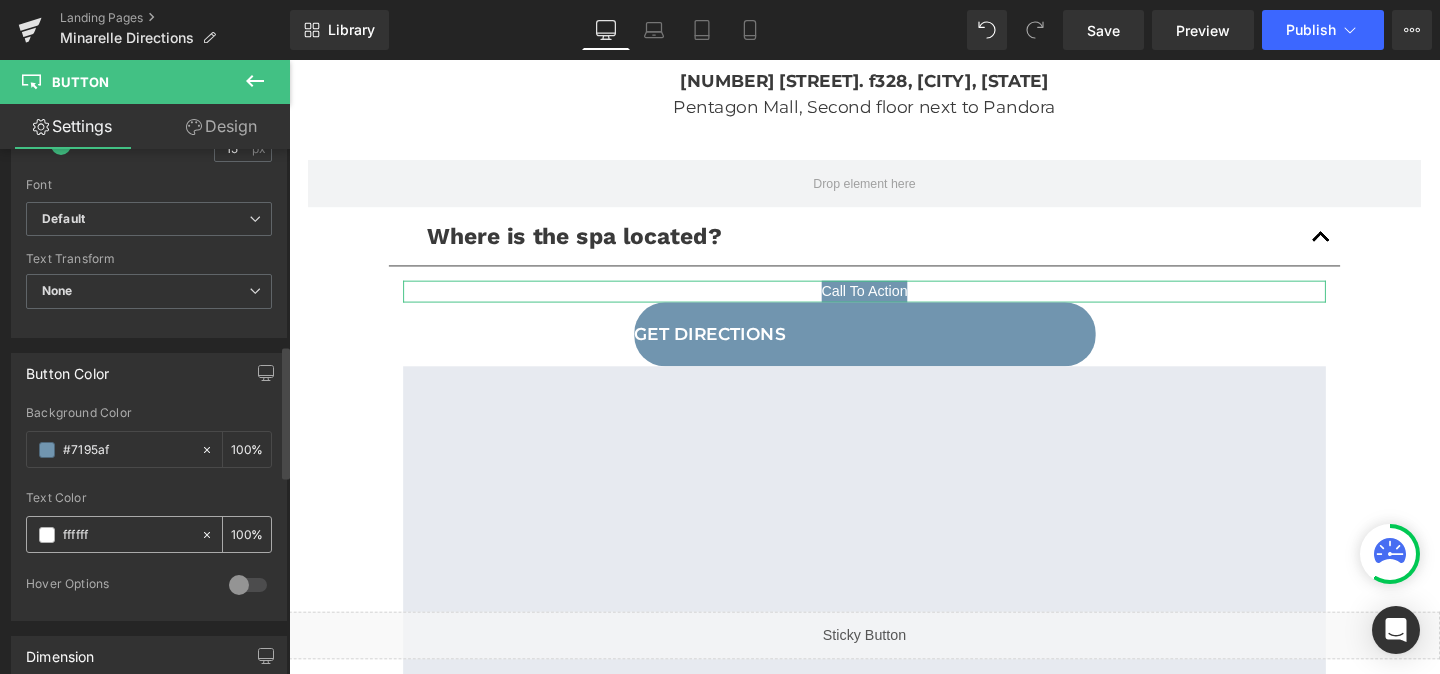 type on "ffffff" 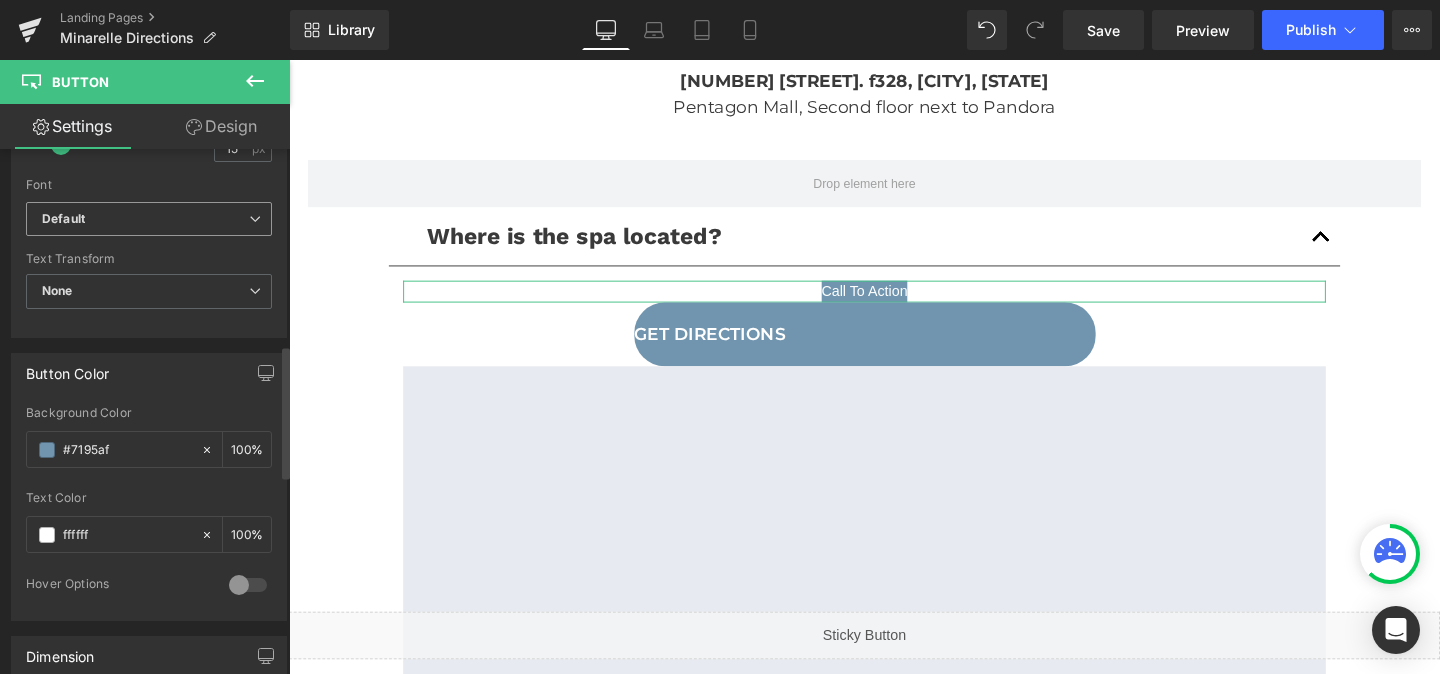 click on "Default" at bounding box center [149, 219] 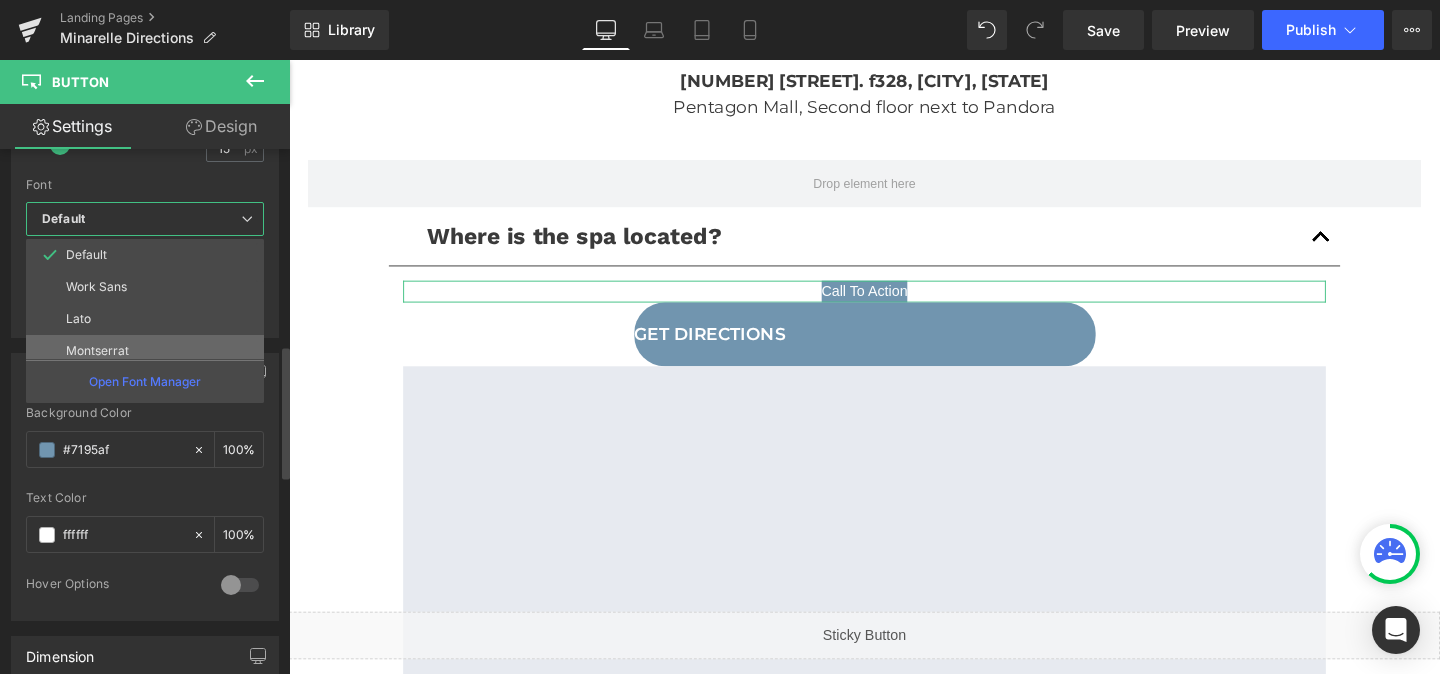 click on "Montserrat" at bounding box center [97, 351] 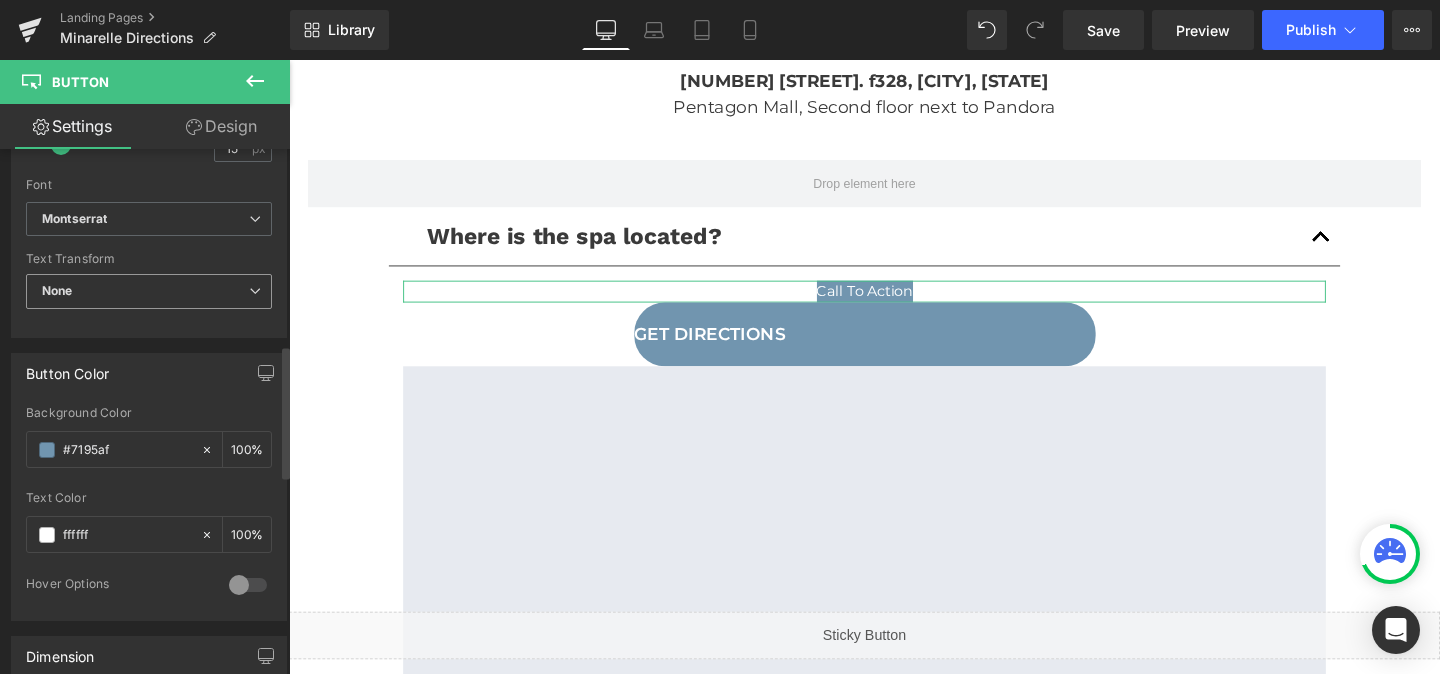click on "None" at bounding box center (149, 291) 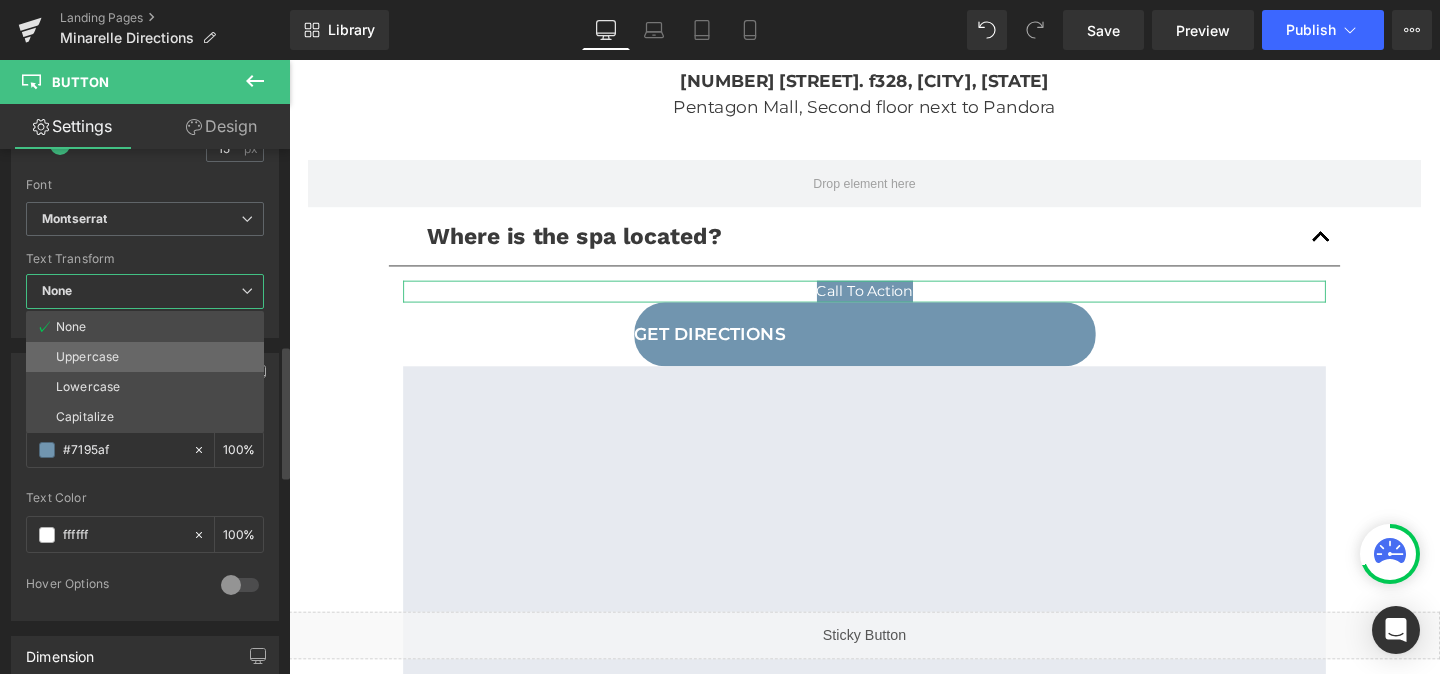 click on "Uppercase" at bounding box center [87, 357] 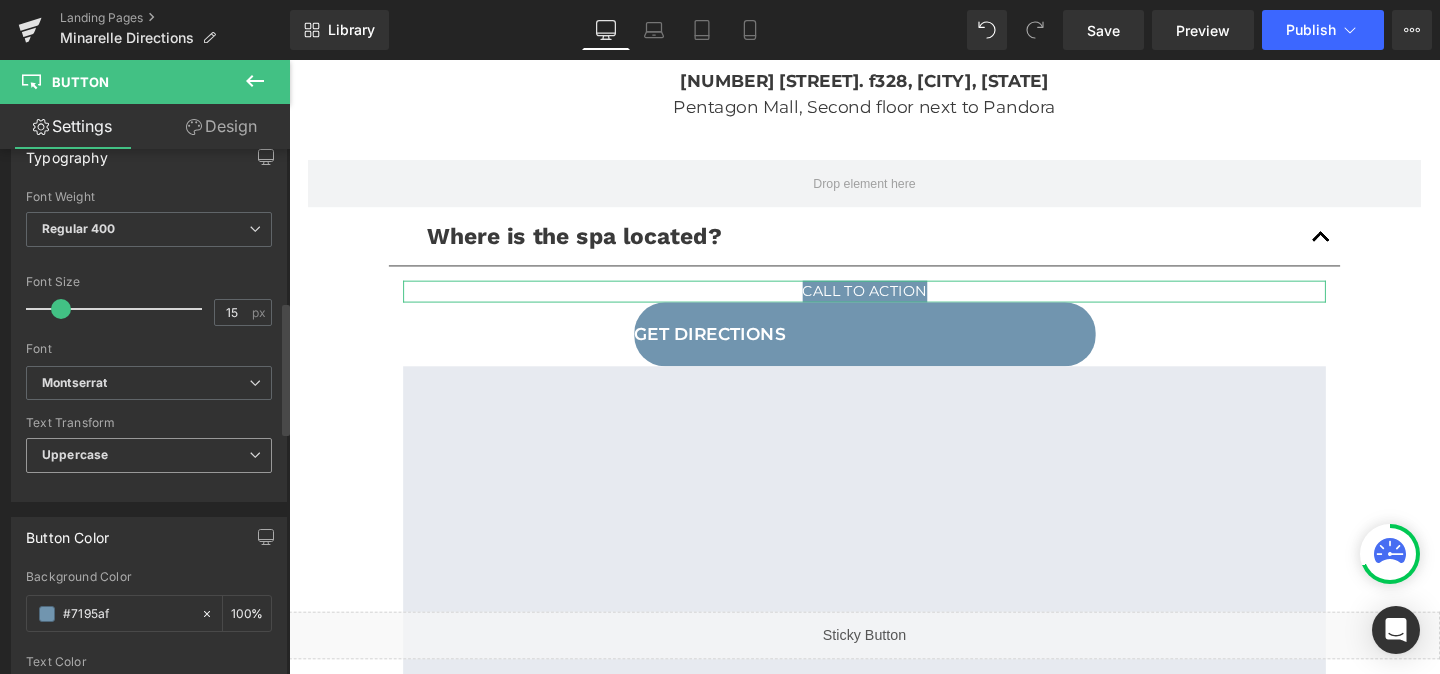scroll, scrollTop: 573, scrollLeft: 0, axis: vertical 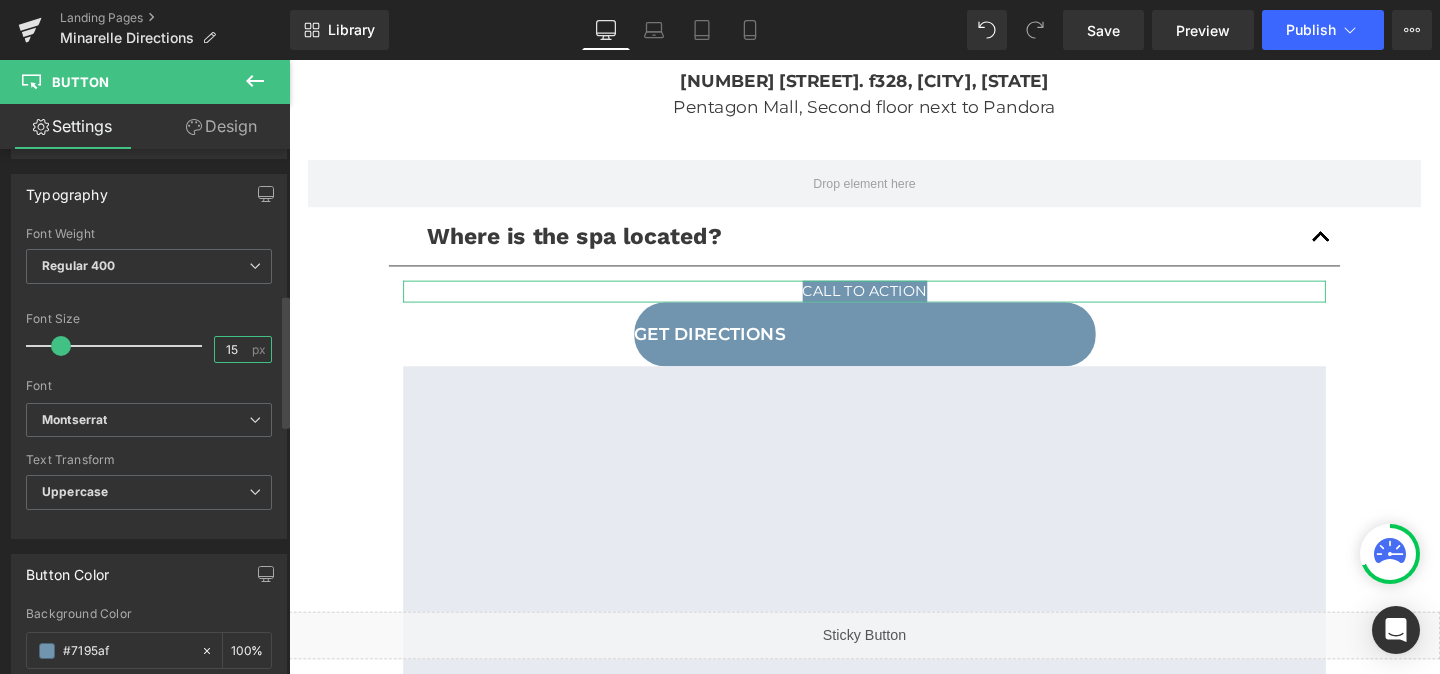 click on "15" at bounding box center [232, 349] 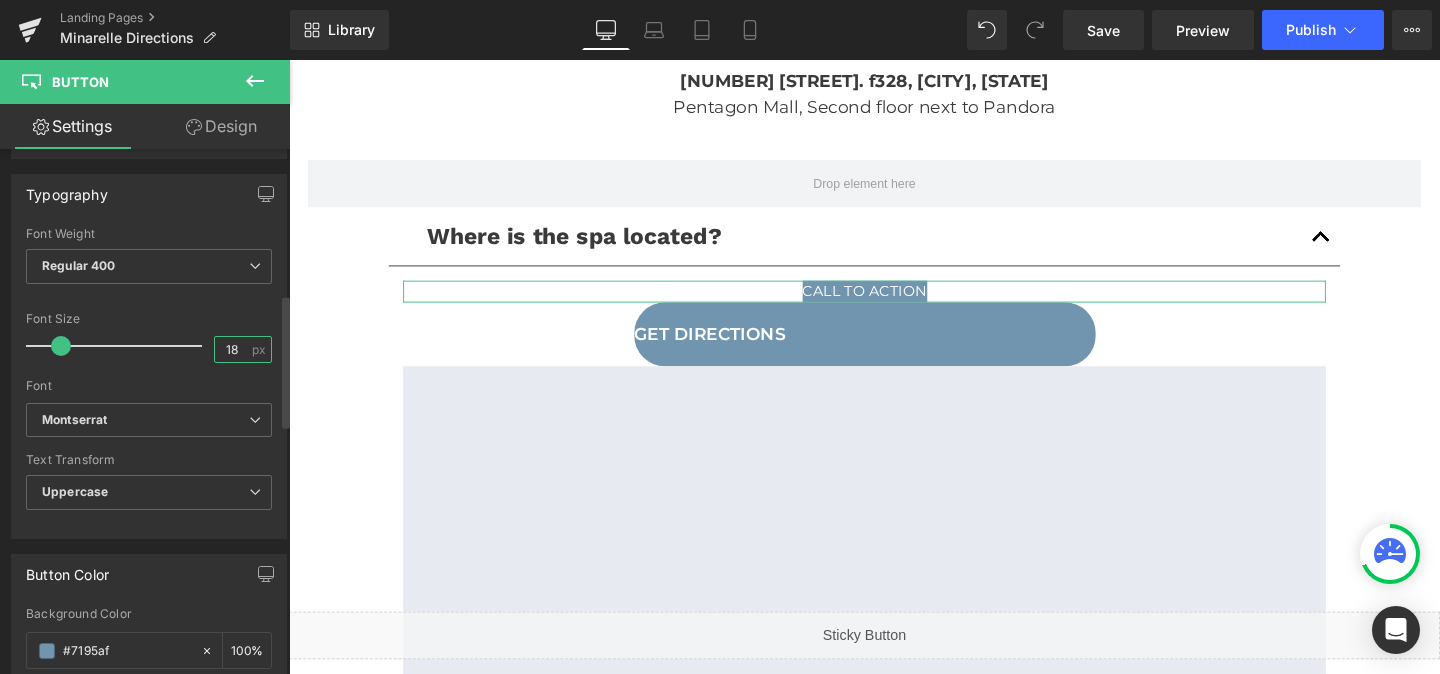 type on "18" 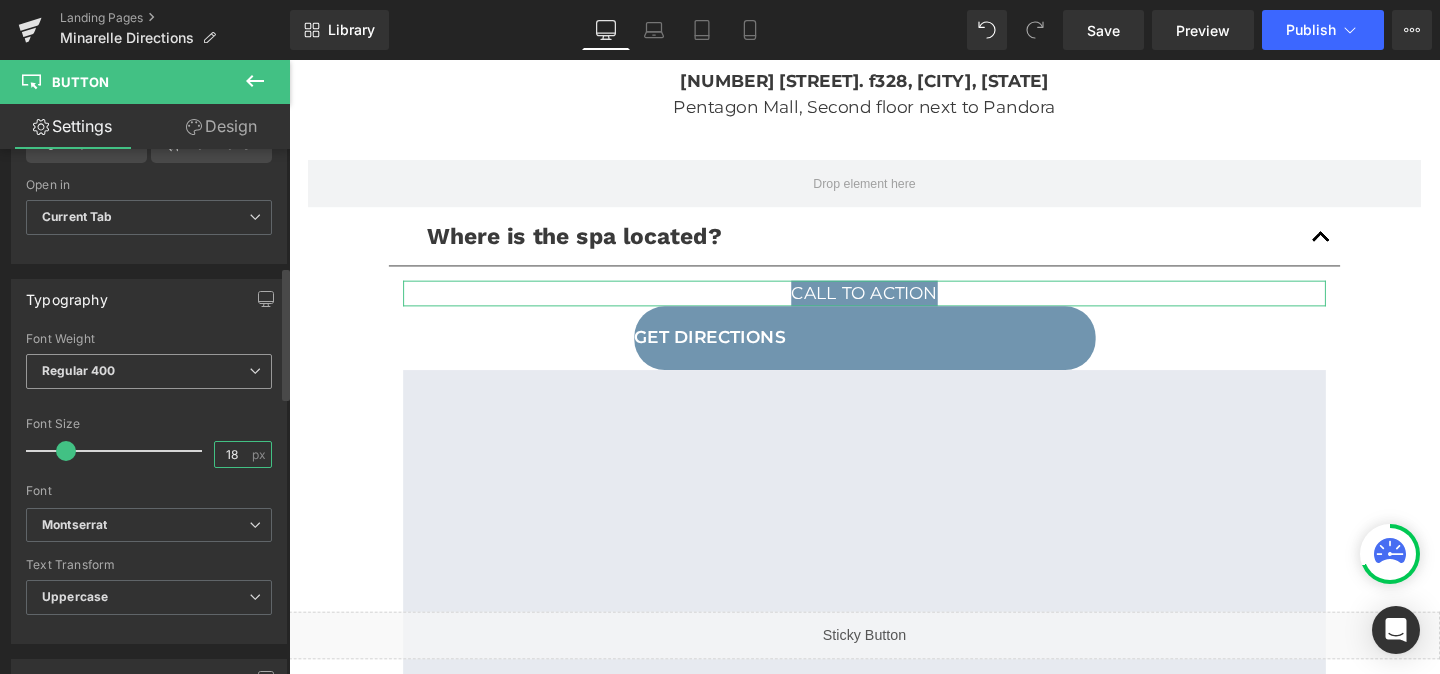 scroll, scrollTop: 463, scrollLeft: 0, axis: vertical 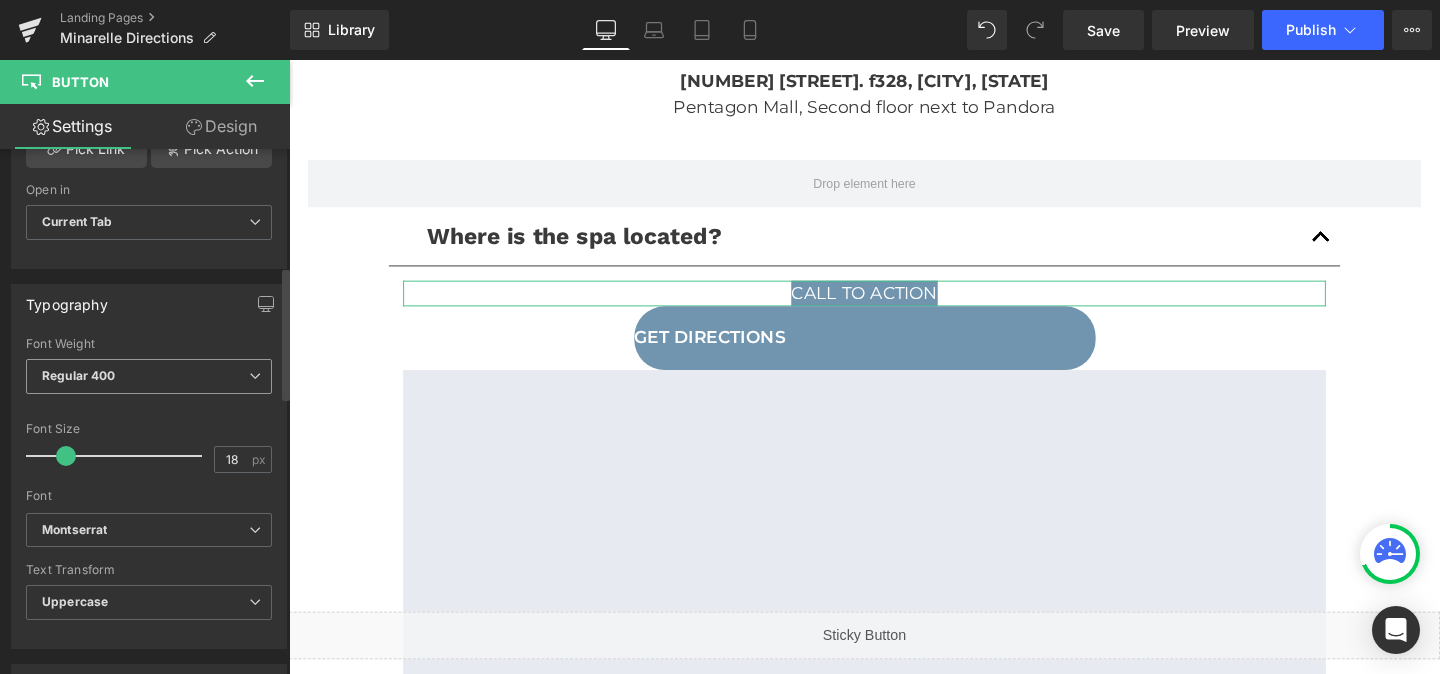click on "Regular 400" at bounding box center [149, 376] 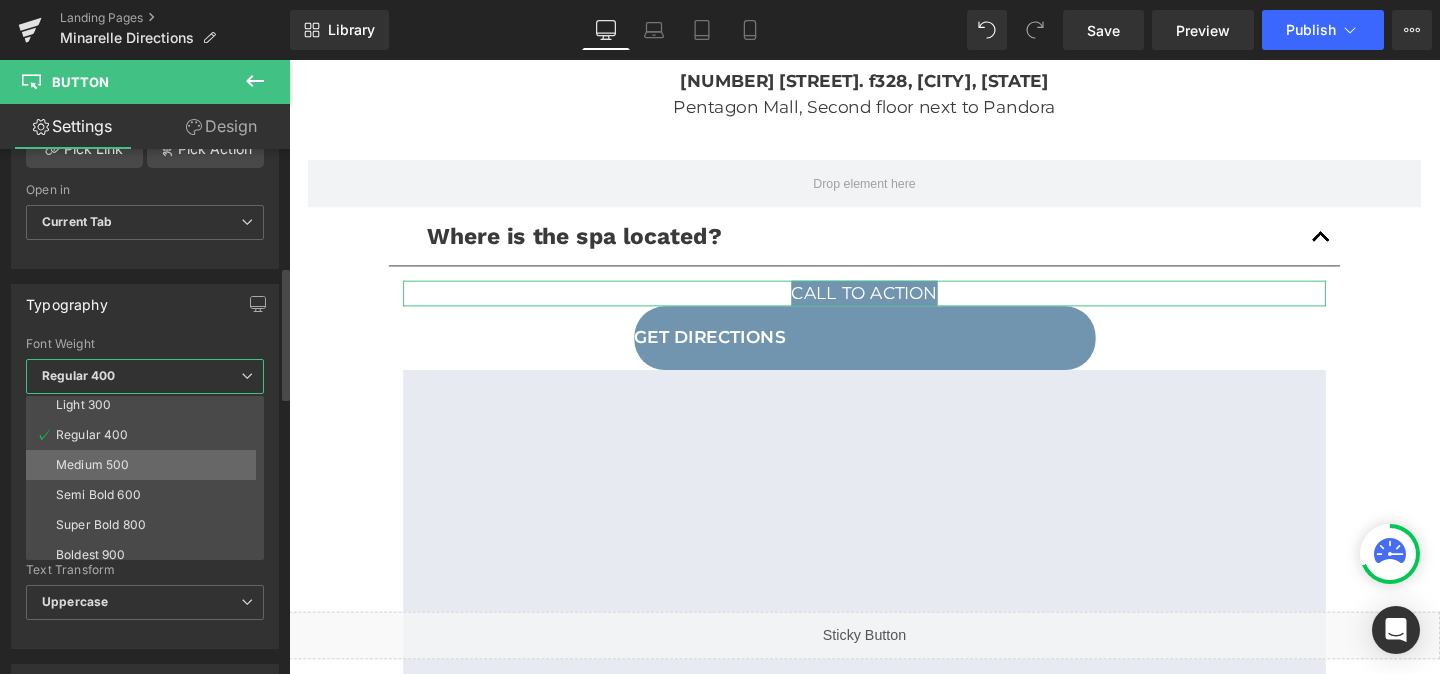 scroll, scrollTop: 68, scrollLeft: 0, axis: vertical 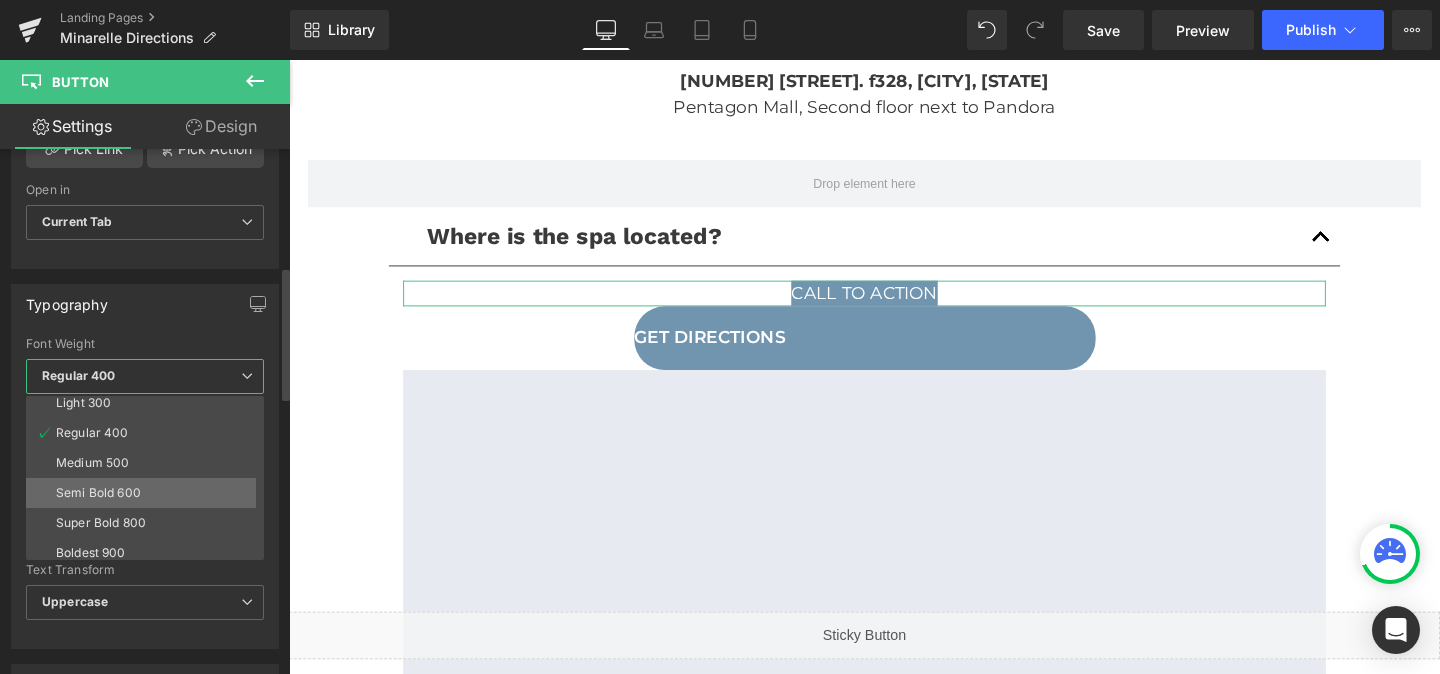 click on "Semi Bold 600" at bounding box center (98, 493) 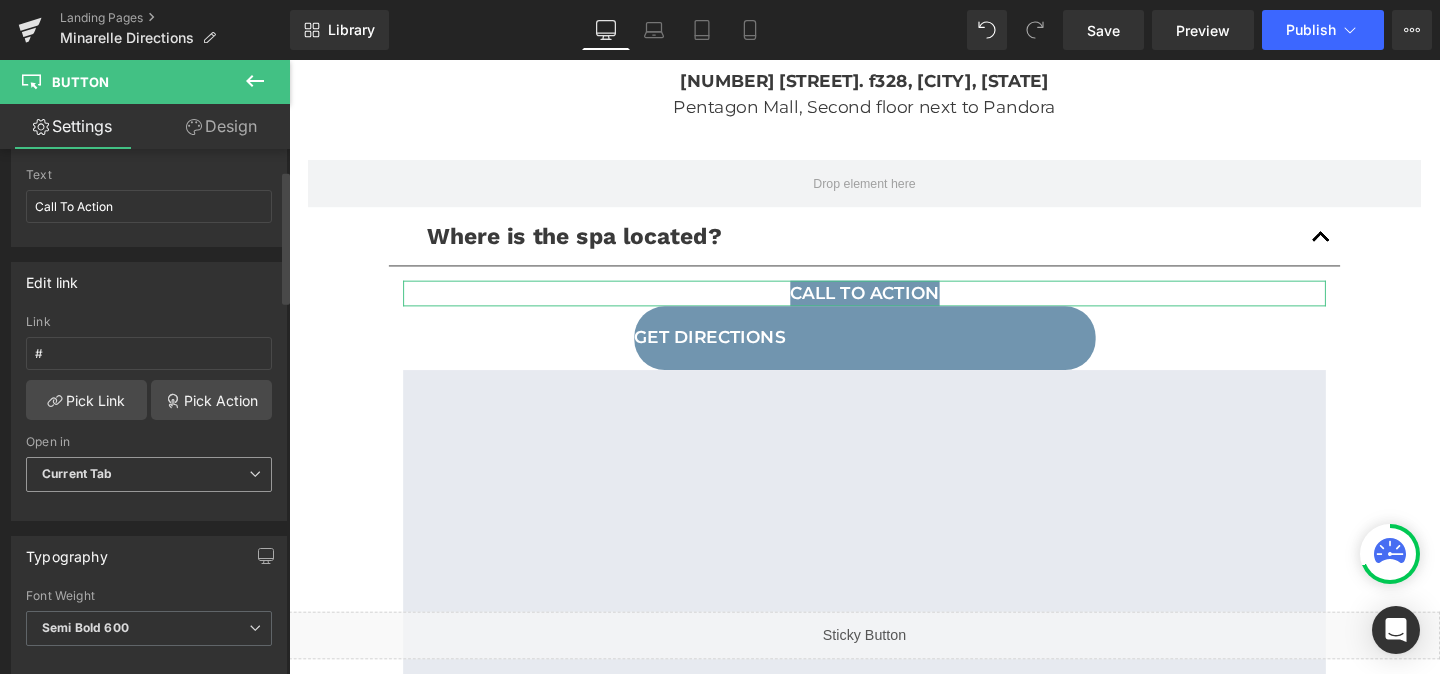 scroll, scrollTop: 4, scrollLeft: 0, axis: vertical 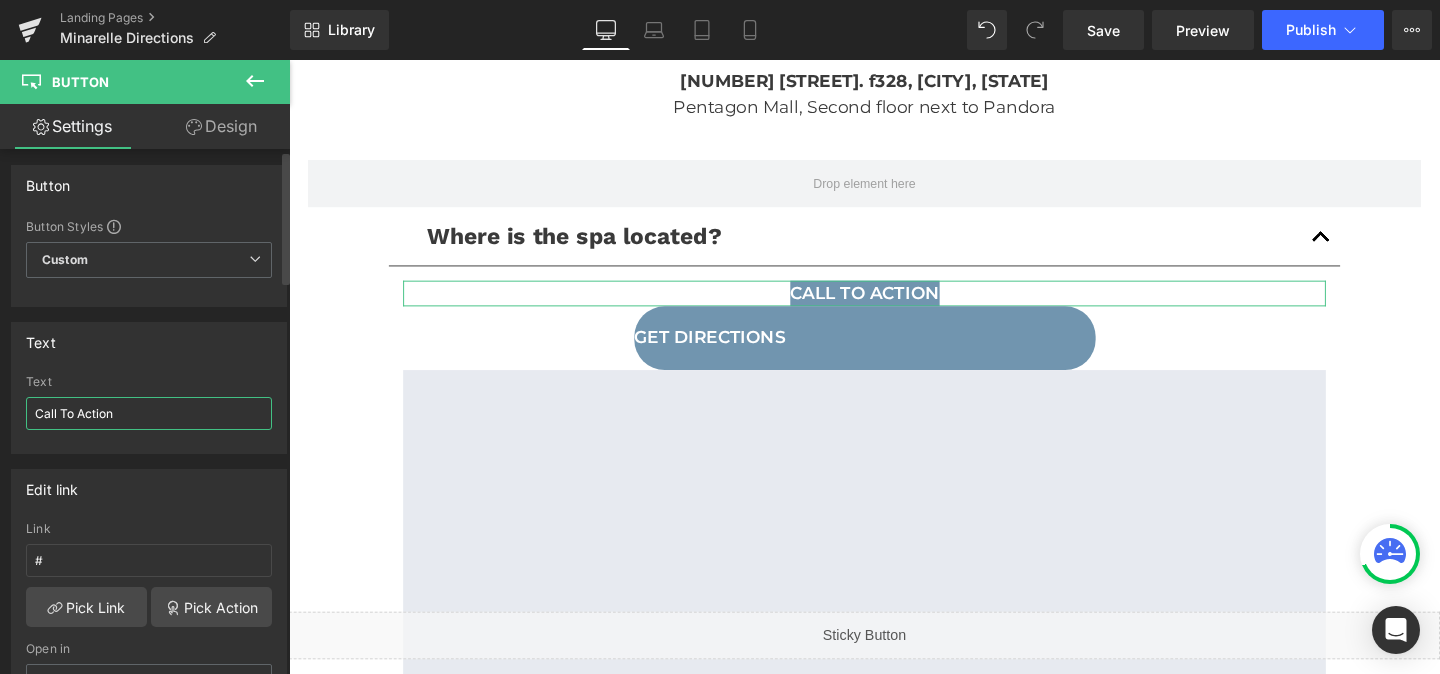click on "Call To Action" at bounding box center (149, 413) 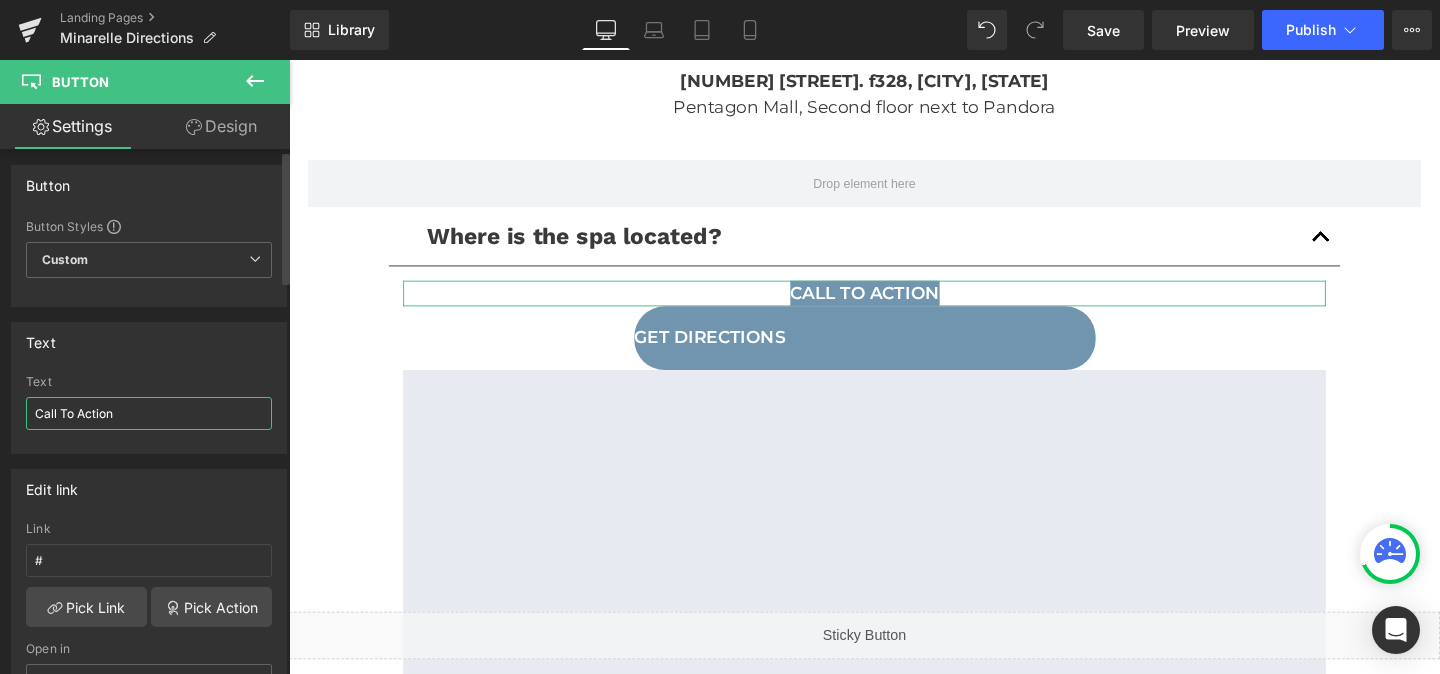 click on "Call To Action" at bounding box center [149, 413] 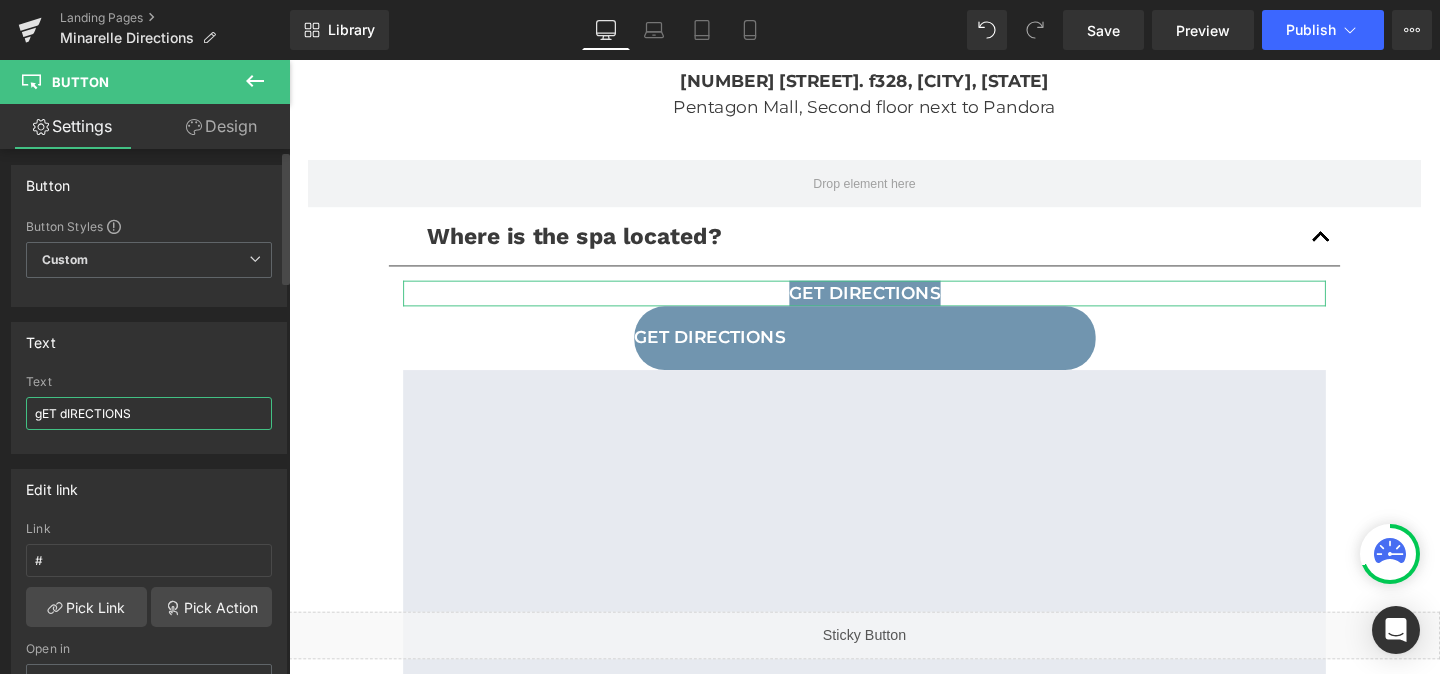 type on "gET dIRECTIONS" 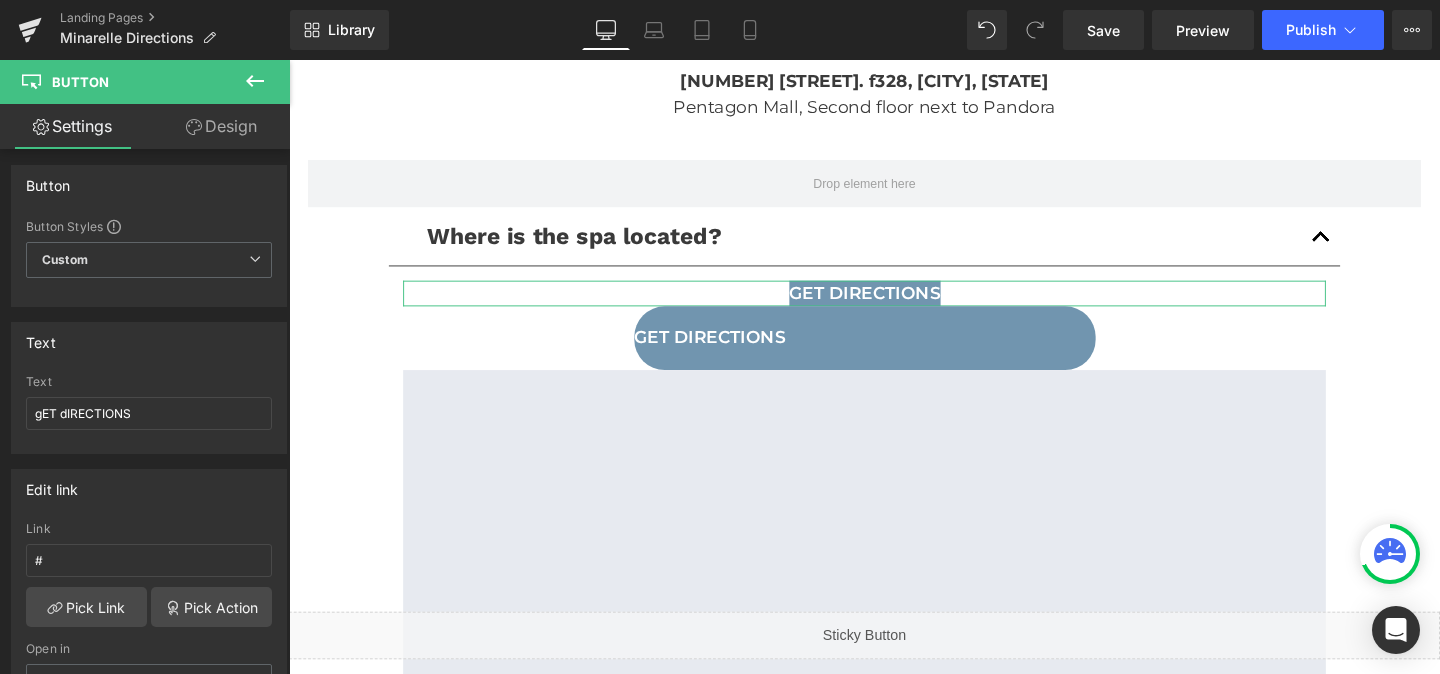 click on "Design" at bounding box center (221, 126) 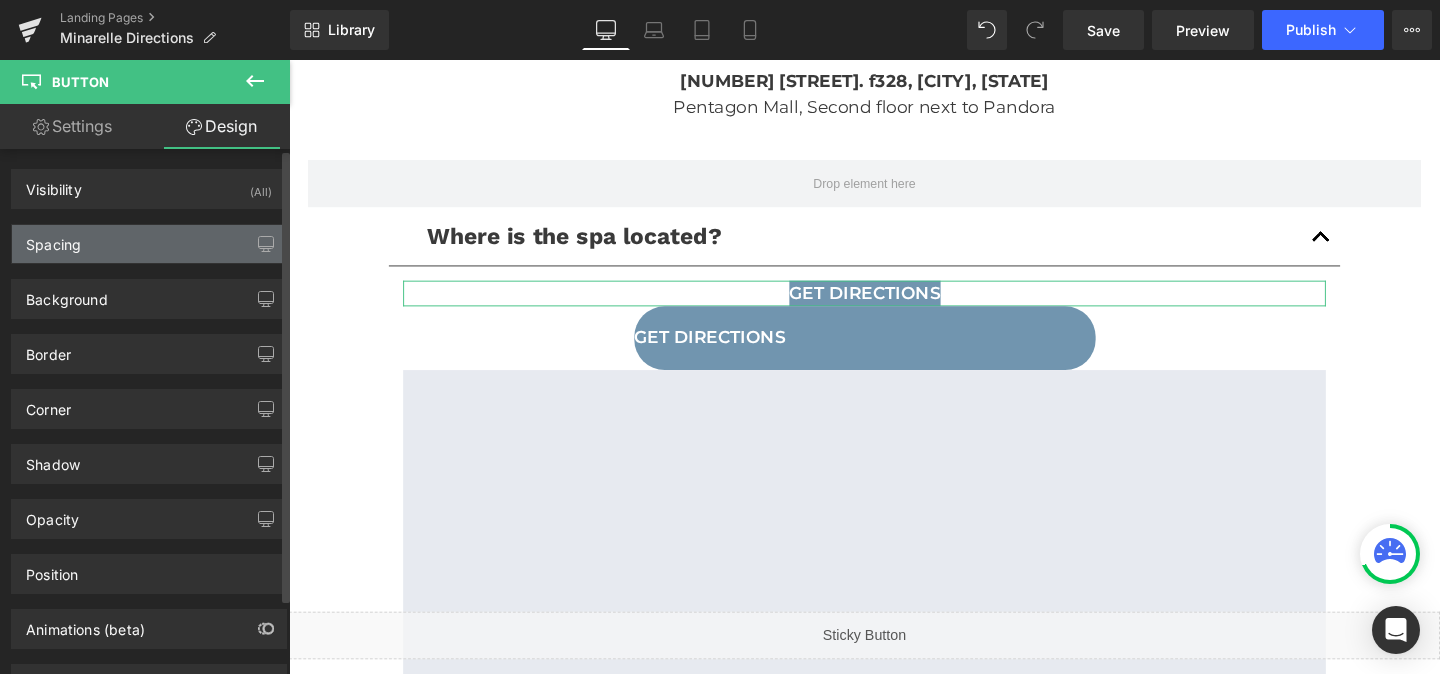 click on "Spacing" at bounding box center [149, 244] 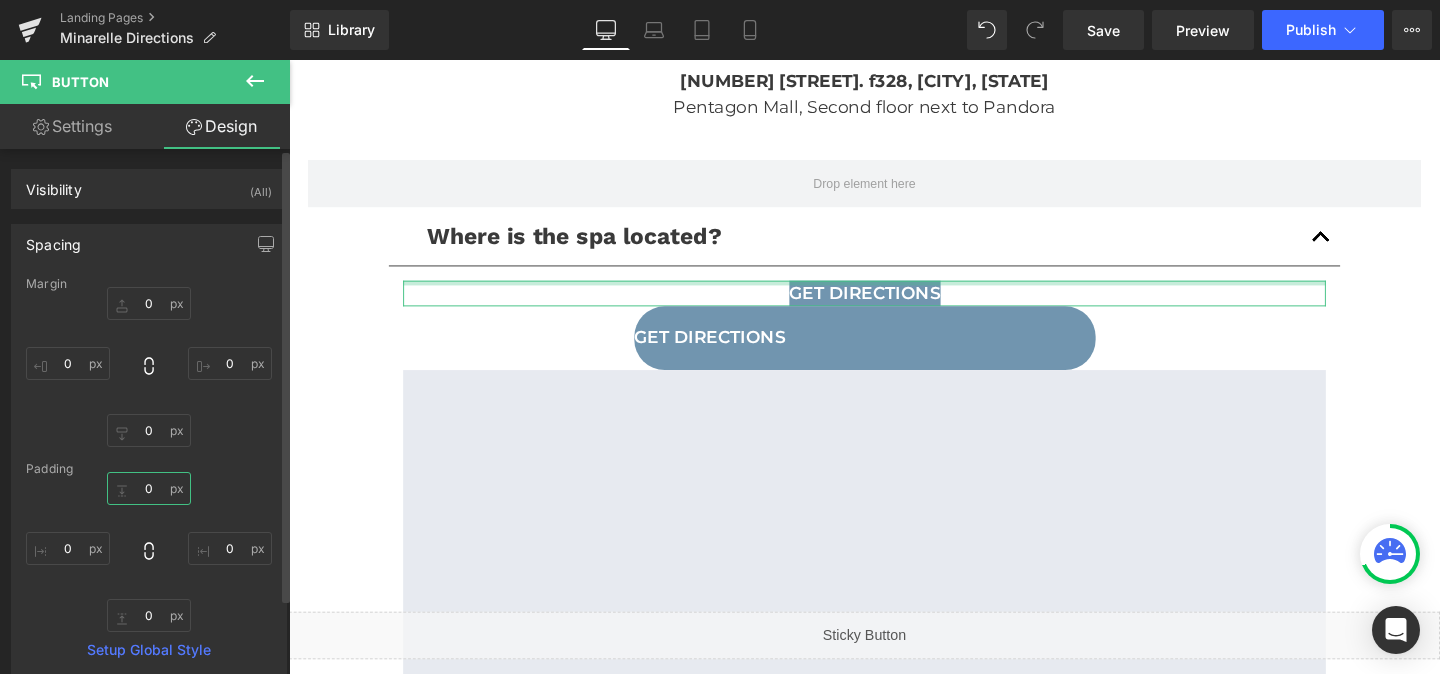 click on "0" at bounding box center [149, 488] 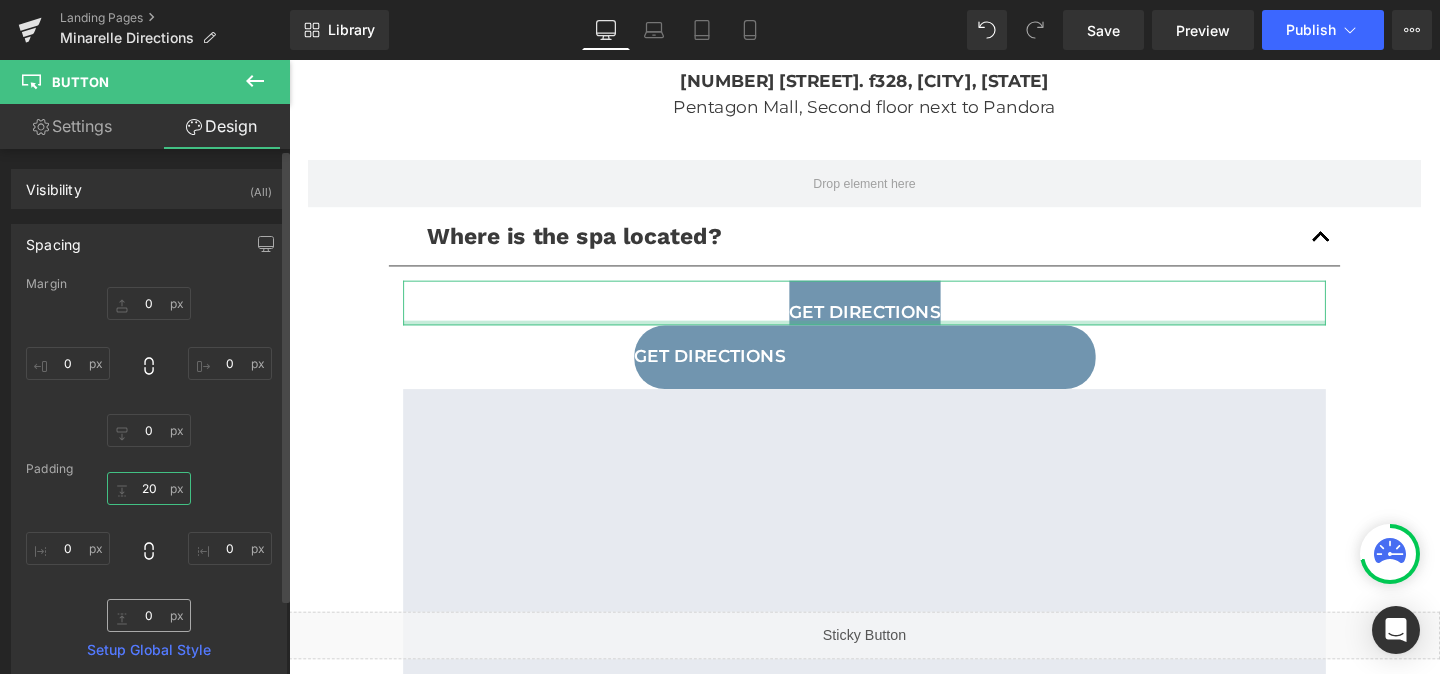 type on "20" 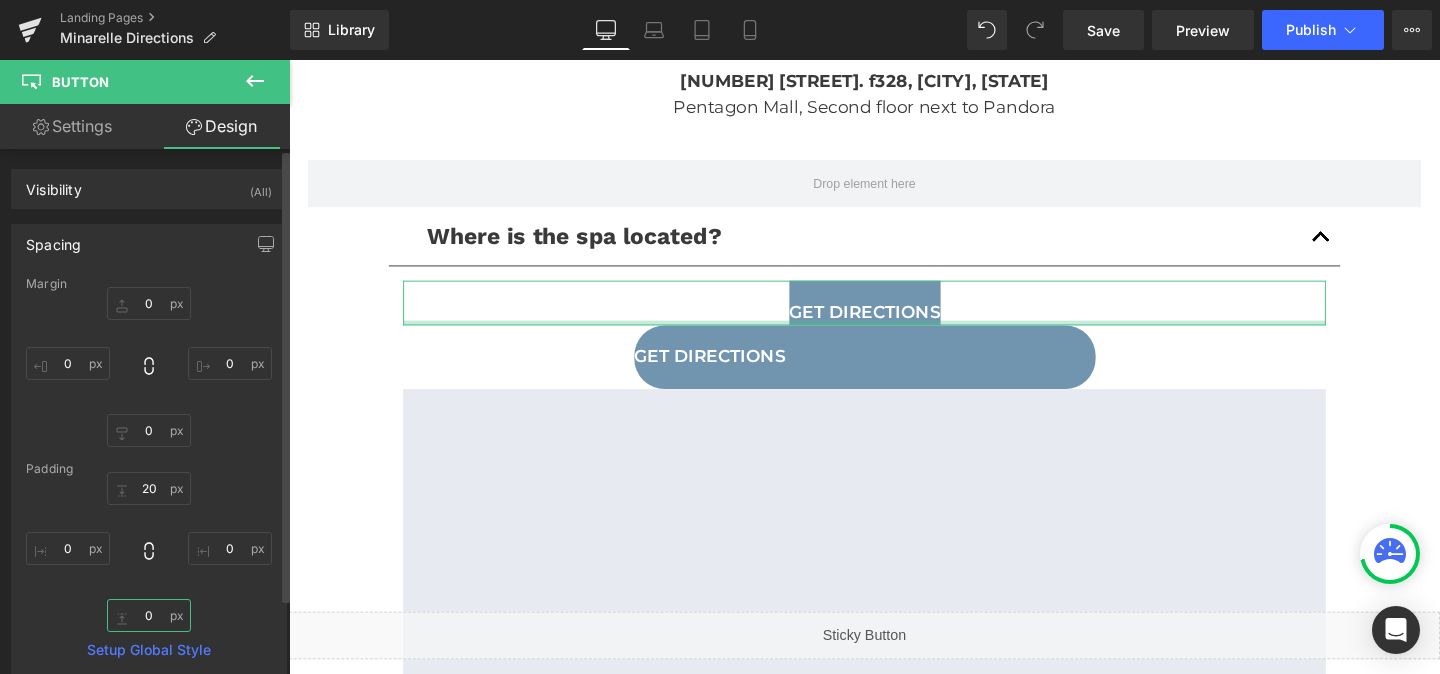 click on "0" at bounding box center (149, 615) 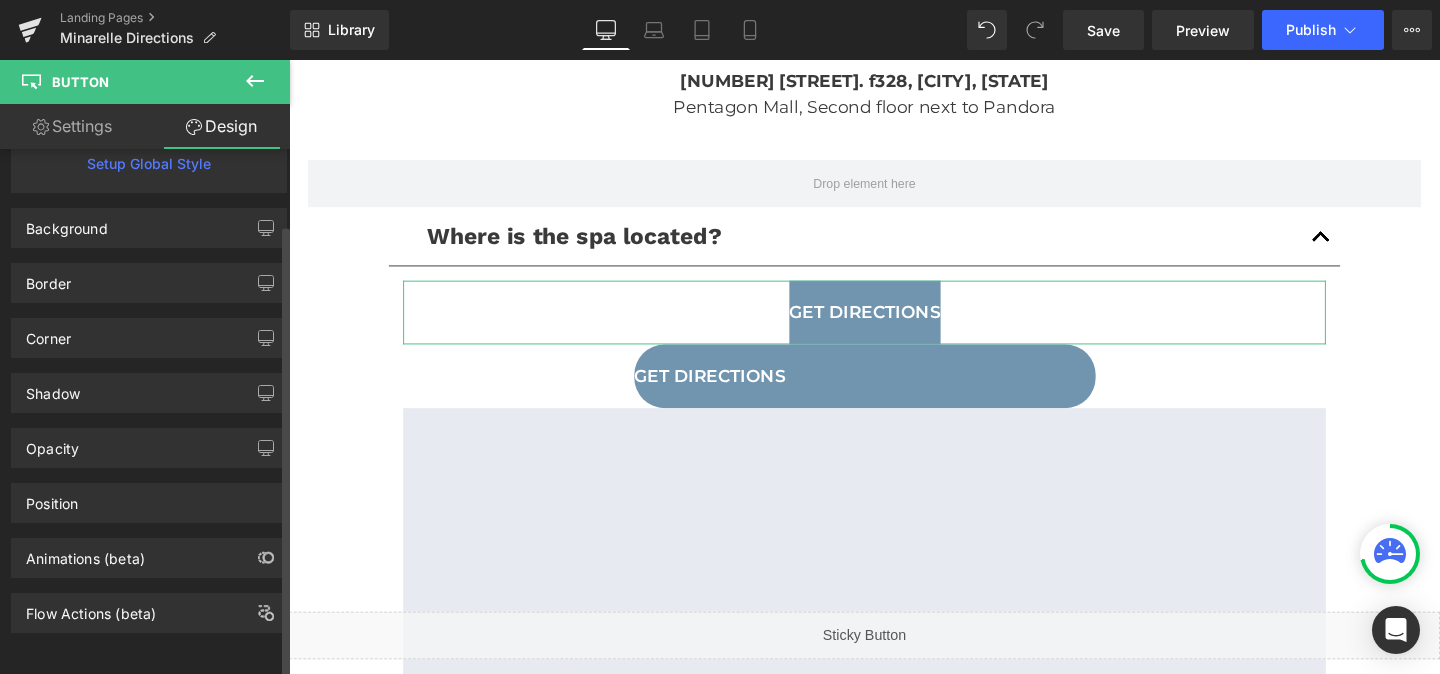 scroll, scrollTop: 498, scrollLeft: 0, axis: vertical 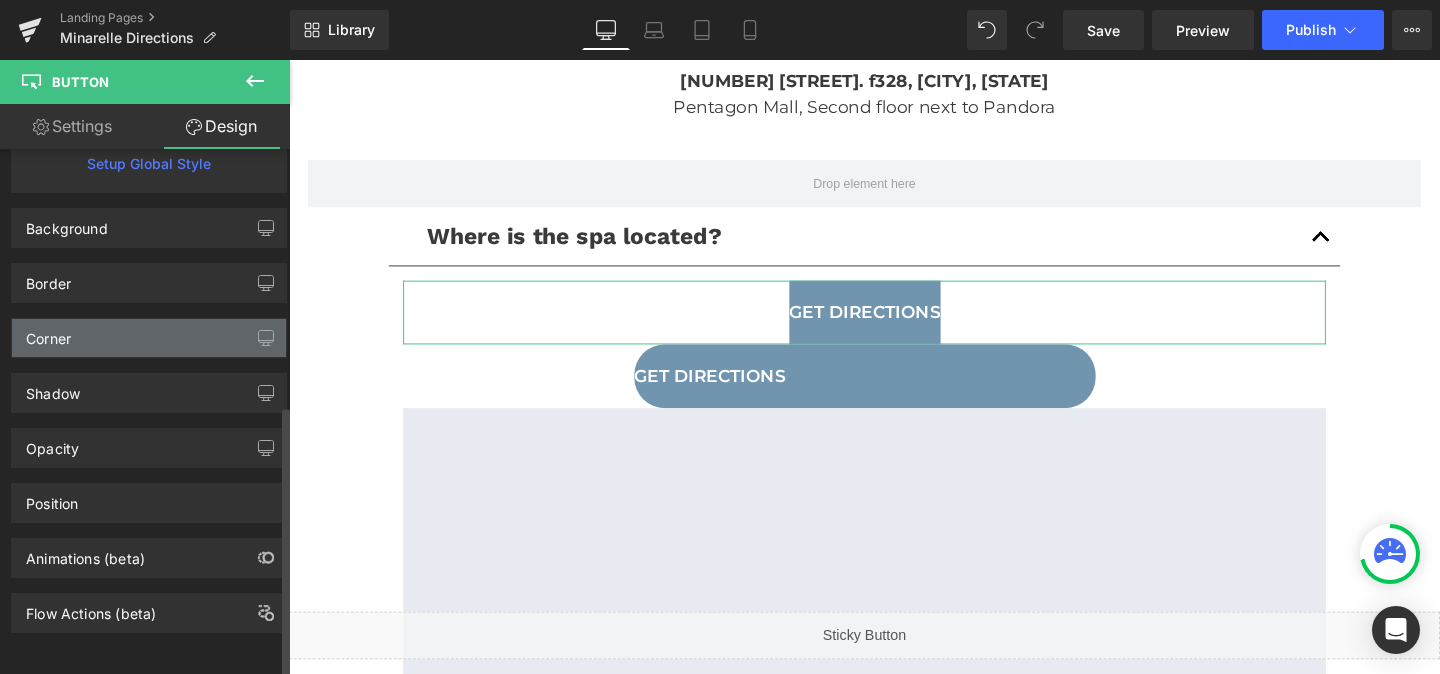 type on "20" 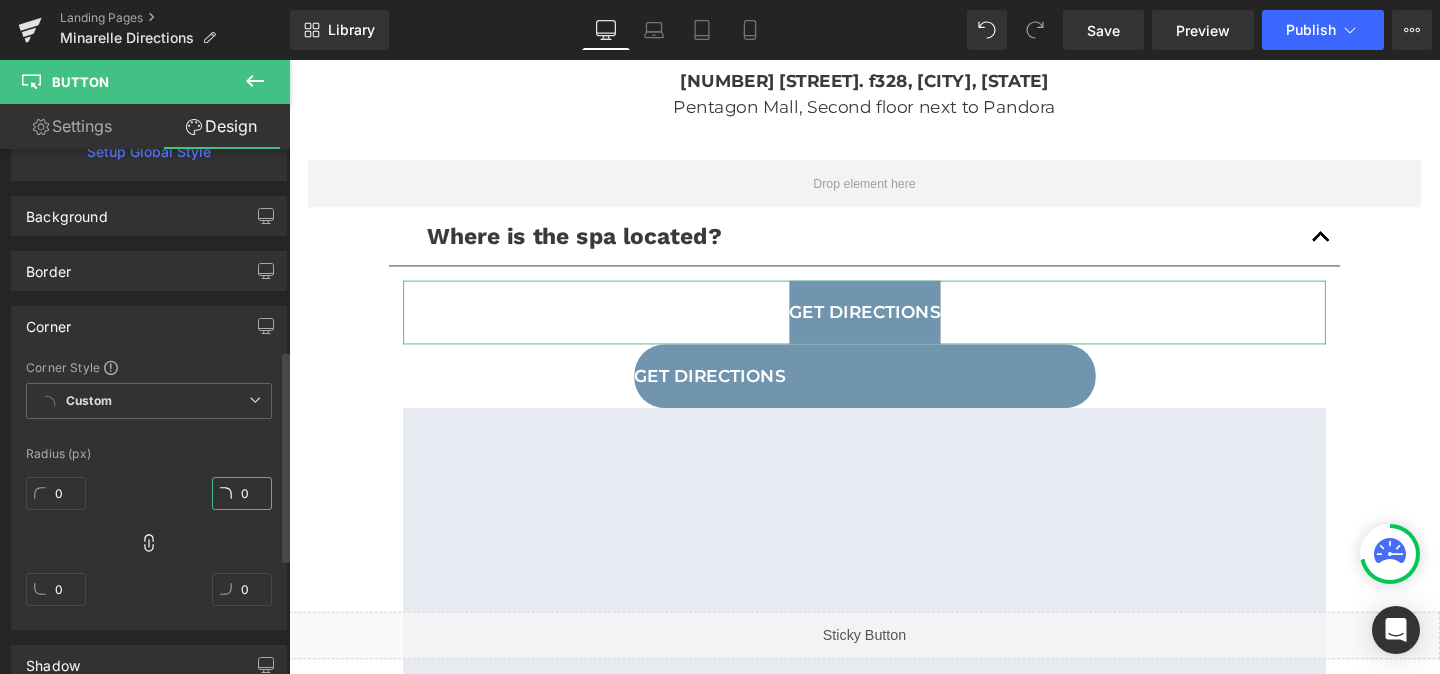 click on "0" at bounding box center (242, 493) 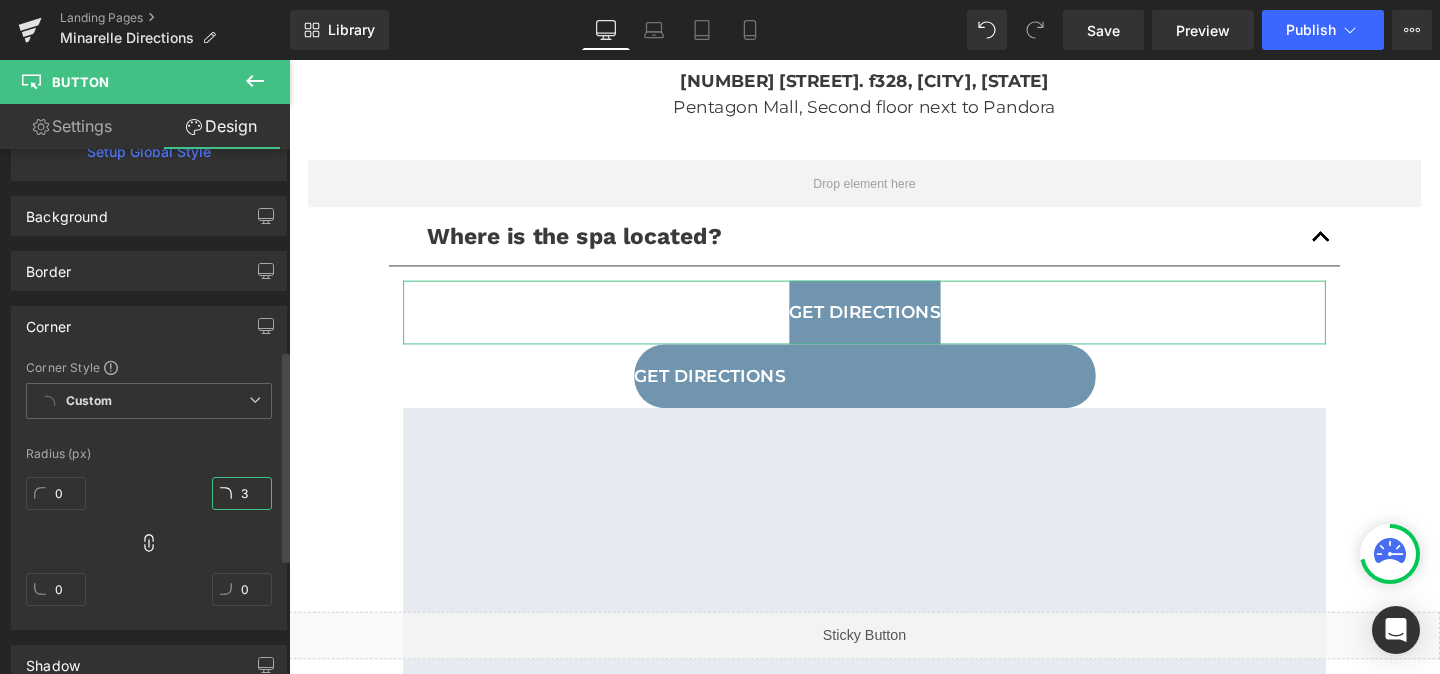 type on "32" 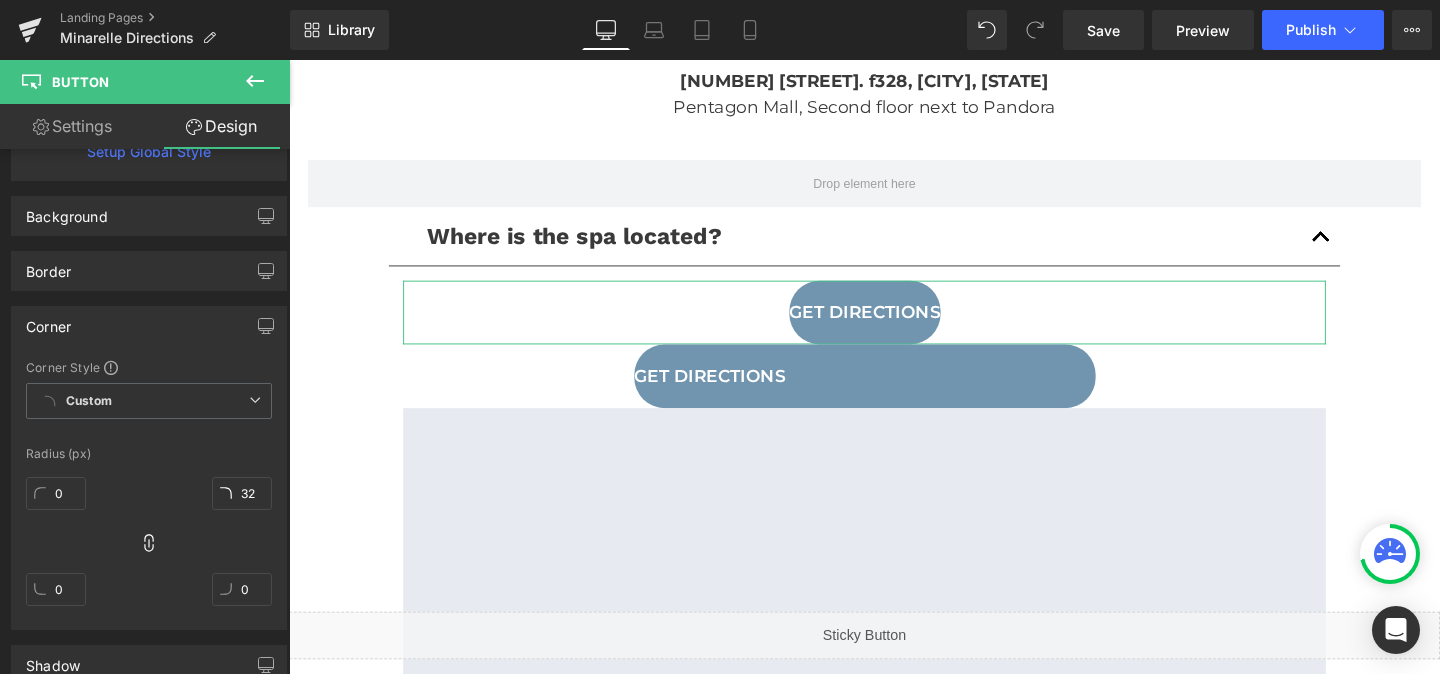 click on "Settings" at bounding box center (72, 126) 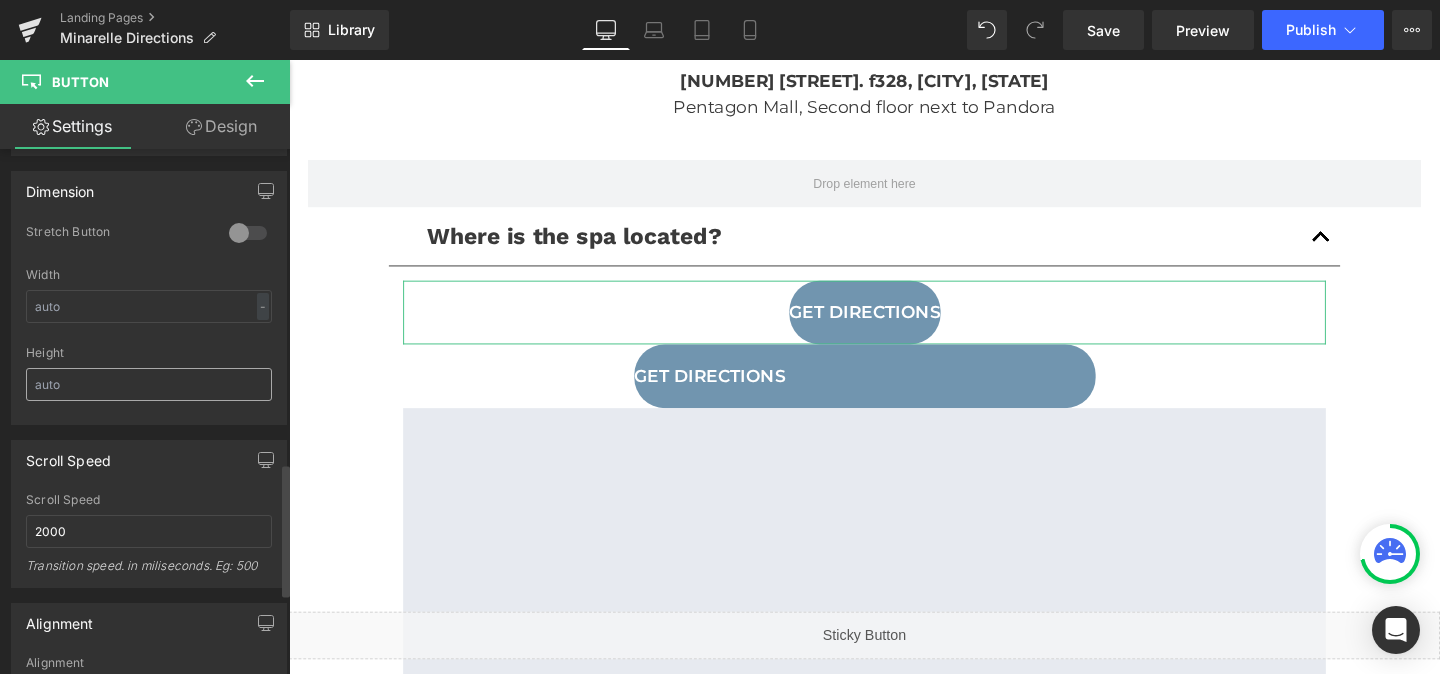scroll, scrollTop: 1243, scrollLeft: 0, axis: vertical 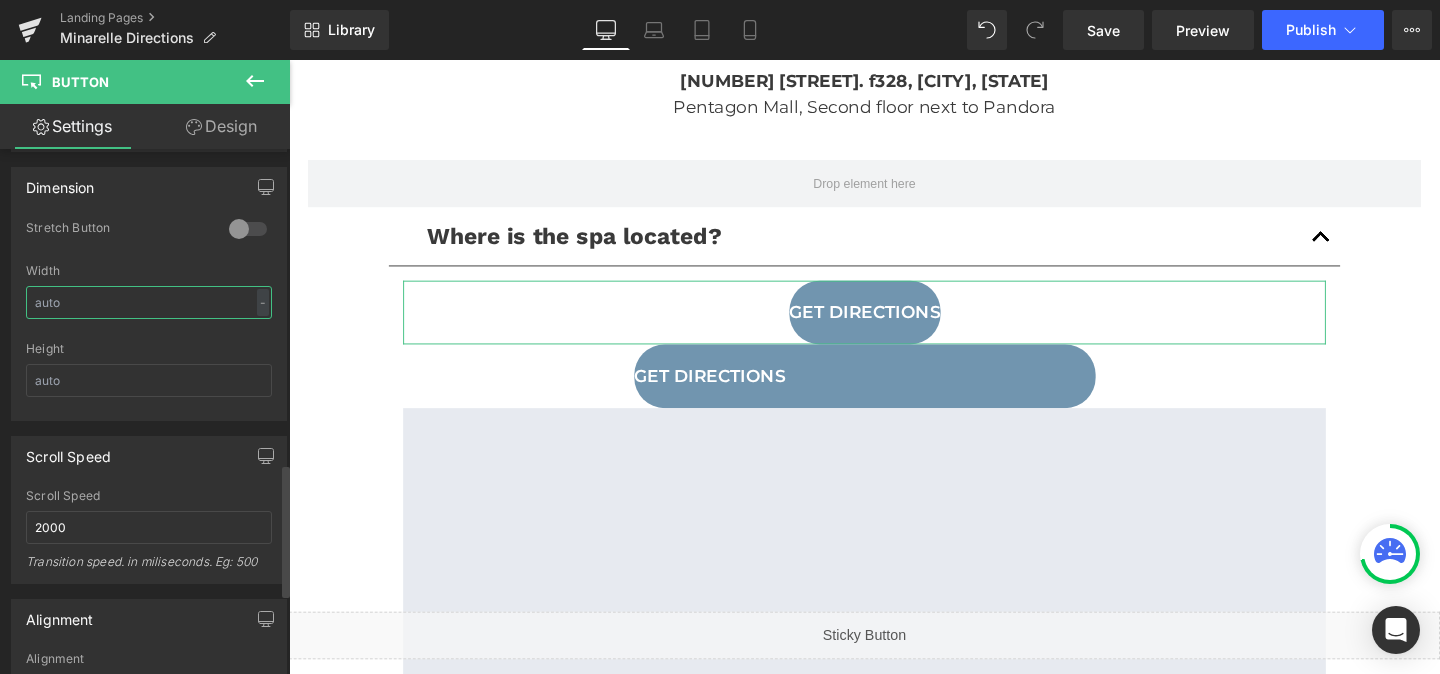 click at bounding box center (149, 302) 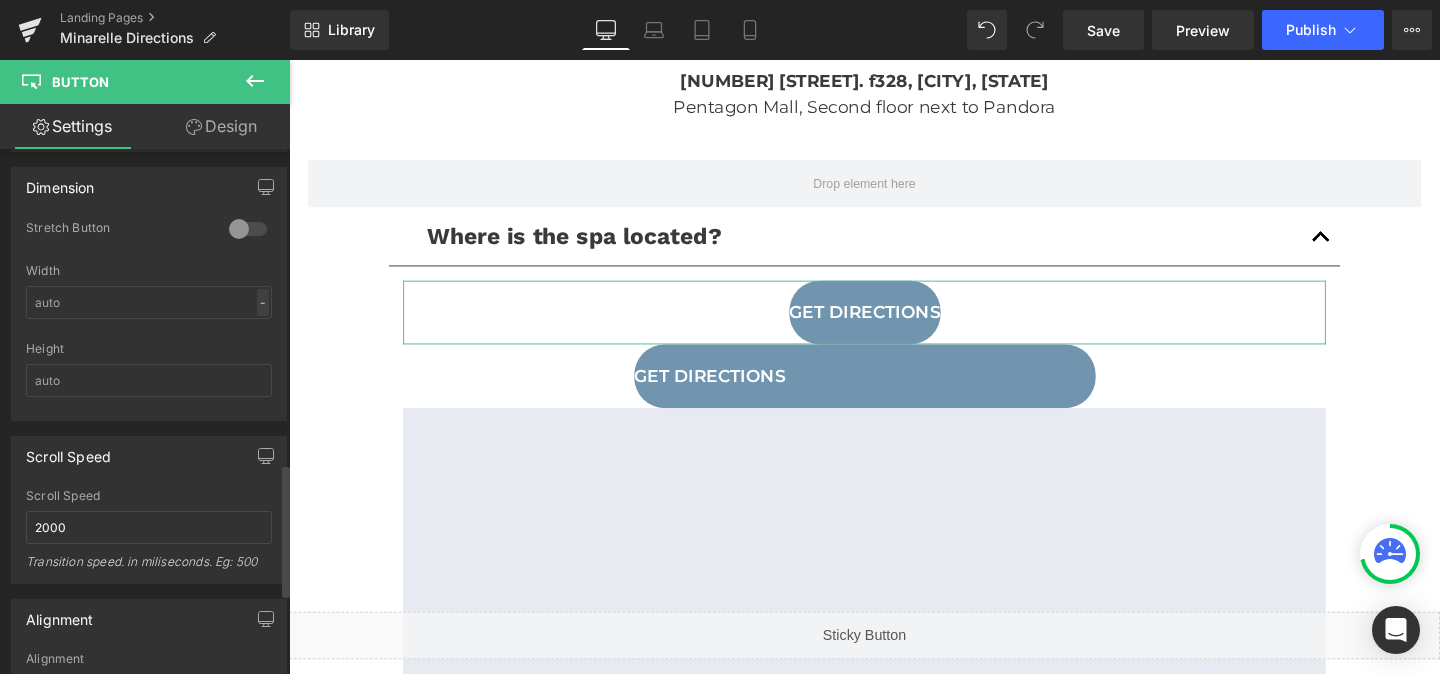 click on "-" at bounding box center [263, 302] 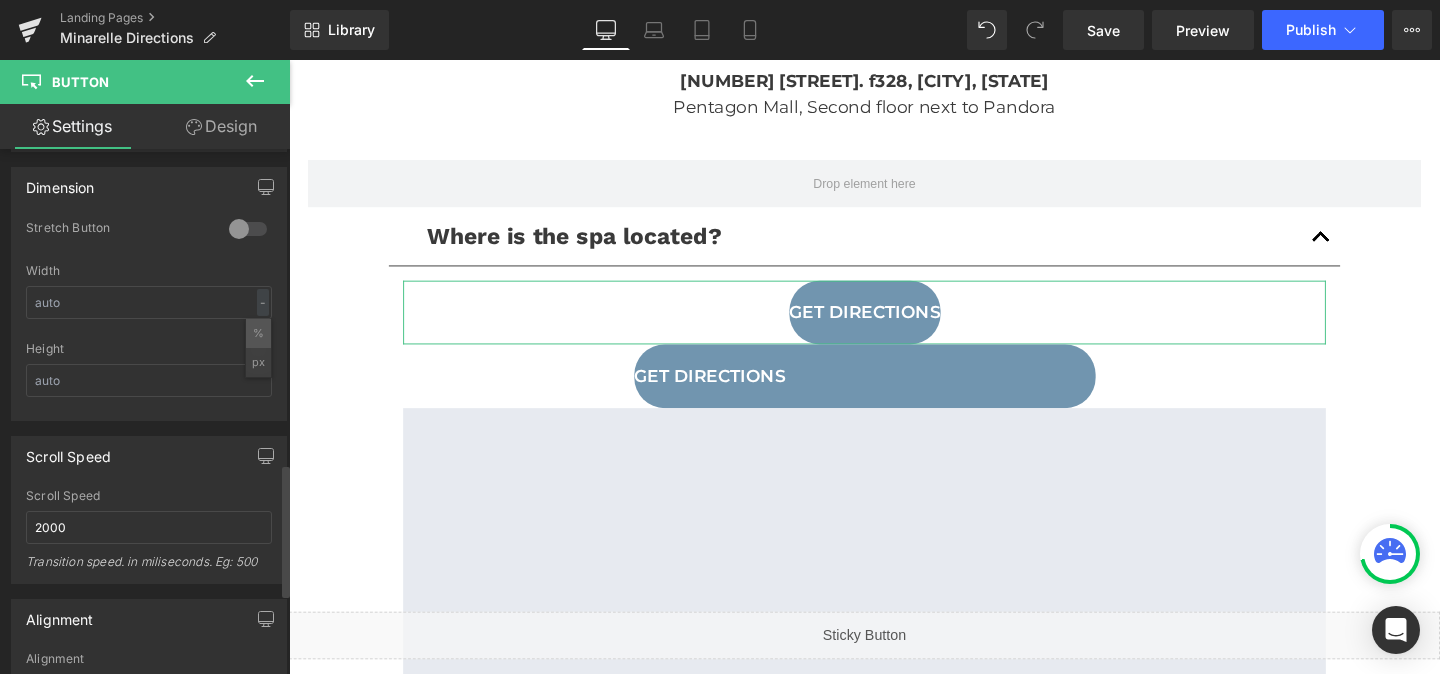 click on "%" at bounding box center [258, 333] 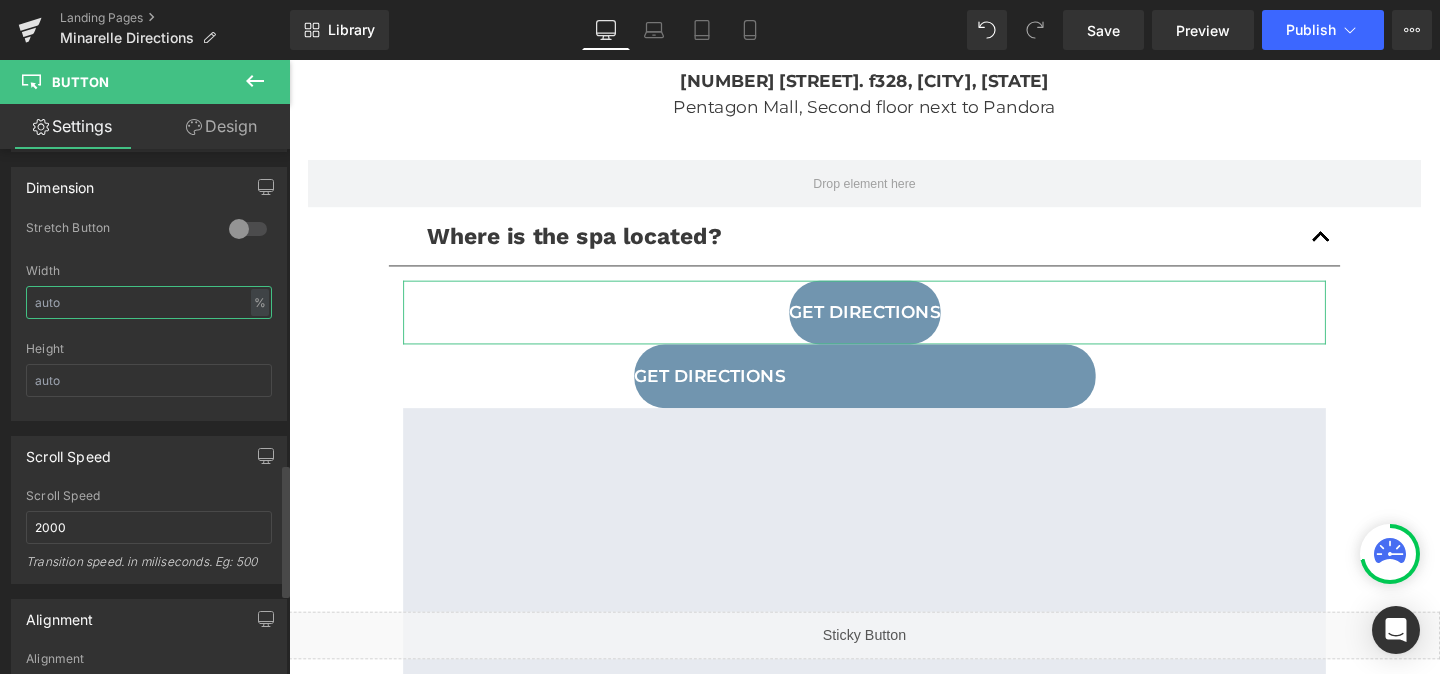click at bounding box center (149, 302) 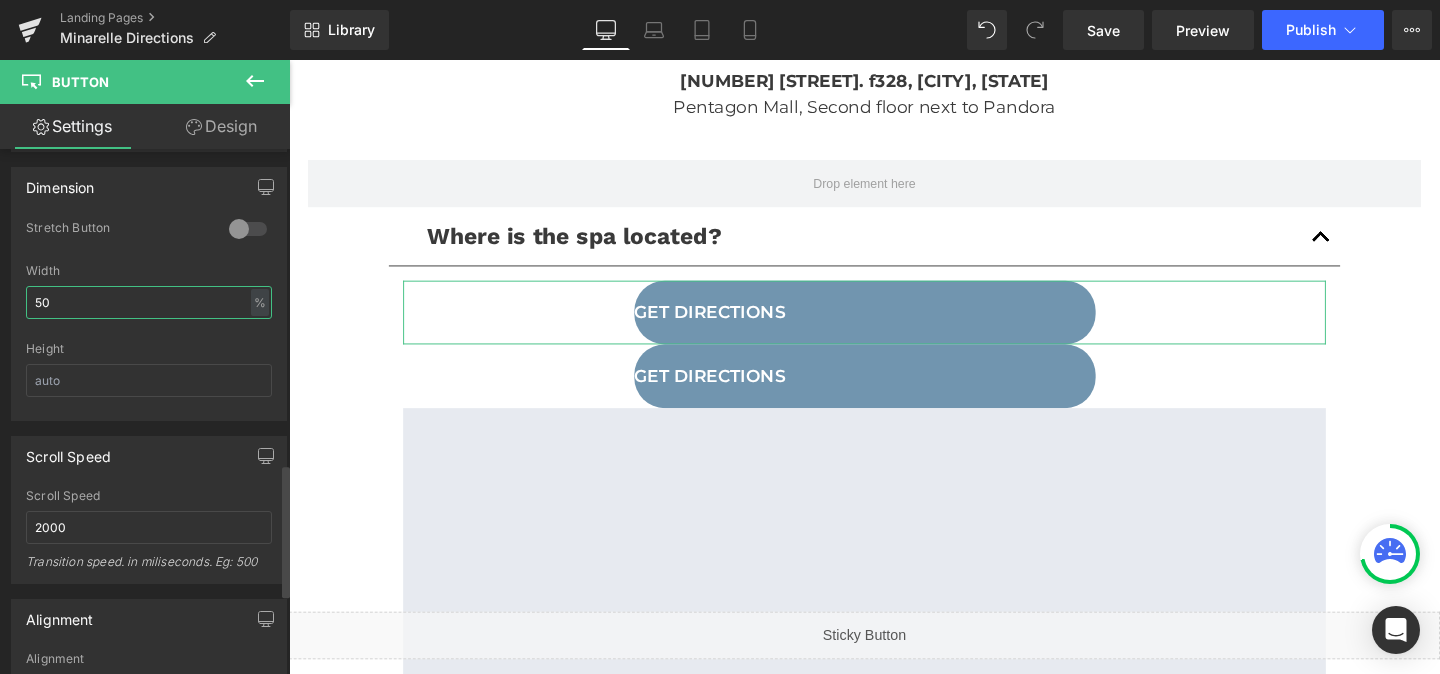 scroll, scrollTop: 1564, scrollLeft: 0, axis: vertical 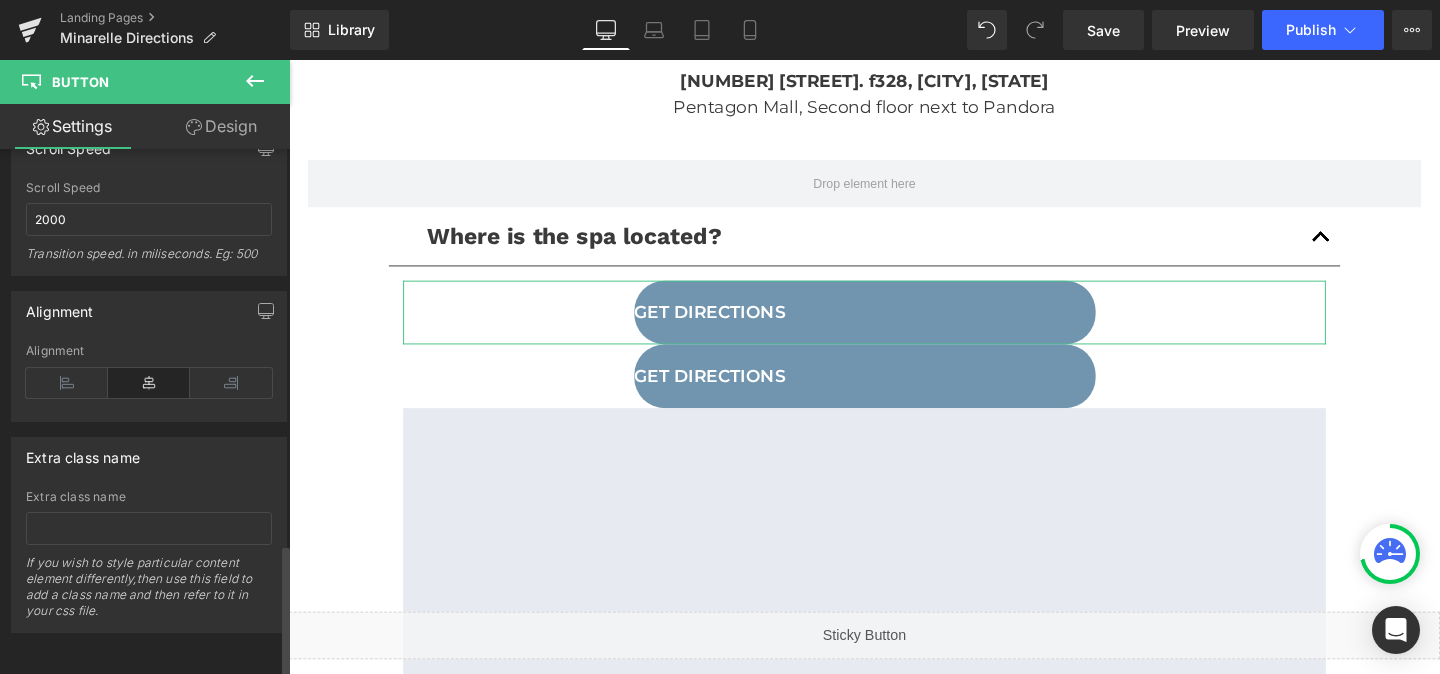 click at bounding box center (149, 383) 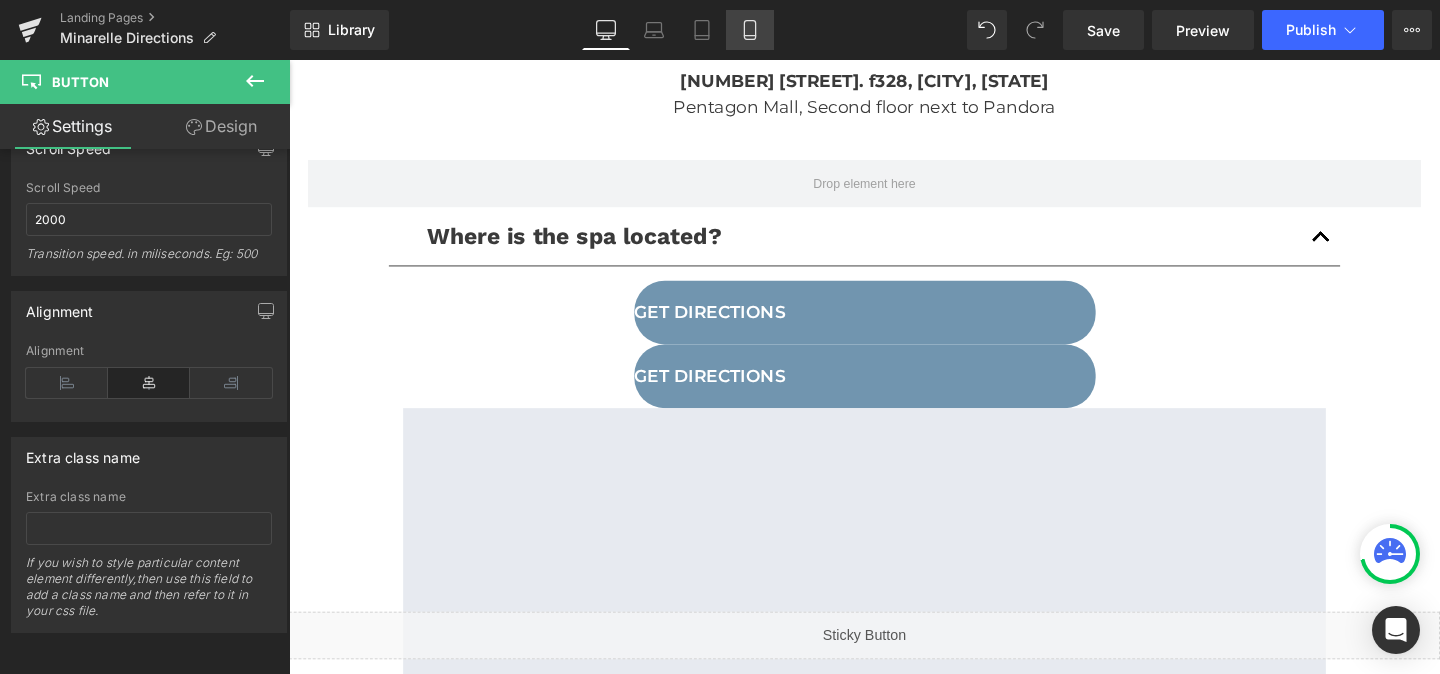click on "Mobile" at bounding box center (750, 30) 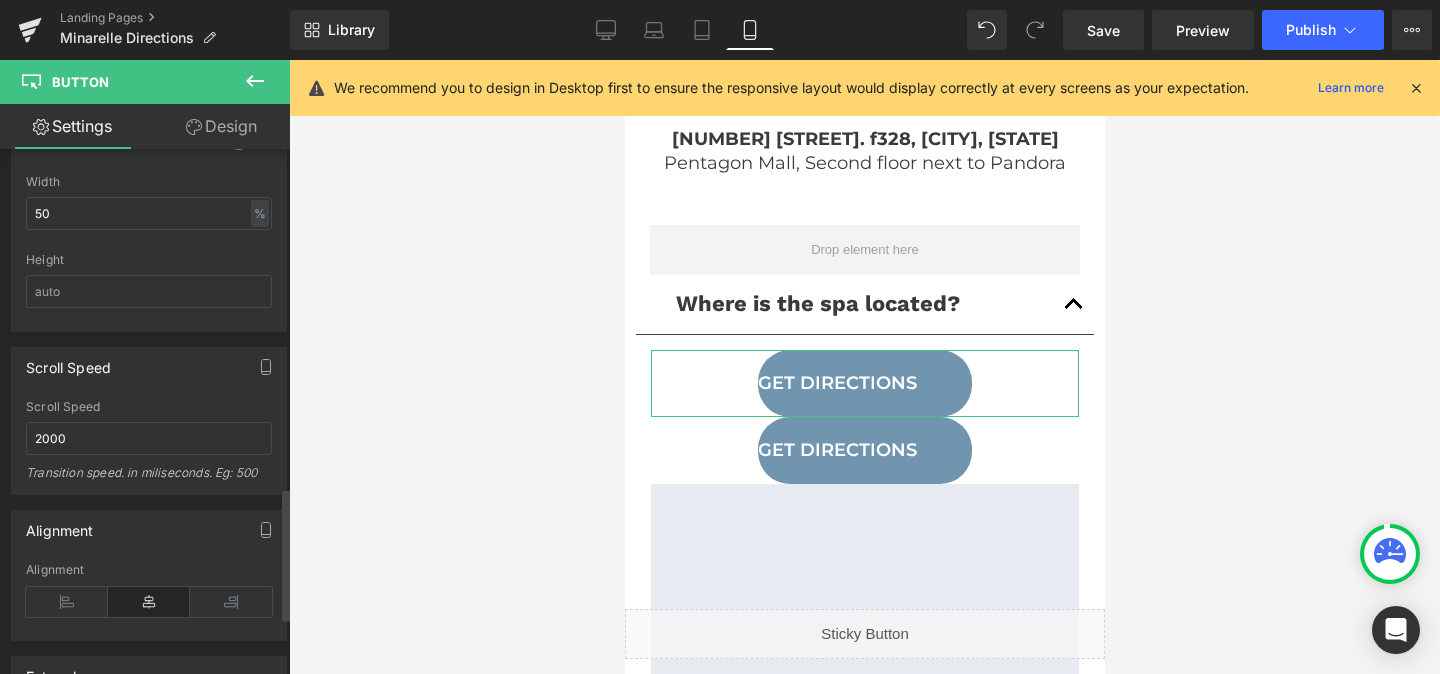 scroll, scrollTop: 1327, scrollLeft: 0, axis: vertical 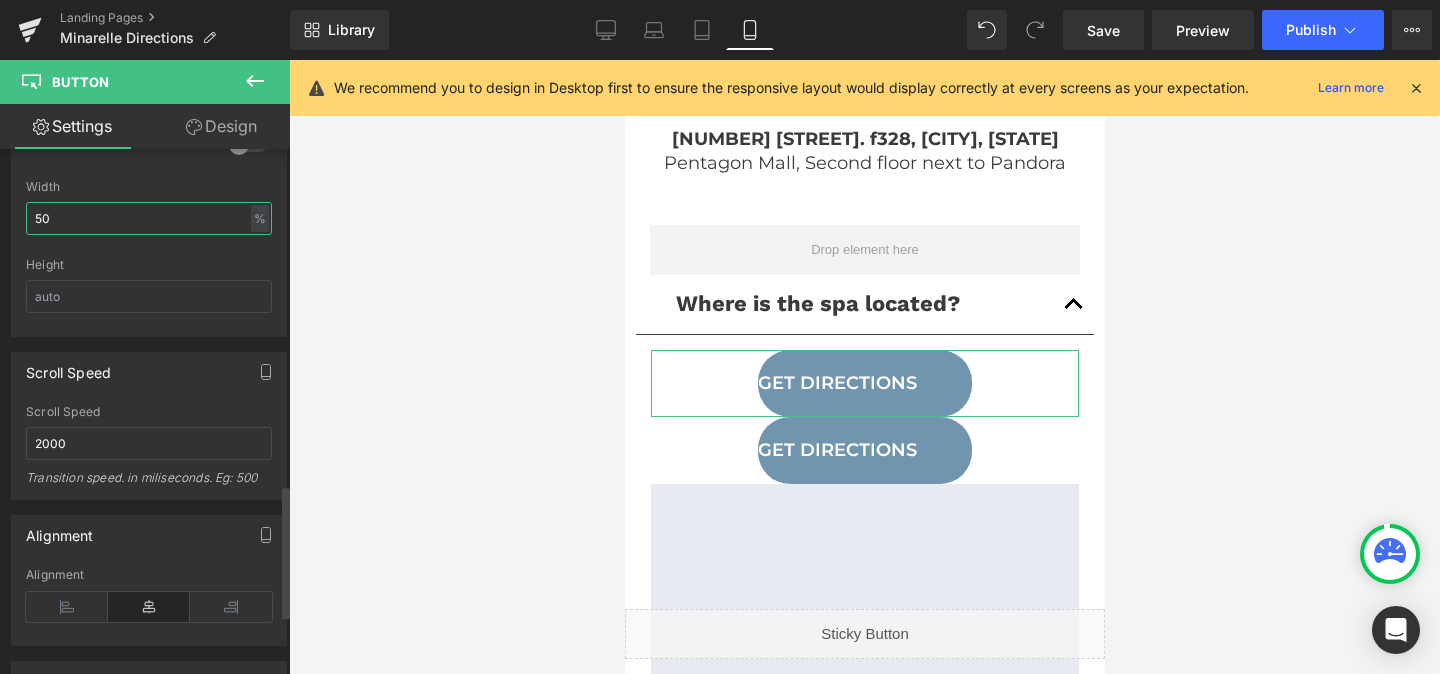 click on "50" at bounding box center [149, 218] 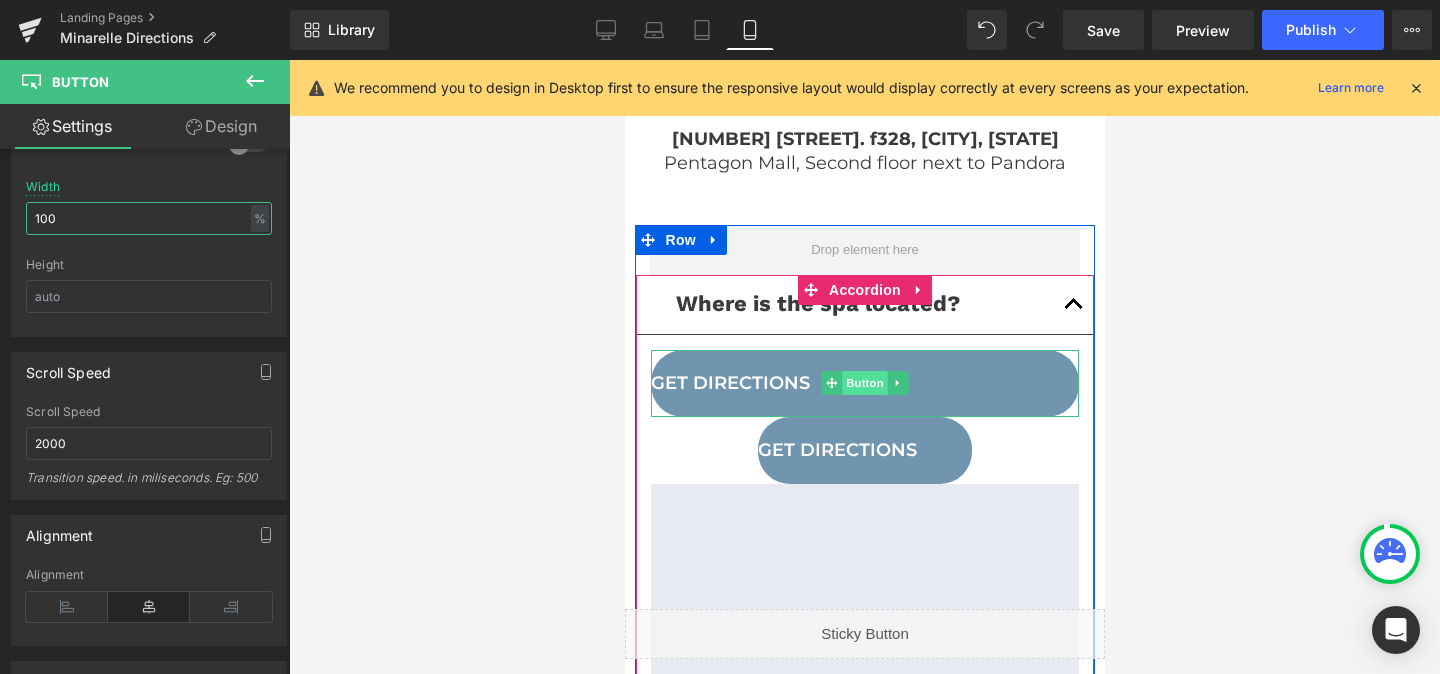 click on "Button" at bounding box center (864, 383) 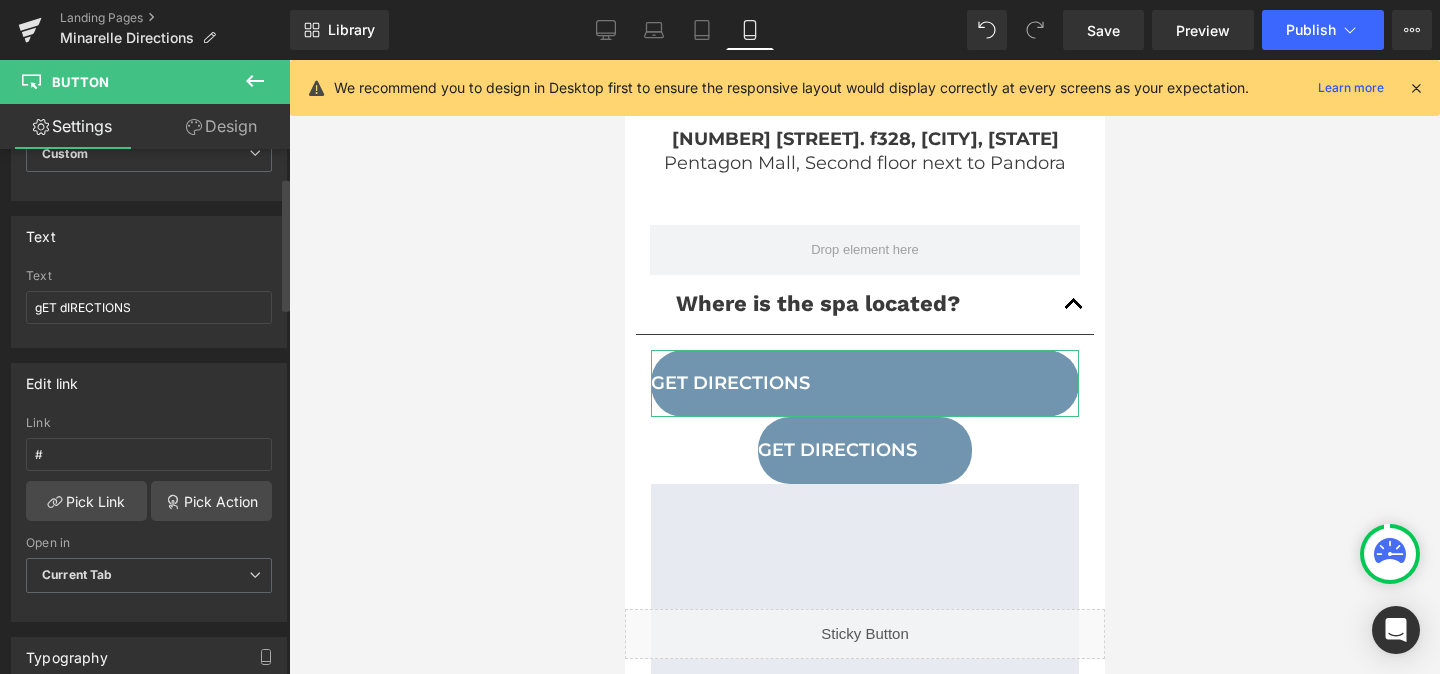 scroll, scrollTop: 0, scrollLeft: 0, axis: both 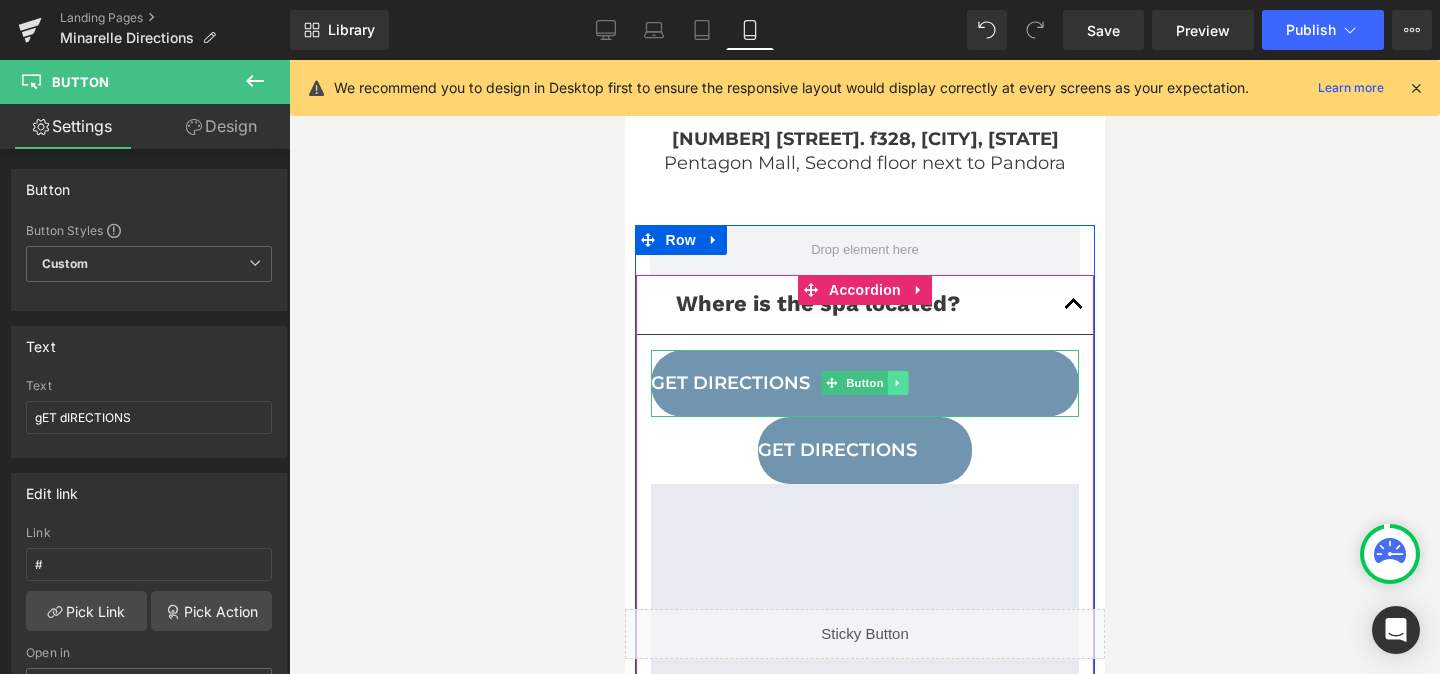 type on "100" 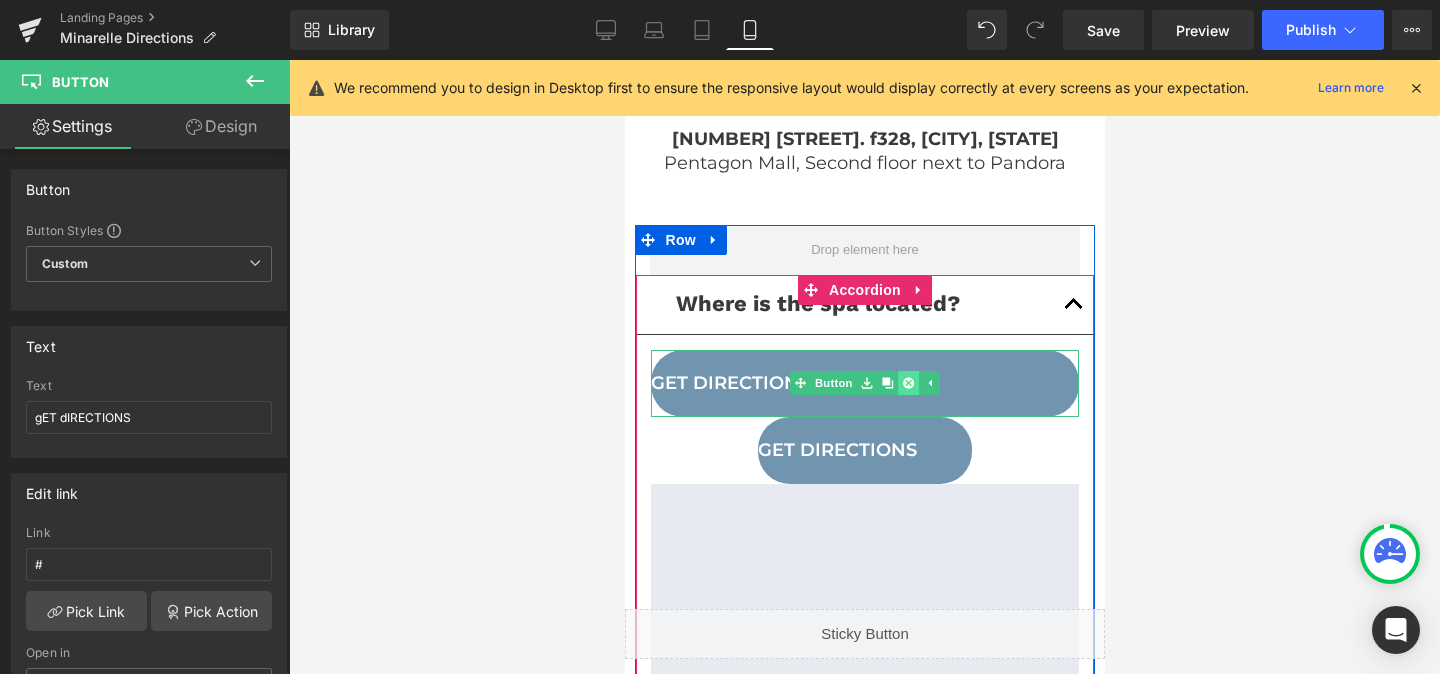 click 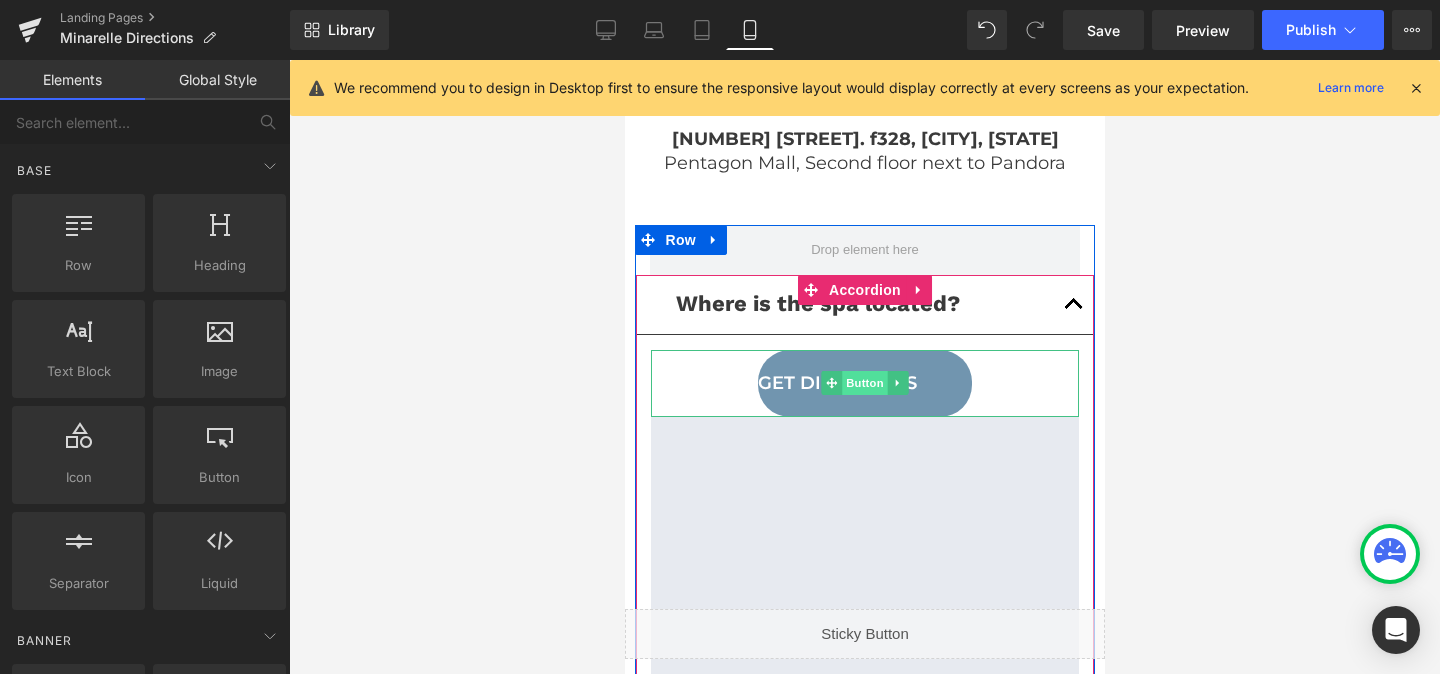 click on "Button" at bounding box center [864, 383] 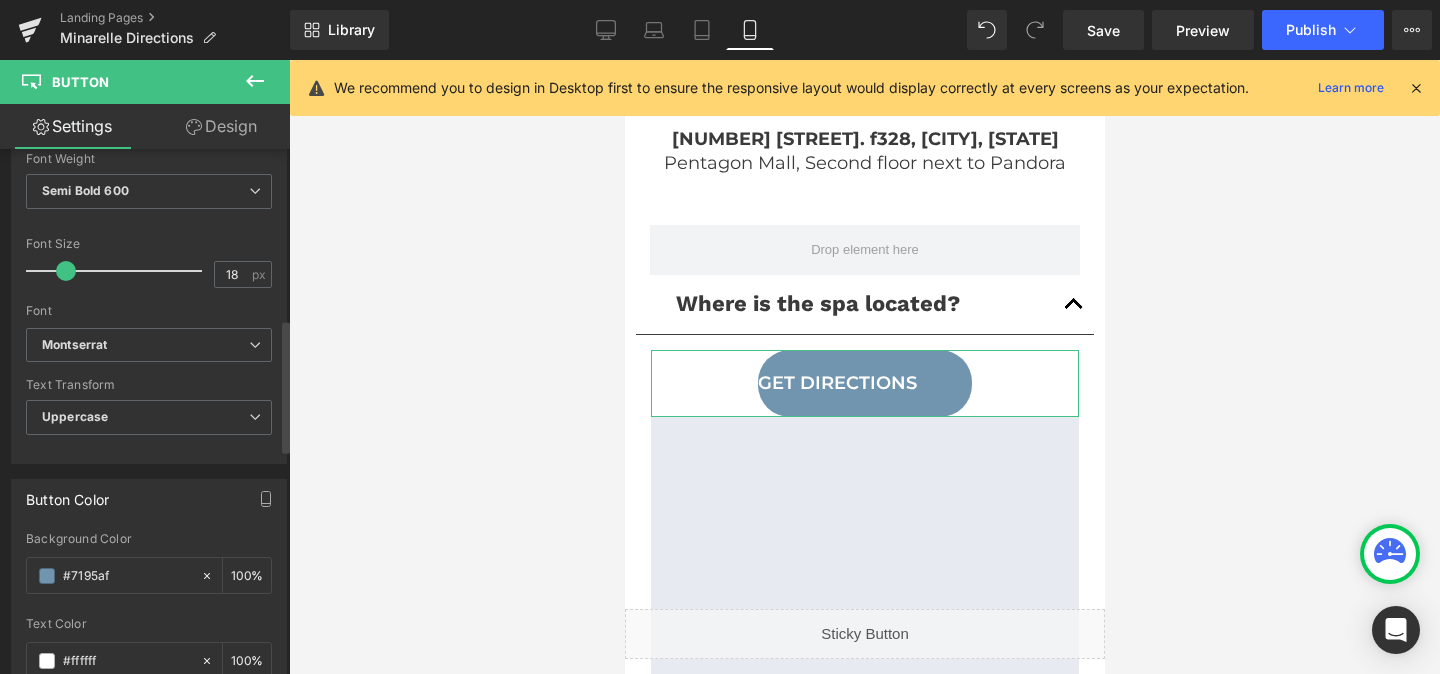 scroll, scrollTop: 1024, scrollLeft: 0, axis: vertical 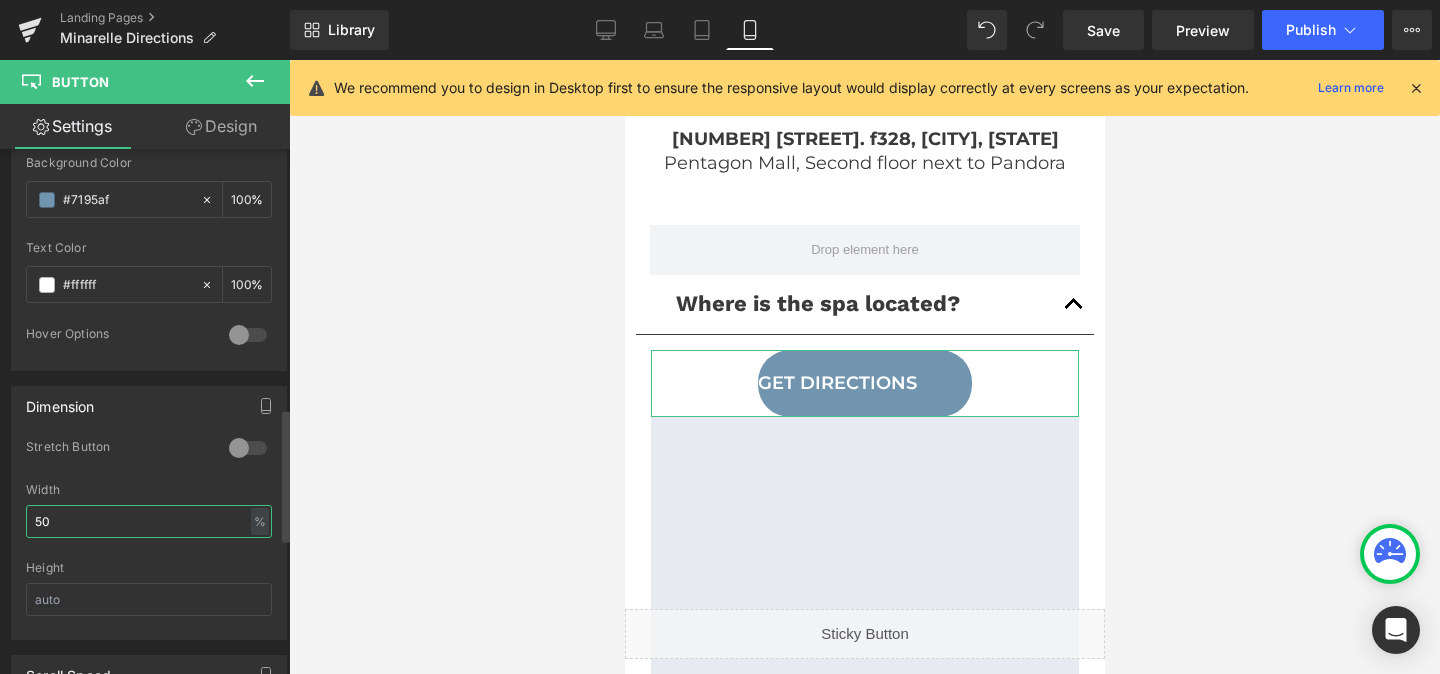 click on "50" at bounding box center (149, 521) 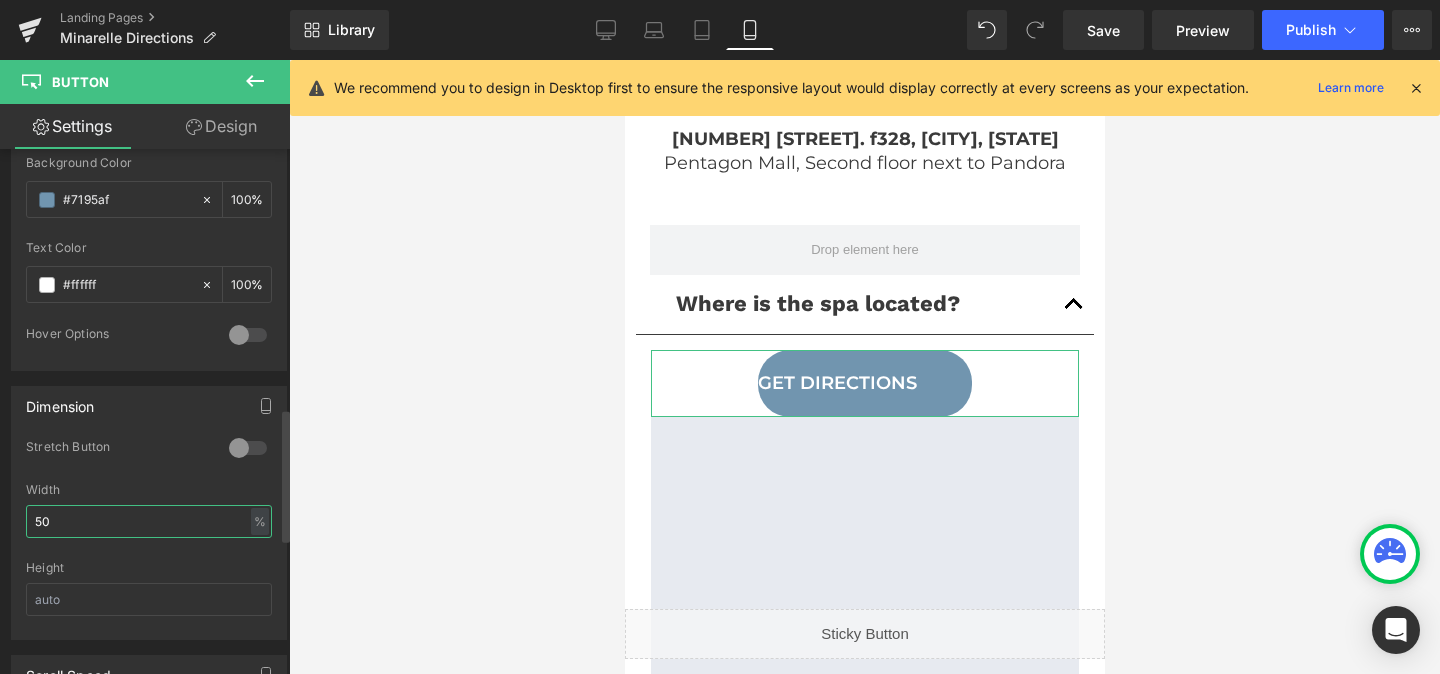 click on "50" at bounding box center (149, 521) 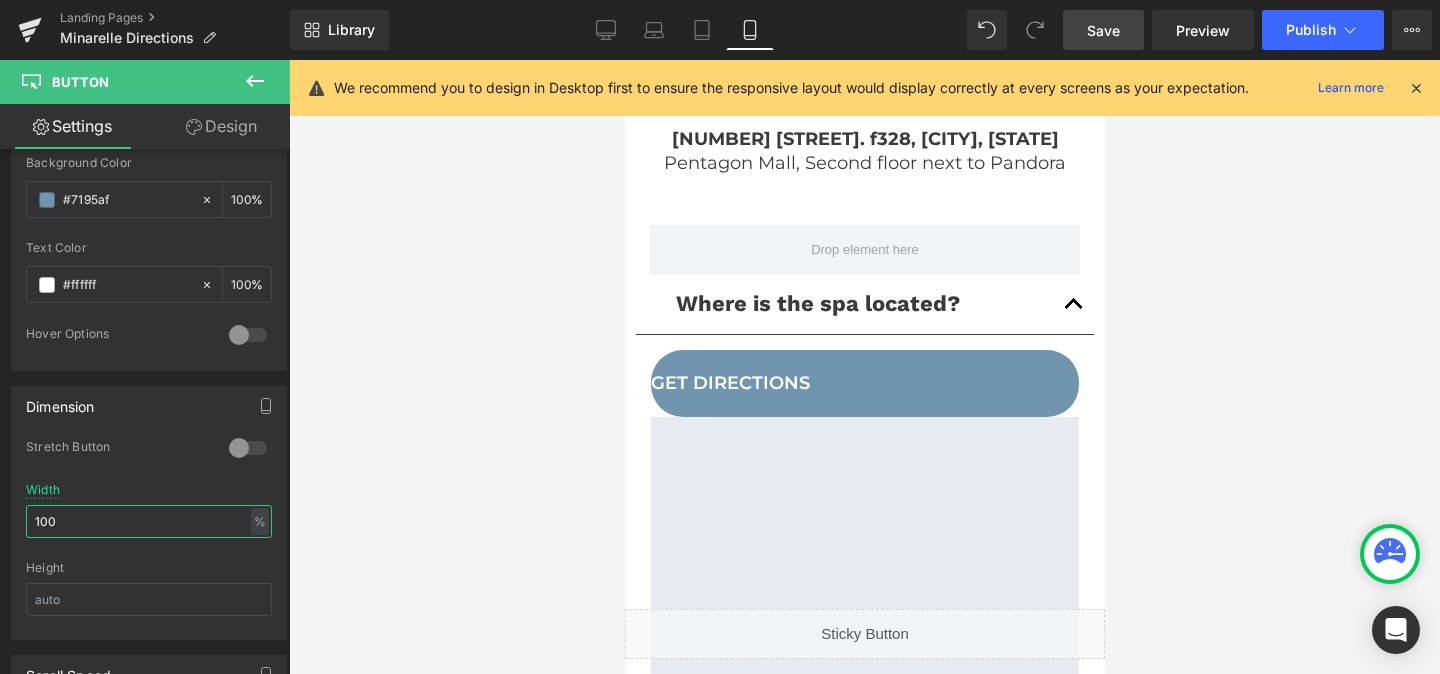 type on "100" 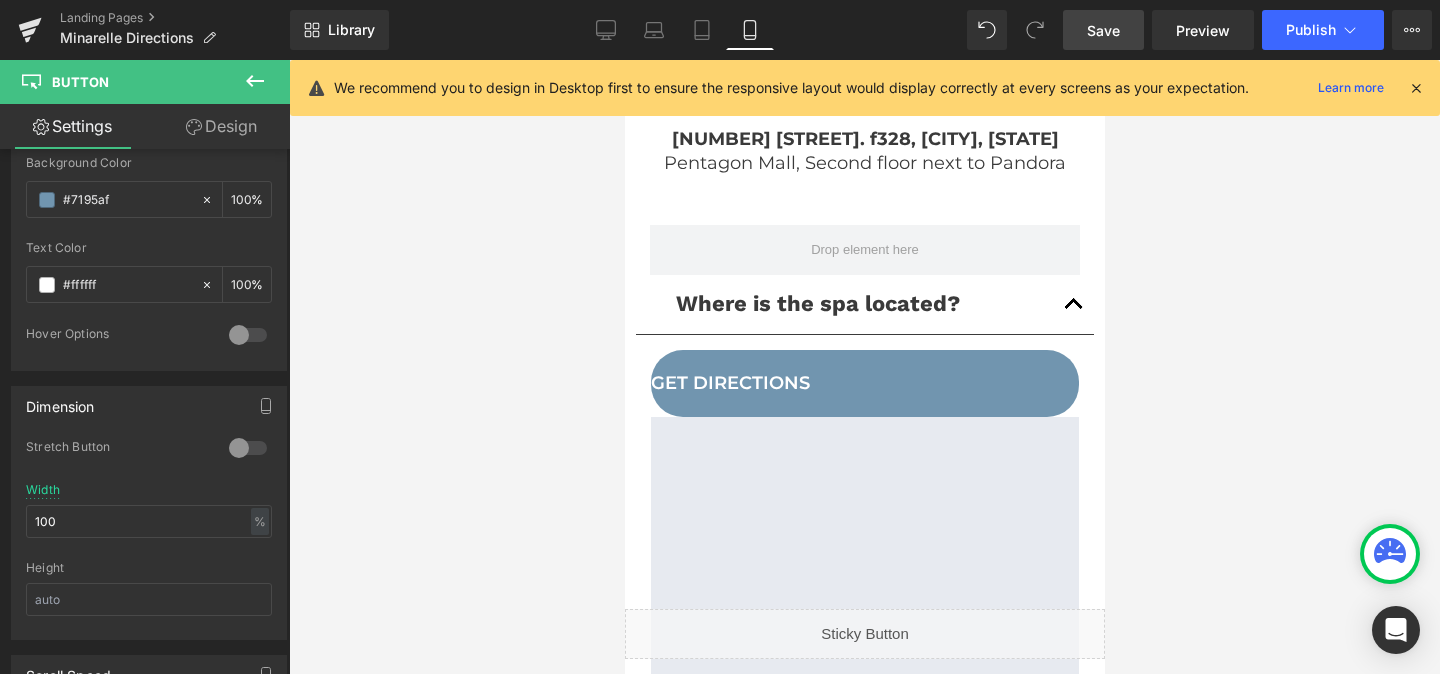 click on "Save" at bounding box center [1103, 30] 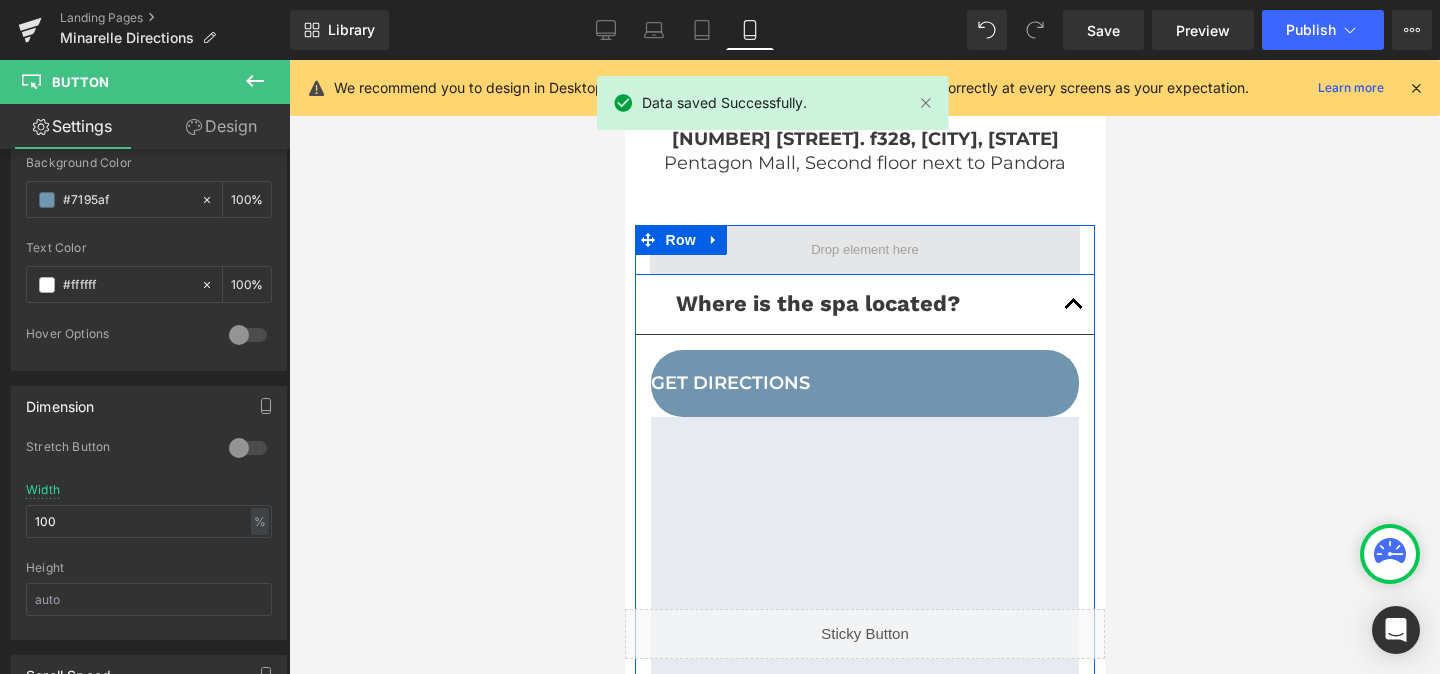 click at bounding box center (864, 250) 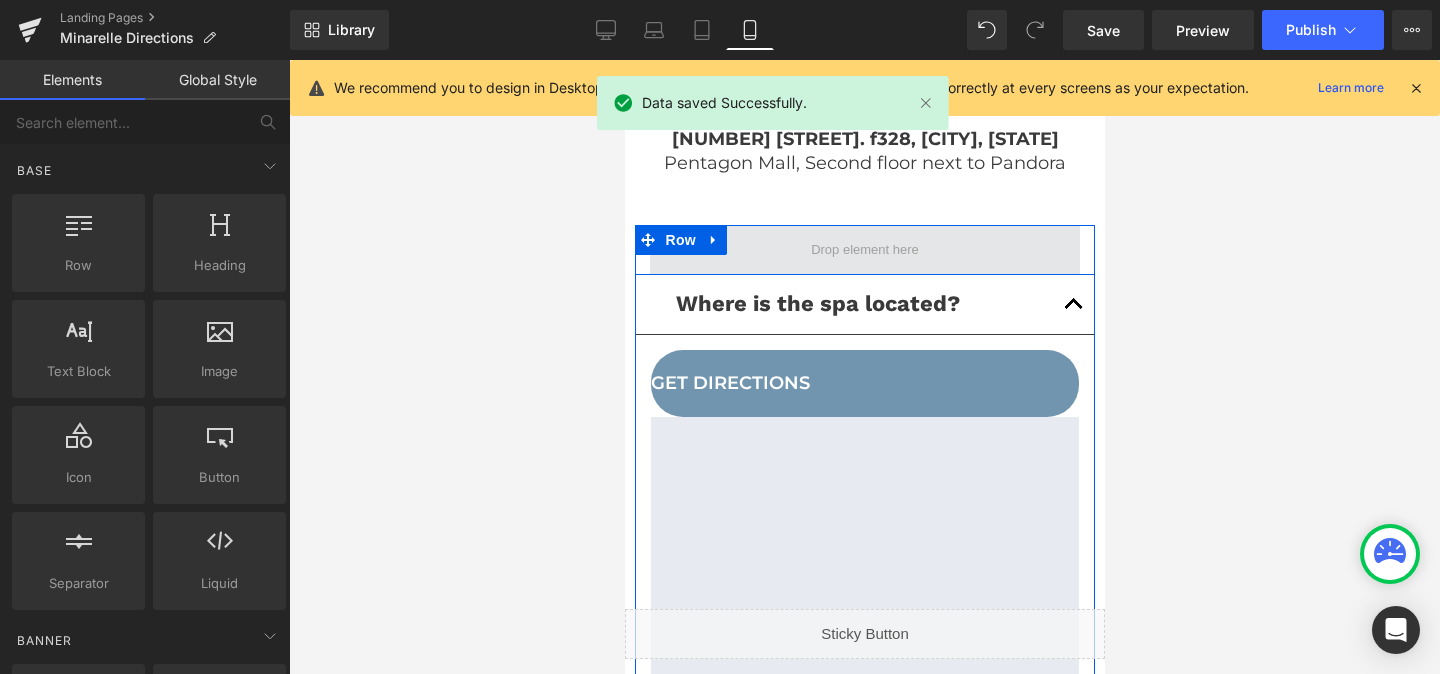 click at bounding box center (864, 250) 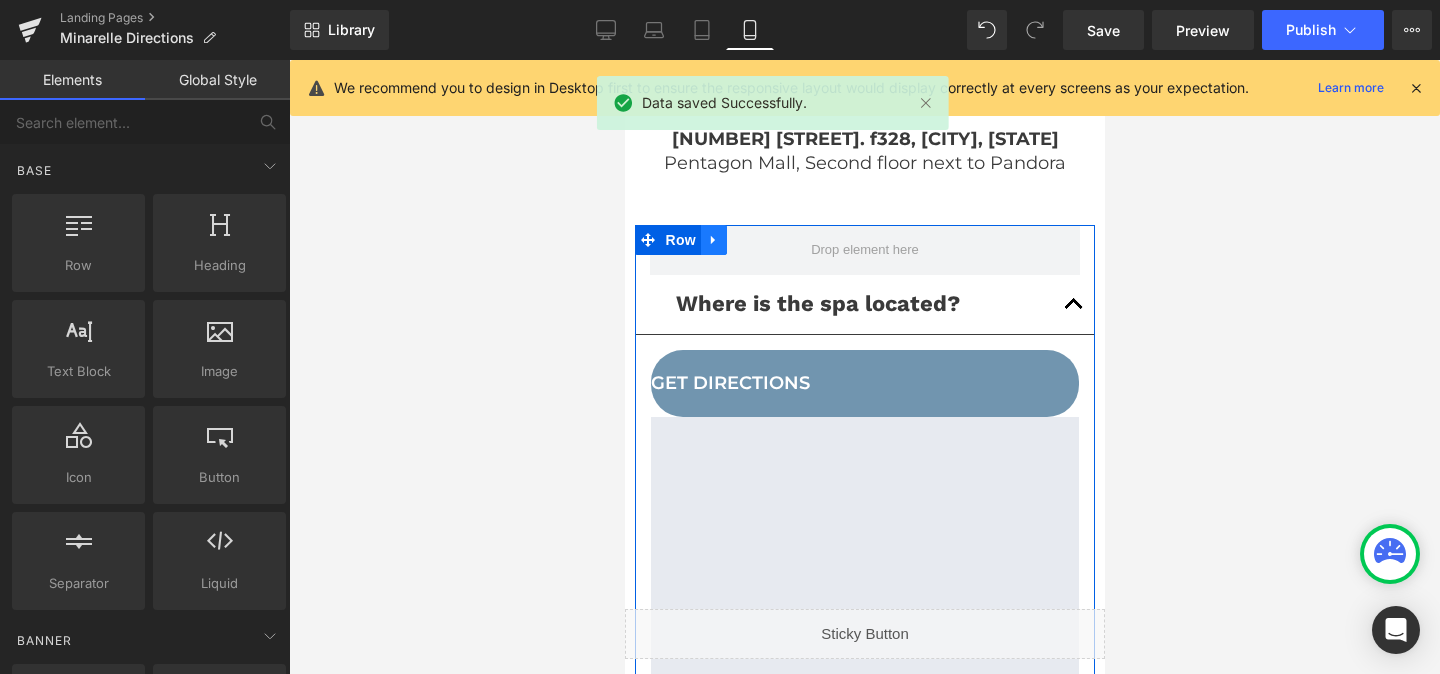 click 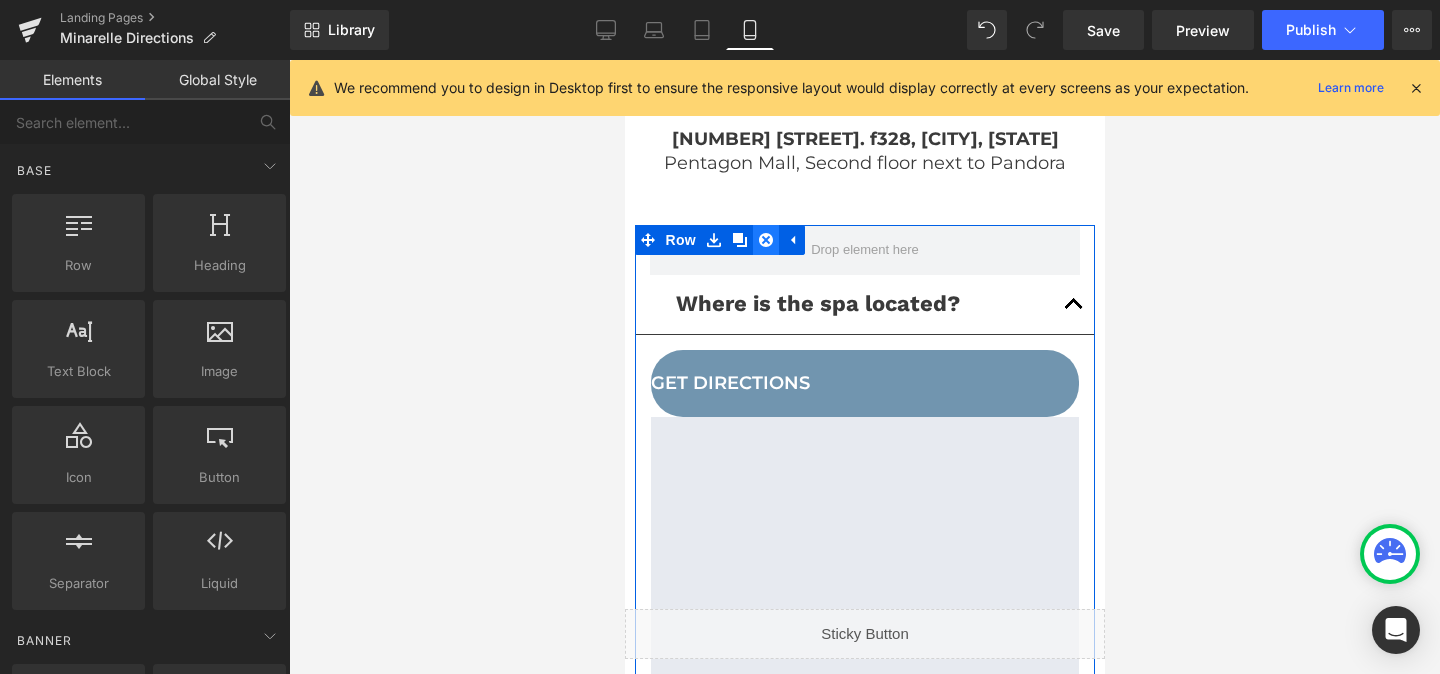 click 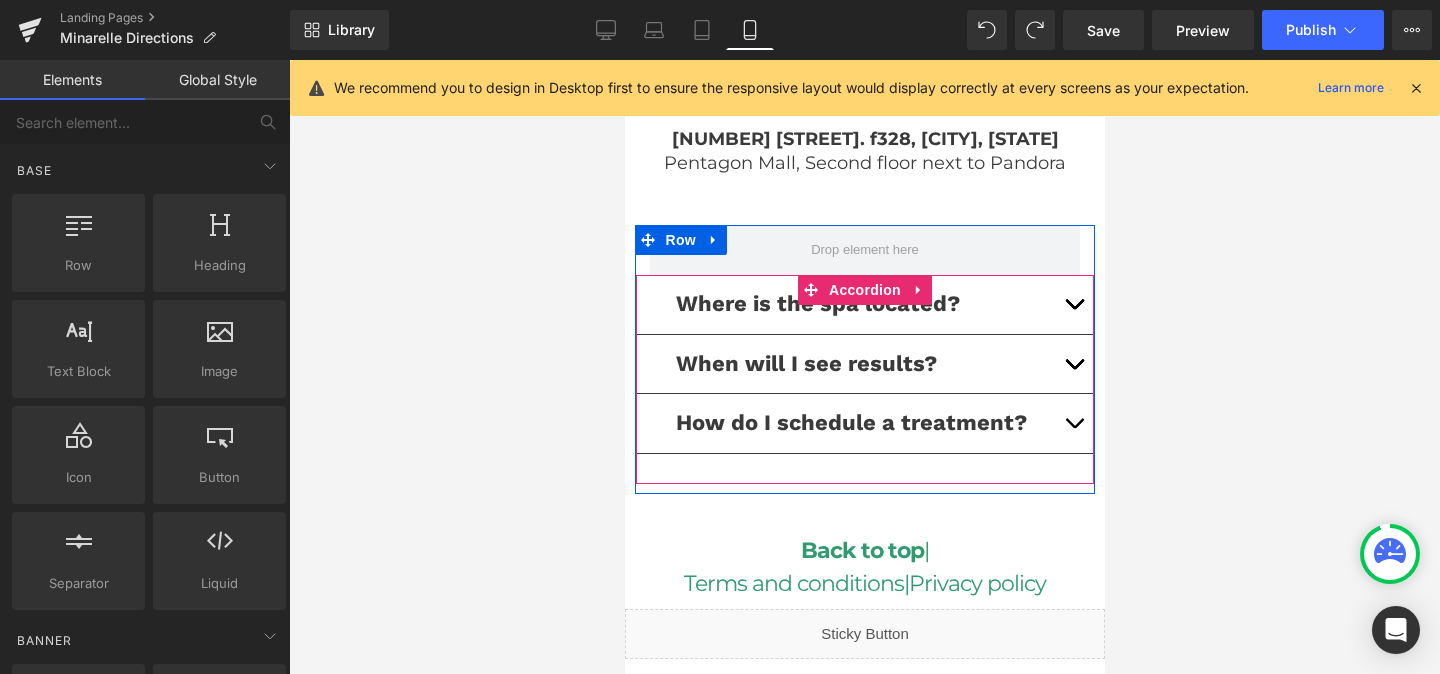 click at bounding box center [1073, 304] 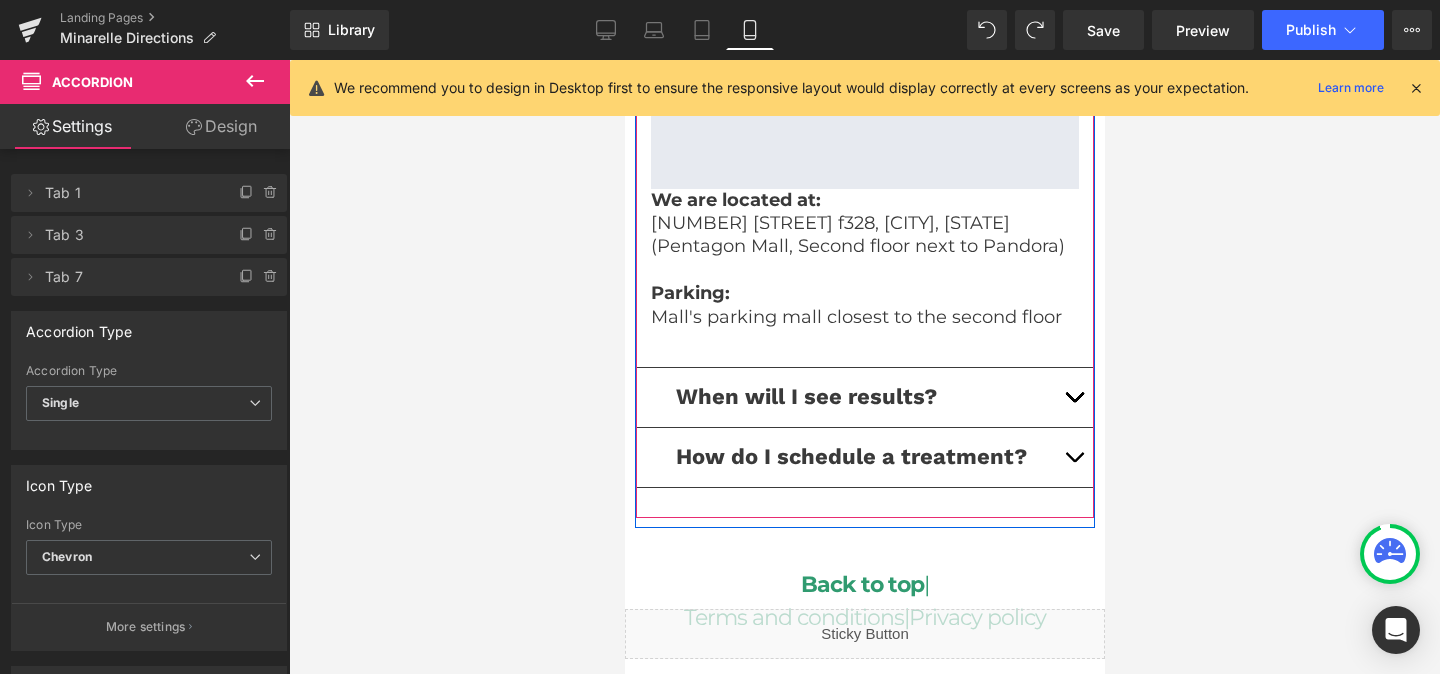 scroll, scrollTop: 1173, scrollLeft: 0, axis: vertical 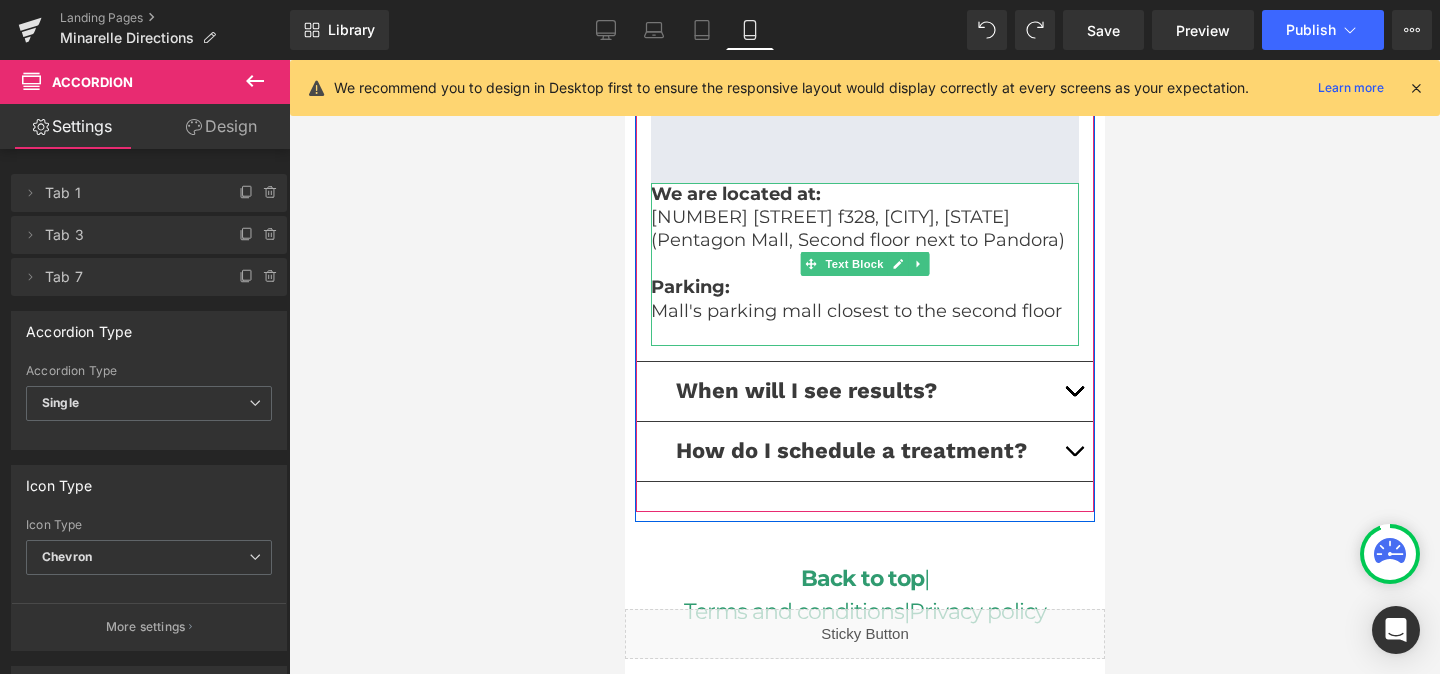 click on "Mall's parking mall closest to the second floor" at bounding box center [864, 311] 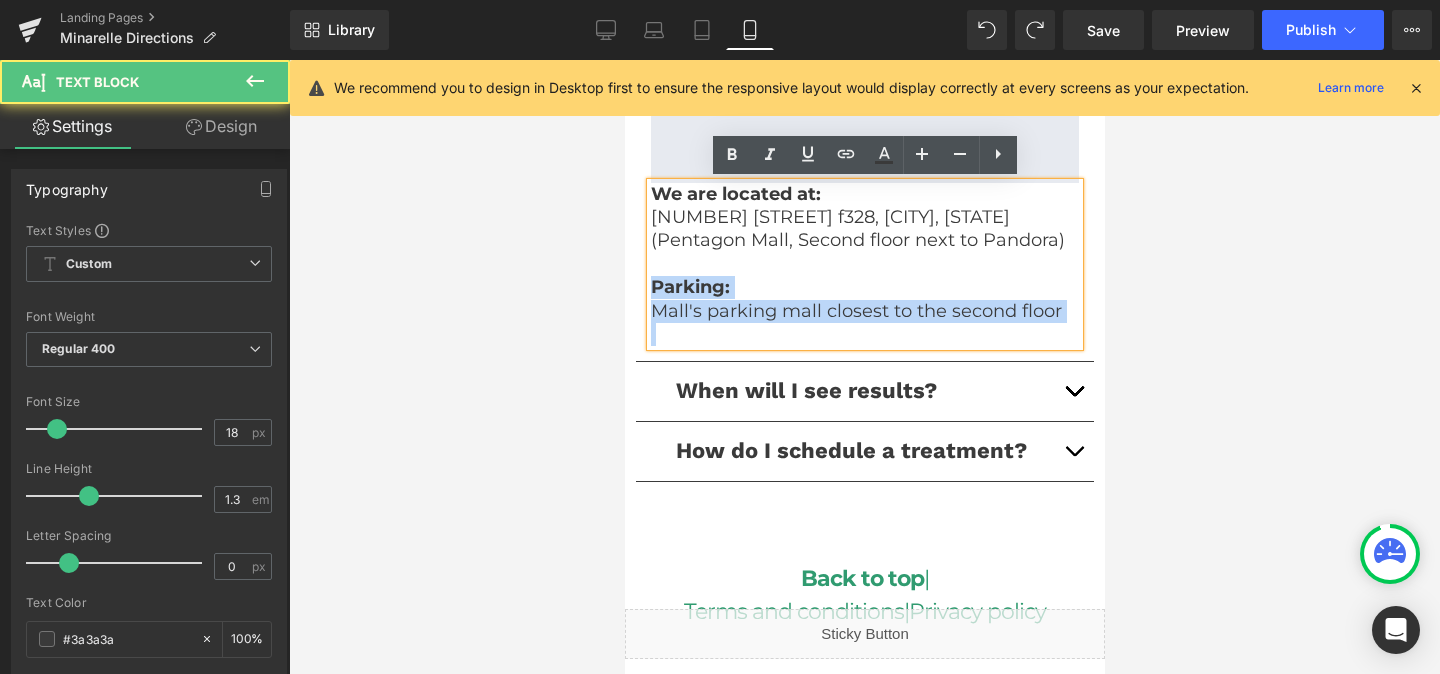 drag, startPoint x: 653, startPoint y: 279, endPoint x: 1074, endPoint y: 330, distance: 424.07782 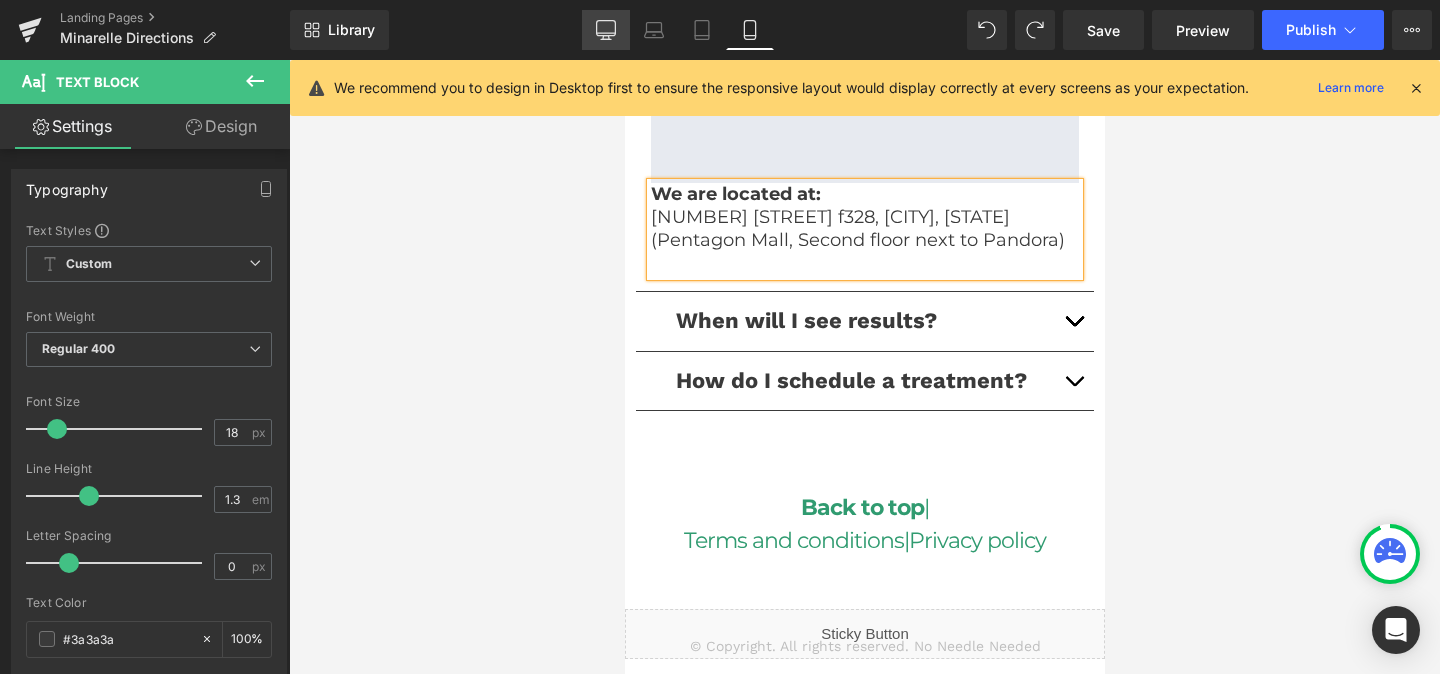 click 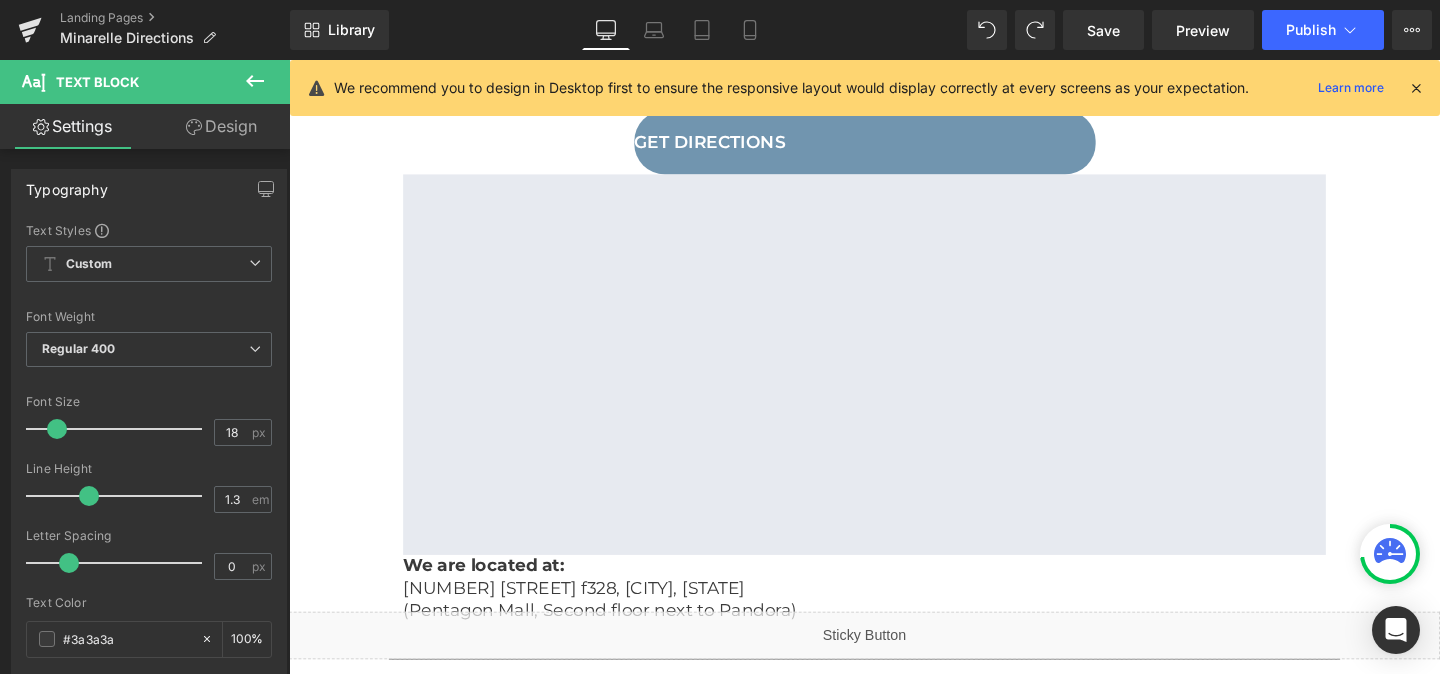 scroll, scrollTop: 725, scrollLeft: 0, axis: vertical 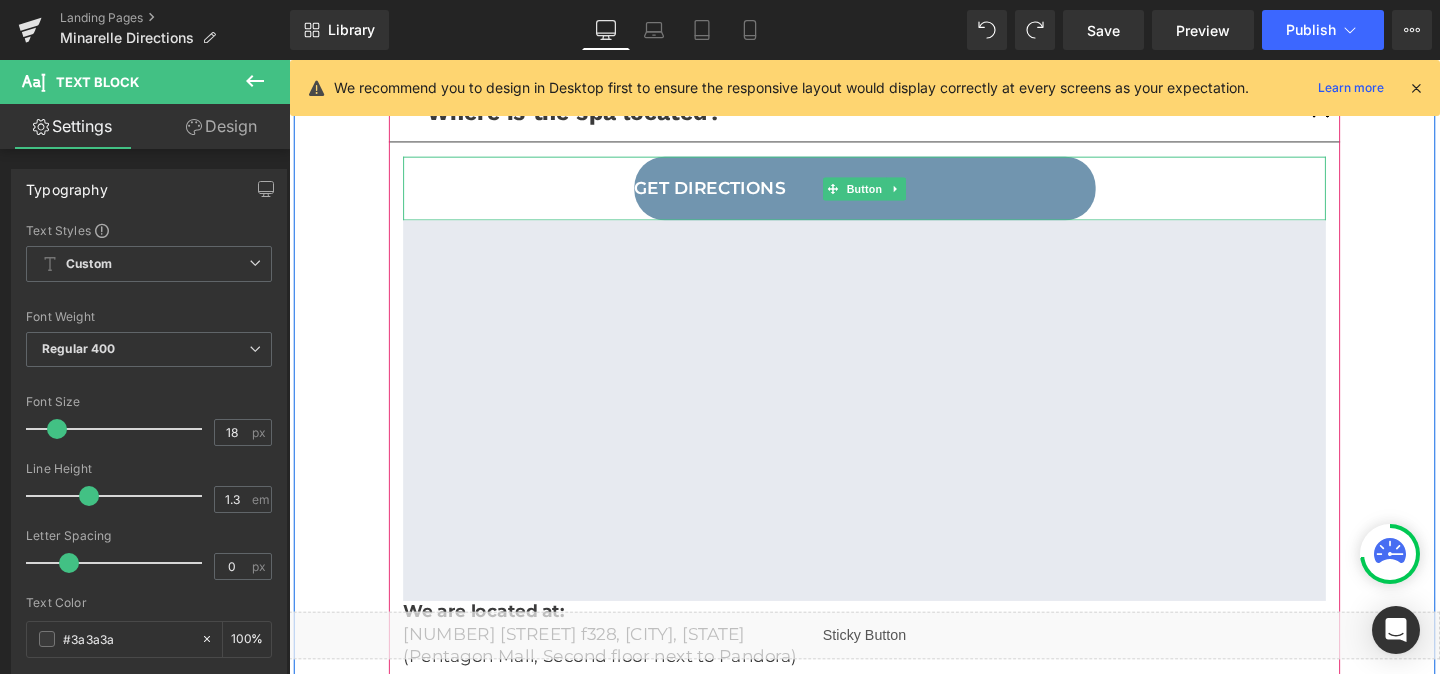 click on "Get Directions" at bounding box center [894, 195] 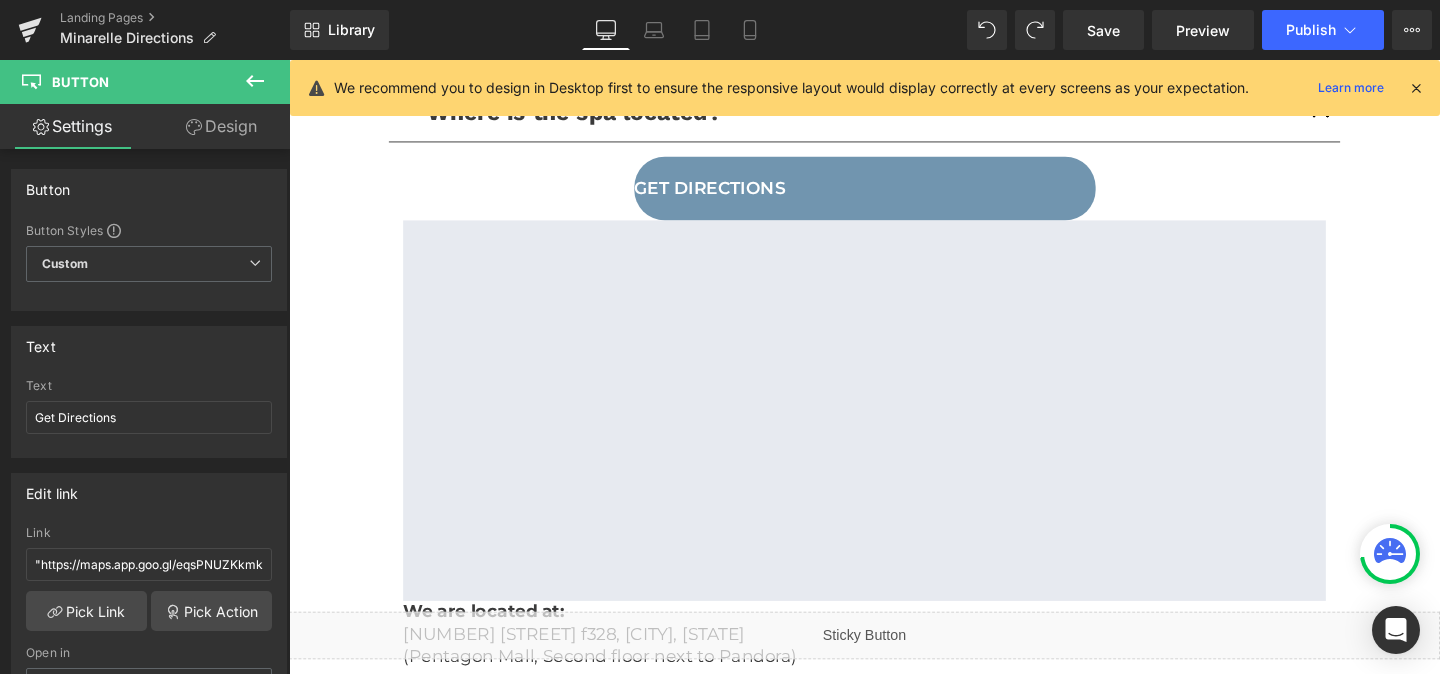 click 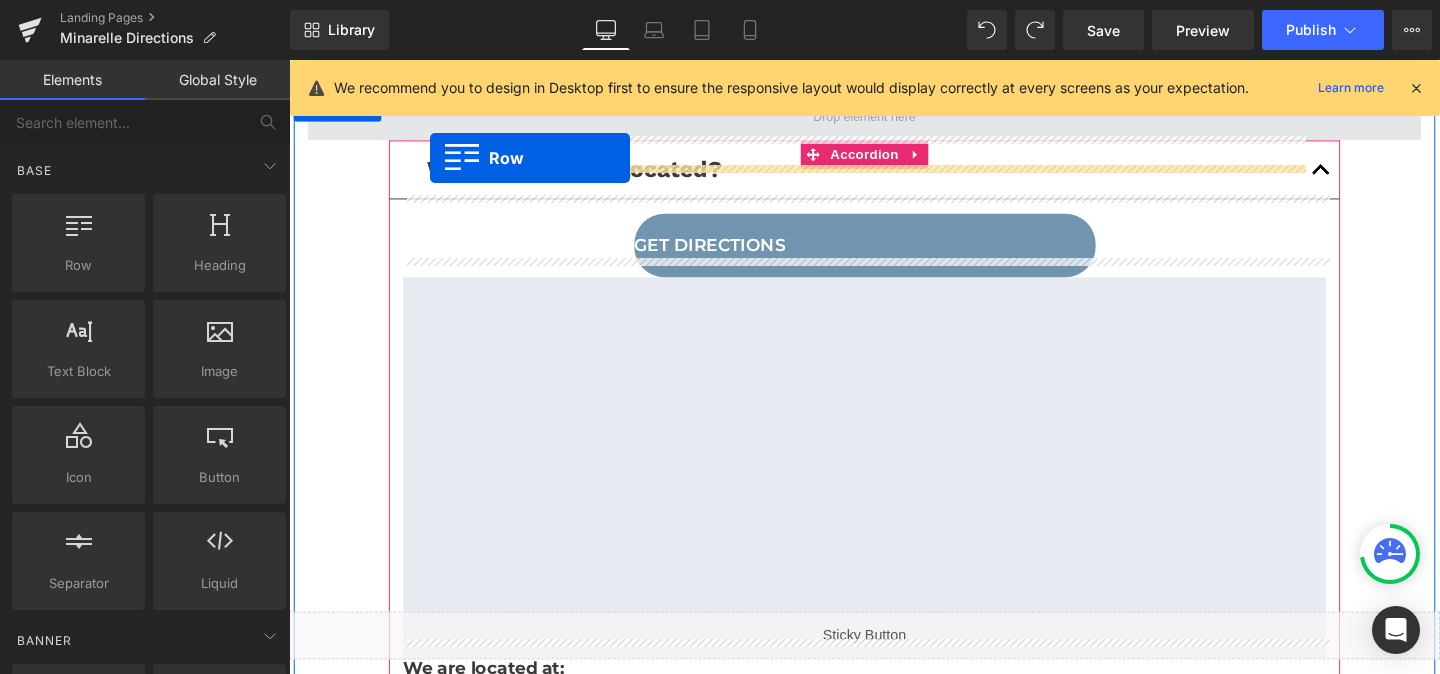 scroll, scrollTop: 625, scrollLeft: 0, axis: vertical 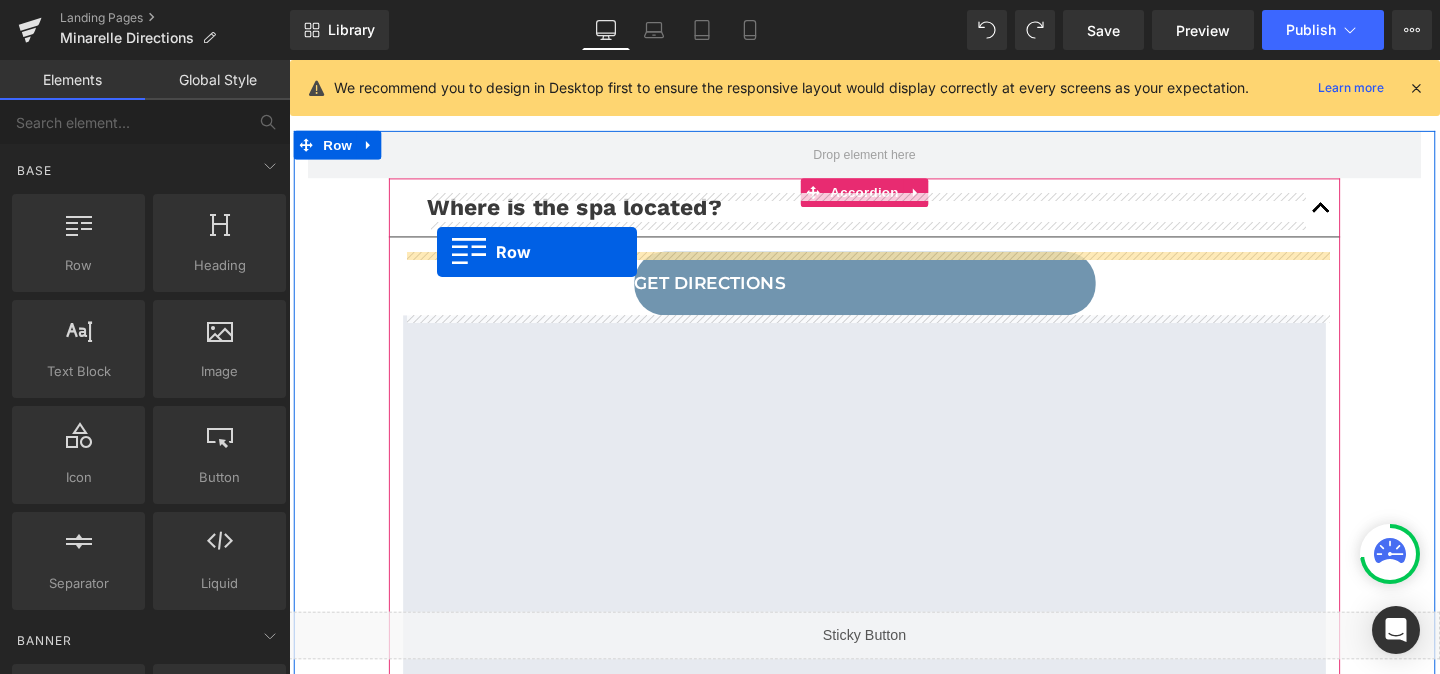 drag, startPoint x: 361, startPoint y: 277, endPoint x: 445, endPoint y: 261, distance: 85.51023 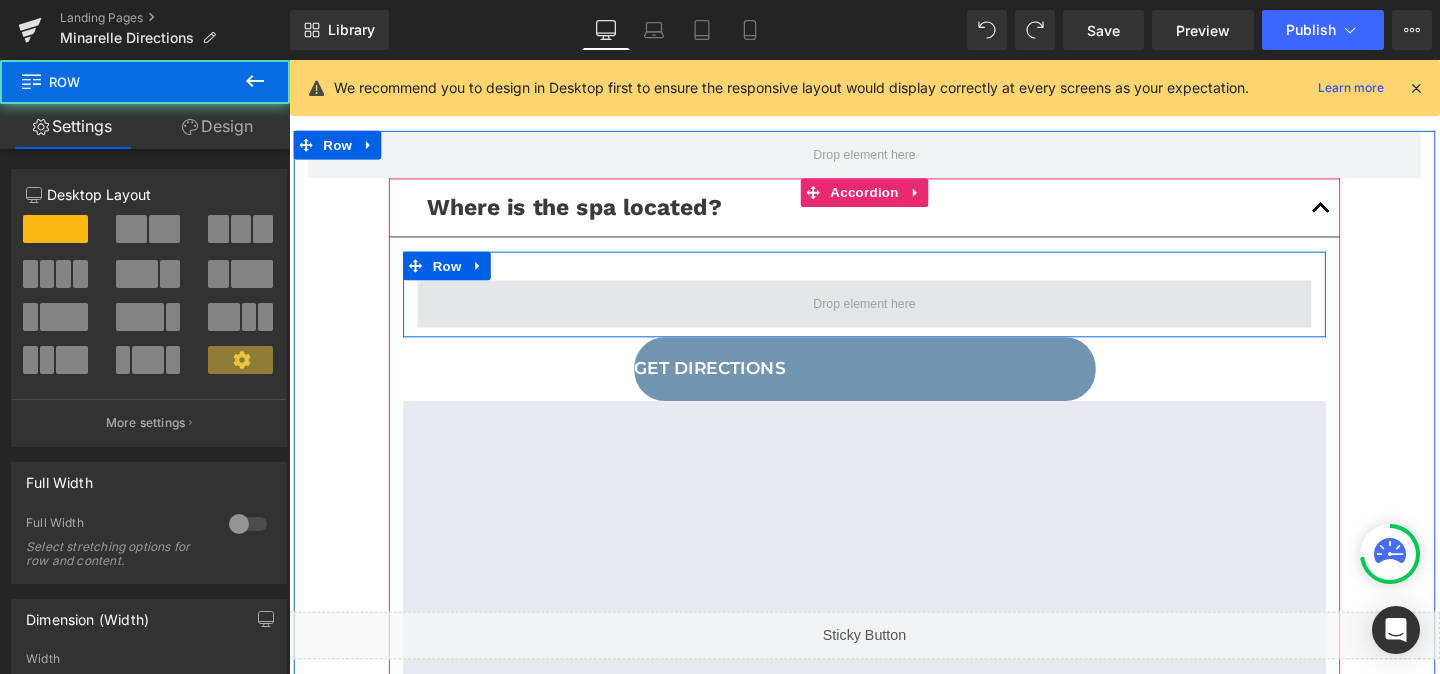 click at bounding box center [894, 317] 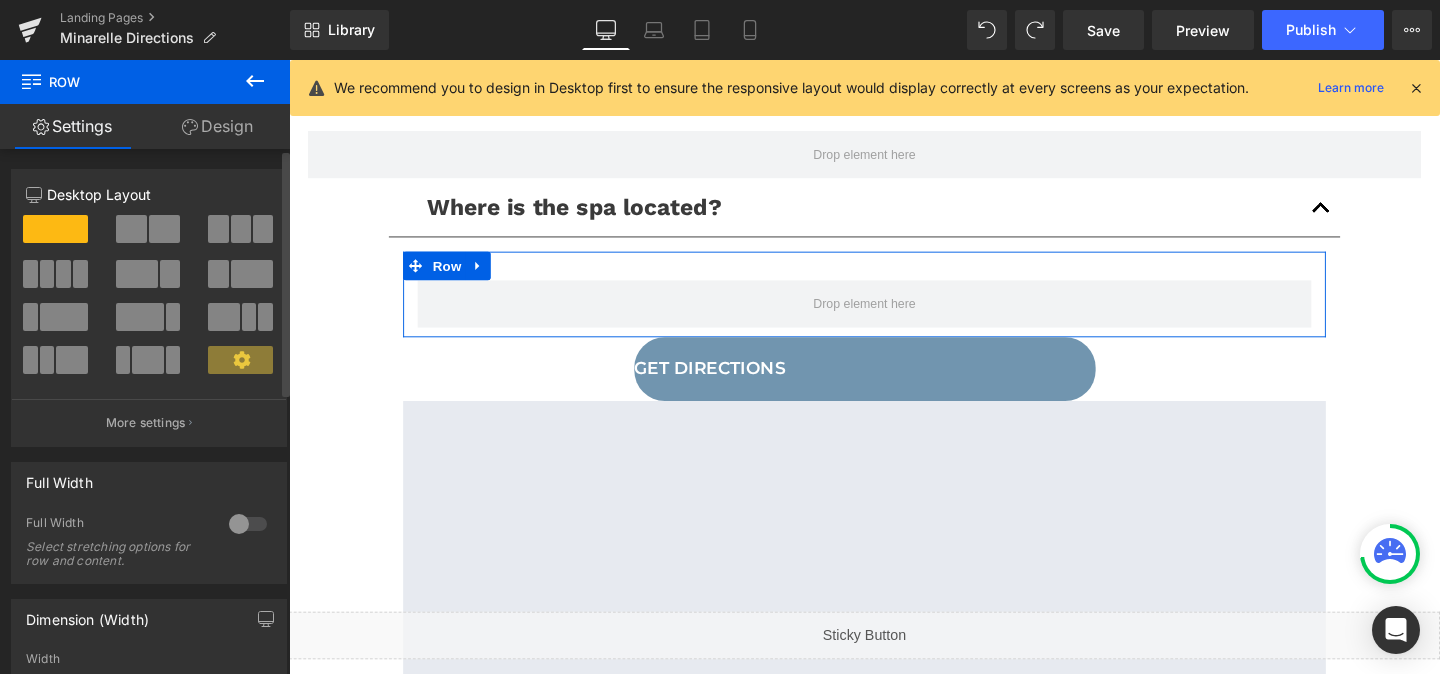 click at bounding box center [137, 274] 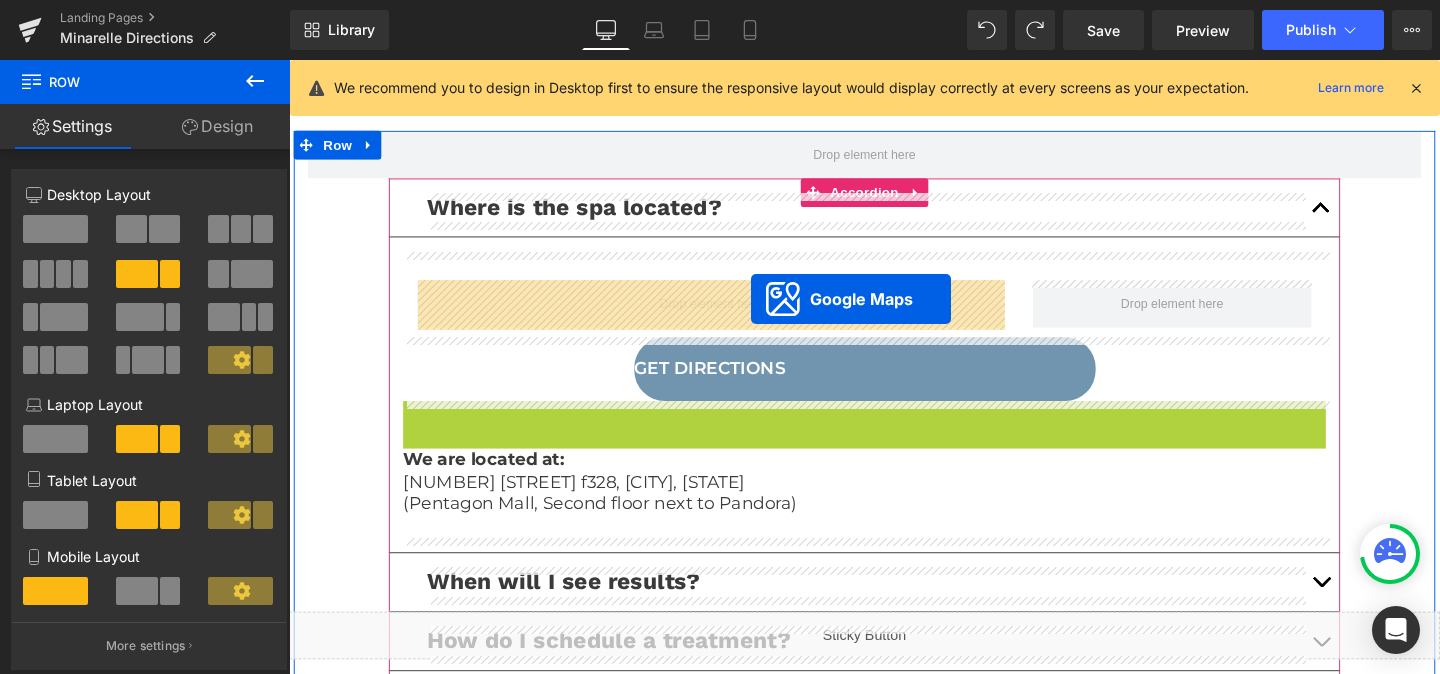 drag, startPoint x: 827, startPoint y: 457, endPoint x: 775, endPoint y: 311, distance: 154.98387 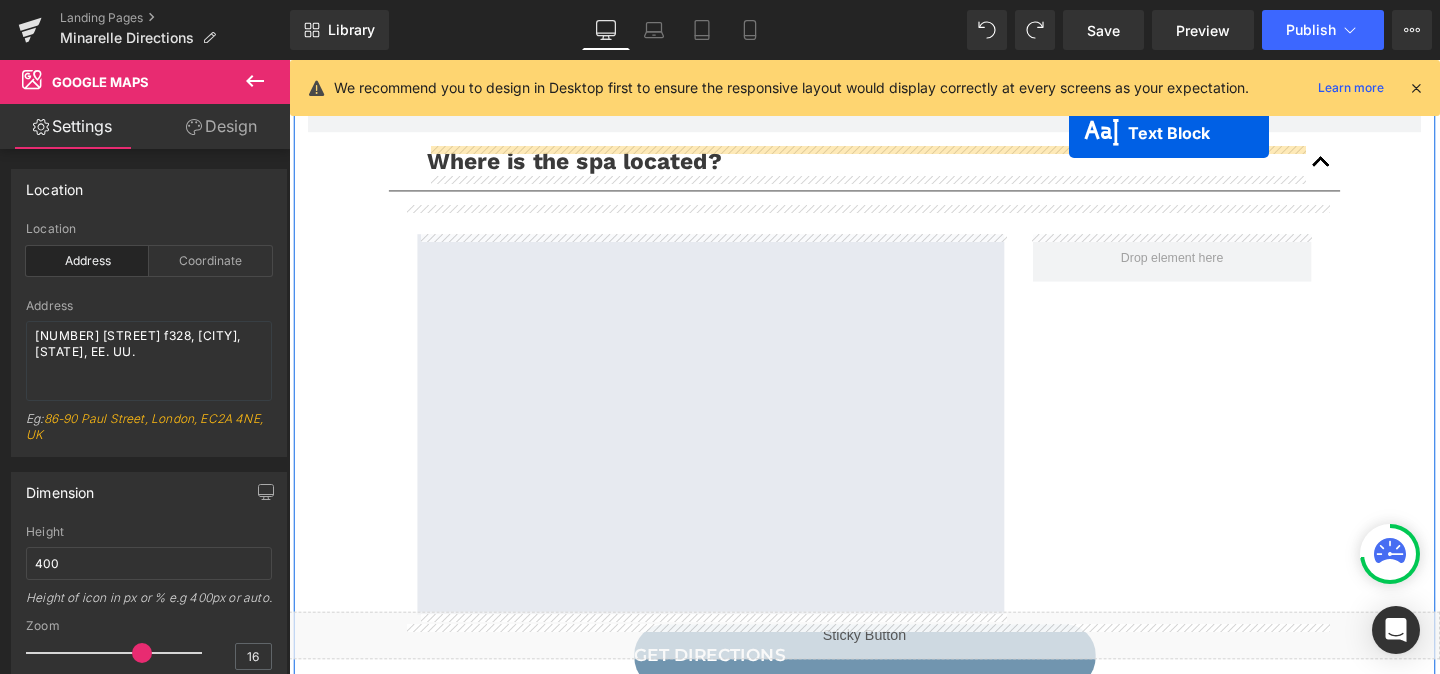 scroll, scrollTop: 614, scrollLeft: 0, axis: vertical 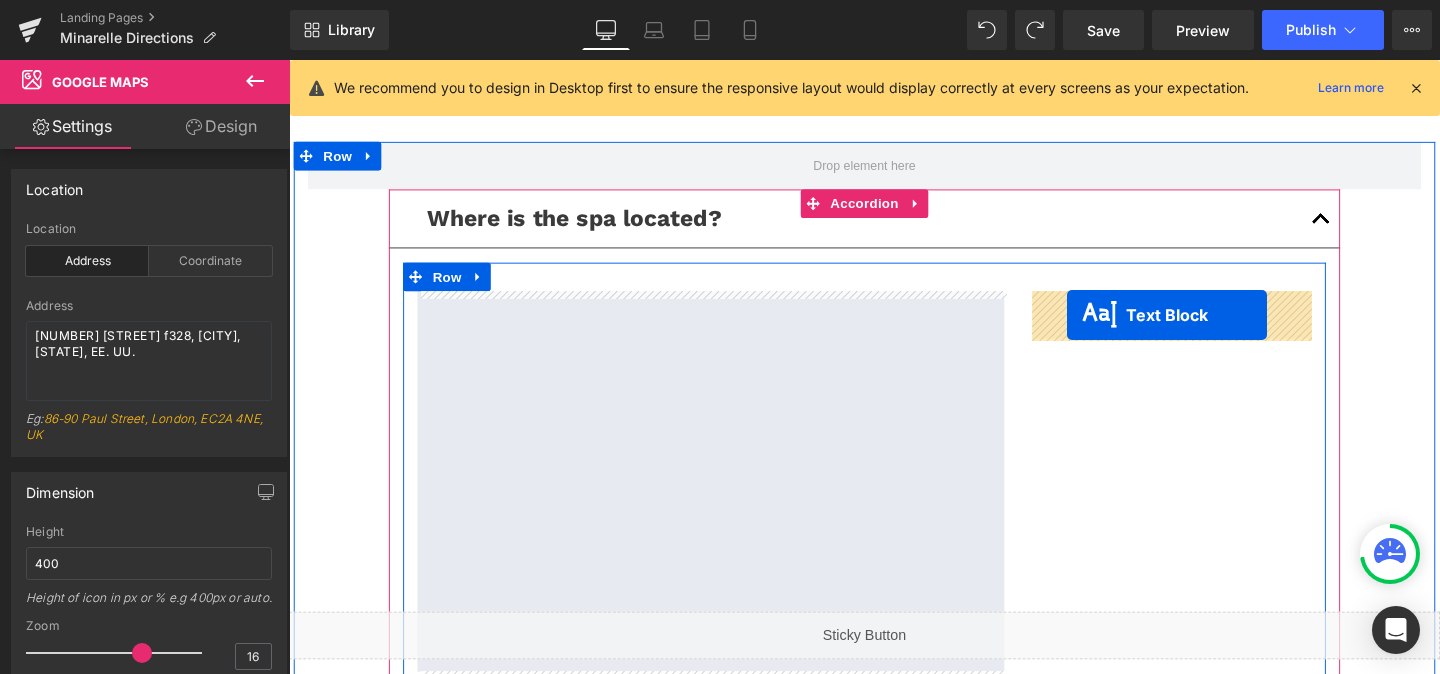 drag, startPoint x: 839, startPoint y: 590, endPoint x: 1107, endPoint y: 328, distance: 374.79062 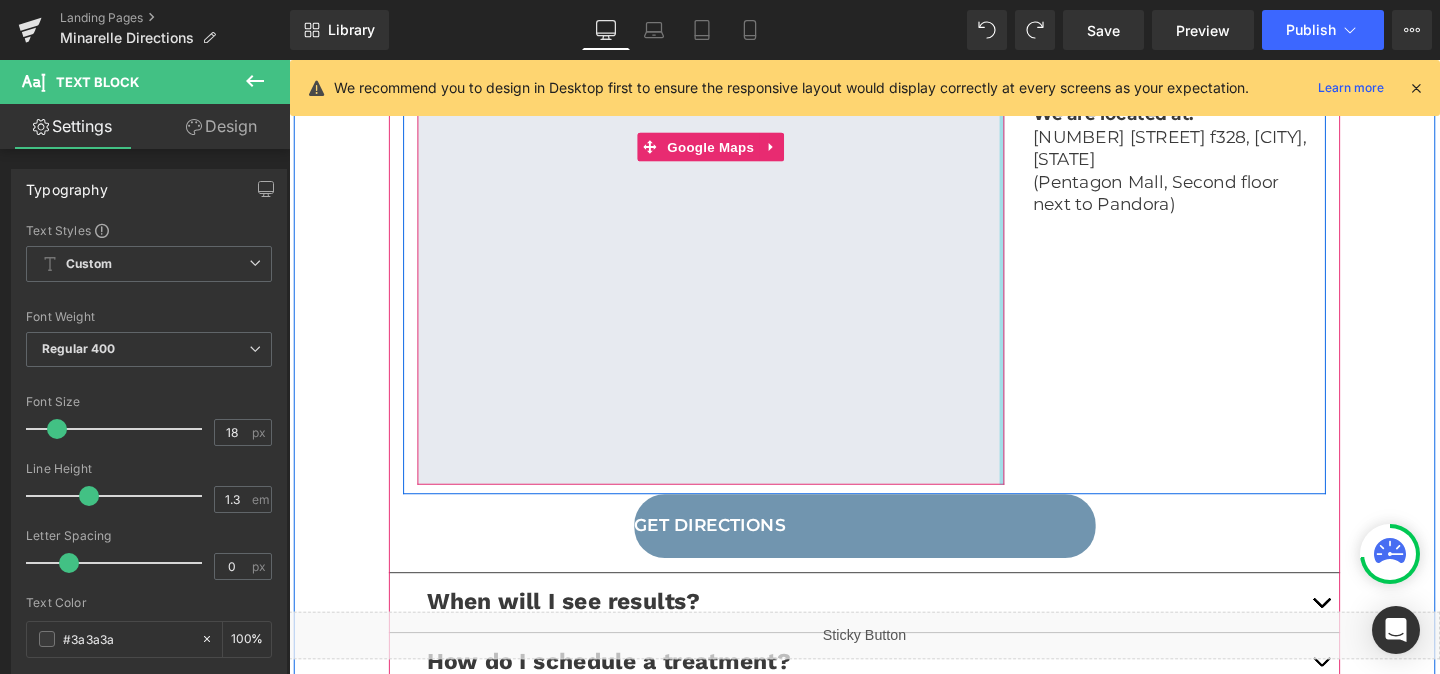 scroll, scrollTop: 815, scrollLeft: 0, axis: vertical 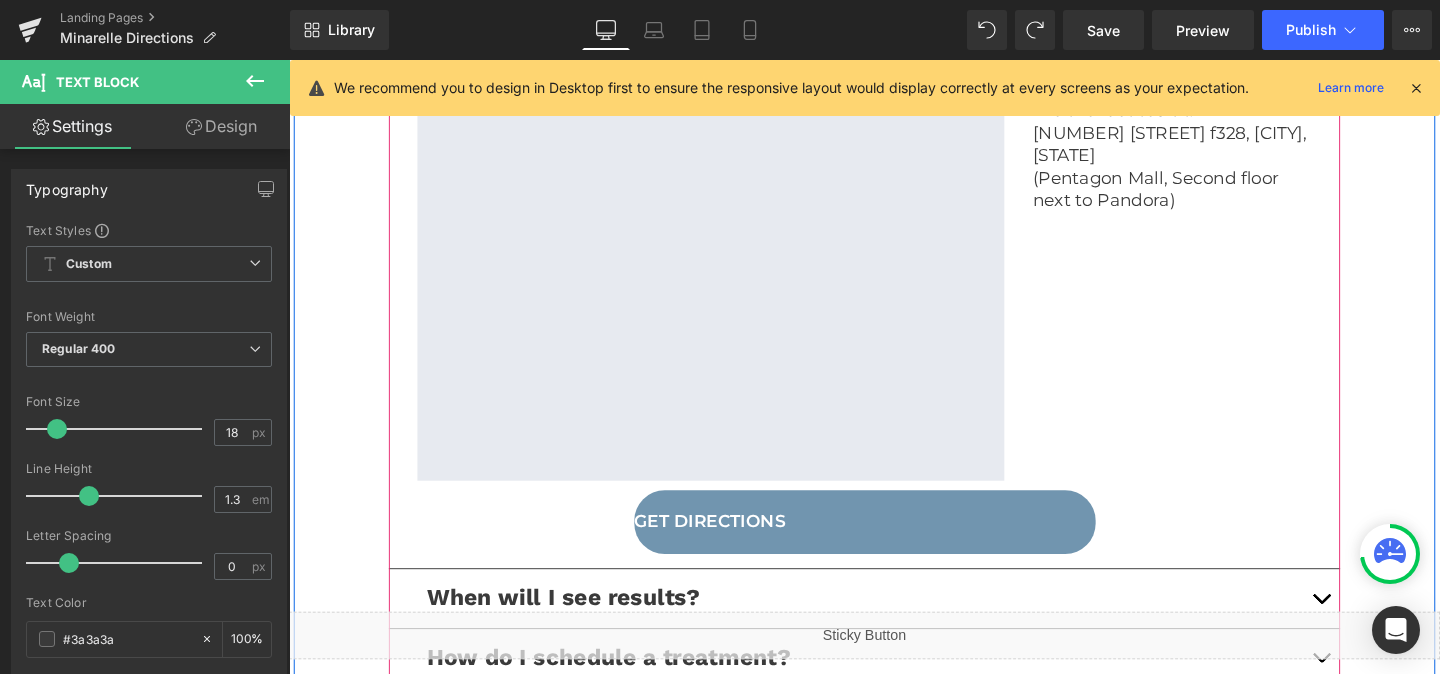 click on "Get Directions" at bounding box center (894, 545) 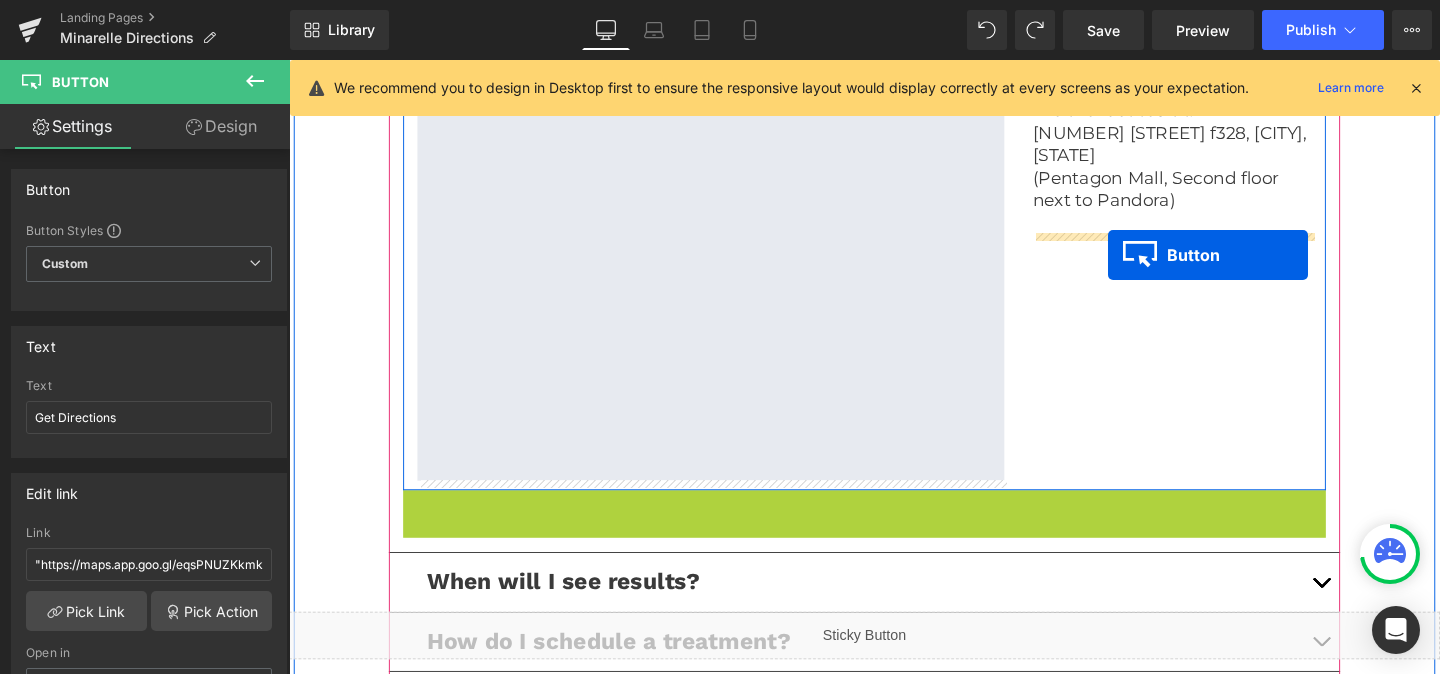 drag, startPoint x: 862, startPoint y: 542, endPoint x: 1150, endPoint y: 265, distance: 399.59103 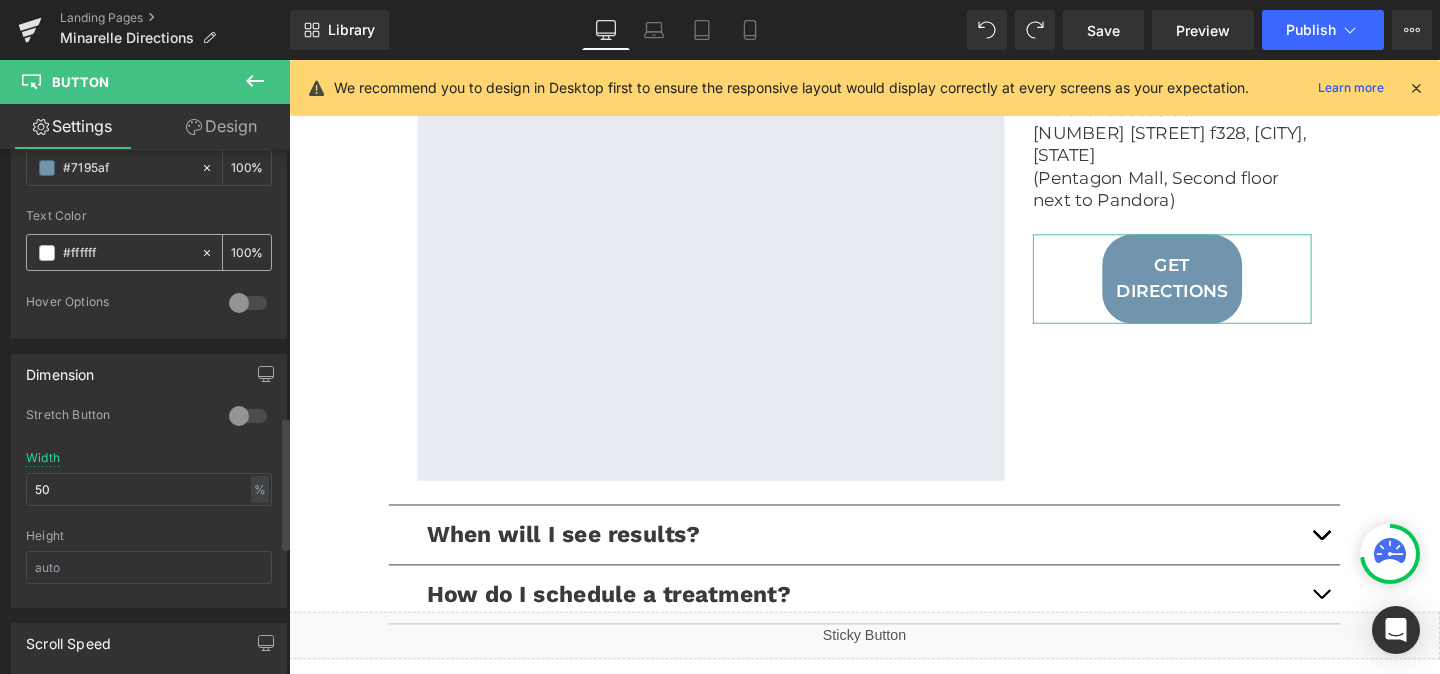 scroll, scrollTop: 1062, scrollLeft: 0, axis: vertical 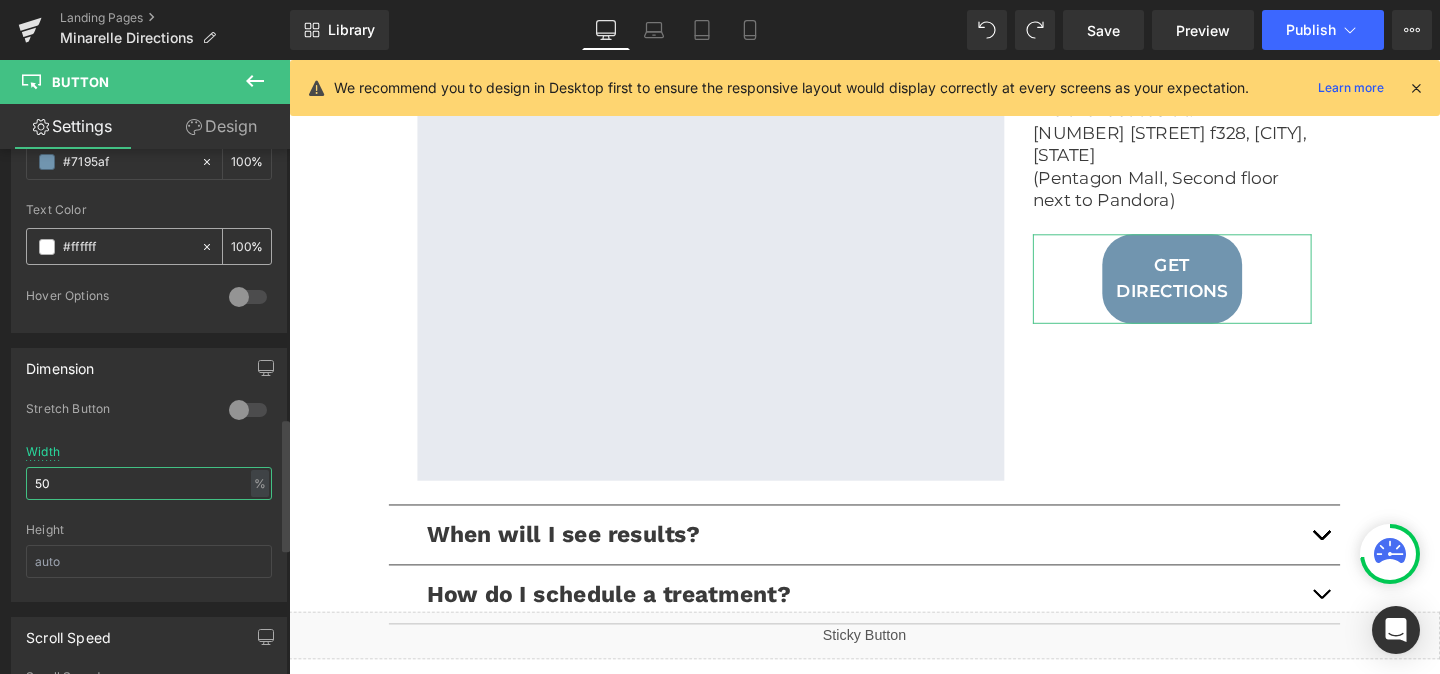 click on "50" at bounding box center (149, 483) 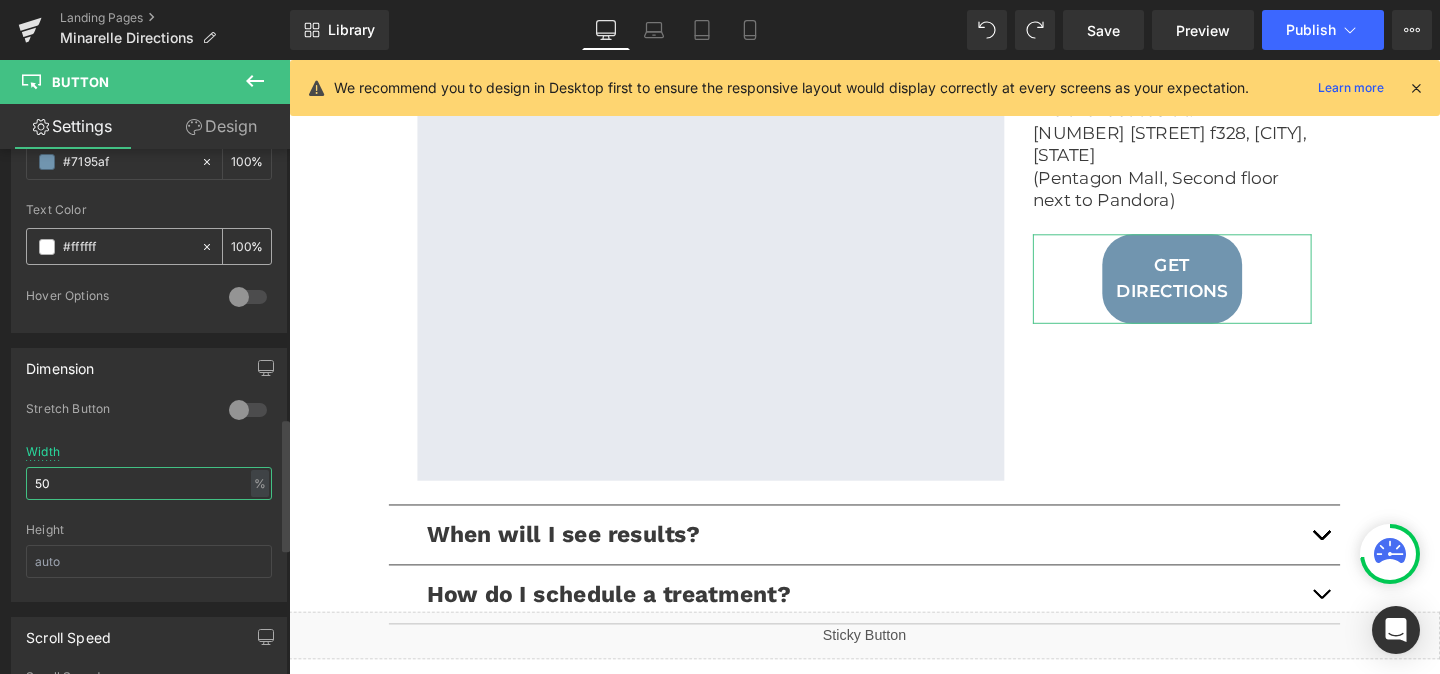 click on "50" at bounding box center [149, 483] 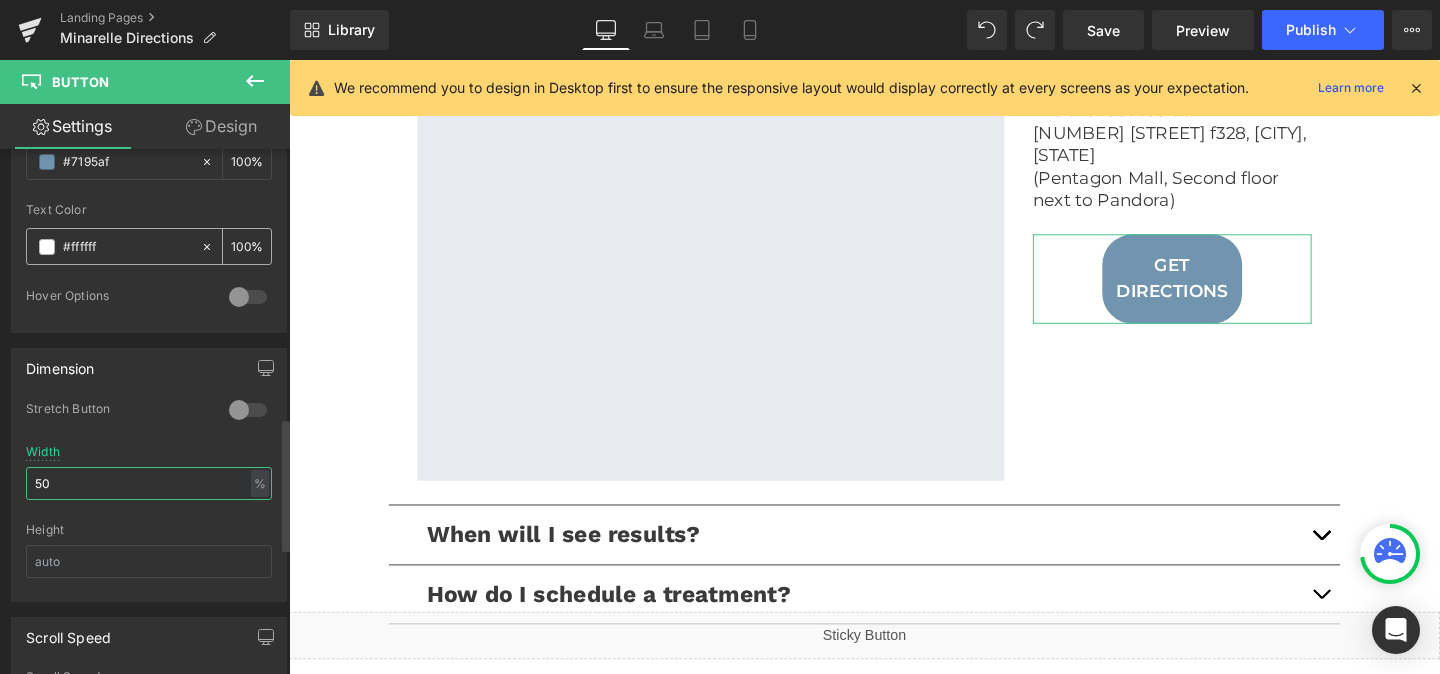 click on "50" at bounding box center (149, 483) 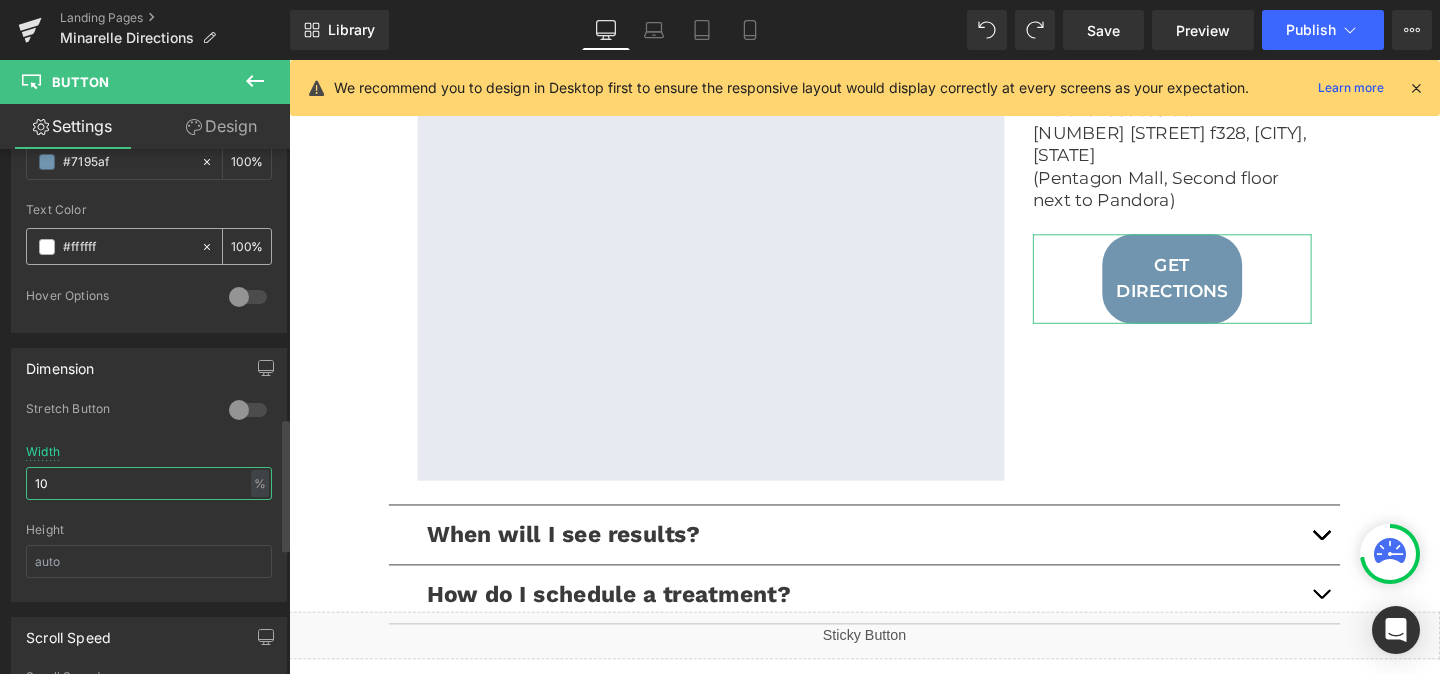 type on "100" 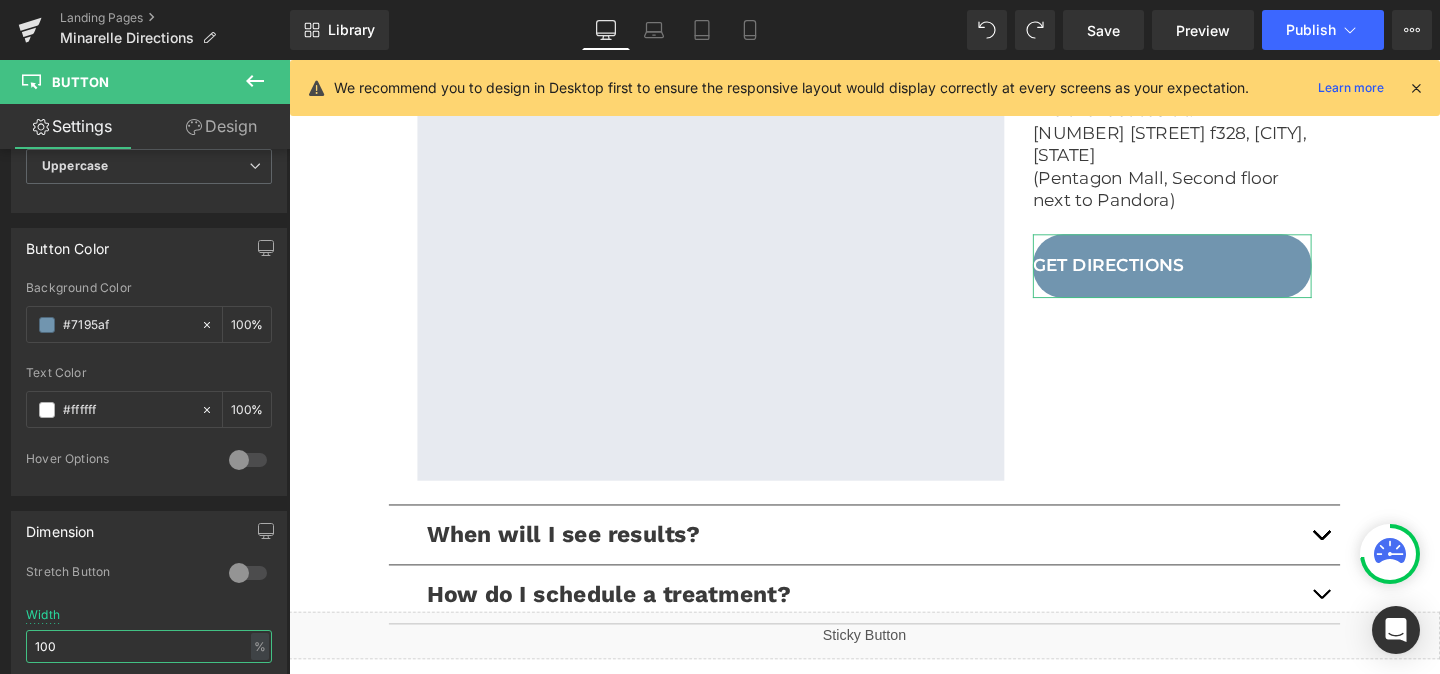 scroll, scrollTop: 840, scrollLeft: 0, axis: vertical 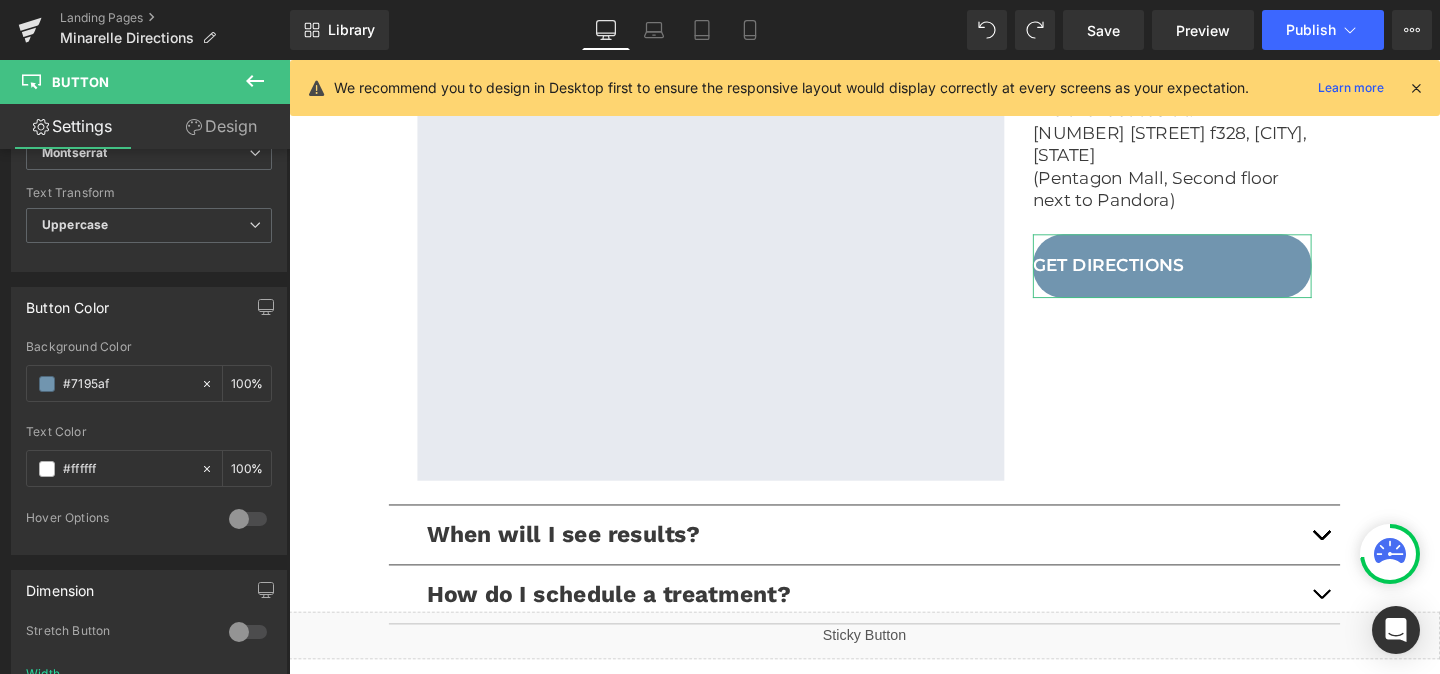 click on "Design" at bounding box center [221, 126] 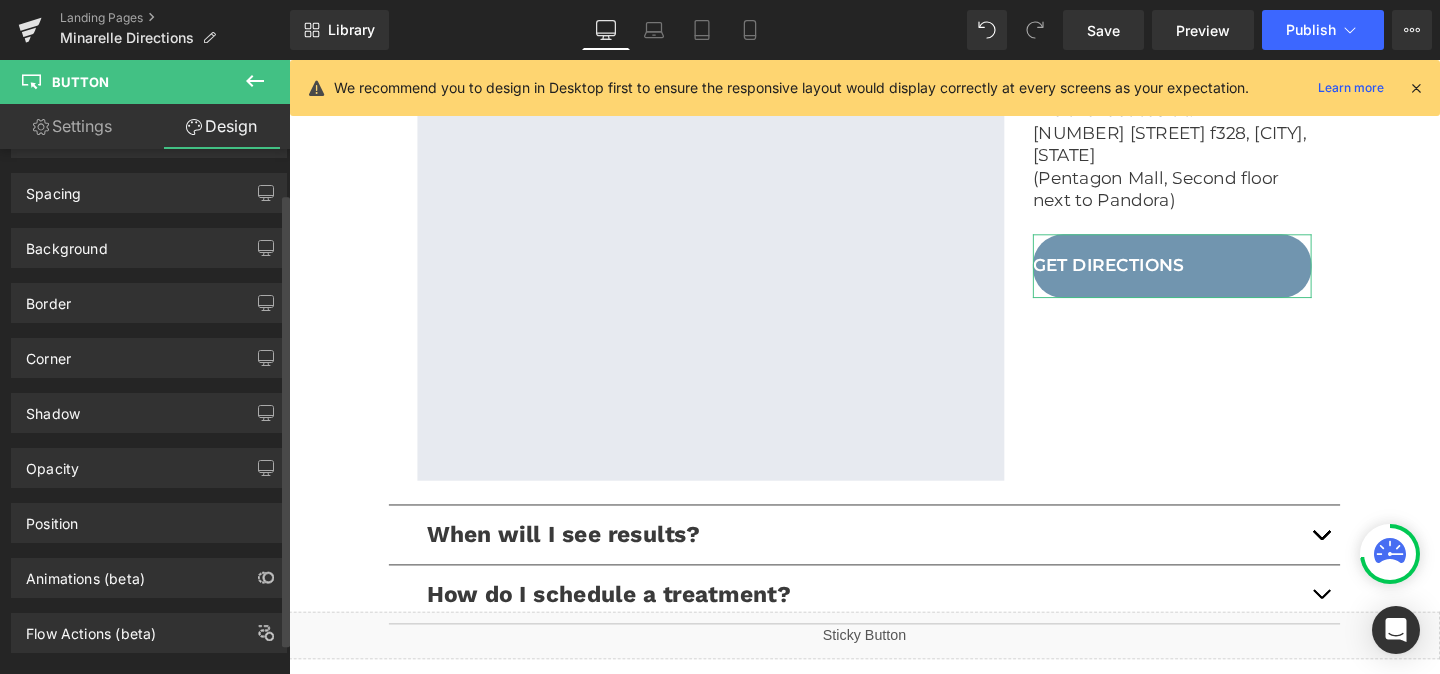 scroll, scrollTop: 0, scrollLeft: 0, axis: both 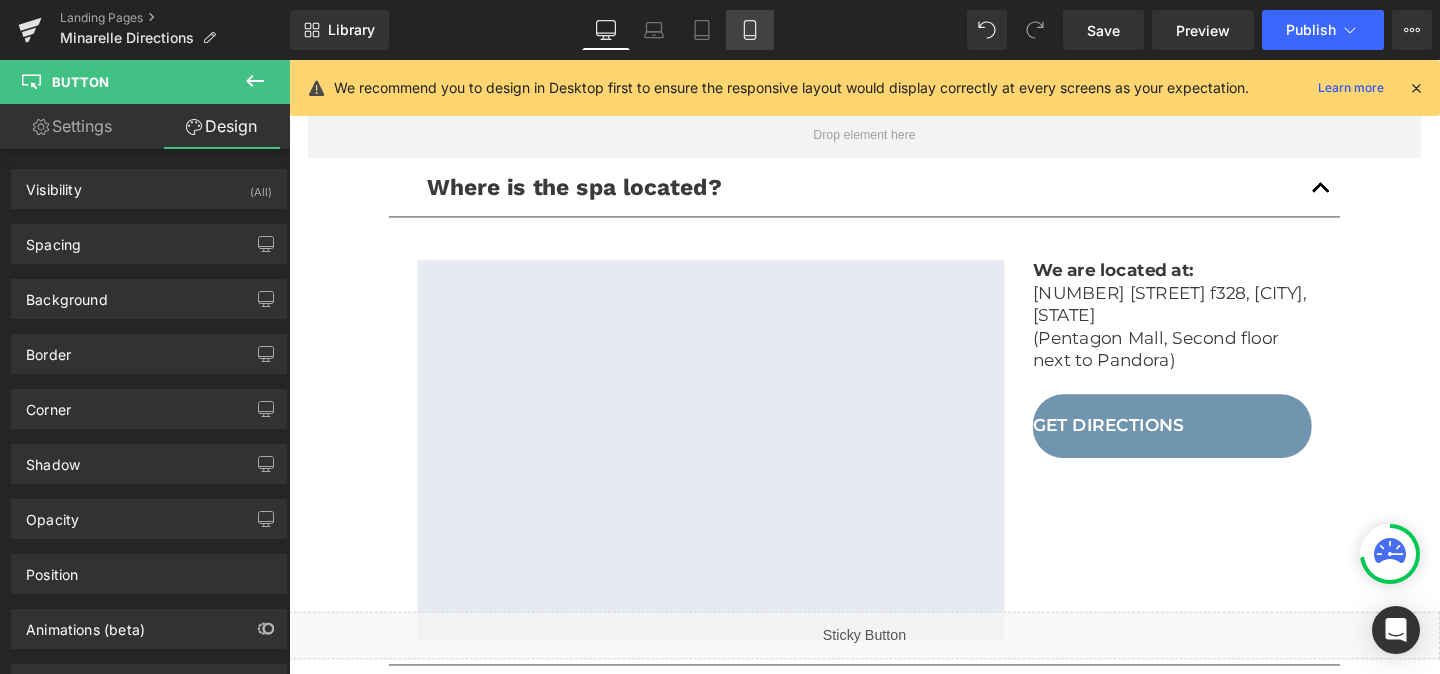 click on "Mobile" at bounding box center [750, 30] 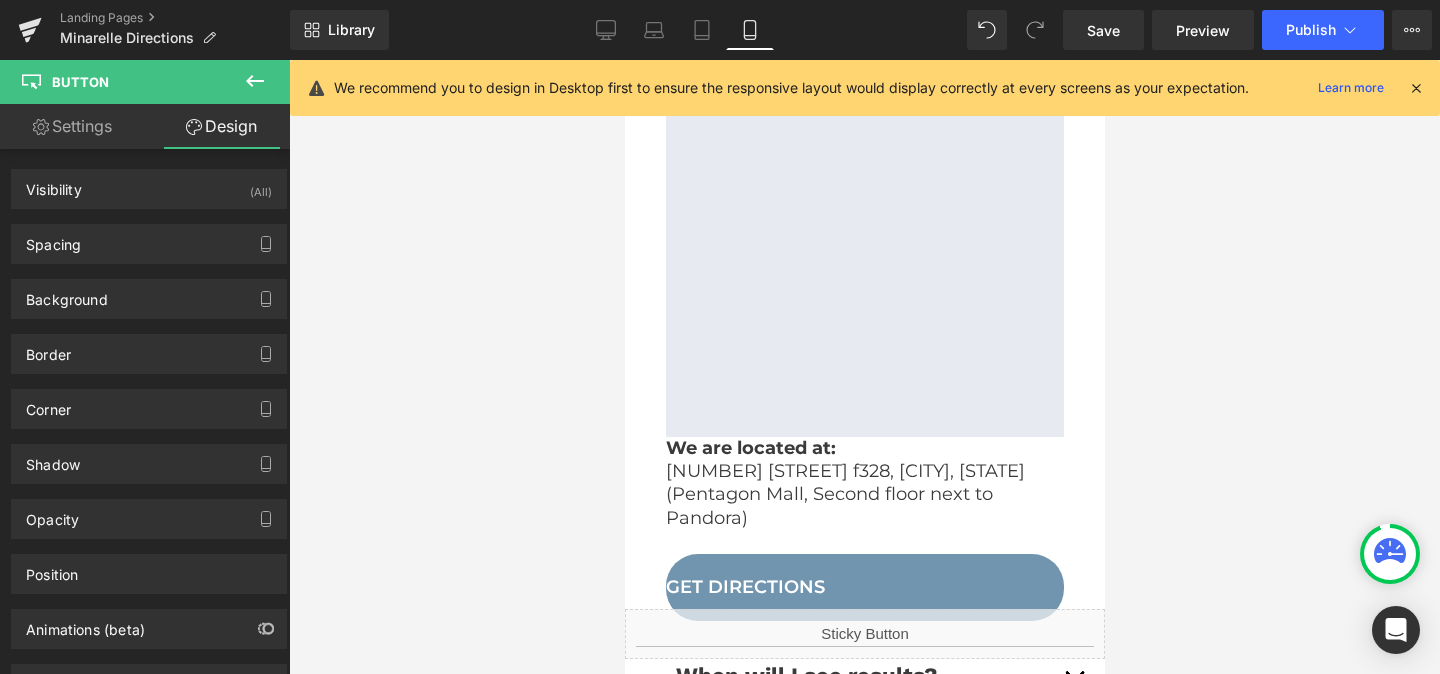 scroll, scrollTop: 931, scrollLeft: 0, axis: vertical 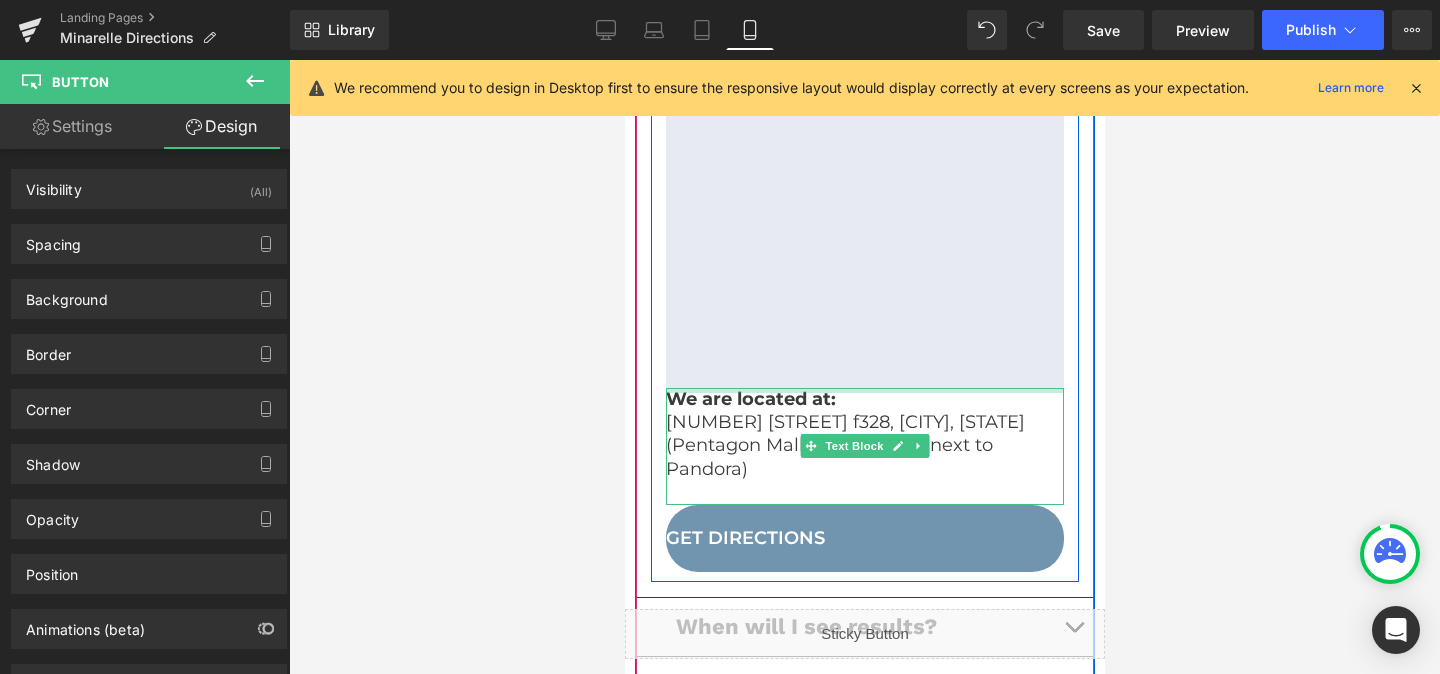 click on "We are located at:" at bounding box center [750, 399] 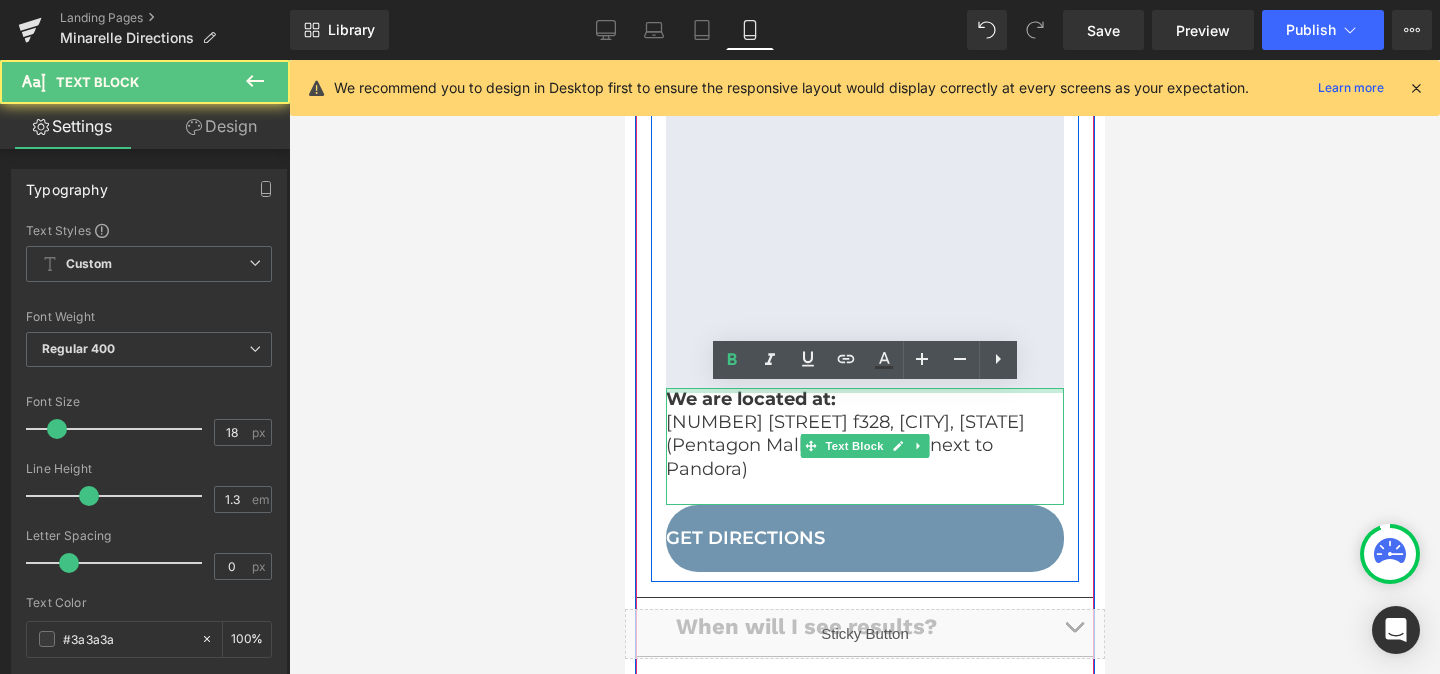 click on "We are located at:" at bounding box center (750, 399) 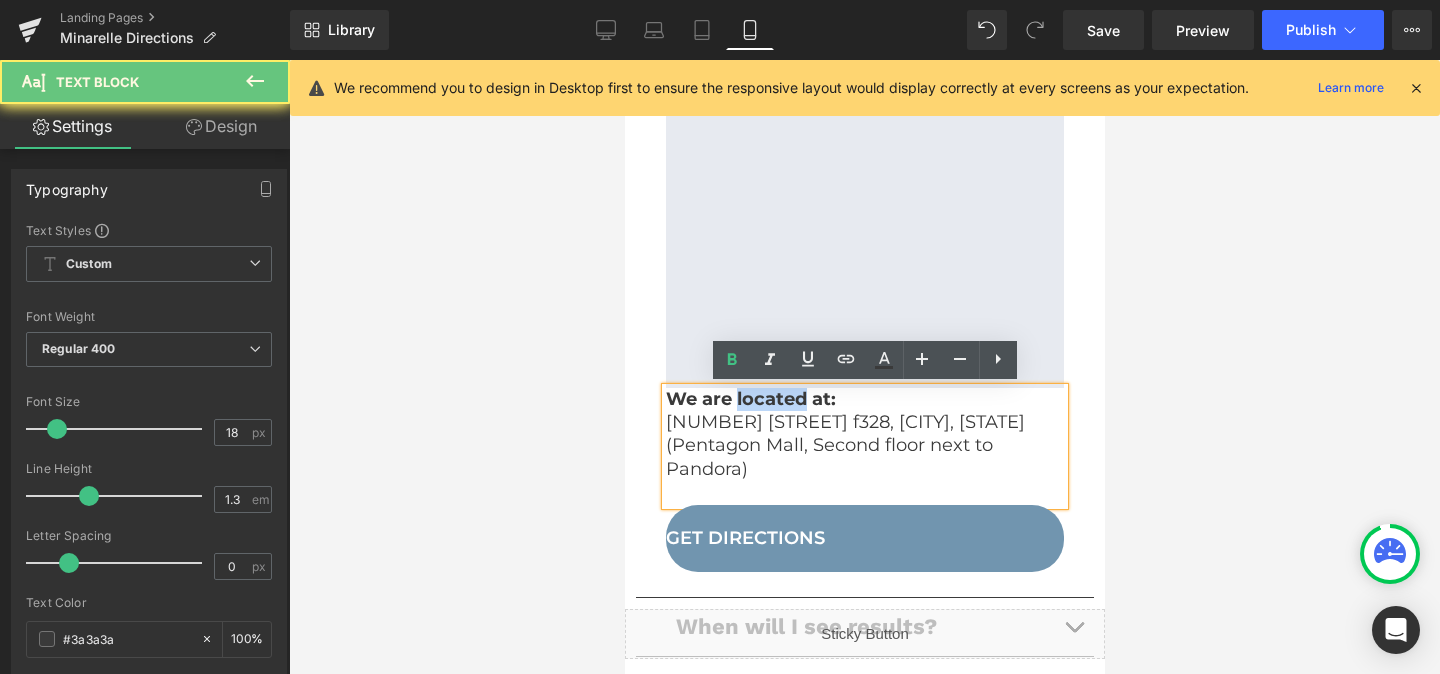 click on "We are located at:" at bounding box center [750, 399] 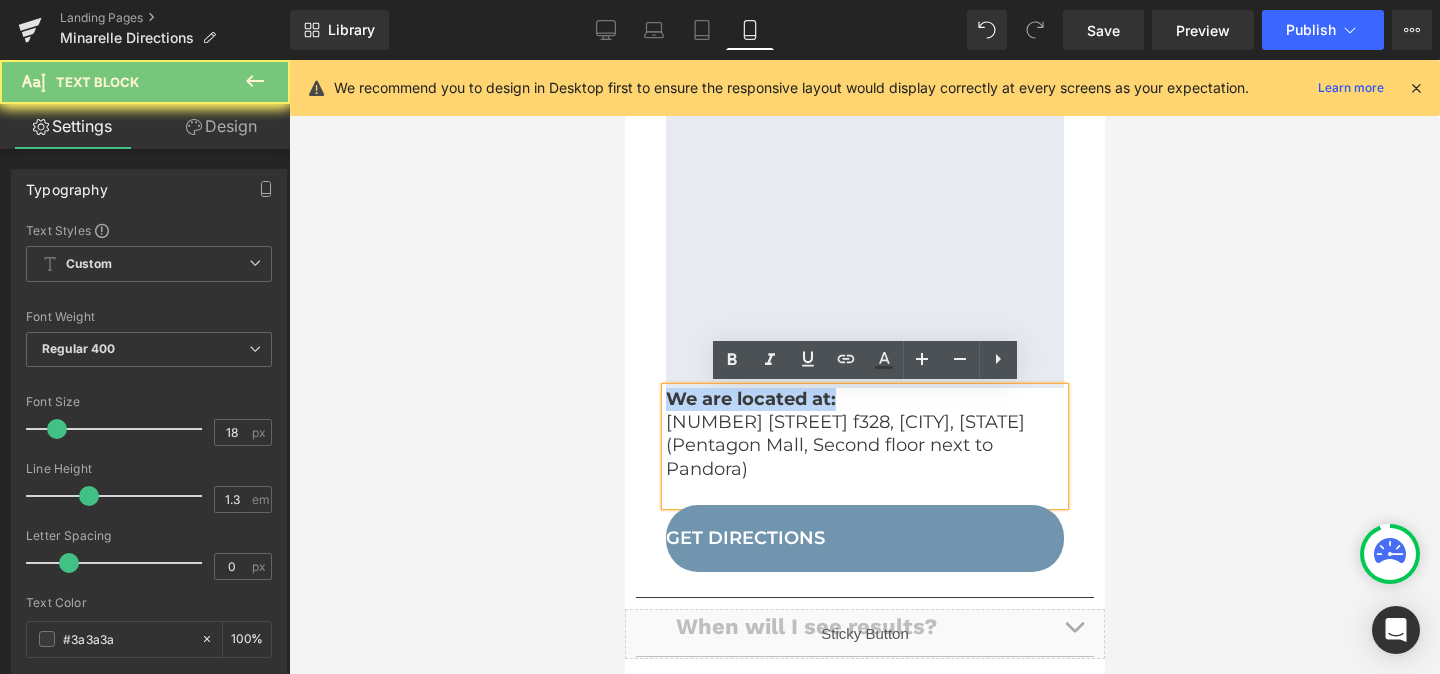 type 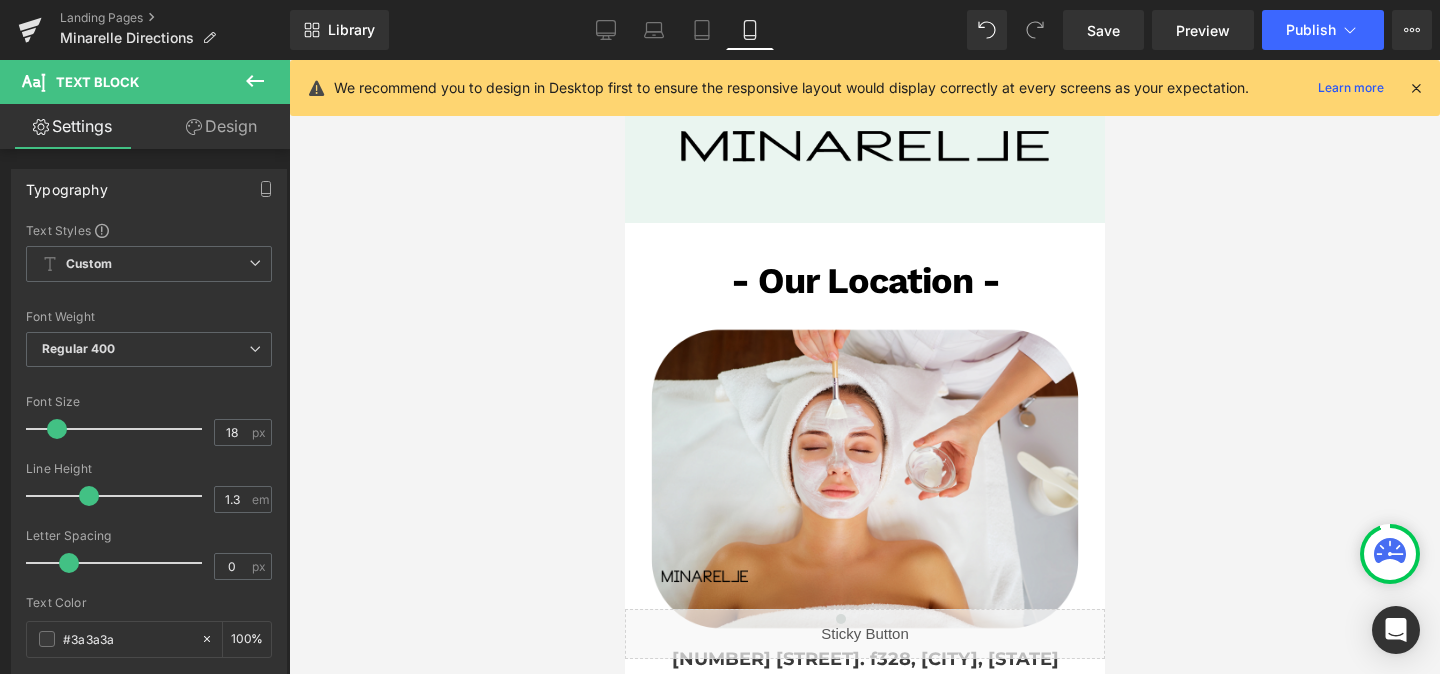 scroll, scrollTop: 0, scrollLeft: 0, axis: both 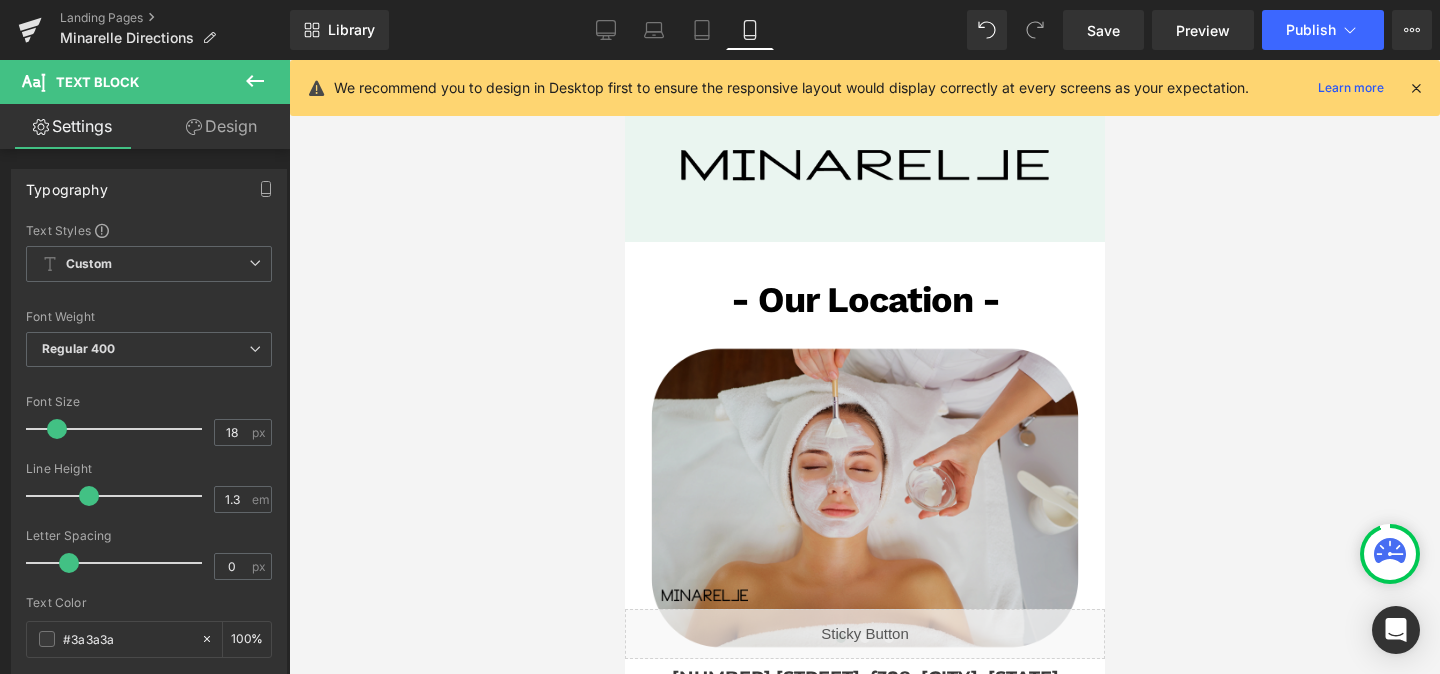 click at bounding box center [864, 498] 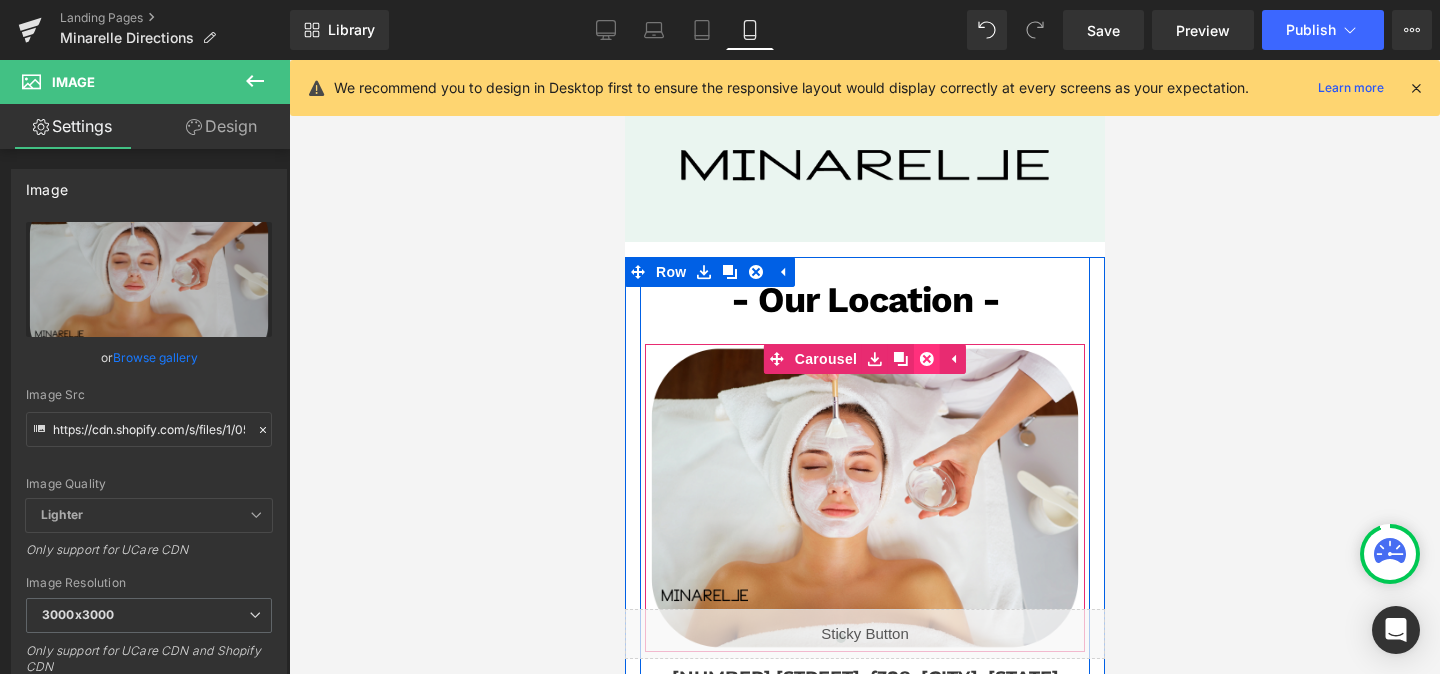 click 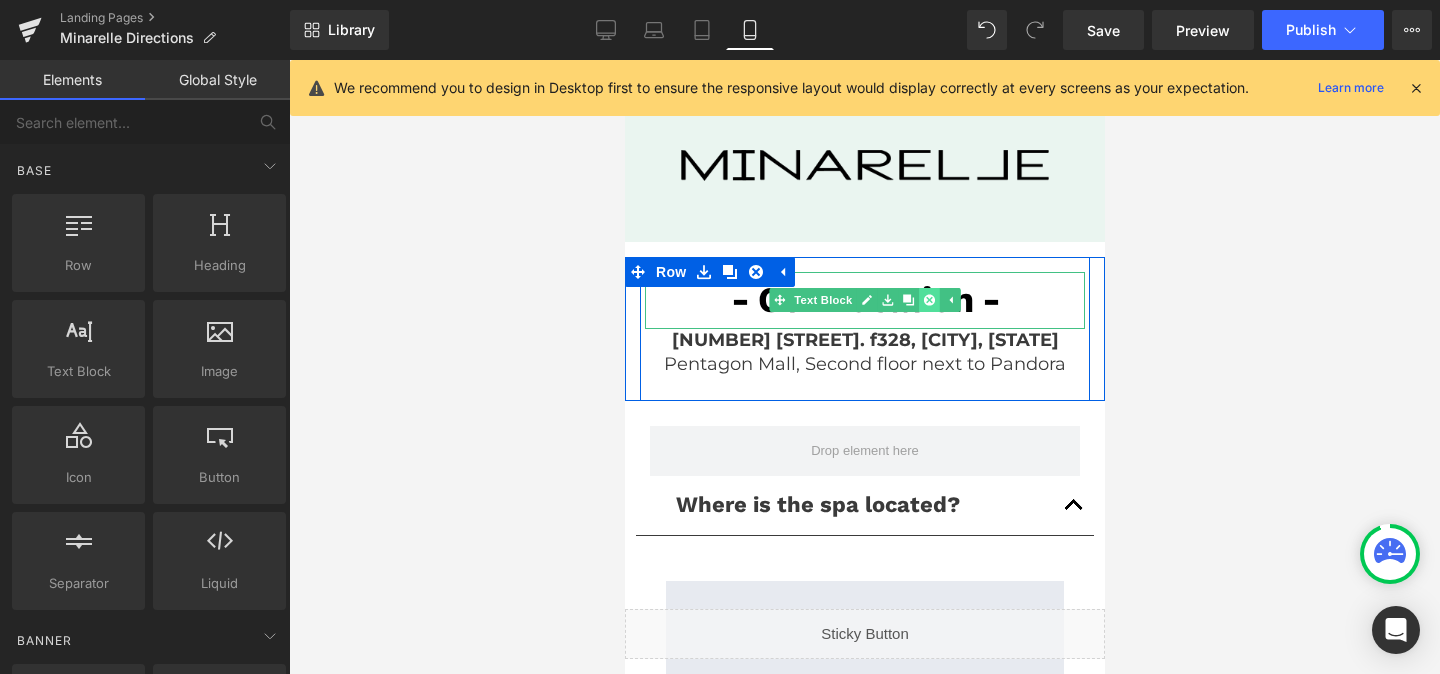 click 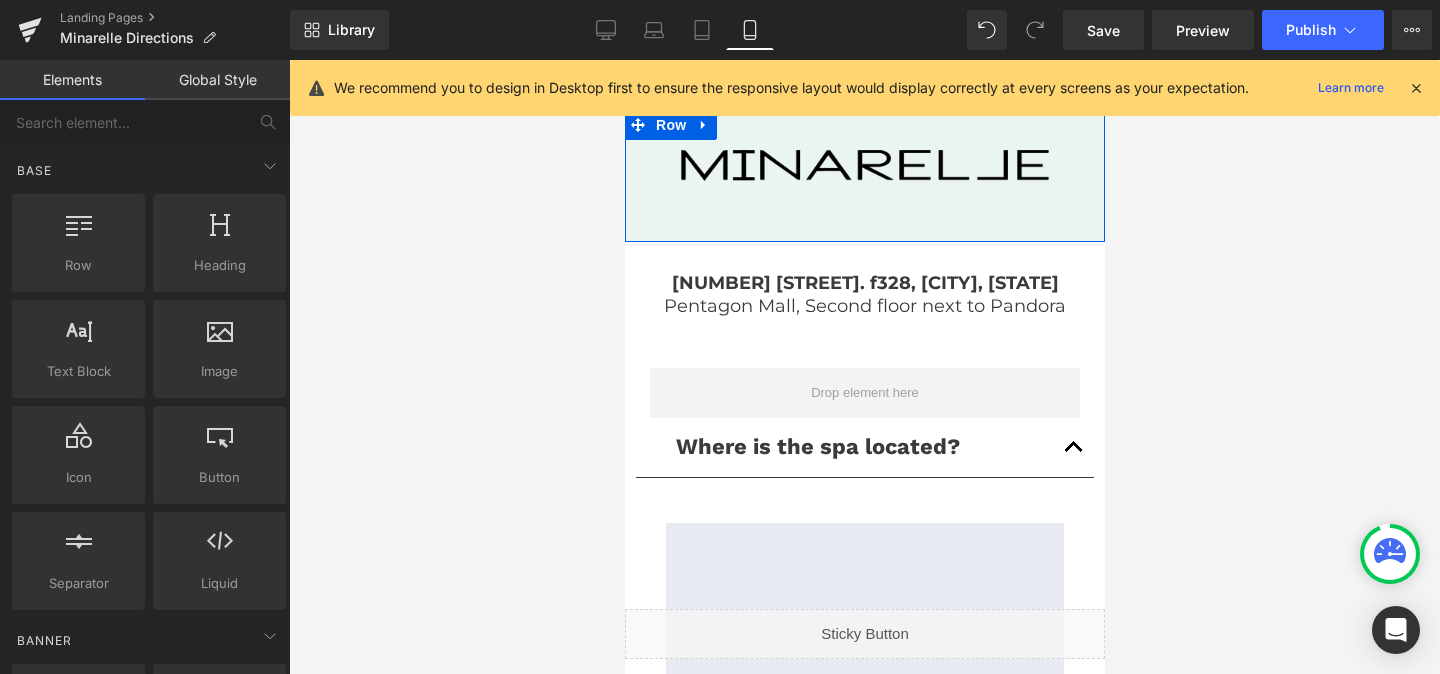 click on "Image         Row         Row   40px" at bounding box center [864, 176] 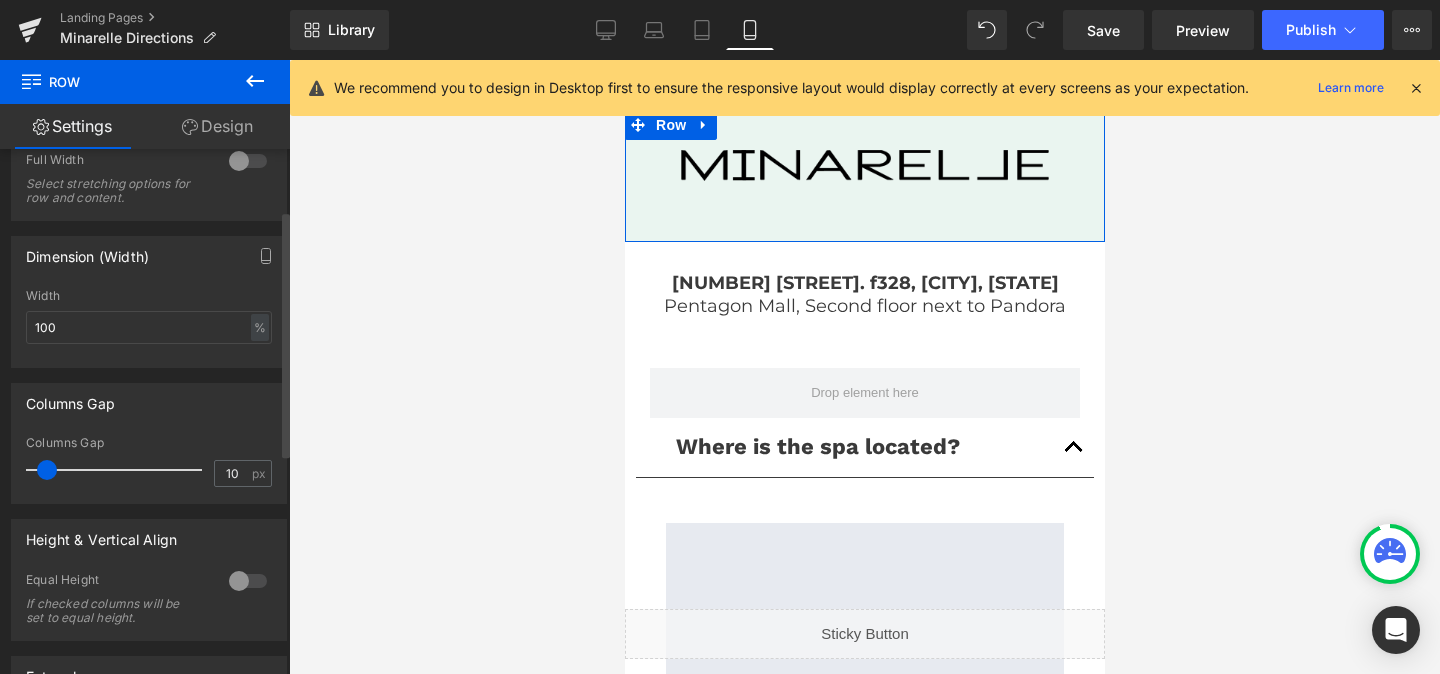 scroll, scrollTop: 598, scrollLeft: 0, axis: vertical 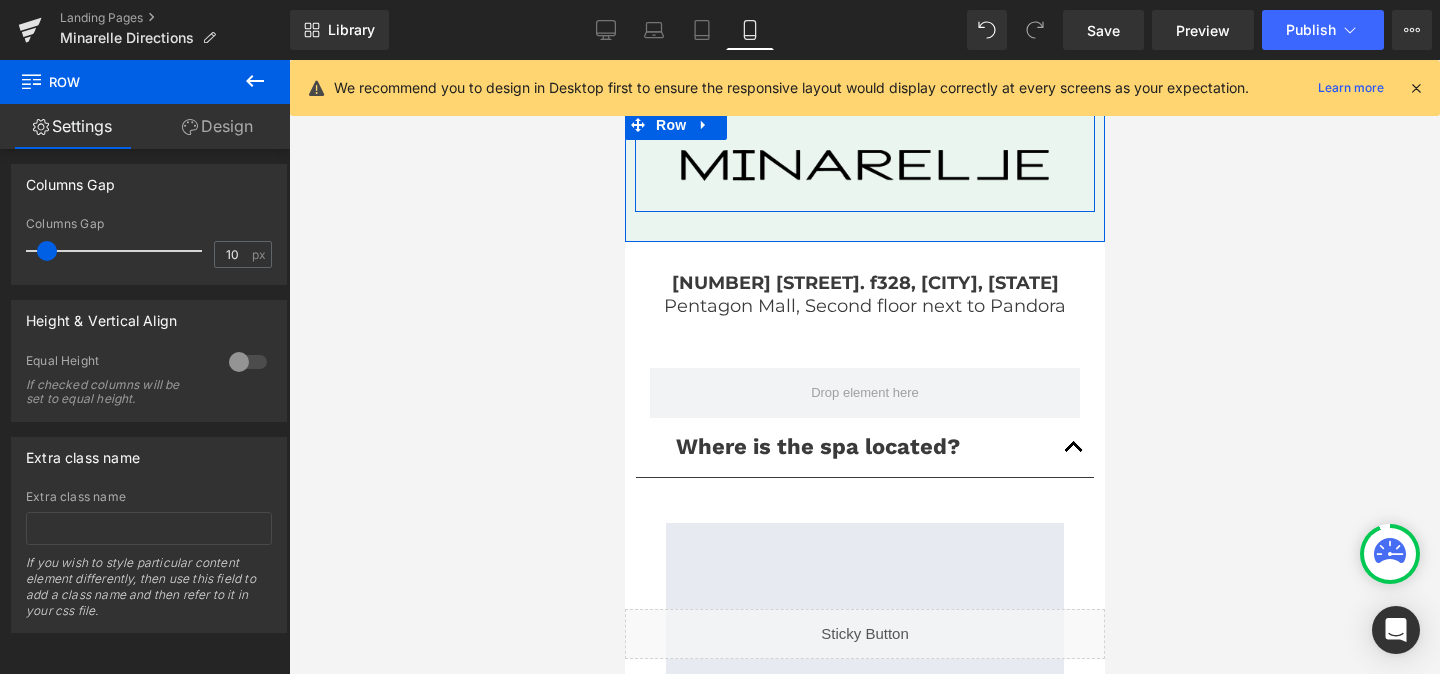 click on "Image" at bounding box center (864, 161) 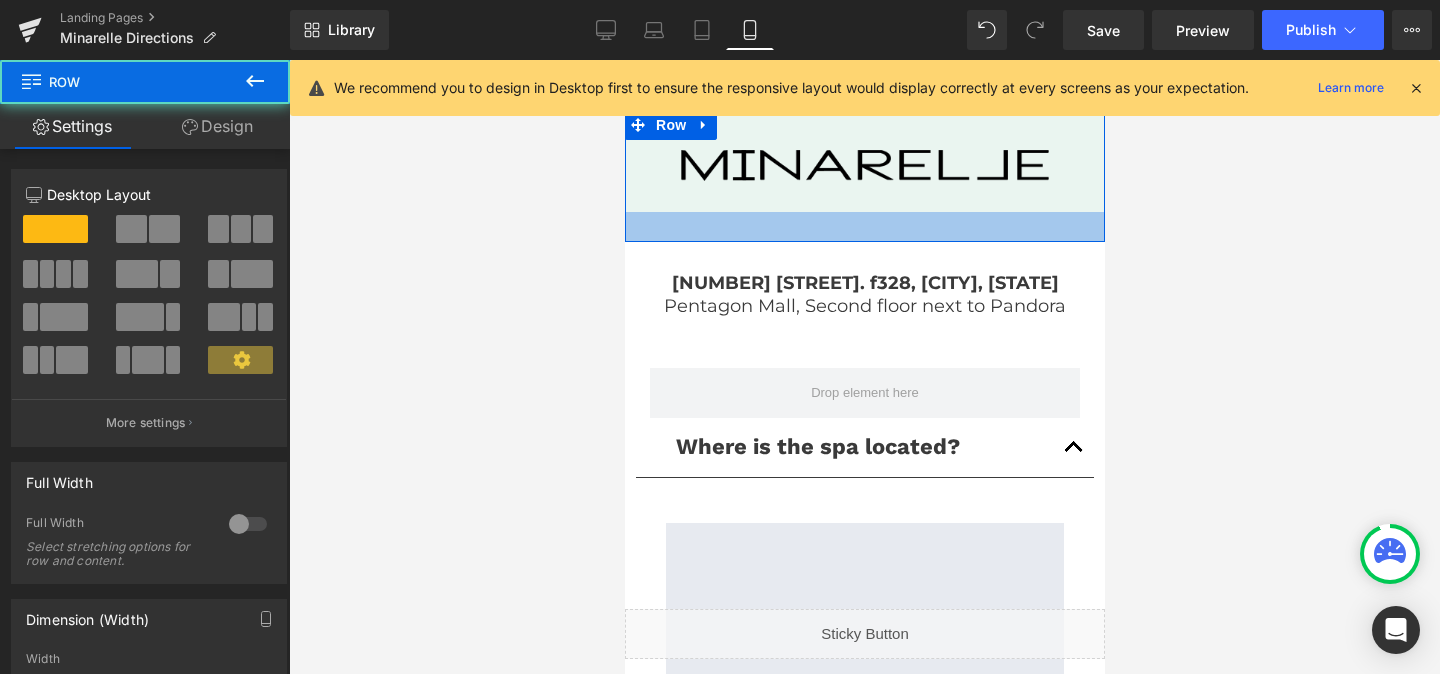 click at bounding box center [864, 227] 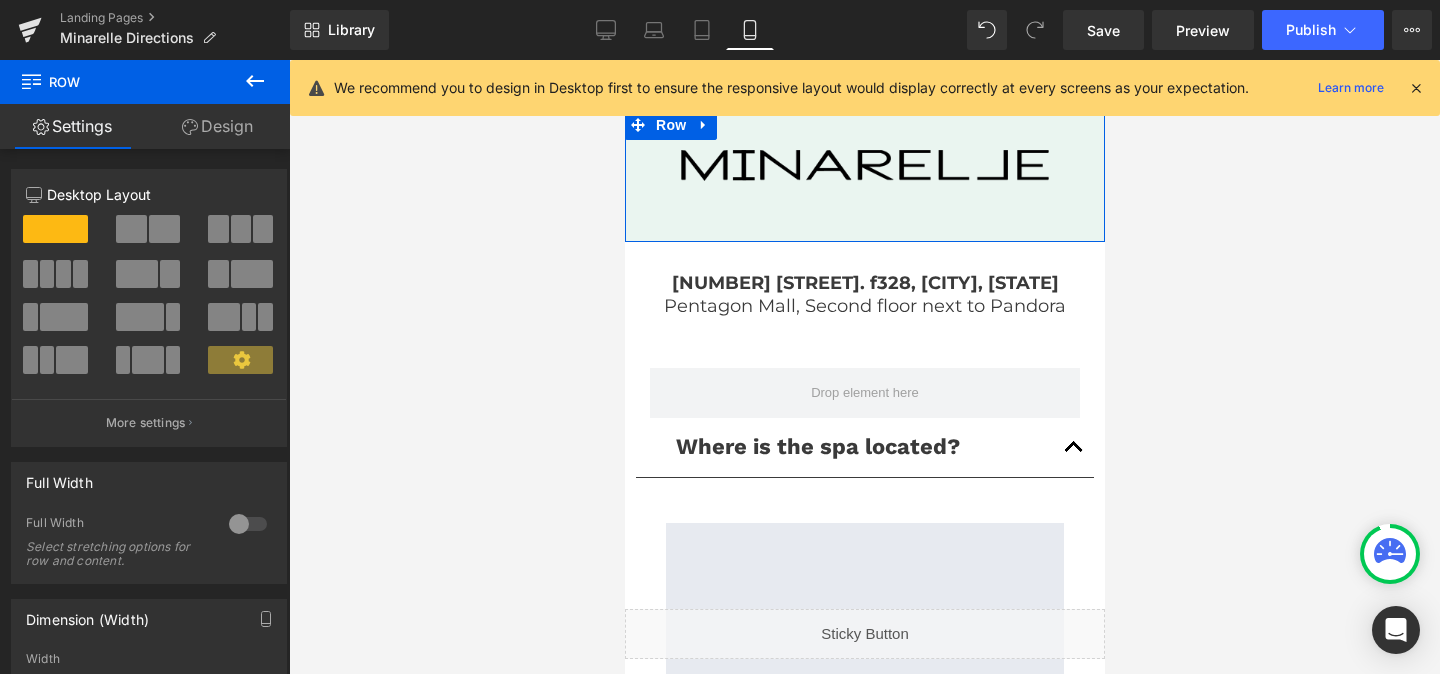 click on "Design" at bounding box center [217, 126] 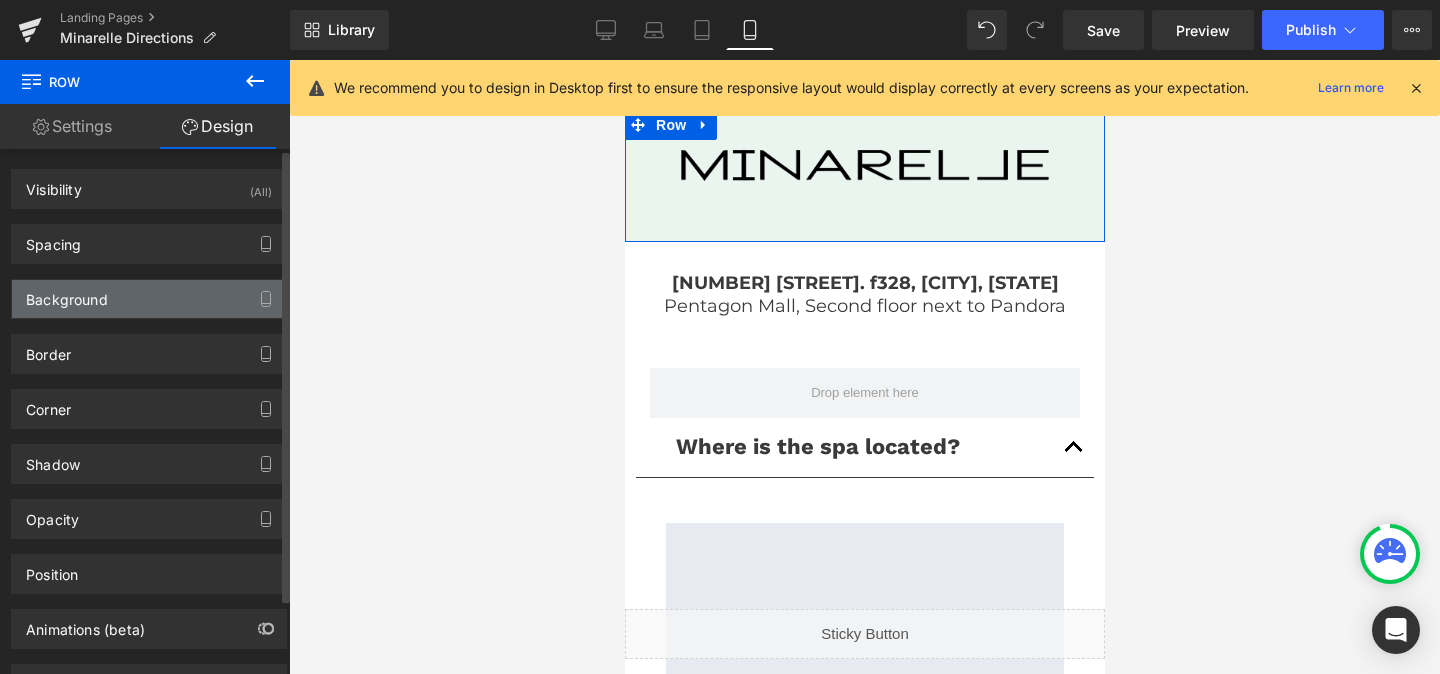 click on "Background" at bounding box center (149, 299) 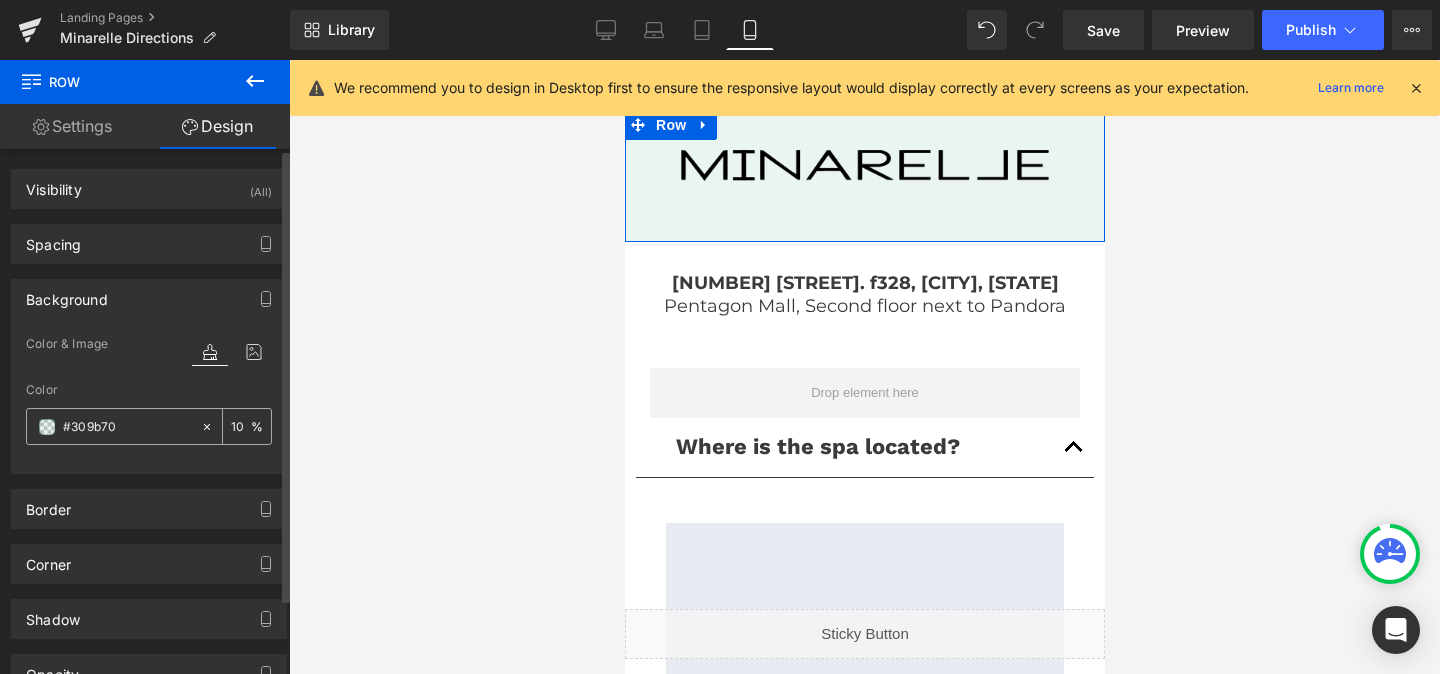 click on "#309b70" at bounding box center (127, 427) 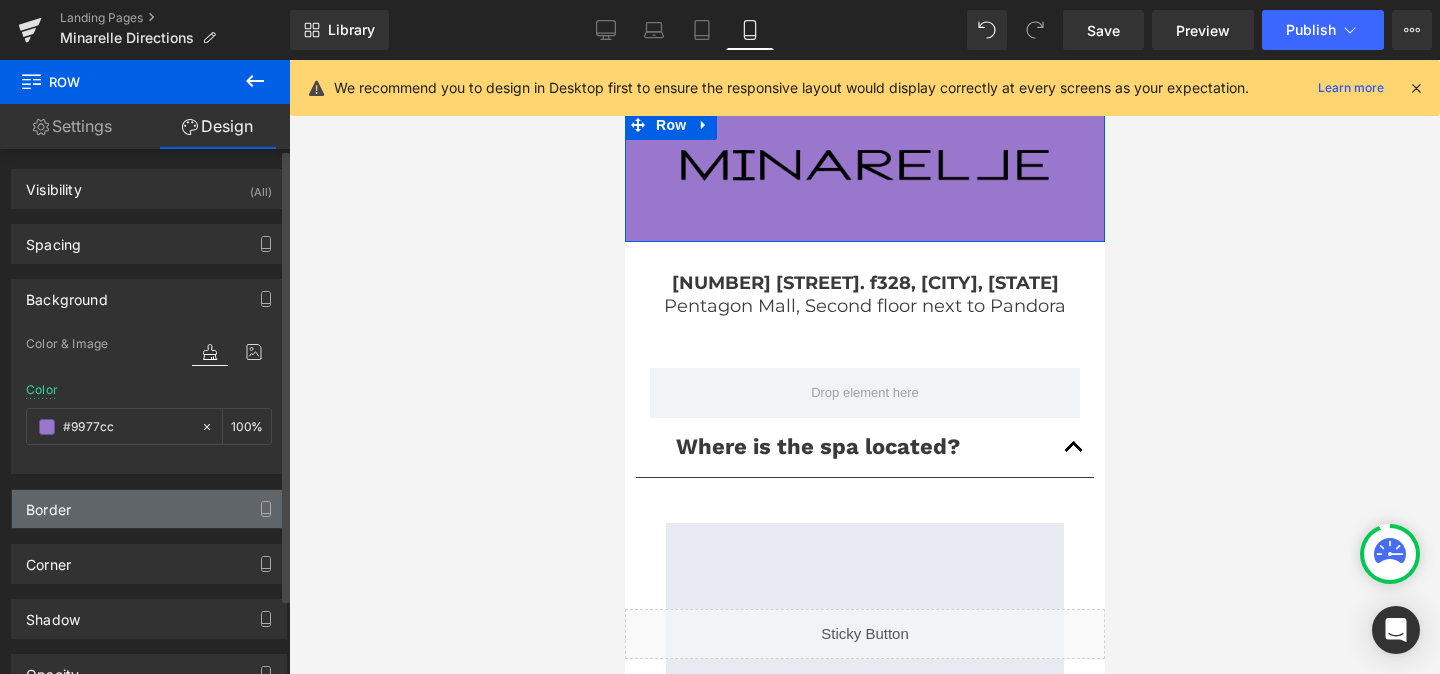 type on "7" 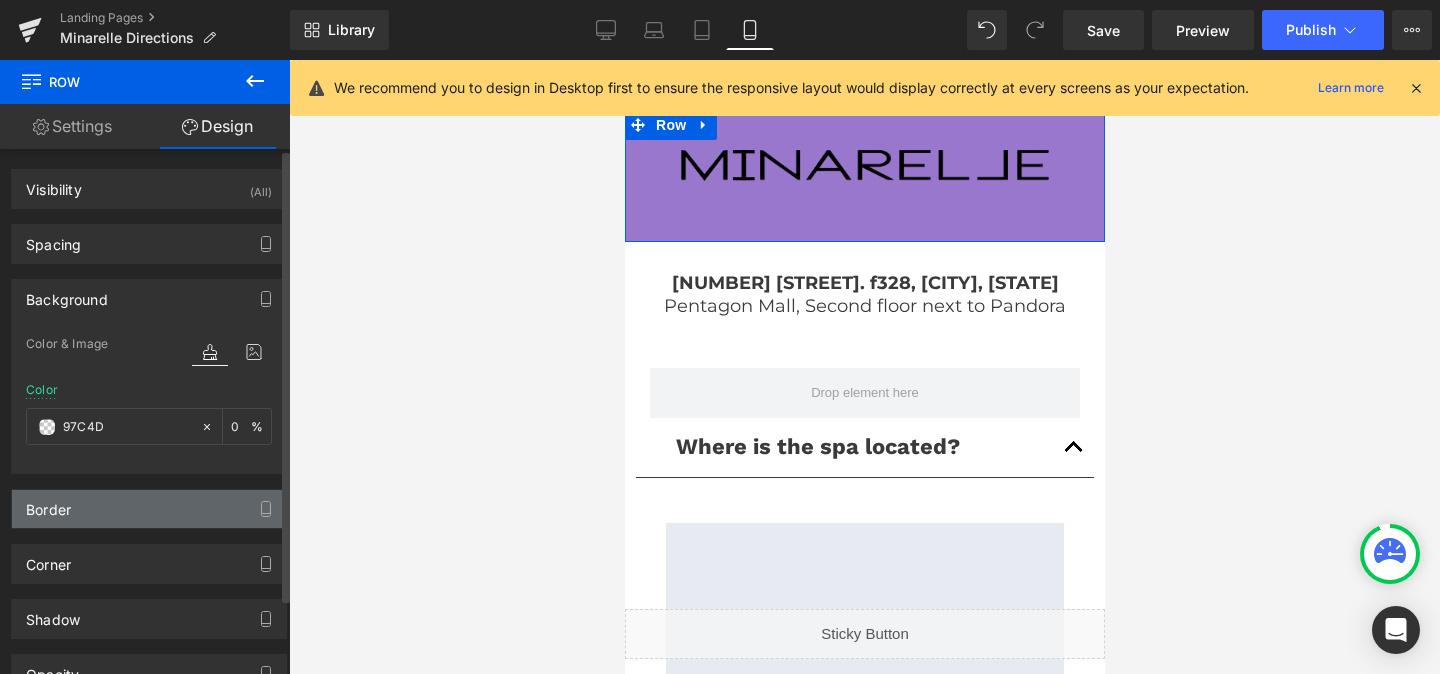type on "97C4D7" 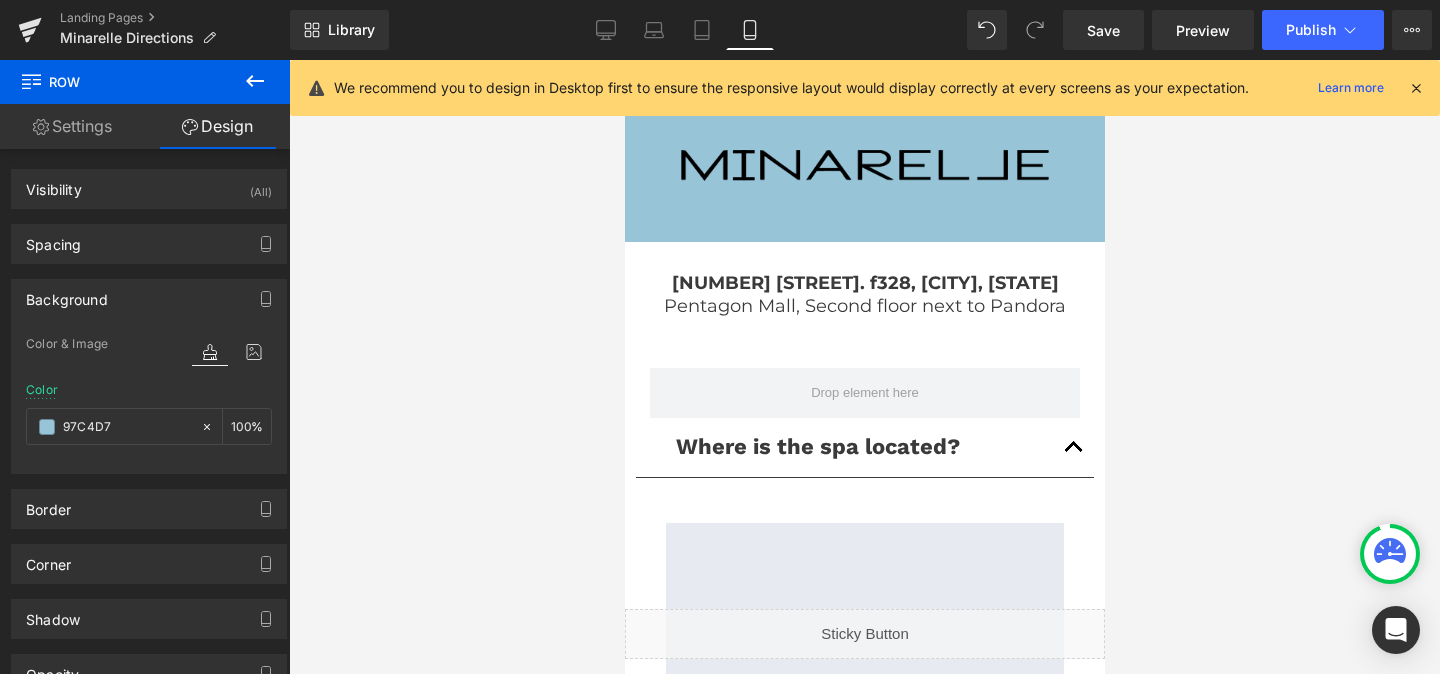 click 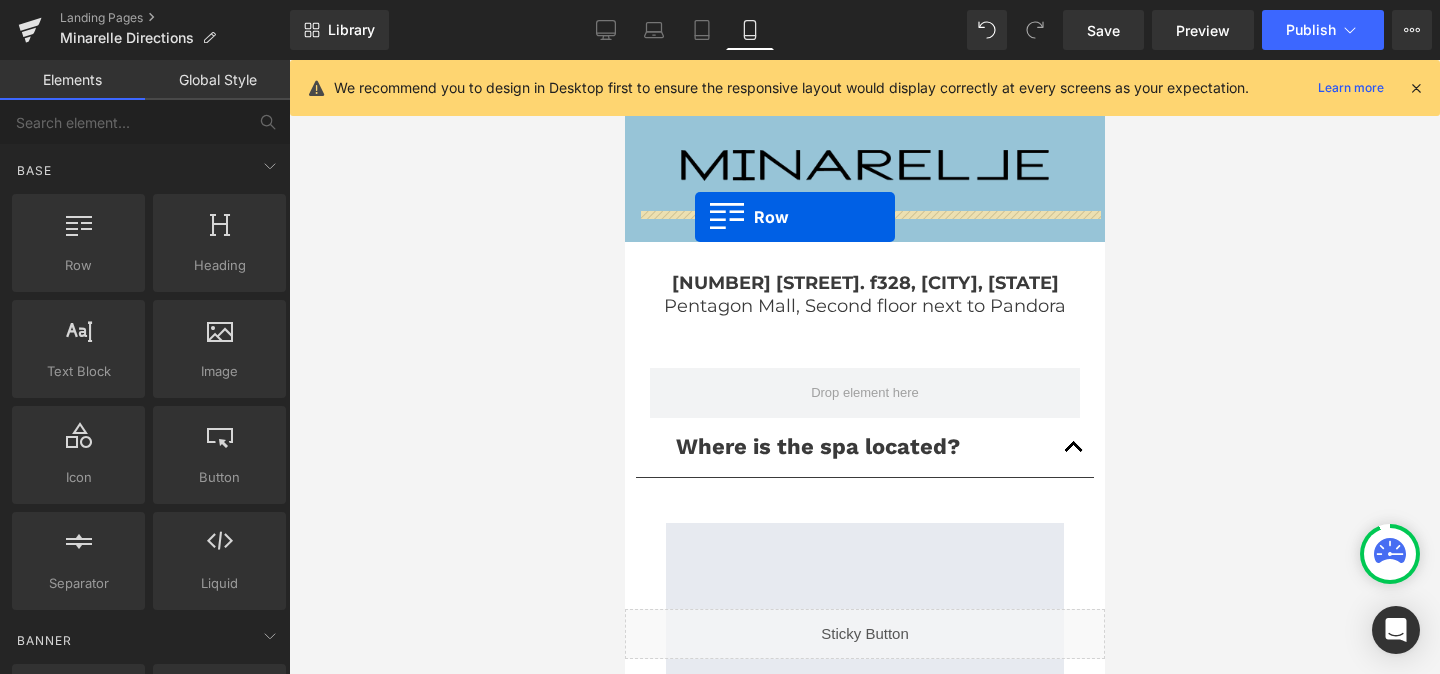 drag, startPoint x: 740, startPoint y: 303, endPoint x: 694, endPoint y: 217, distance: 97.52948 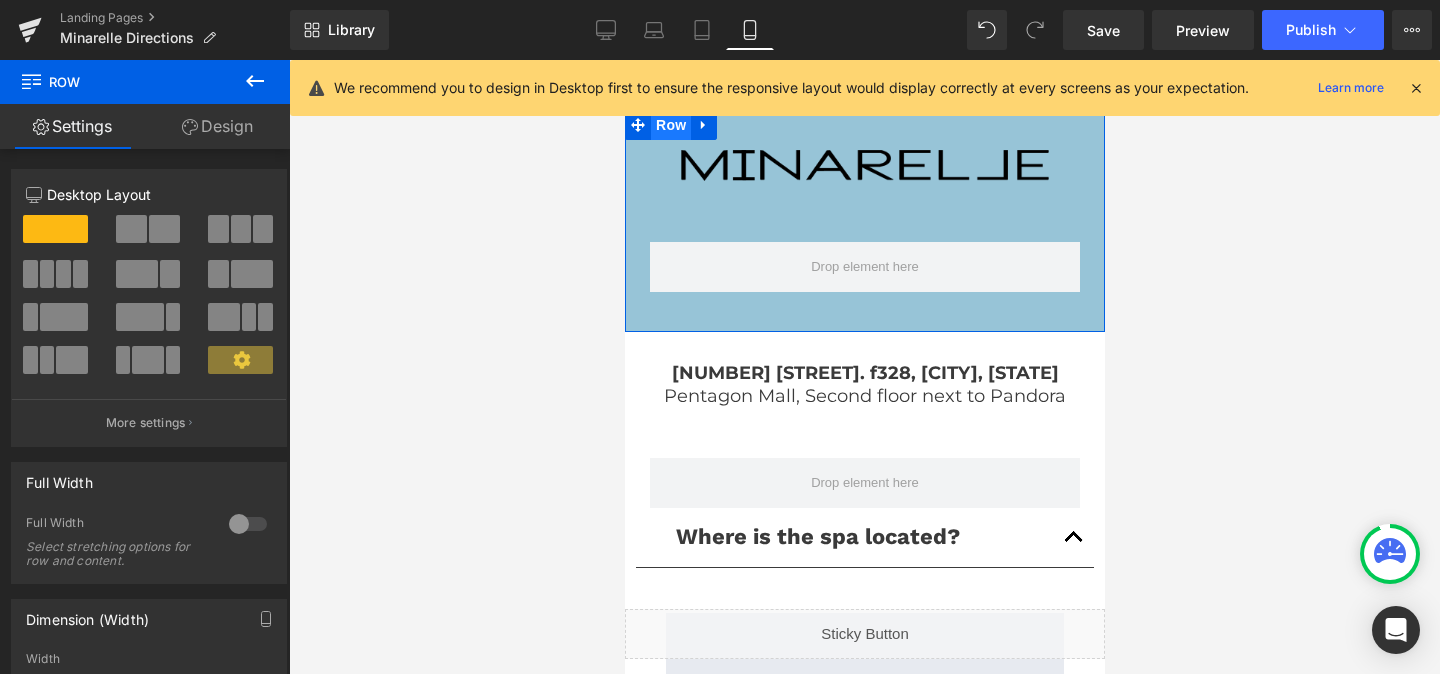 click on "Row" at bounding box center [670, 125] 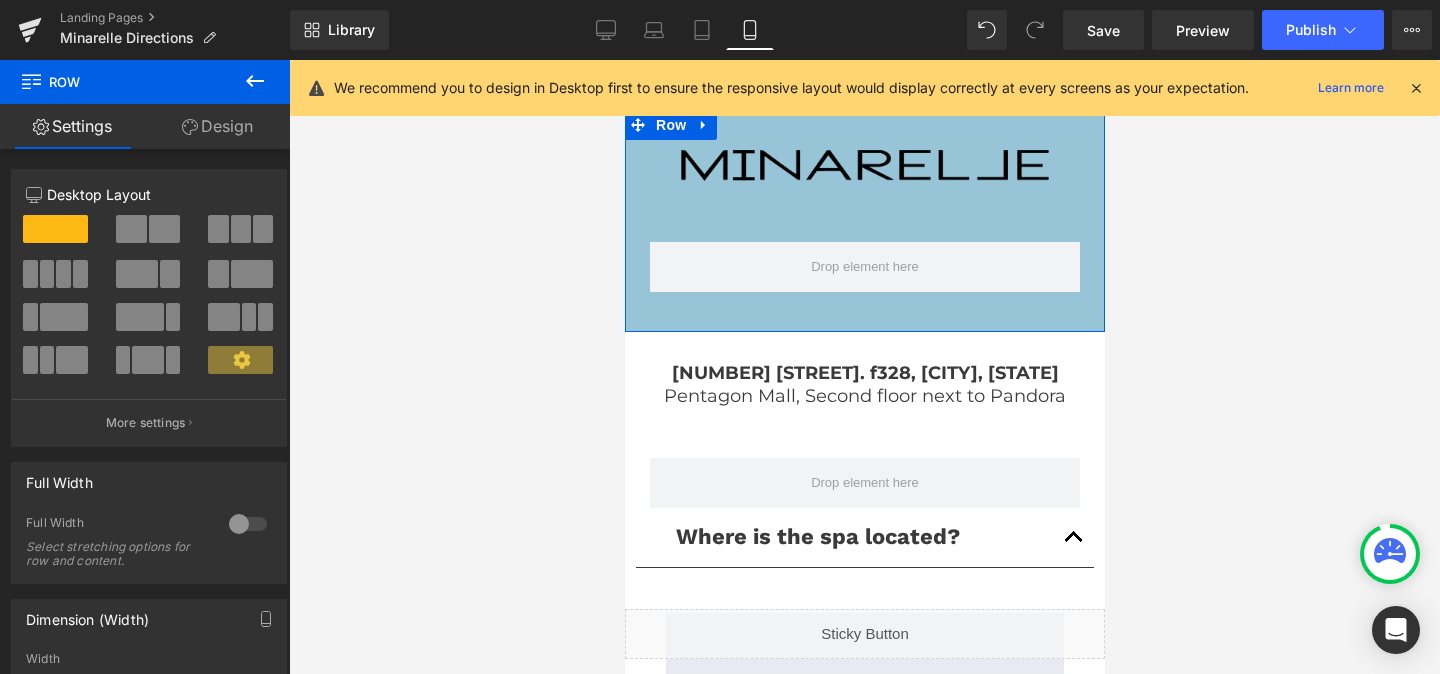 click on "Design" at bounding box center [217, 126] 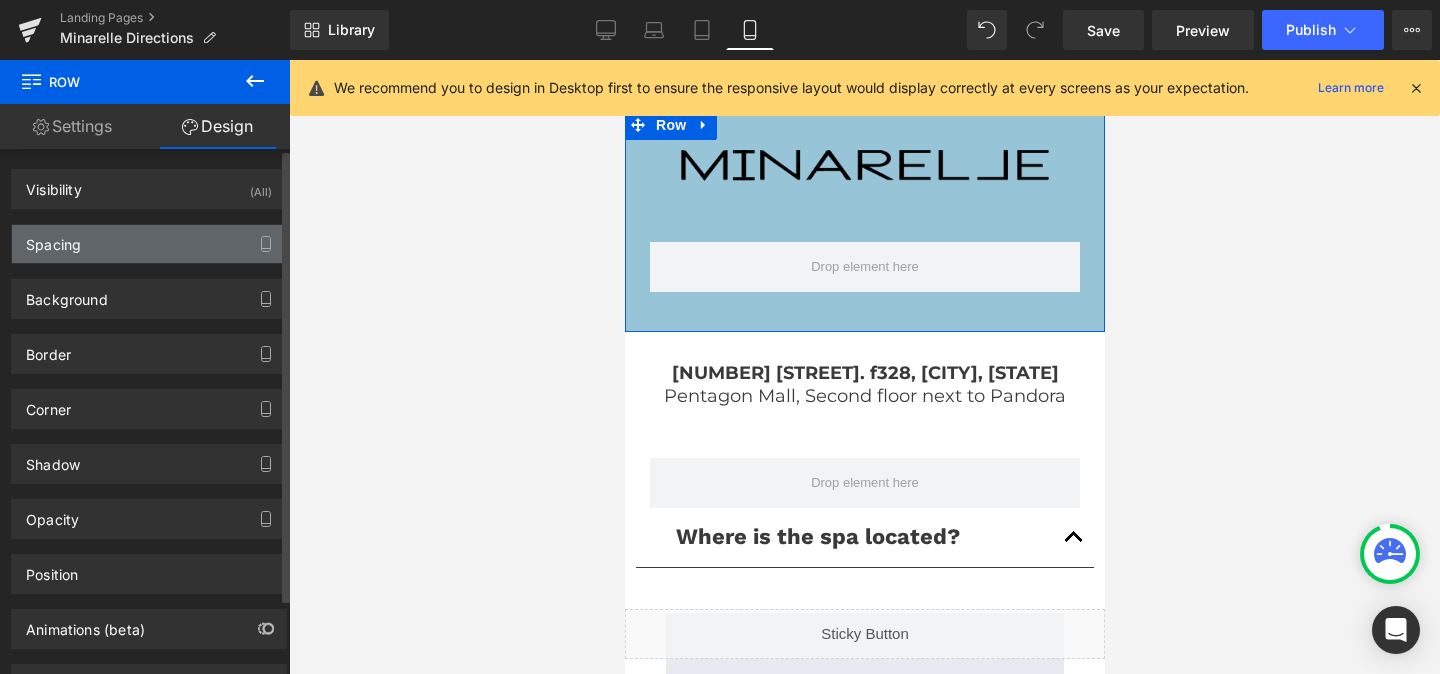 click on "Spacing" at bounding box center (149, 244) 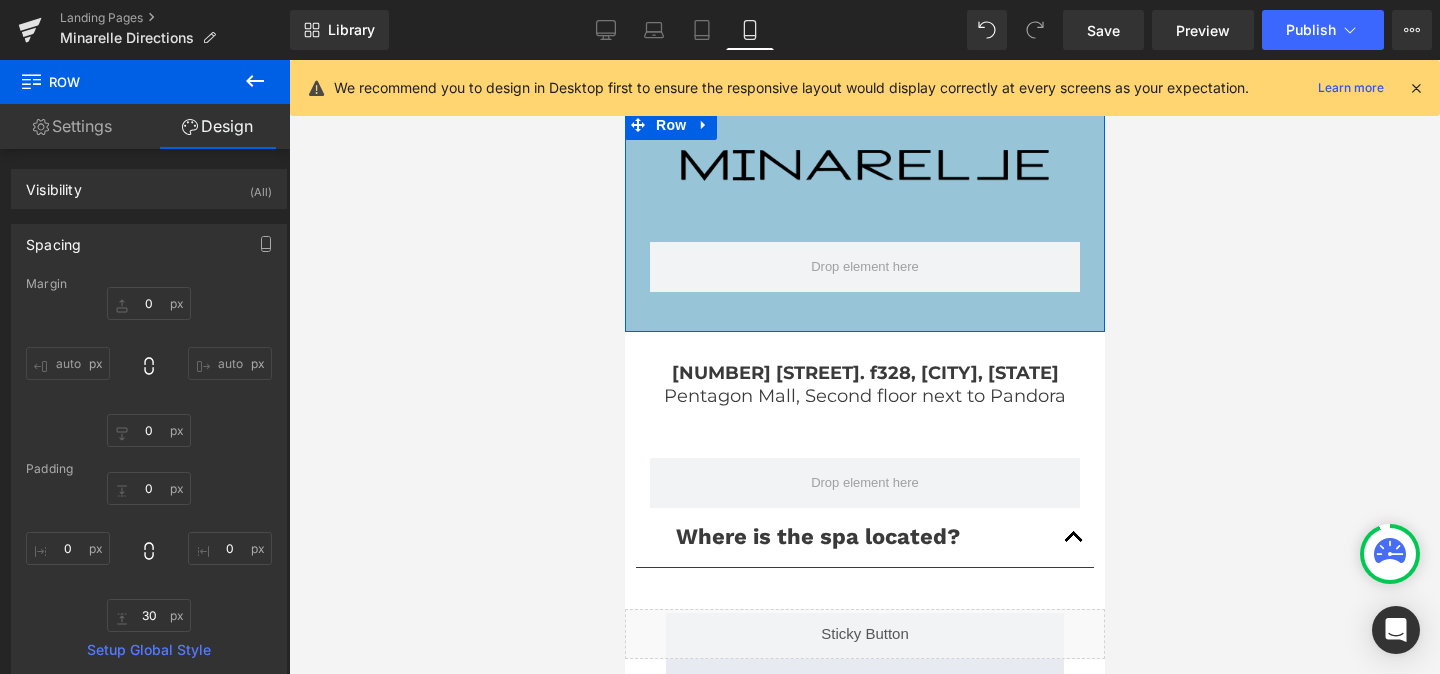 click on "Row" at bounding box center (670, 125) 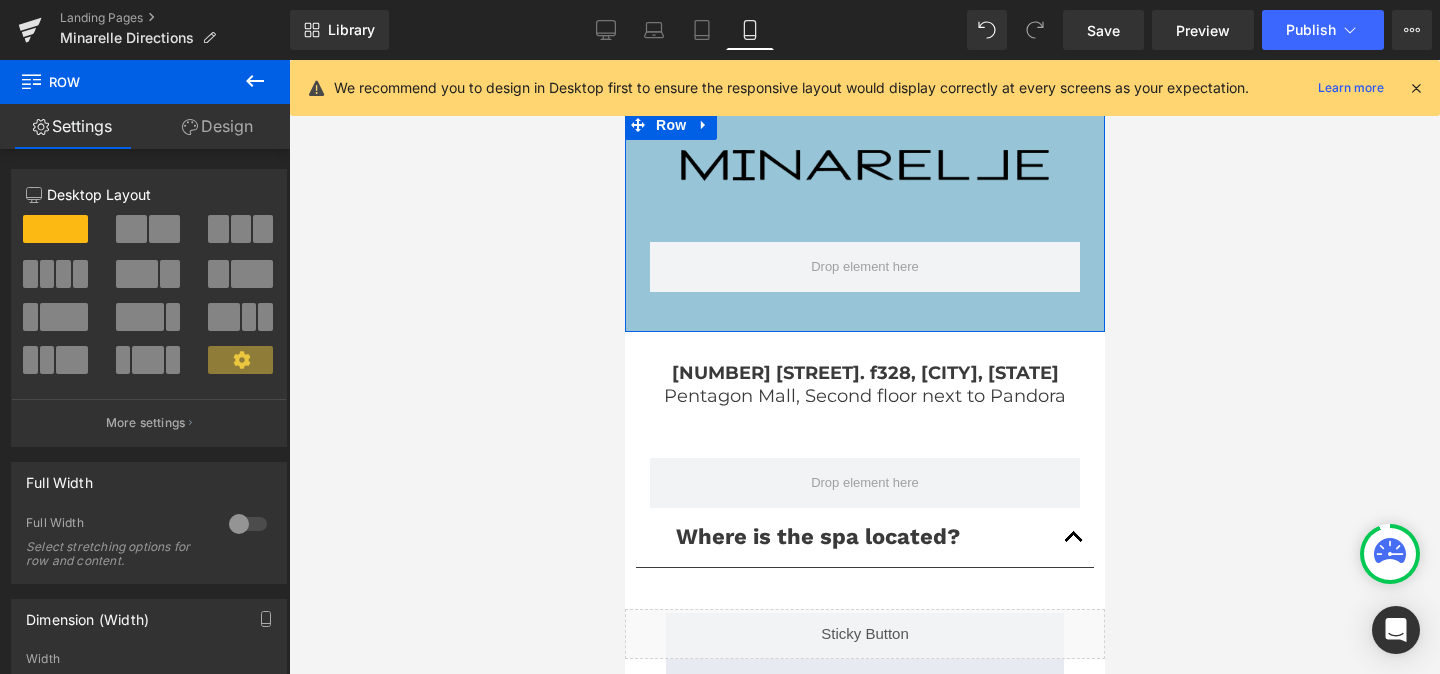 click at bounding box center (248, 524) 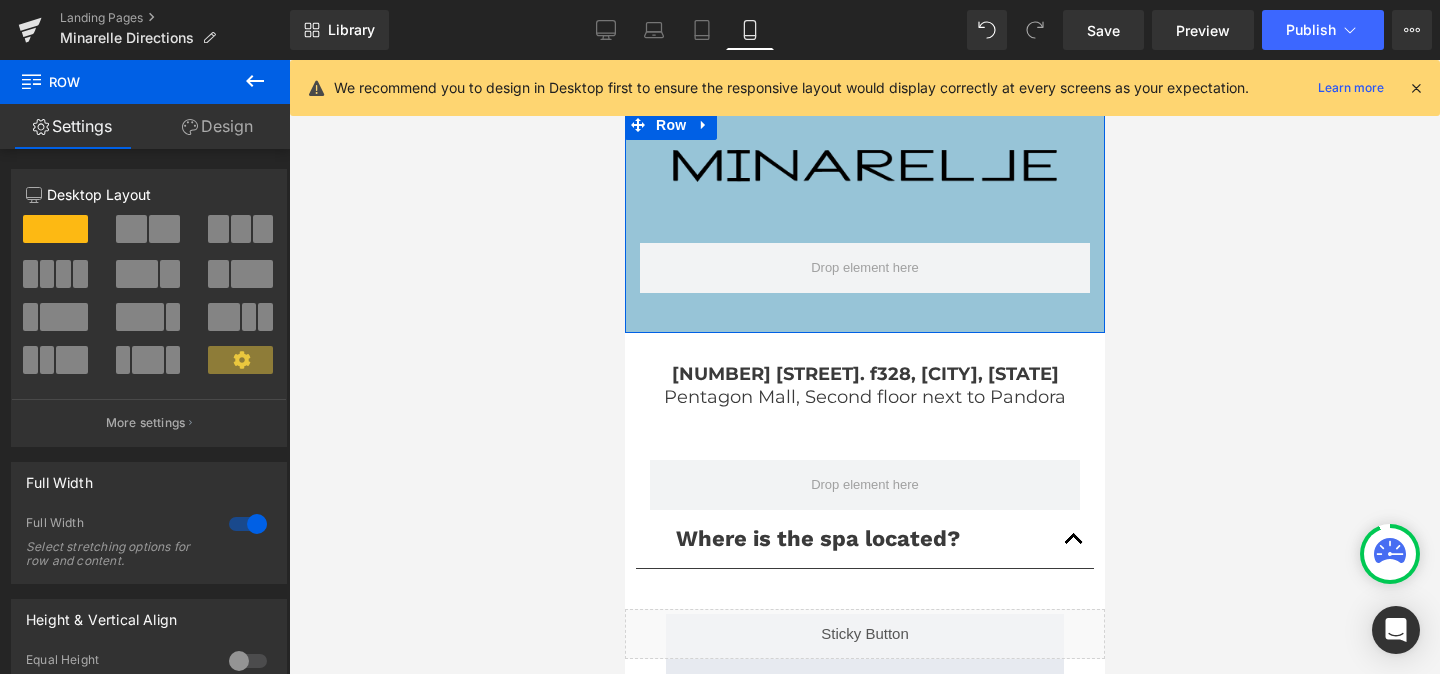 click on "Design" at bounding box center [217, 126] 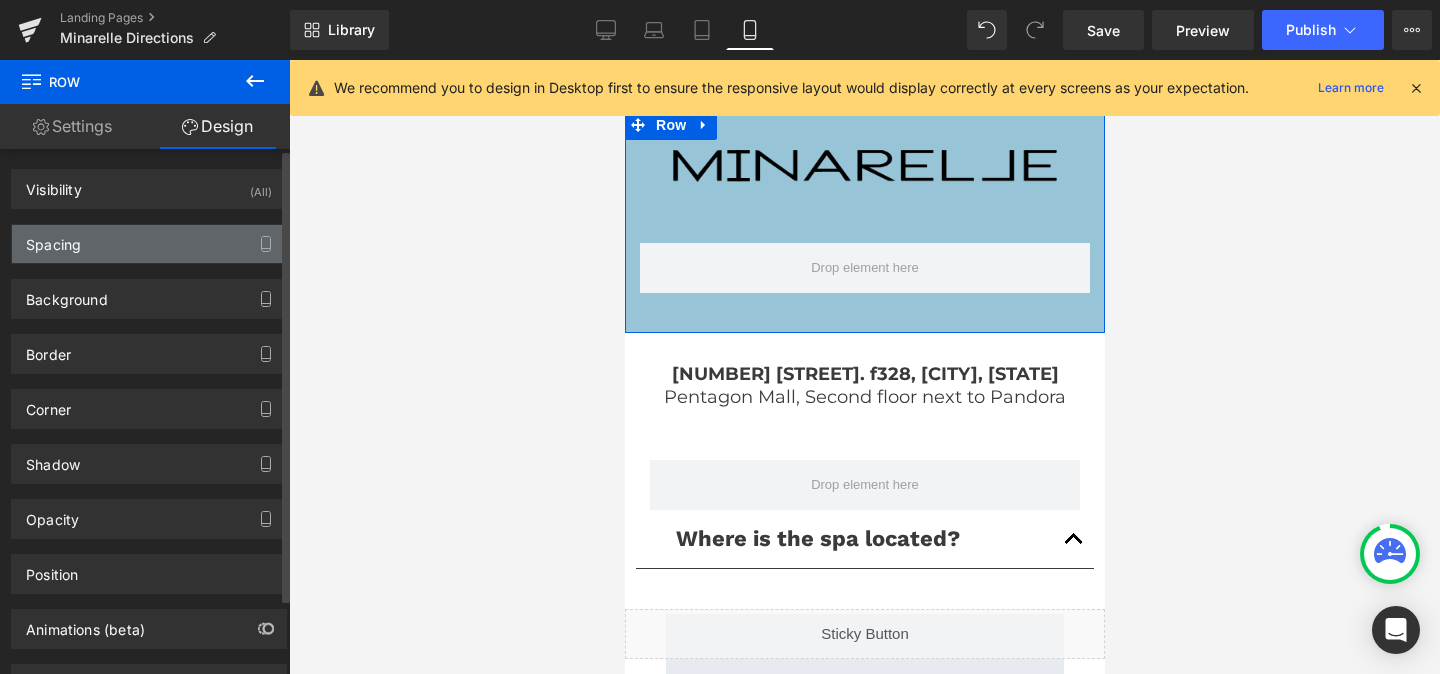 click on "Spacing" at bounding box center (149, 244) 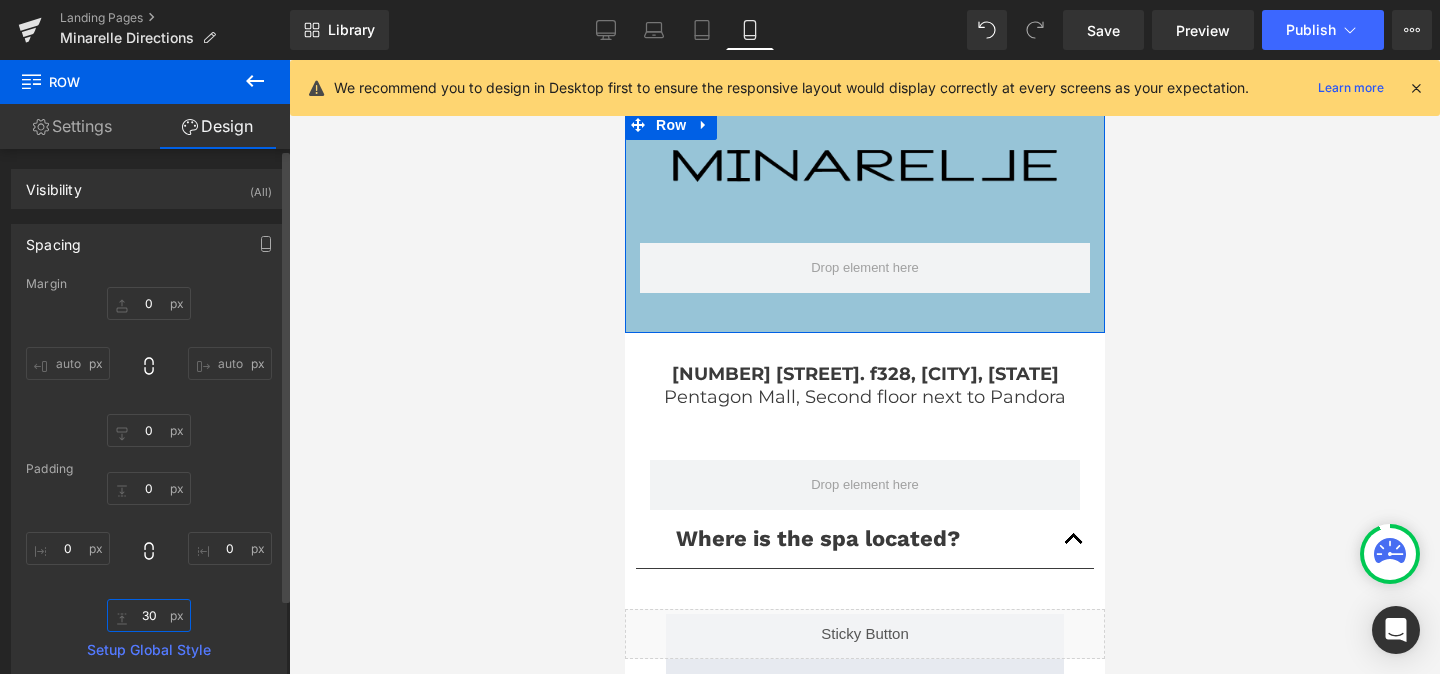 click on "30" at bounding box center [149, 615] 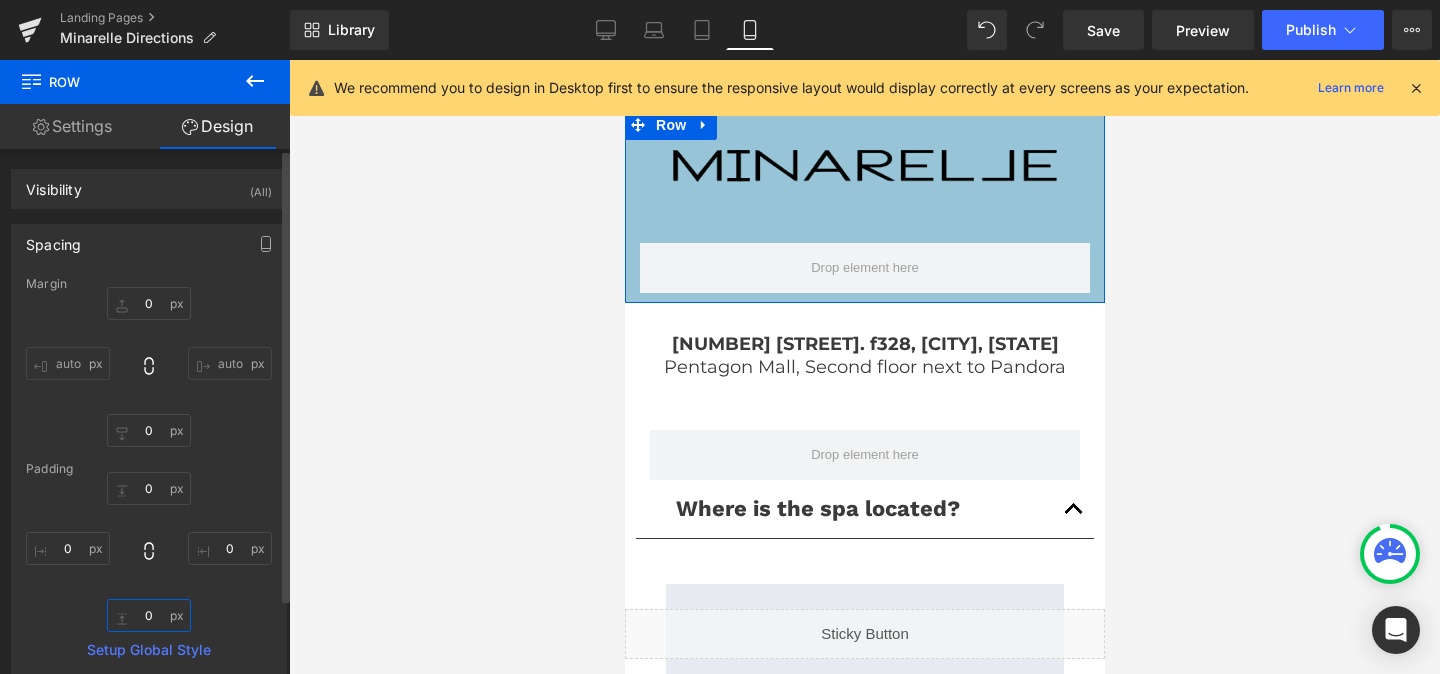 type on "0" 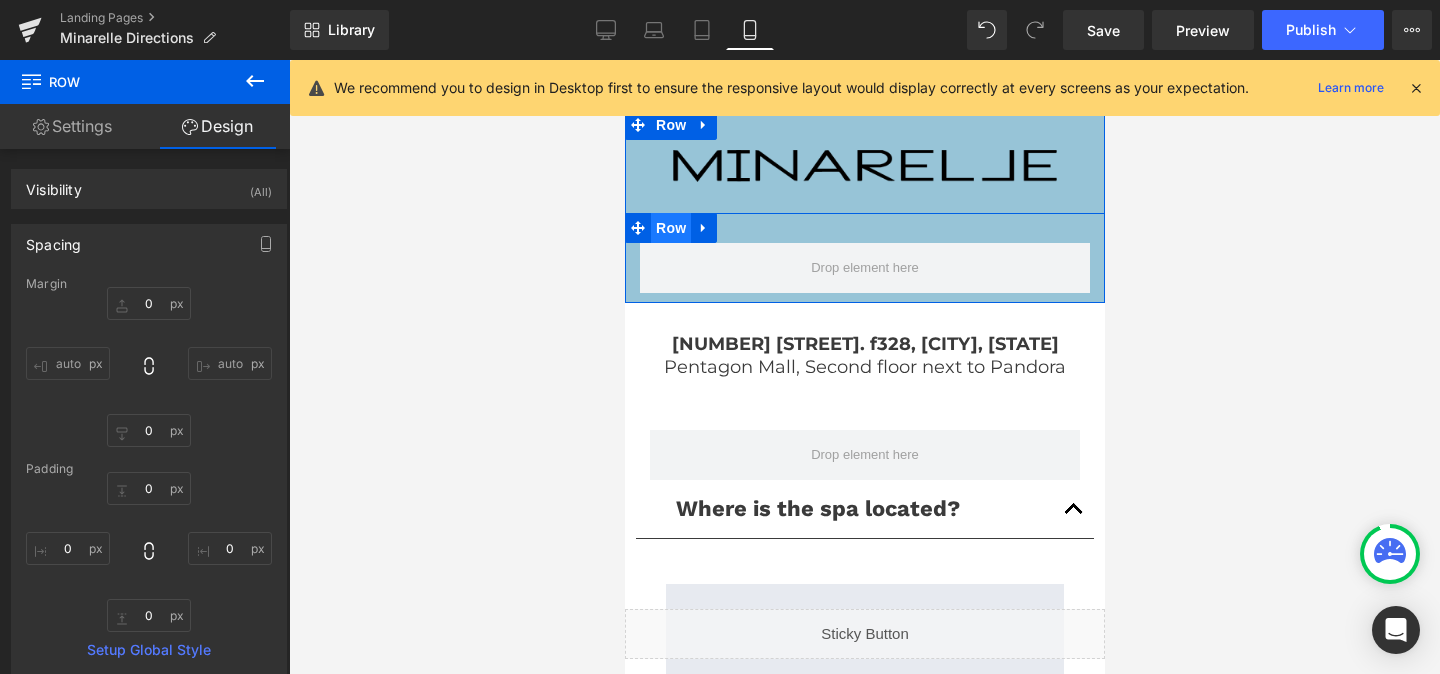 click on "Row" at bounding box center (670, 228) 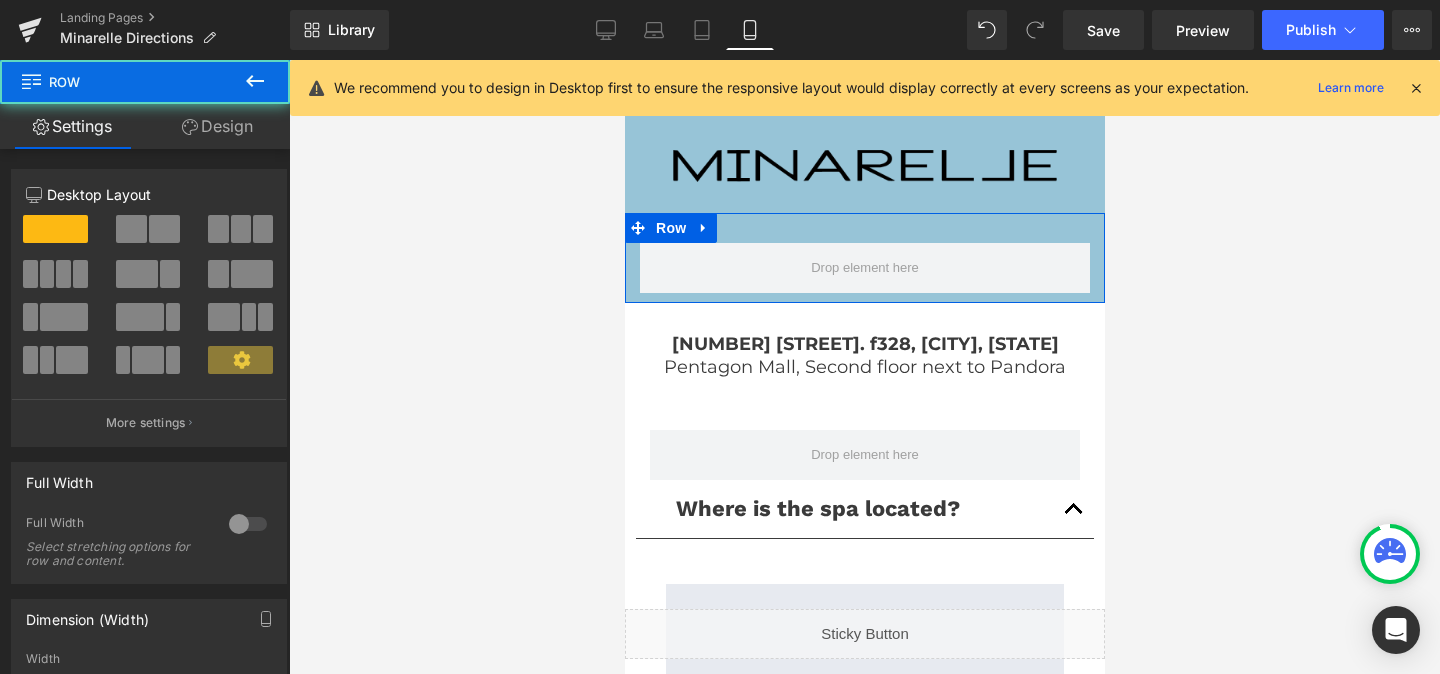 click on "Design" at bounding box center (217, 126) 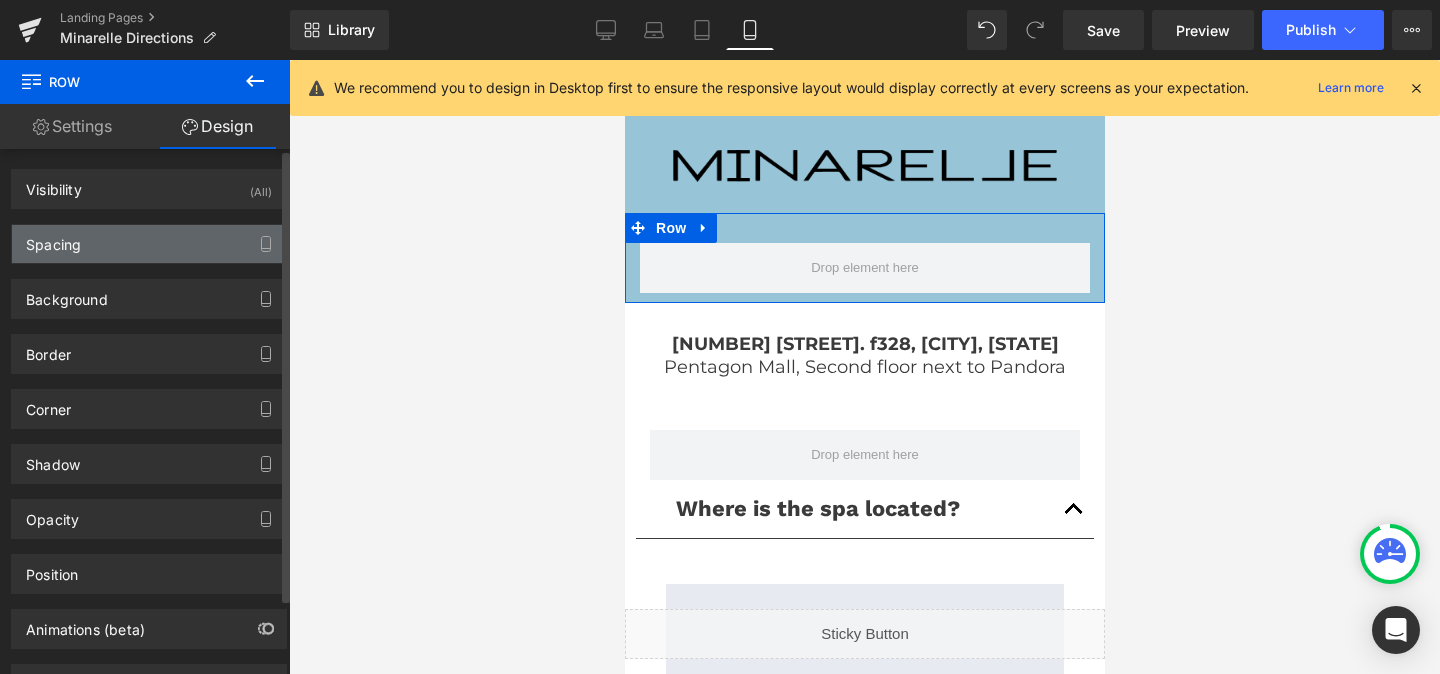 click on "Spacing" at bounding box center [149, 244] 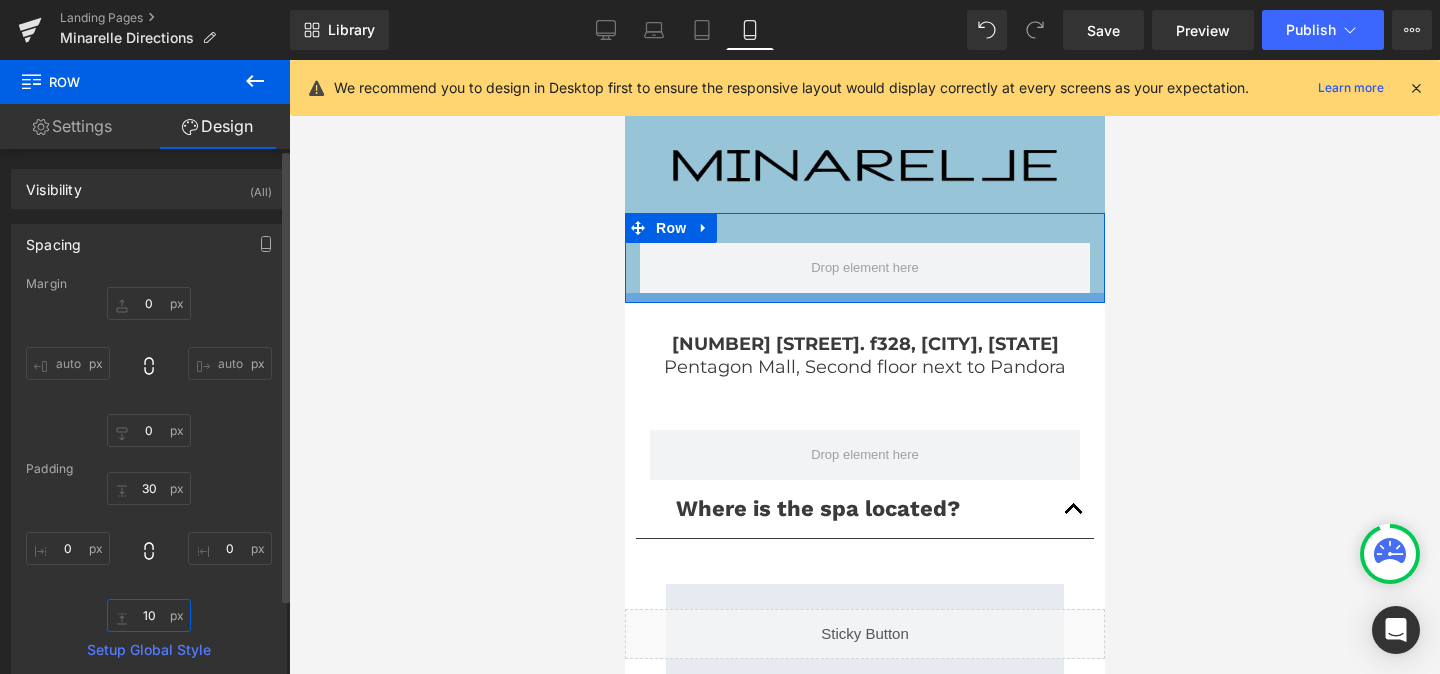 click on "10" at bounding box center [149, 615] 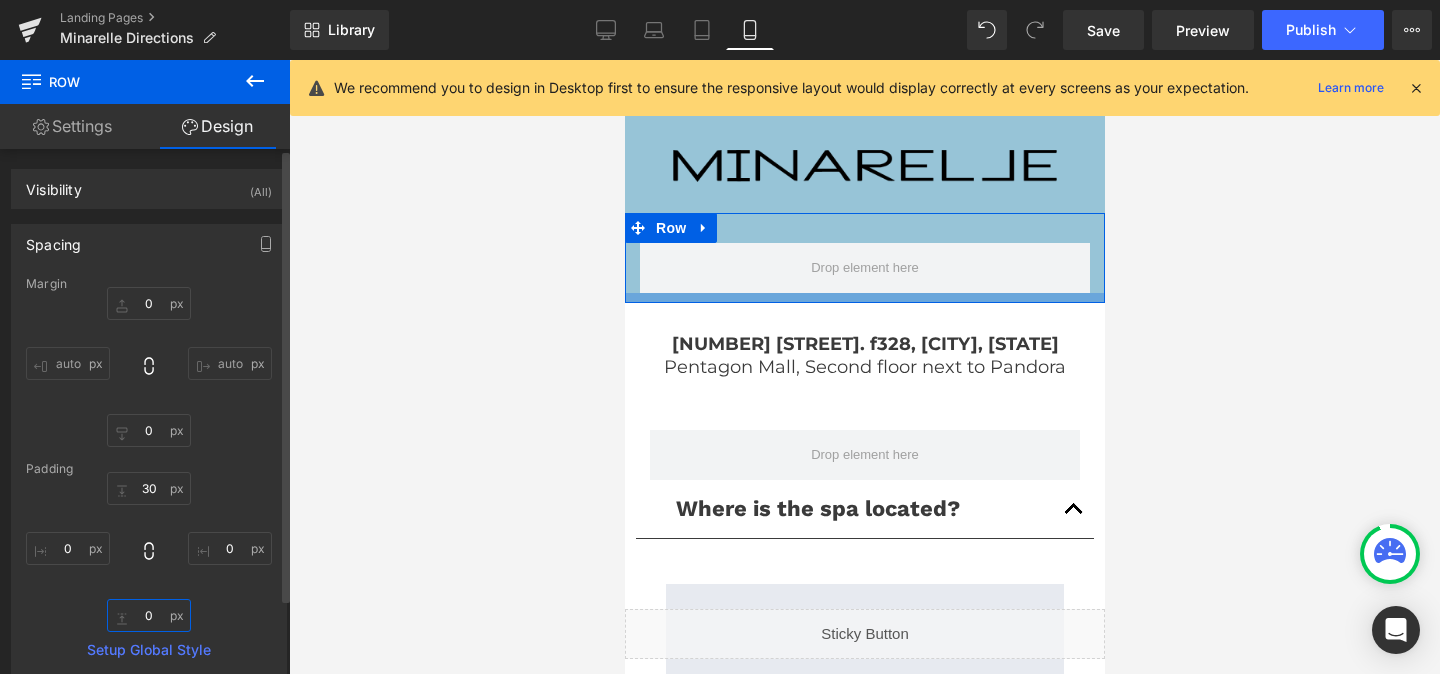 type on "0" 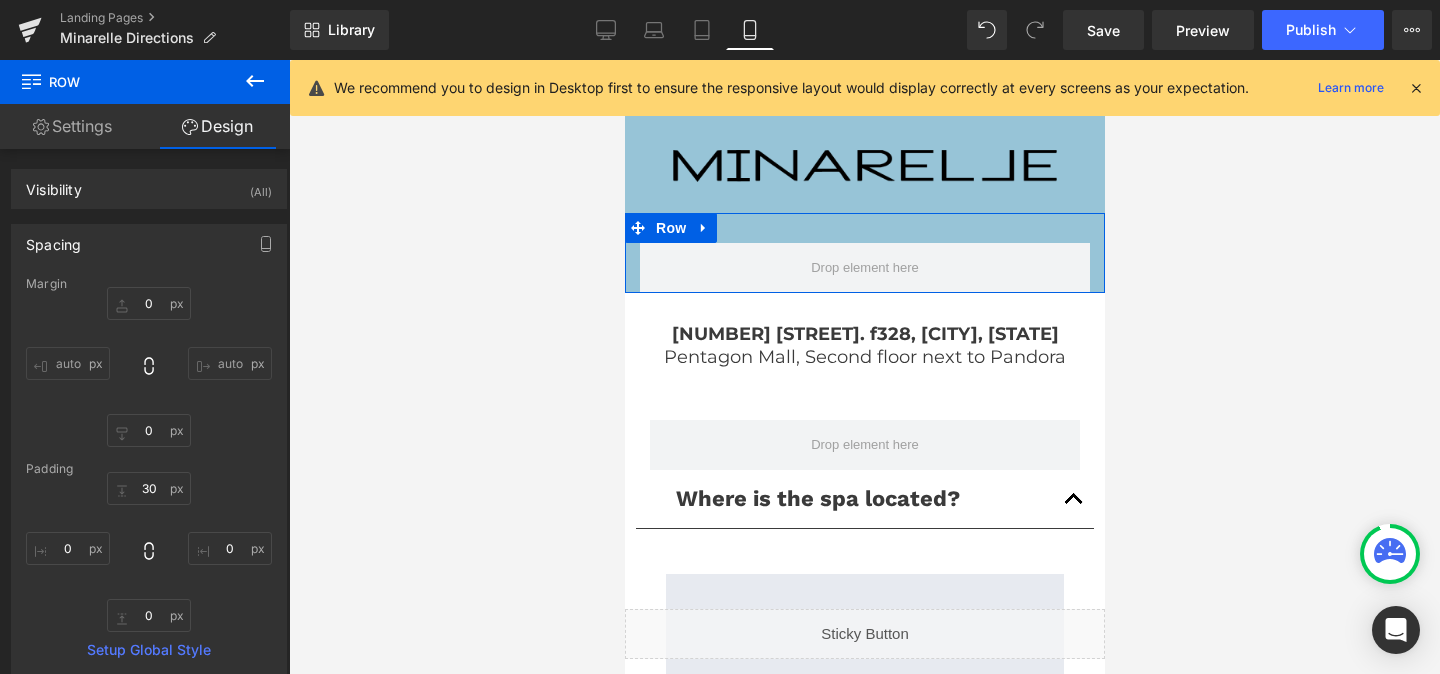 click on "Settings" at bounding box center [72, 126] 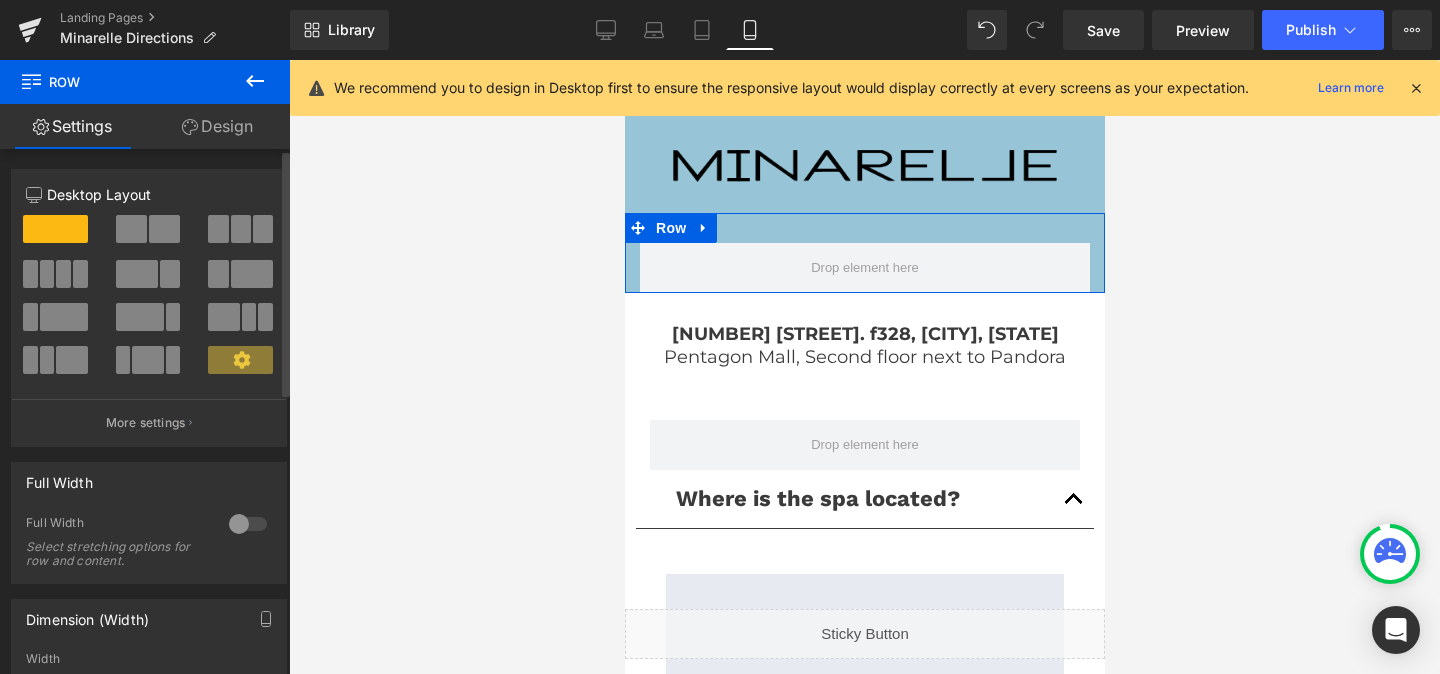 click at bounding box center [248, 524] 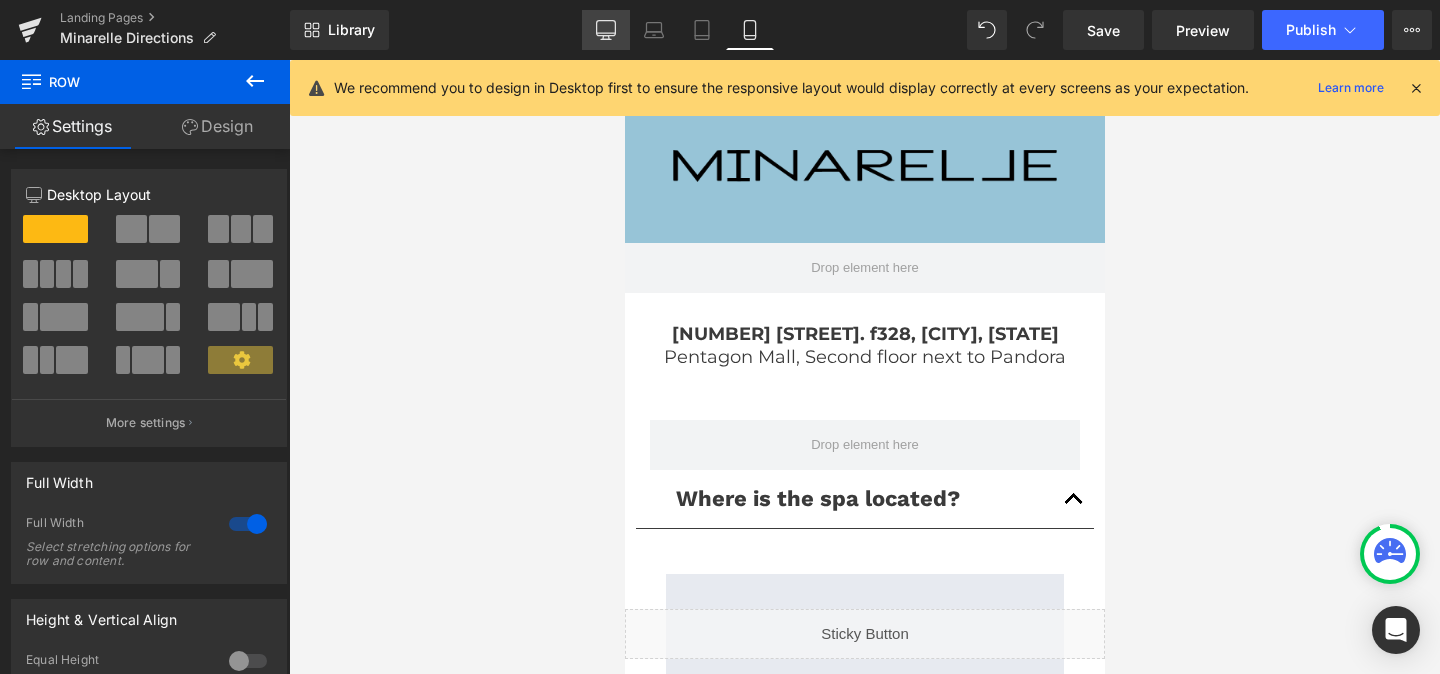 click 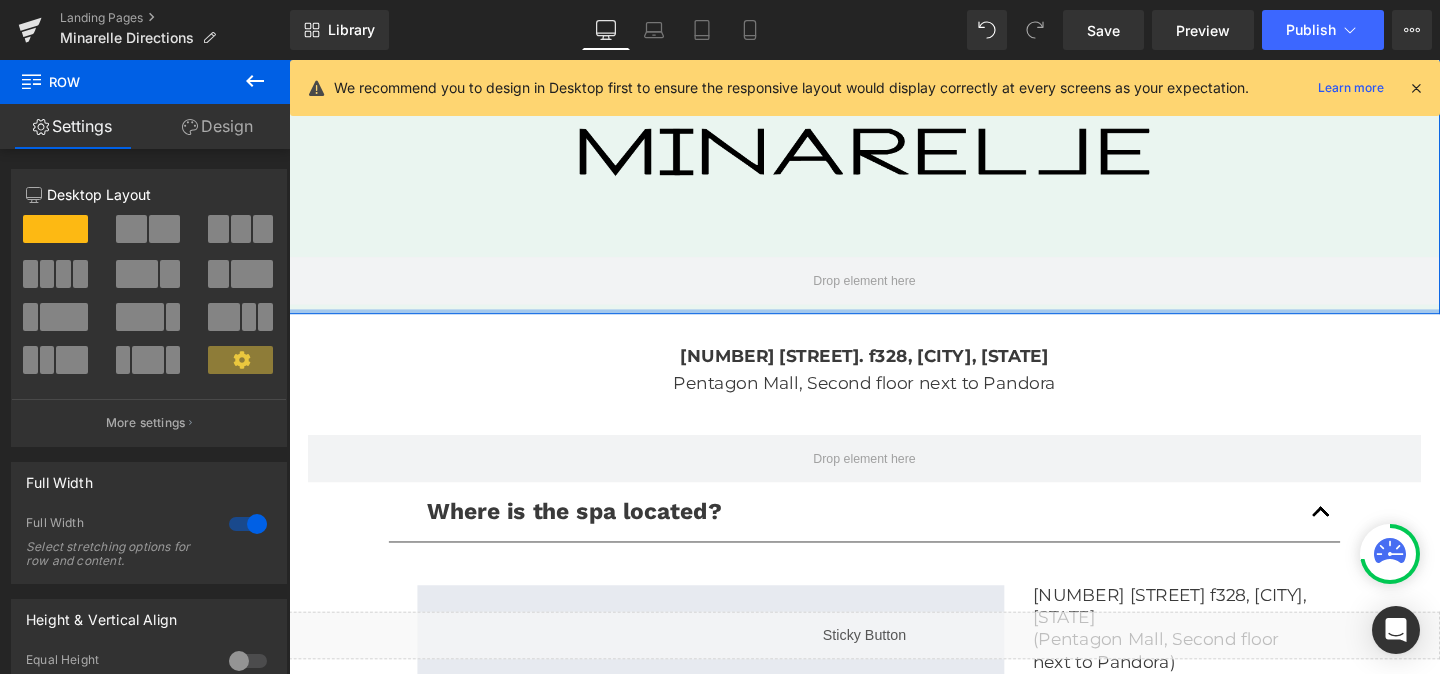scroll, scrollTop: 0, scrollLeft: 0, axis: both 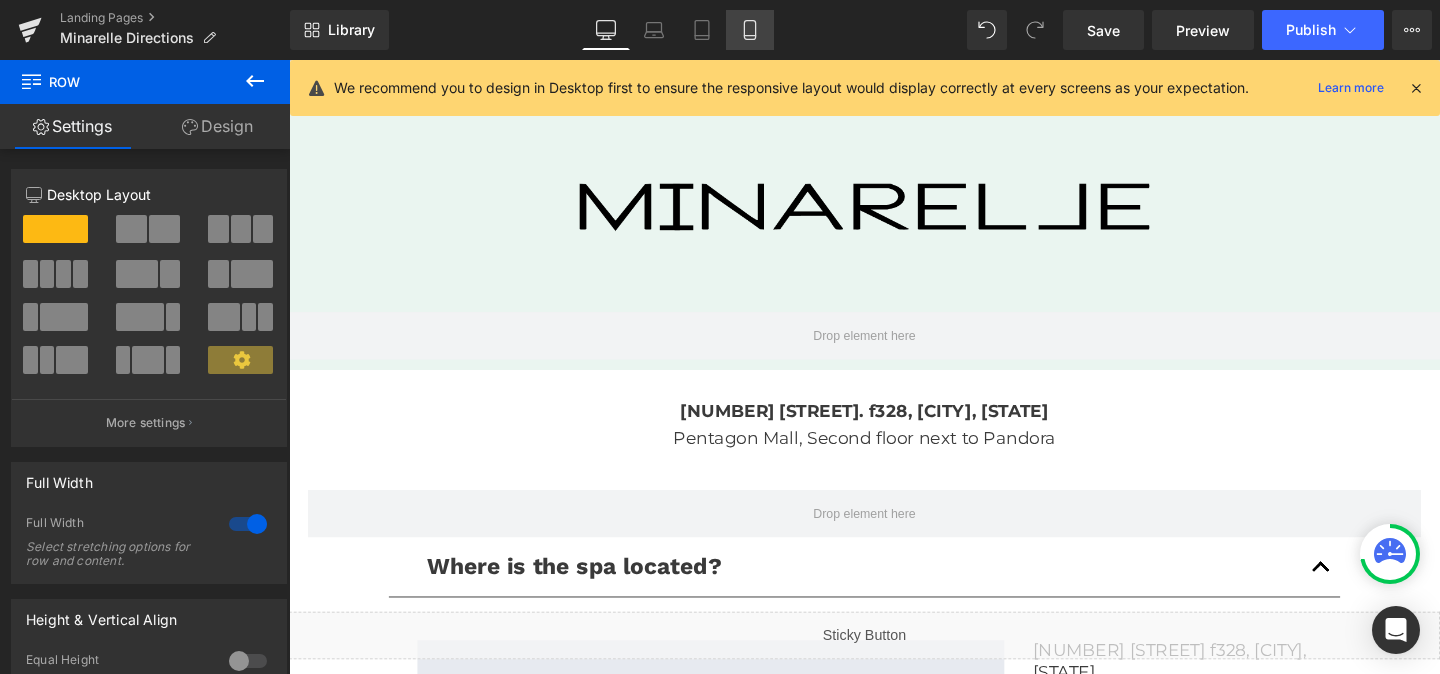 click on "Mobile" at bounding box center (750, 30) 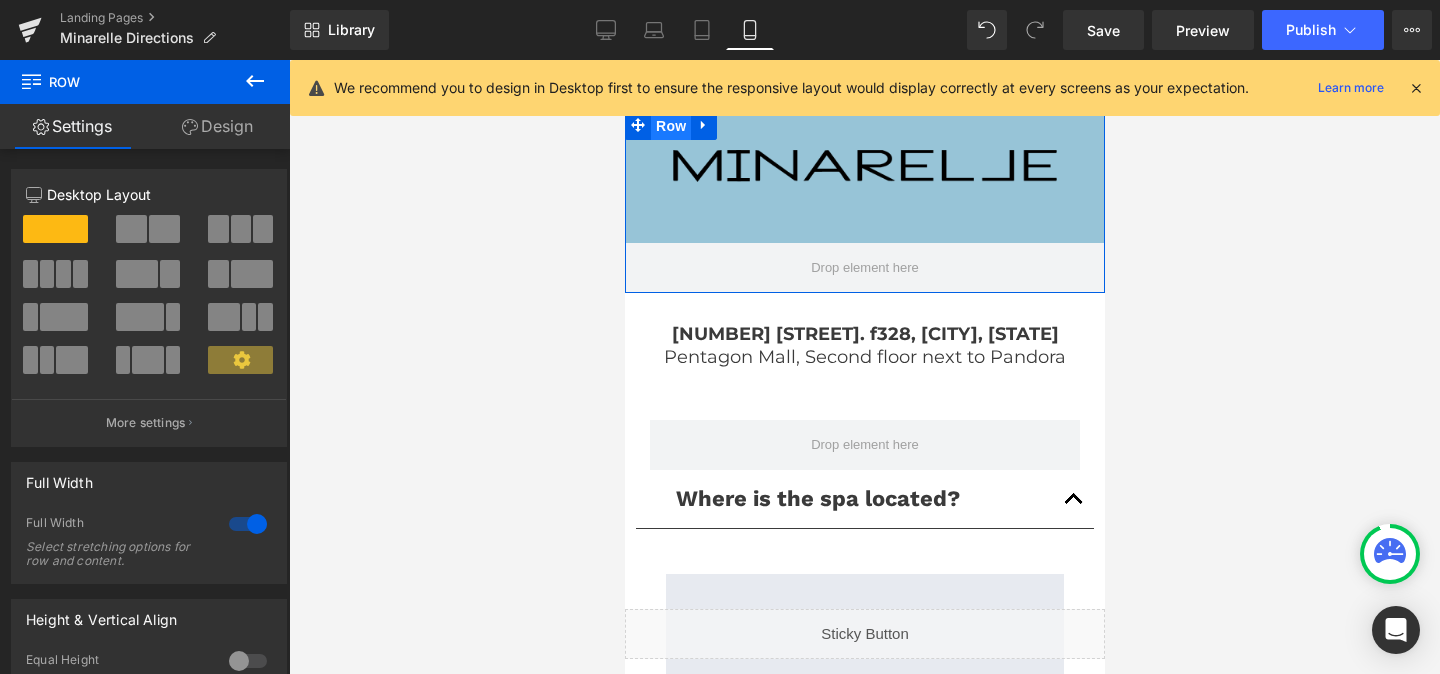 click on "Row" at bounding box center [670, 126] 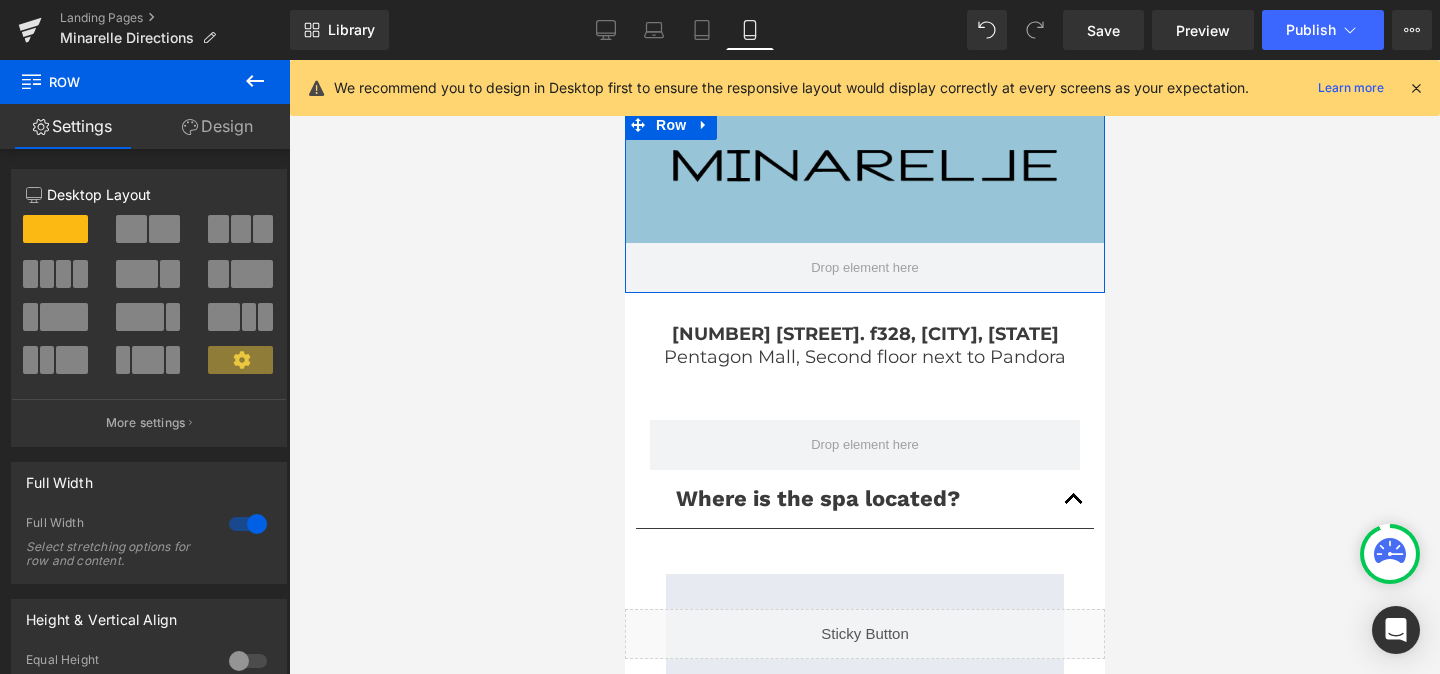click on "Design" at bounding box center [217, 126] 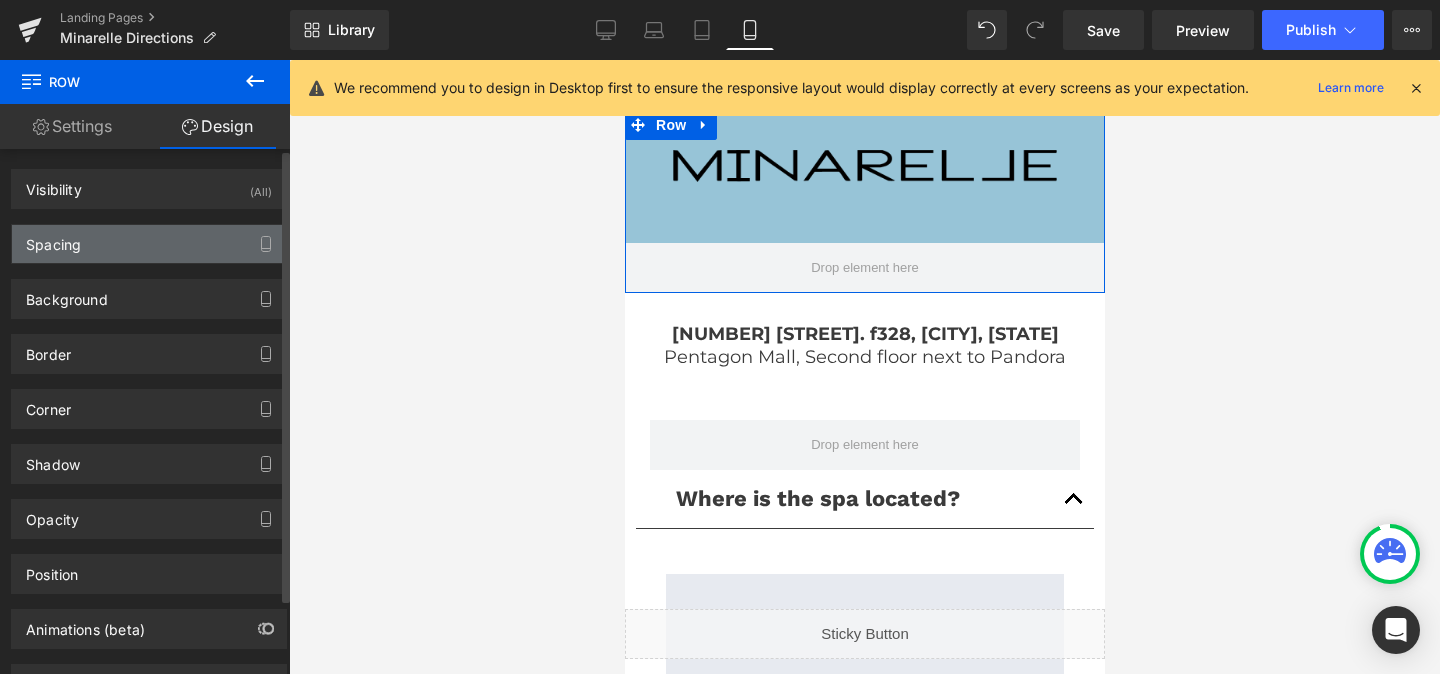 click on "Spacing" at bounding box center [149, 244] 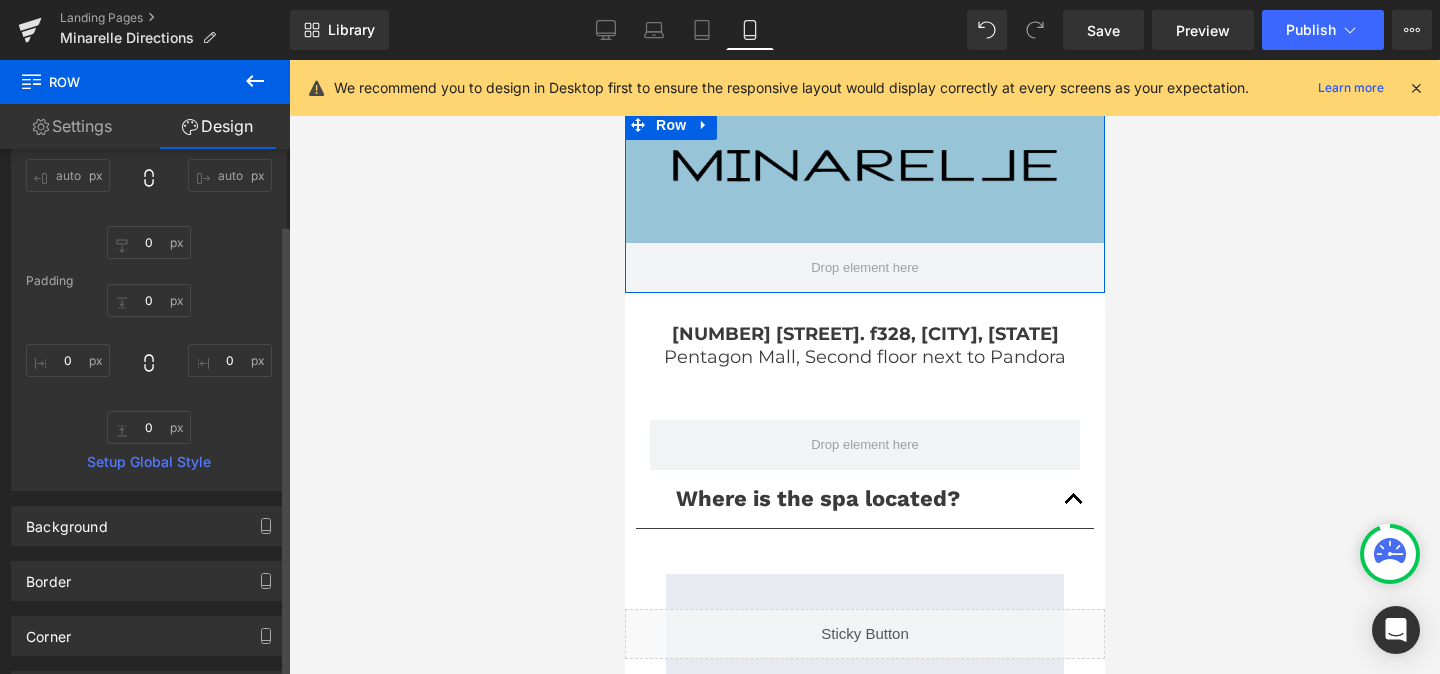 scroll, scrollTop: 502, scrollLeft: 0, axis: vertical 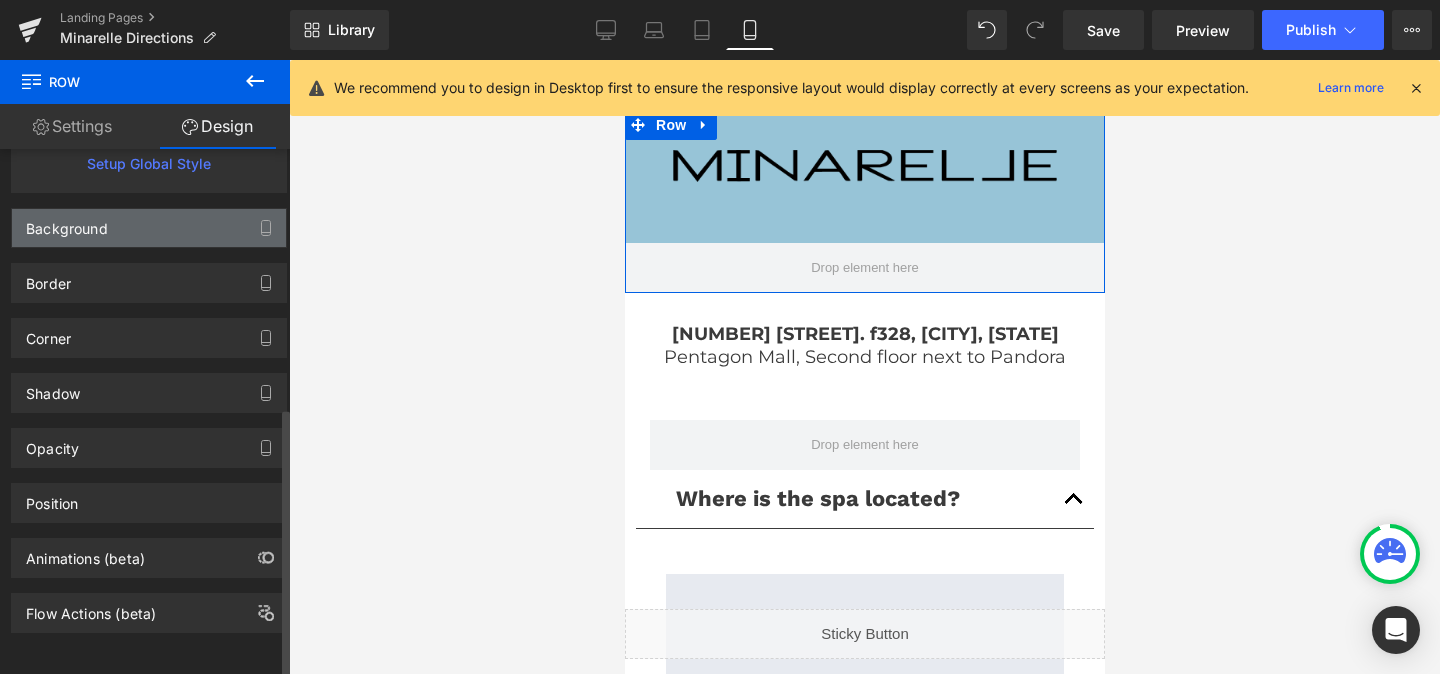 click on "Background" at bounding box center [149, 228] 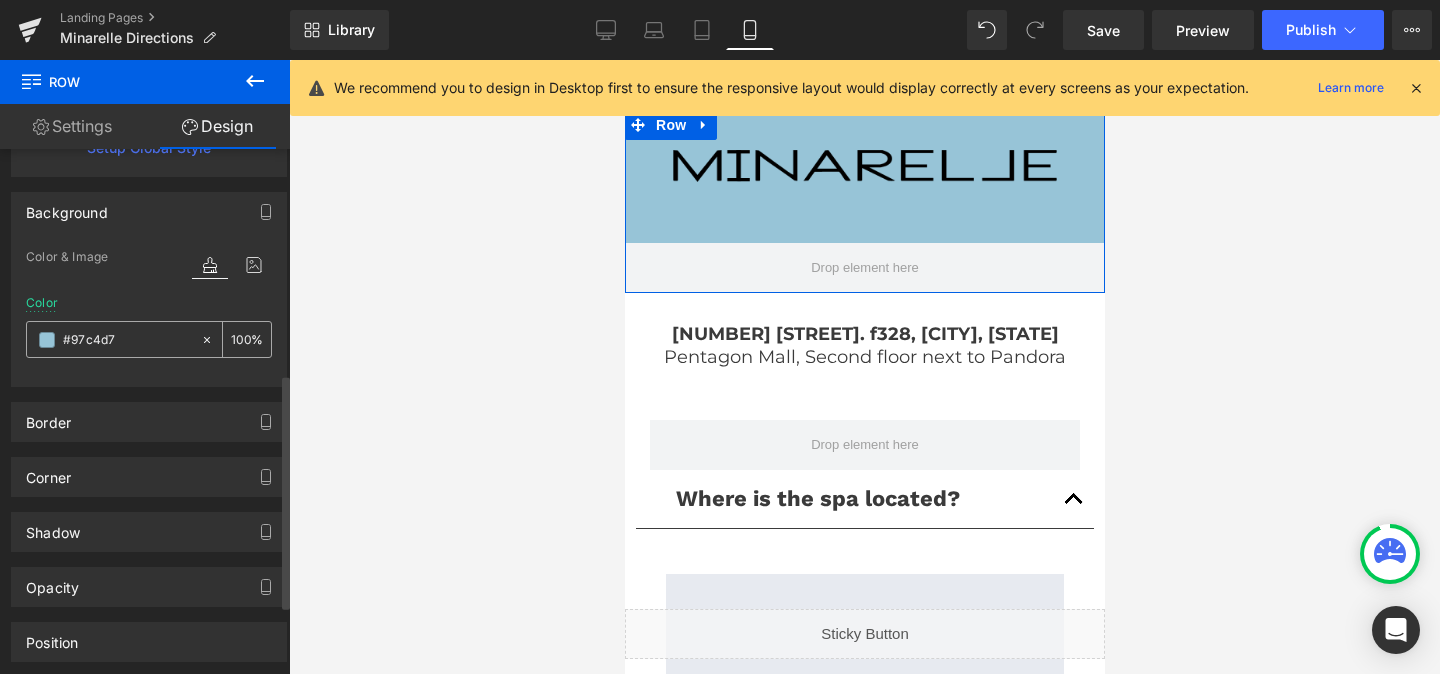 click on "#97c4d7" at bounding box center (127, 340) 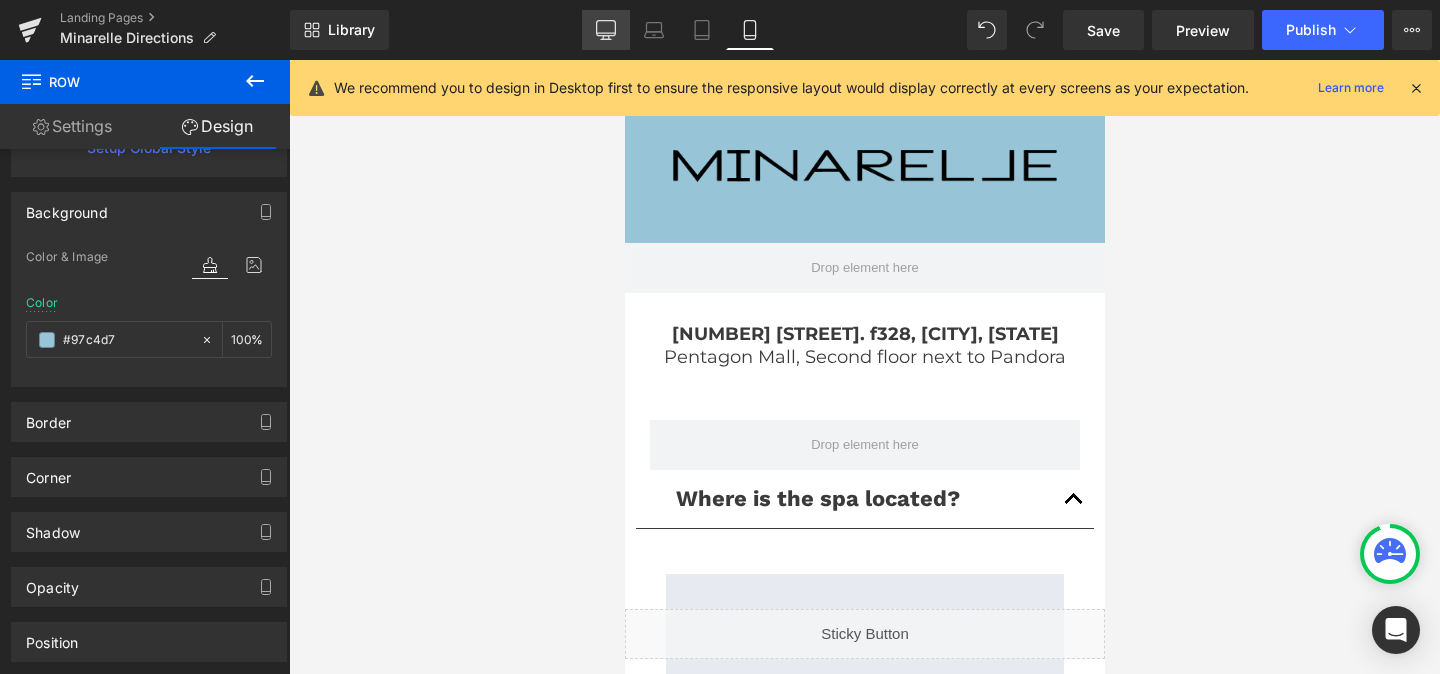 click 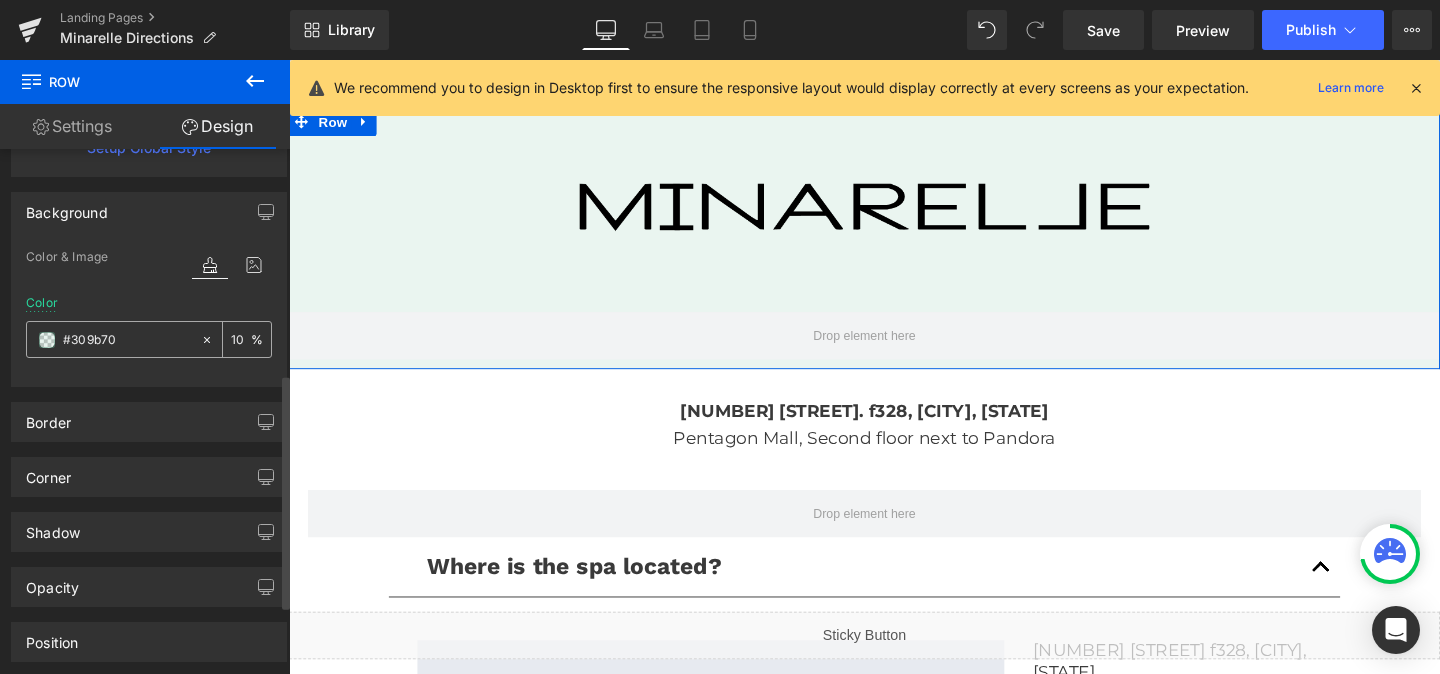 click on "#97c4d7" at bounding box center [127, 340] 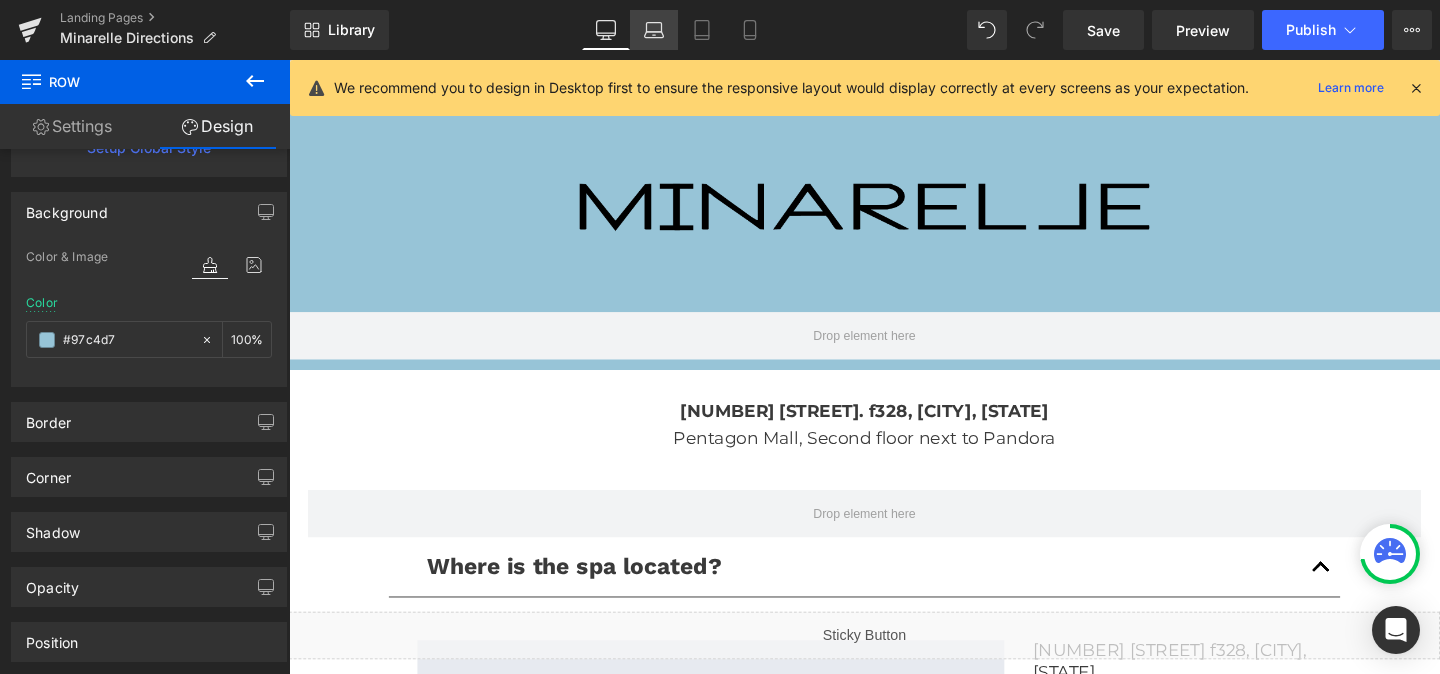 click on "Laptop" at bounding box center (654, 30) 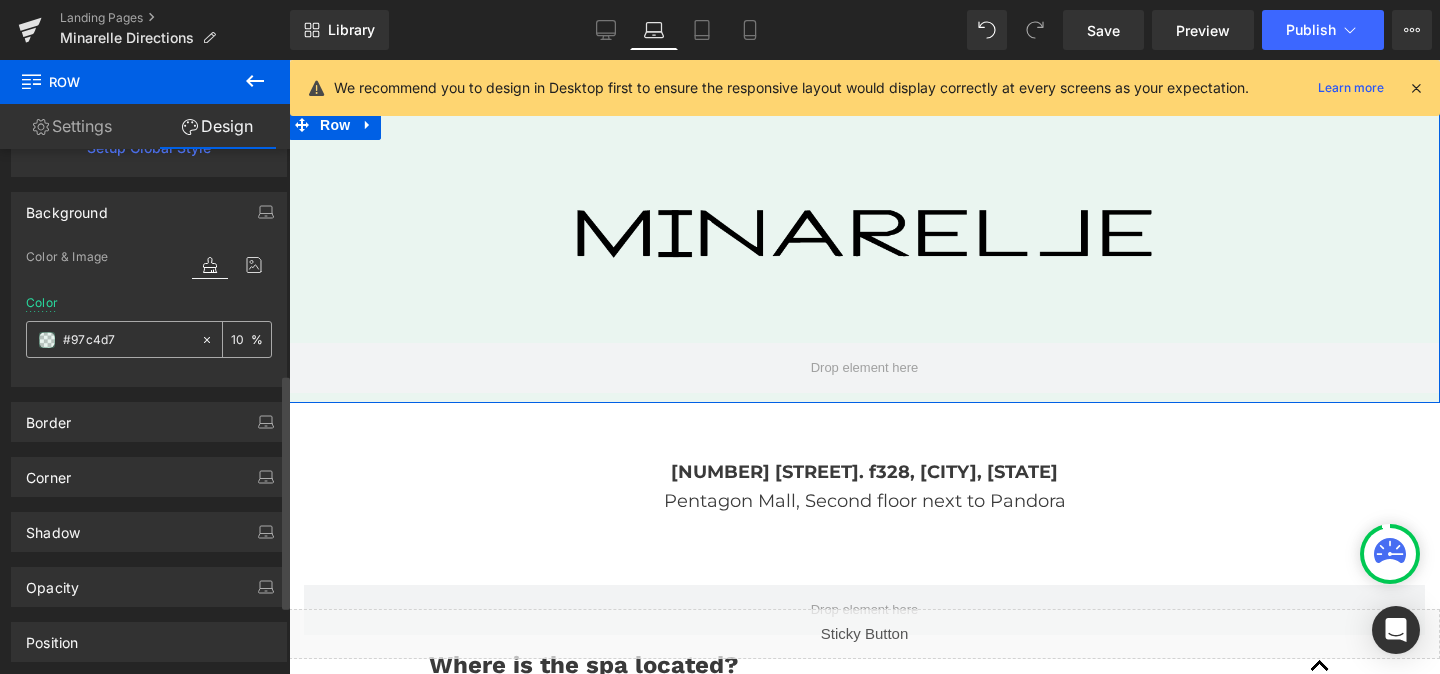 click on "#97c4d7" at bounding box center (127, 340) 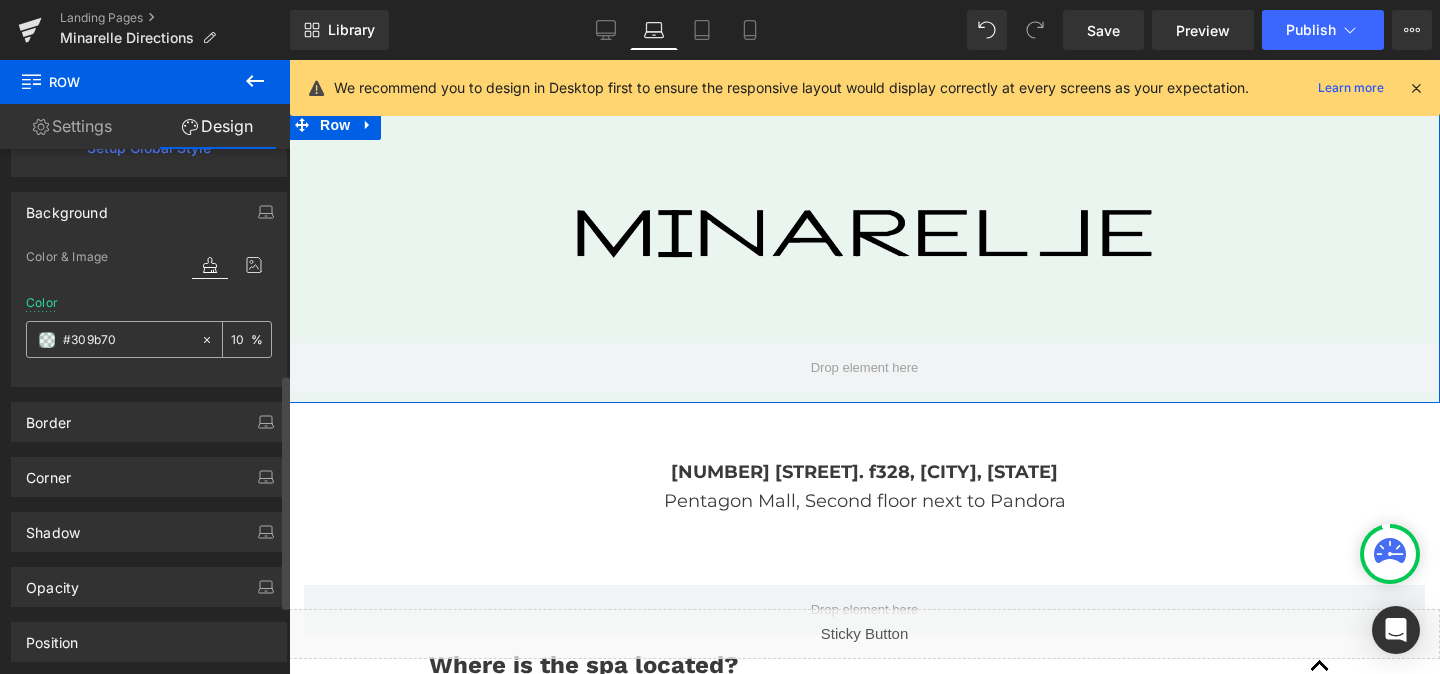 paste on "97c4d7" 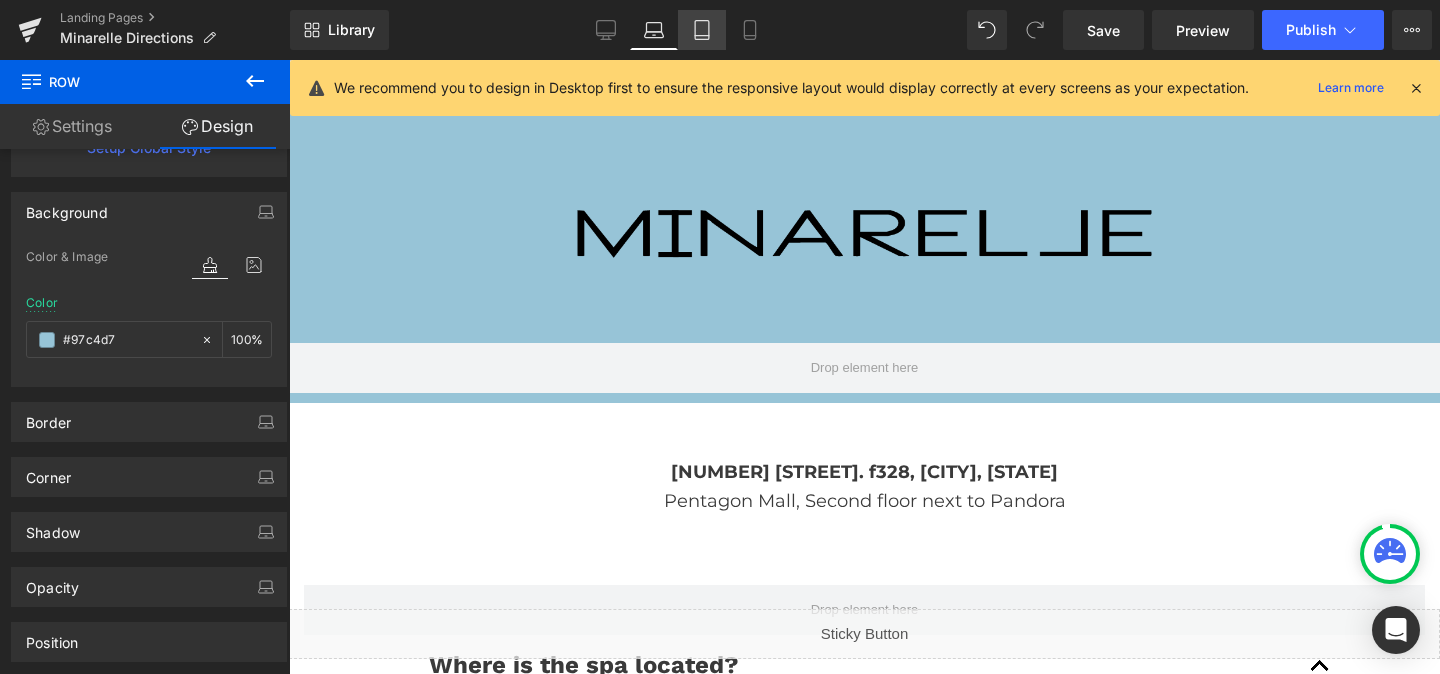 click 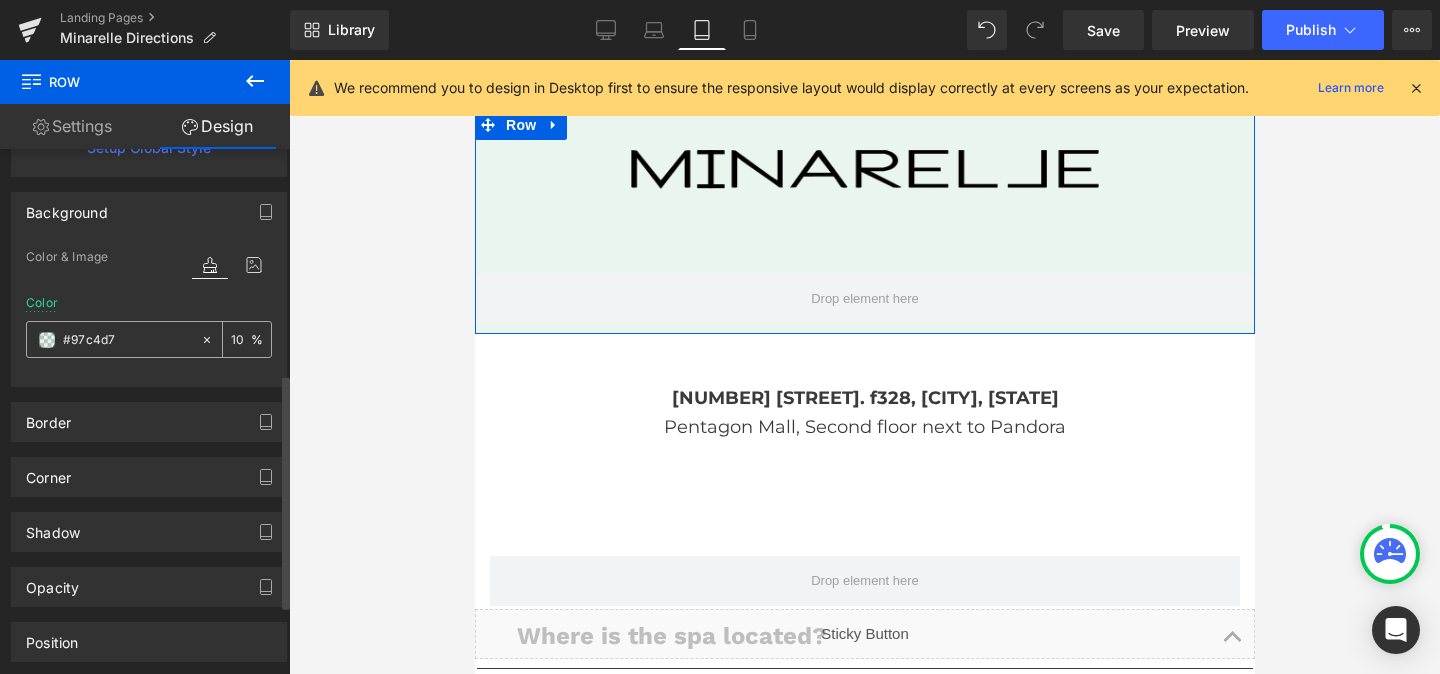 click on "#97c4d7" at bounding box center (127, 340) 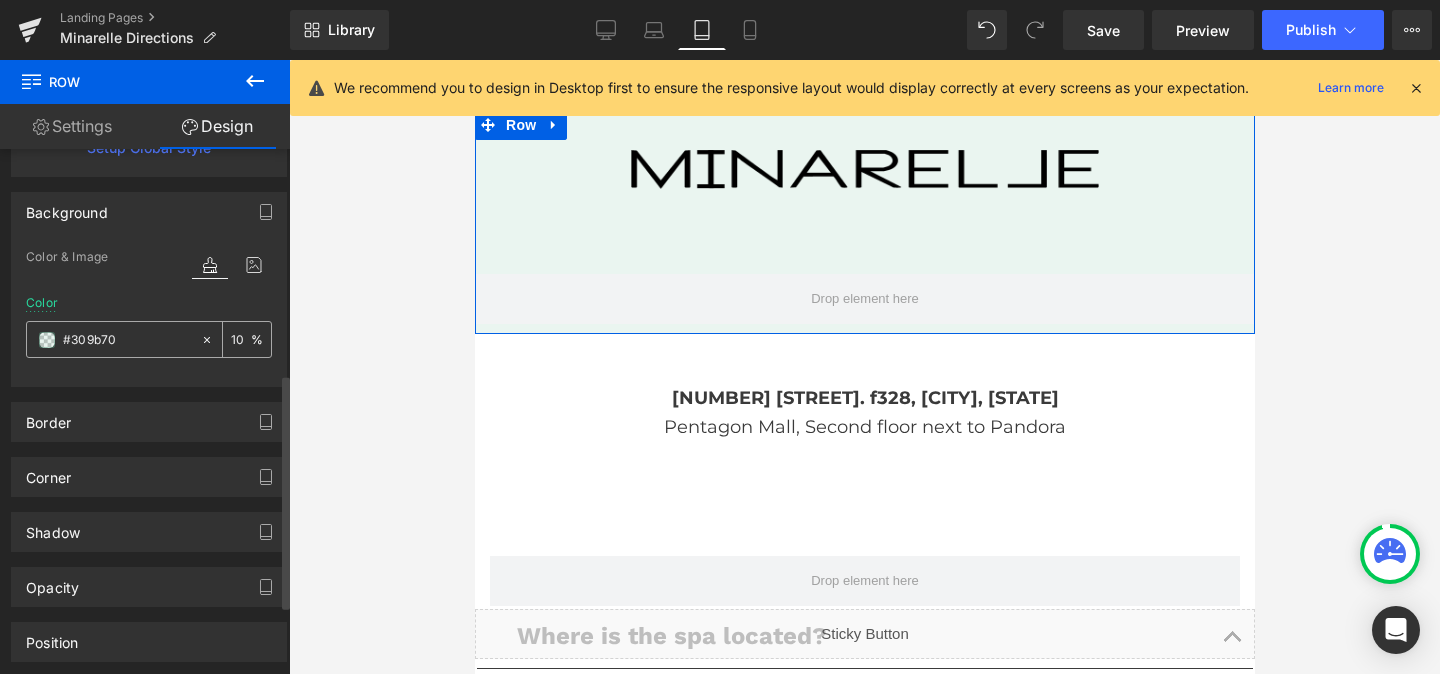 paste on "97c4d7" 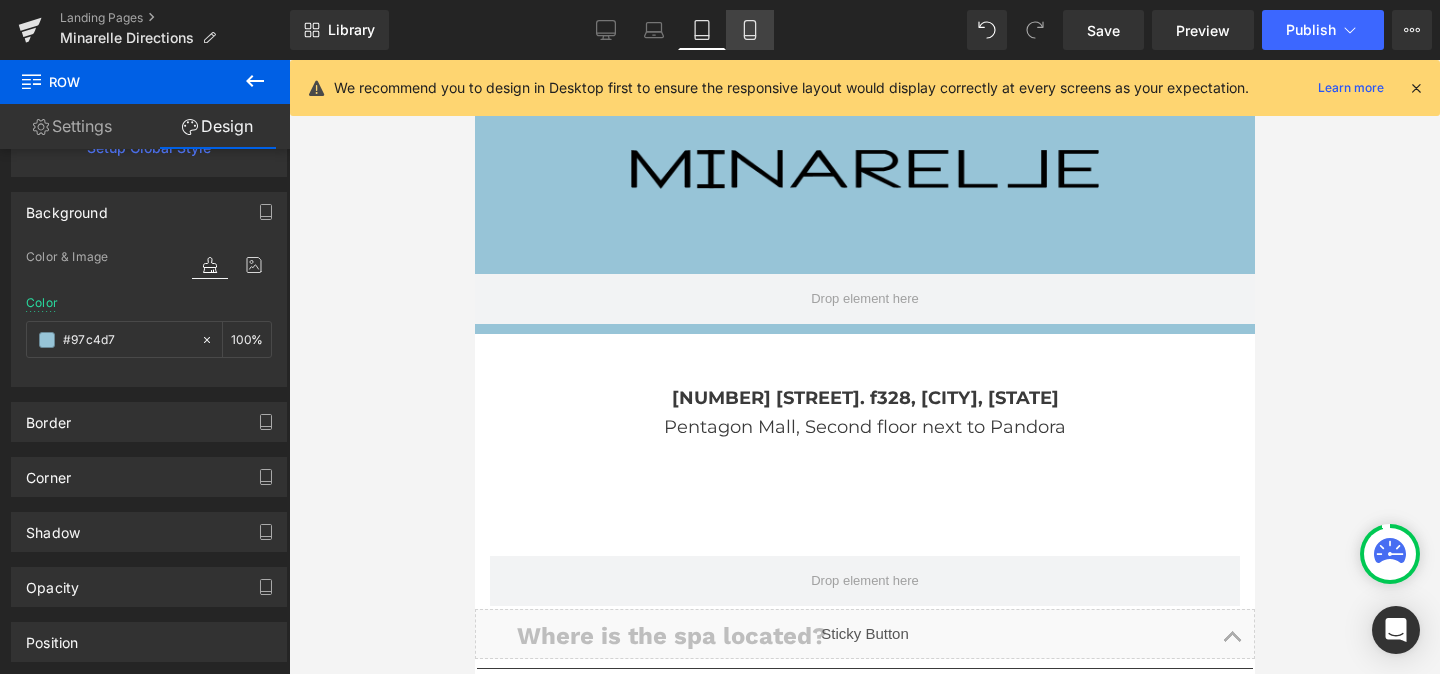 type on "#97c4d7" 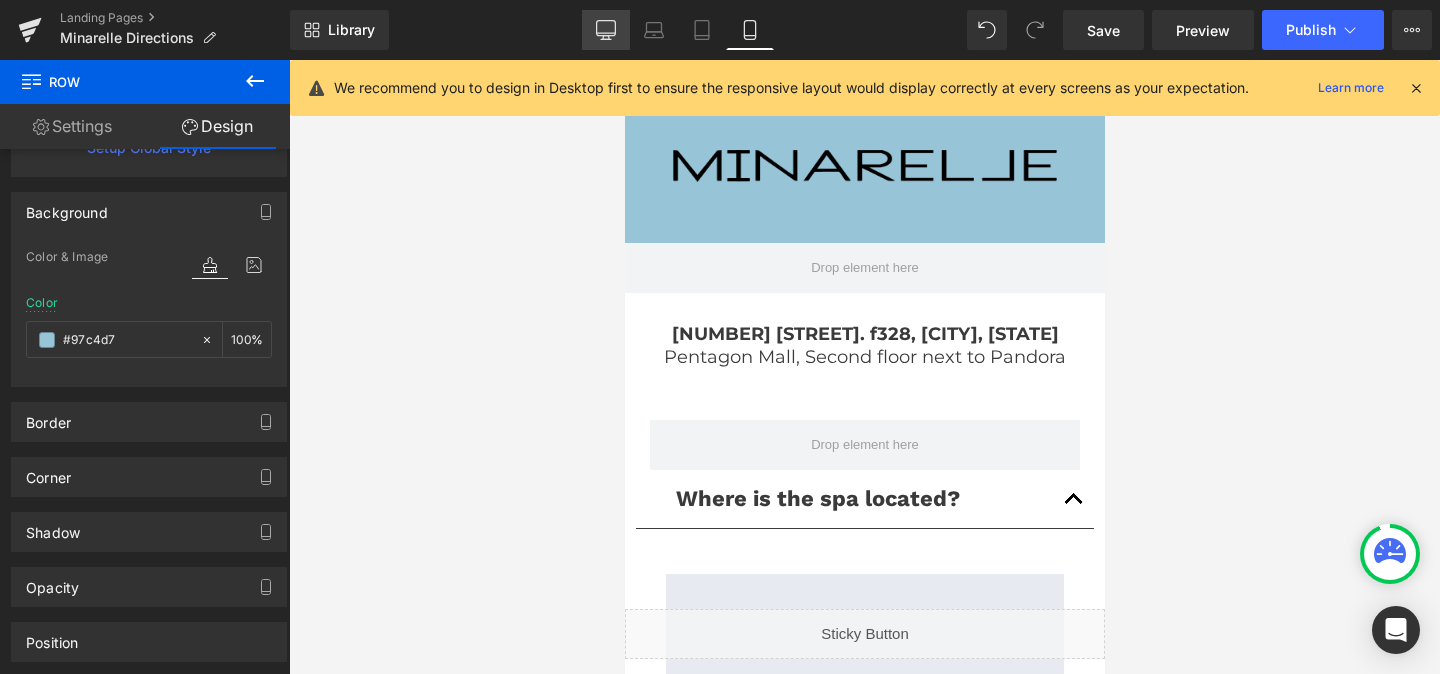 click 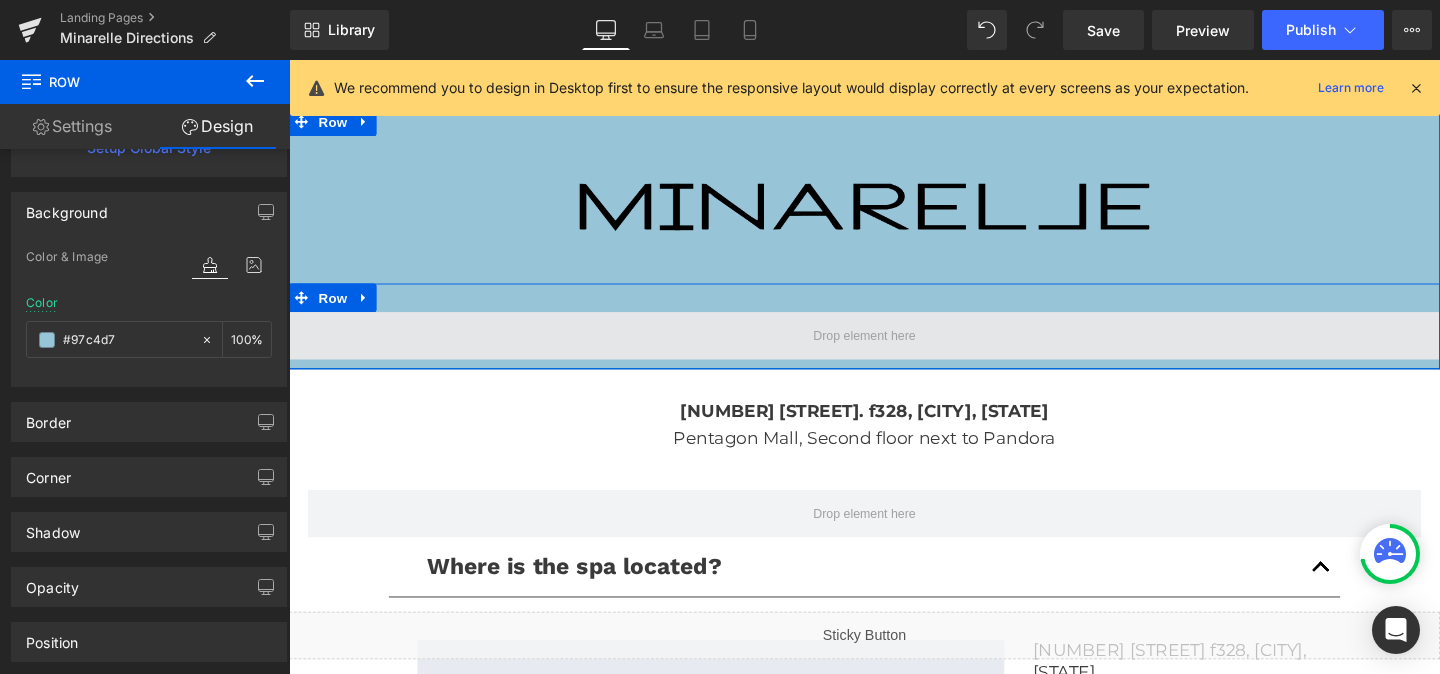 click at bounding box center [894, 350] 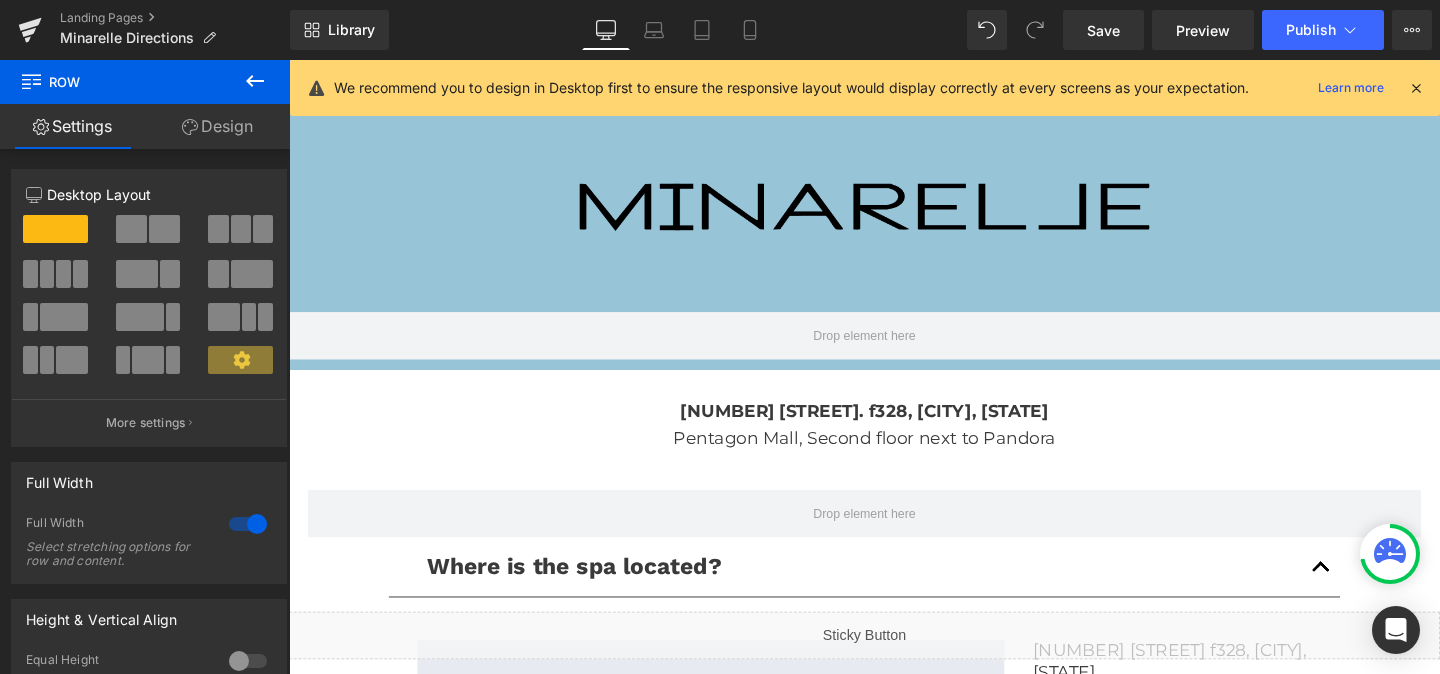 click 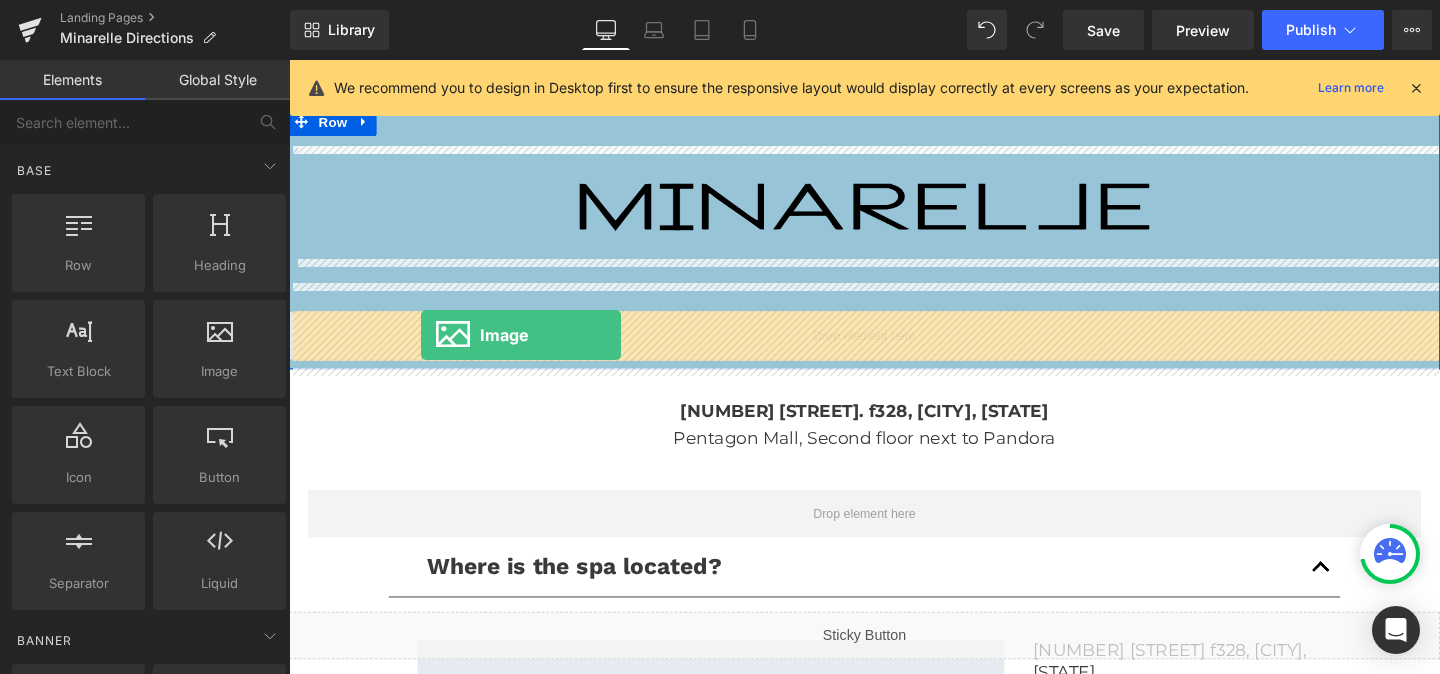 drag, startPoint x: 483, startPoint y: 408, endPoint x: 428, endPoint y: 349, distance: 80.65978 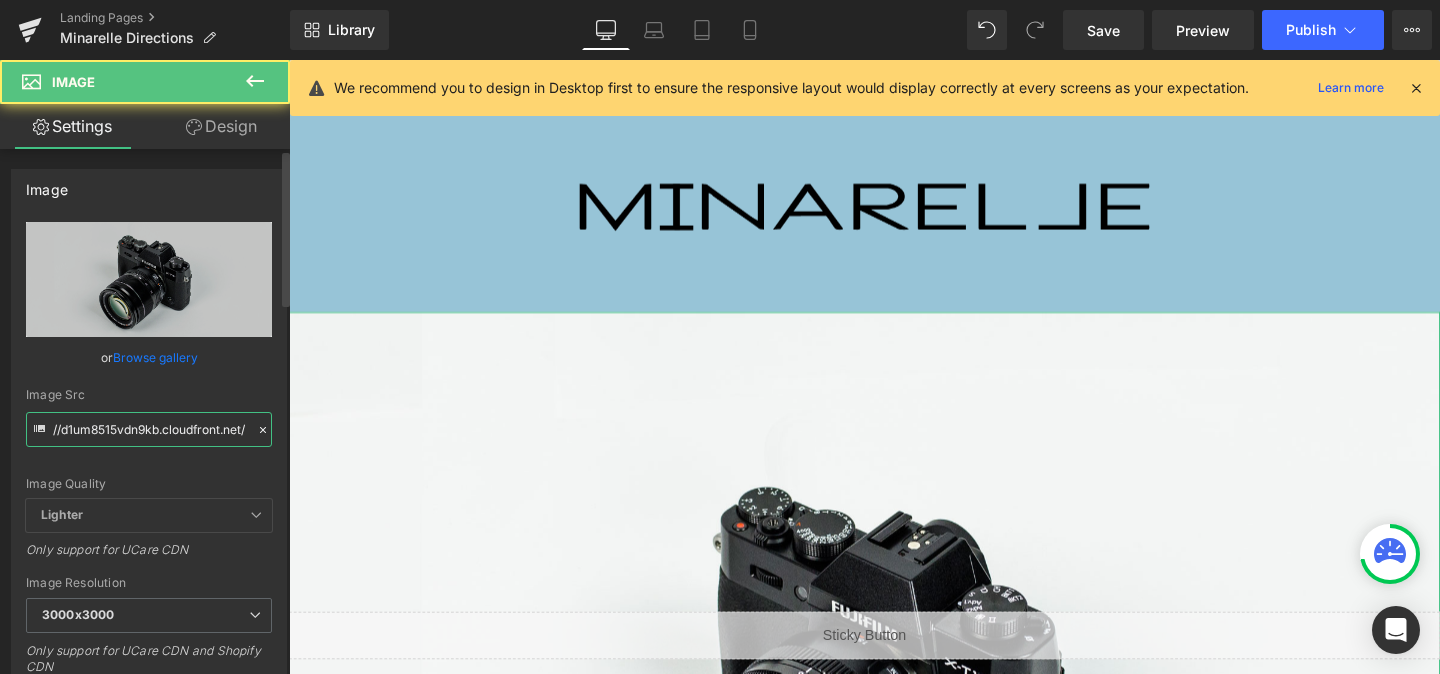 click on "//d1um8515vdn9kb.cloudfront.net/images/parallax.jpg" at bounding box center [149, 429] 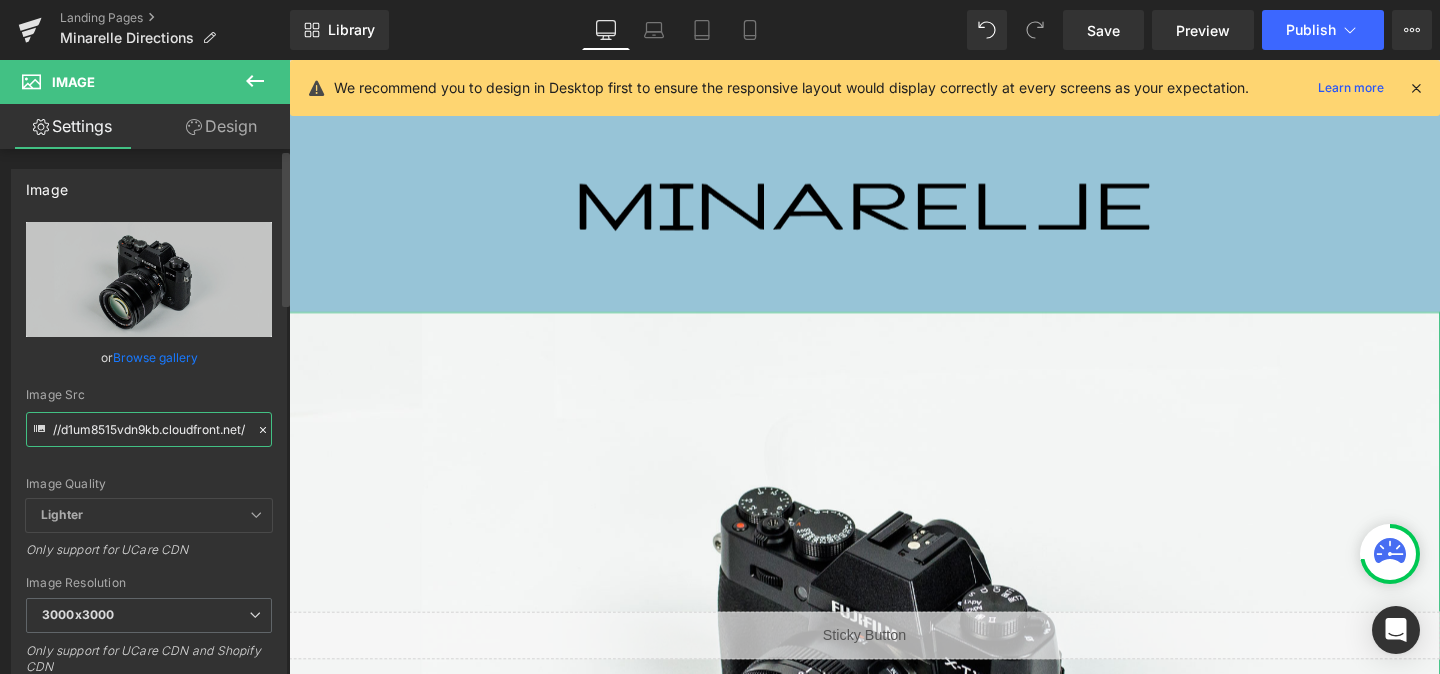 click on "//d1um8515vdn9kb.cloudfront.net/images/parallax.jpg" at bounding box center [149, 429] 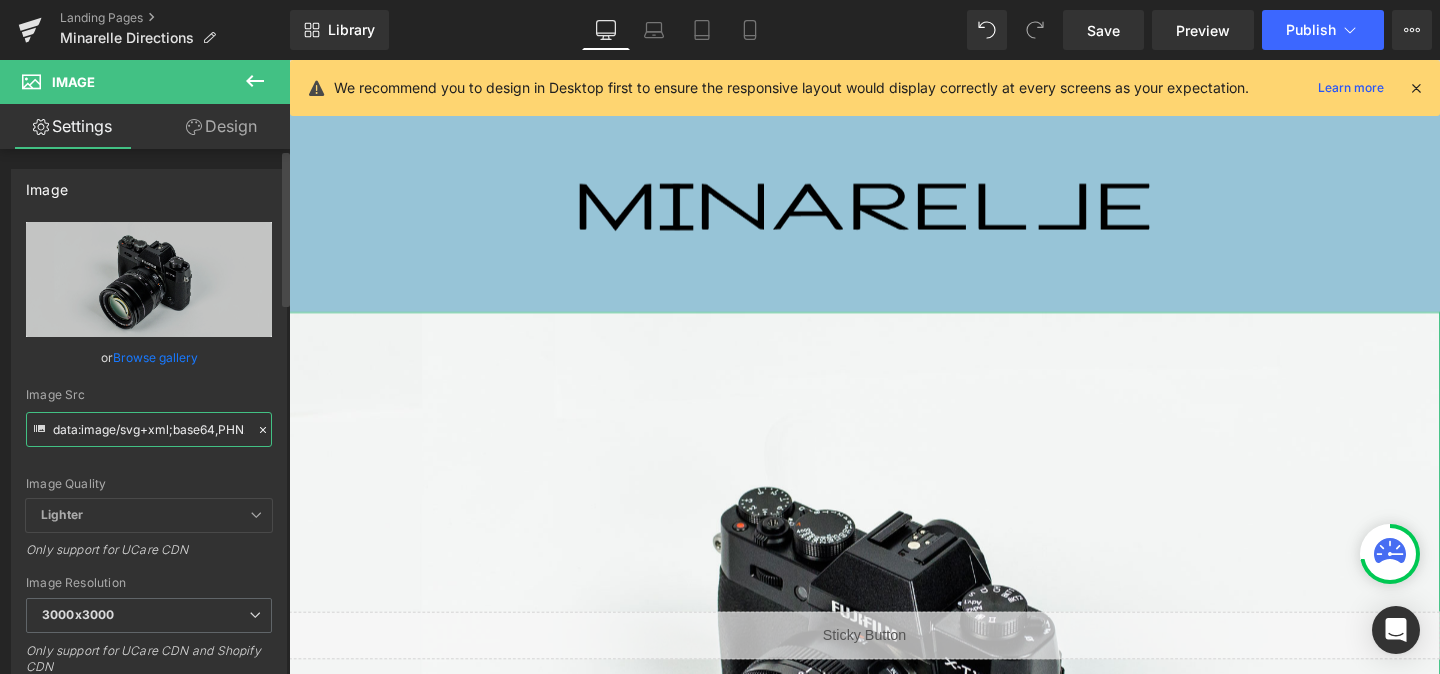 scroll, scrollTop: 0, scrollLeft: 1944, axis: horizontal 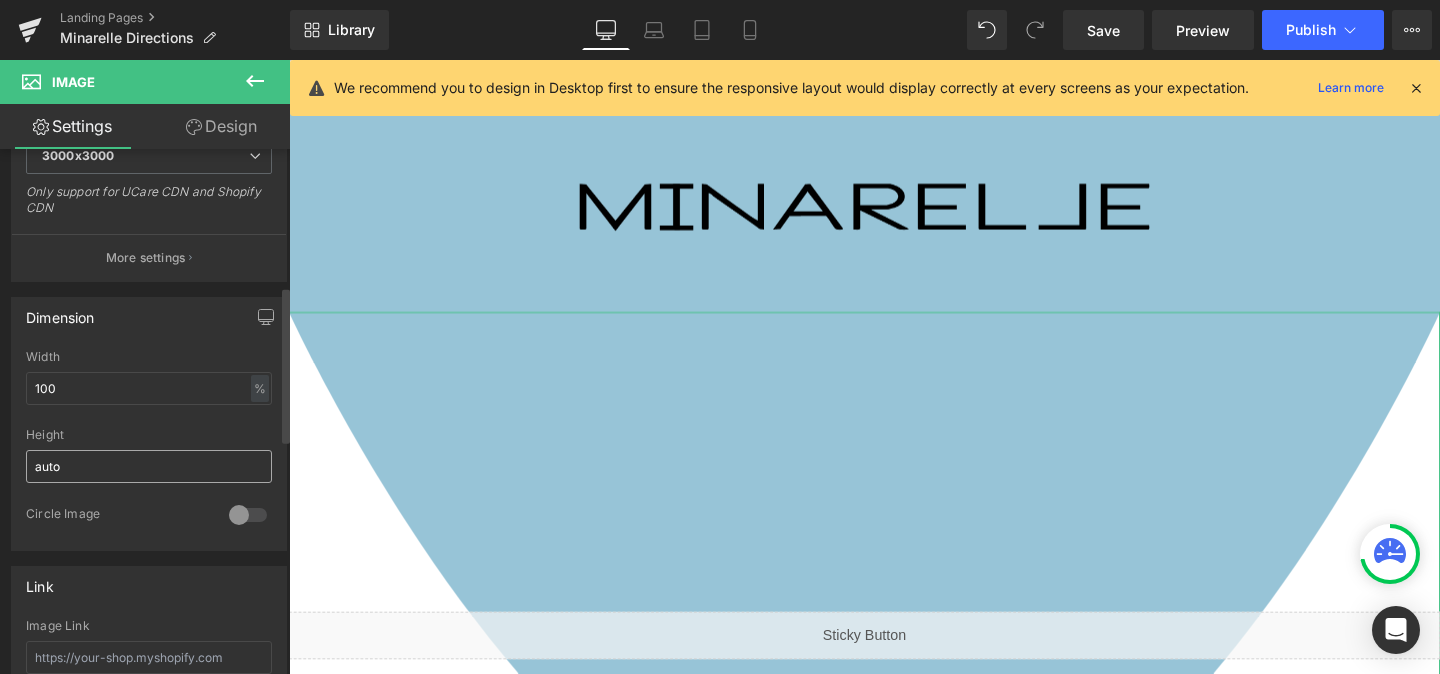 type on "data:image/svg+xml;base64,PHN2ZyB3aWR0aD0iMTAwJSIgaGVpZ2h0PSIxMDBweCIgdmlld0JveD0iMCAwIDEyODAgMTQwIiBwcmVzZXJ2ZUFzcGVjdFJhdGlvPSJub25lIiB4bWxucz0iaHR0cDovL3d3dy53My5vcmcvMjAwMC9zdmciPjxnIGZpbGw9IiNGRkZGRkYiPjxwYXRoIGQ9Ik0xMjgwIDE0MFYwUzk5My40NiAxNDAgNjQwIDEzOSAwIDAgMCAwdjE0MHoiLz48L2c+PC9zdmc+" 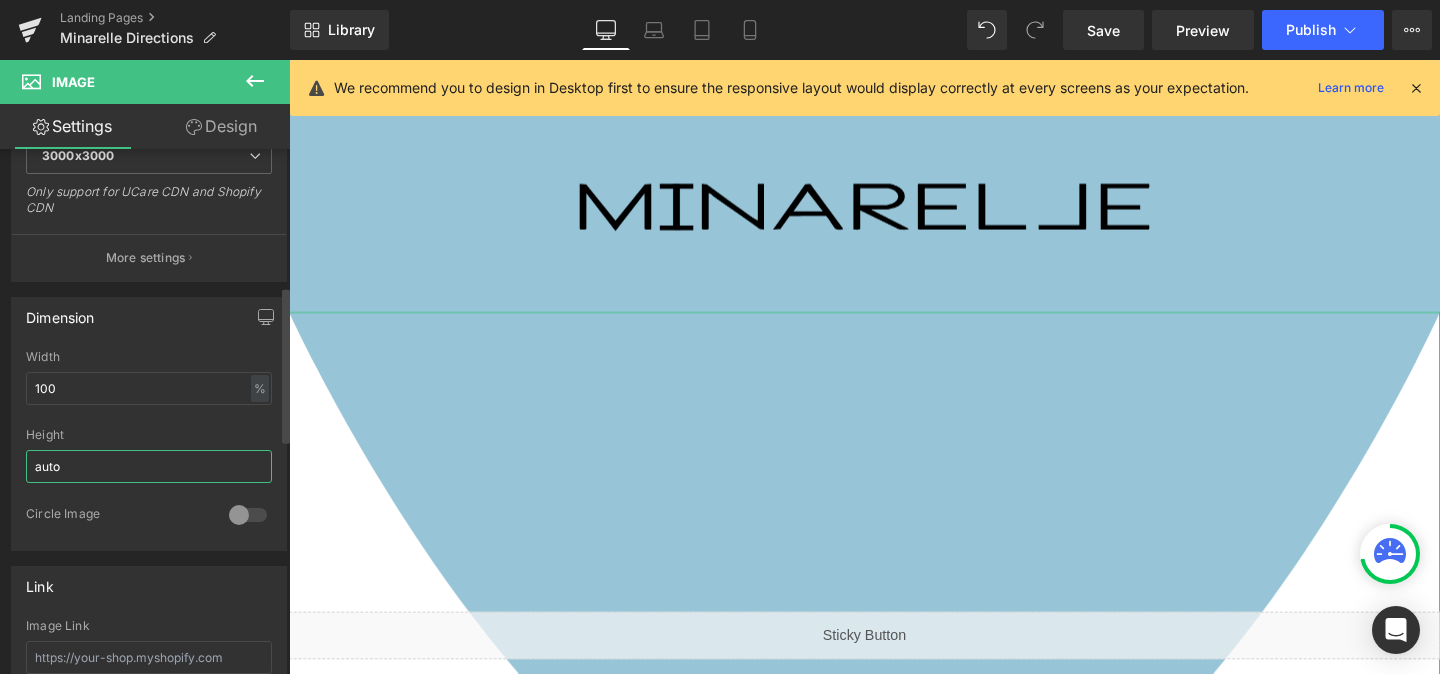 click on "auto" at bounding box center (149, 466) 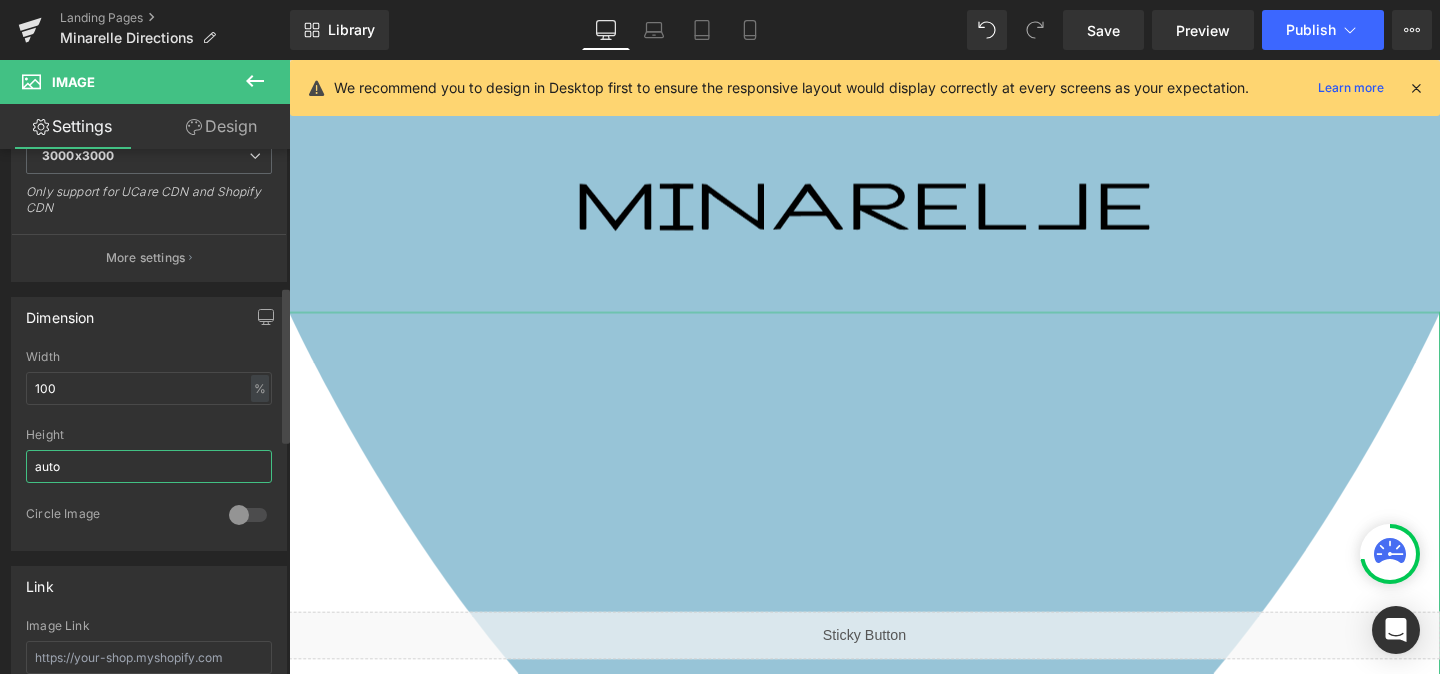 click on "auto" at bounding box center (149, 466) 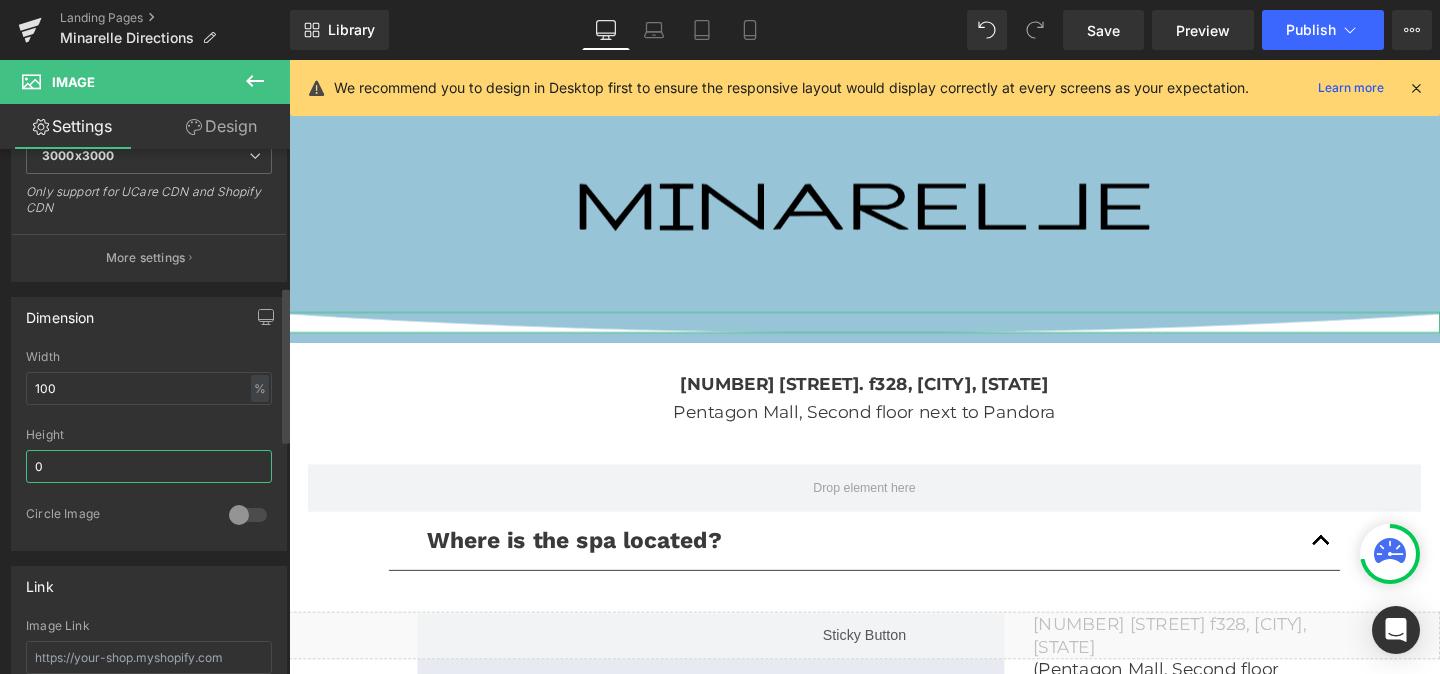 type on "30" 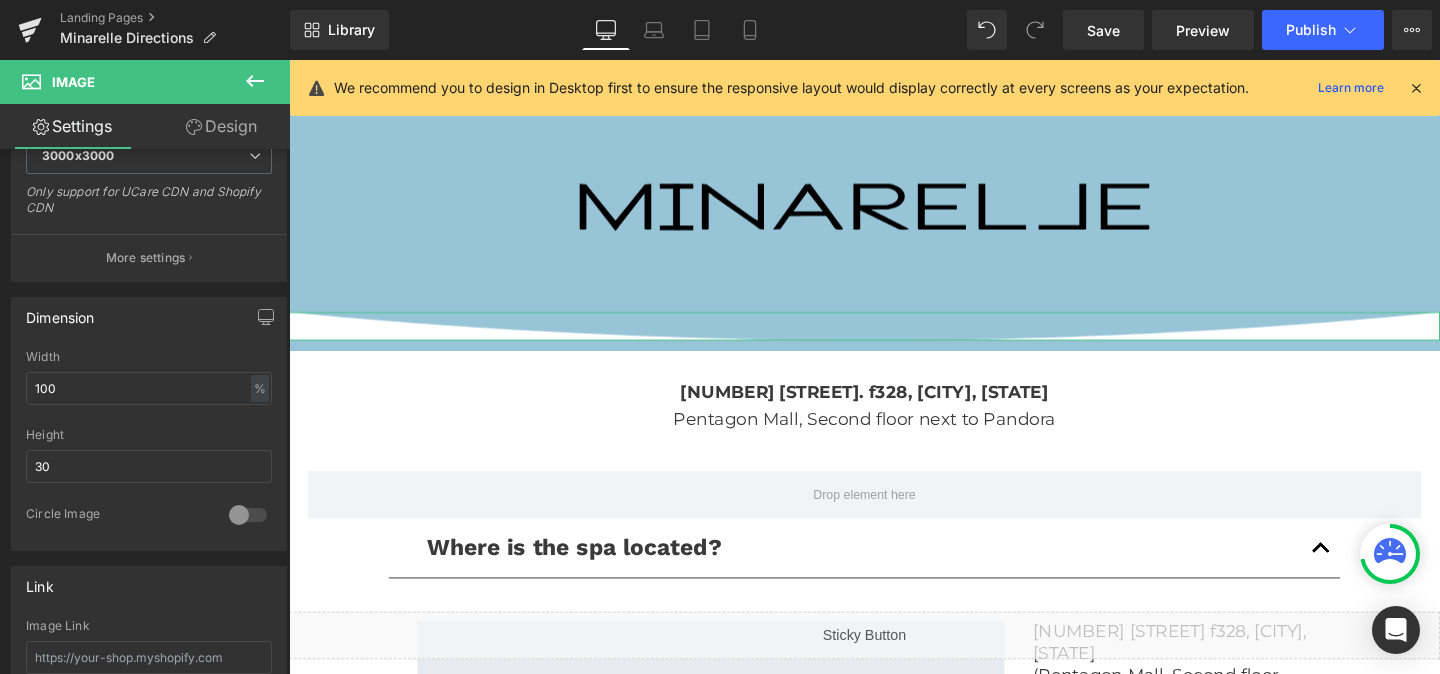 click on "Design" at bounding box center (221, 126) 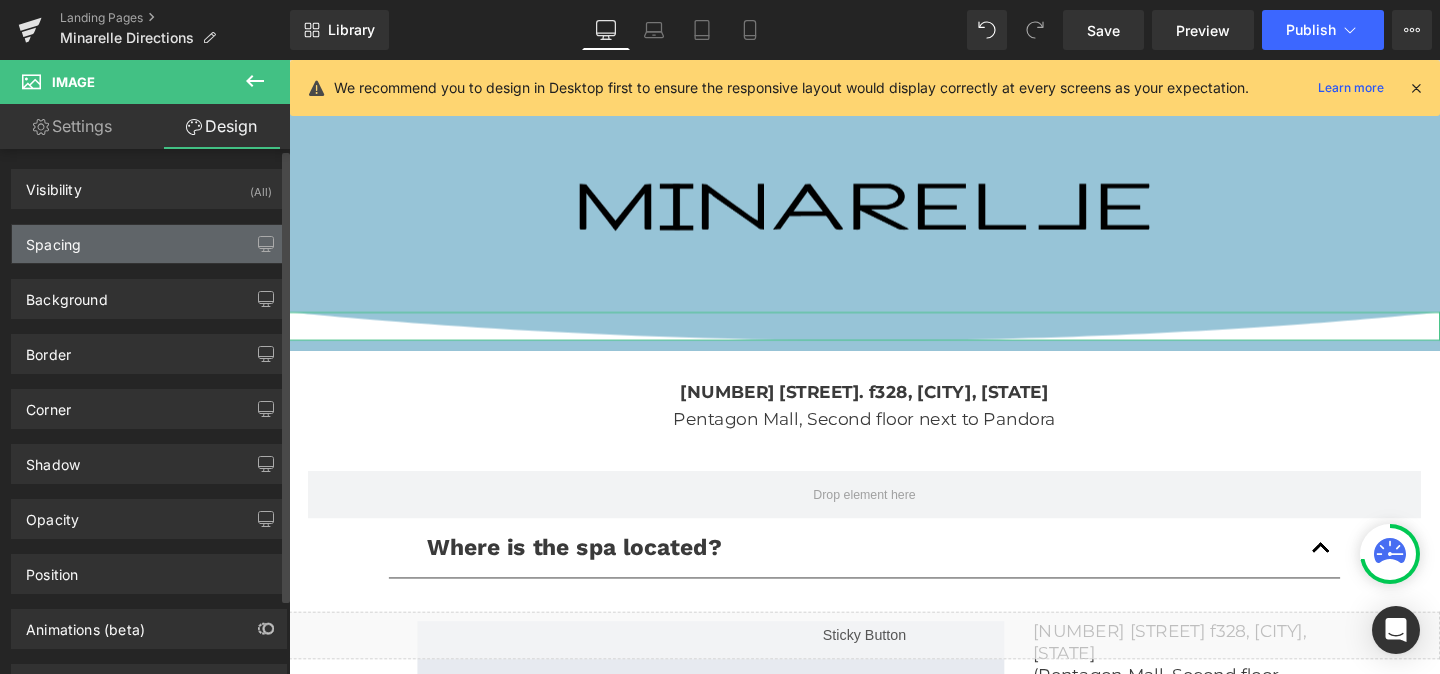 click on "Spacing" at bounding box center (149, 244) 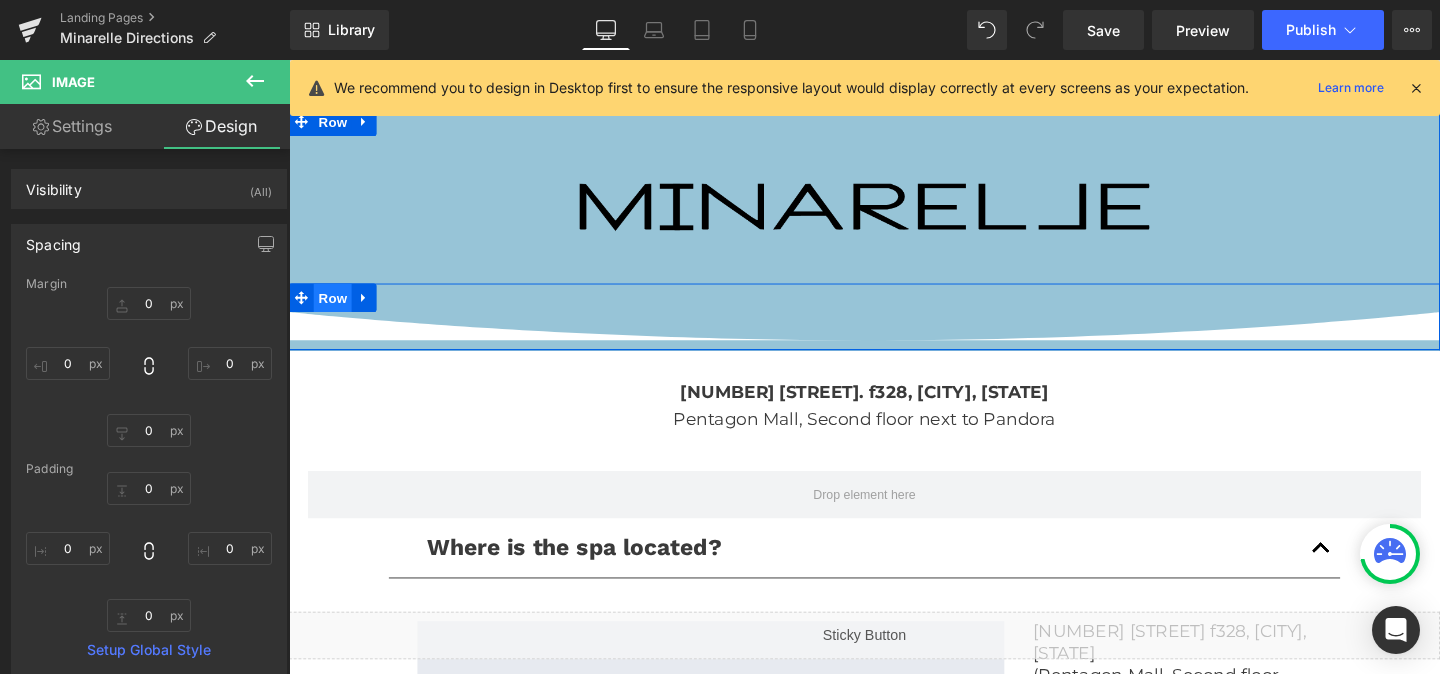 click on "Row" at bounding box center (335, 310) 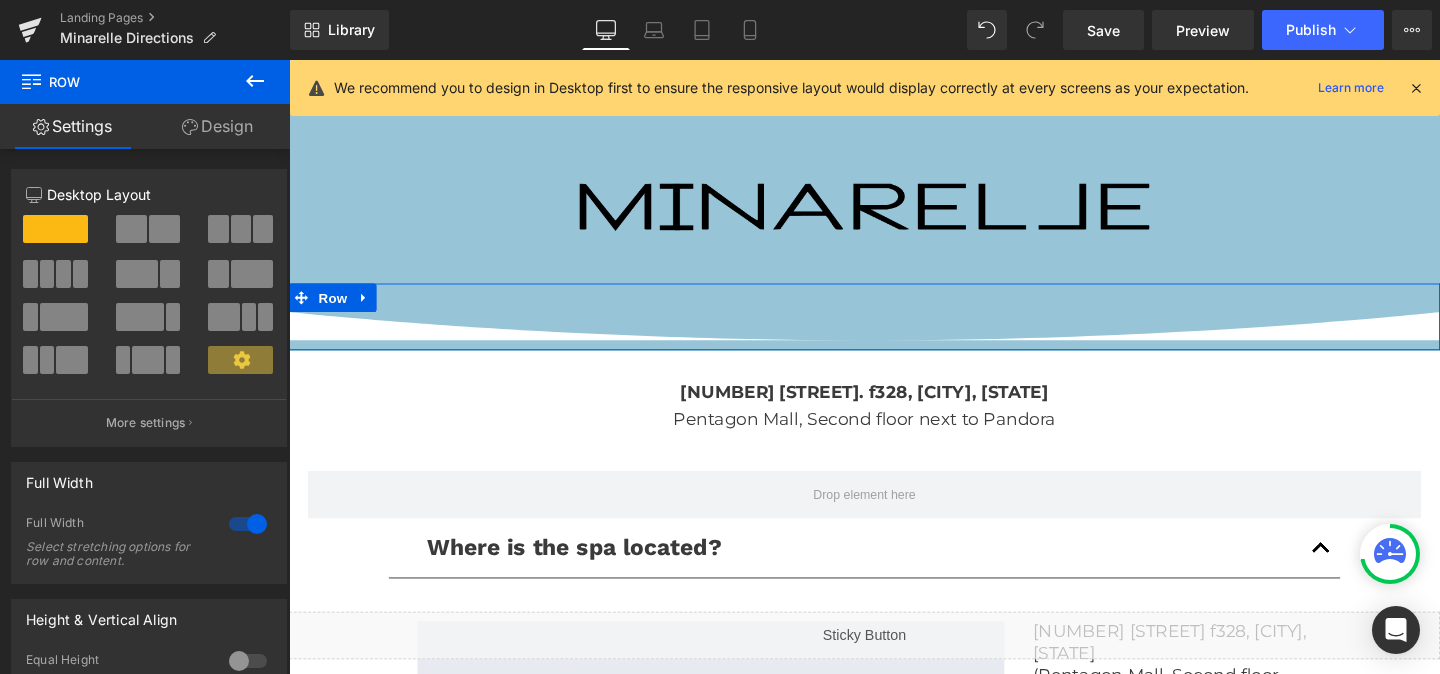 click on "Design" at bounding box center [217, 126] 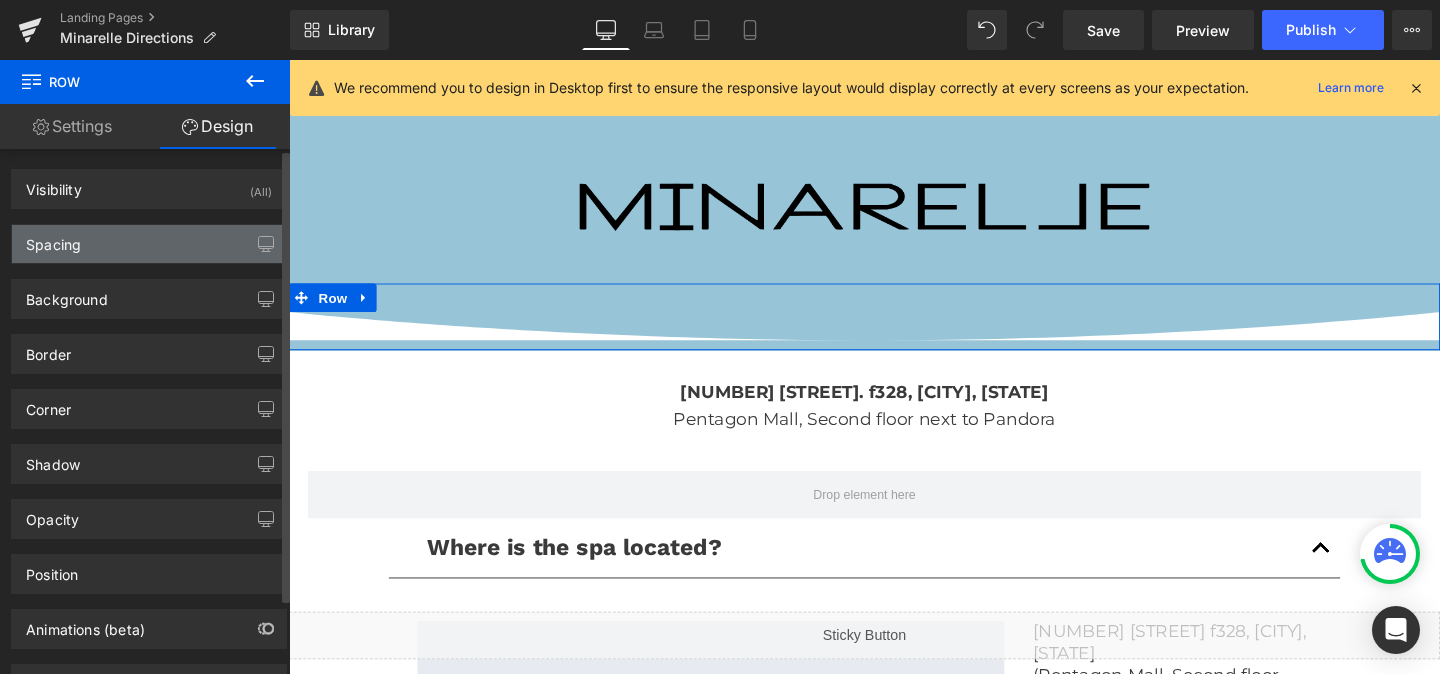 click on "Spacing" at bounding box center (149, 244) 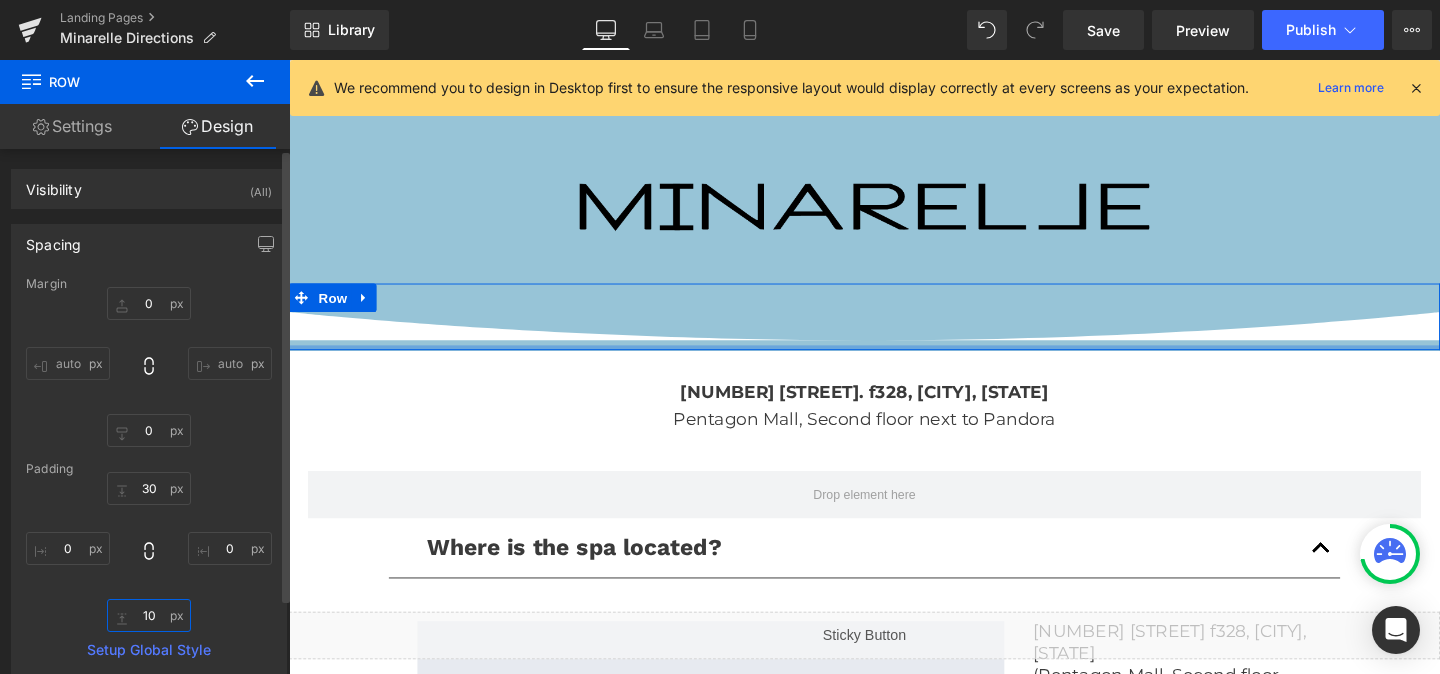 click on "10" at bounding box center [149, 615] 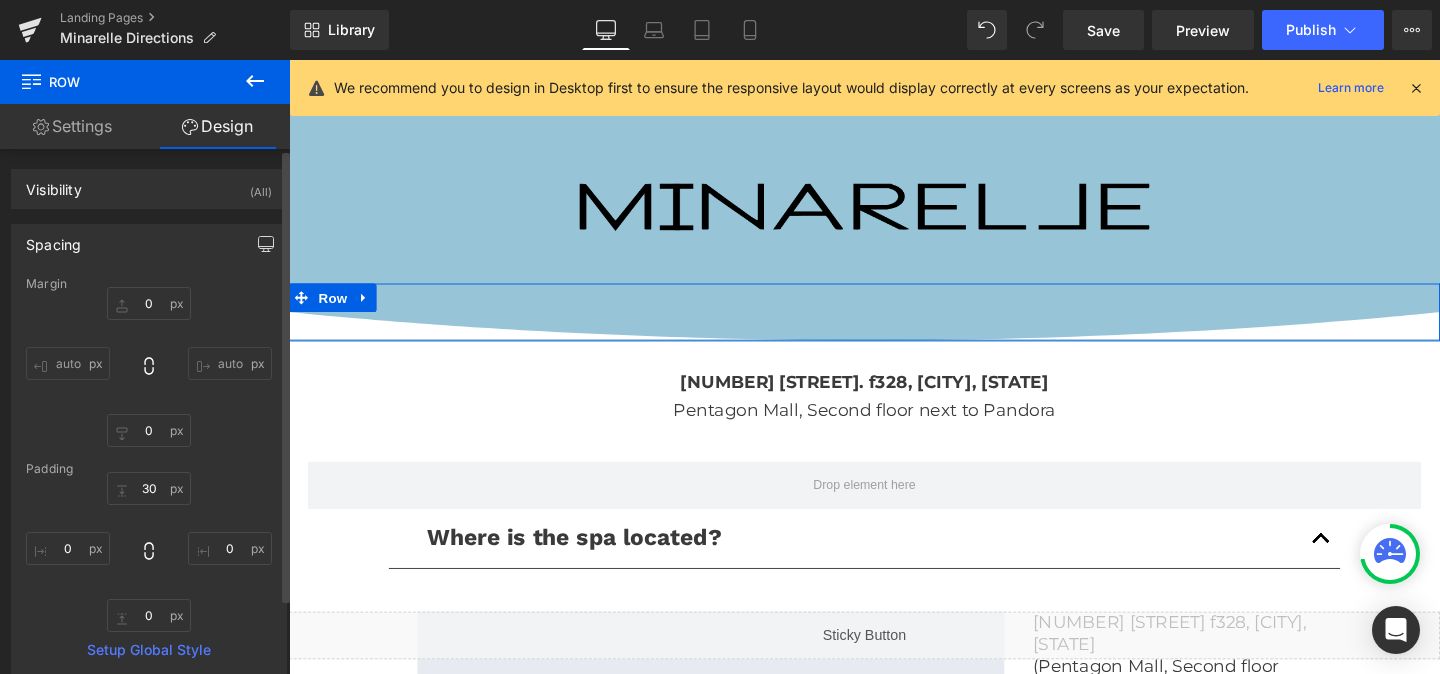 click at bounding box center [266, 244] 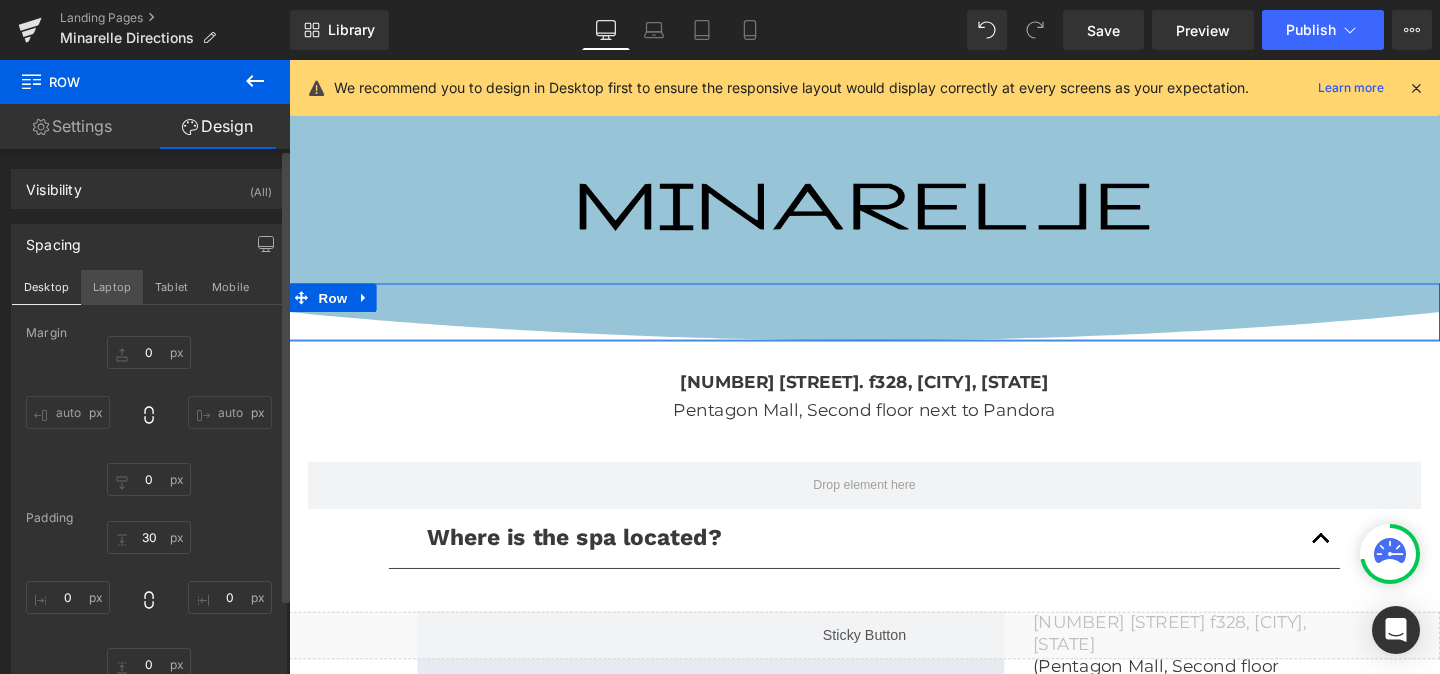 click on "Laptop" at bounding box center [112, 287] 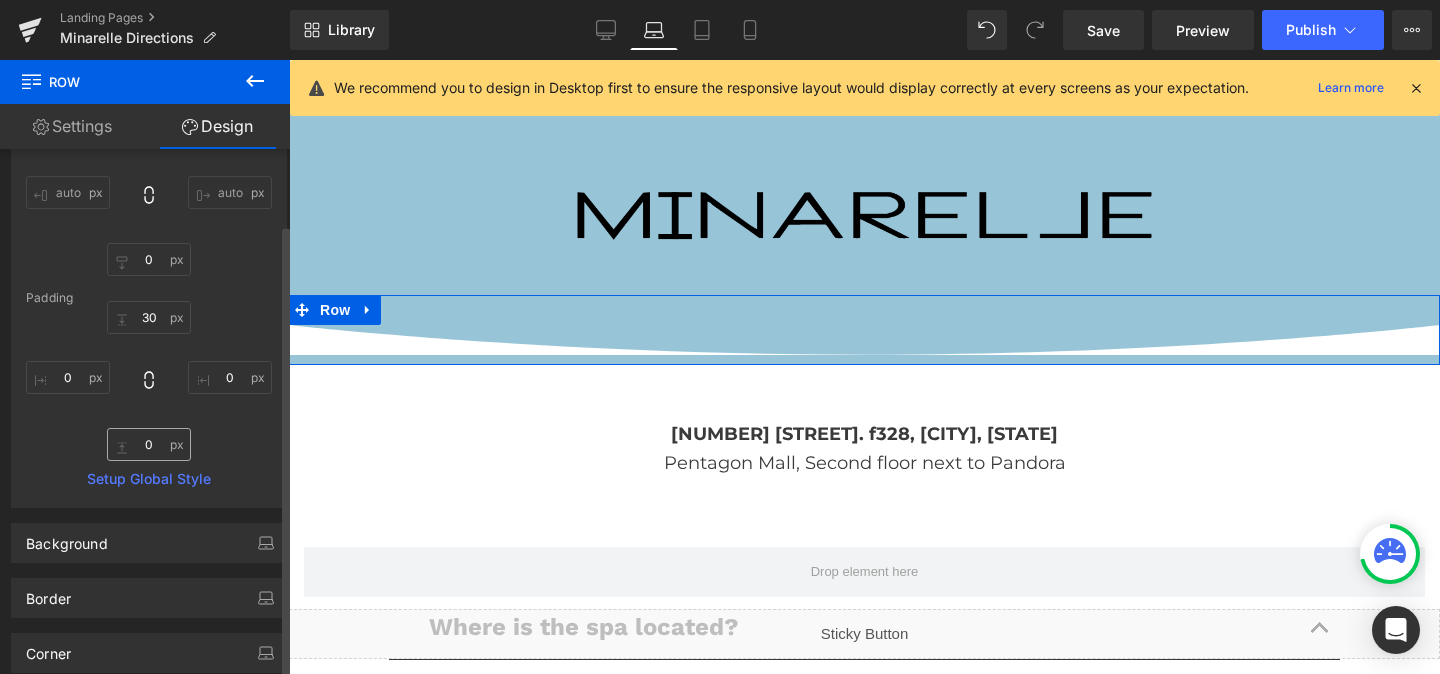 scroll, scrollTop: 222, scrollLeft: 0, axis: vertical 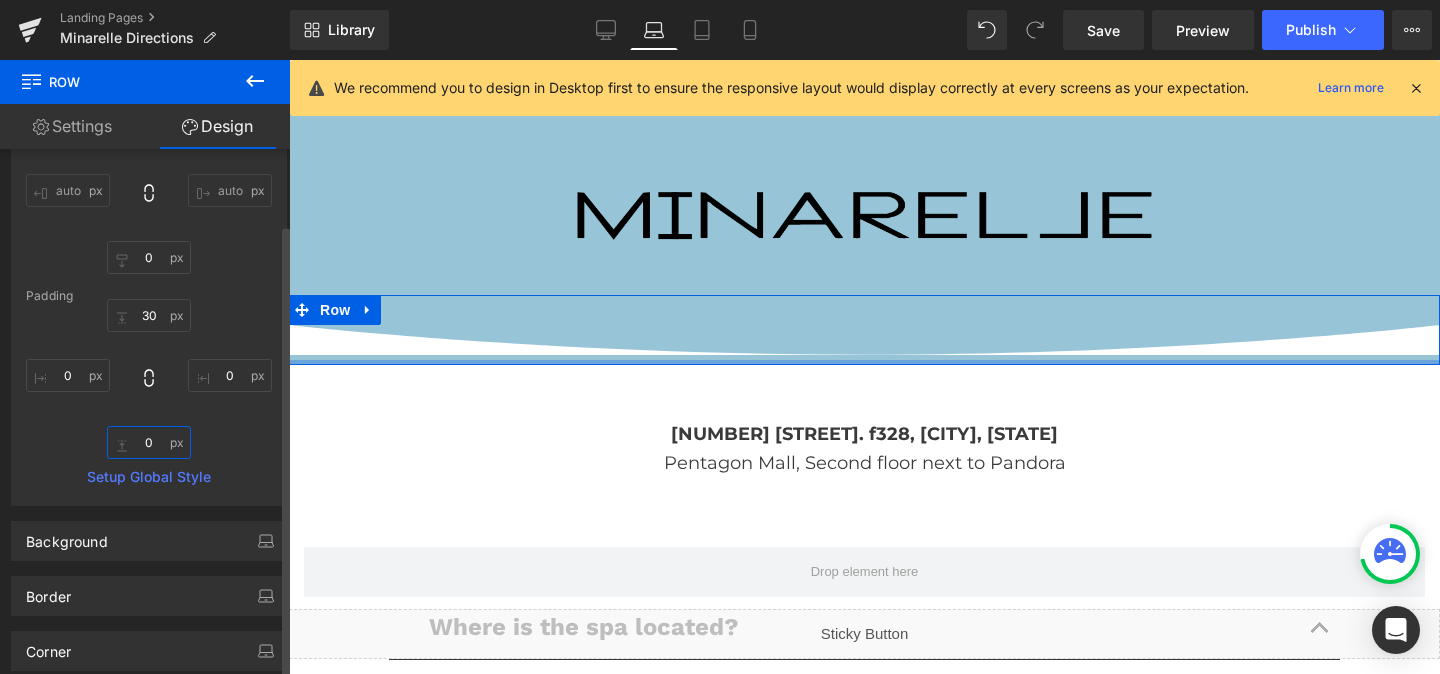 click on "0" at bounding box center (149, 442) 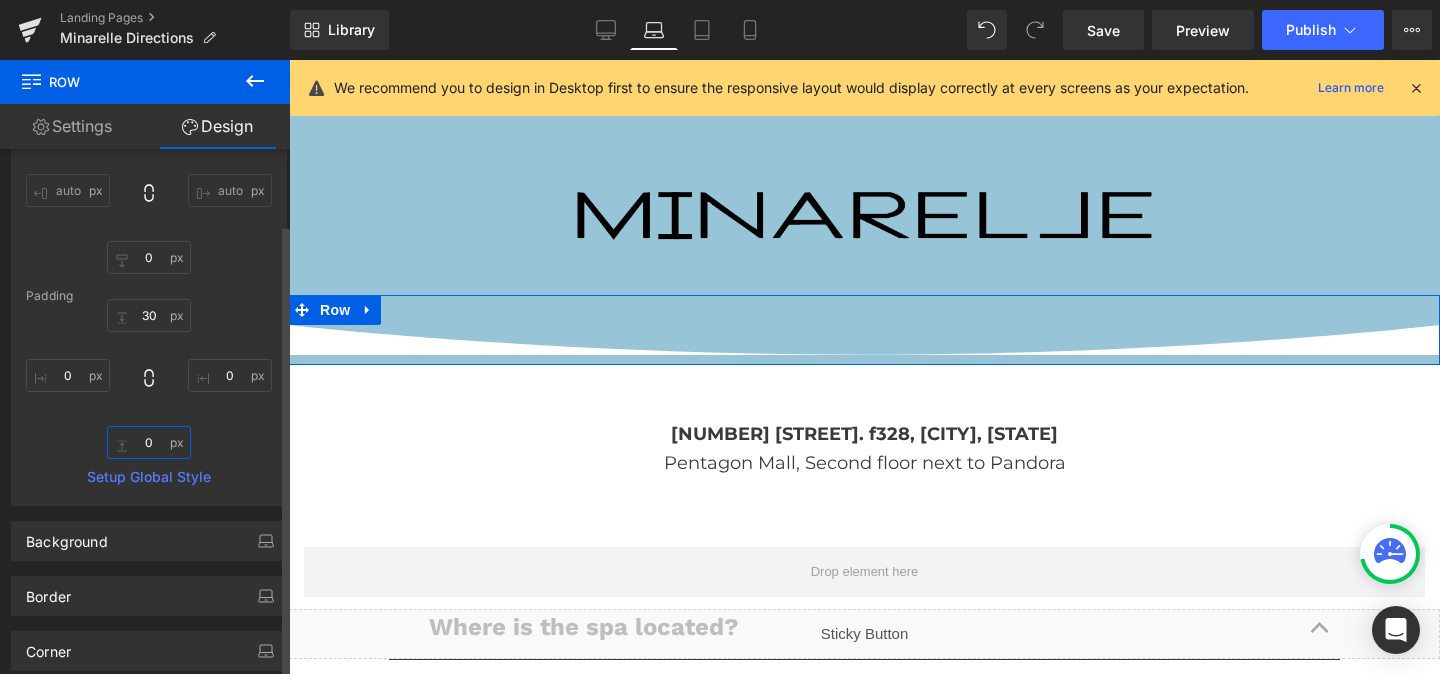 click on "0" at bounding box center (149, 442) 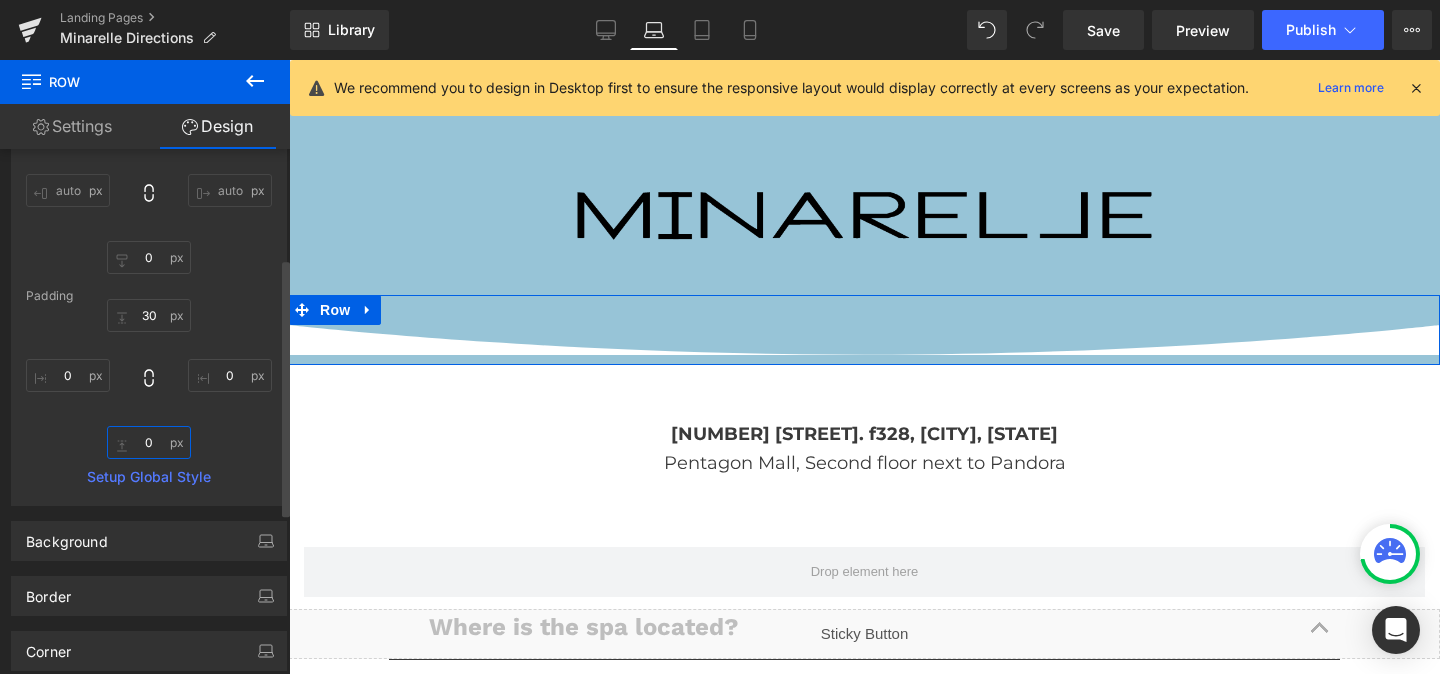 click on "0" at bounding box center (149, 442) 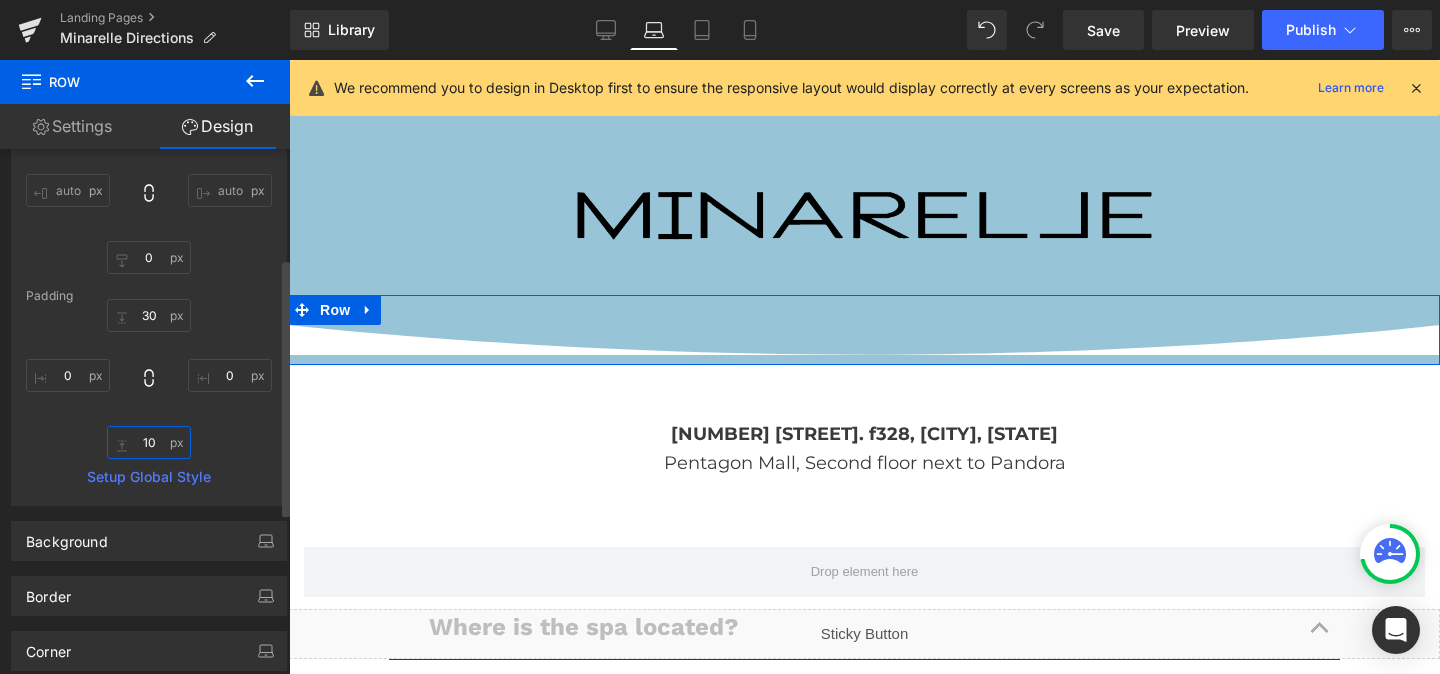 type on "9" 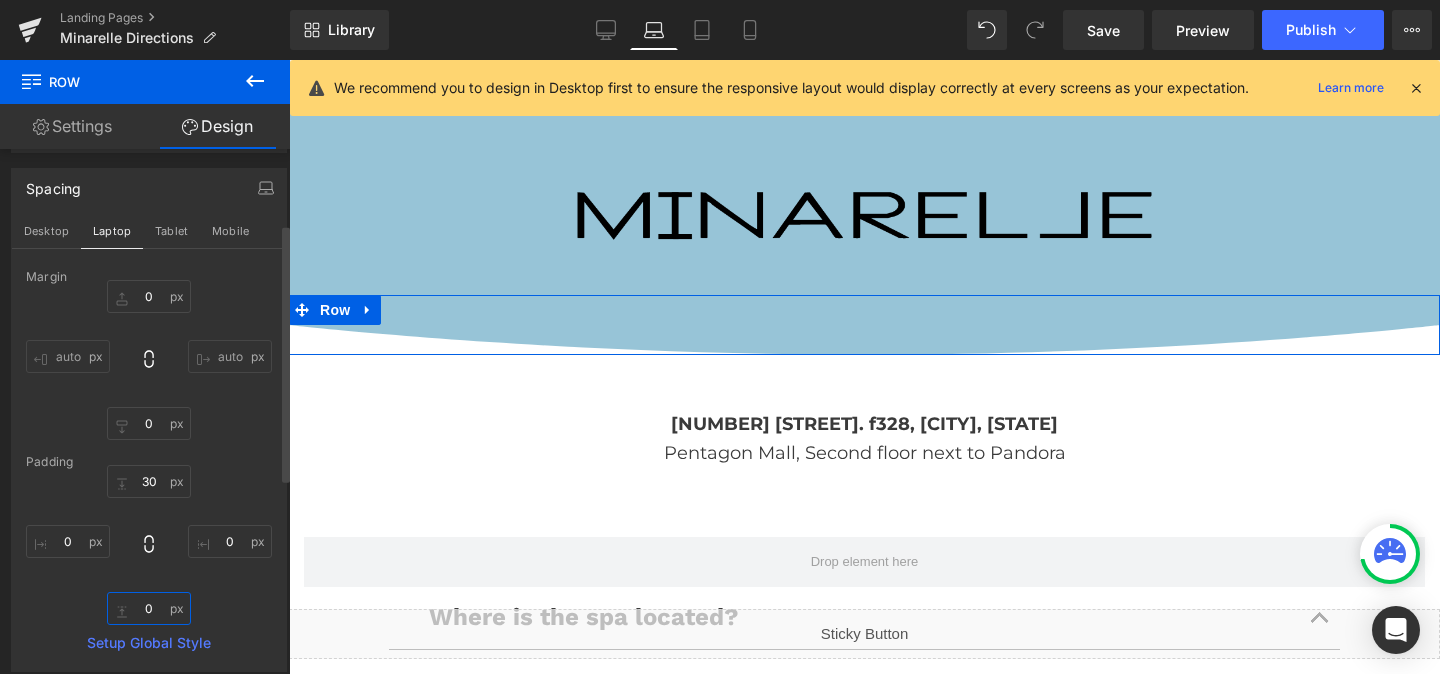 scroll, scrollTop: 43, scrollLeft: 0, axis: vertical 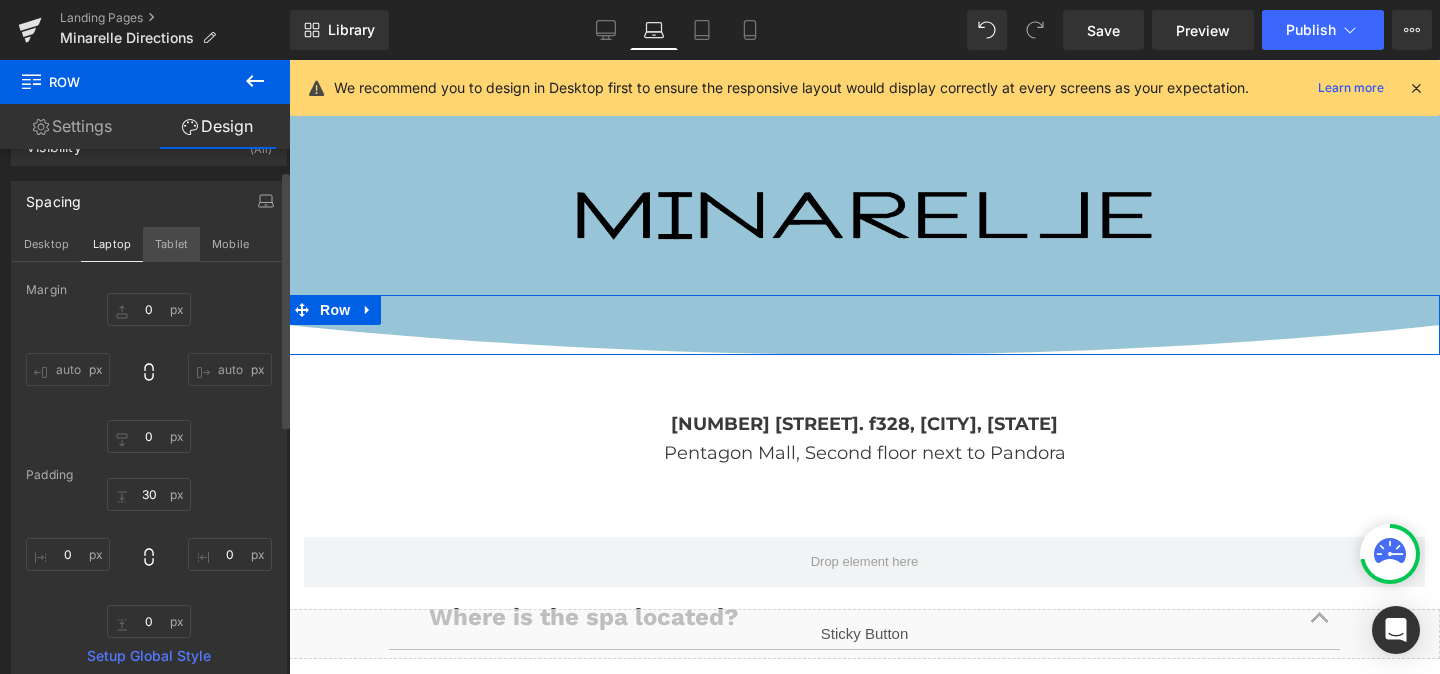 click on "Tablet" at bounding box center [171, 244] 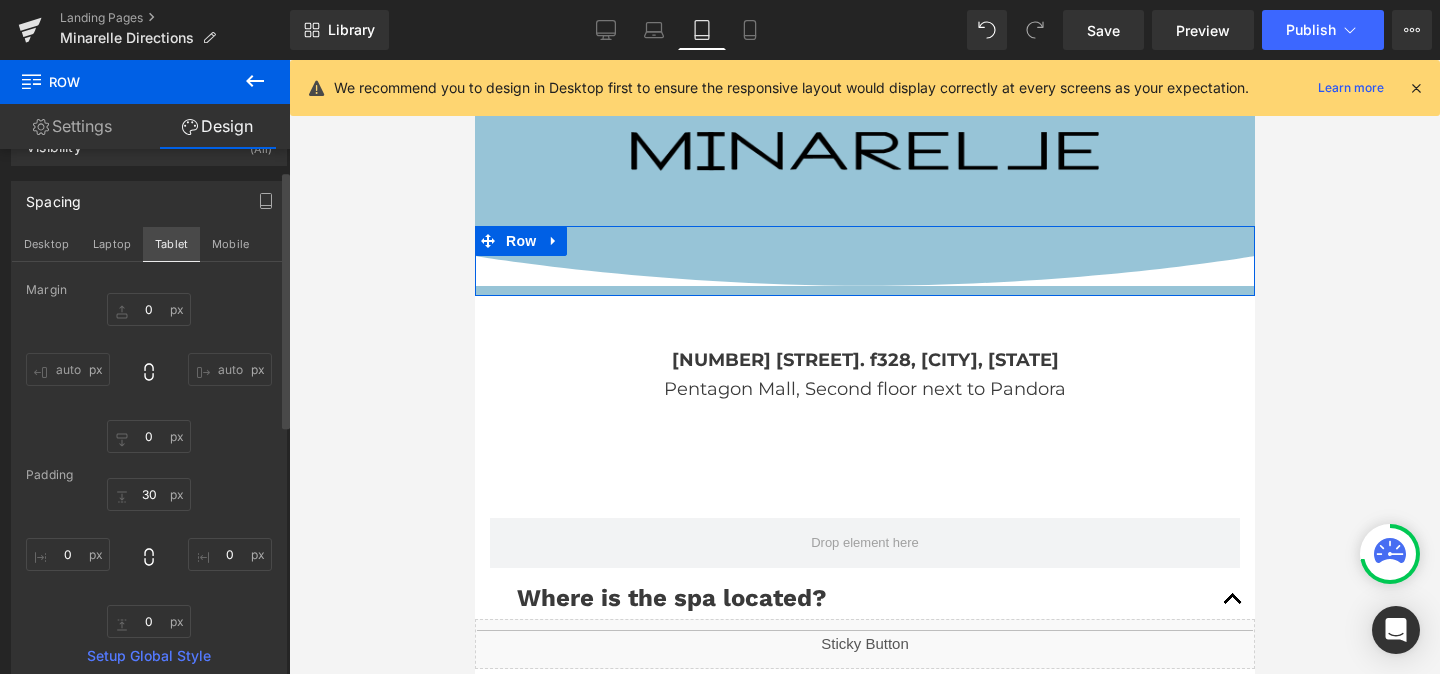 scroll, scrollTop: 0, scrollLeft: 0, axis: both 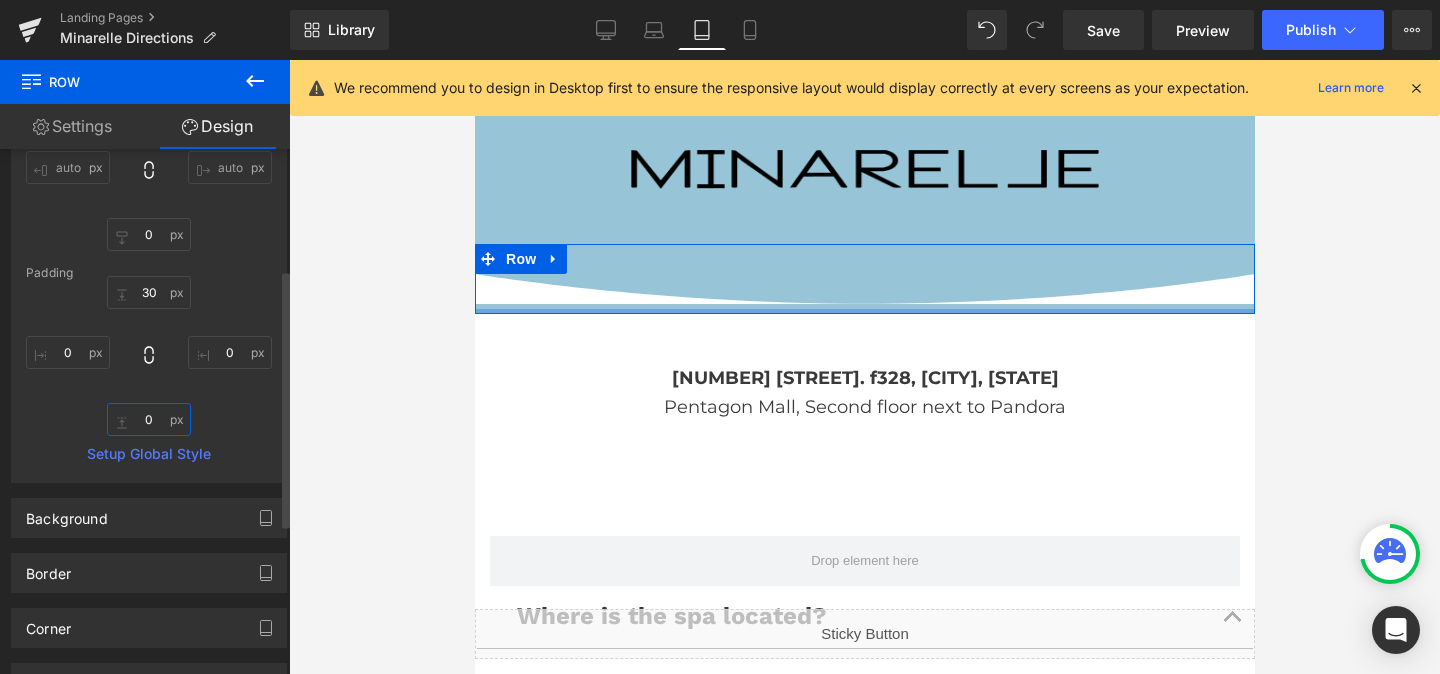 click on "0" at bounding box center (149, 419) 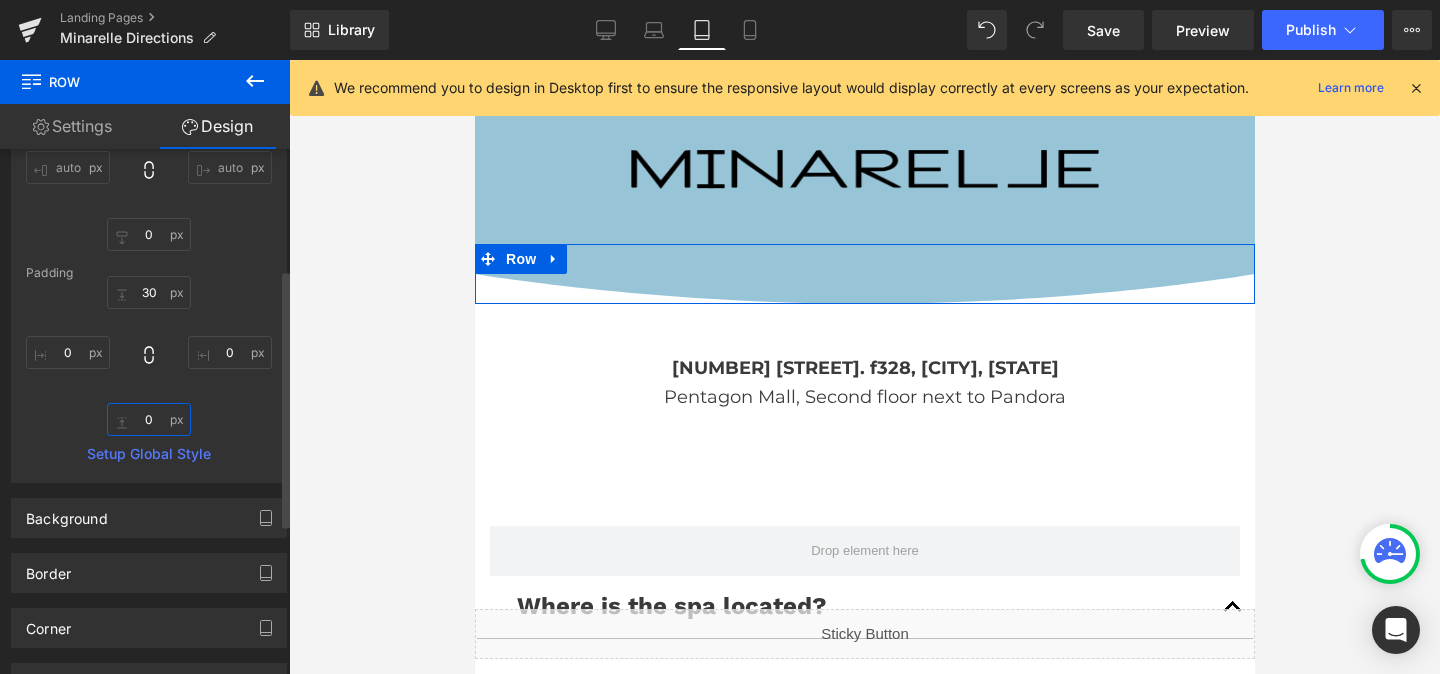 type on "0" 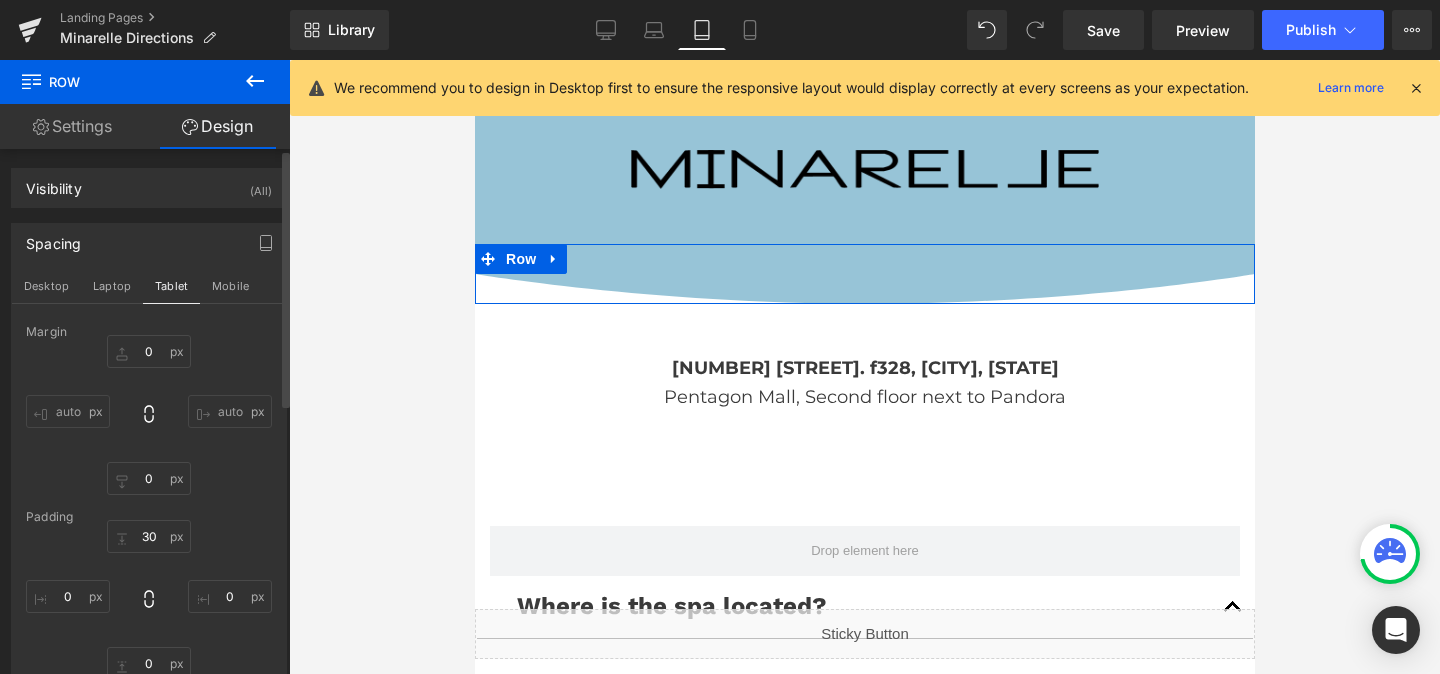 scroll, scrollTop: 0, scrollLeft: 0, axis: both 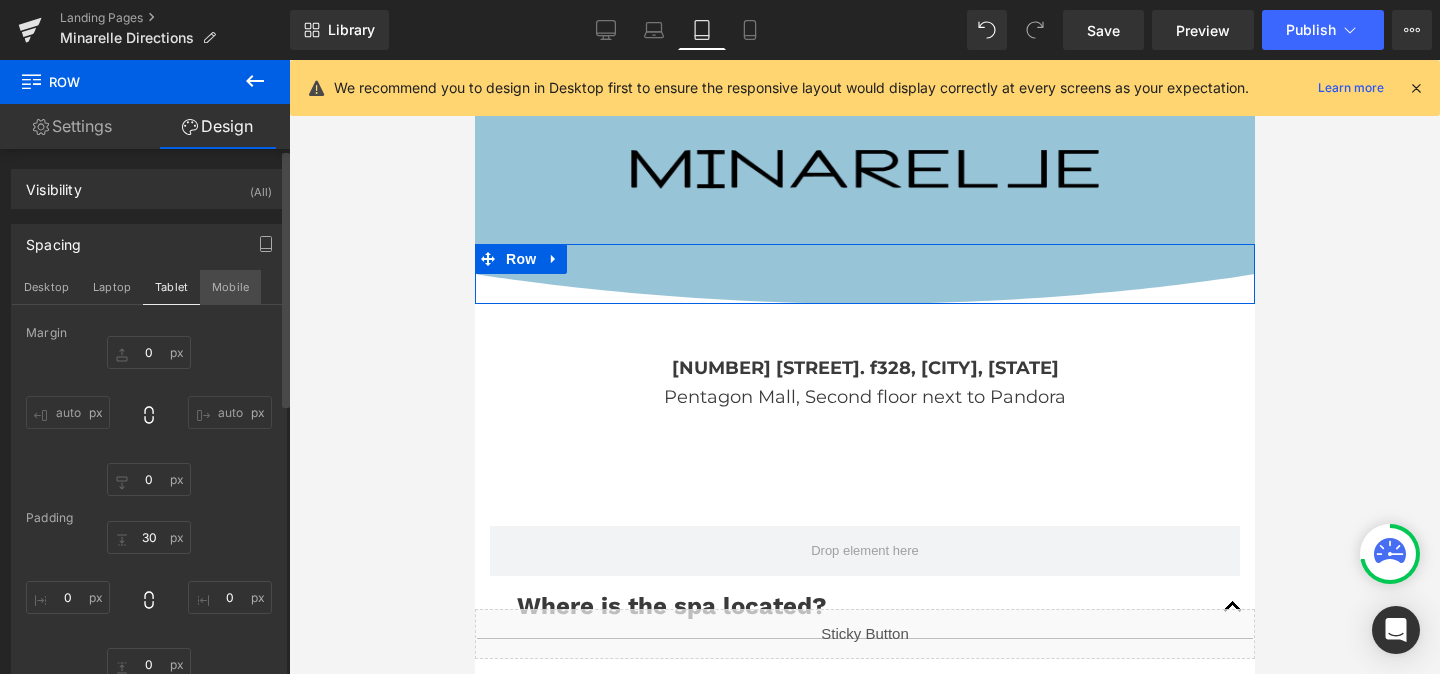 click on "Mobile" at bounding box center [230, 287] 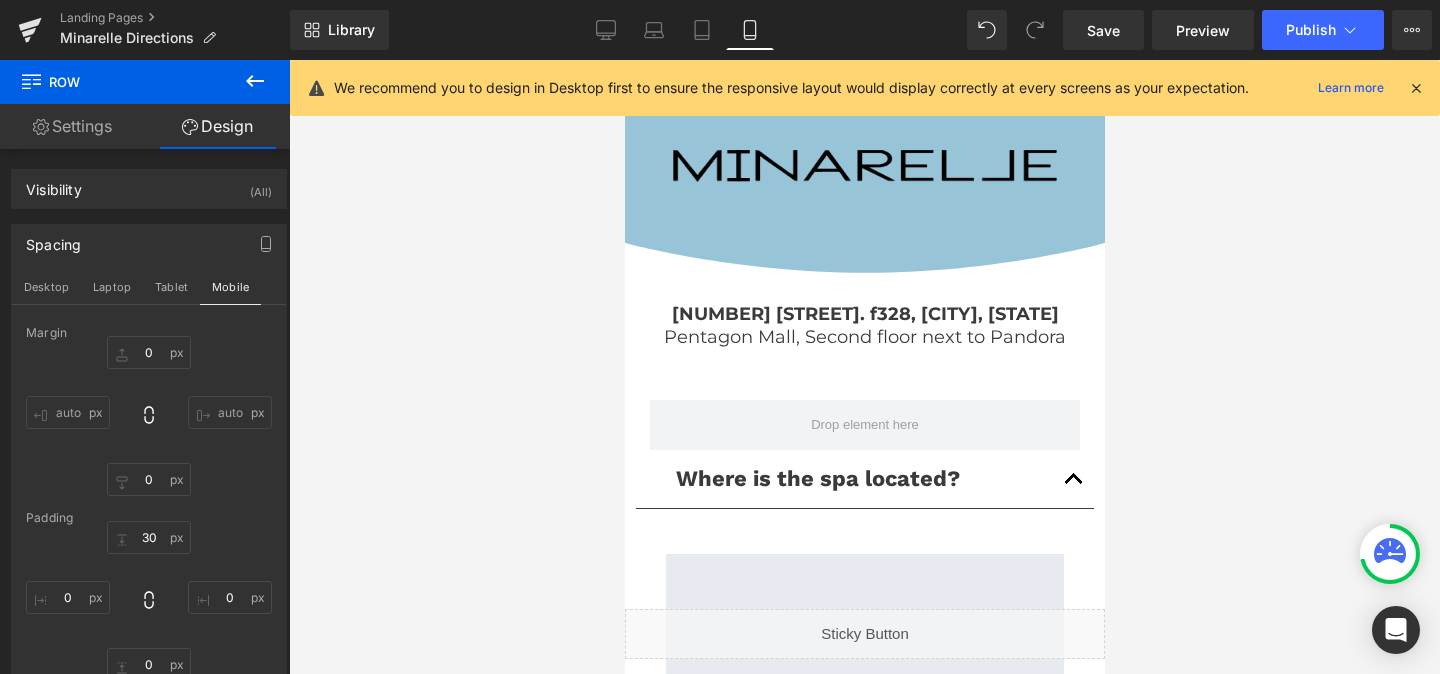 click at bounding box center [864, 367] 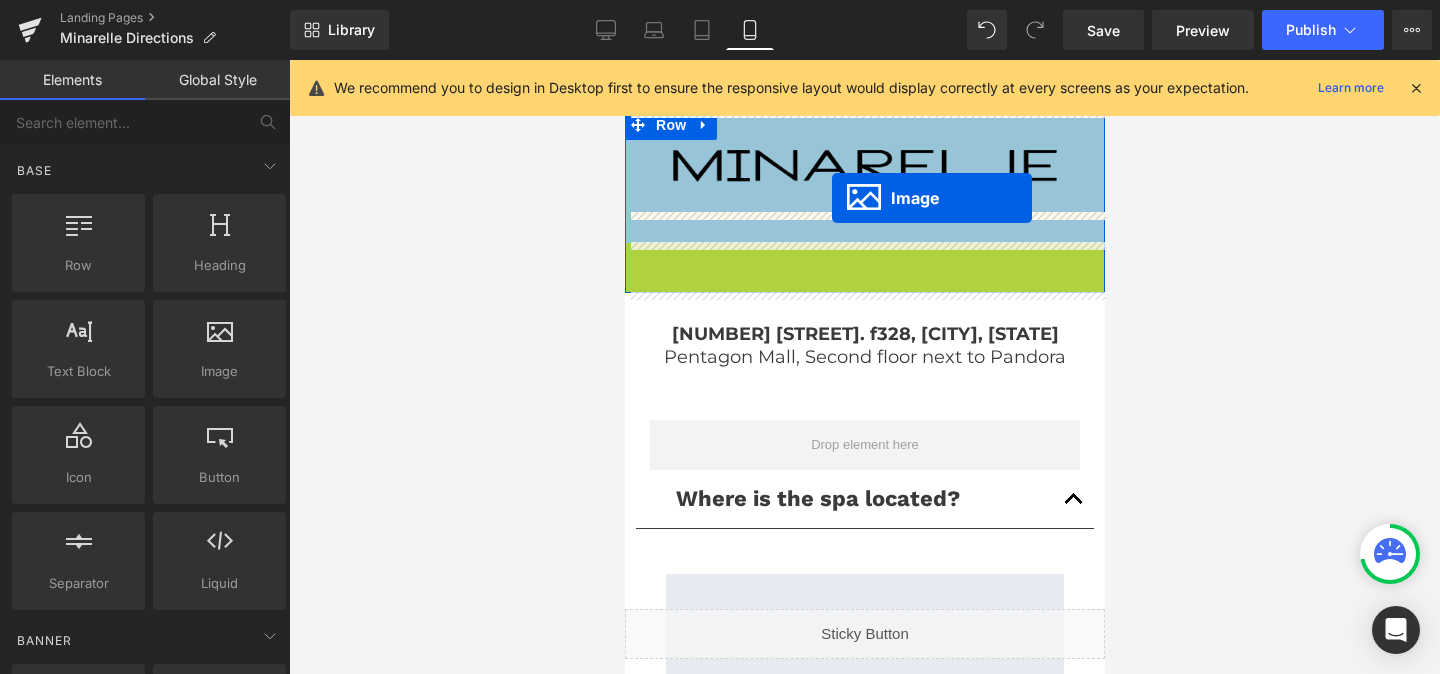 drag, startPoint x: 831, startPoint y: 258, endPoint x: 831, endPoint y: 198, distance: 60 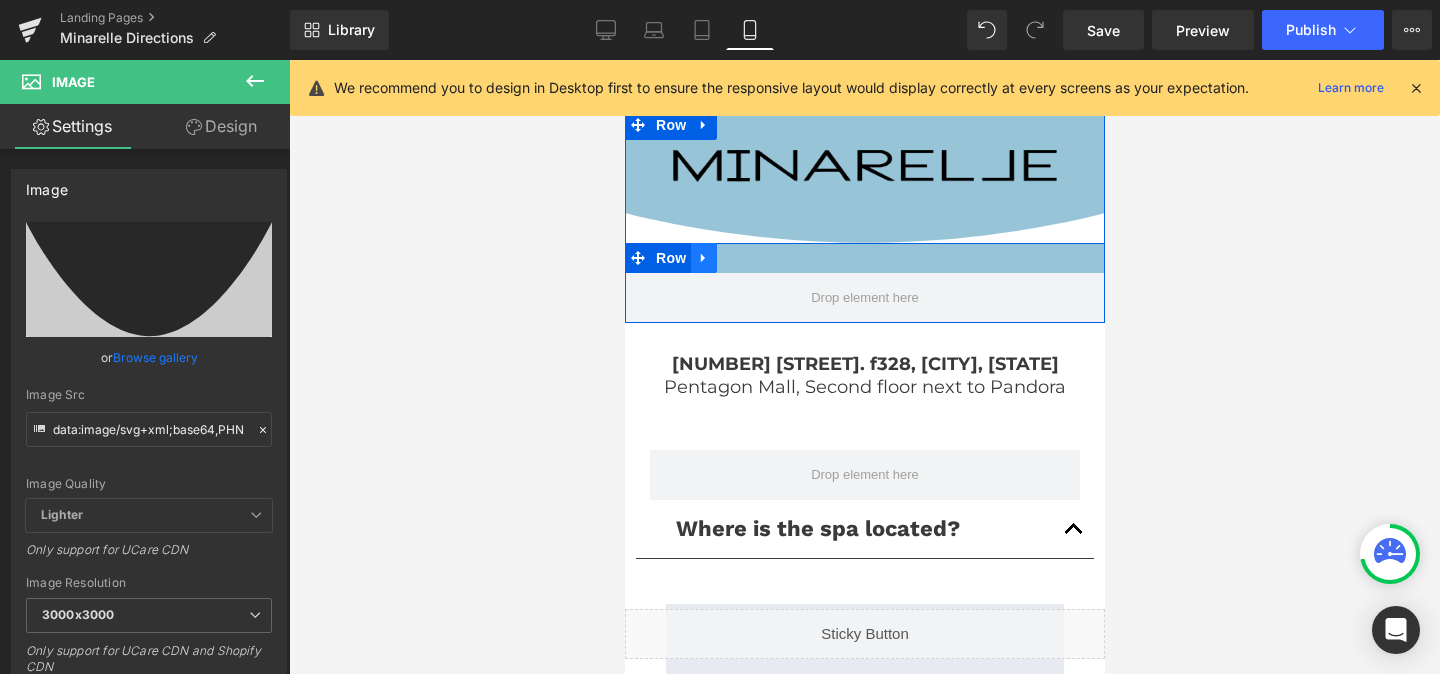 click 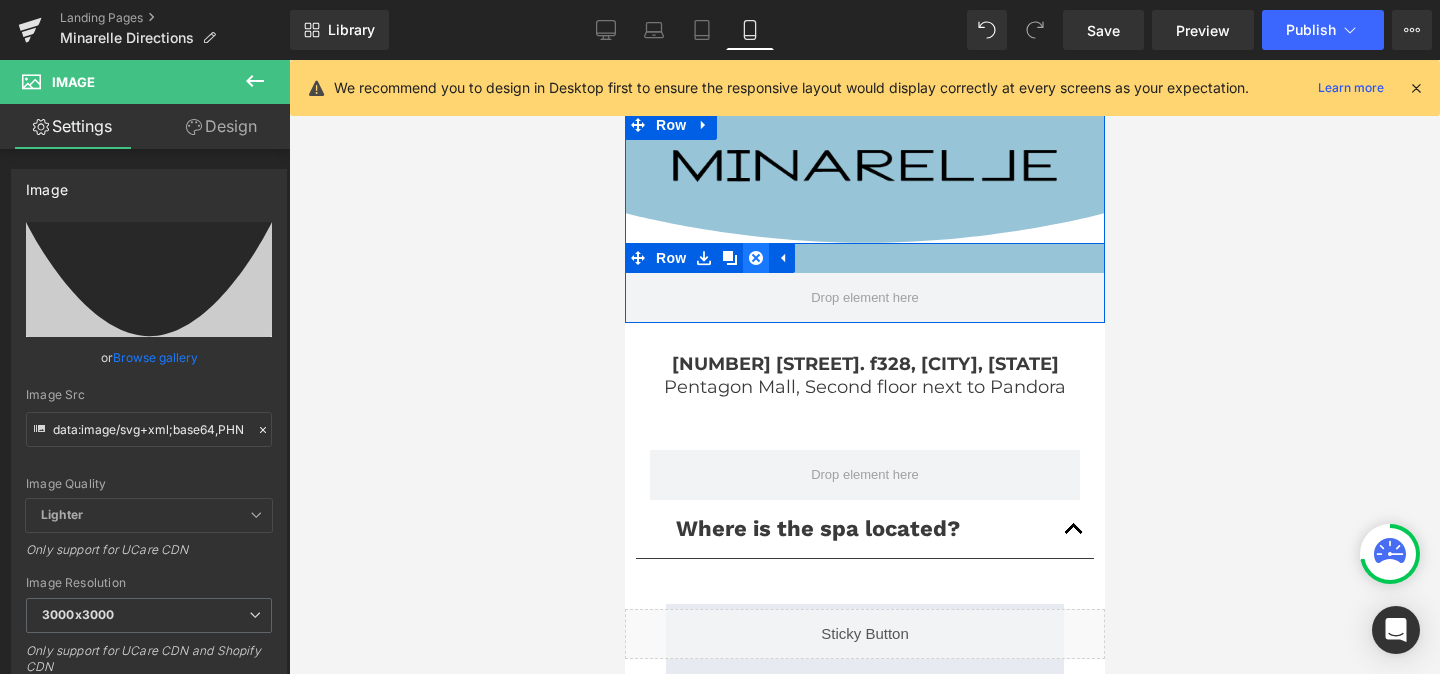click at bounding box center (755, 258) 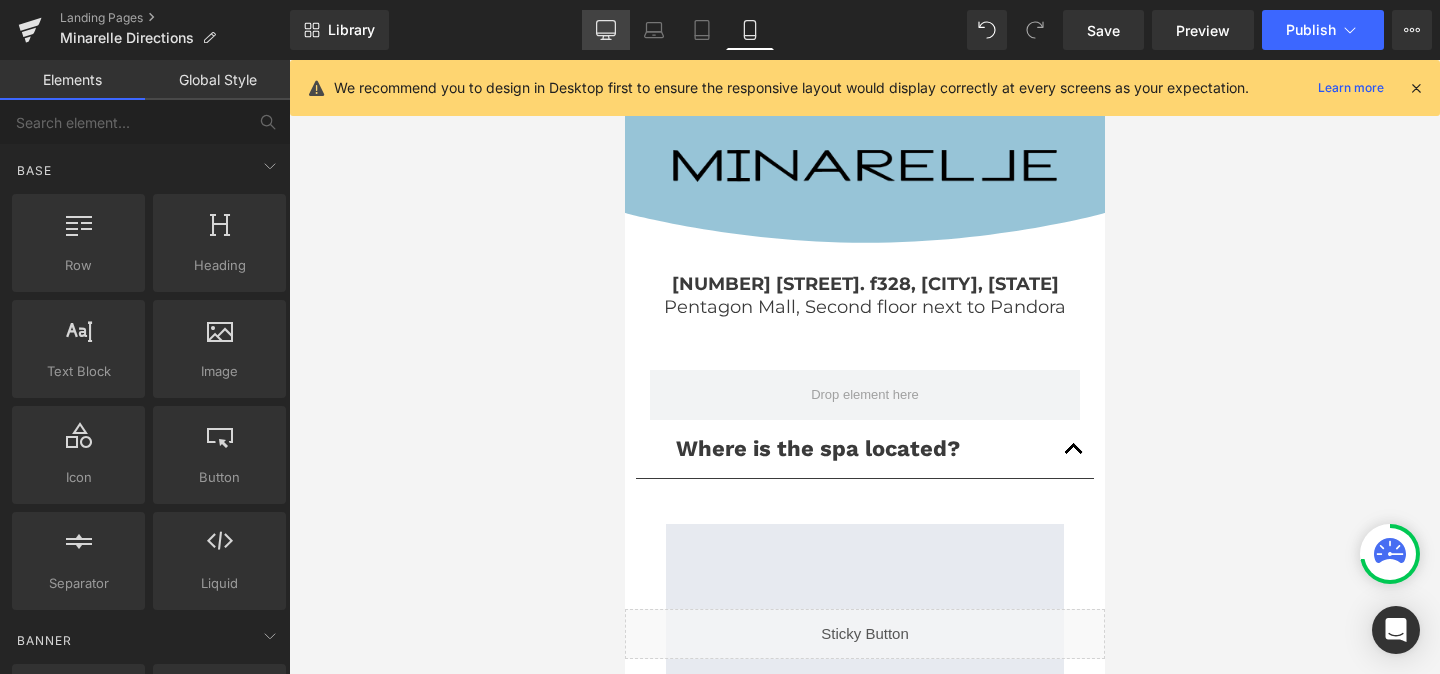 click 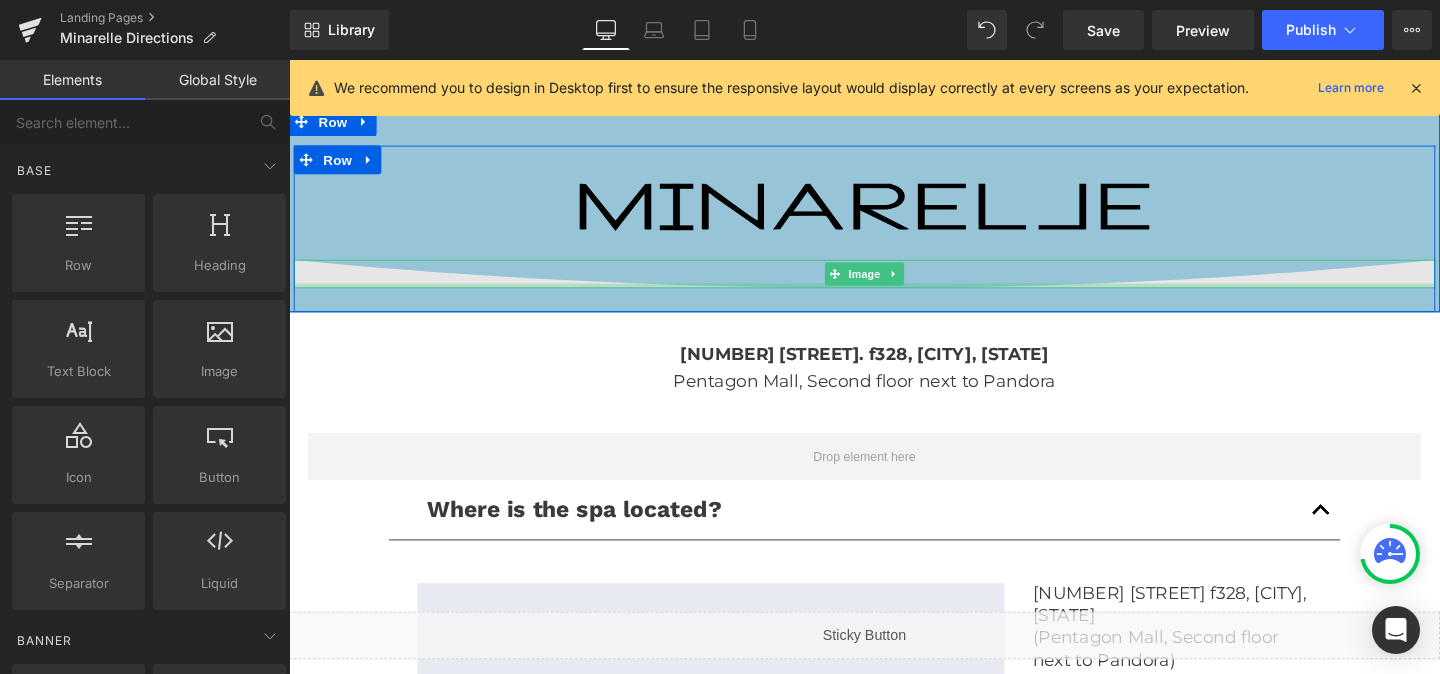 click at bounding box center (894, 297) 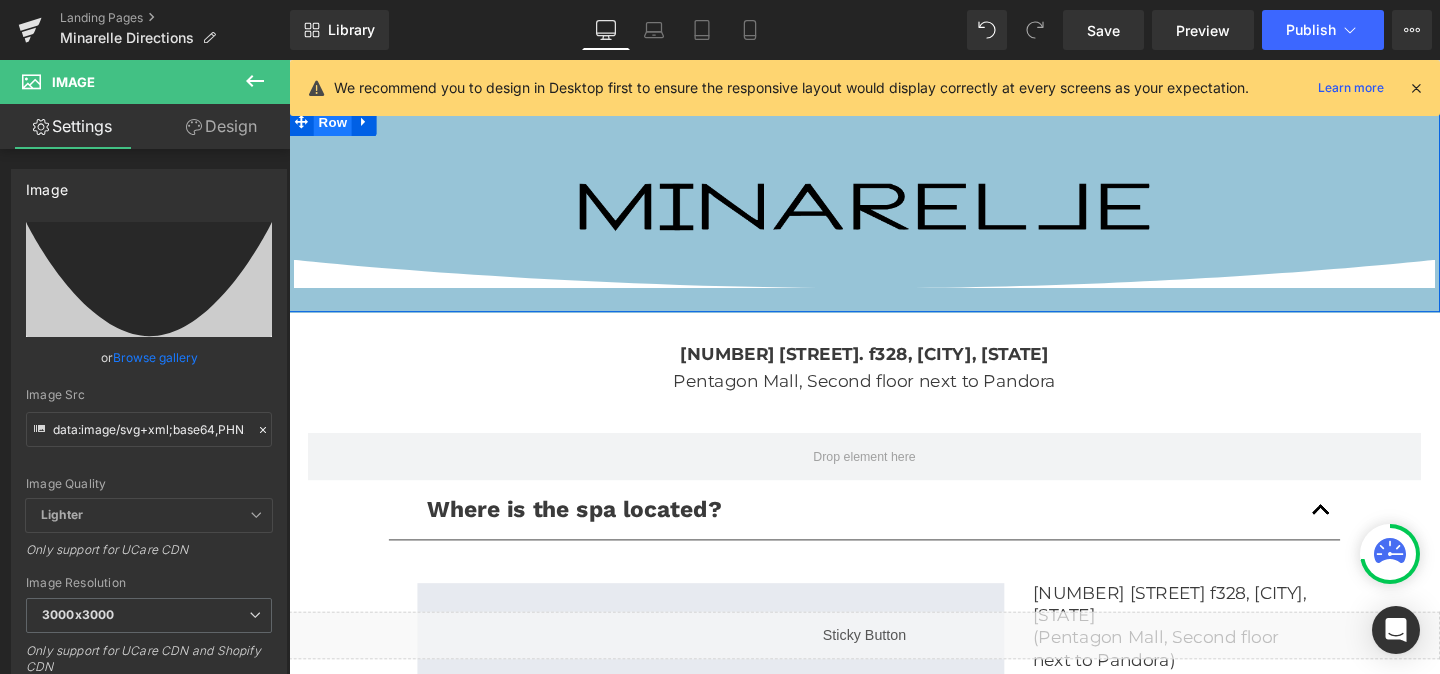 click on "Row" at bounding box center (335, 125) 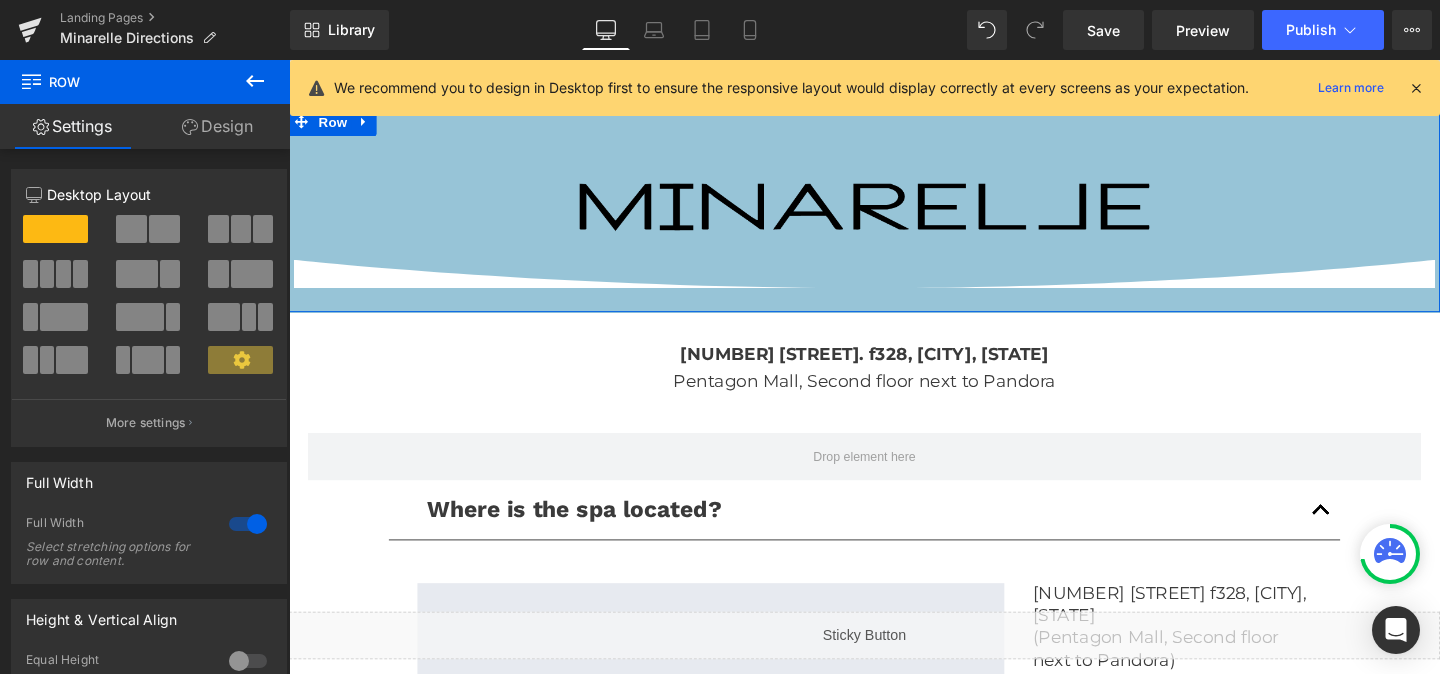 click on "Design" at bounding box center [217, 126] 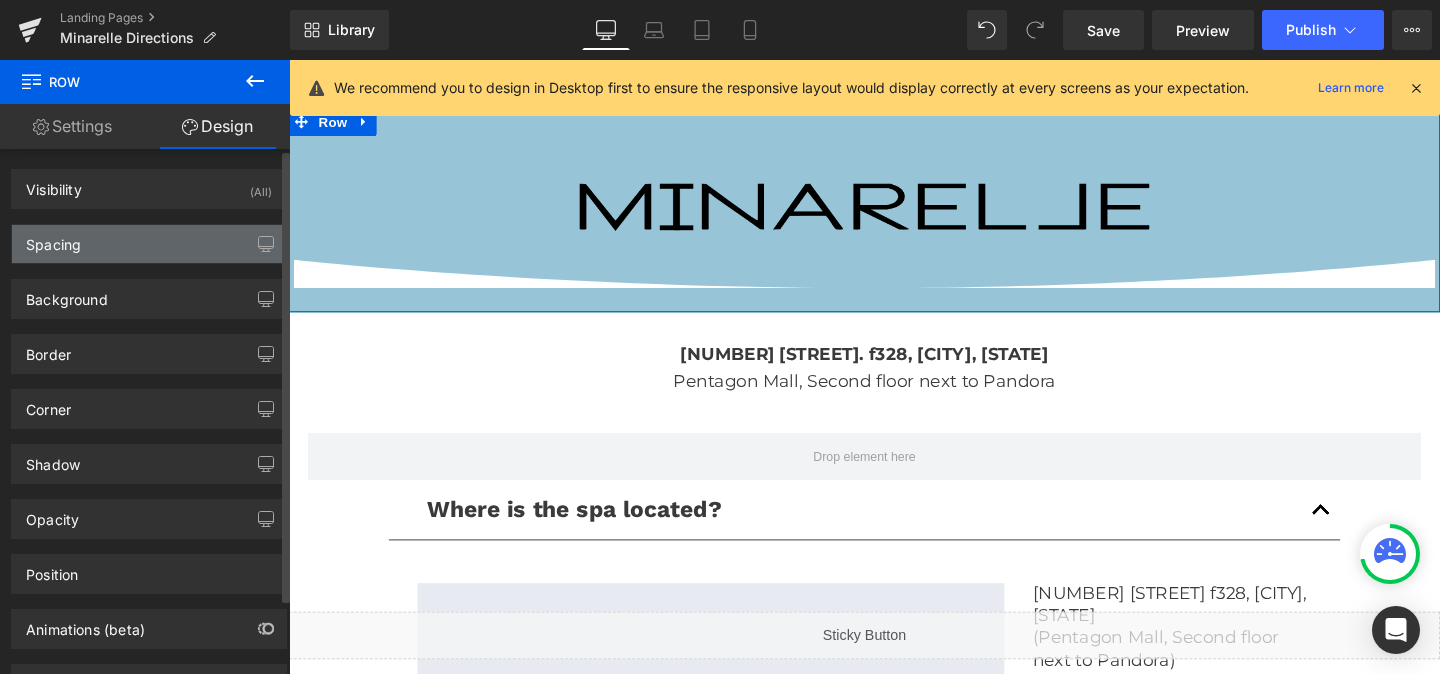 click on "Spacing" at bounding box center [149, 244] 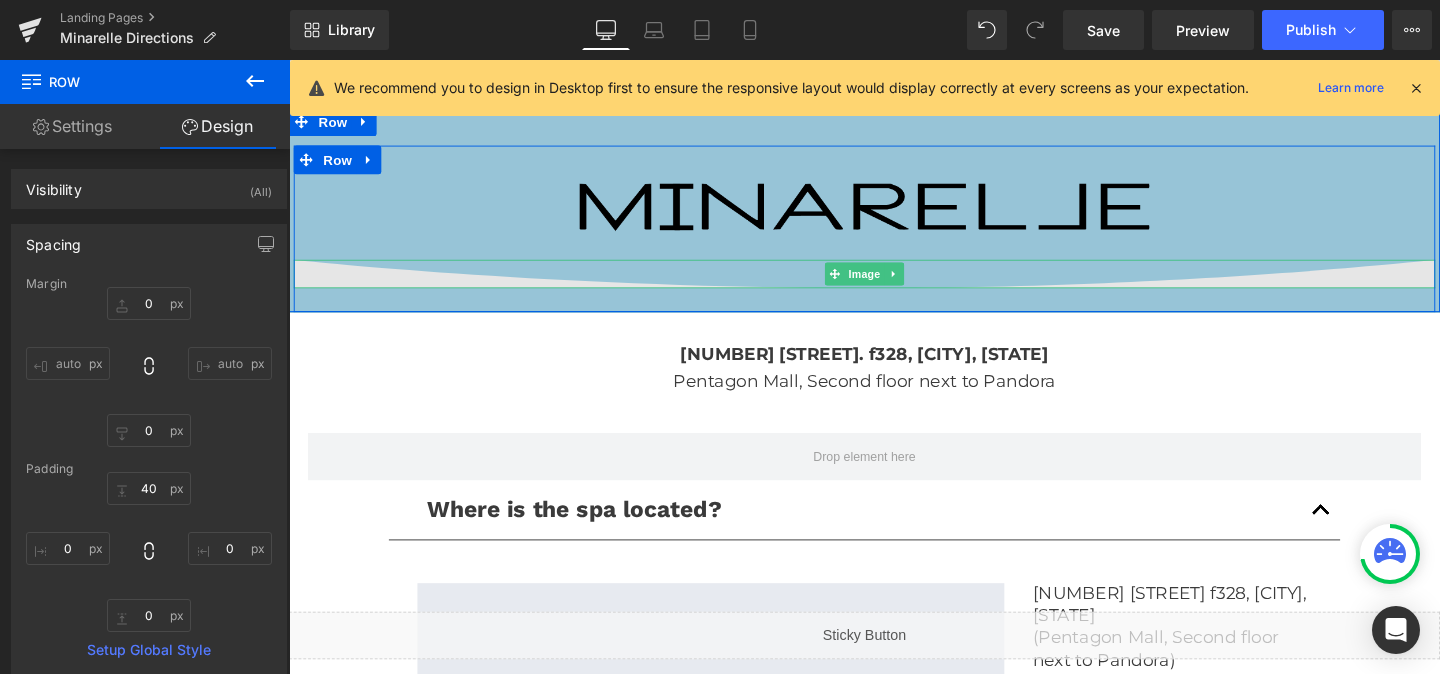 click at bounding box center [894, 285] 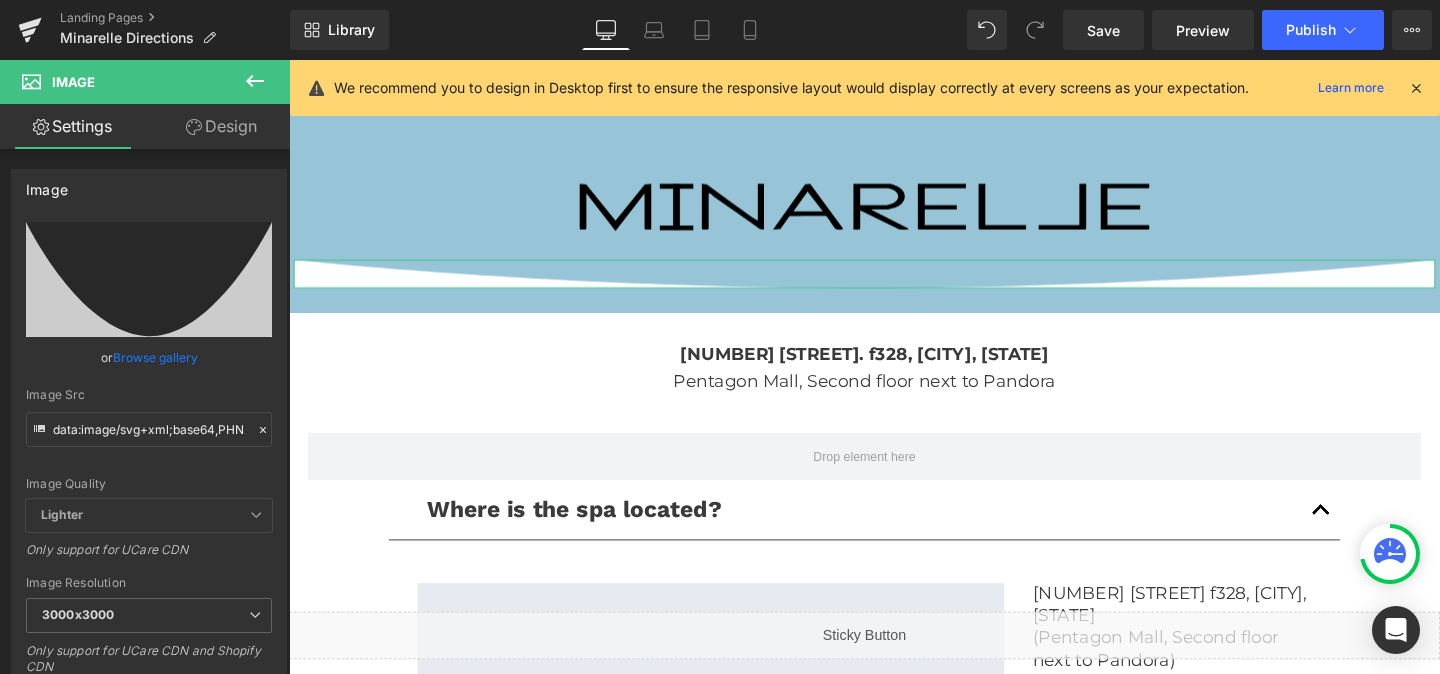 click on "Design" at bounding box center (221, 126) 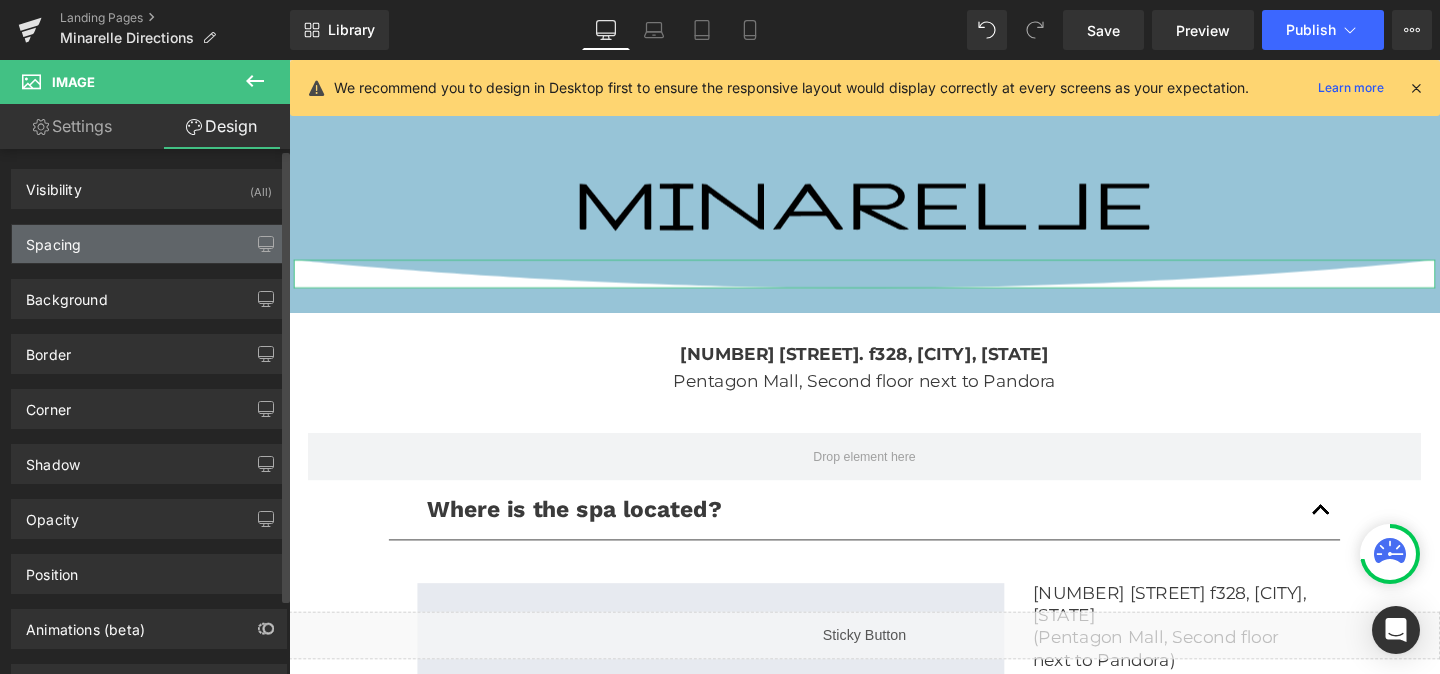 click on "Spacing" at bounding box center [149, 244] 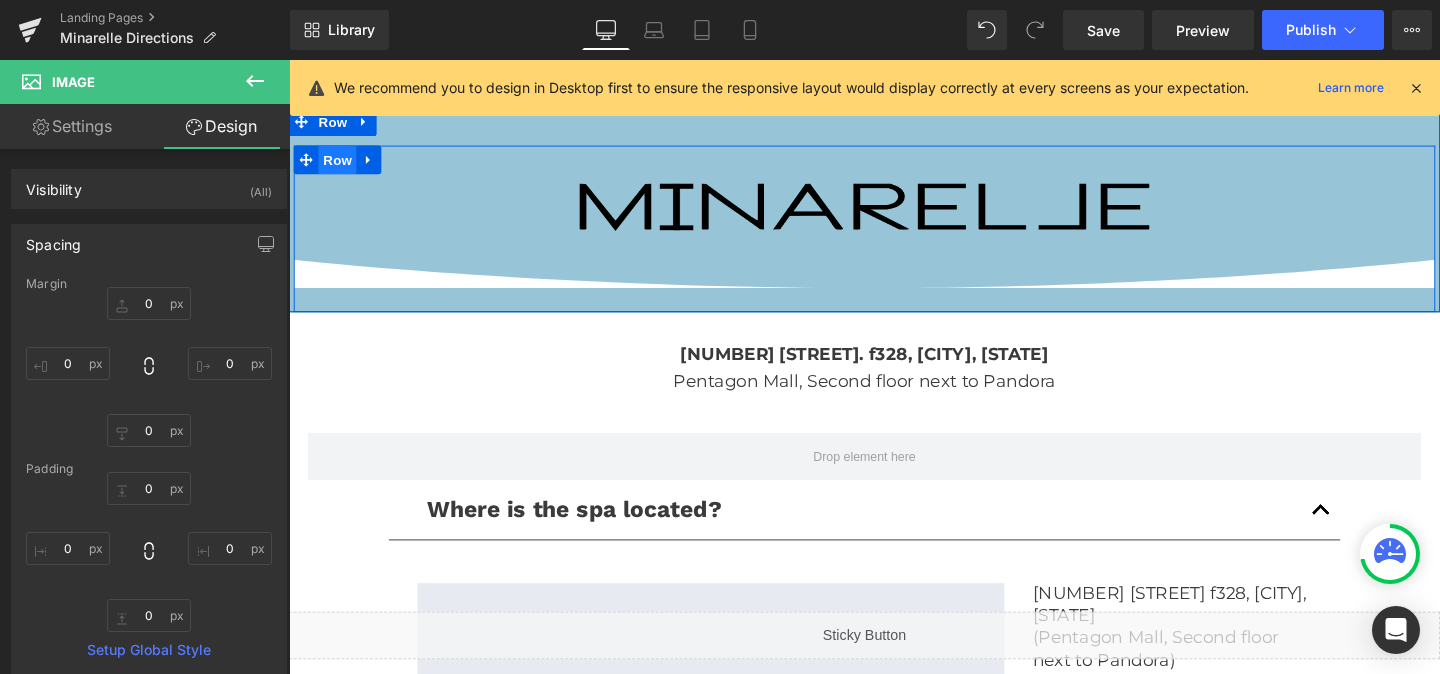 click on "Row" at bounding box center (340, 165) 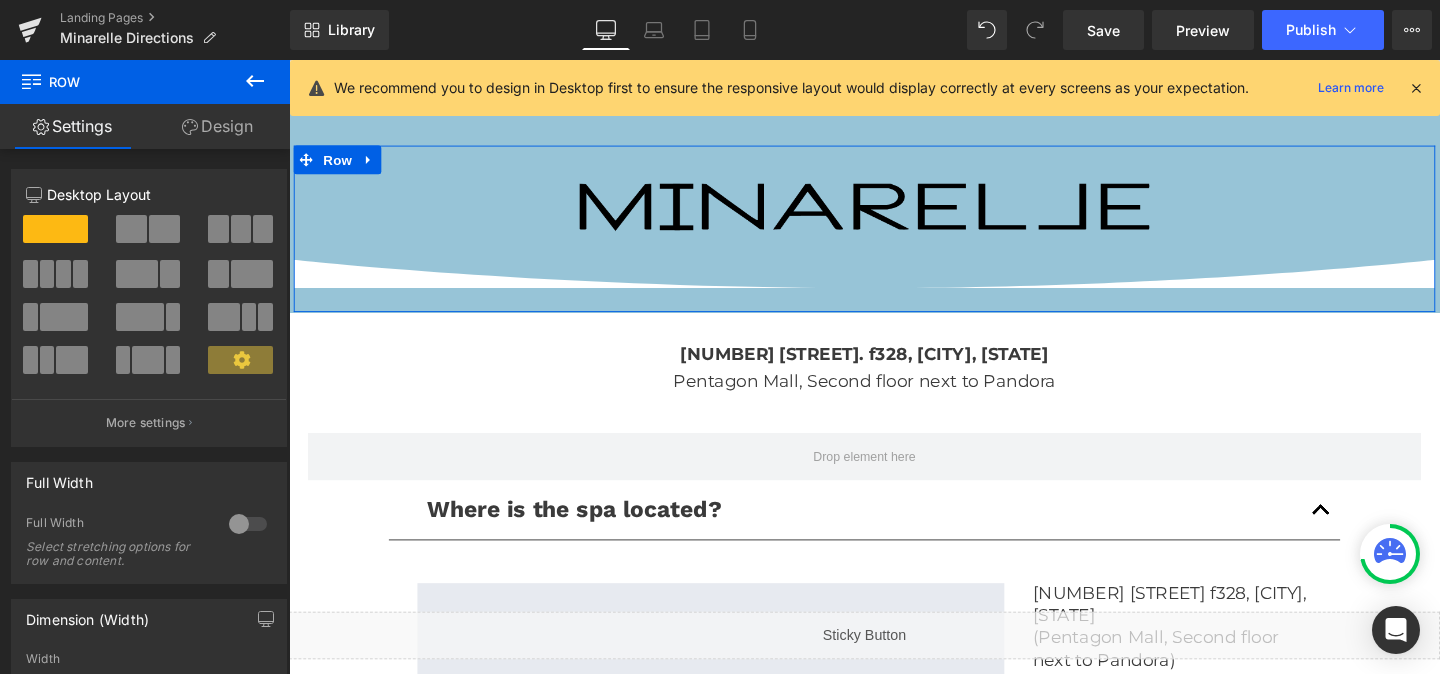 click on "Design" at bounding box center (217, 126) 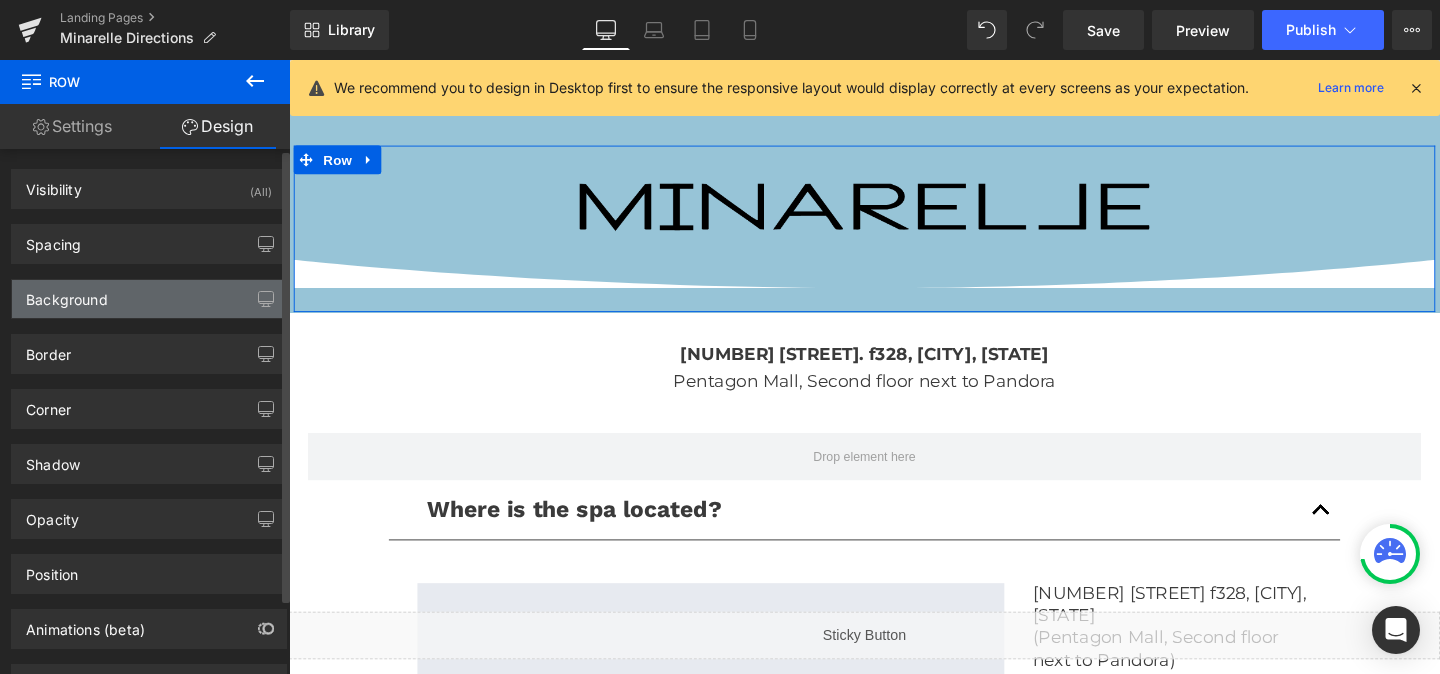 click on "Background" at bounding box center [149, 299] 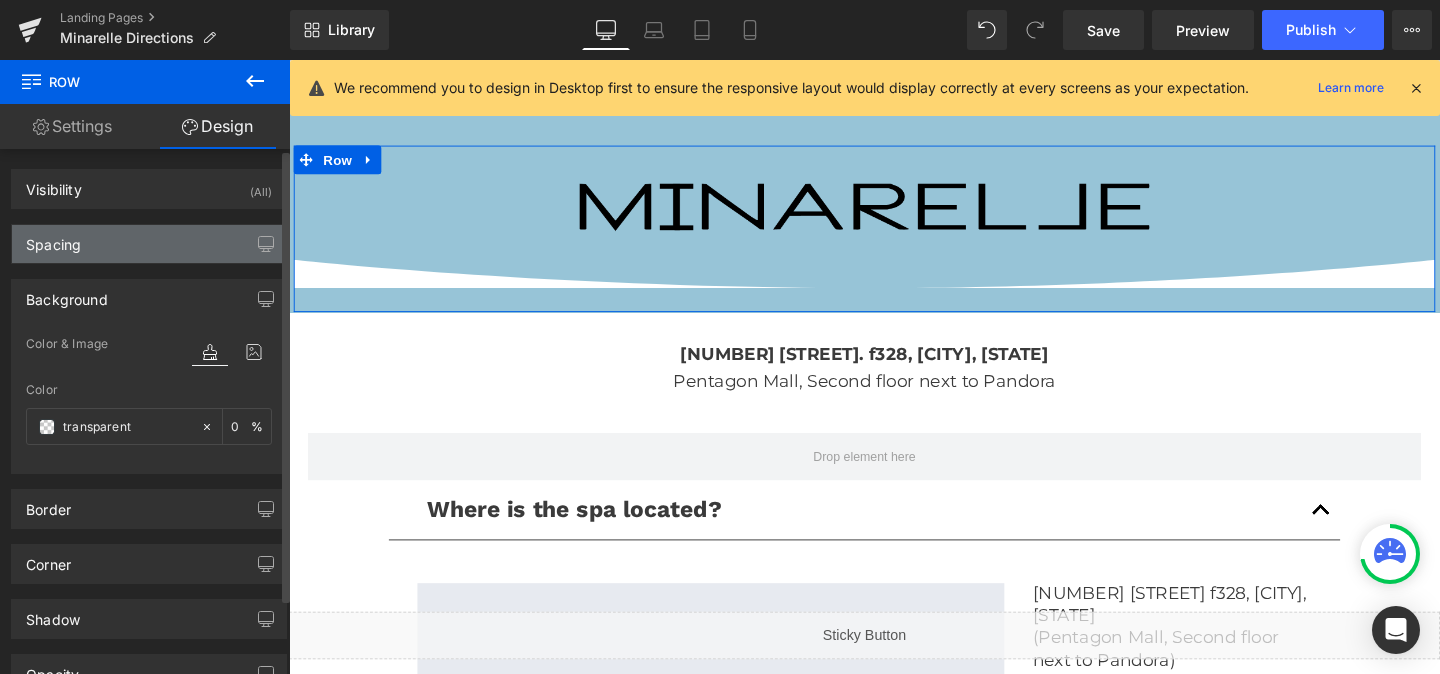 click on "Spacing" at bounding box center (149, 244) 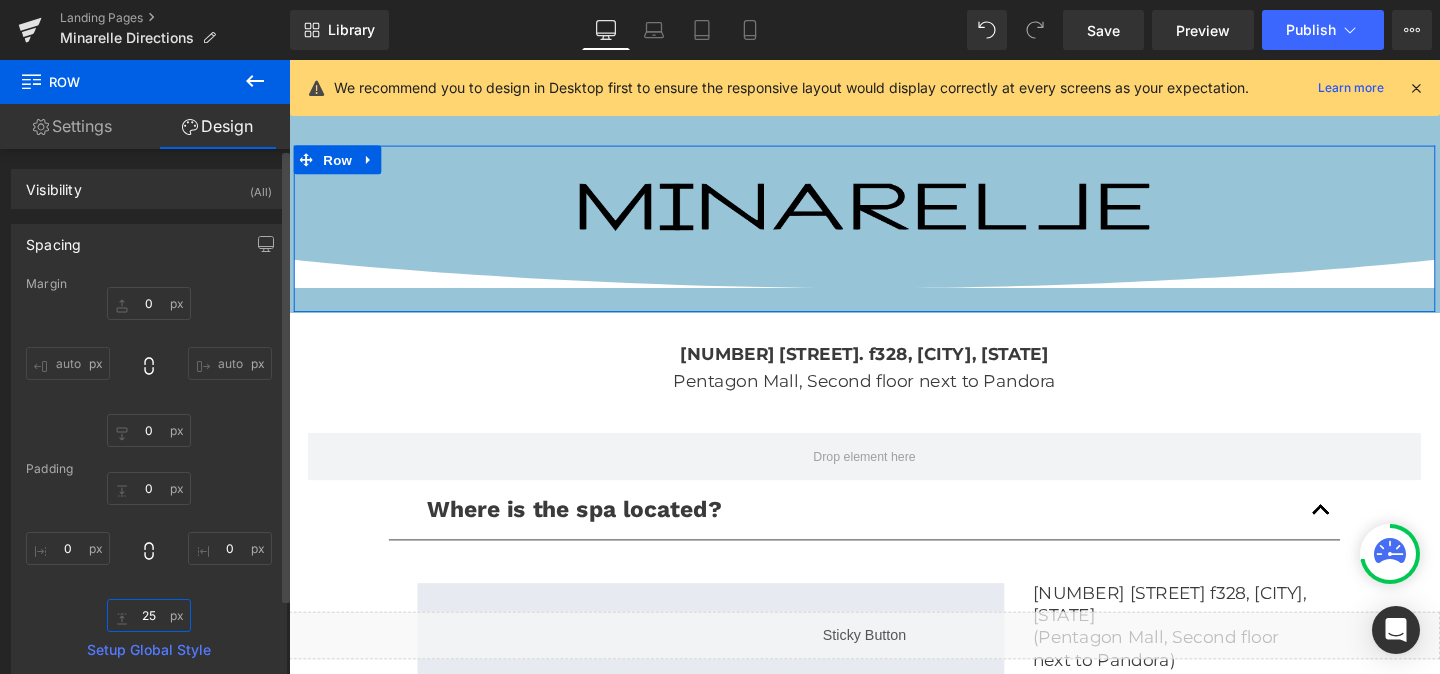 click on "25" at bounding box center [149, 615] 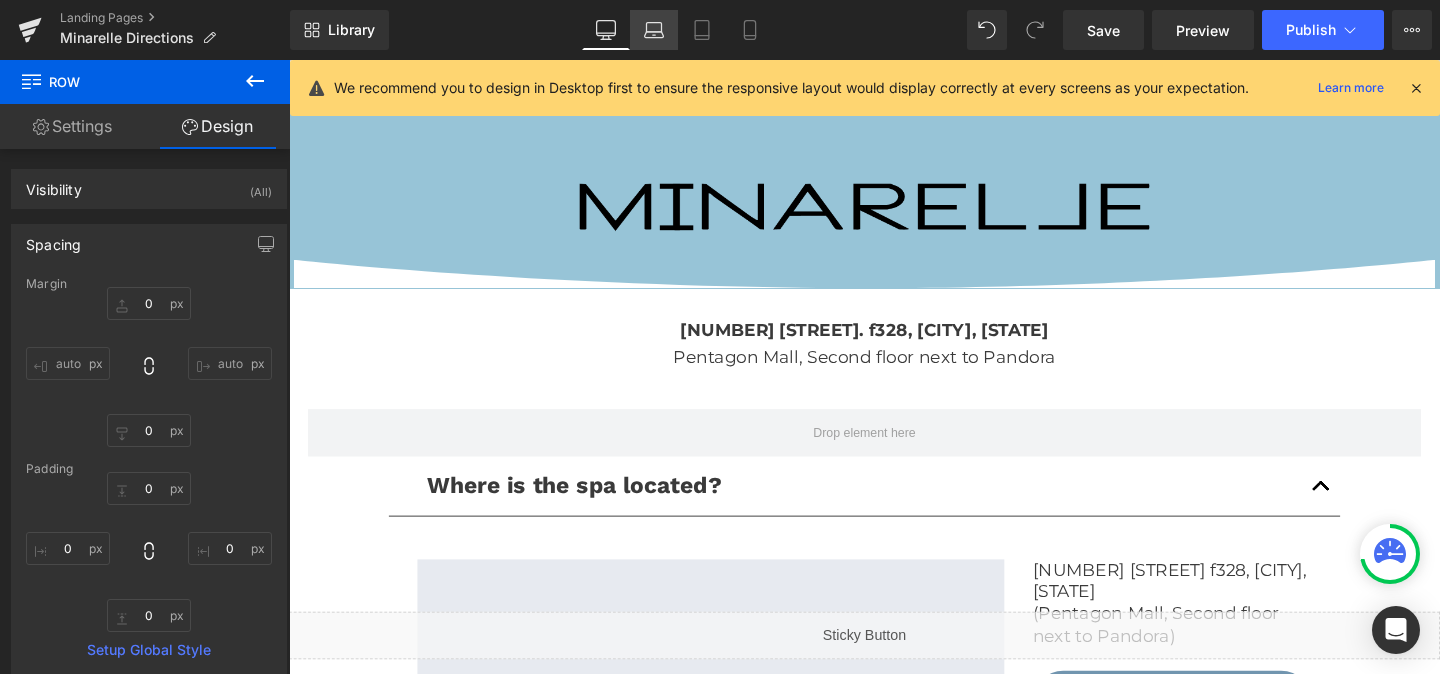 click 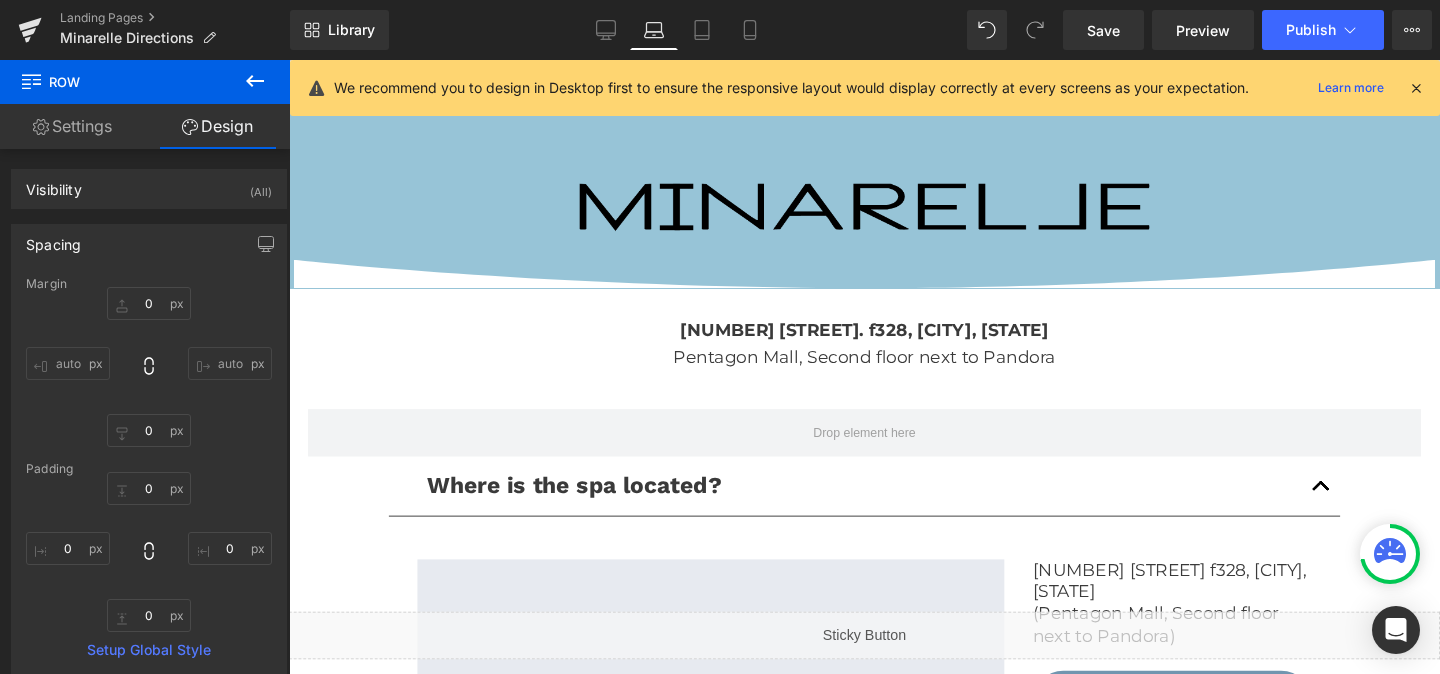 scroll, scrollTop: 20, scrollLeft: 0, axis: vertical 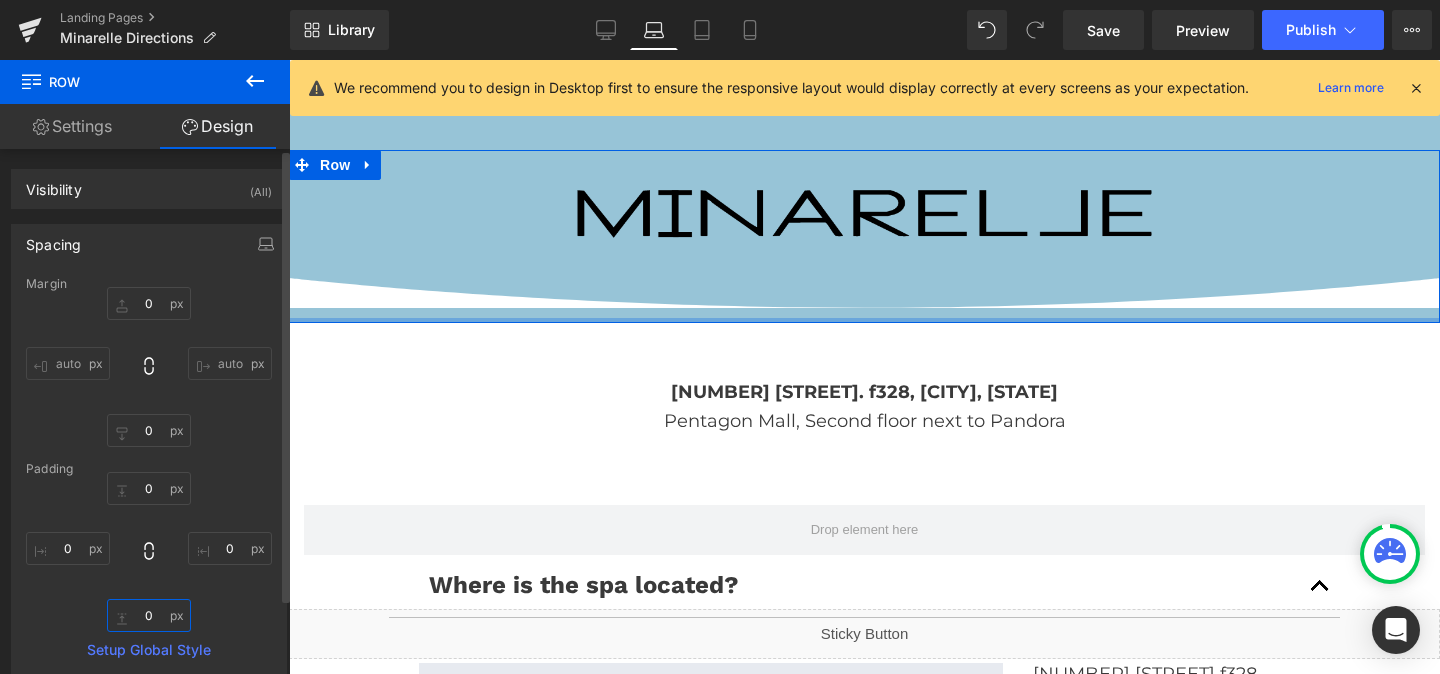 click on "0" at bounding box center (149, 615) 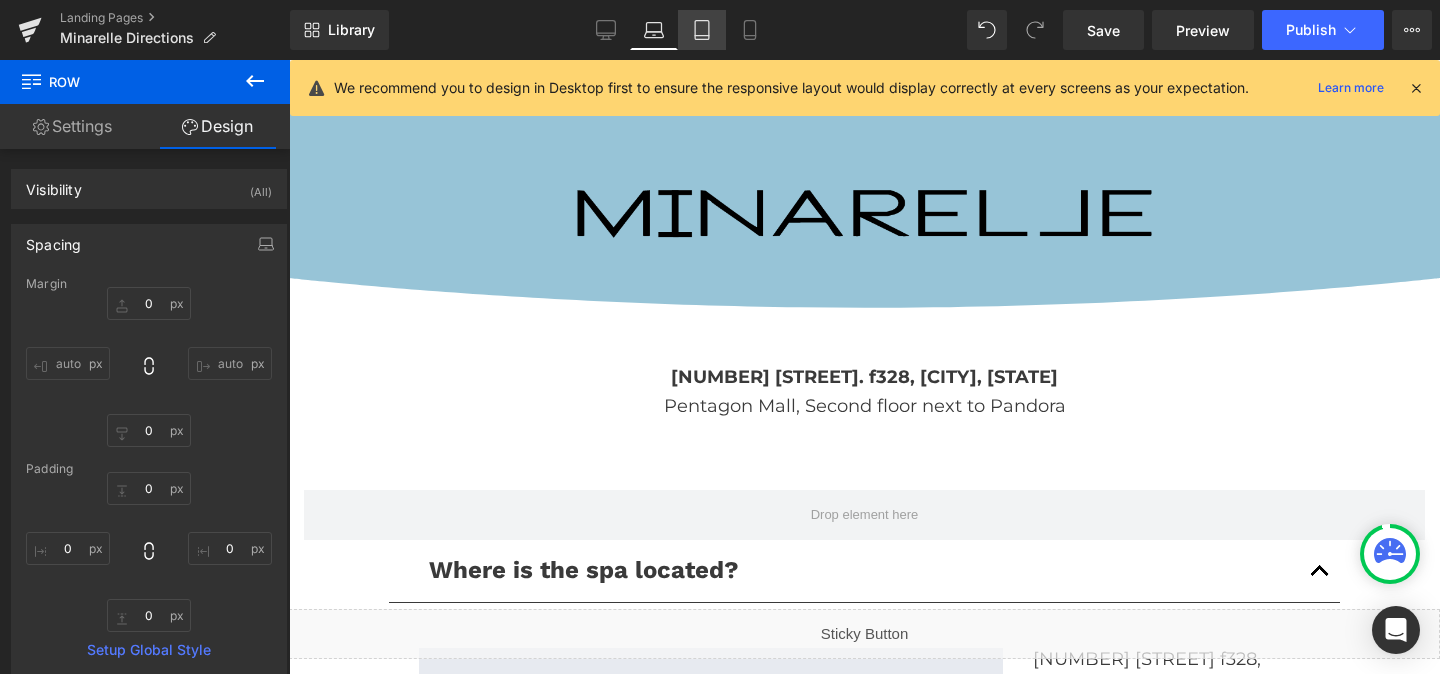 click 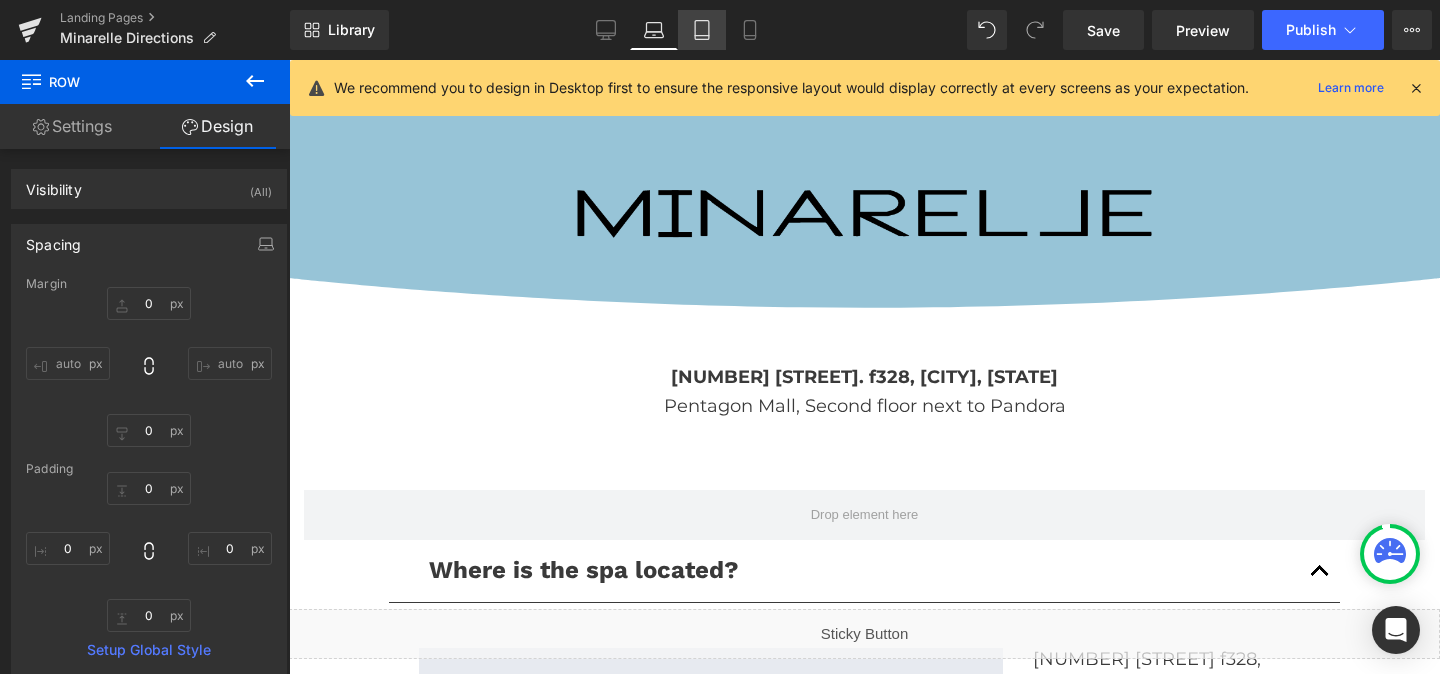 scroll, scrollTop: 0, scrollLeft: 0, axis: both 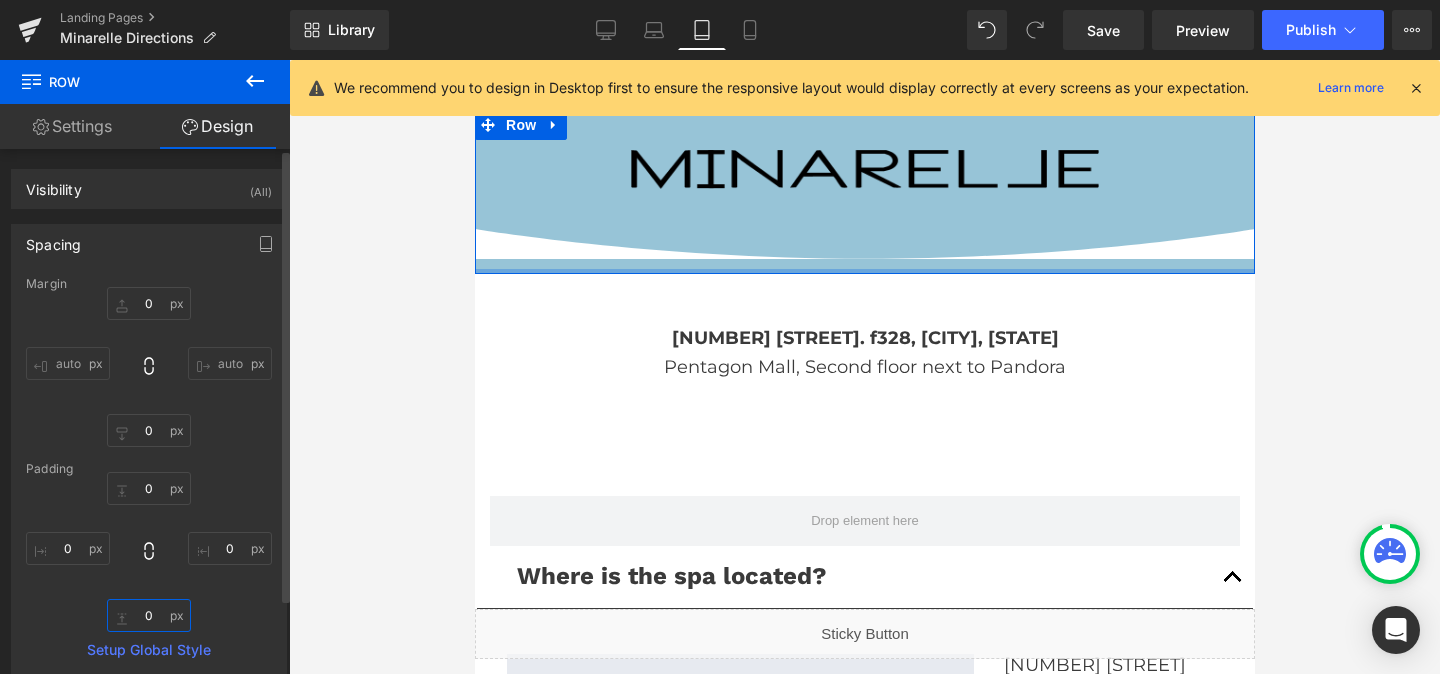 click on "0" at bounding box center (149, 615) 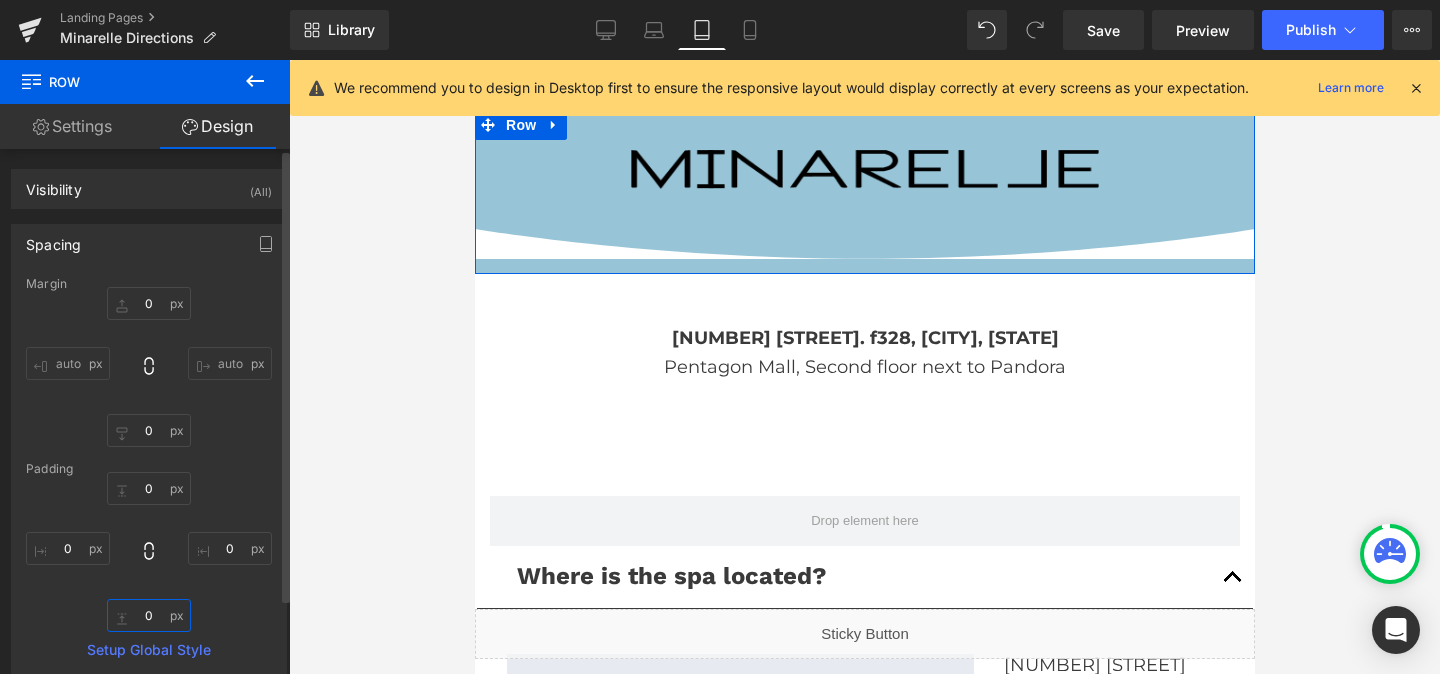type on "0" 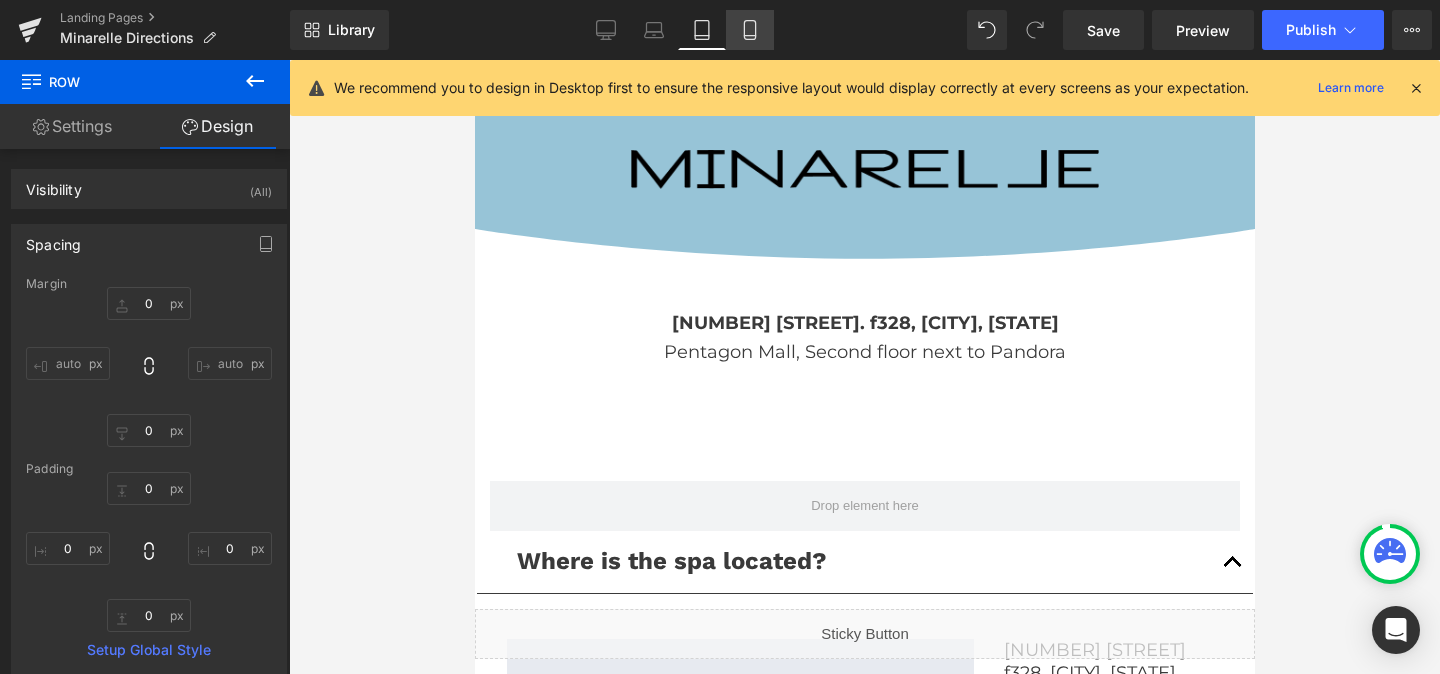 click 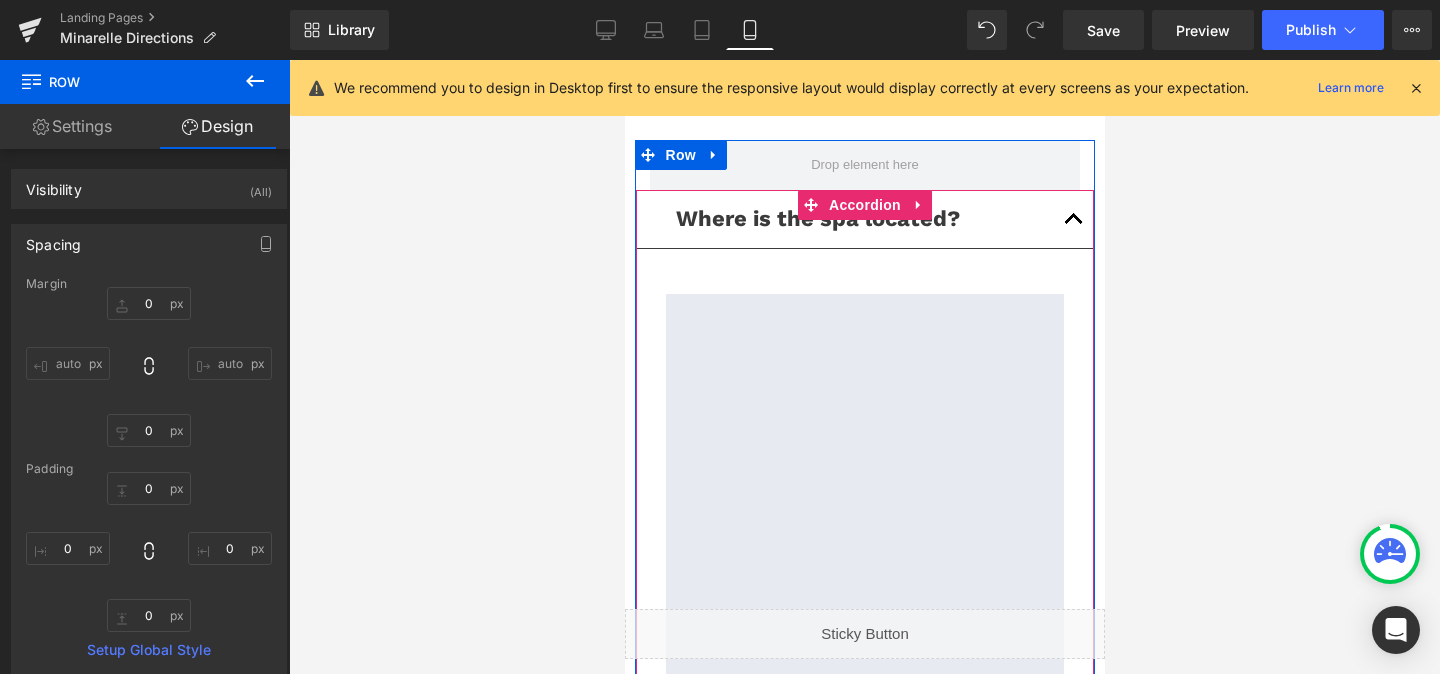 scroll, scrollTop: 185, scrollLeft: 0, axis: vertical 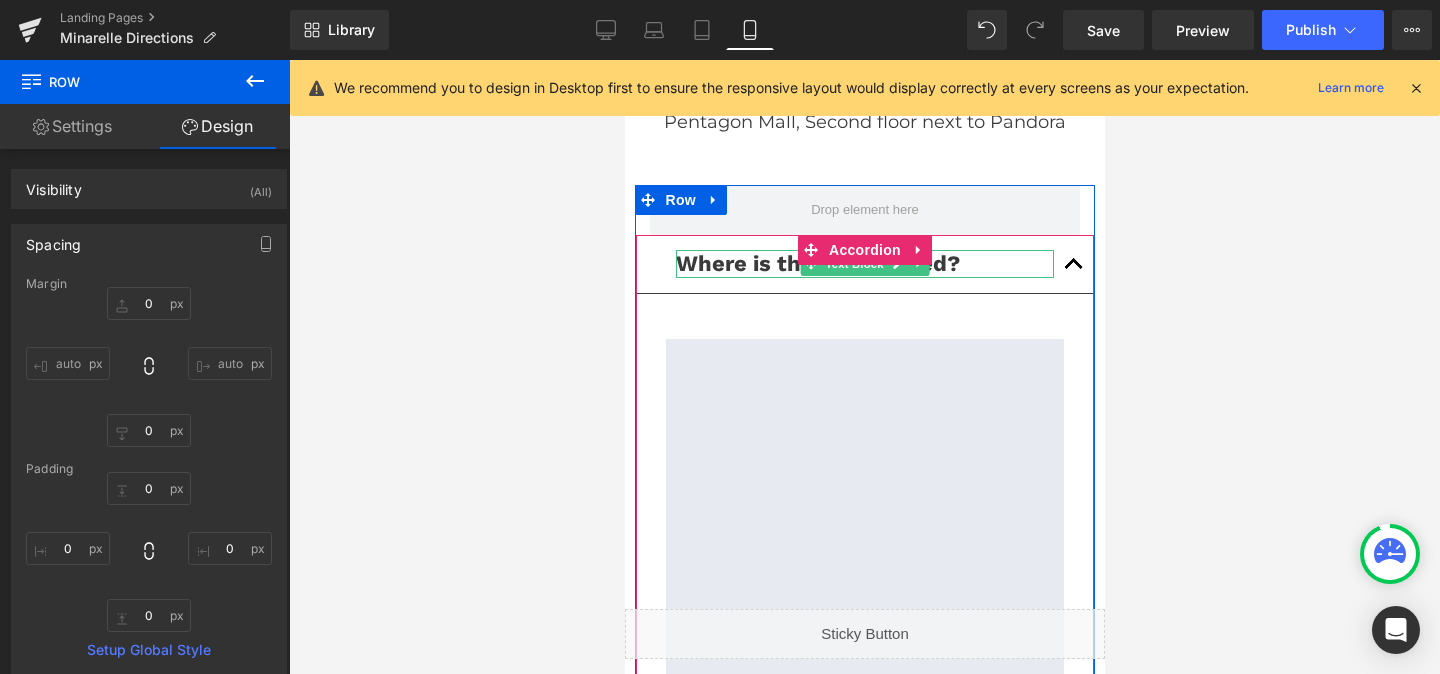 click on "Where is the spa located?" at bounding box center (817, 263) 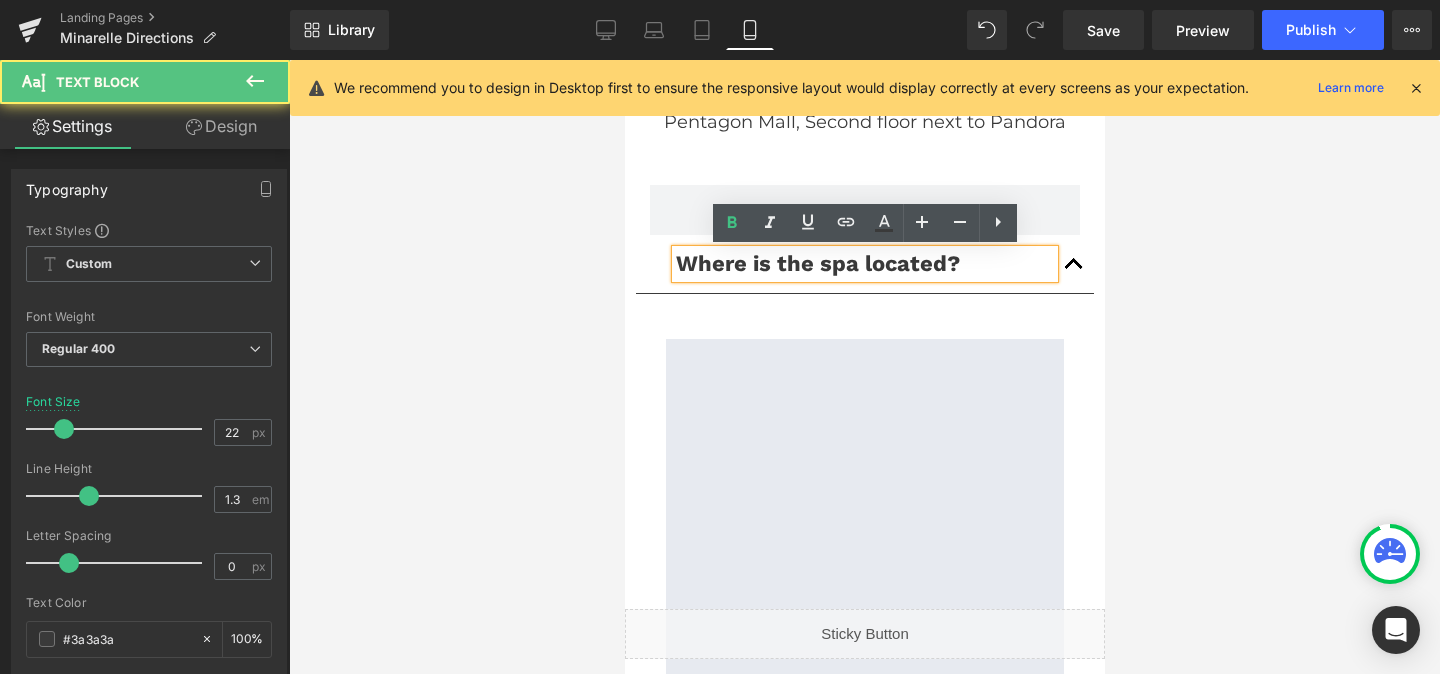 click on "Where is the spa located?" at bounding box center [817, 263] 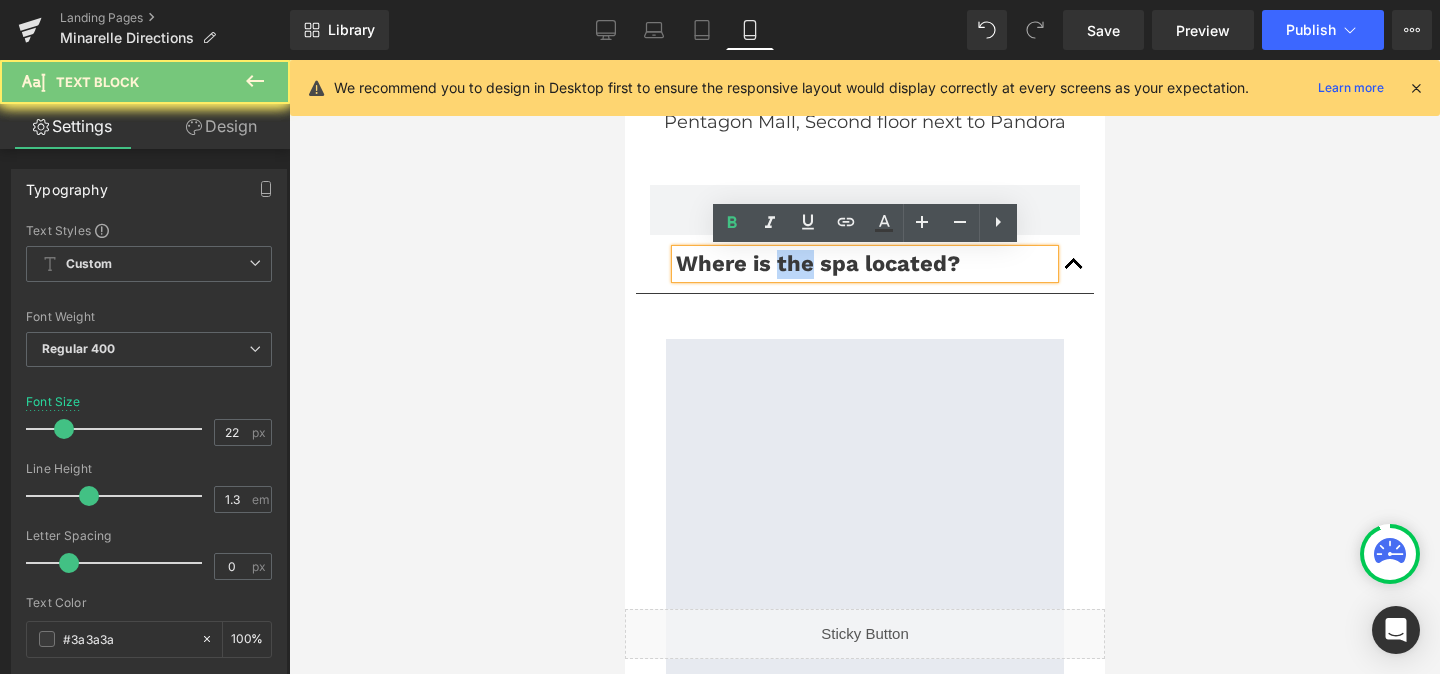 click on "Where is the spa located?" at bounding box center [817, 263] 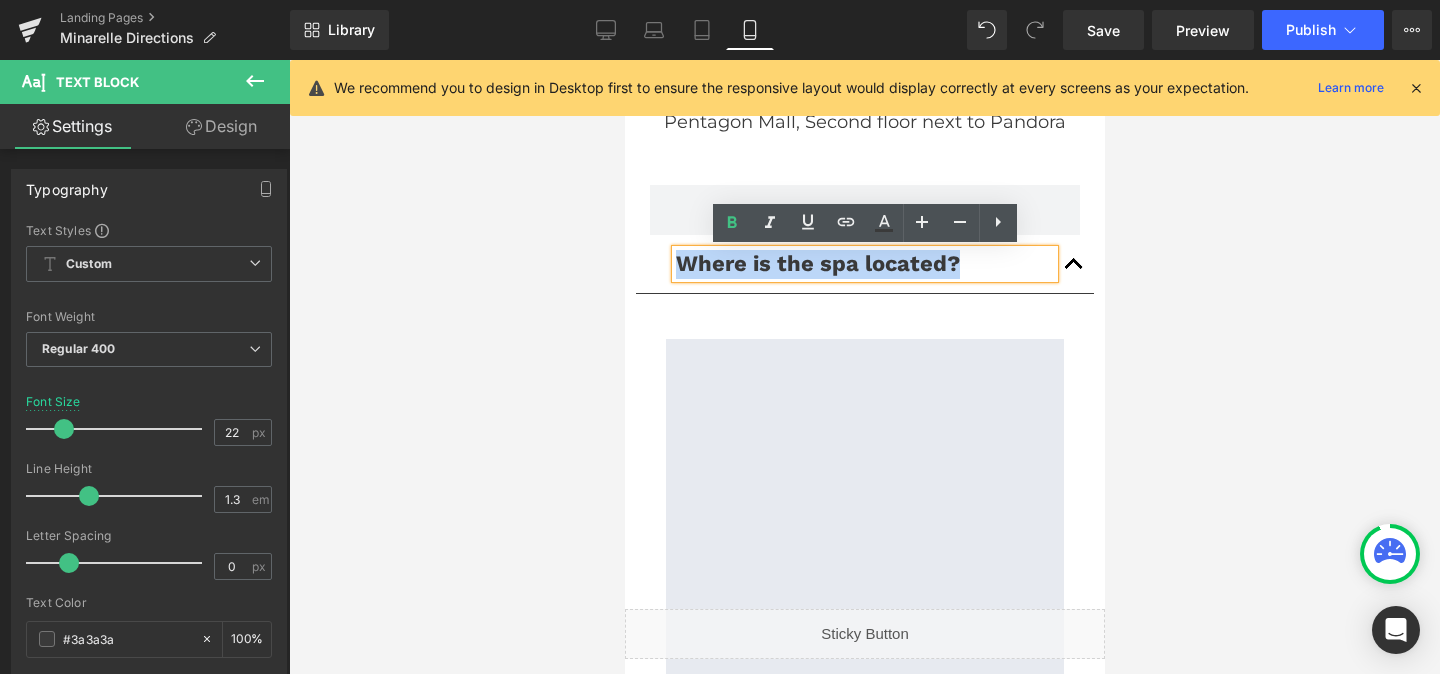 type 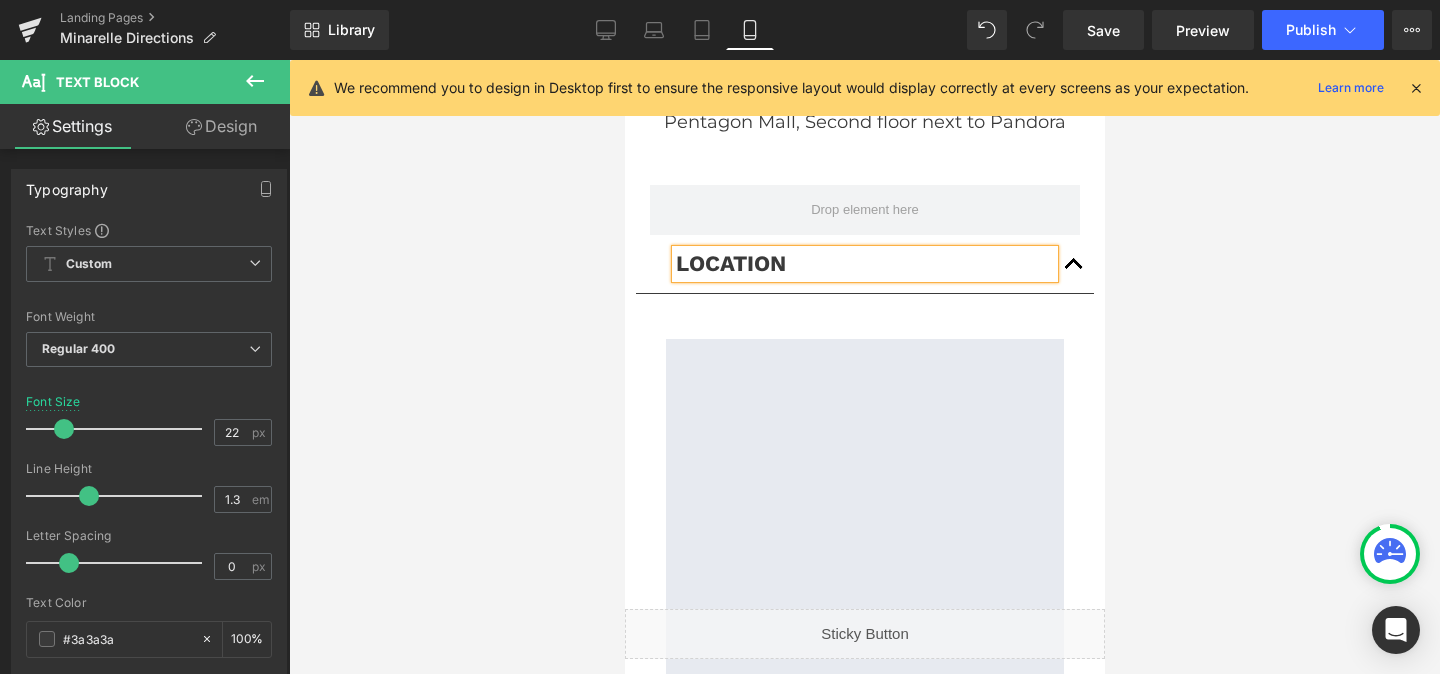 click at bounding box center (864, 367) 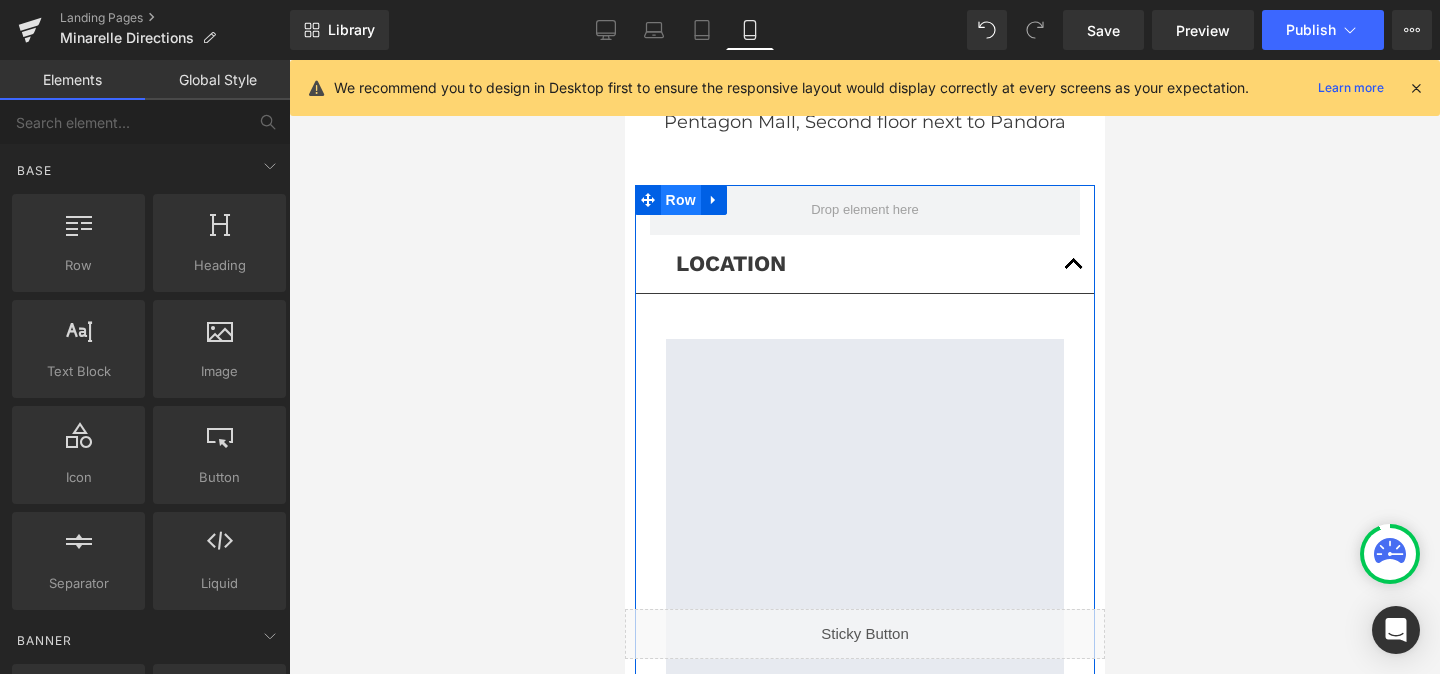 click on "Row" at bounding box center (680, 200) 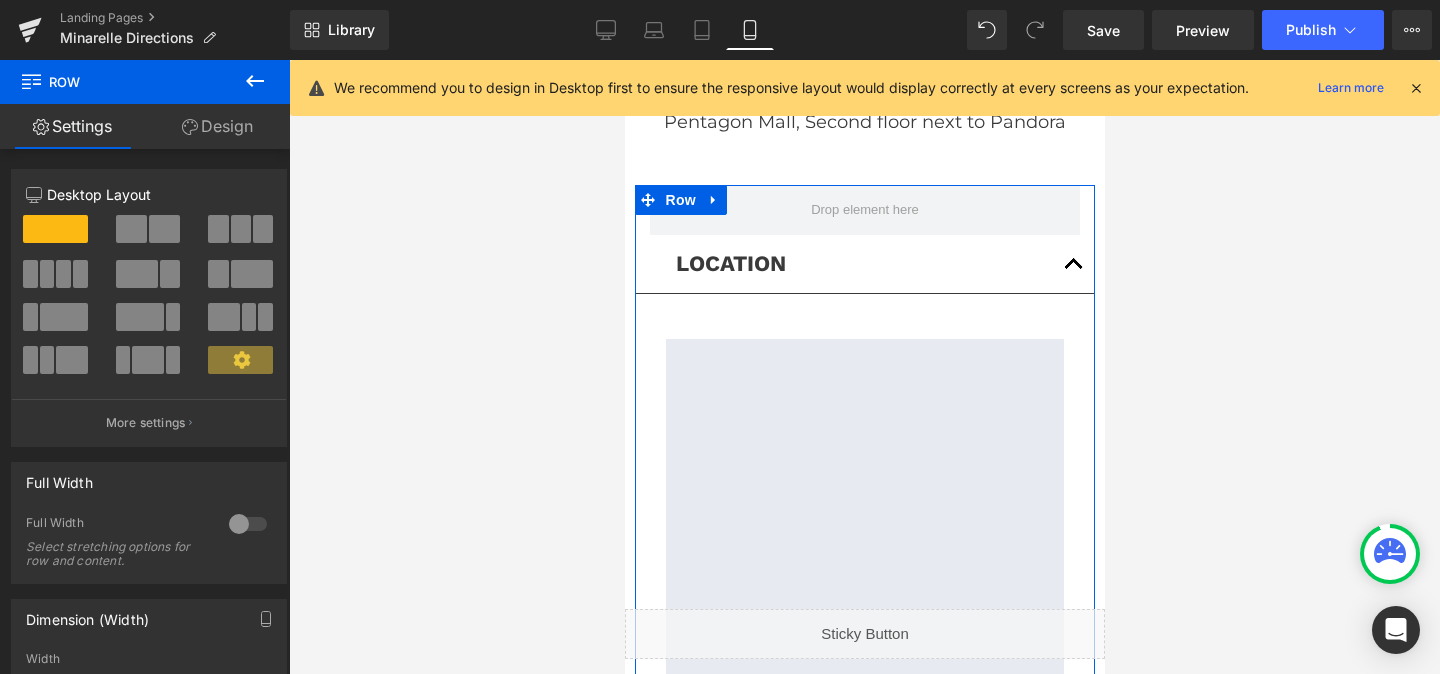 click on "Design" at bounding box center (217, 126) 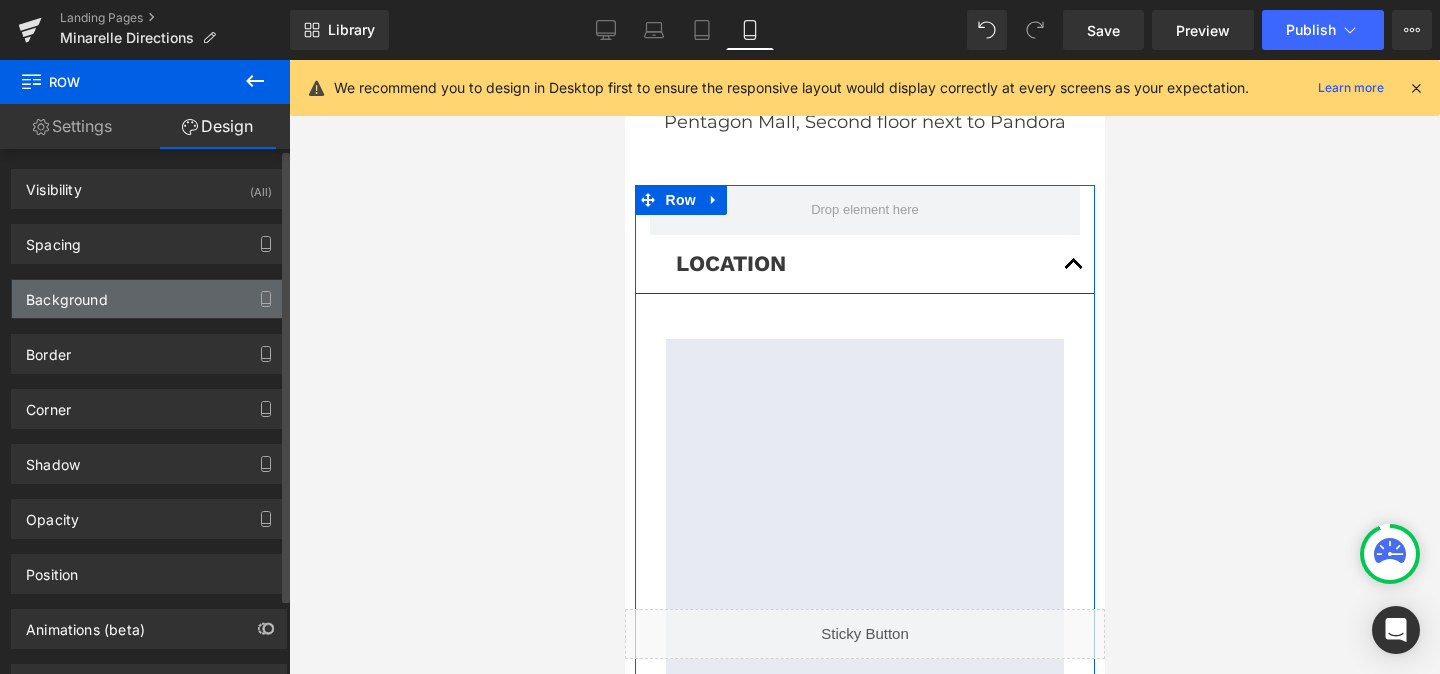 click on "Background" at bounding box center [149, 299] 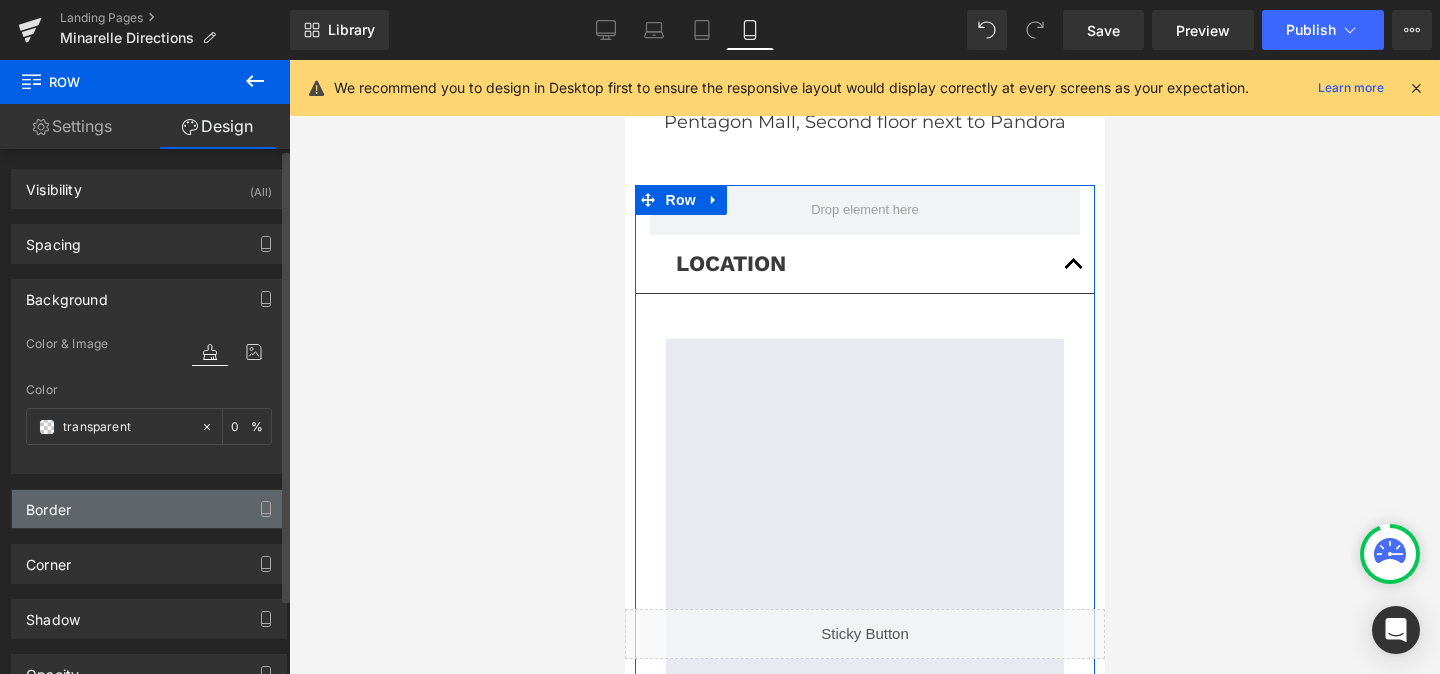 click on "Border" at bounding box center (149, 509) 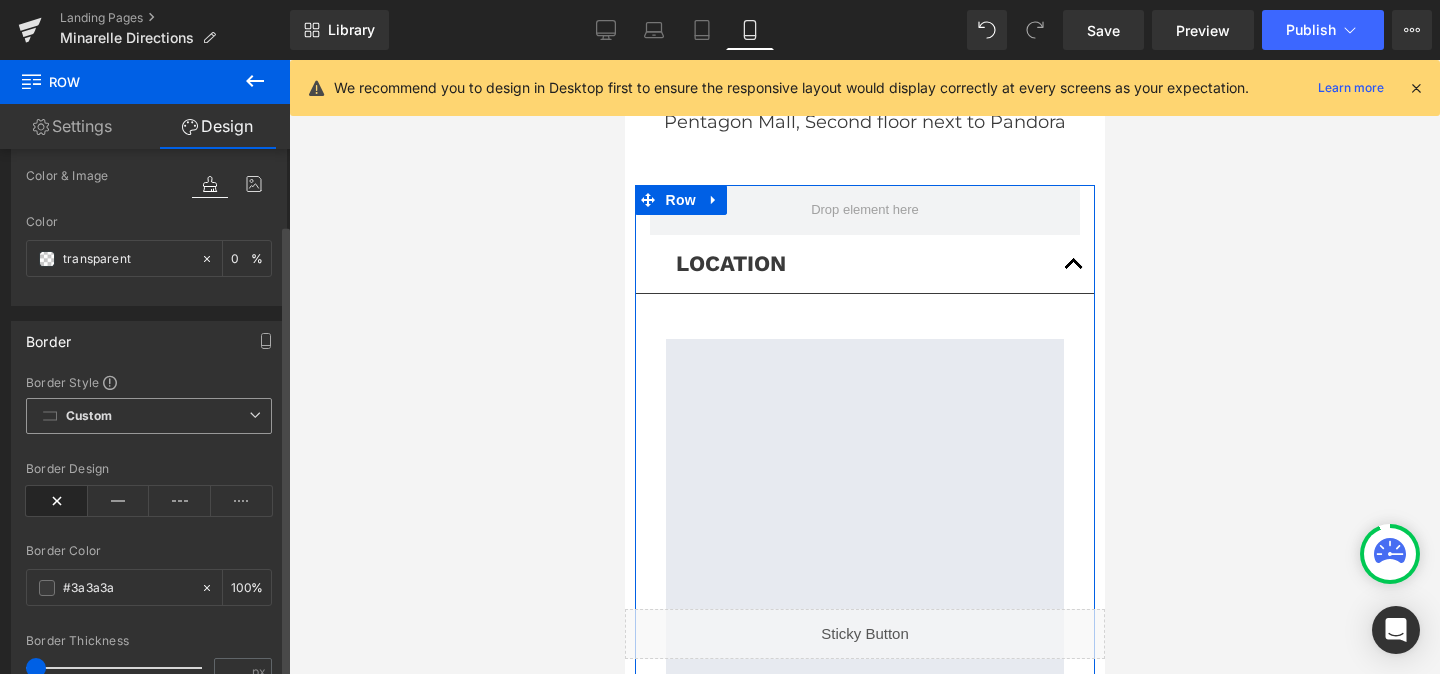 scroll, scrollTop: 217, scrollLeft: 0, axis: vertical 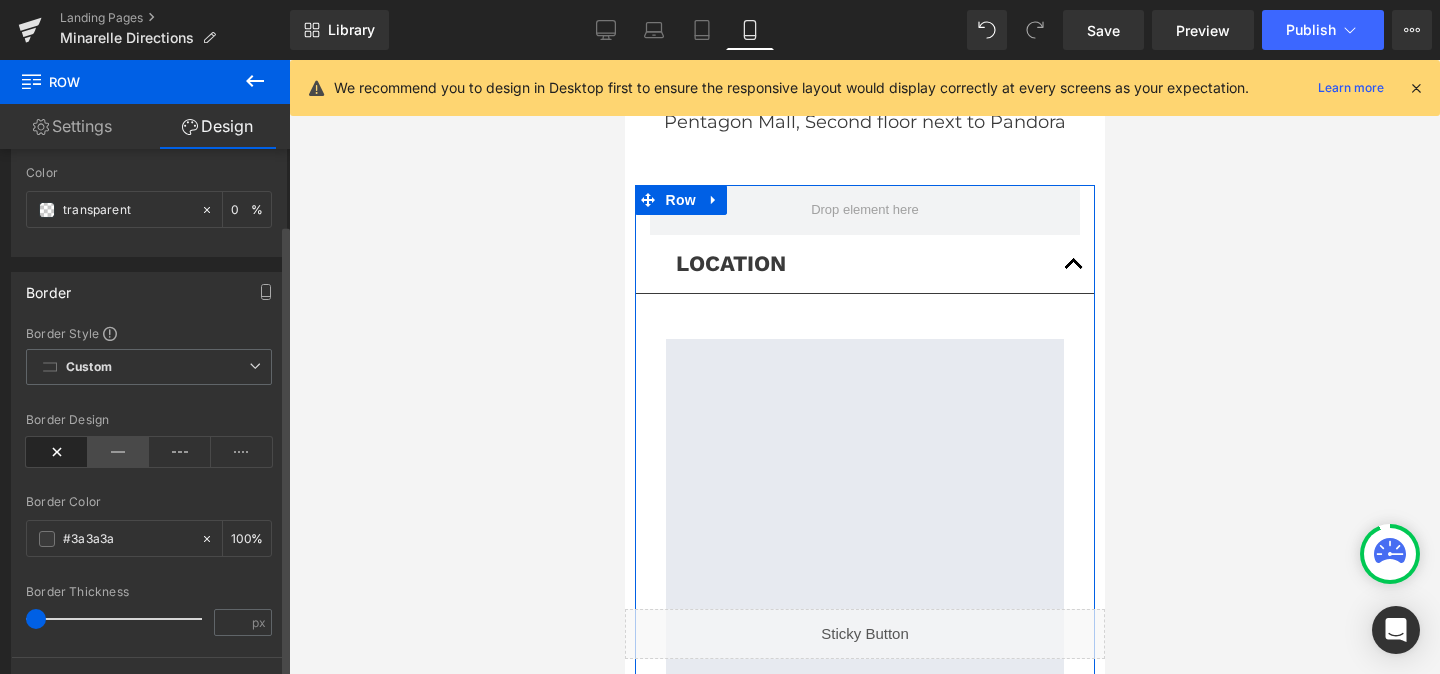 click at bounding box center [119, 452] 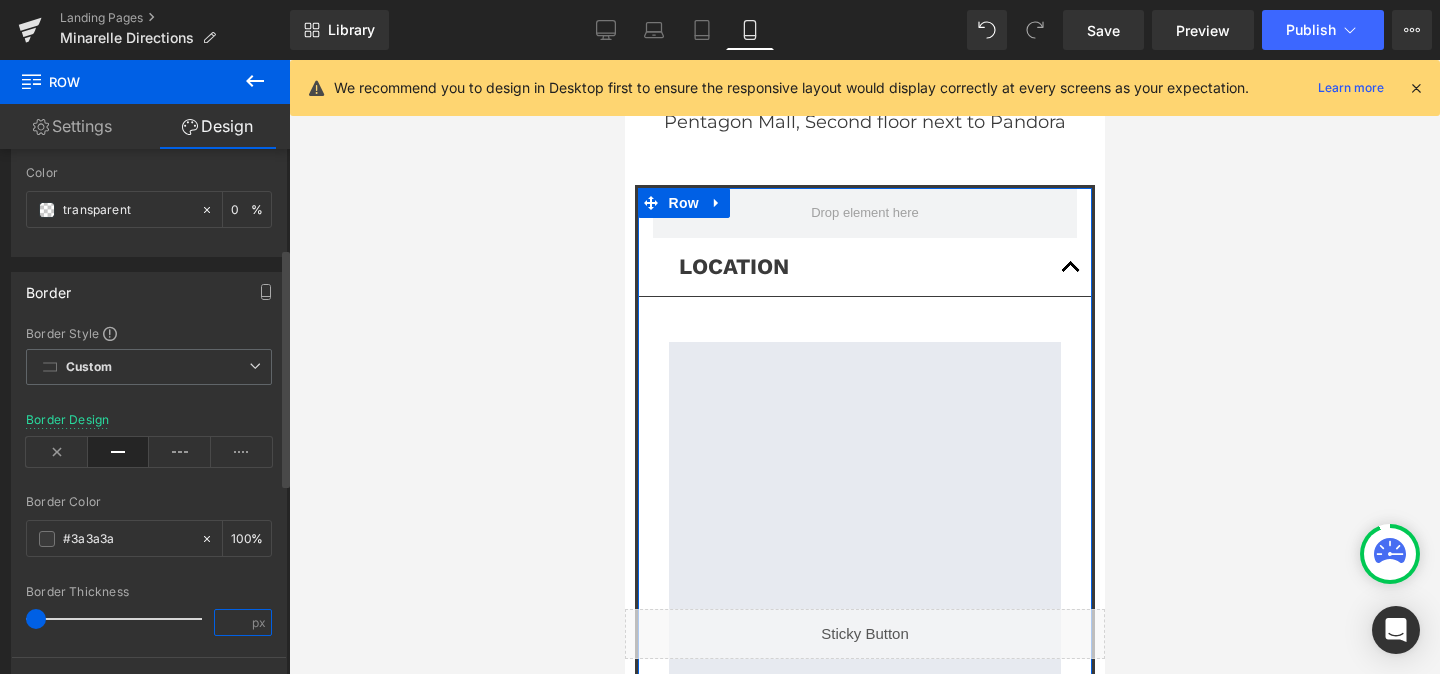 click at bounding box center [232, 622] 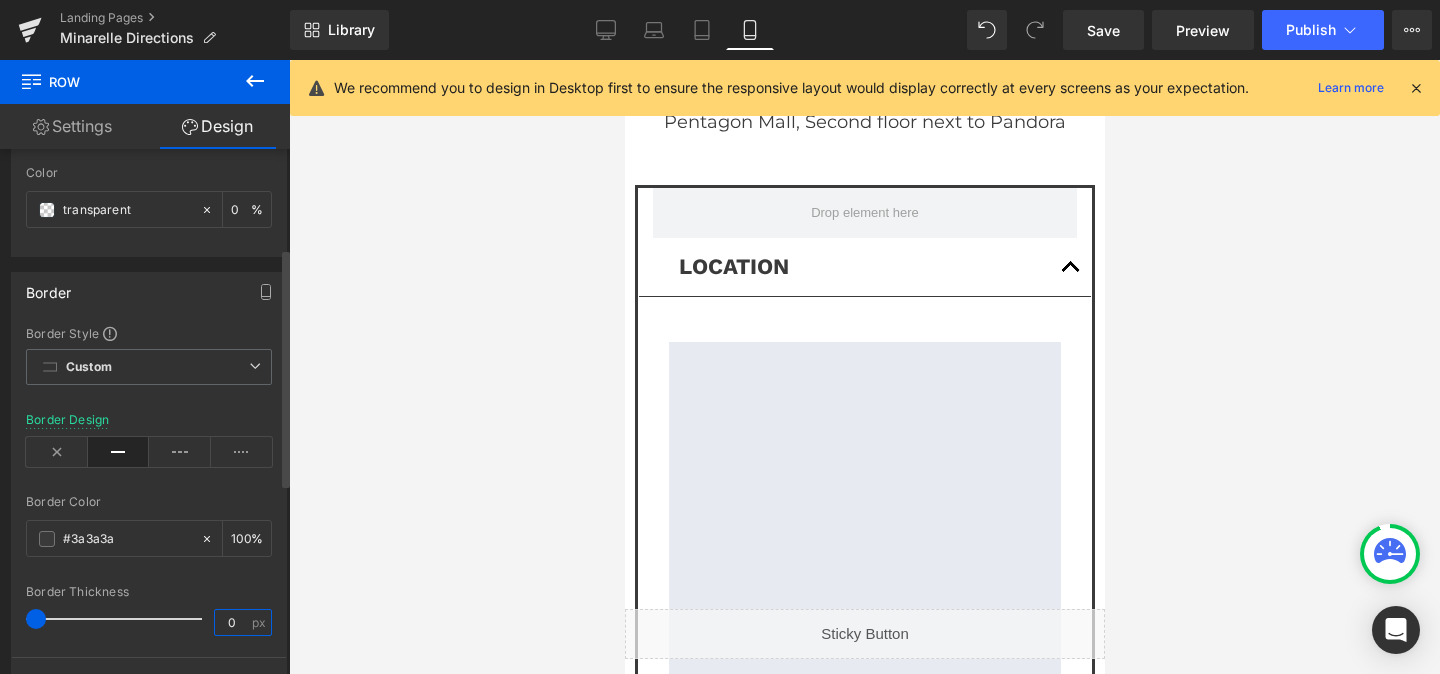 type on "1" 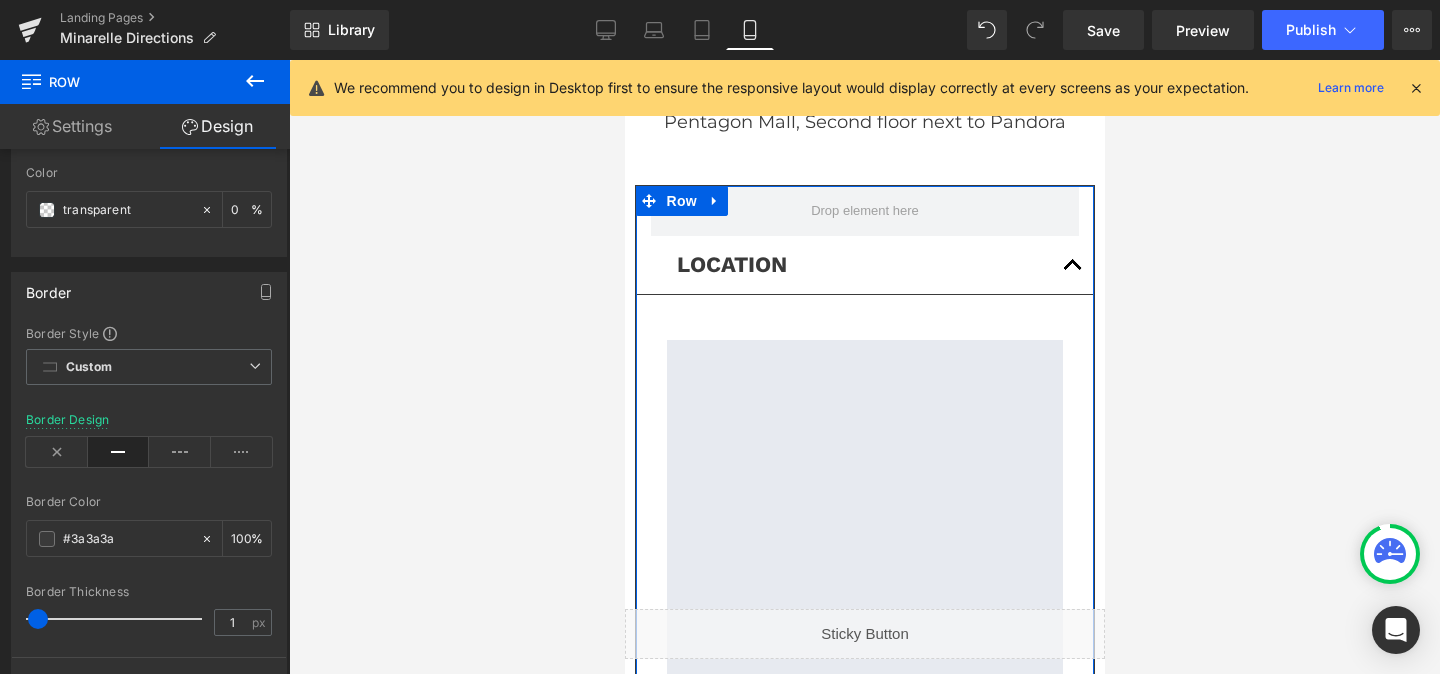click on "Settings" at bounding box center [72, 126] 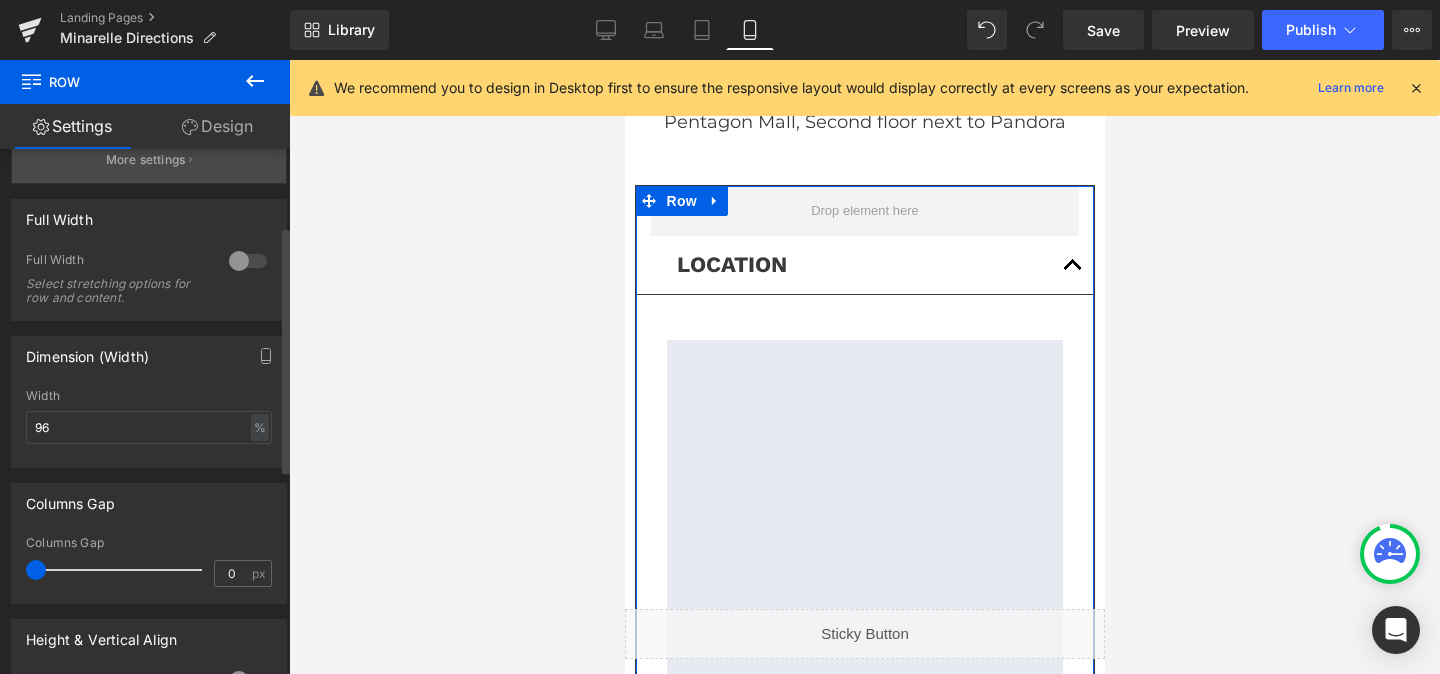 scroll, scrollTop: 308, scrollLeft: 0, axis: vertical 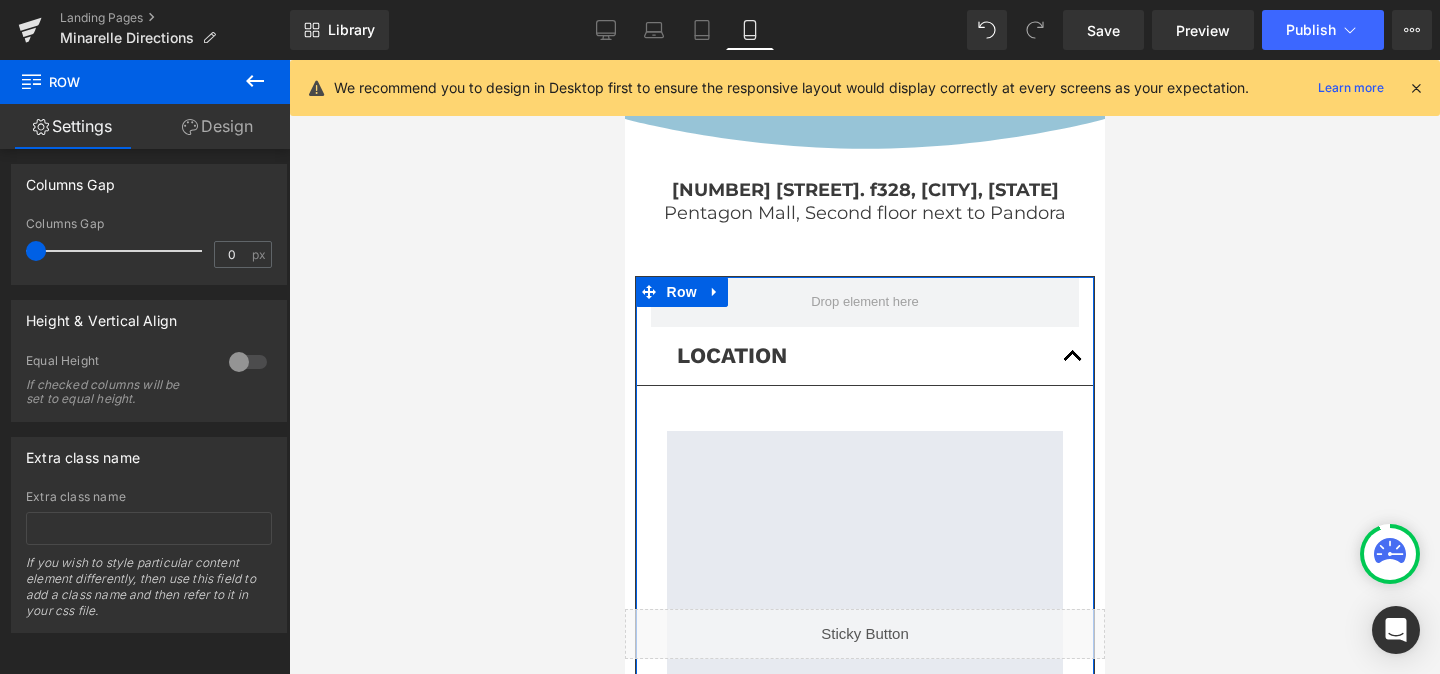 click on "Design" at bounding box center (217, 126) 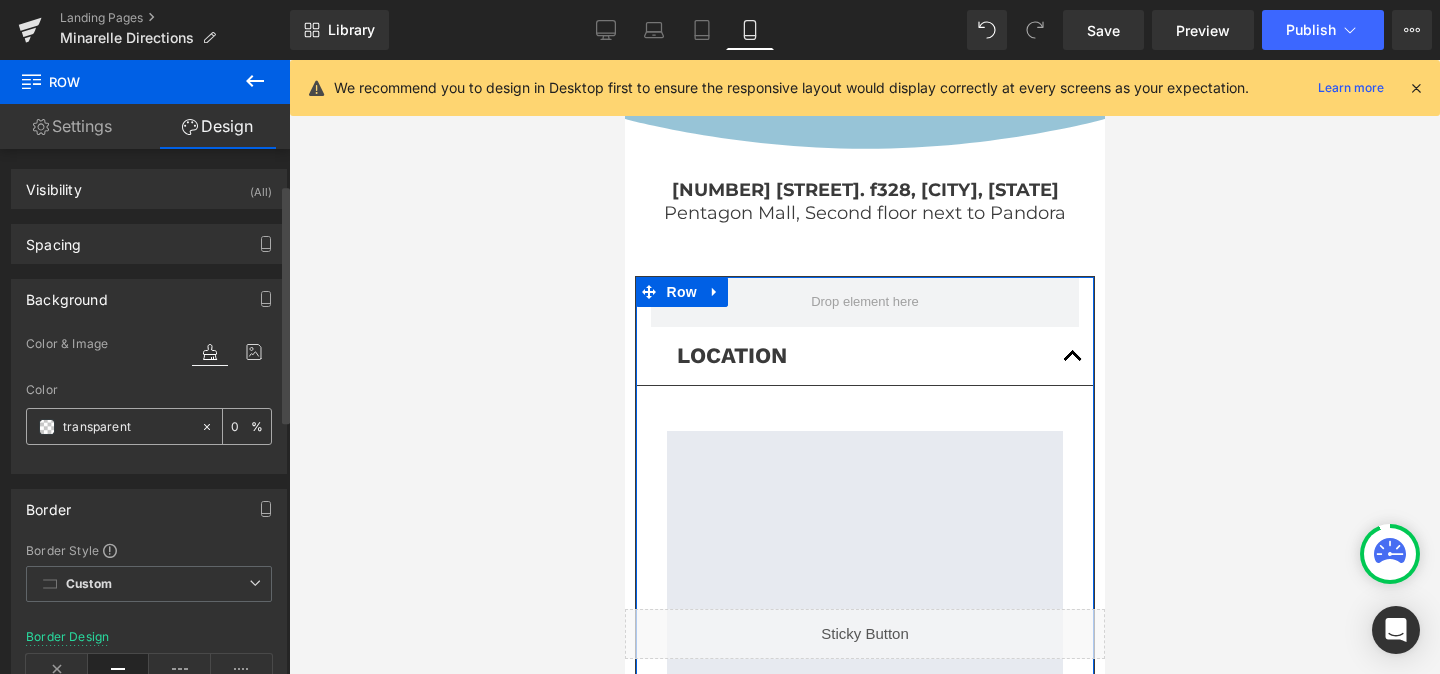 scroll, scrollTop: 516, scrollLeft: 0, axis: vertical 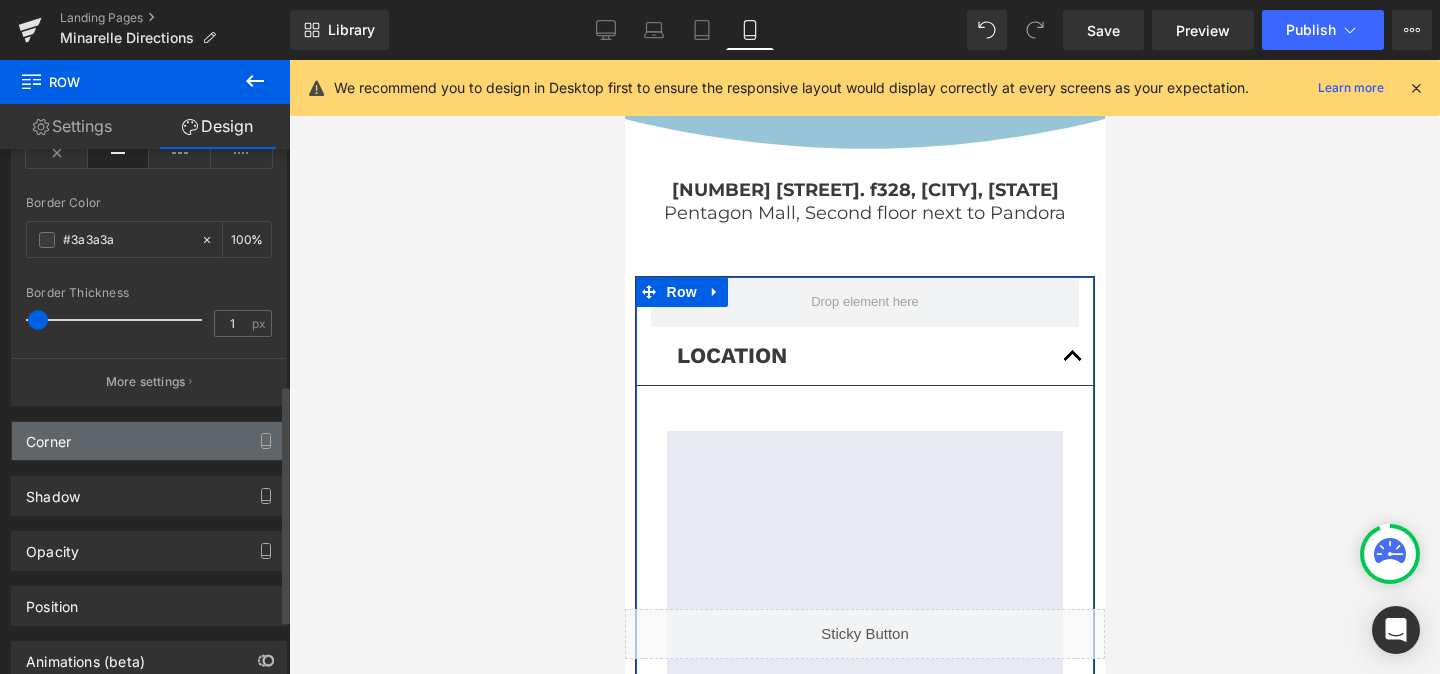 click on "Corner" at bounding box center (149, 441) 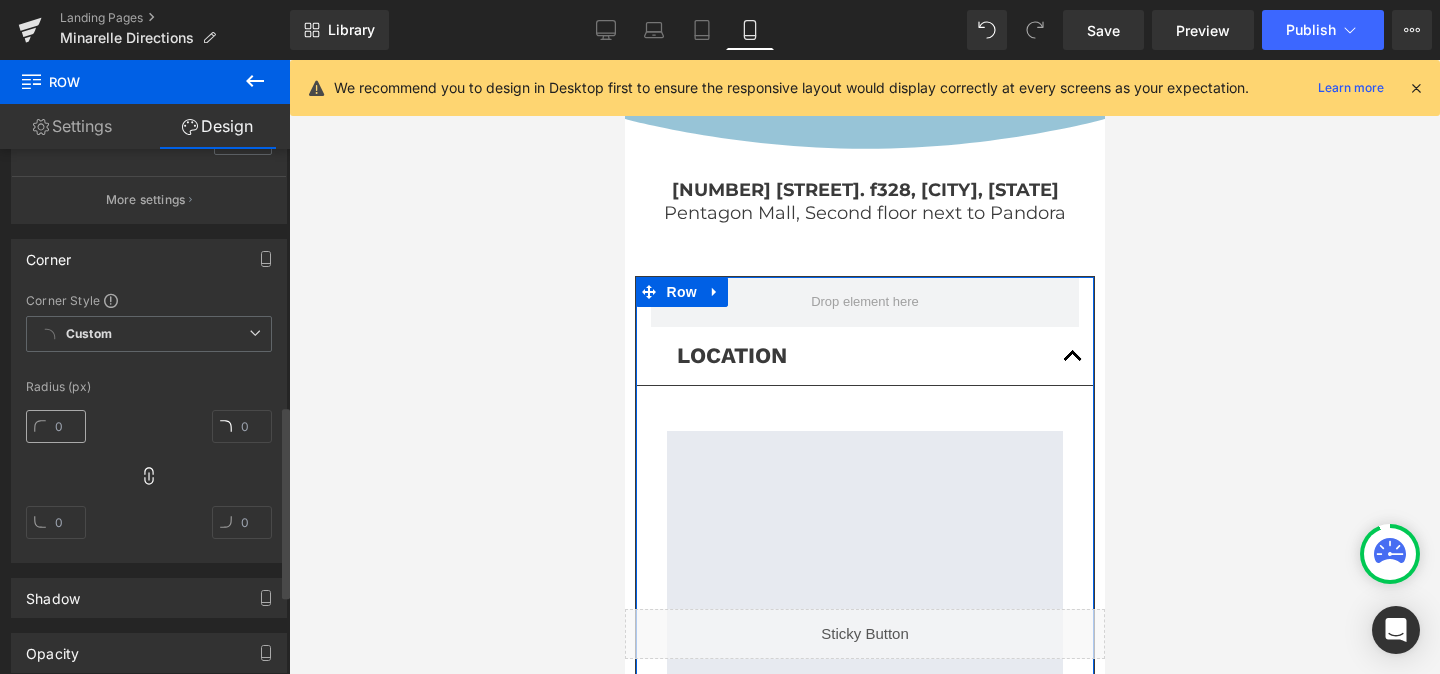 scroll, scrollTop: 714, scrollLeft: 0, axis: vertical 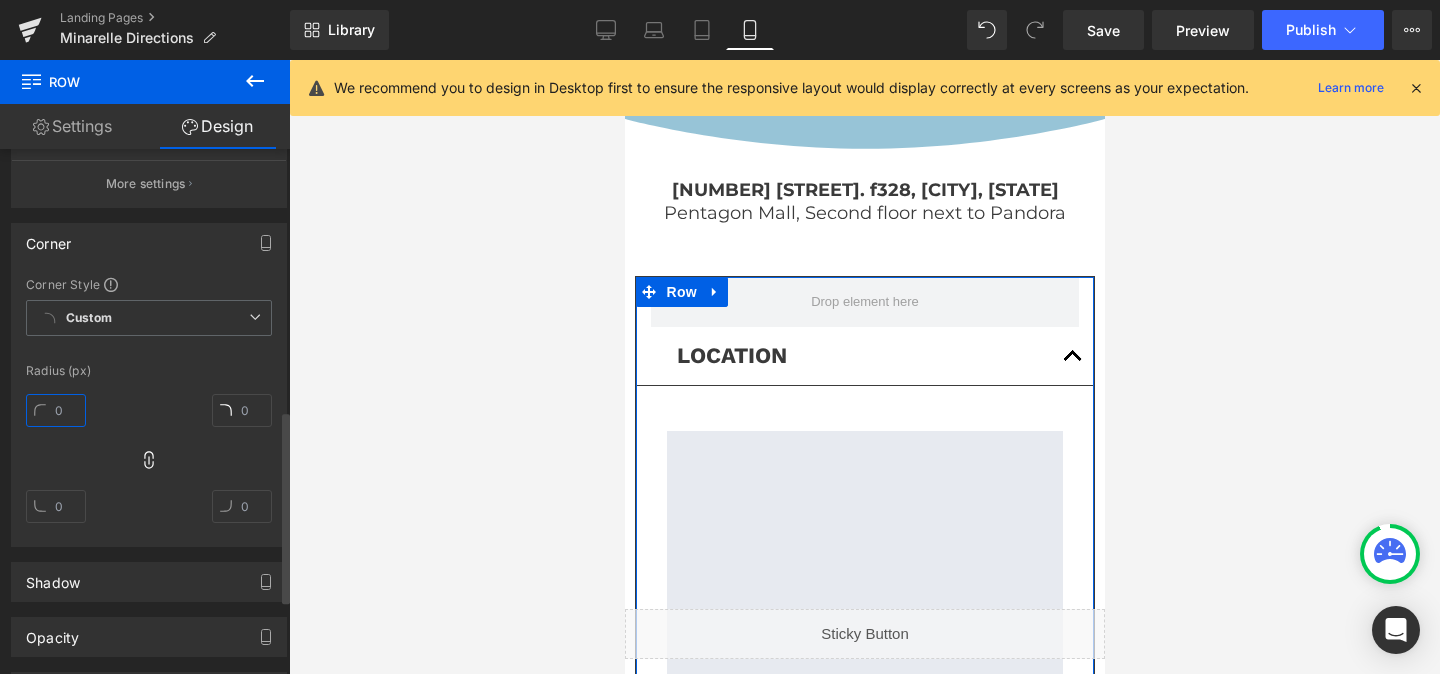 click at bounding box center (56, 410) 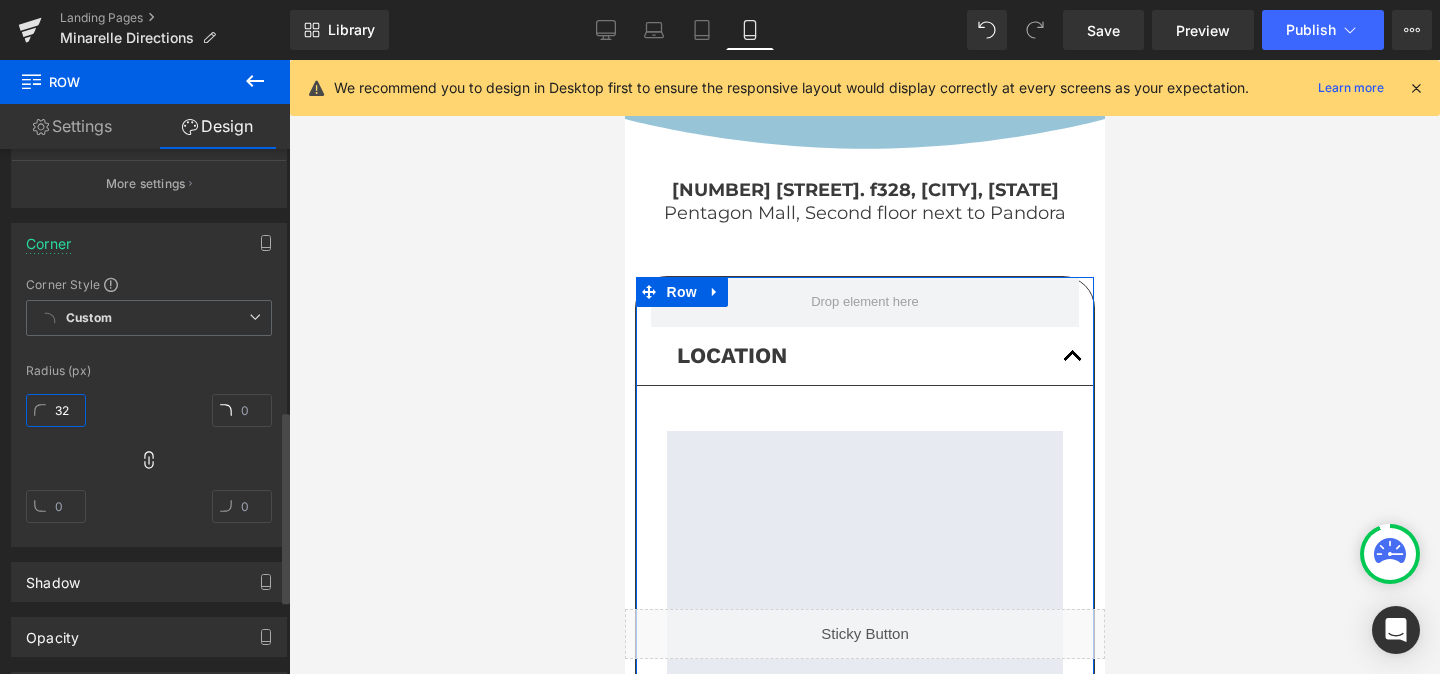 type on "32" 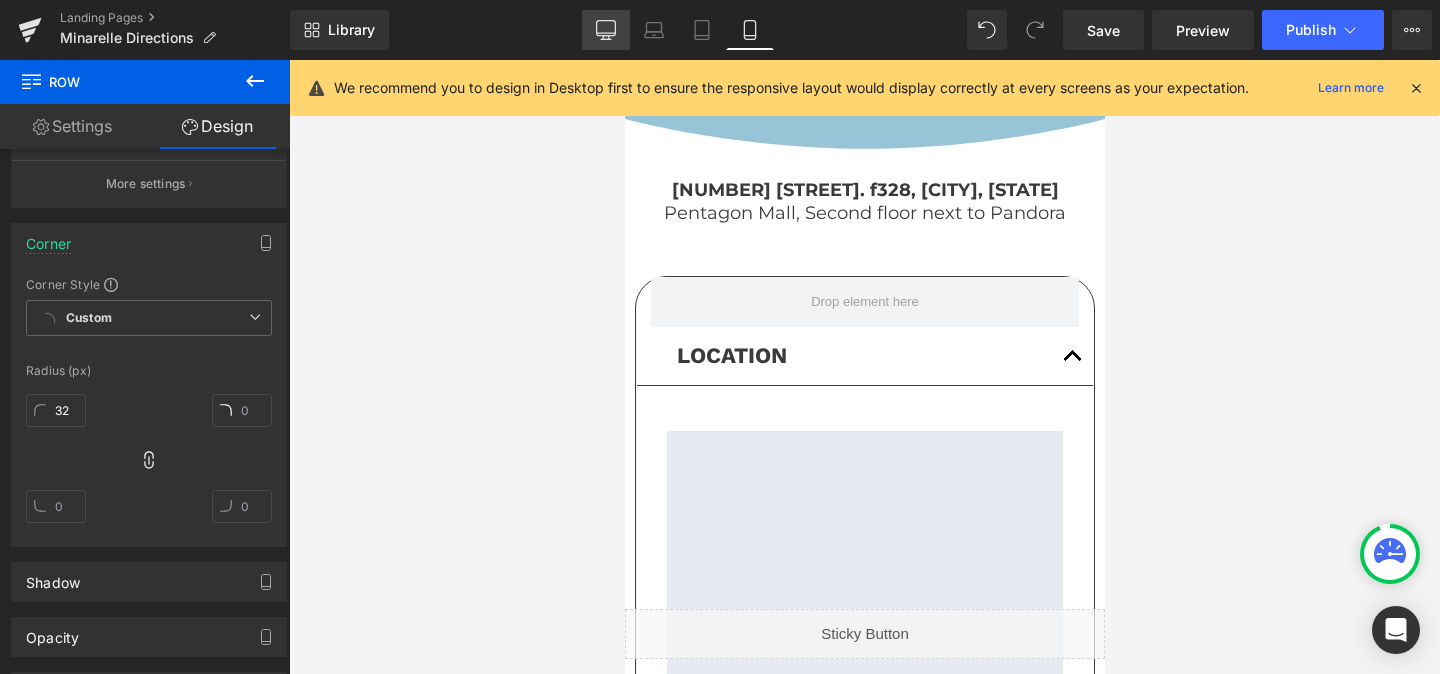 click 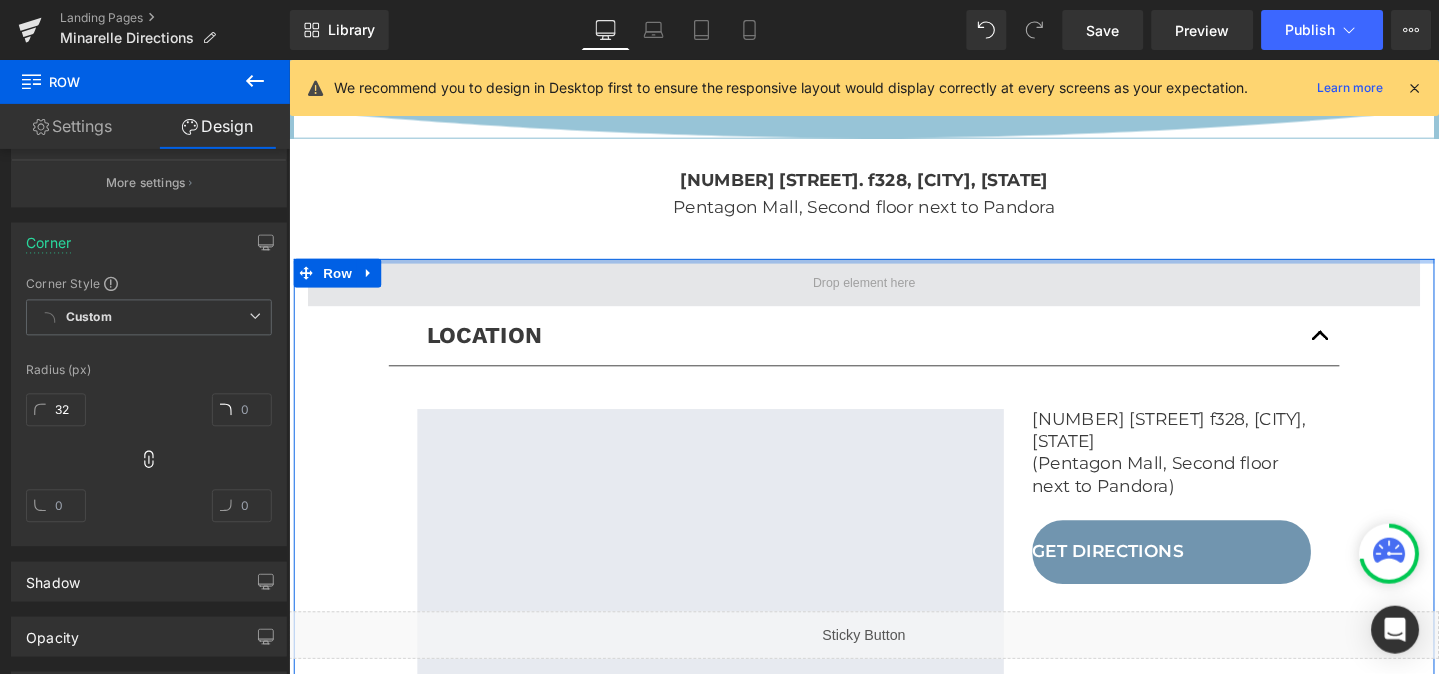 scroll, scrollTop: 161, scrollLeft: 0, axis: vertical 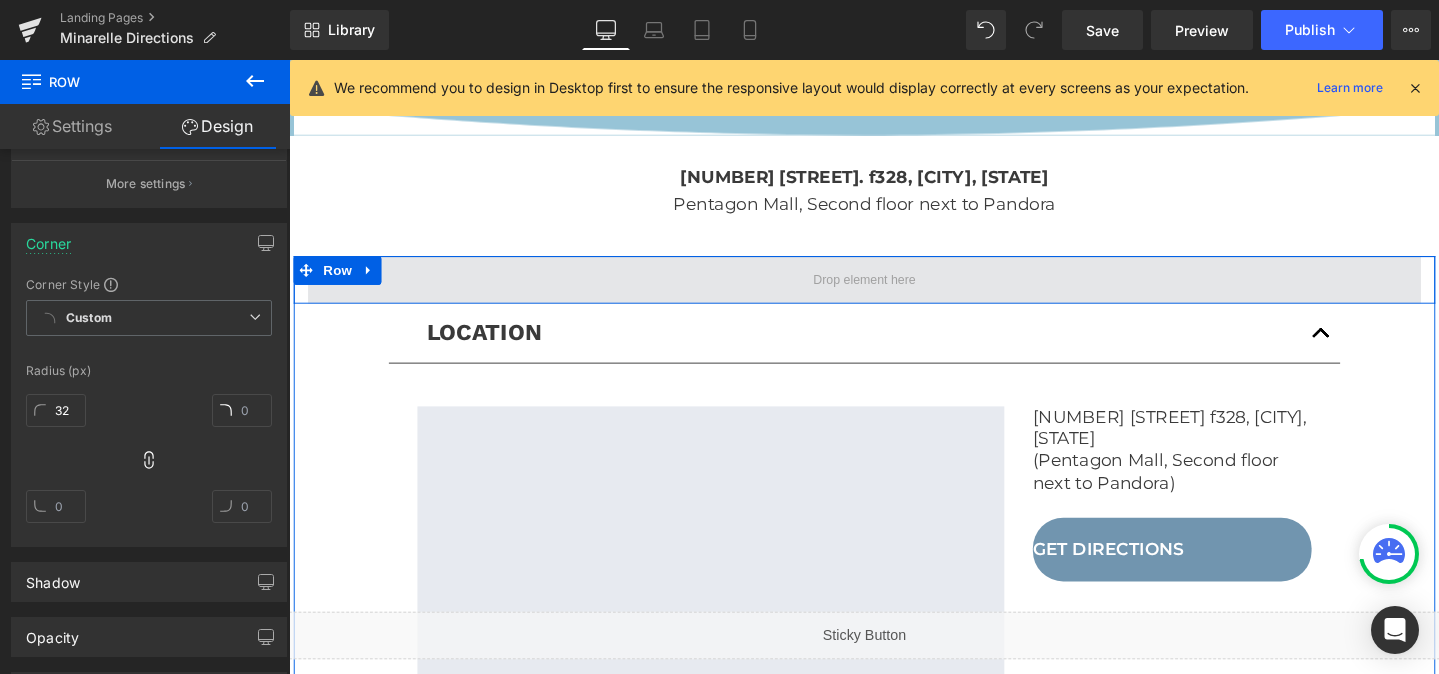 click at bounding box center [894, 291] 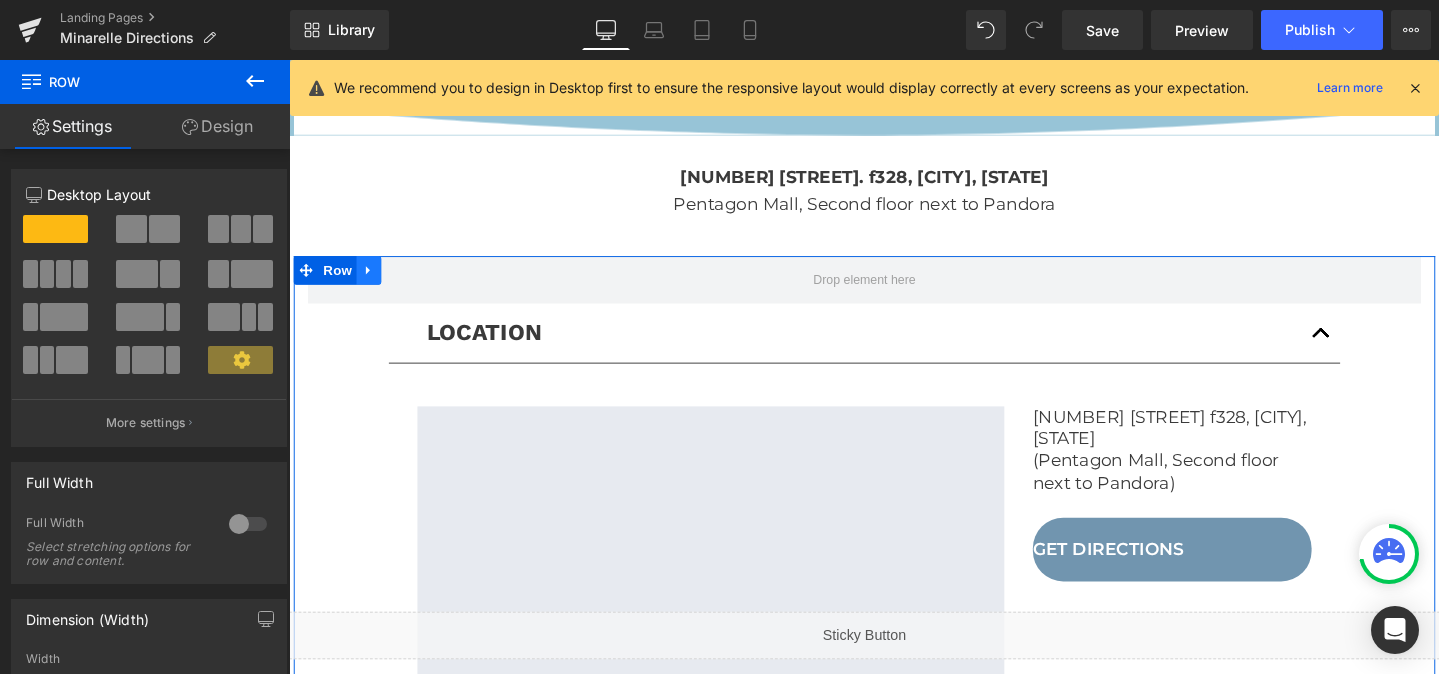 click 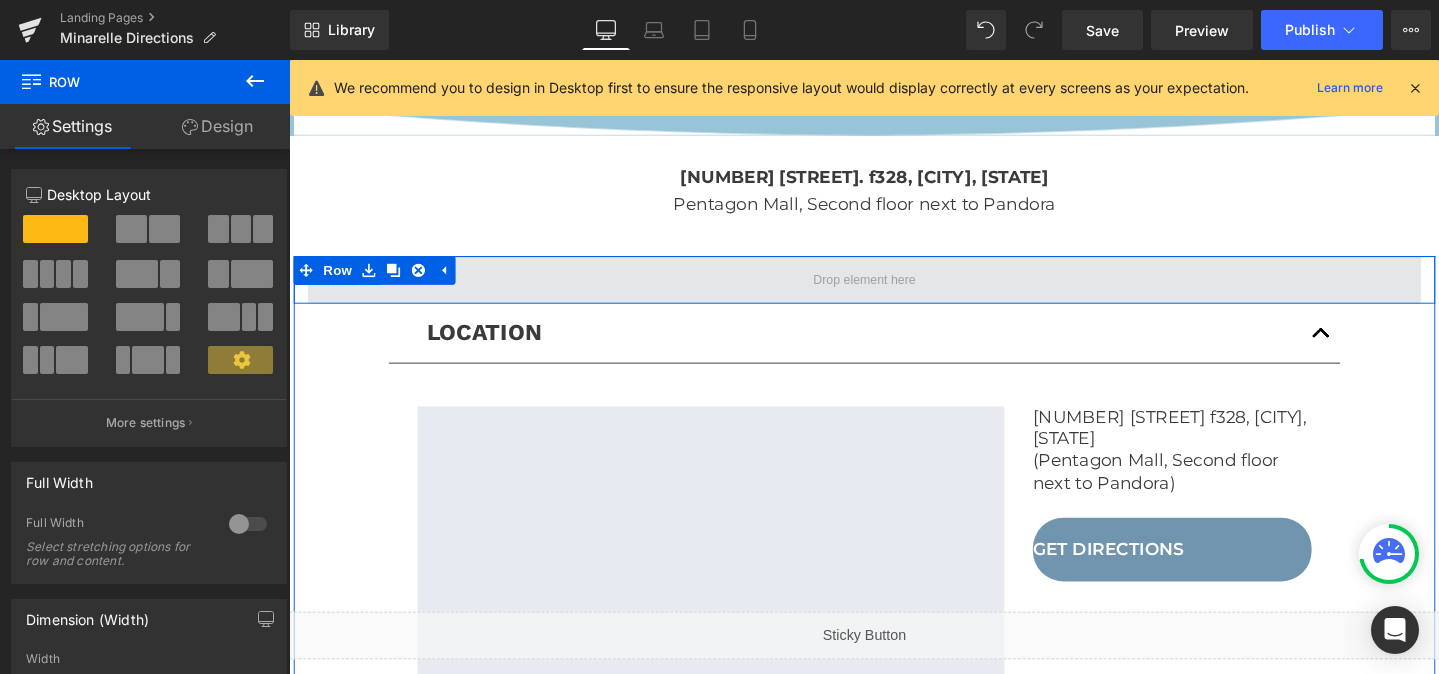 click at bounding box center (894, 291) 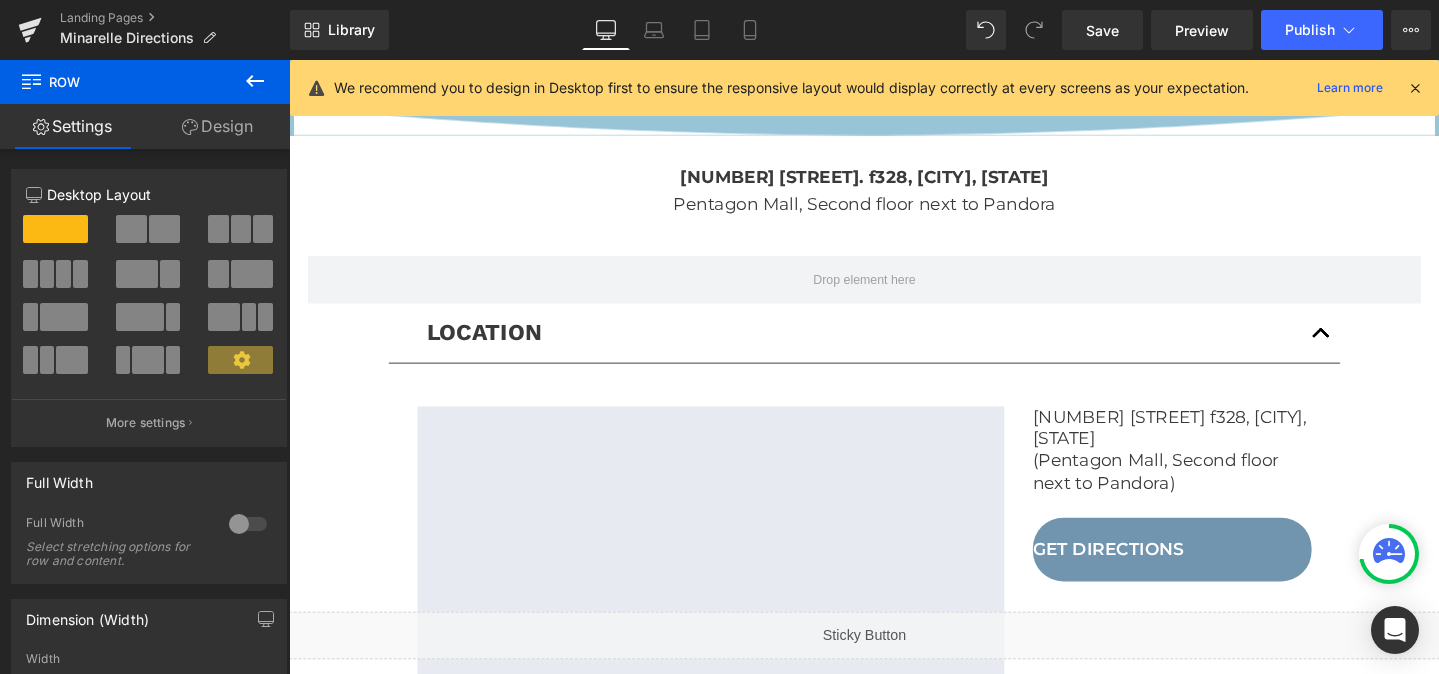 click 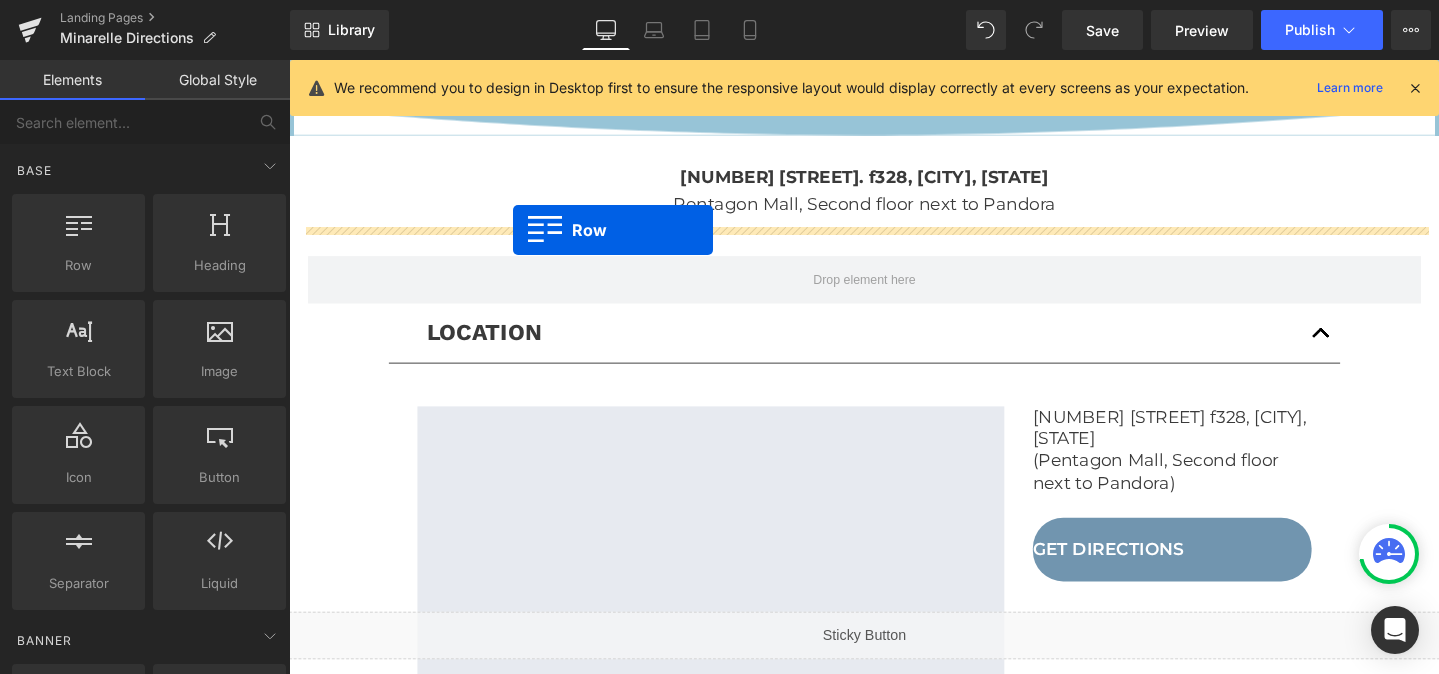 drag, startPoint x: 367, startPoint y: 300, endPoint x: 525, endPoint y: 238, distance: 169.7292 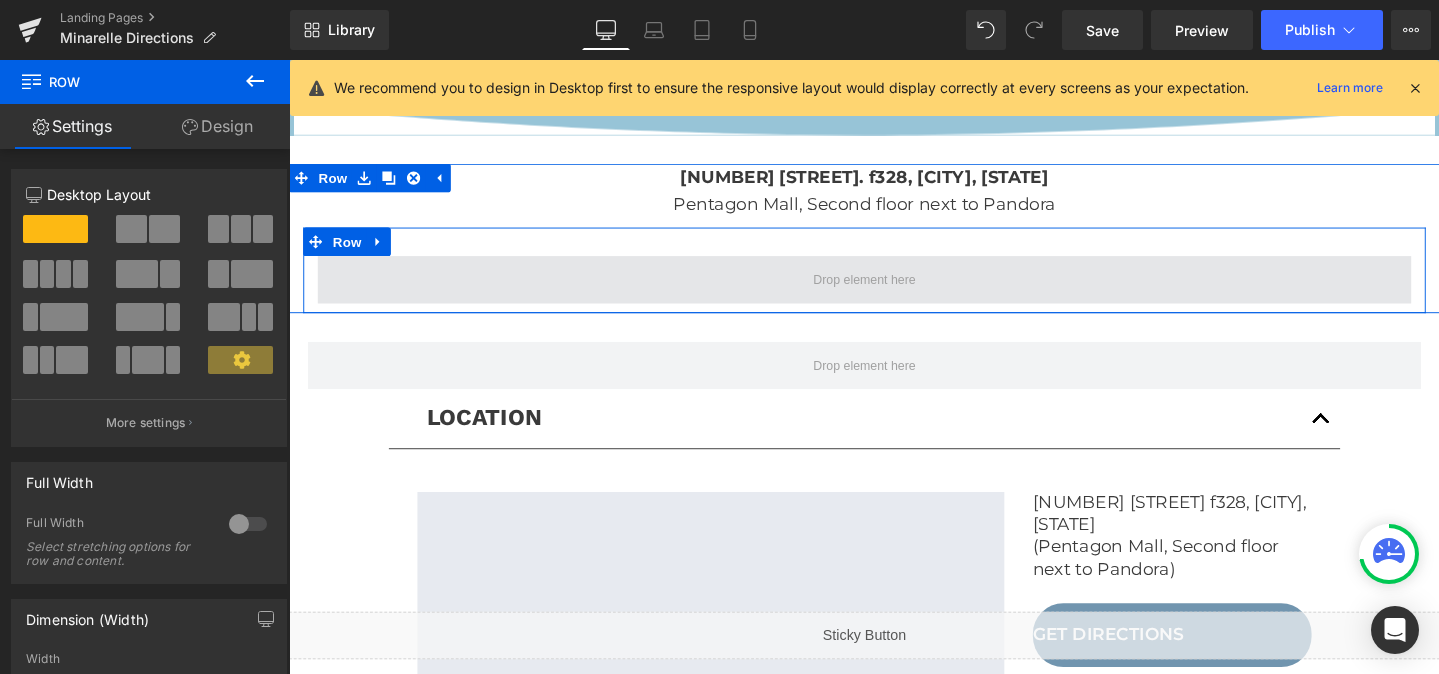 click at bounding box center (894, 291) 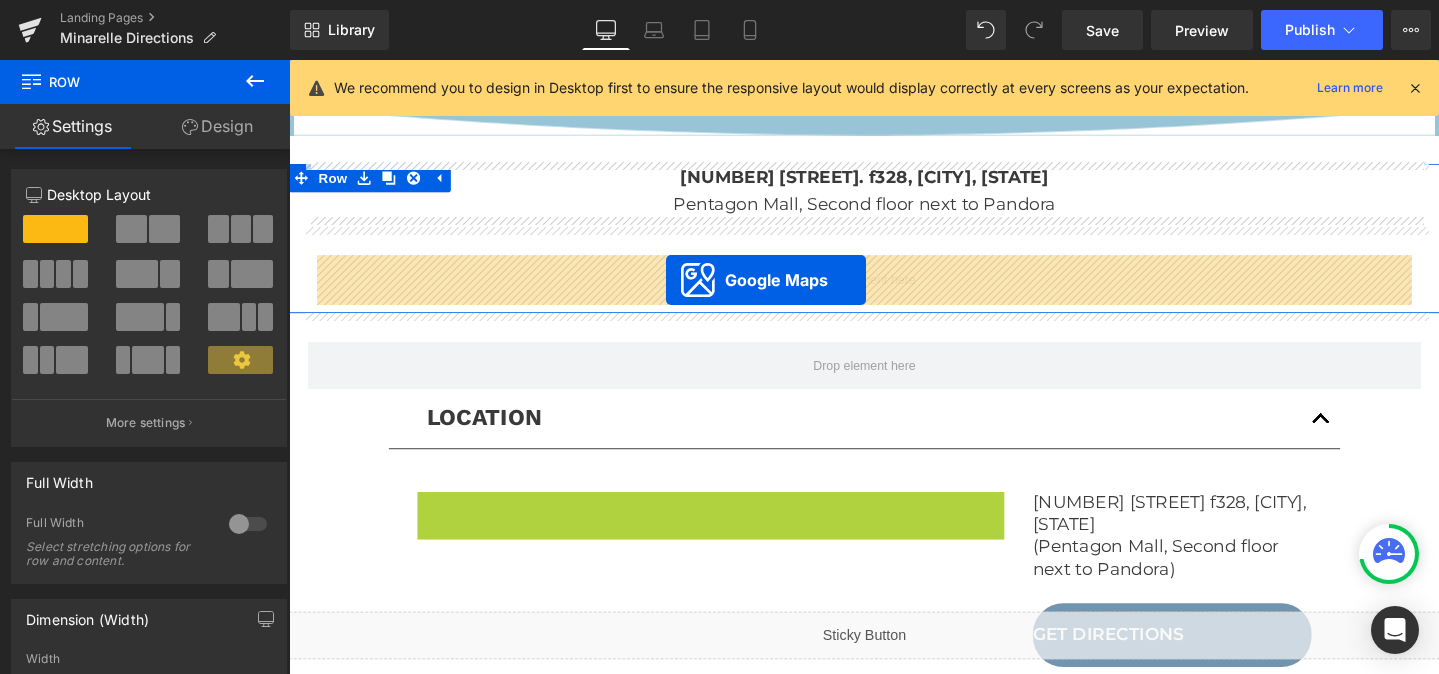 drag, startPoint x: 666, startPoint y: 555, endPoint x: 685, endPoint y: 292, distance: 263.68542 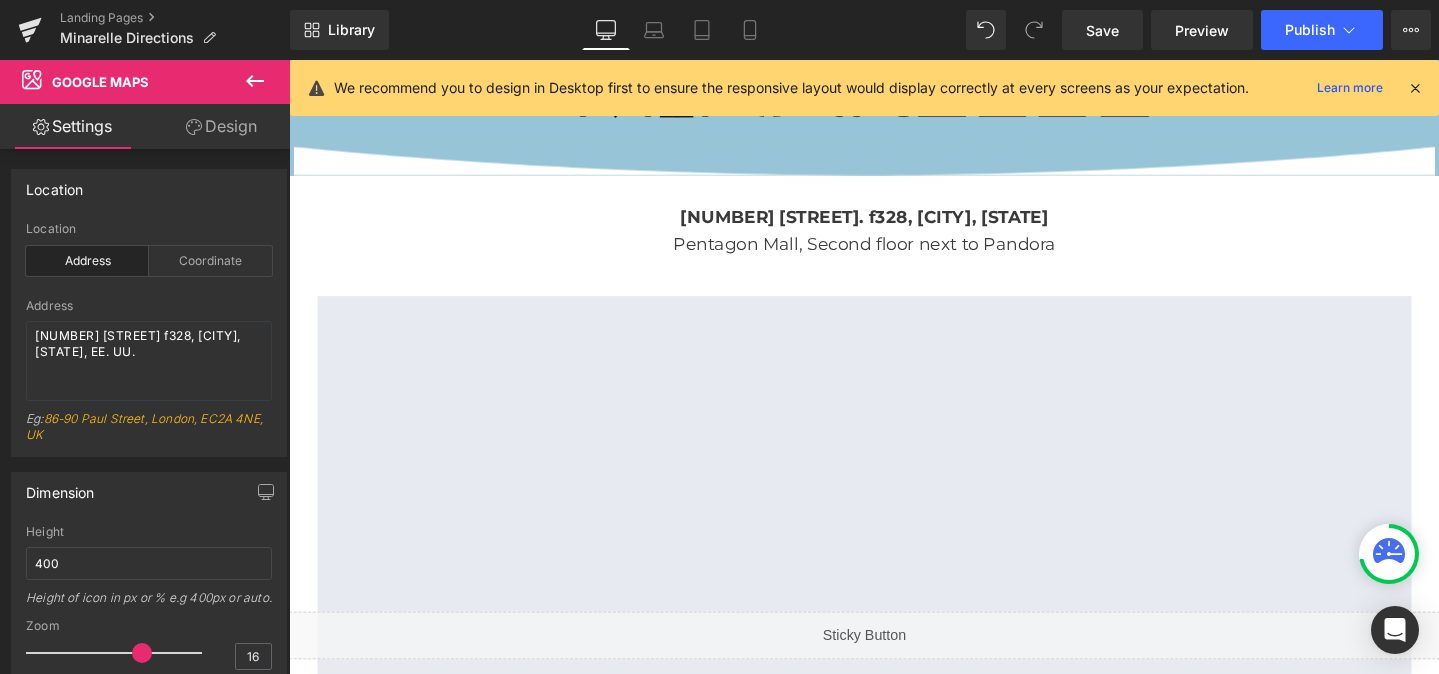 scroll, scrollTop: 68, scrollLeft: 0, axis: vertical 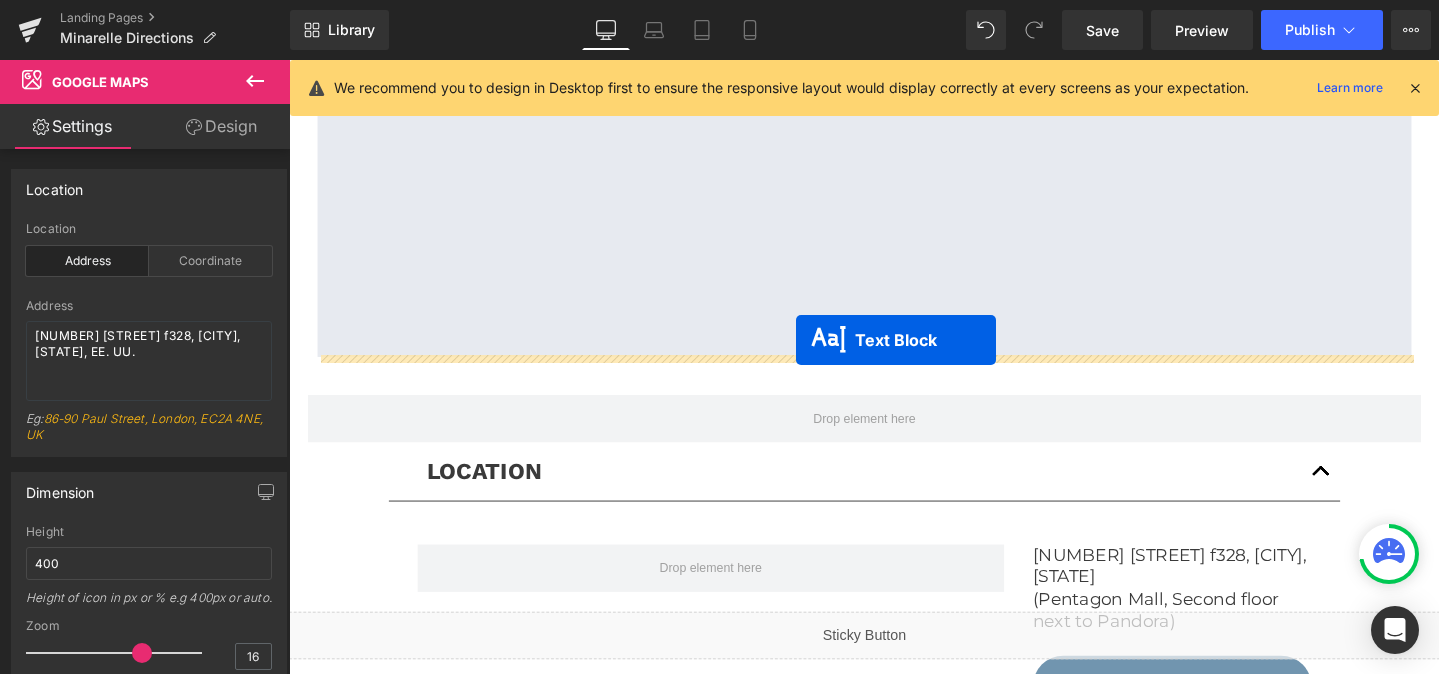 drag, startPoint x: 839, startPoint y: 290, endPoint x: 822, endPoint y: 355, distance: 67.18631 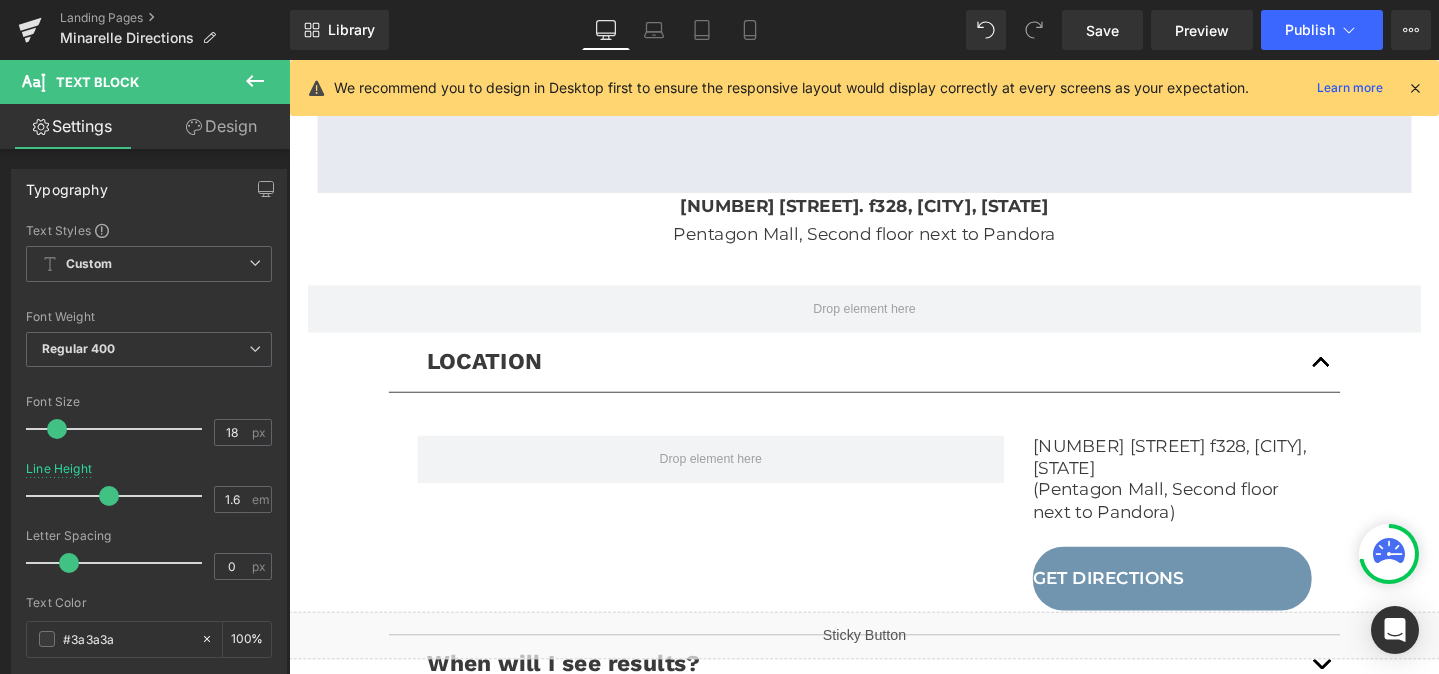 scroll, scrollTop: 654, scrollLeft: 0, axis: vertical 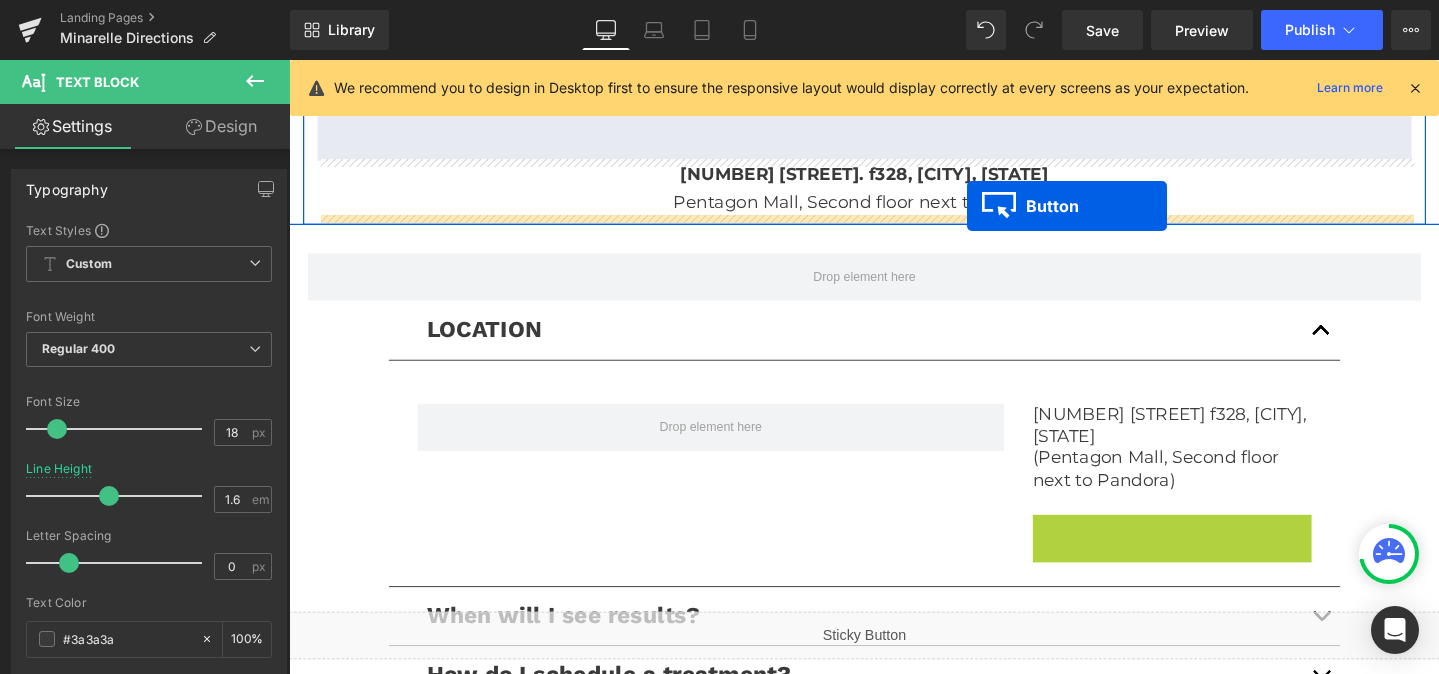 drag, startPoint x: 1181, startPoint y: 566, endPoint x: 1002, endPoint y: 214, distance: 394.8987 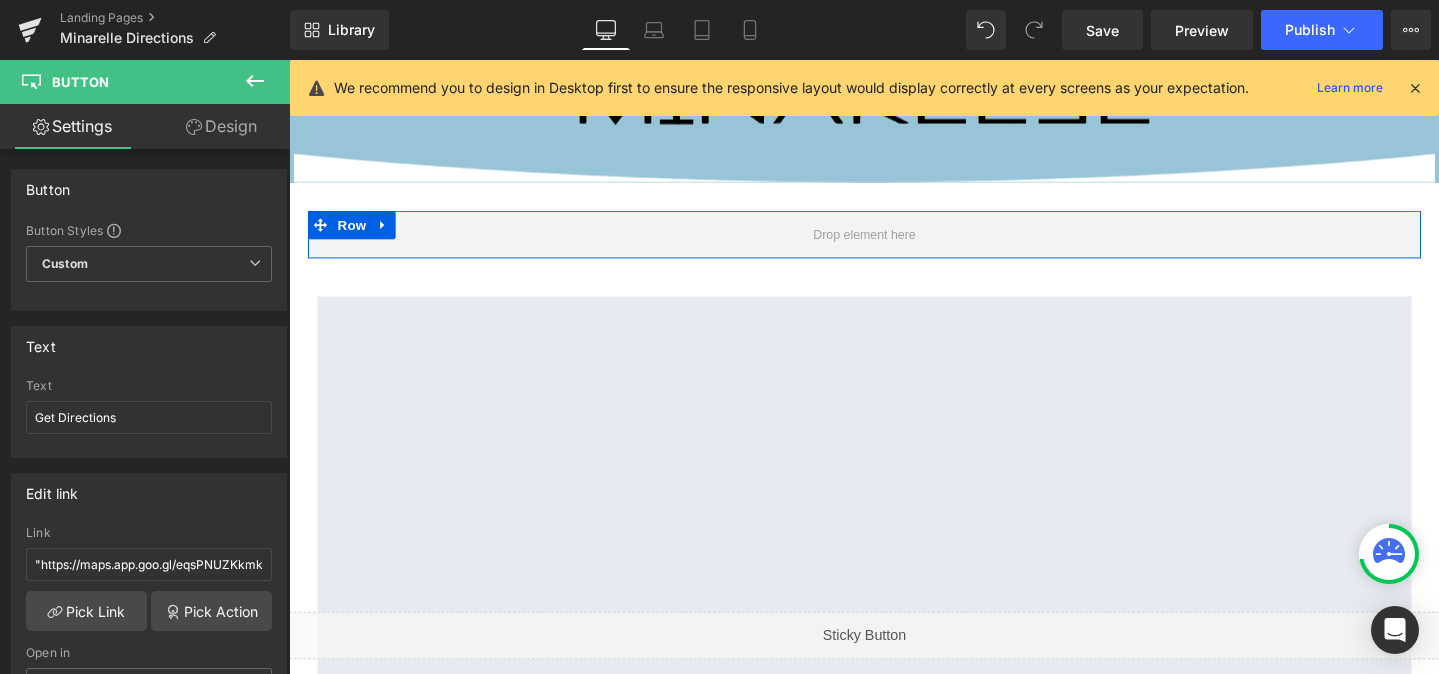 scroll, scrollTop: 105, scrollLeft: 0, axis: vertical 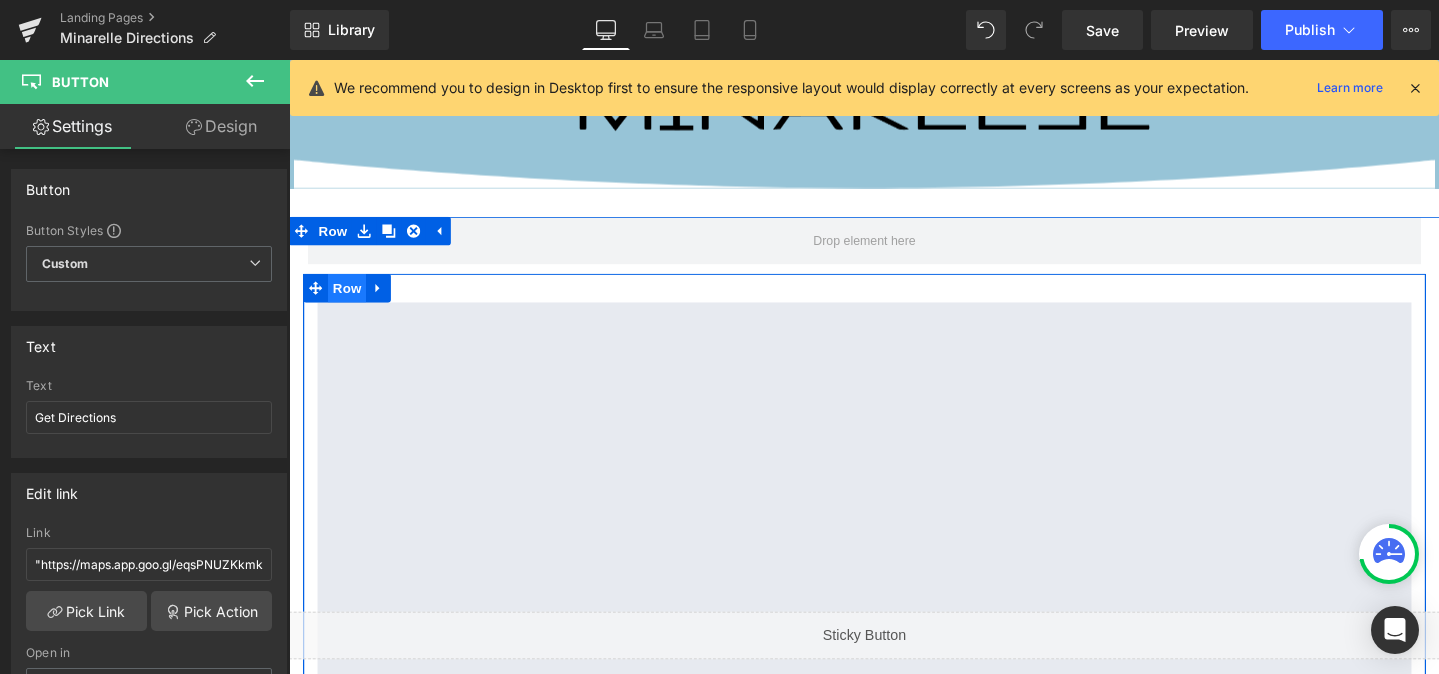 click on "Row" at bounding box center (350, 300) 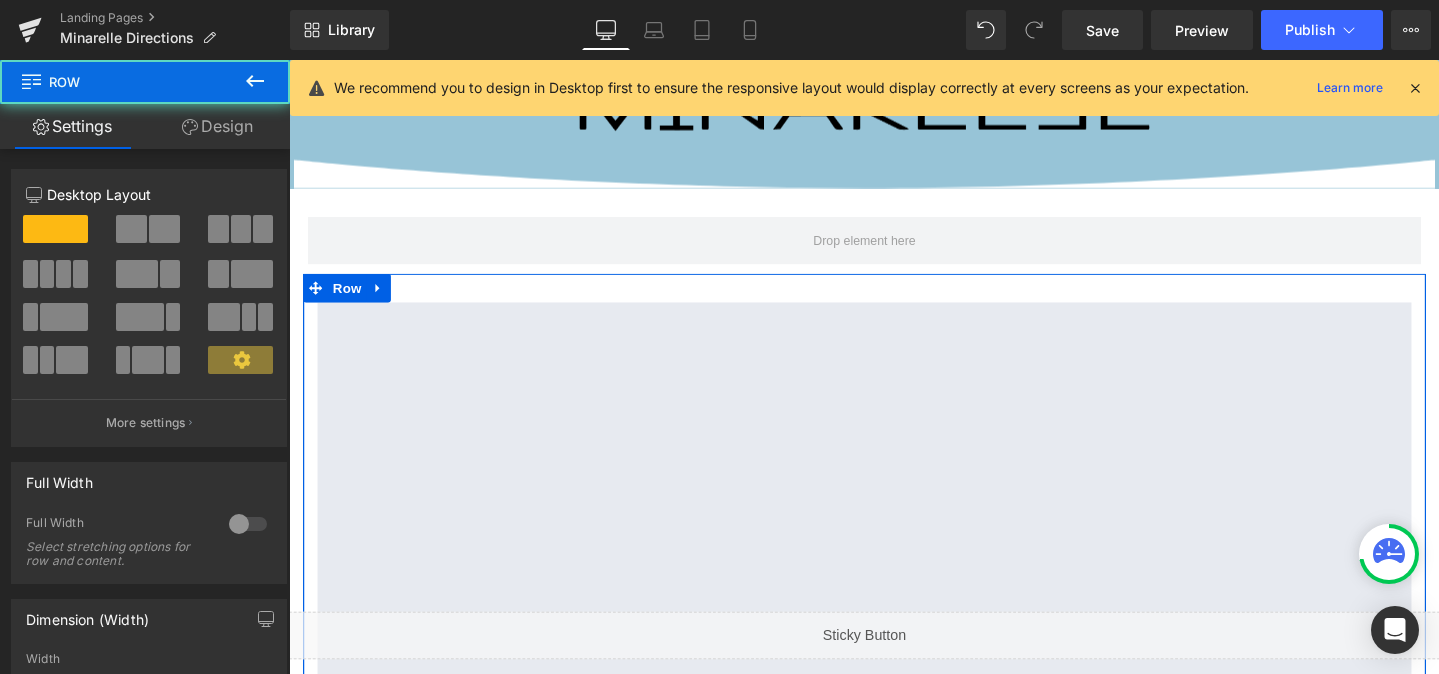 click on "Design" at bounding box center (217, 126) 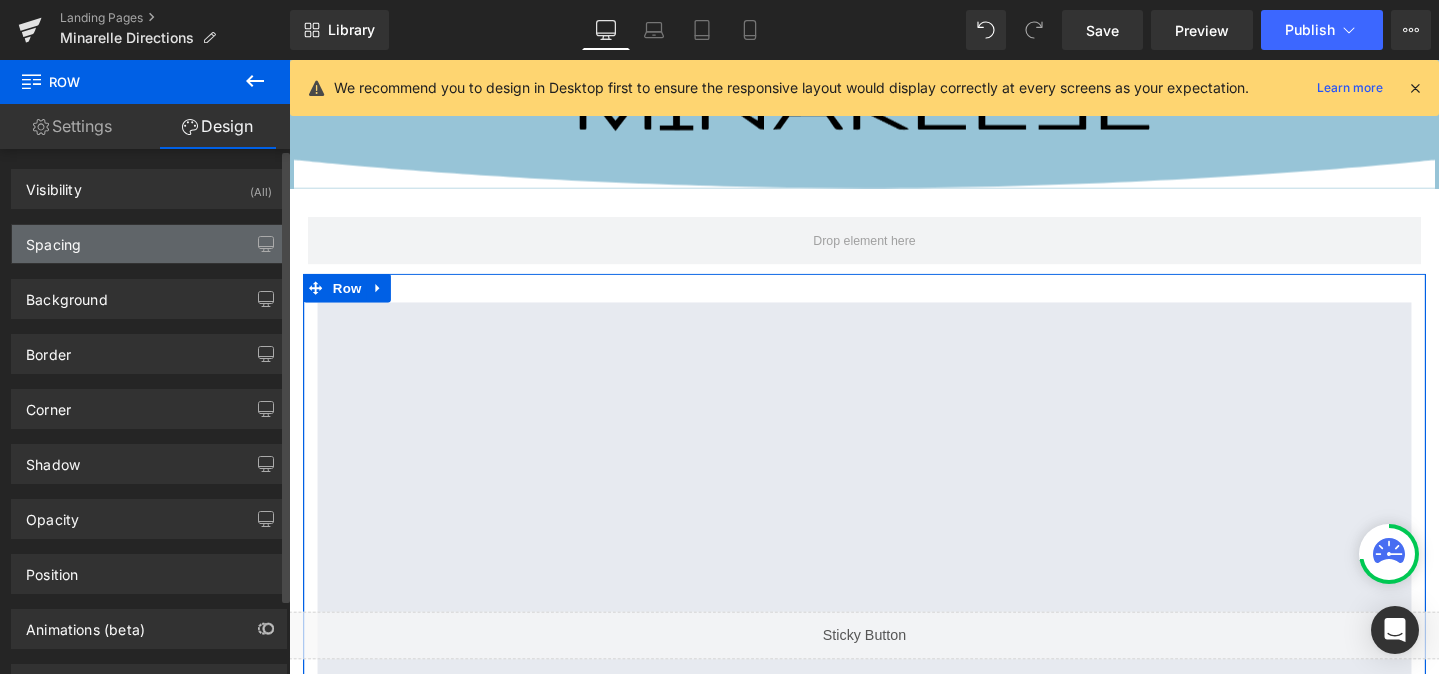 click on "Spacing" at bounding box center [149, 244] 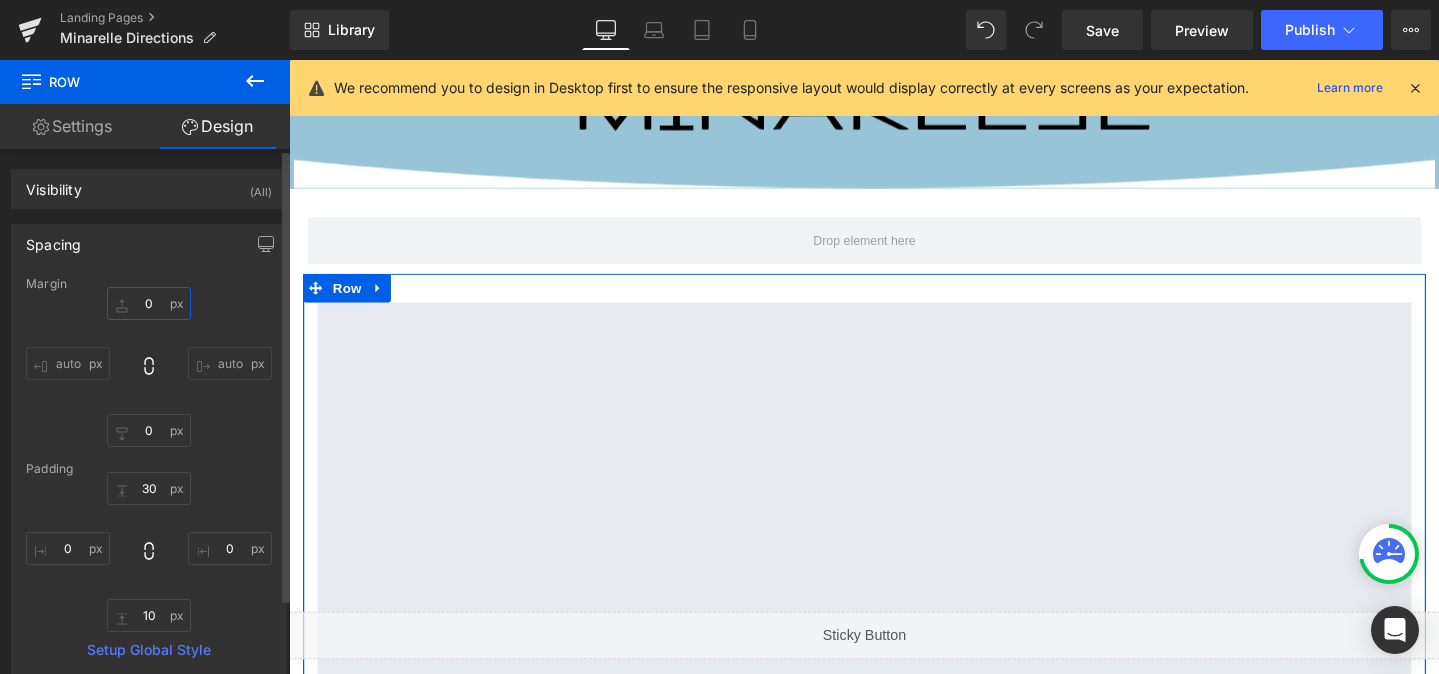 click on "0" at bounding box center [149, 303] 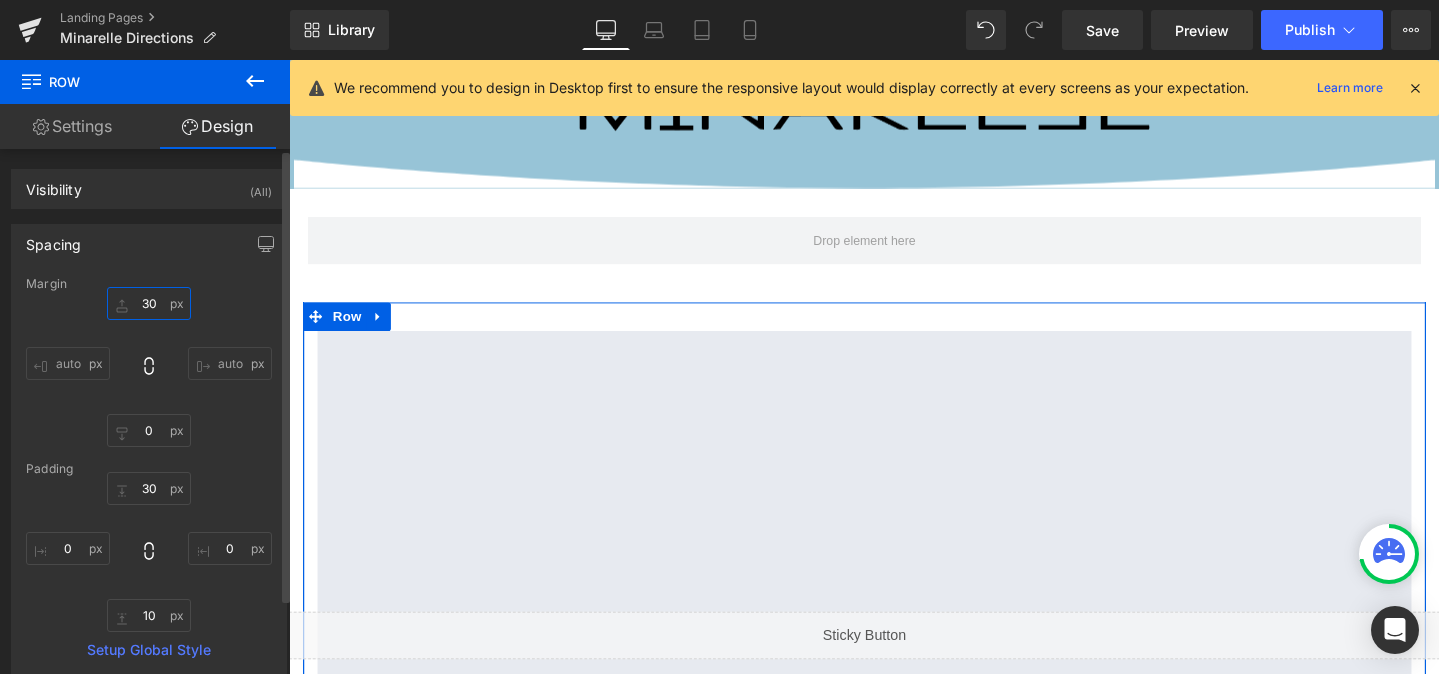 type on "3" 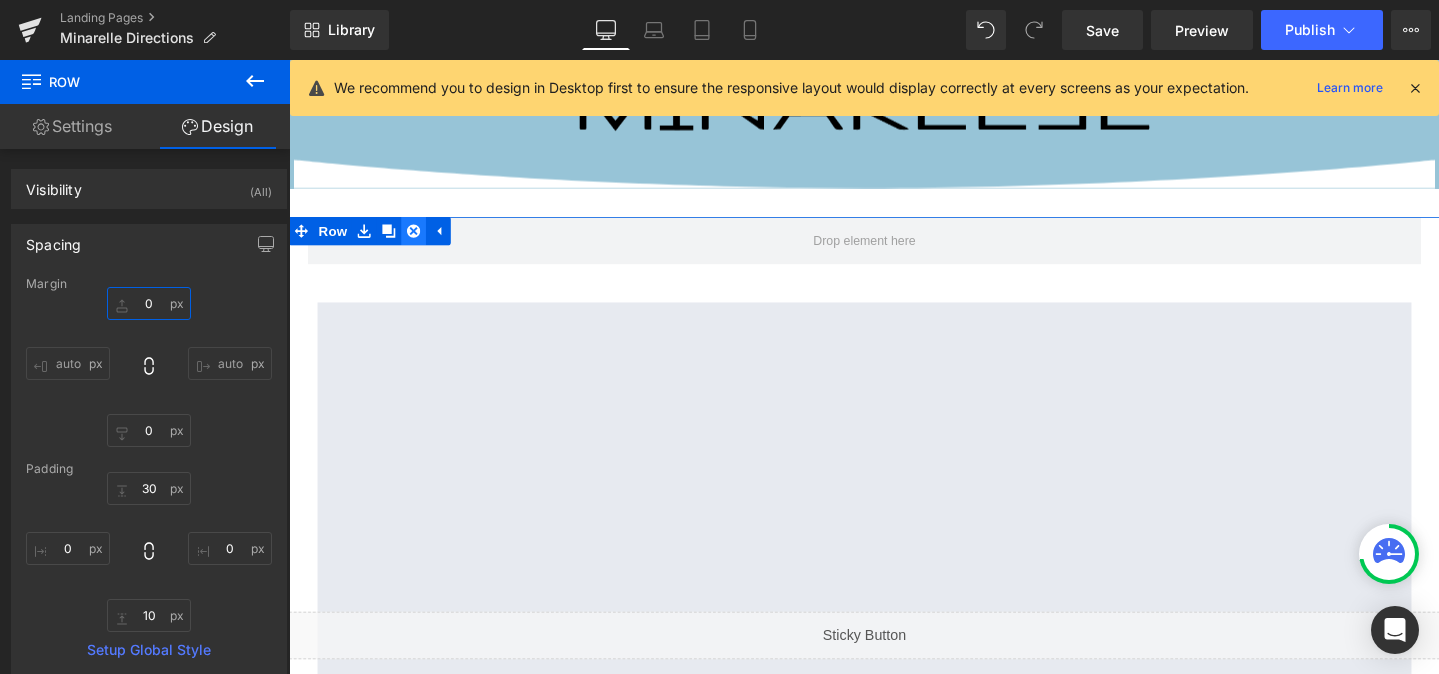 type 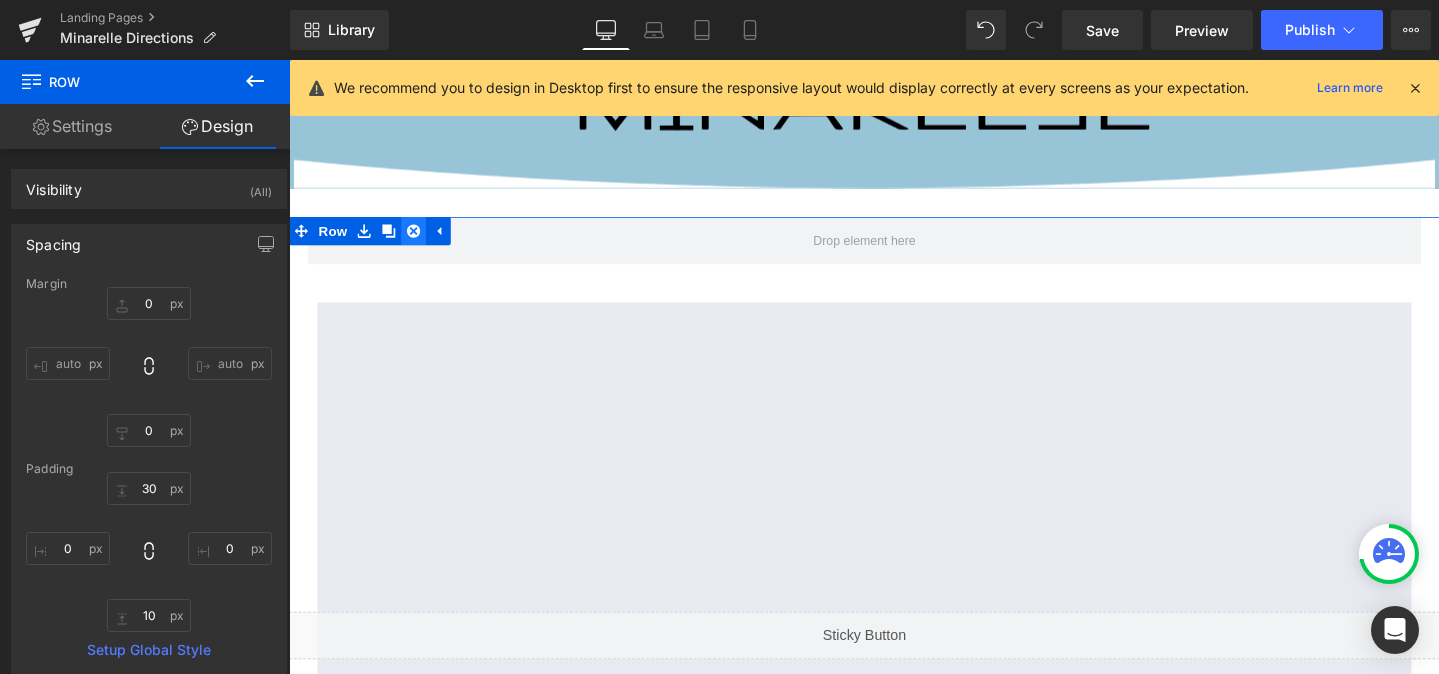 click 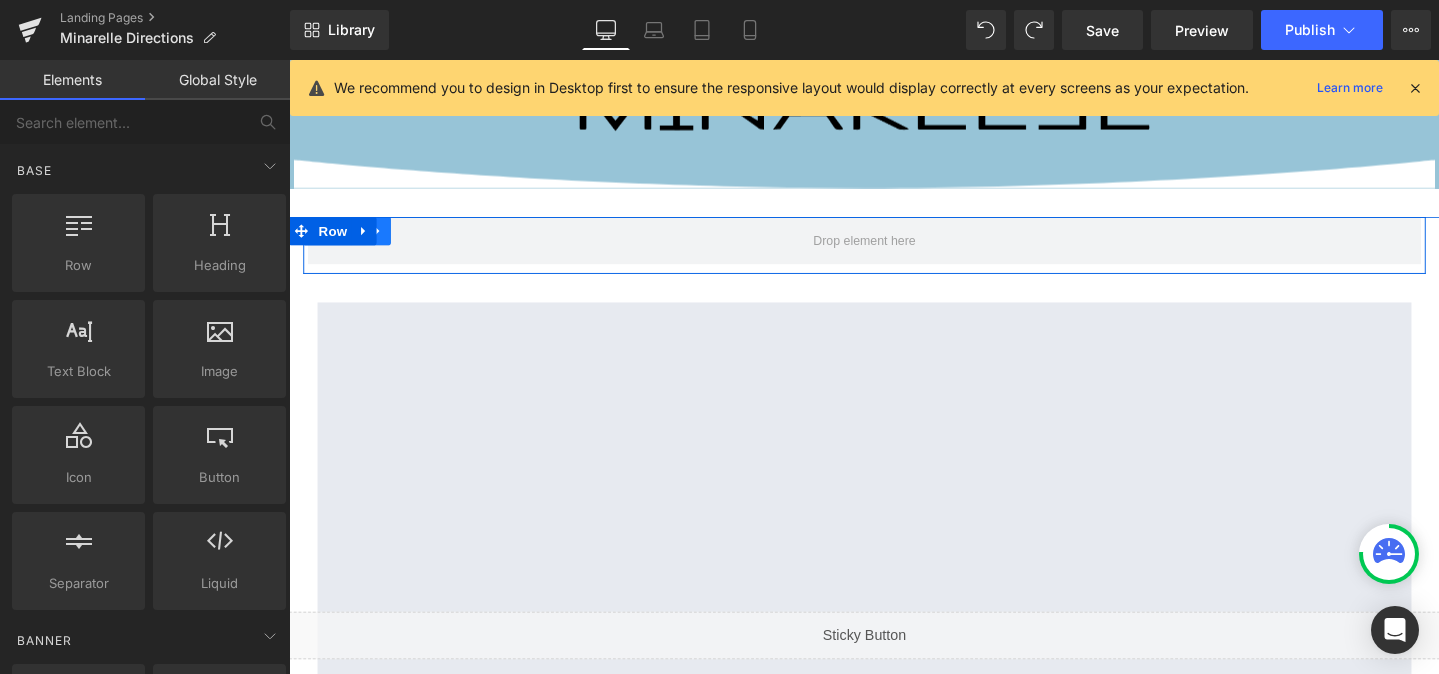 click 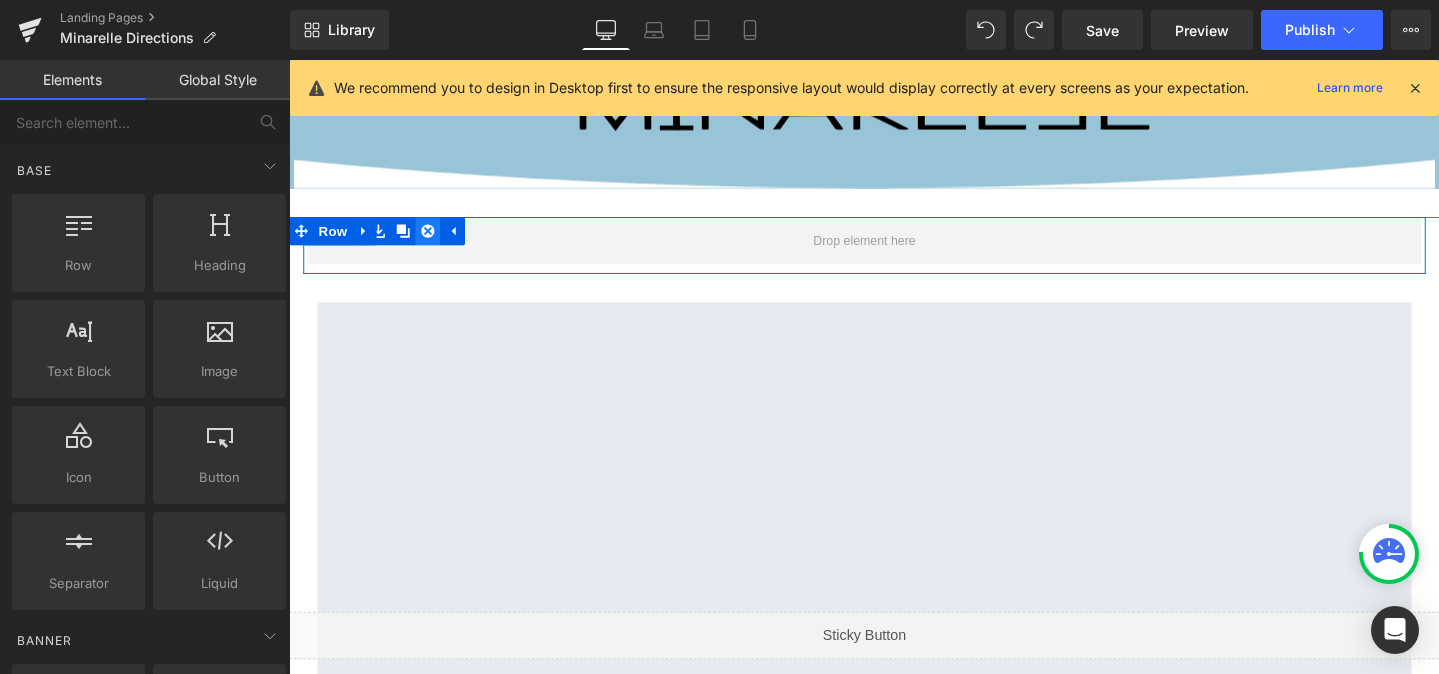 click 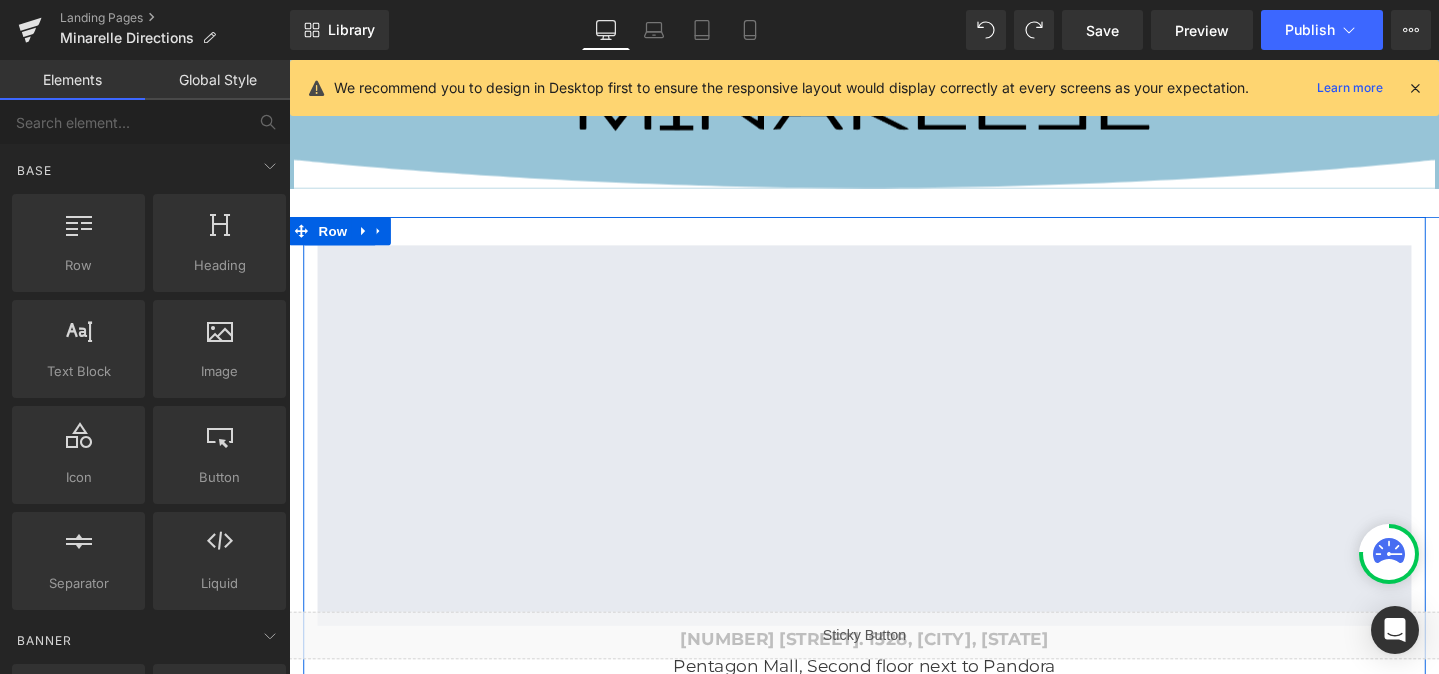 click on "Google Maps         1100 S Hayes St. f328, Arlington, VA 22202 Pentagon Mall, Second floor next to Pandora Text Block         Get Directions Button         Row" at bounding box center (894, 507) 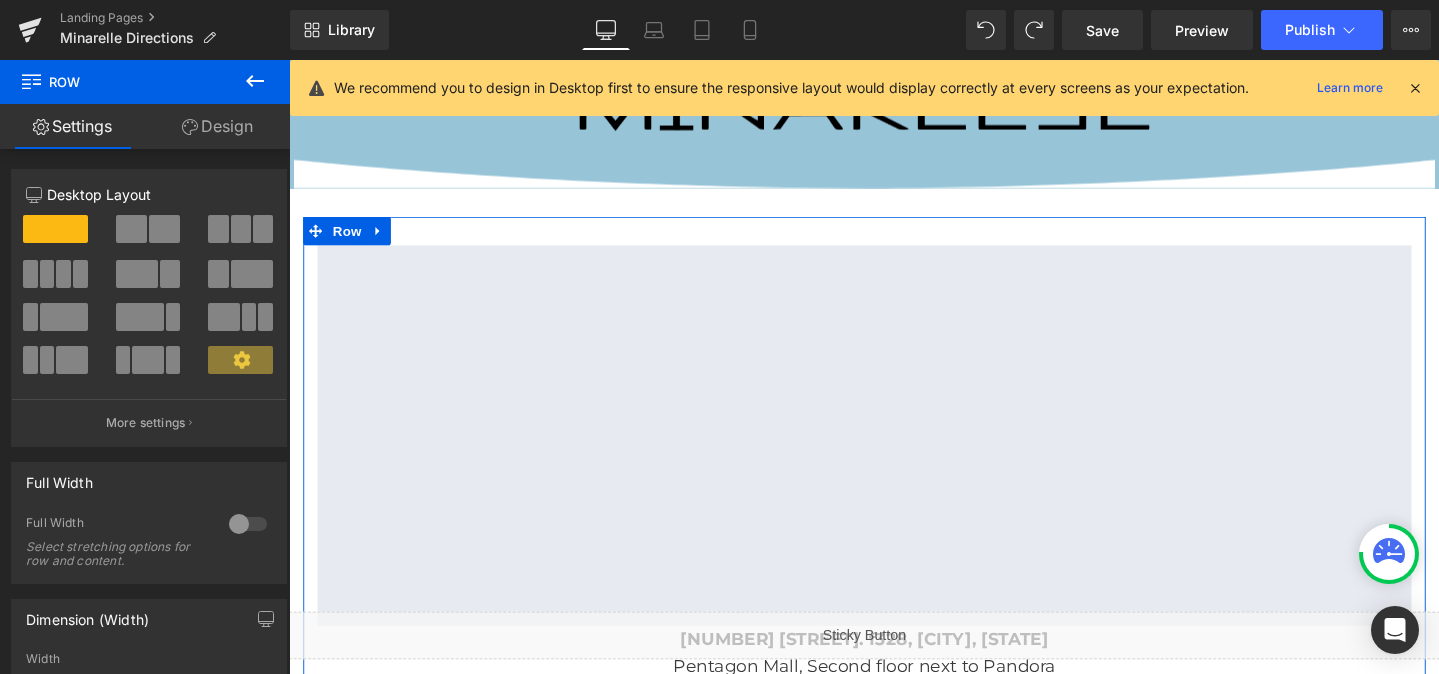click on "Design" at bounding box center [217, 126] 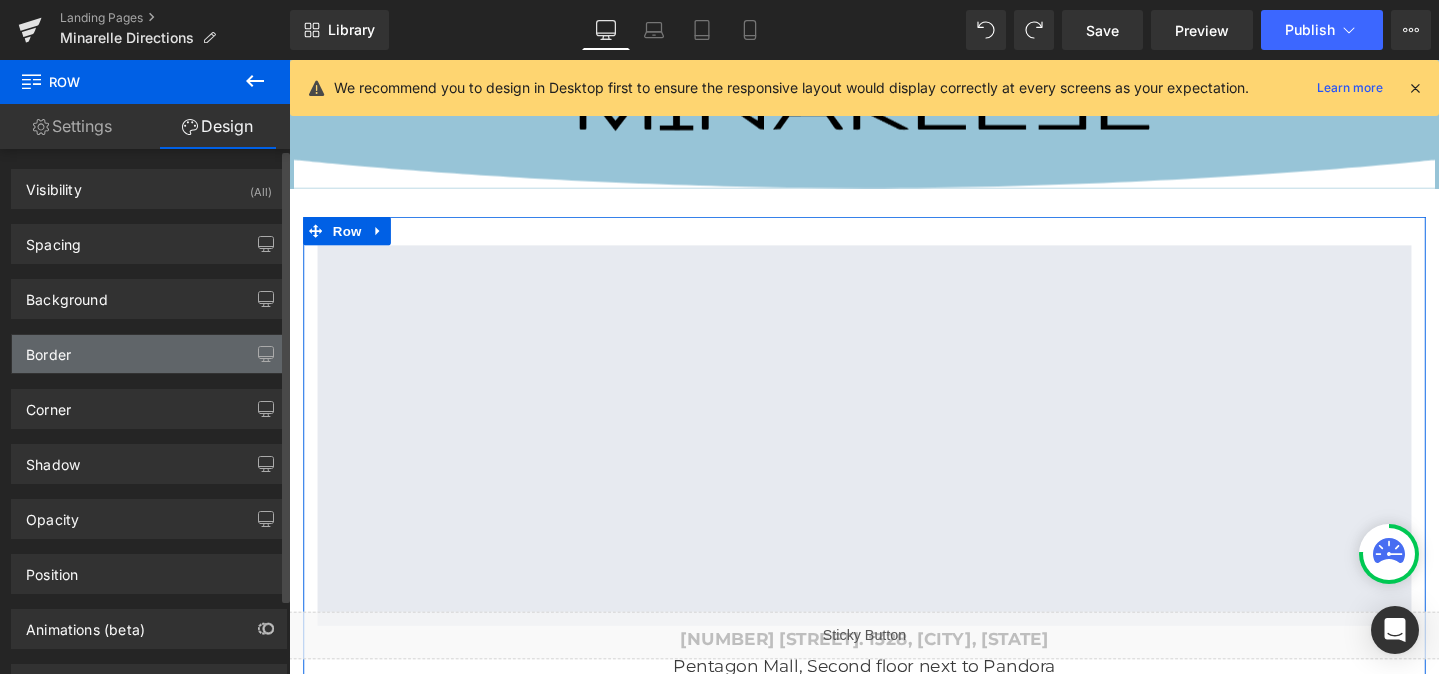 click on "Border" at bounding box center (48, 349) 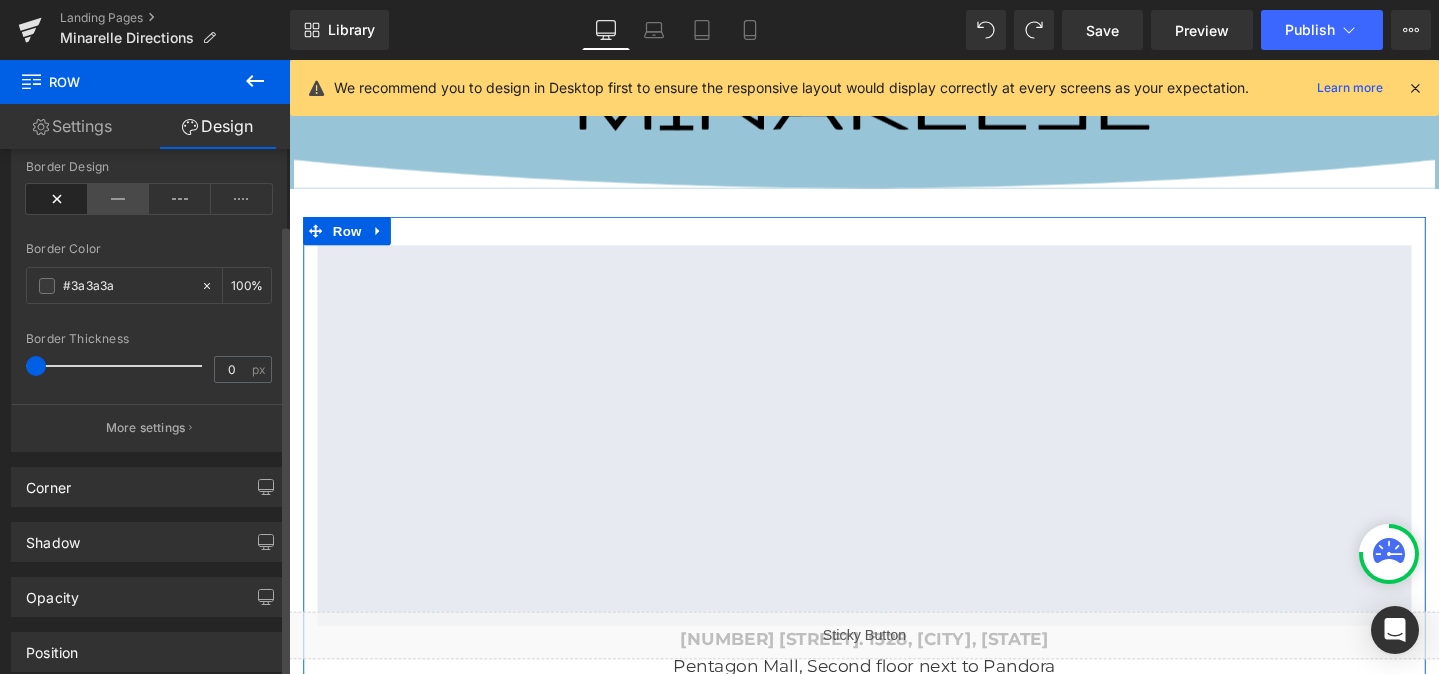 scroll, scrollTop: 319, scrollLeft: 0, axis: vertical 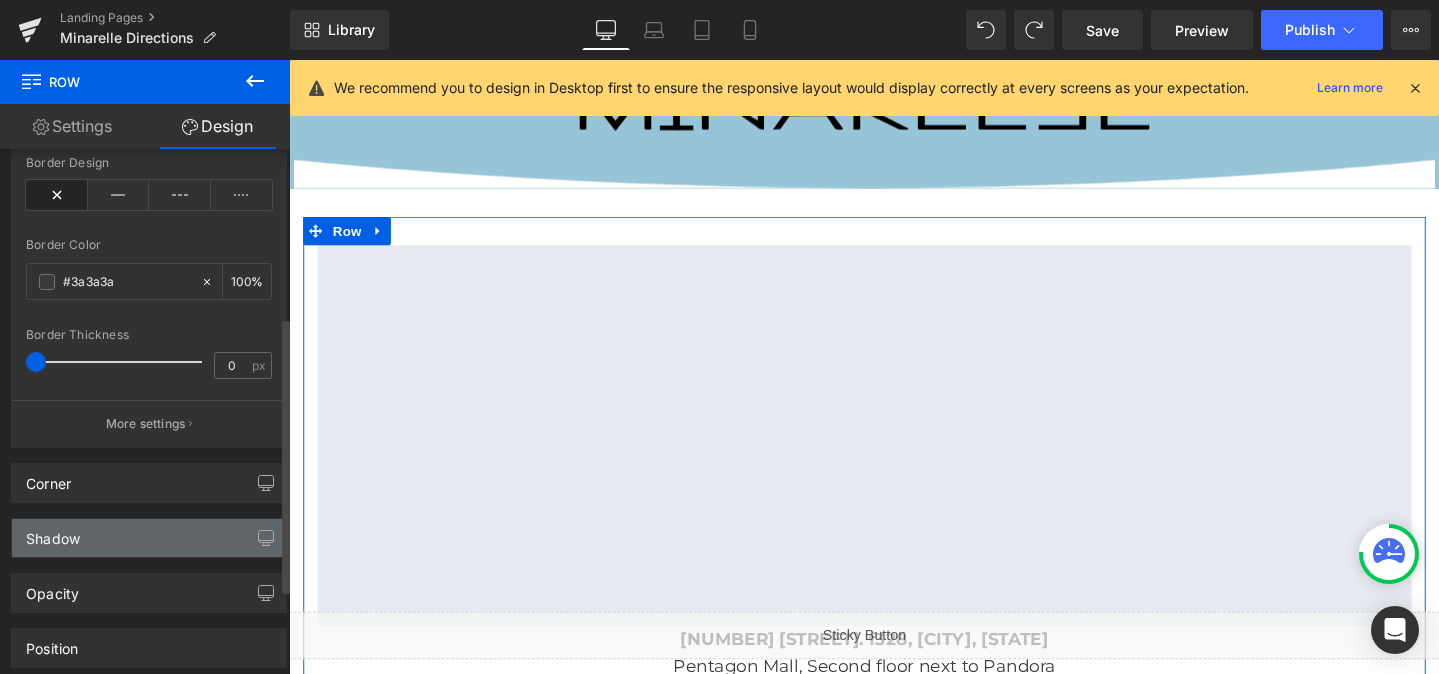 click on "Shadow" at bounding box center (149, 538) 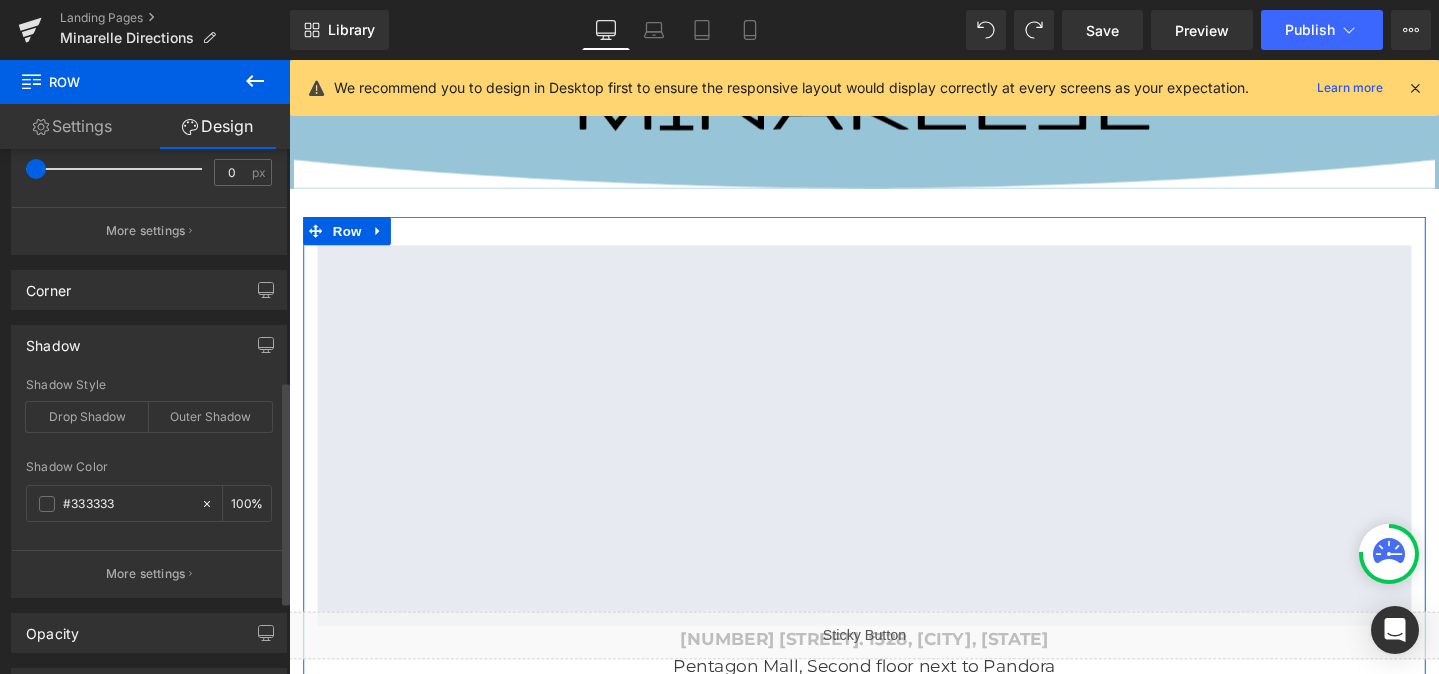 scroll, scrollTop: 642, scrollLeft: 0, axis: vertical 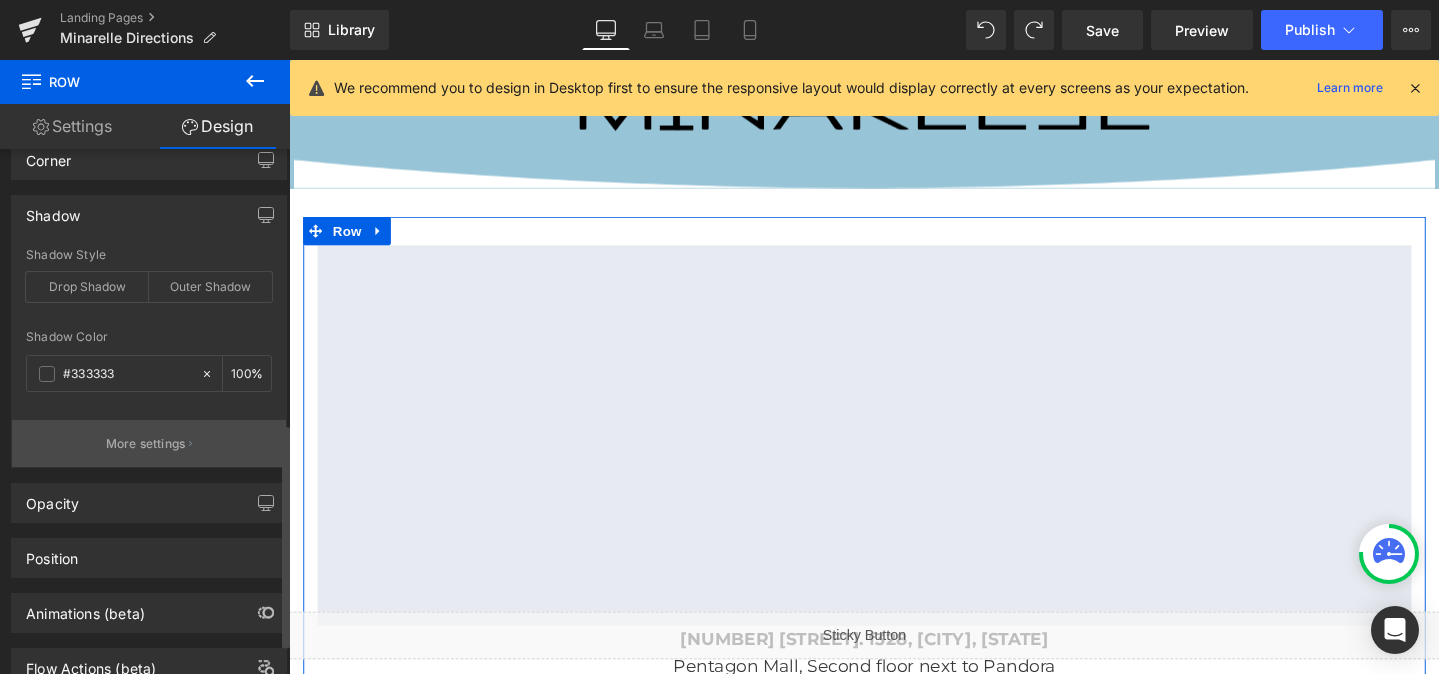 click on "More settings" at bounding box center [149, 443] 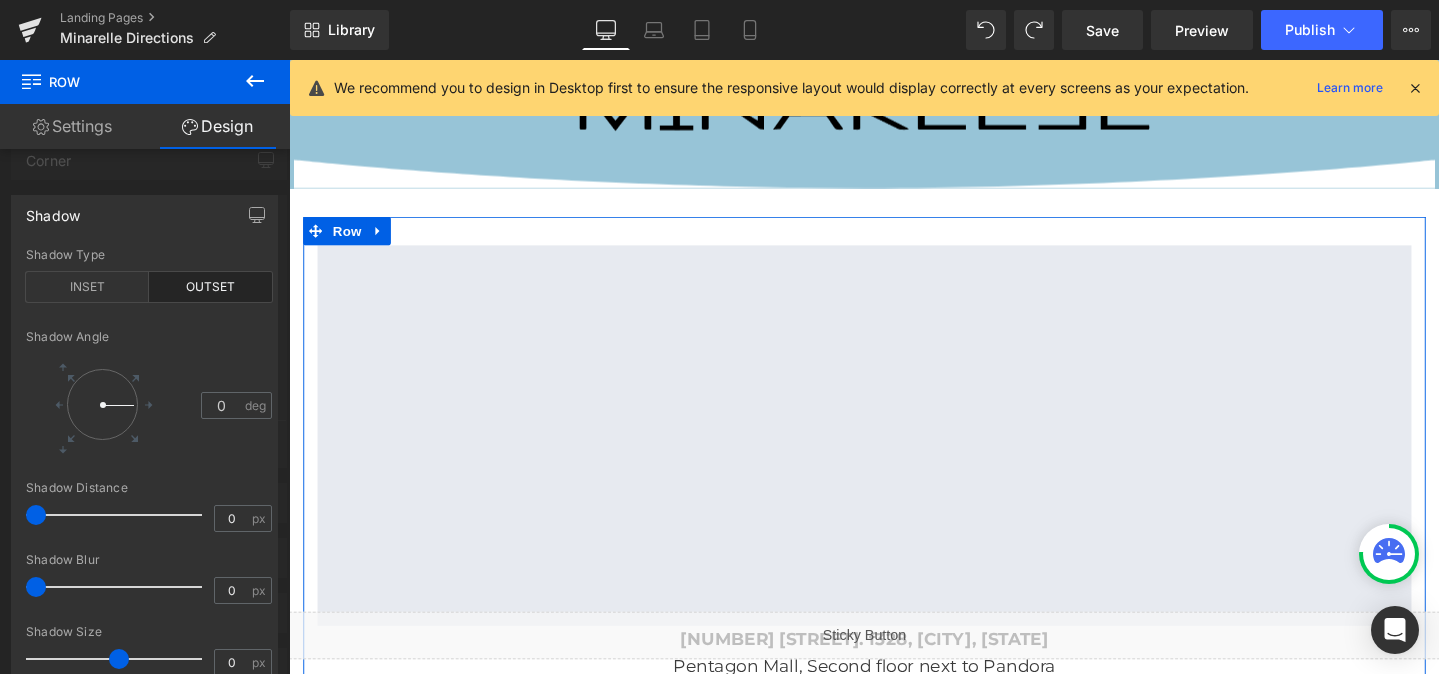 click at bounding box center (102, 404) 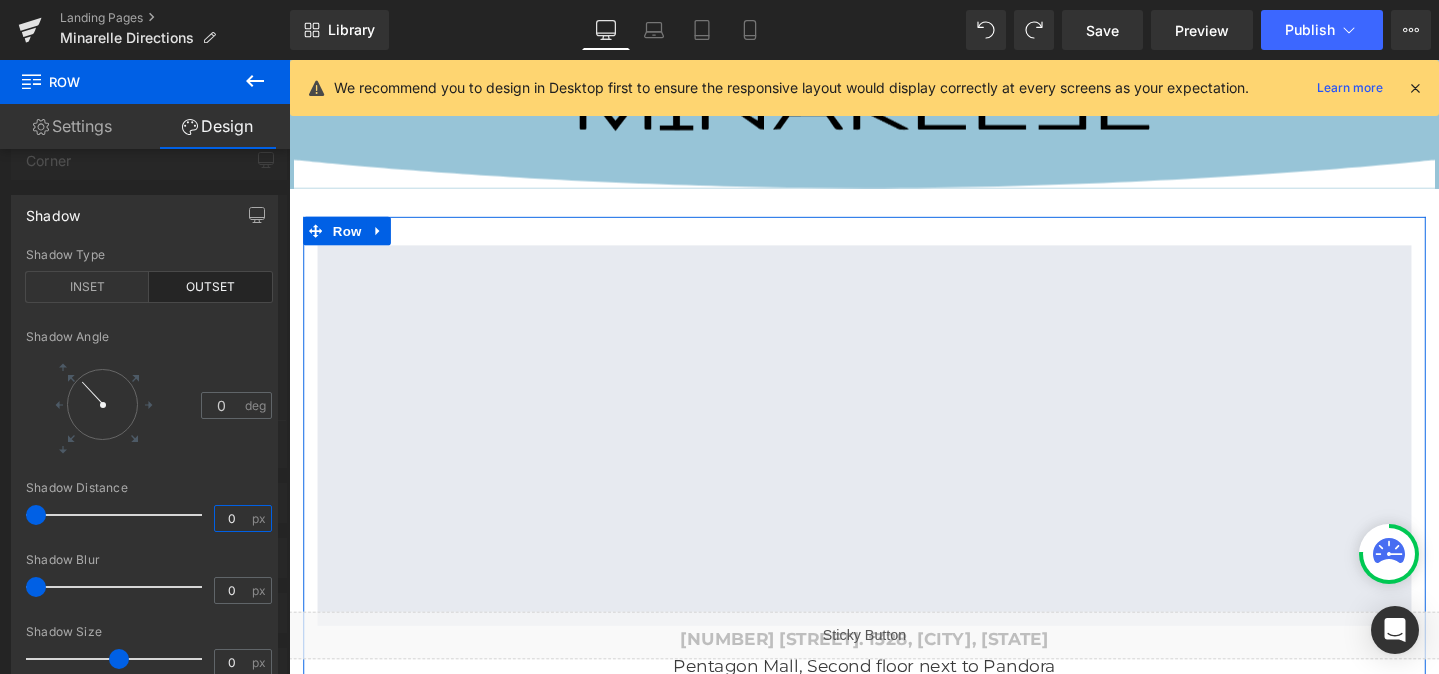 click on "0" at bounding box center [232, 518] 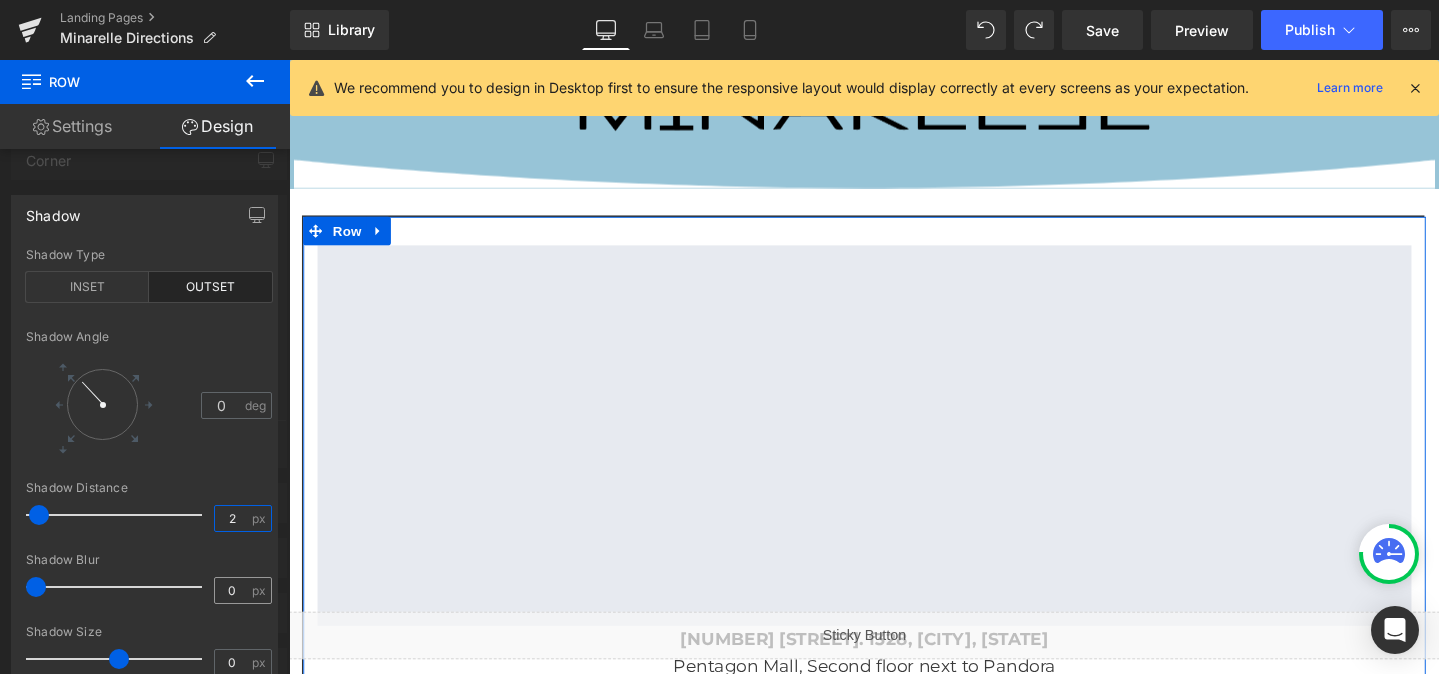 type on "2" 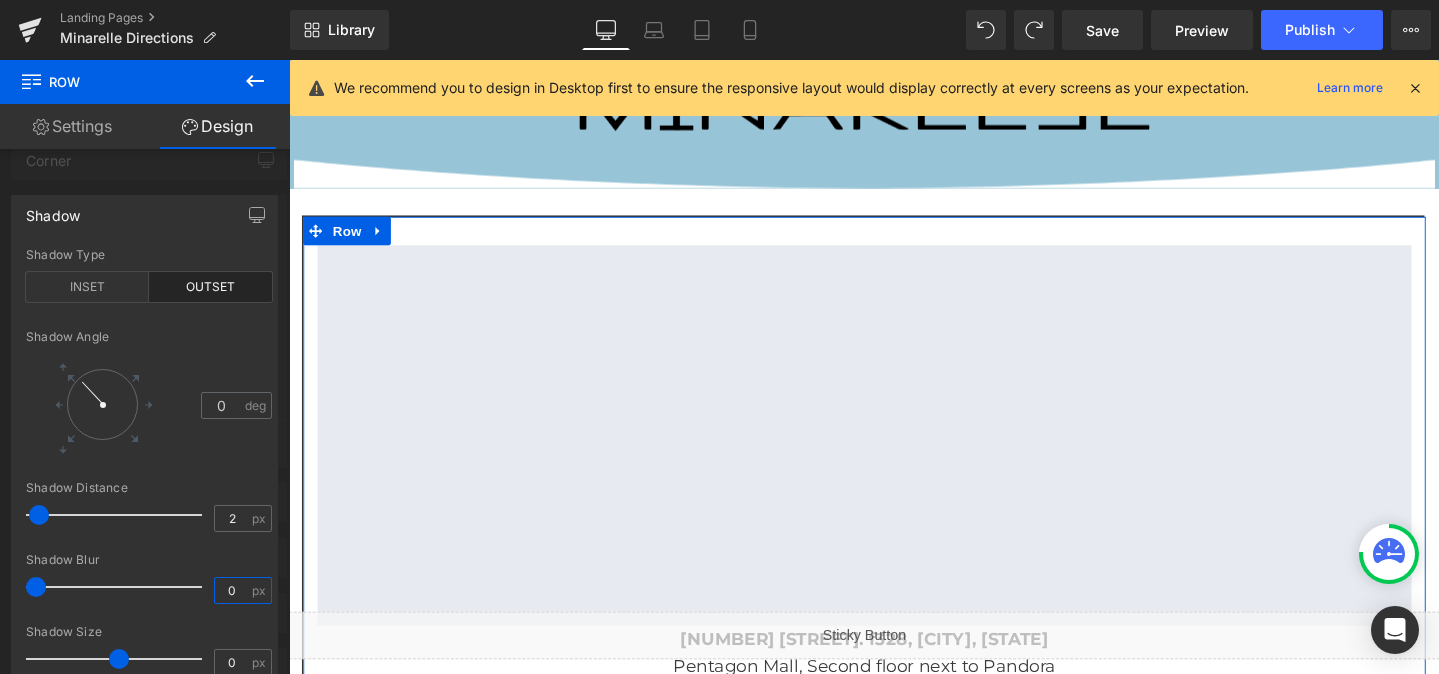 click on "0" at bounding box center [232, 590] 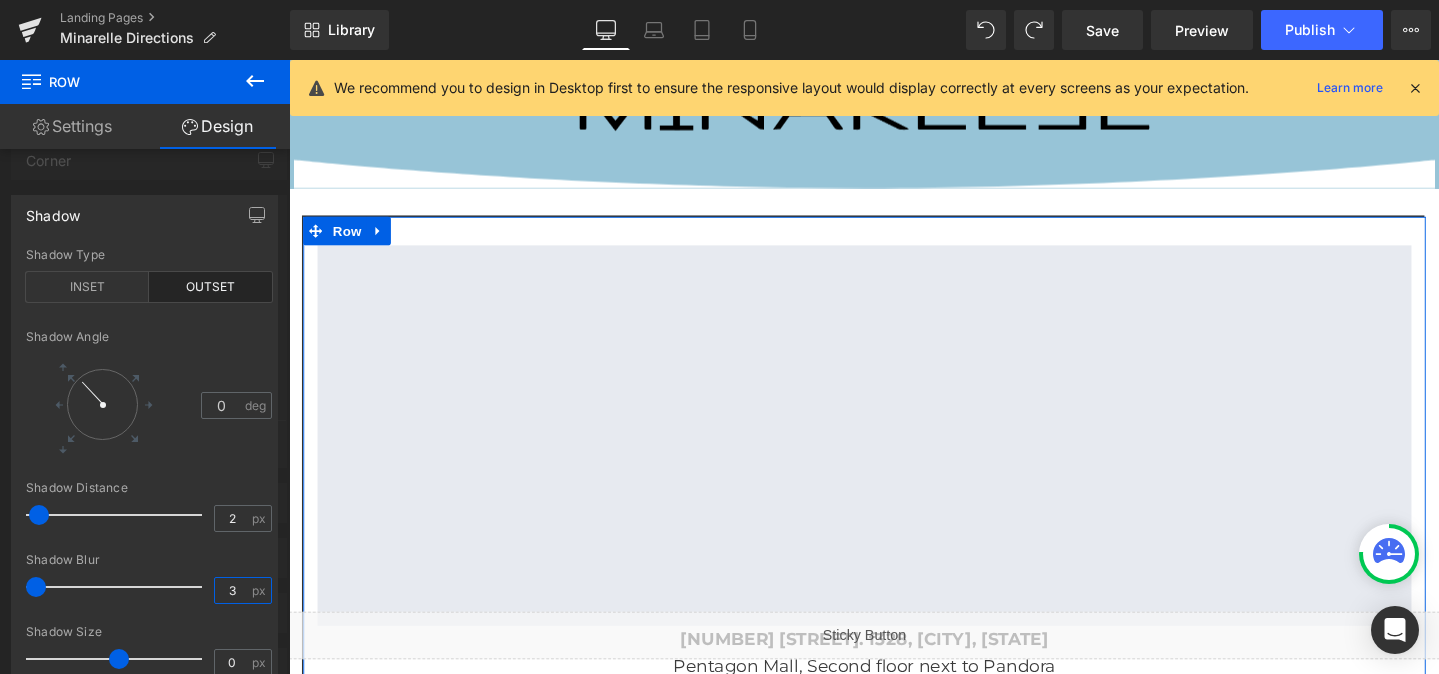 type on "3" 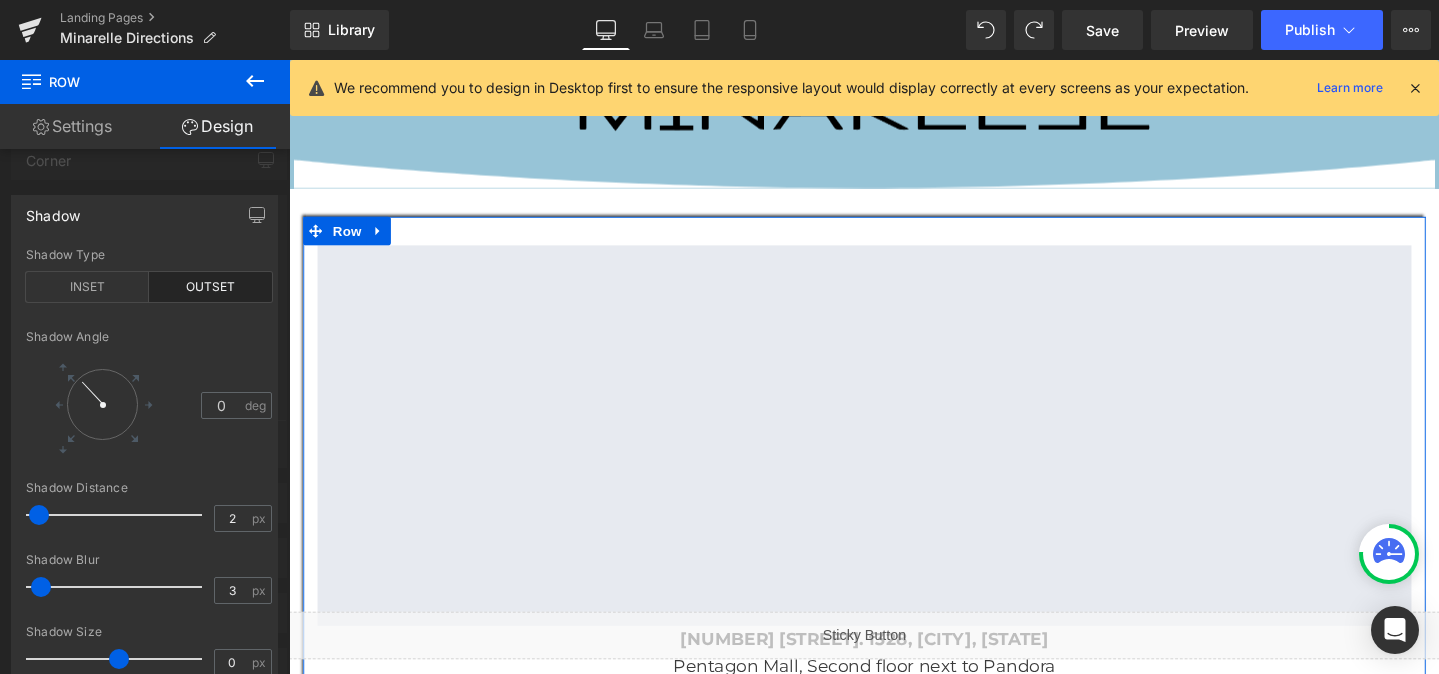 click at bounding box center (145, 372) 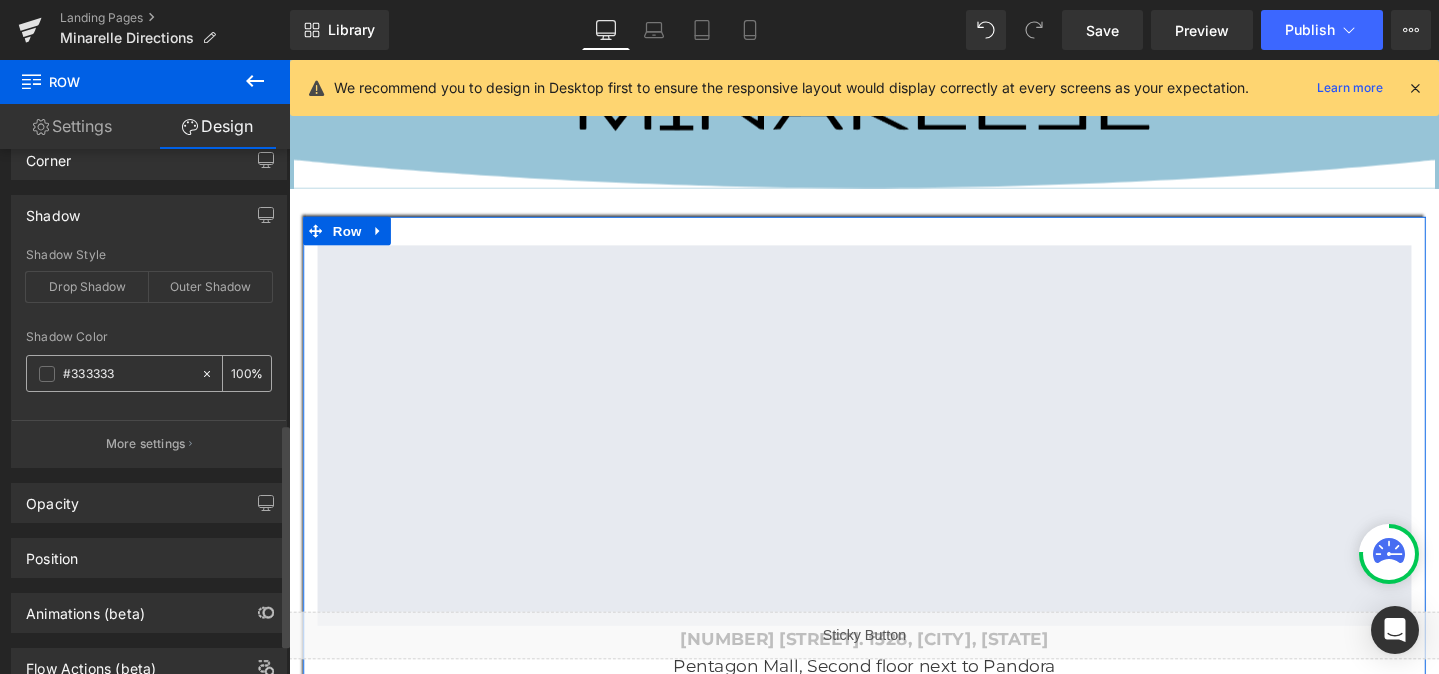 click on "100" at bounding box center (241, 373) 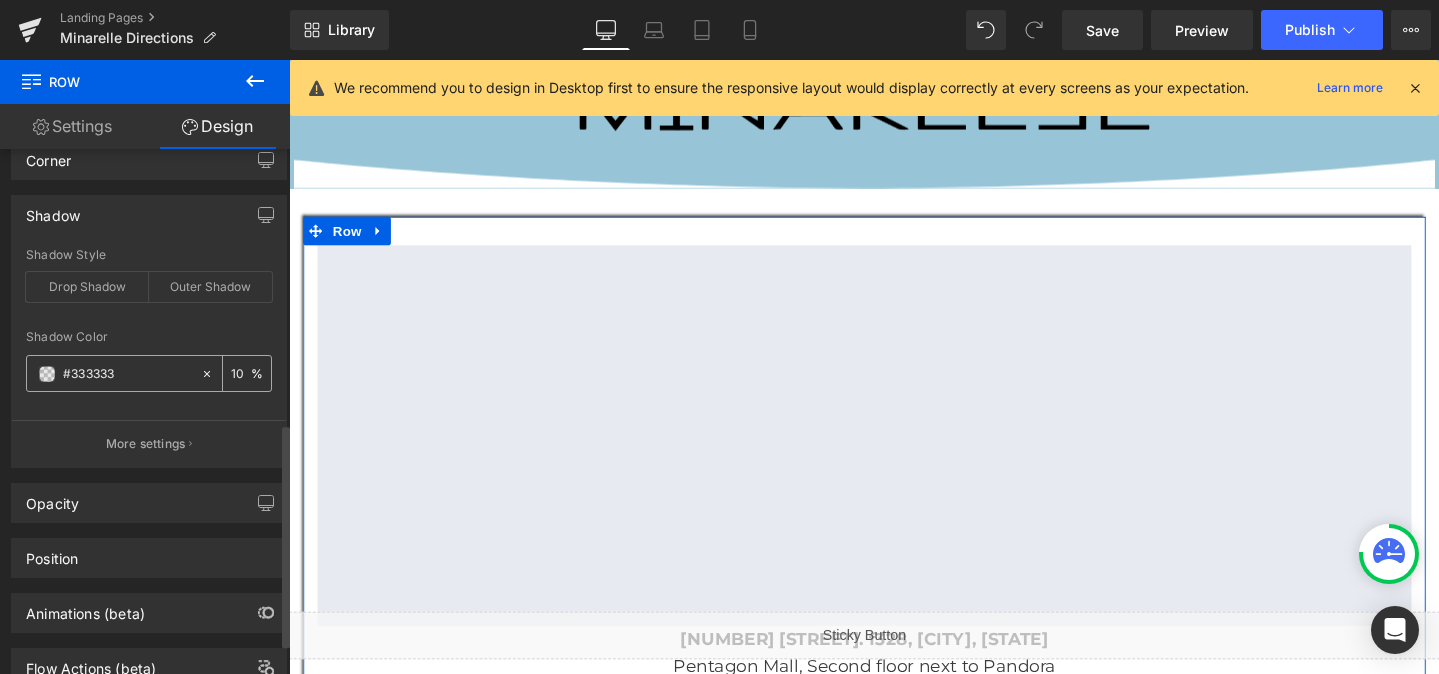 type on "10" 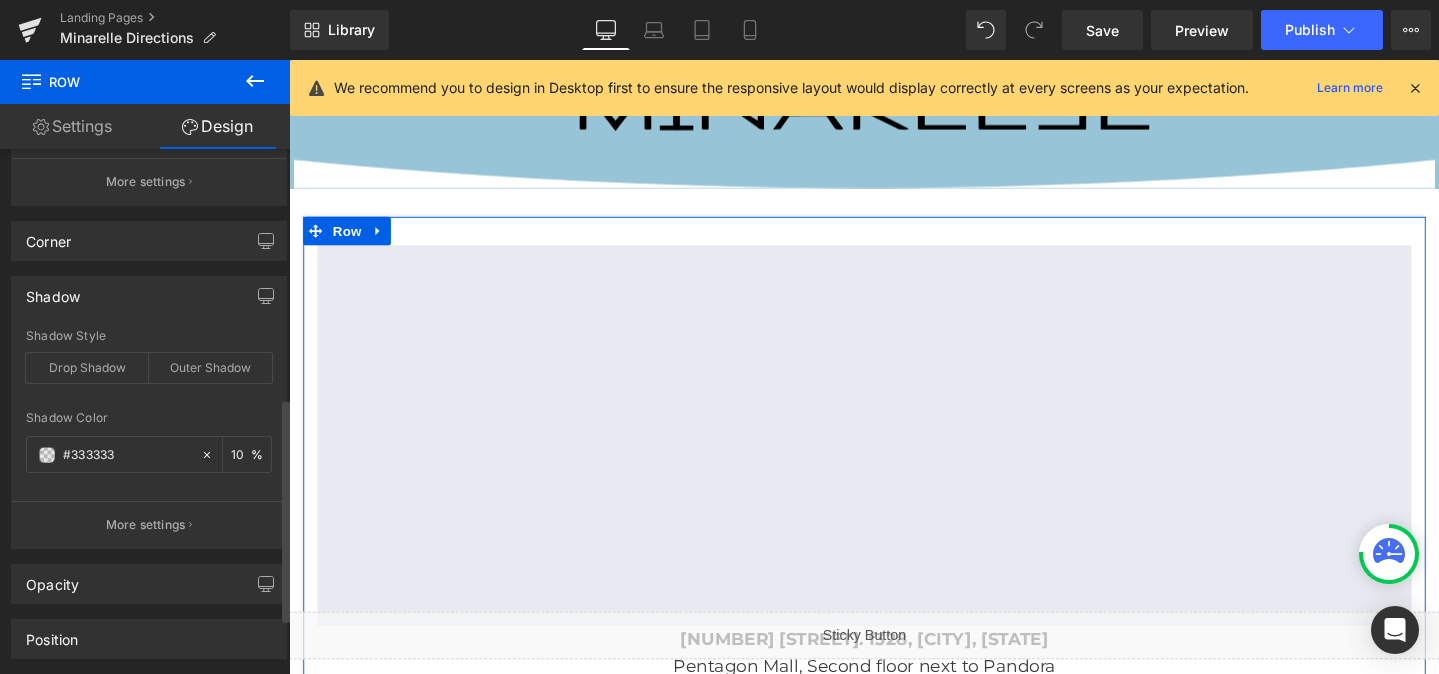 scroll, scrollTop: 559, scrollLeft: 0, axis: vertical 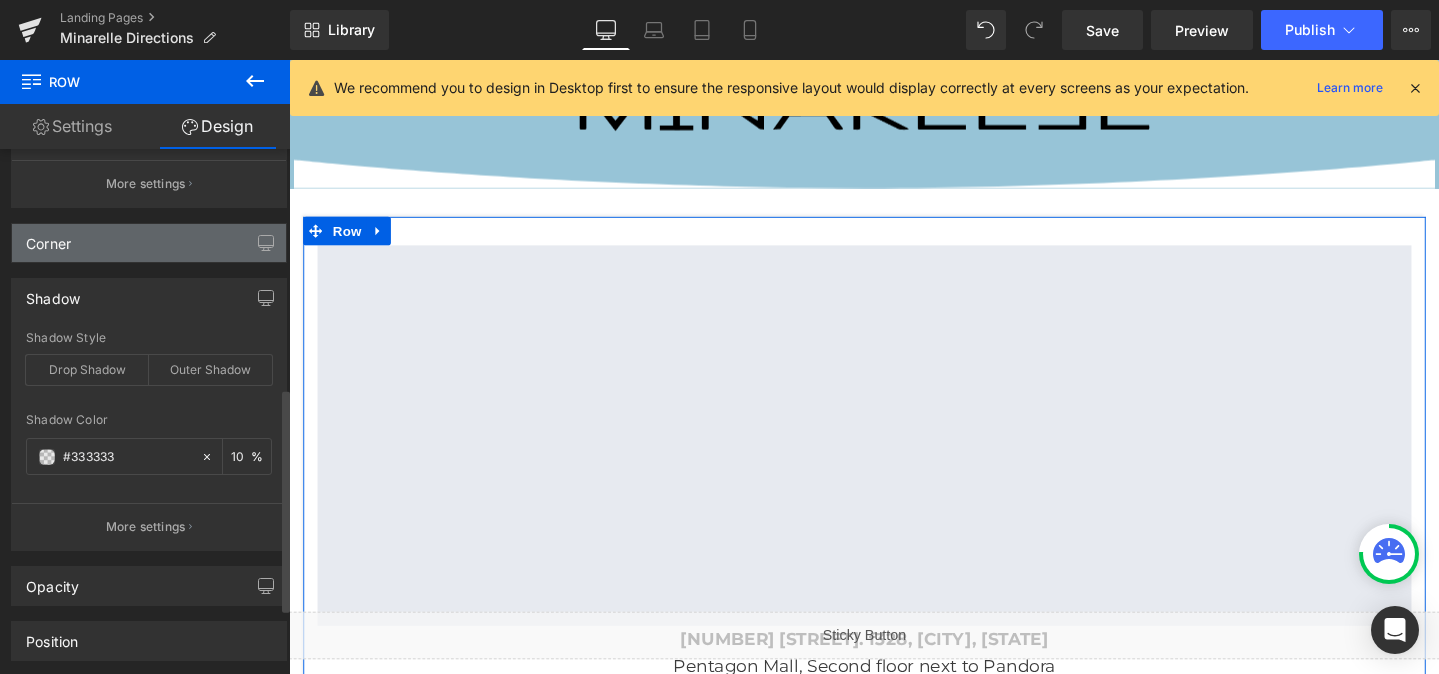 click on "Corner" at bounding box center (149, 243) 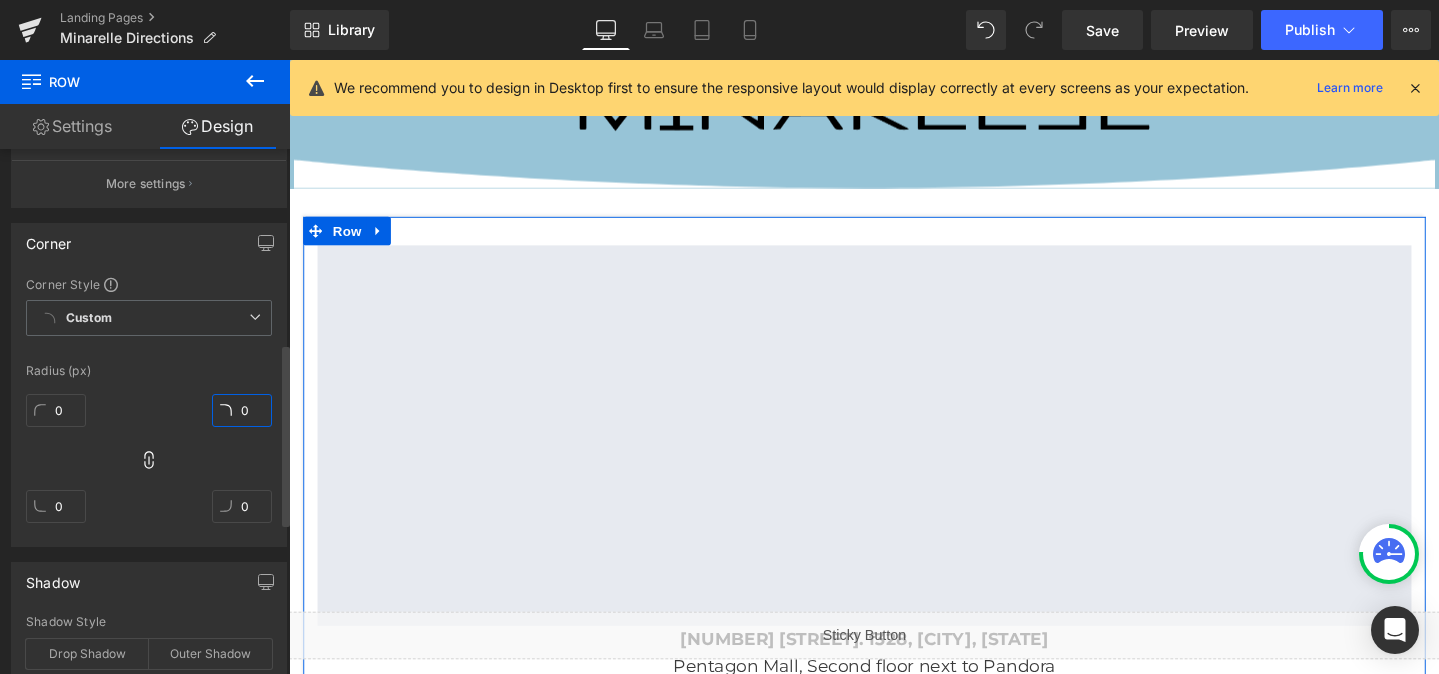 click on "0" at bounding box center (242, 410) 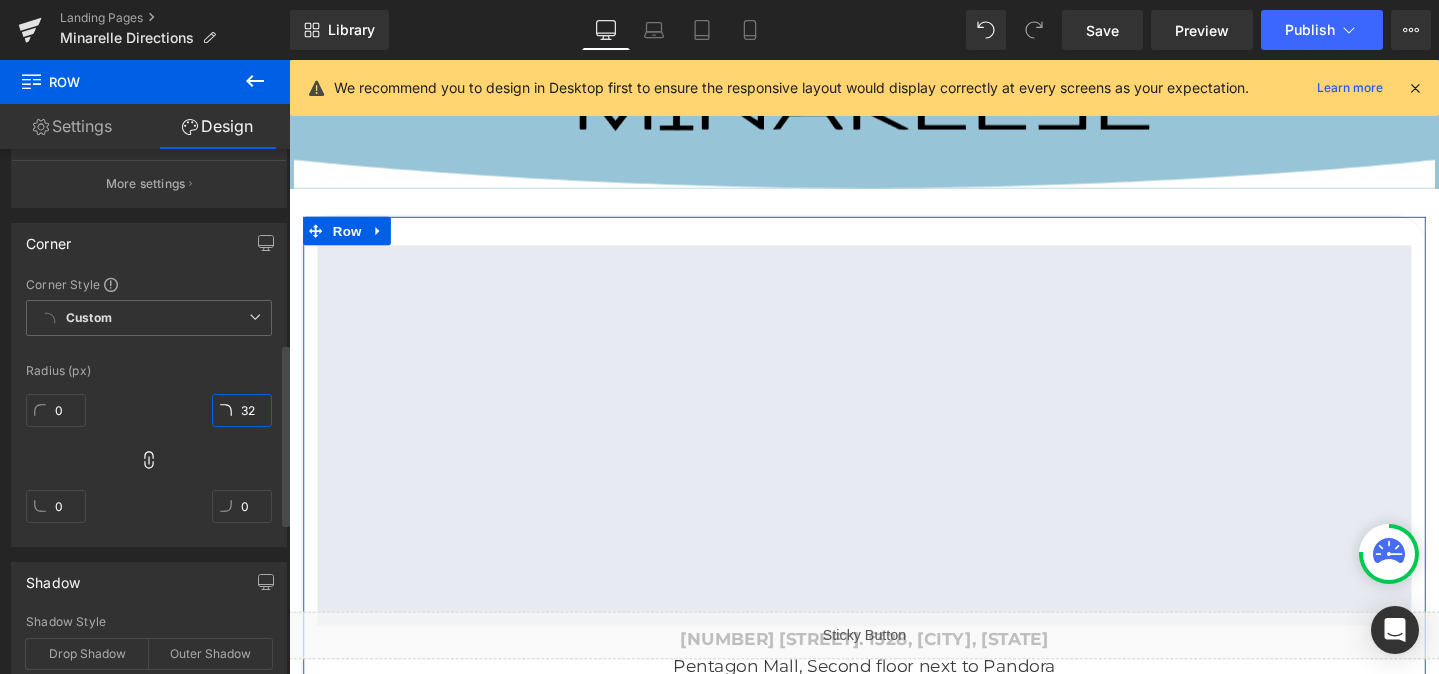 type on "32" 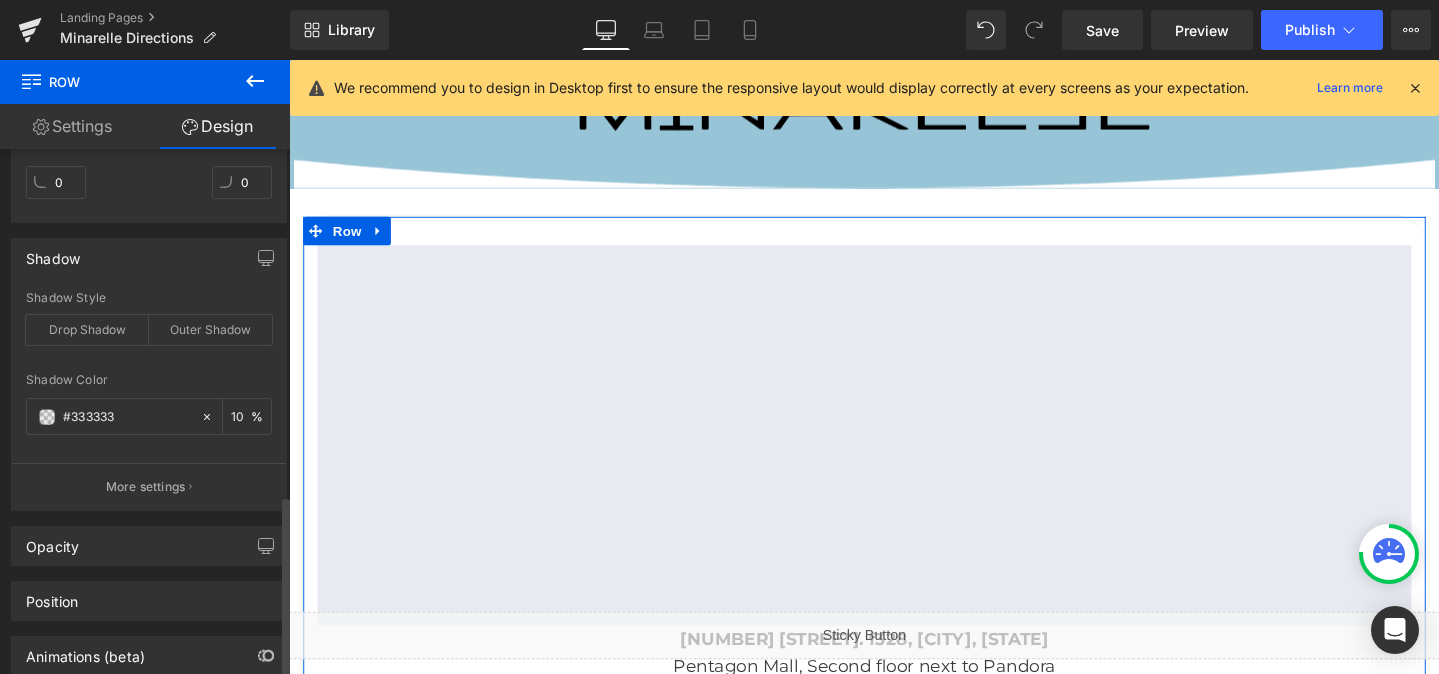 scroll, scrollTop: 997, scrollLeft: 0, axis: vertical 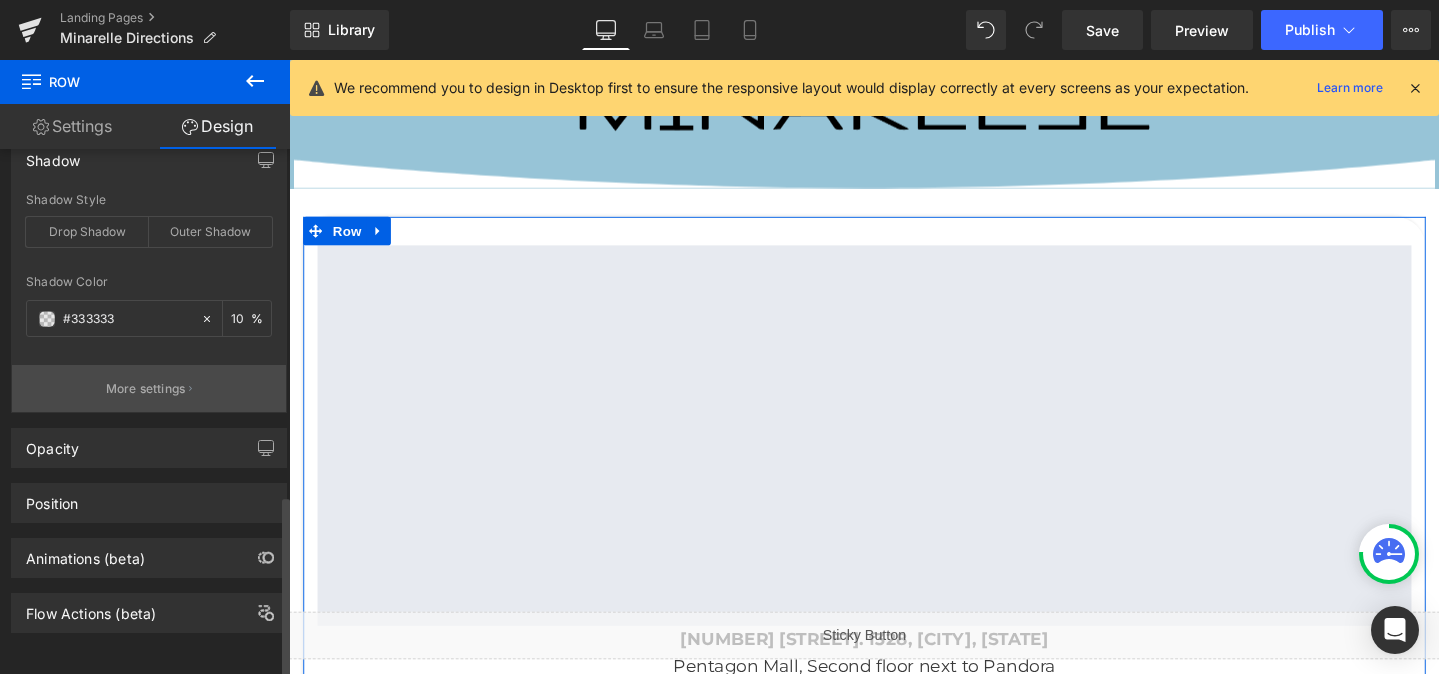 click on "More settings" at bounding box center (146, 389) 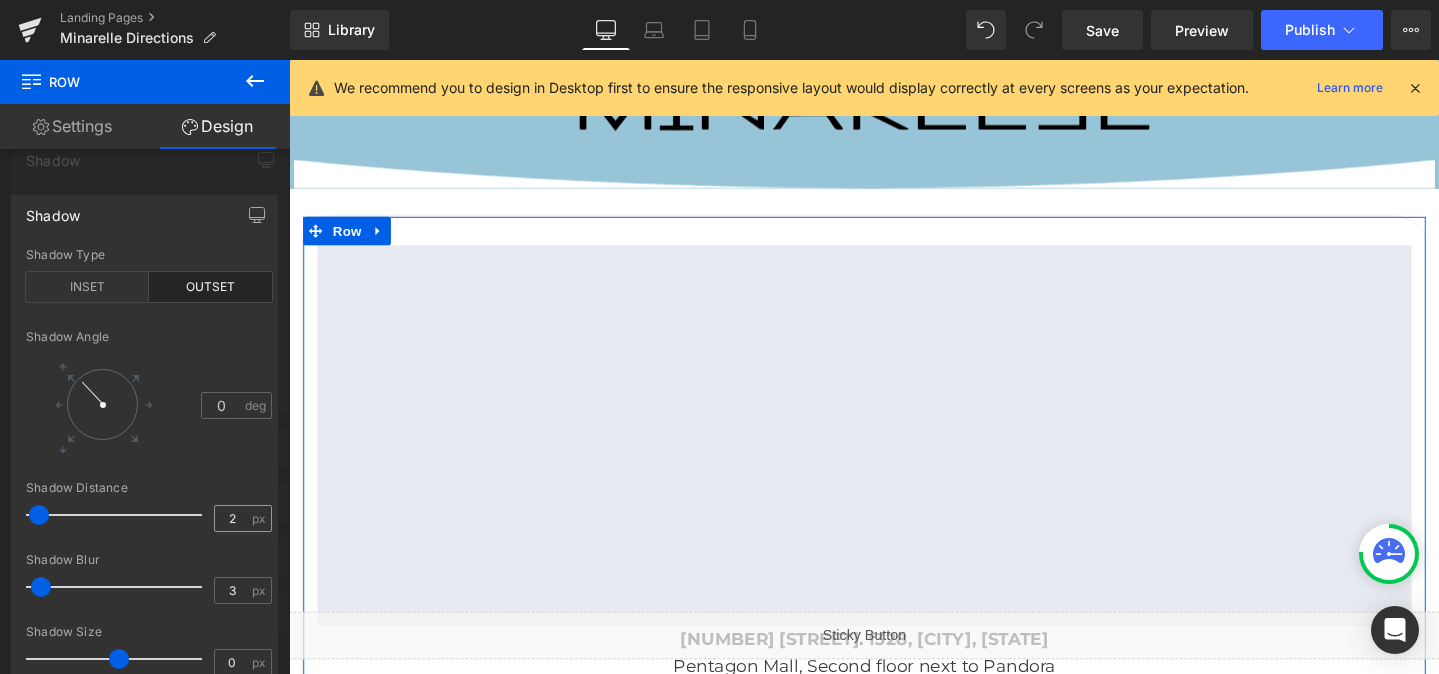 scroll, scrollTop: 0, scrollLeft: 0, axis: both 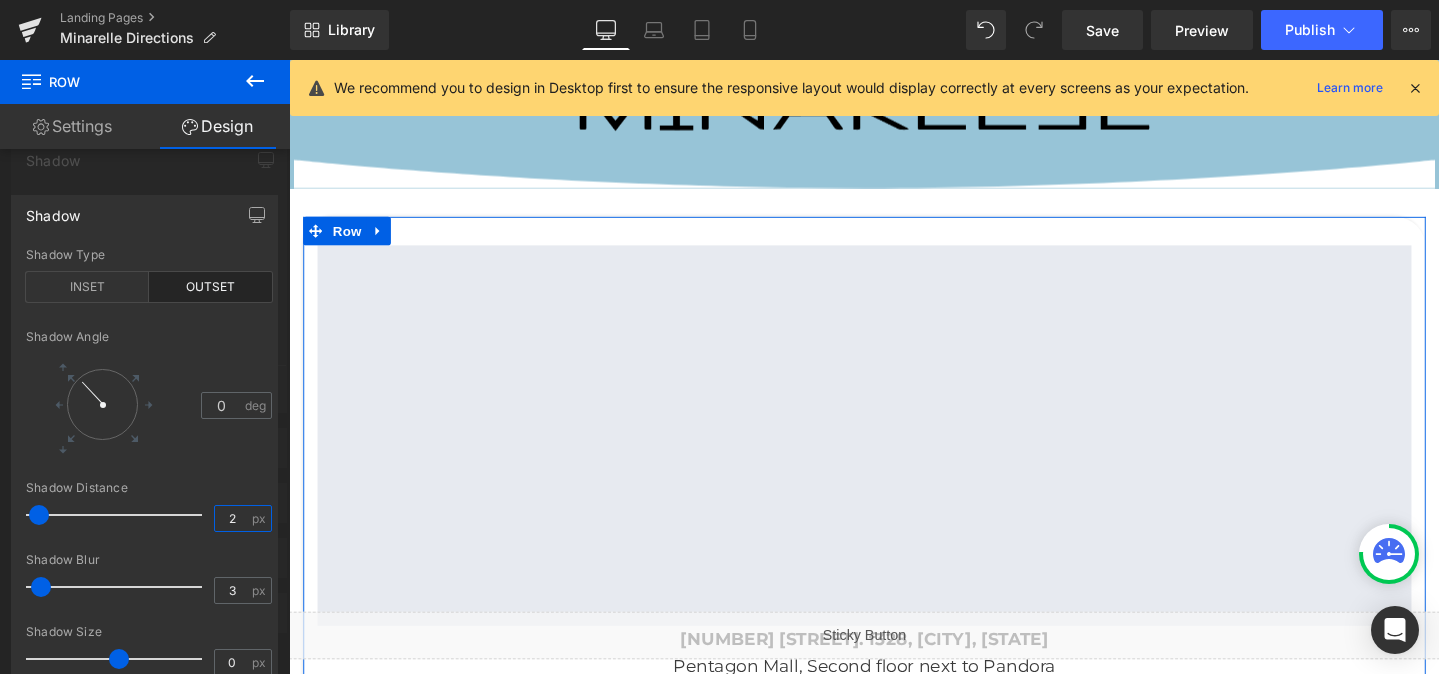 click on "2" at bounding box center [232, 518] 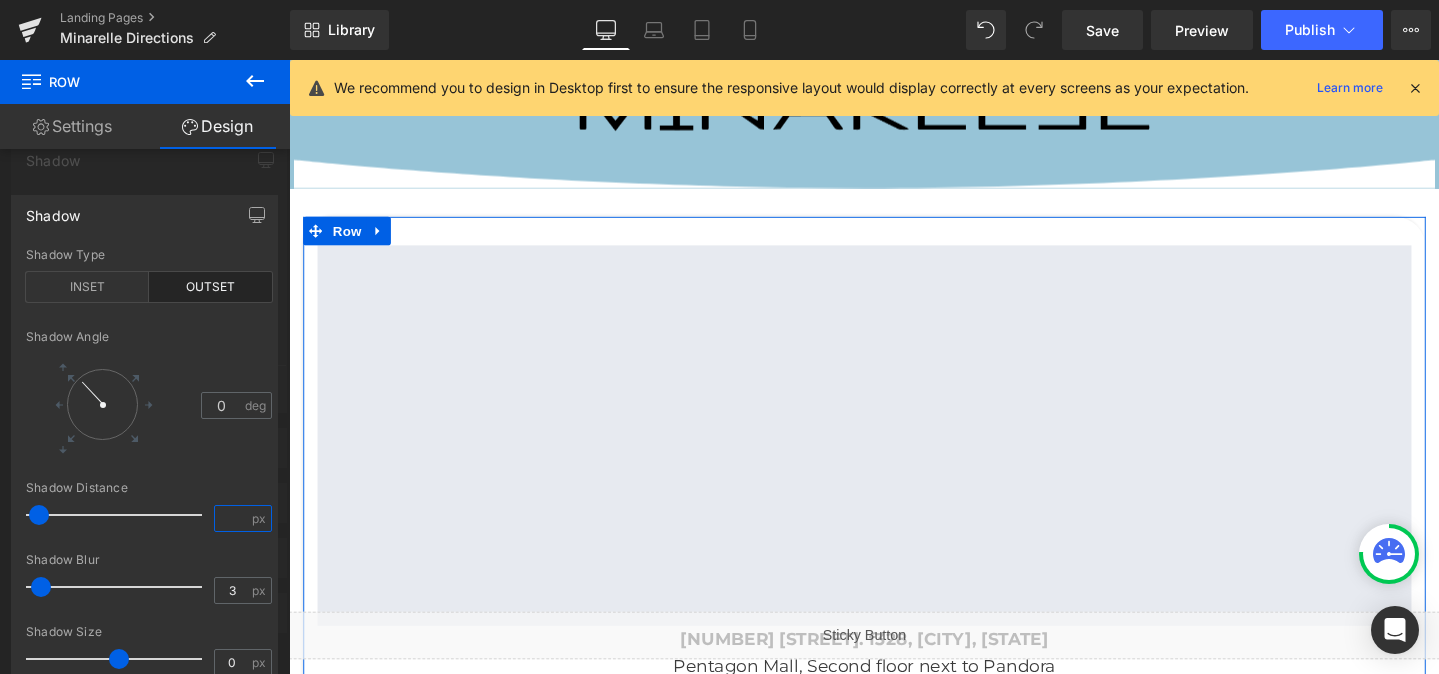 scroll, scrollTop: 0, scrollLeft: 0, axis: both 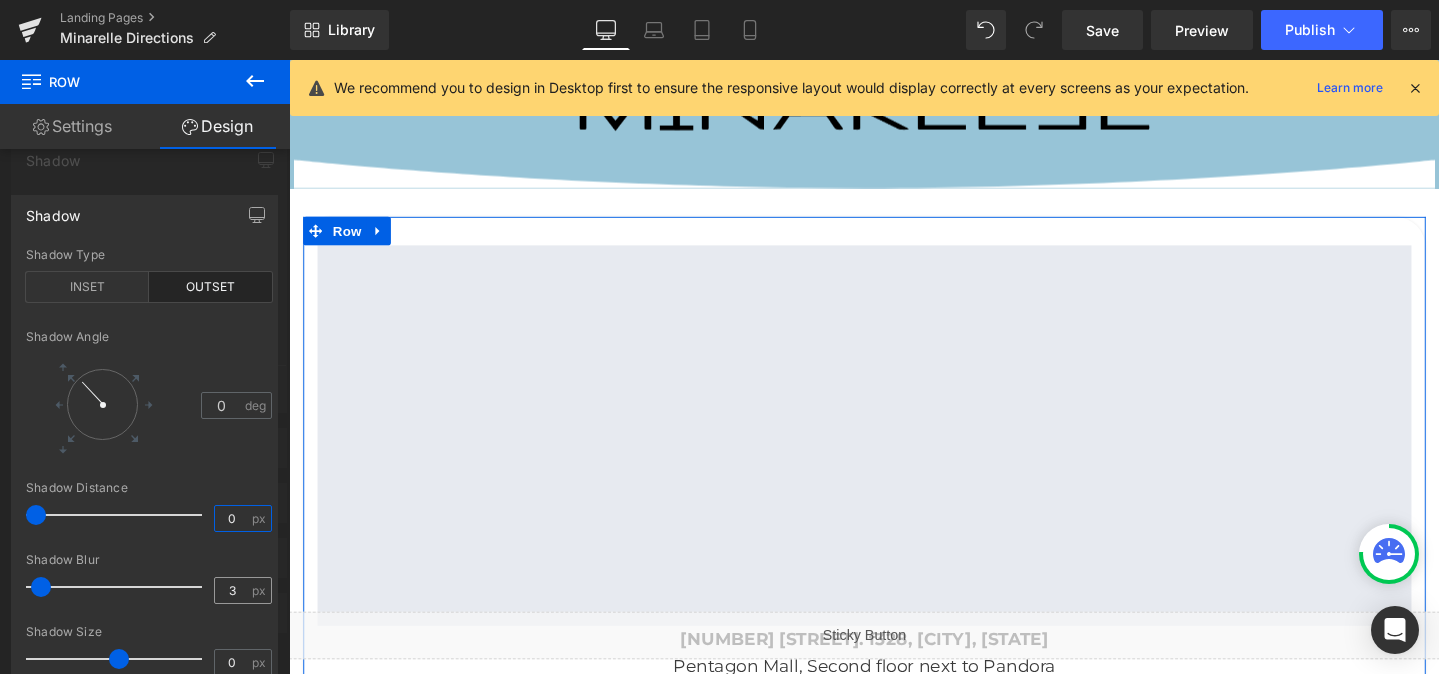 type on "0" 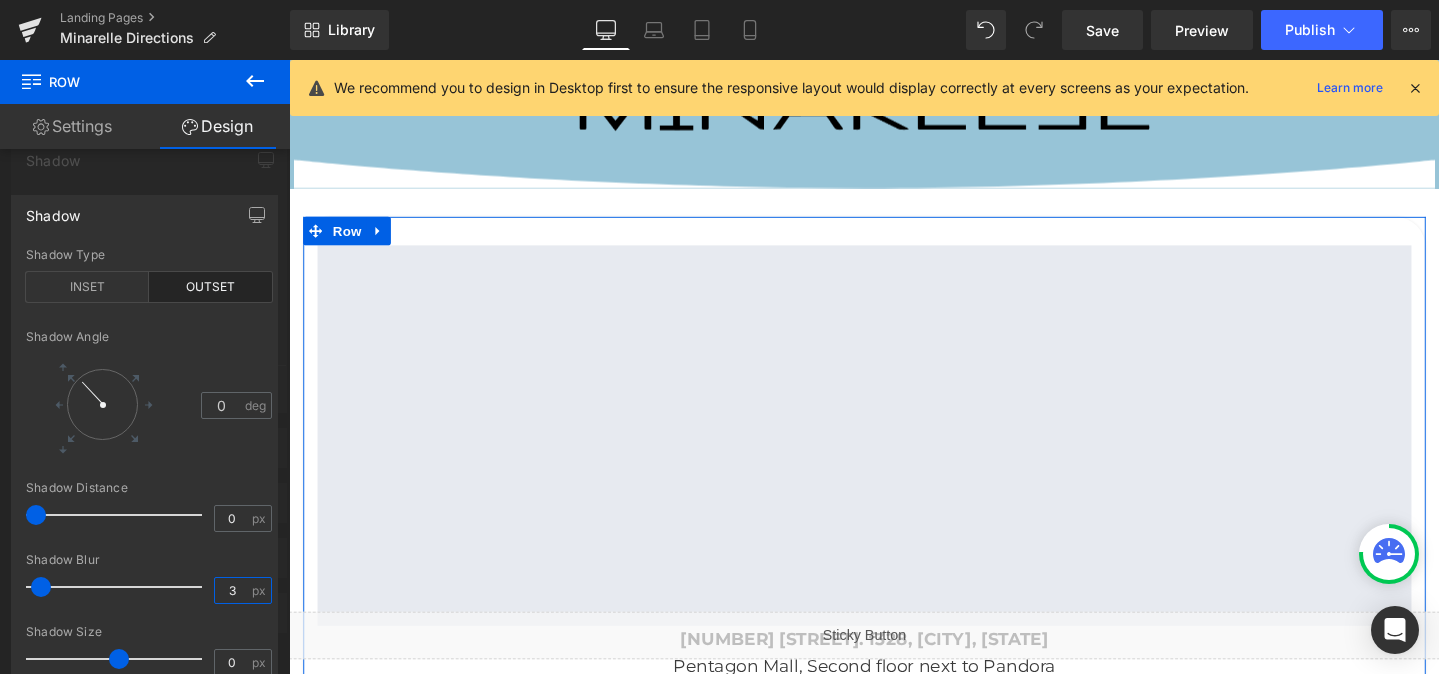 click on "3" at bounding box center (232, 590) 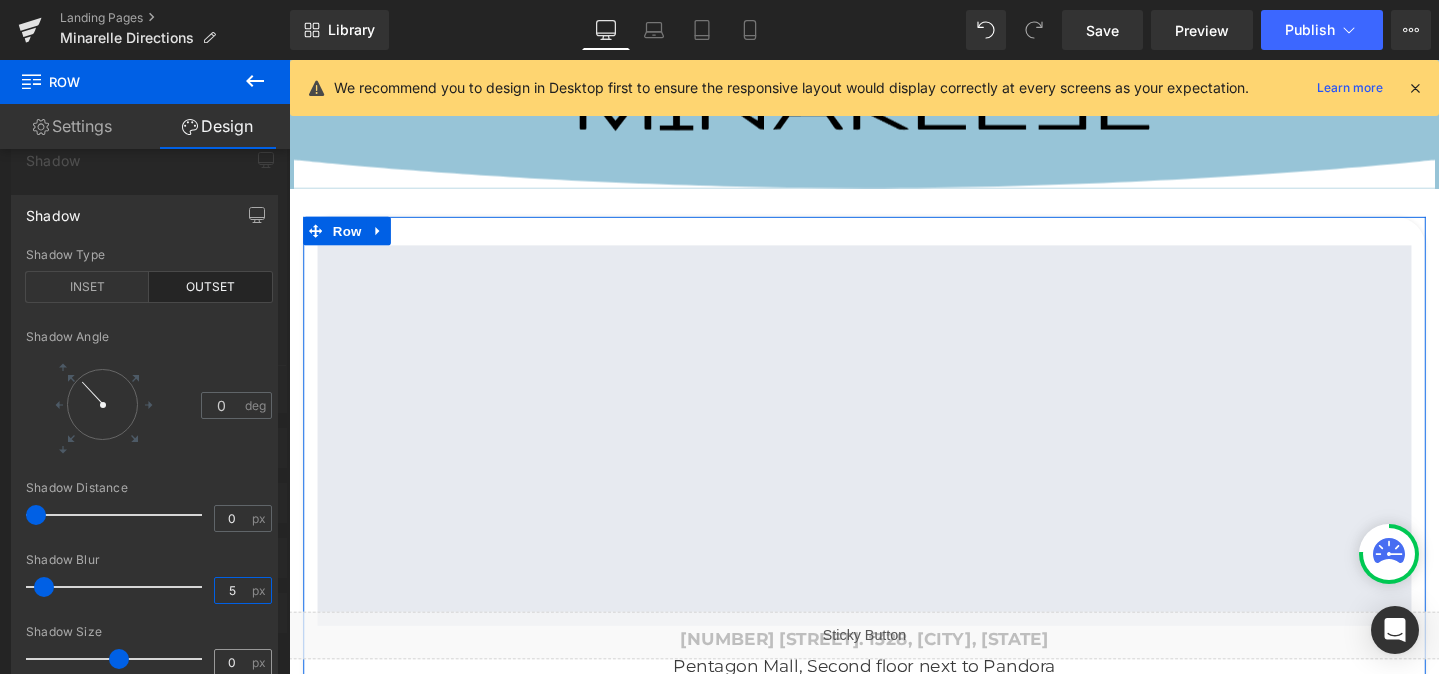 type on "5" 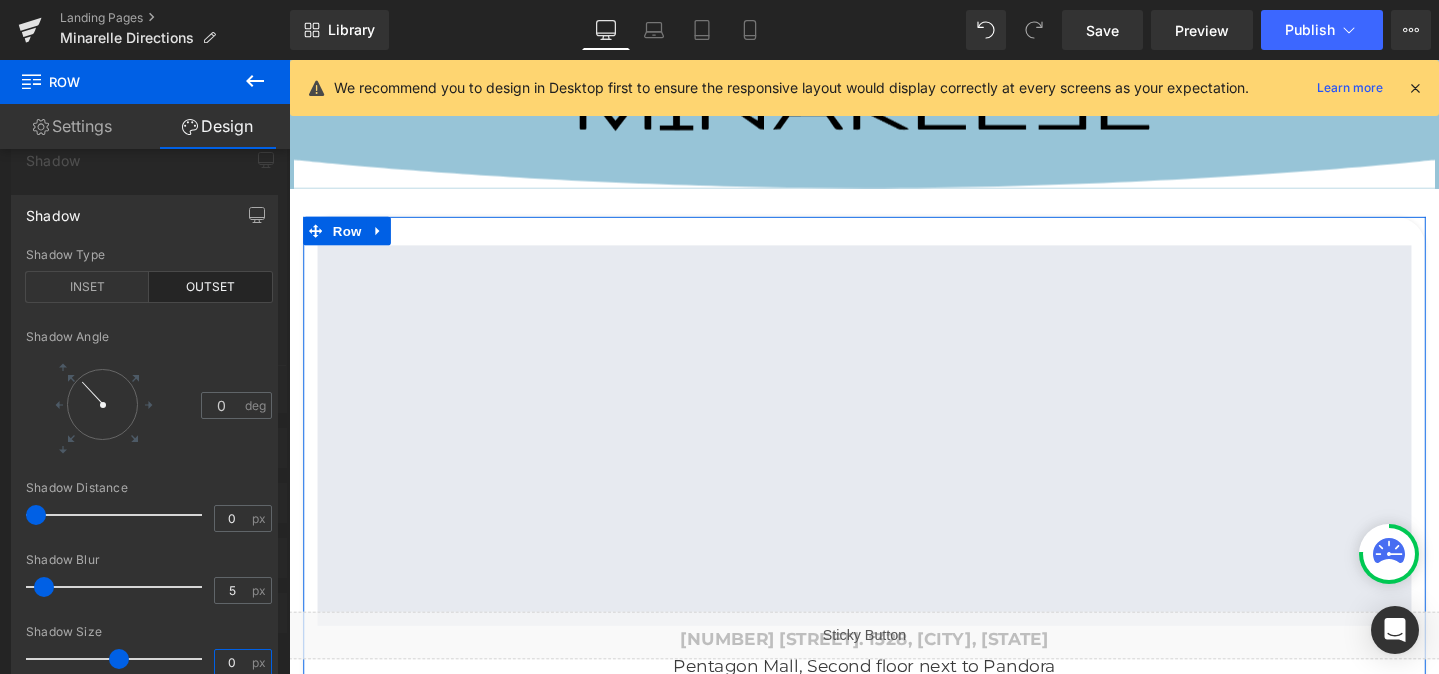 click on "0" at bounding box center (232, 662) 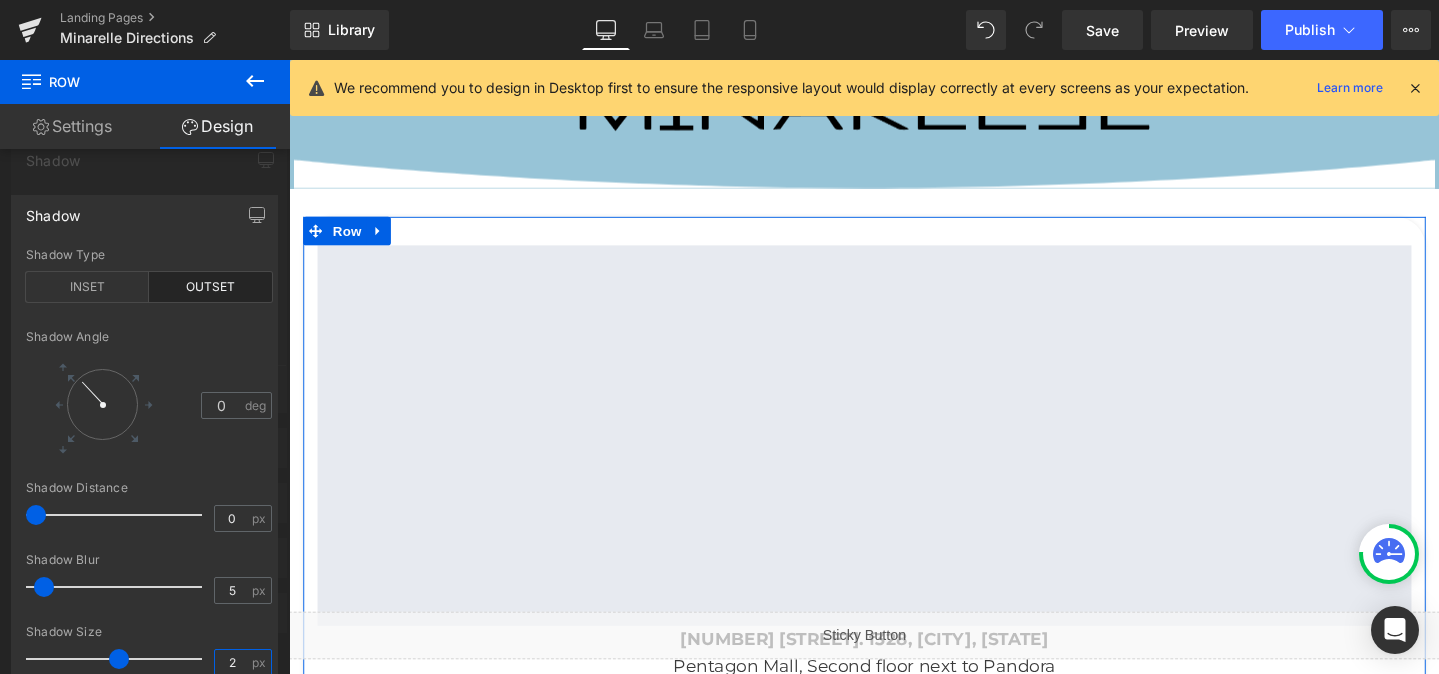 type on "2" 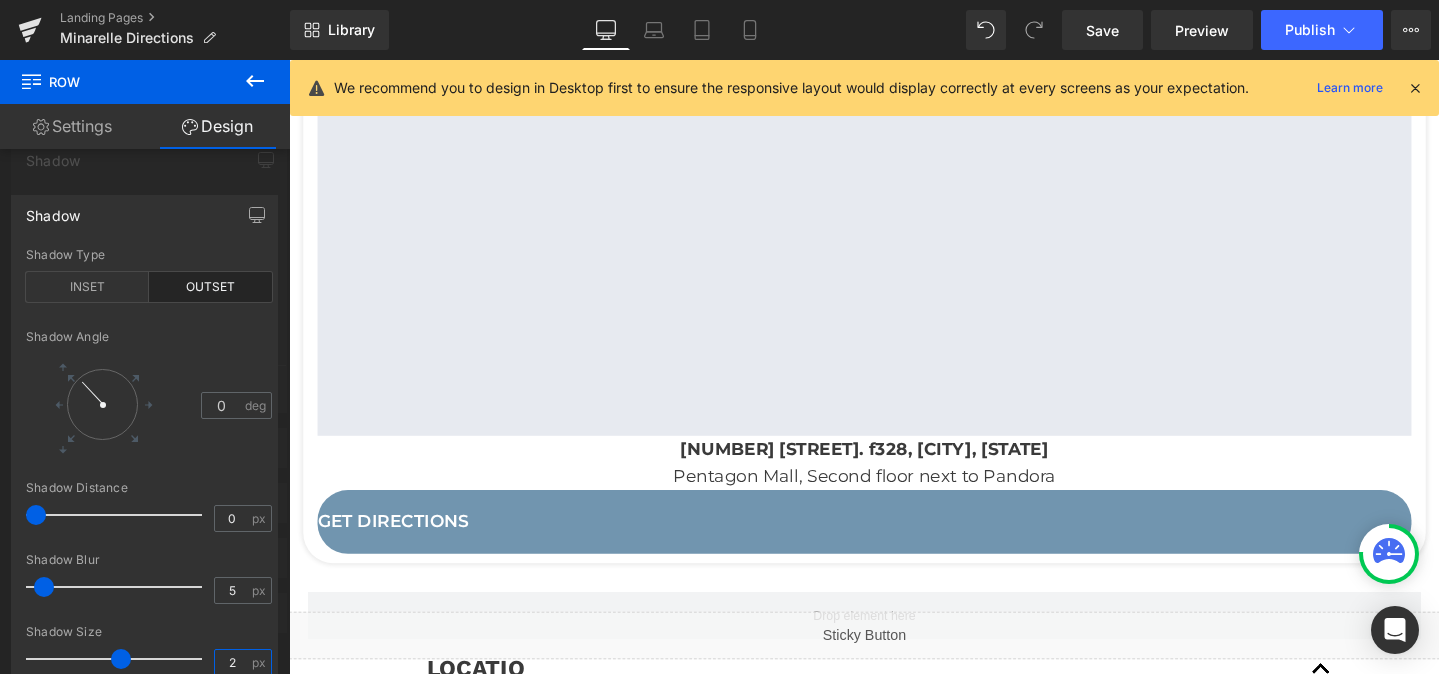 scroll, scrollTop: 664, scrollLeft: 0, axis: vertical 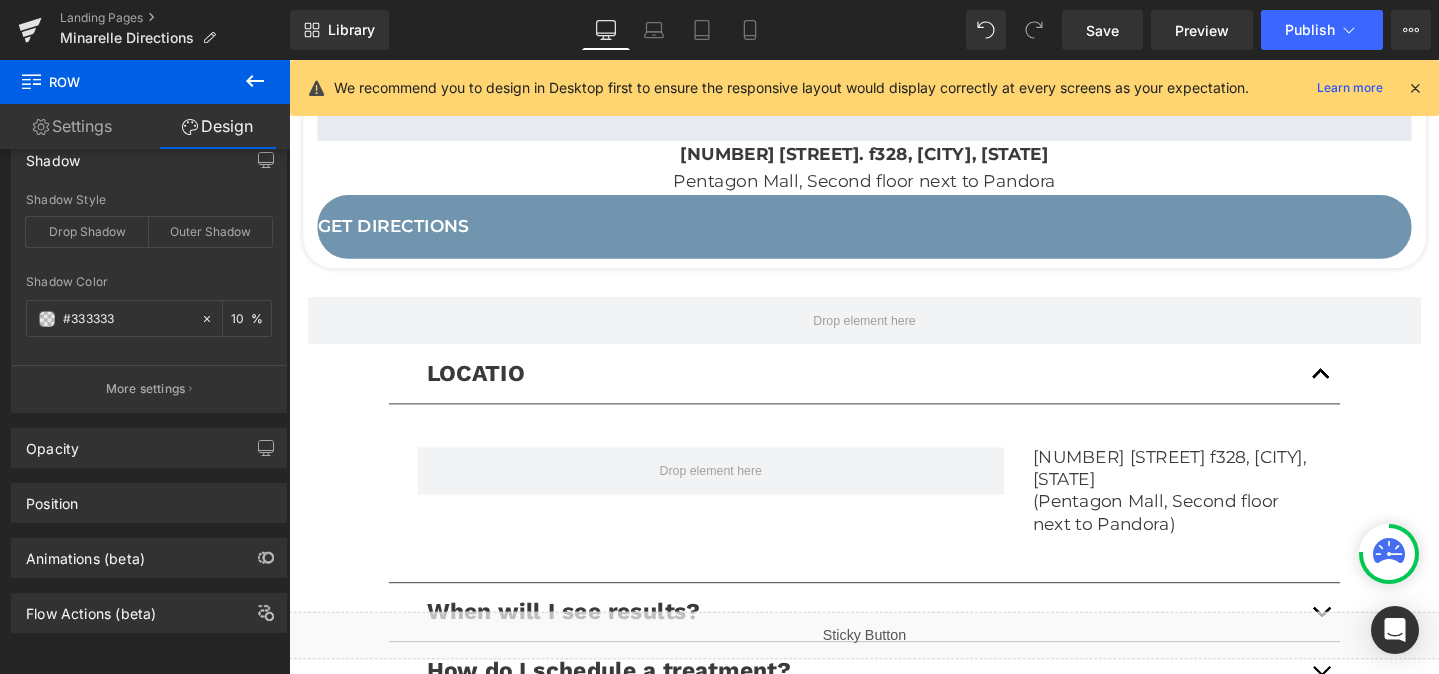 click on "Liquid         Image
Image         Row         Row
Google Maps         1100 S Hayes St. f328, Arlington, VA 22202 Pentagon Mall, Second floor next to Pandora Text Block         Get Directions Button         Row         Row         Row
LOCATIO
Text Block
1100 S Hayes St f328, Arlington, VA 22202 (Pentagon Mall, Second floor next to Pandora)
Text Block
Row" at bounding box center (894, 401) 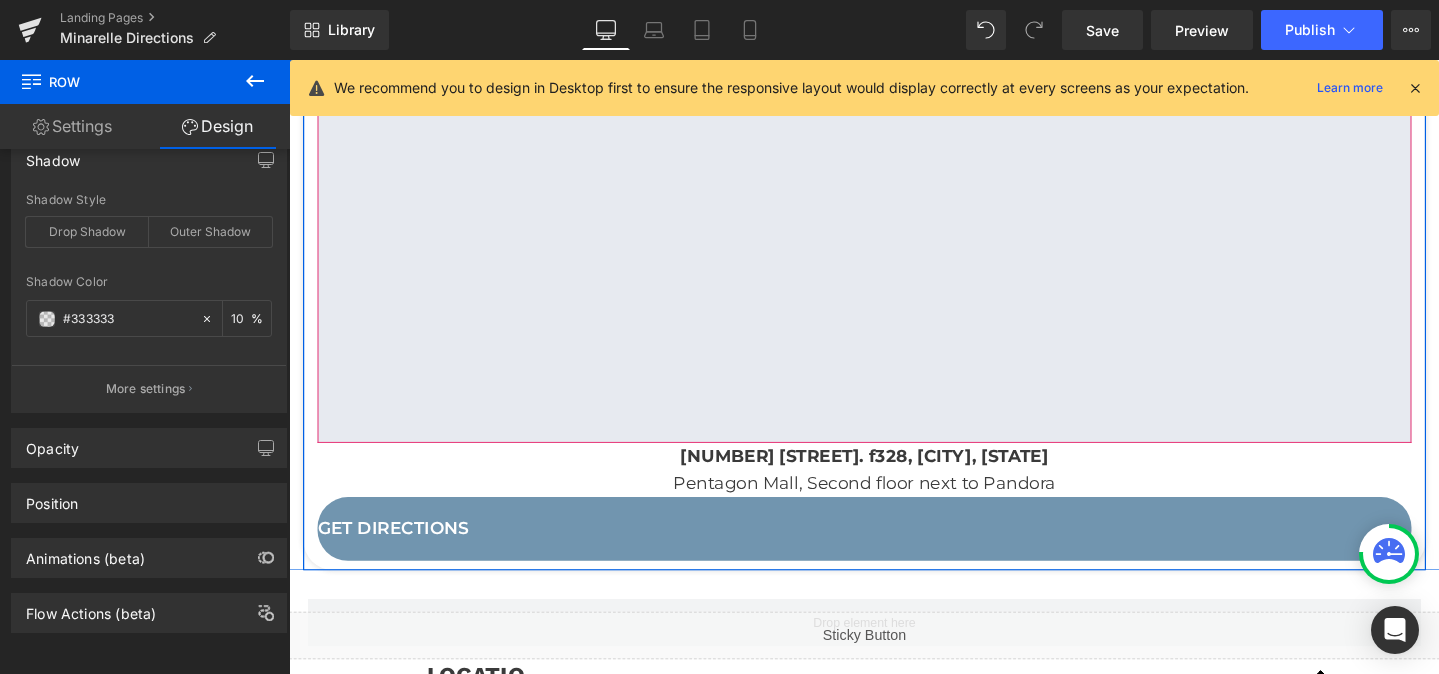 scroll, scrollTop: 305, scrollLeft: 0, axis: vertical 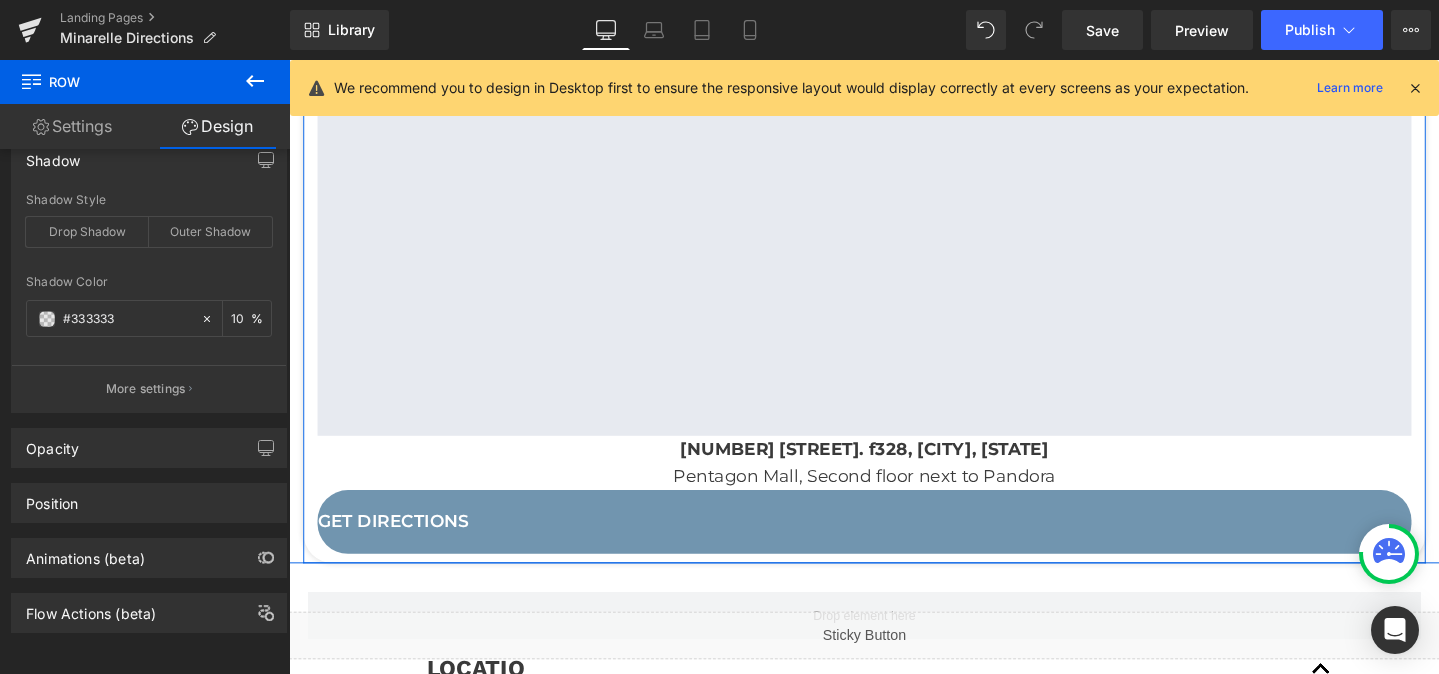 click on "Get Directions" at bounding box center (894, 545) 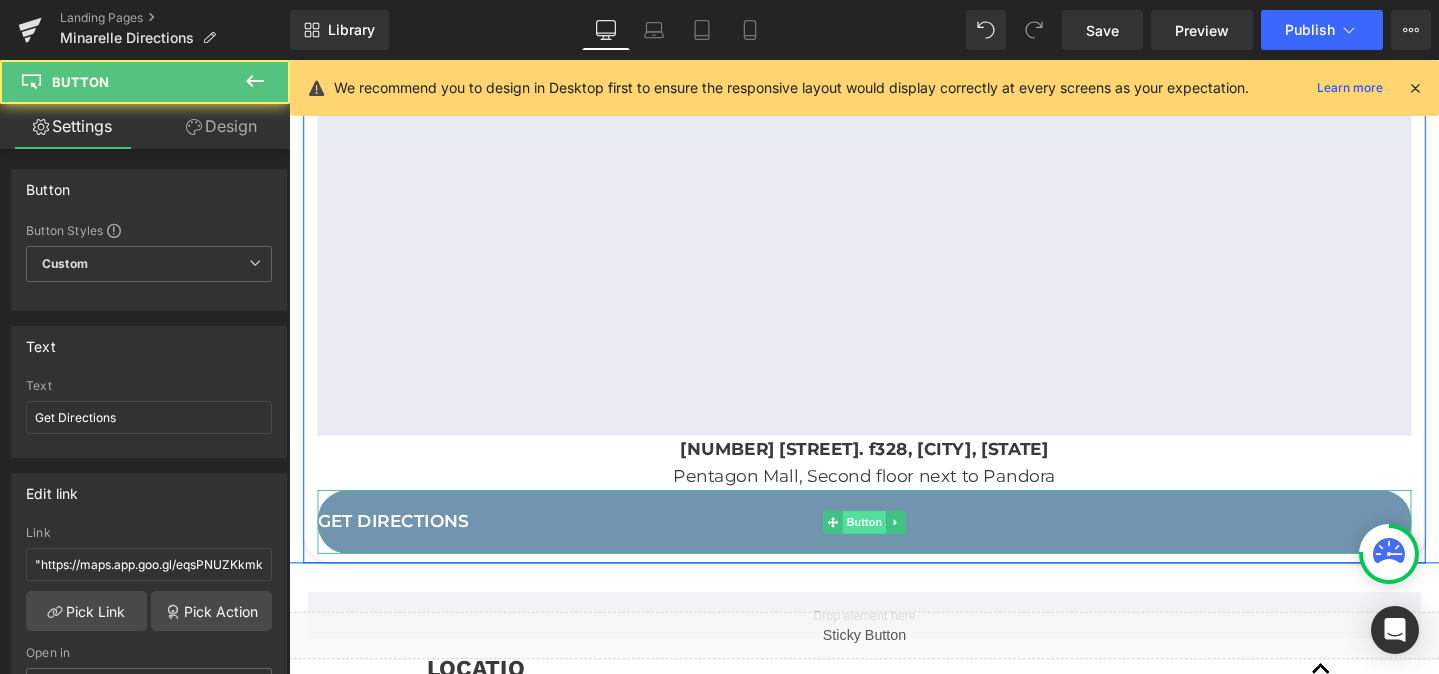 click on "Button" at bounding box center (894, 546) 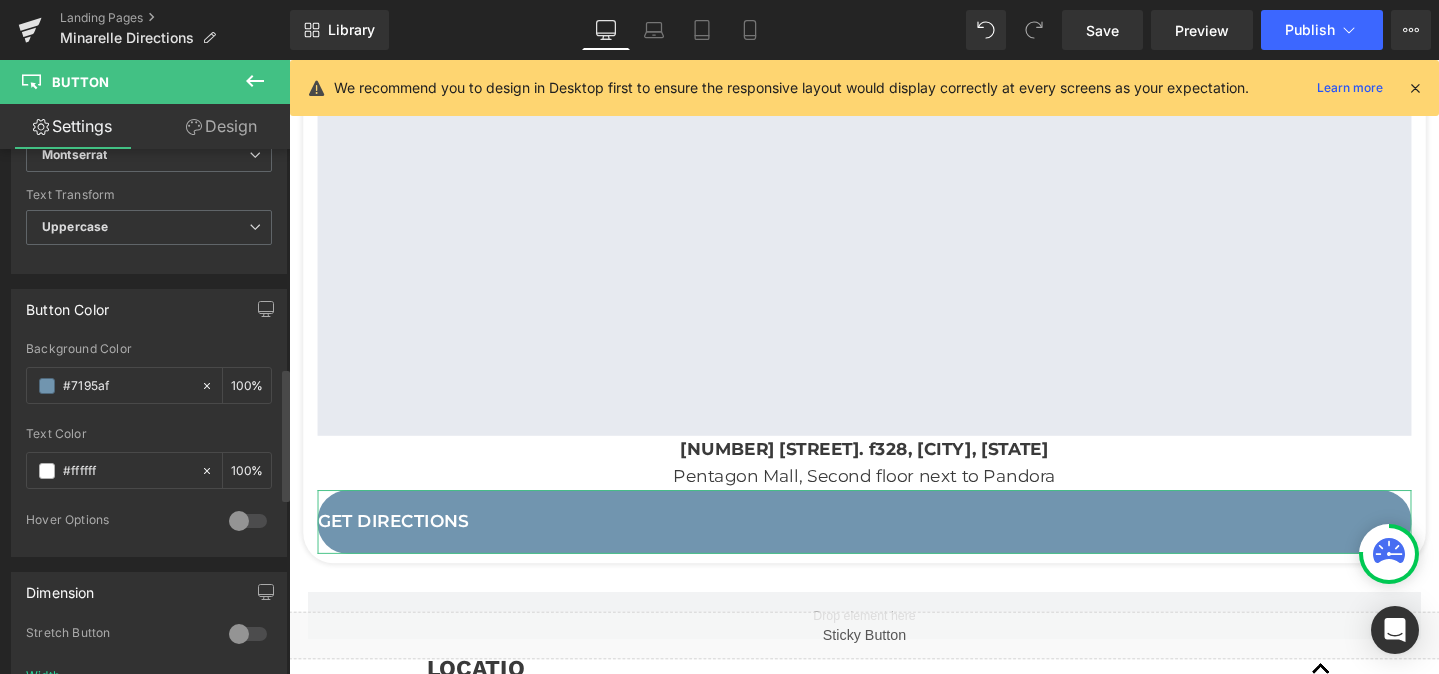 scroll, scrollTop: 912, scrollLeft: 0, axis: vertical 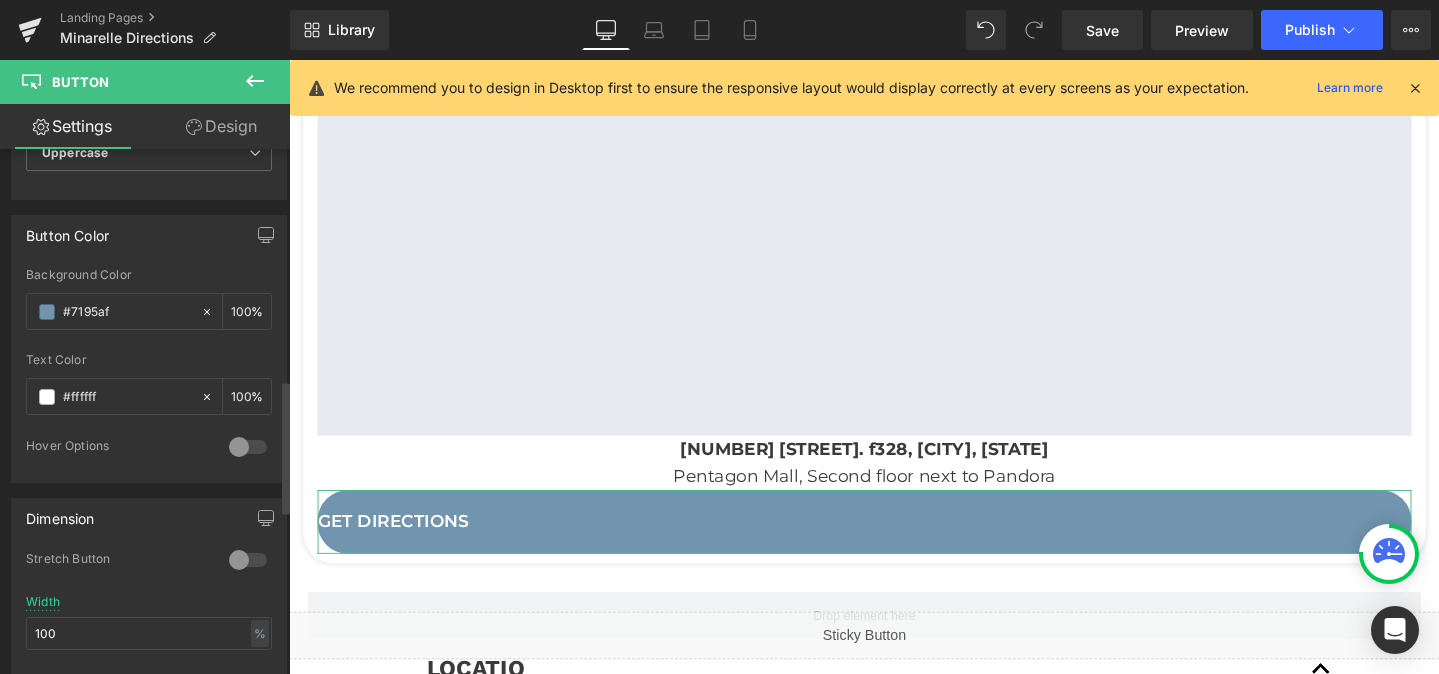 click at bounding box center [248, 560] 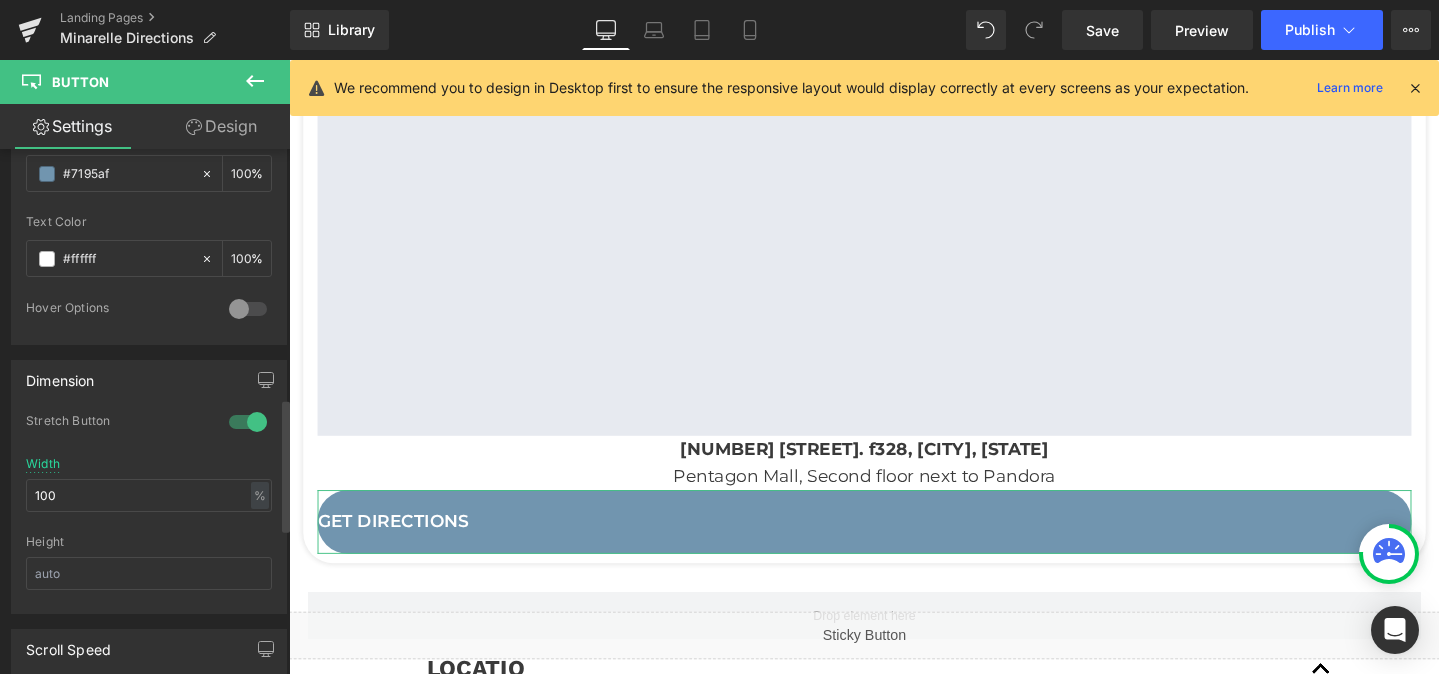 scroll, scrollTop: 1056, scrollLeft: 0, axis: vertical 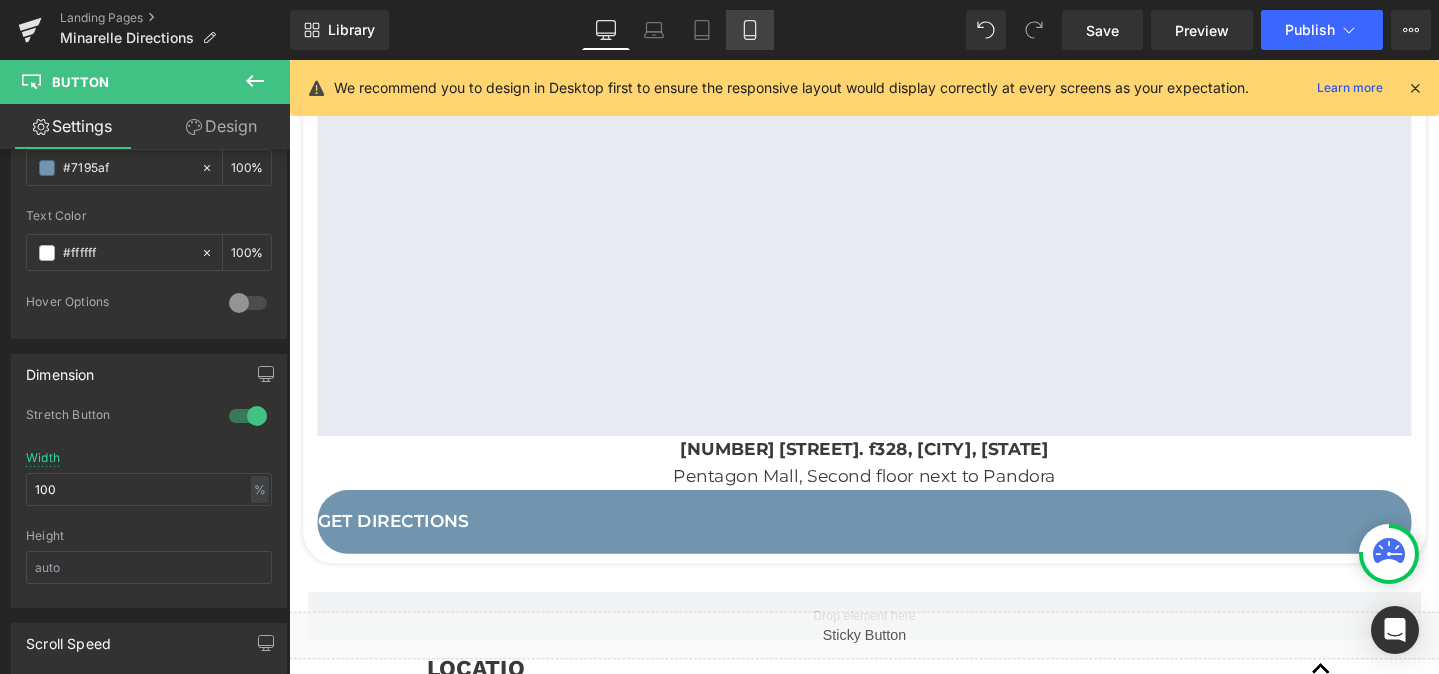 click 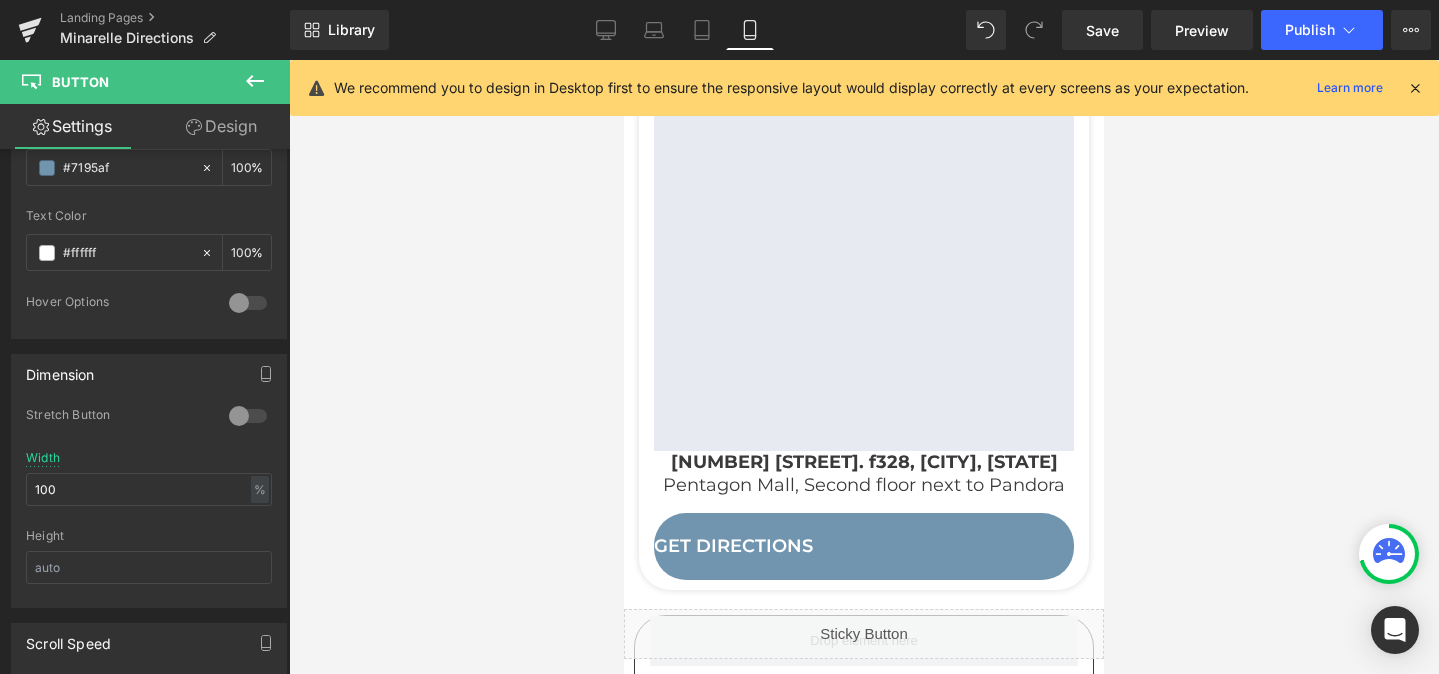 scroll, scrollTop: 238, scrollLeft: 0, axis: vertical 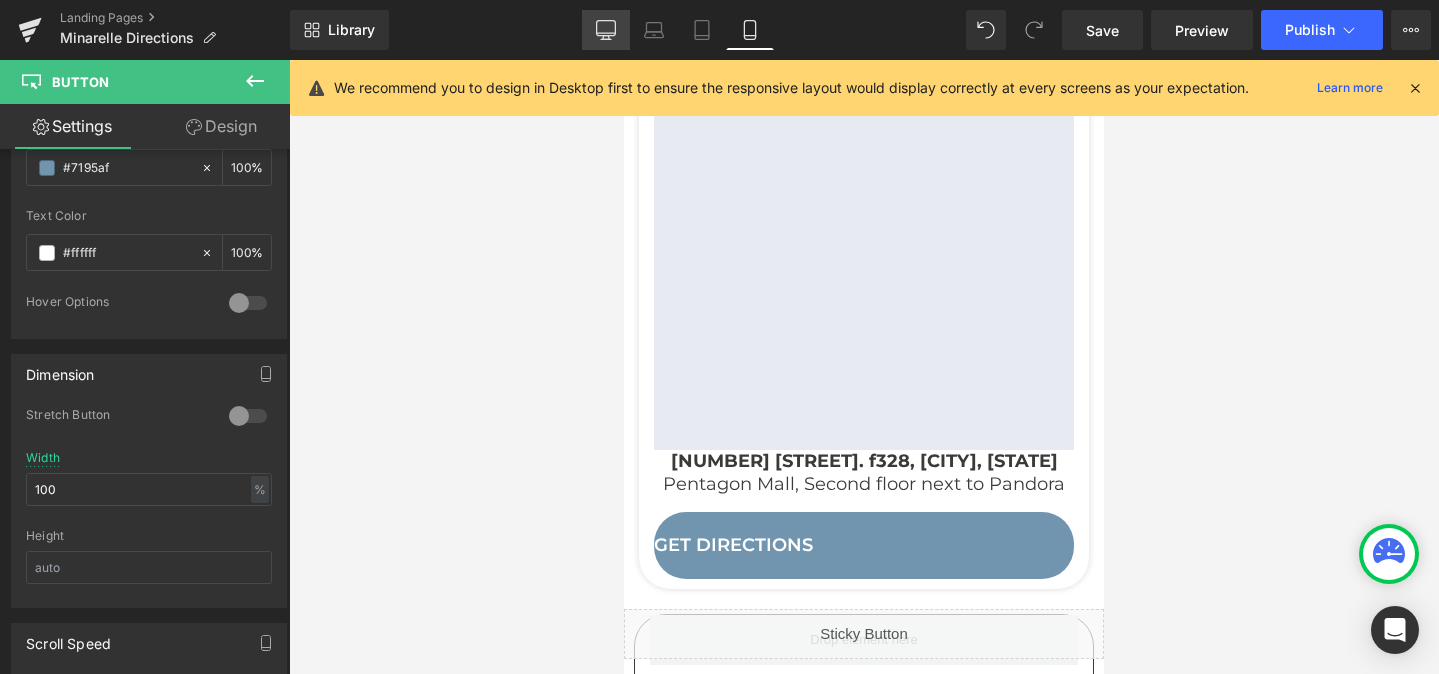 click 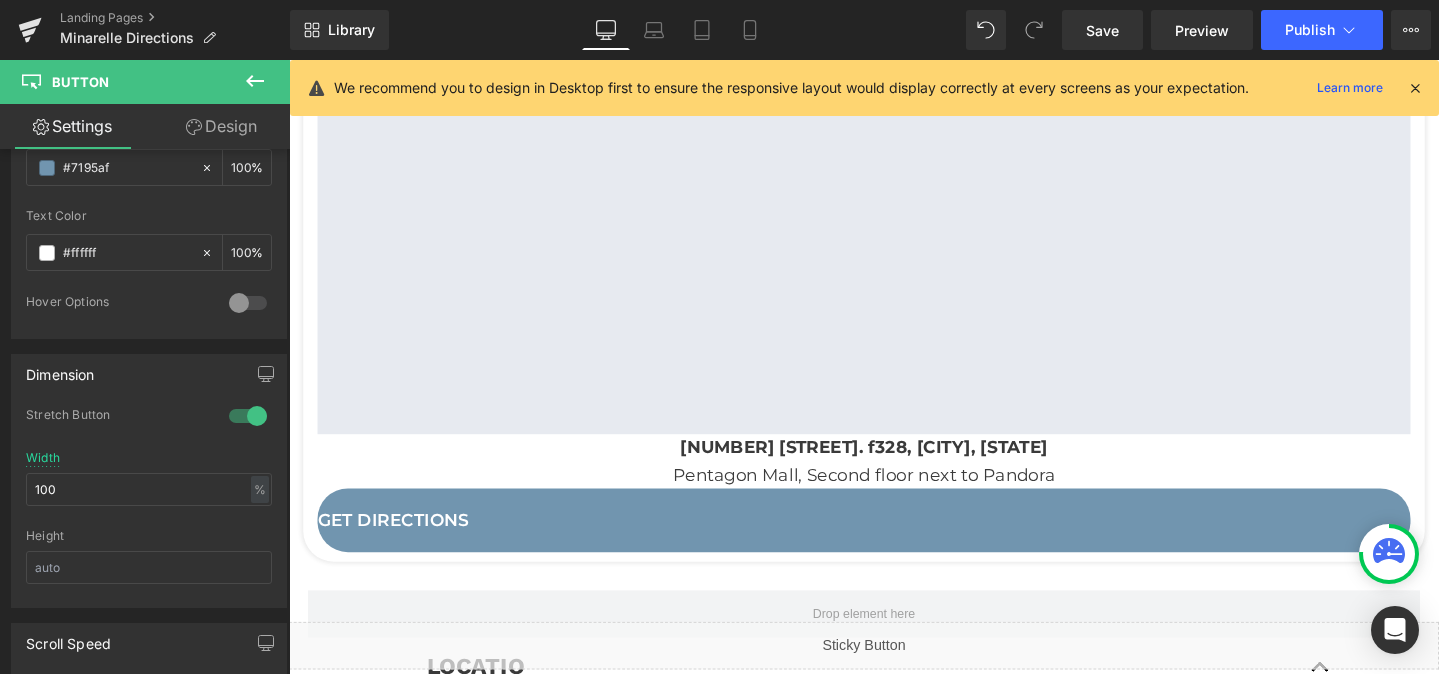 scroll, scrollTop: 306, scrollLeft: 0, axis: vertical 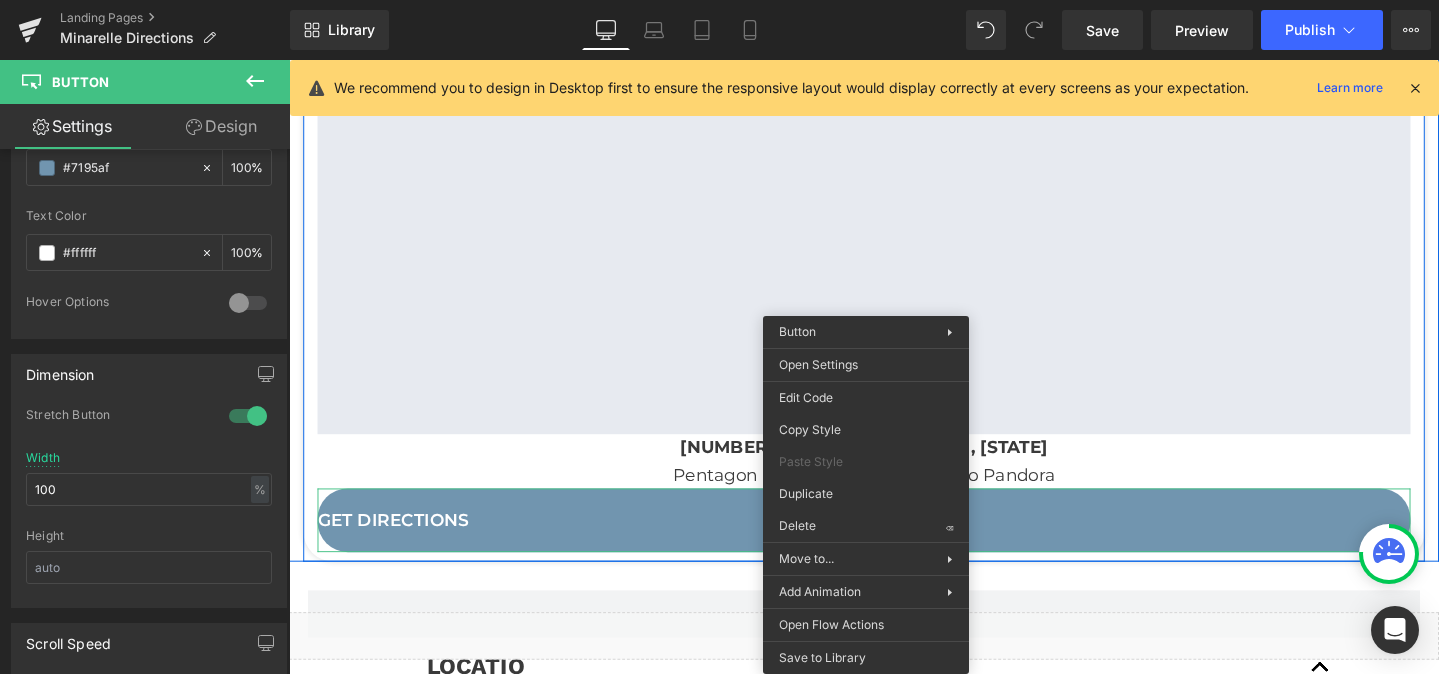 click on "Button" at bounding box center [894, 545] 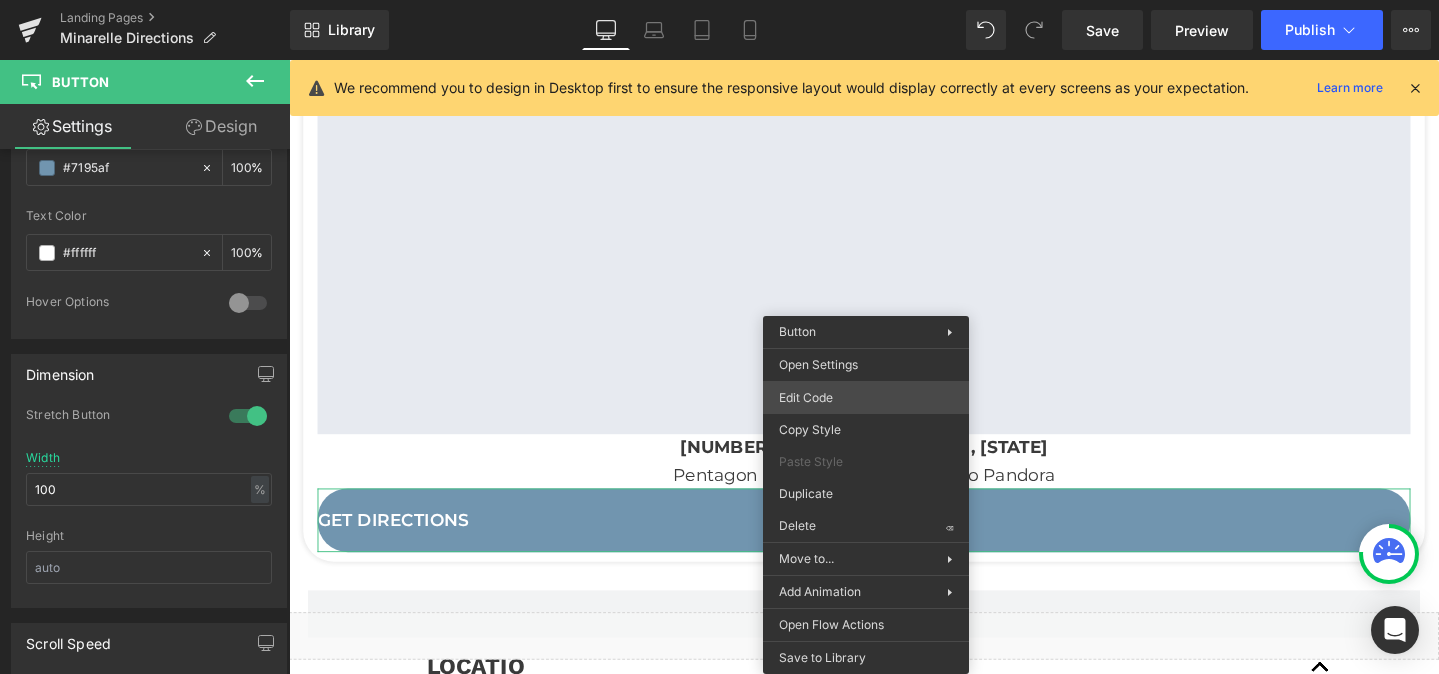click on "Button  You are previewing how the   will restyle your page. You can not edit Elements in Preset Preview Mode.  Landing Pages Minarelle Directions Library Desktop Desktop Laptop Tablet Mobile Save Preview Publish Scheduled View Live Page View with current Template Save Template to Library Schedule Publish  Optimize  Publish Settings Shortcuts We recommend you to design in Desktop first to ensure the responsive layout would display correctly at every screens as your expectation. Learn more  Your page can’t be published   You've reached the maximum number of published pages on your plan  (0/0).  You need to upgrade your plan or unpublish all your pages to get 1 publish slot.   Unpublish pages   Upgrade plan  Elements Global Style Base Row  rows, columns, layouts, div Heading  headings, titles, h1,h2,h3,h4,h5,h6 Text Block  texts, paragraphs, contents, blocks Image  images, photos, alts, uploads Icon  icons, symbols Button  button, call to action, cta Separator  separators, dividers, horizontal lines Liquid" at bounding box center [719, 0] 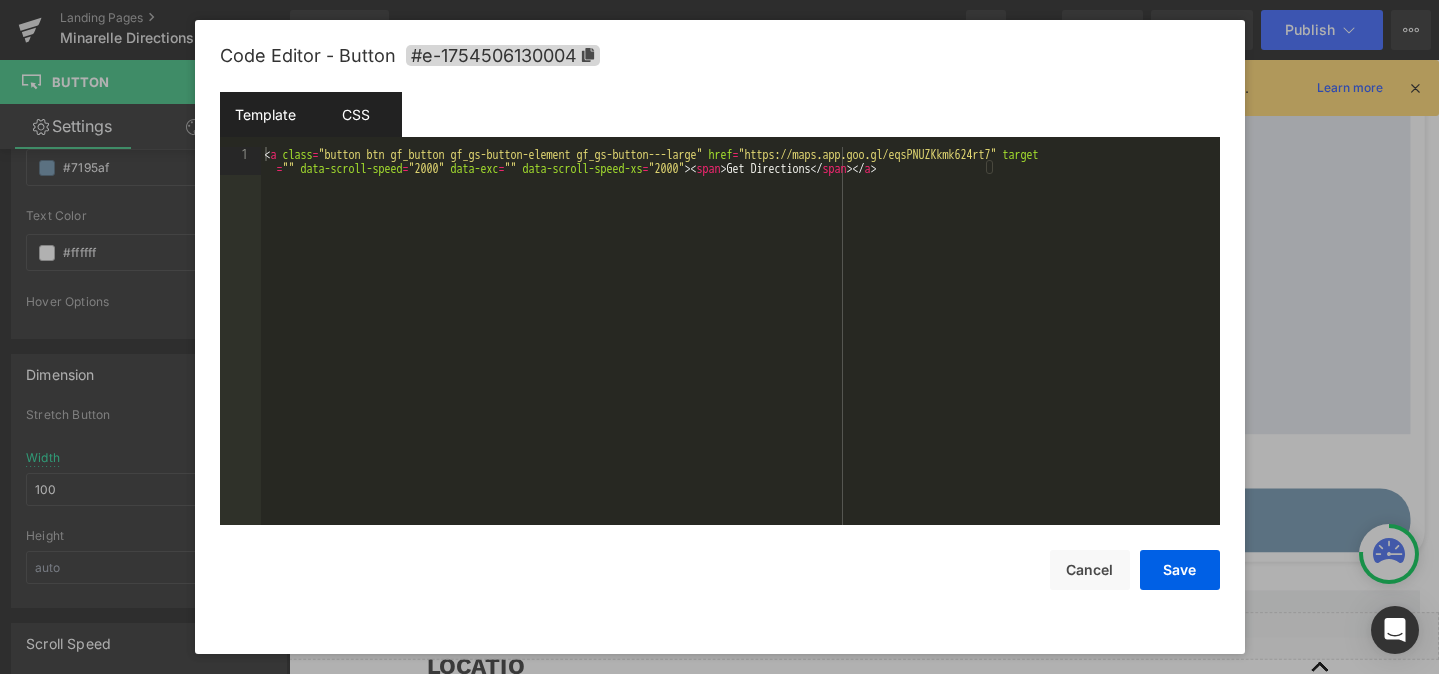 click on "CSS" at bounding box center [356, 114] 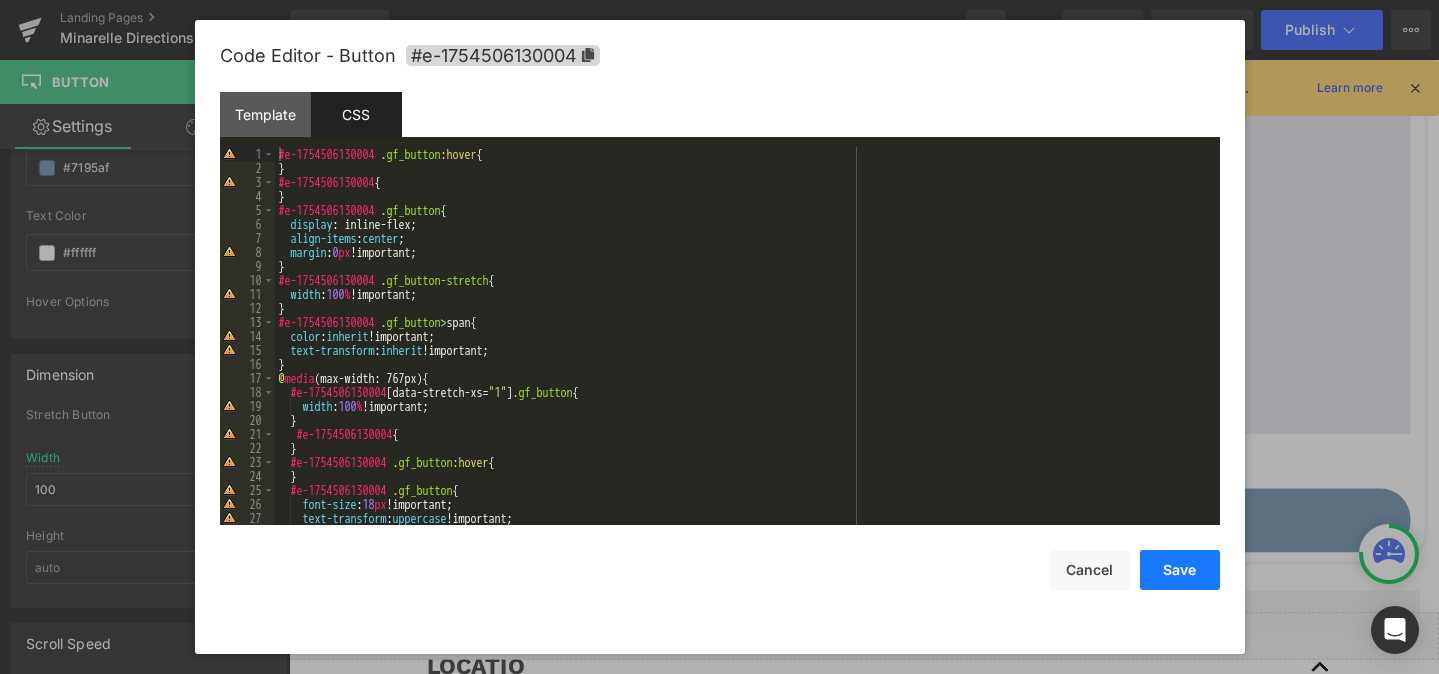 click on "Save" at bounding box center (1180, 570) 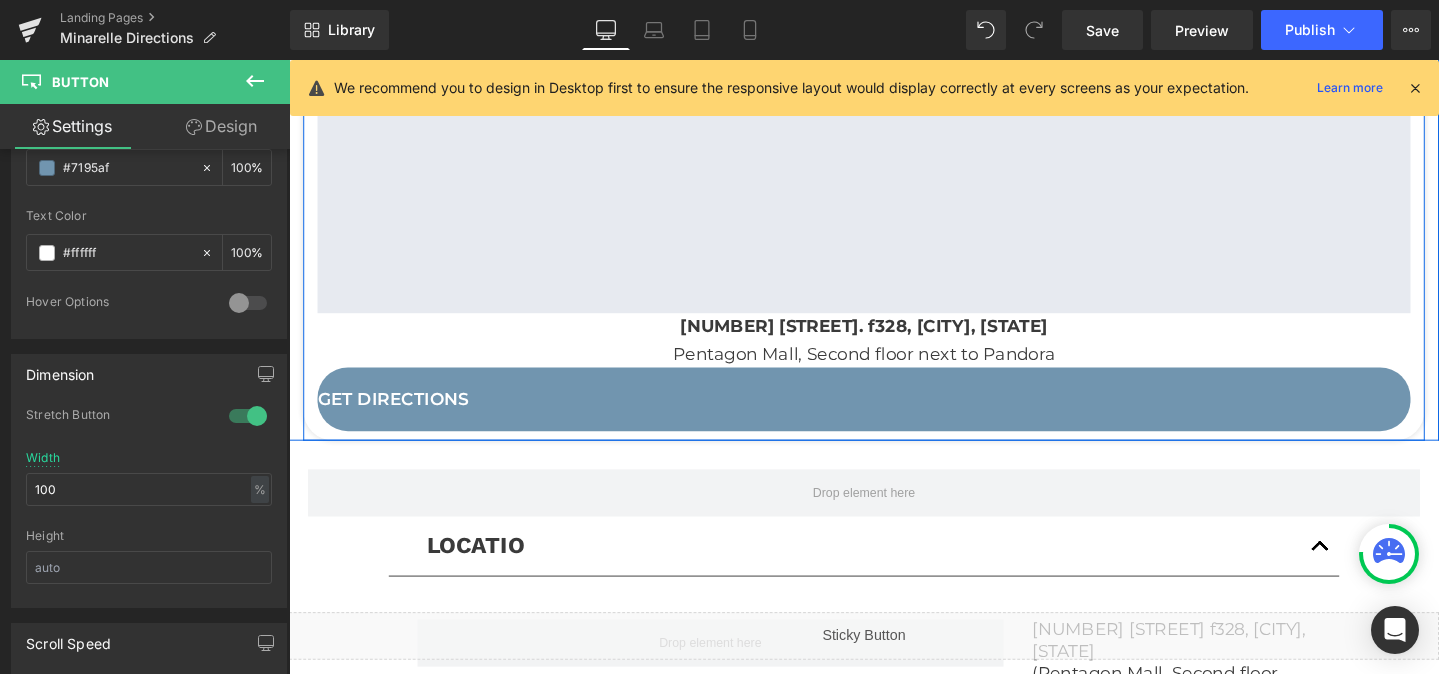 scroll, scrollTop: 515, scrollLeft: 0, axis: vertical 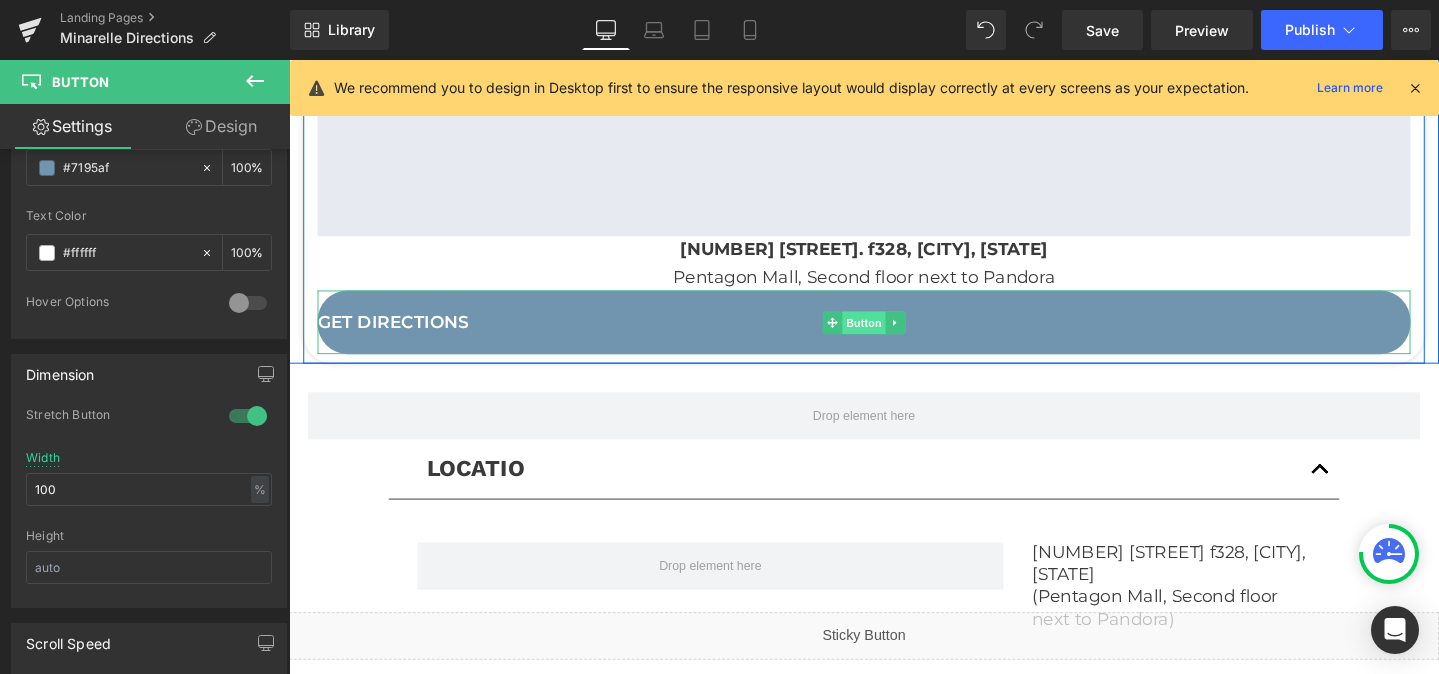 click on "Button" at bounding box center [894, 336] 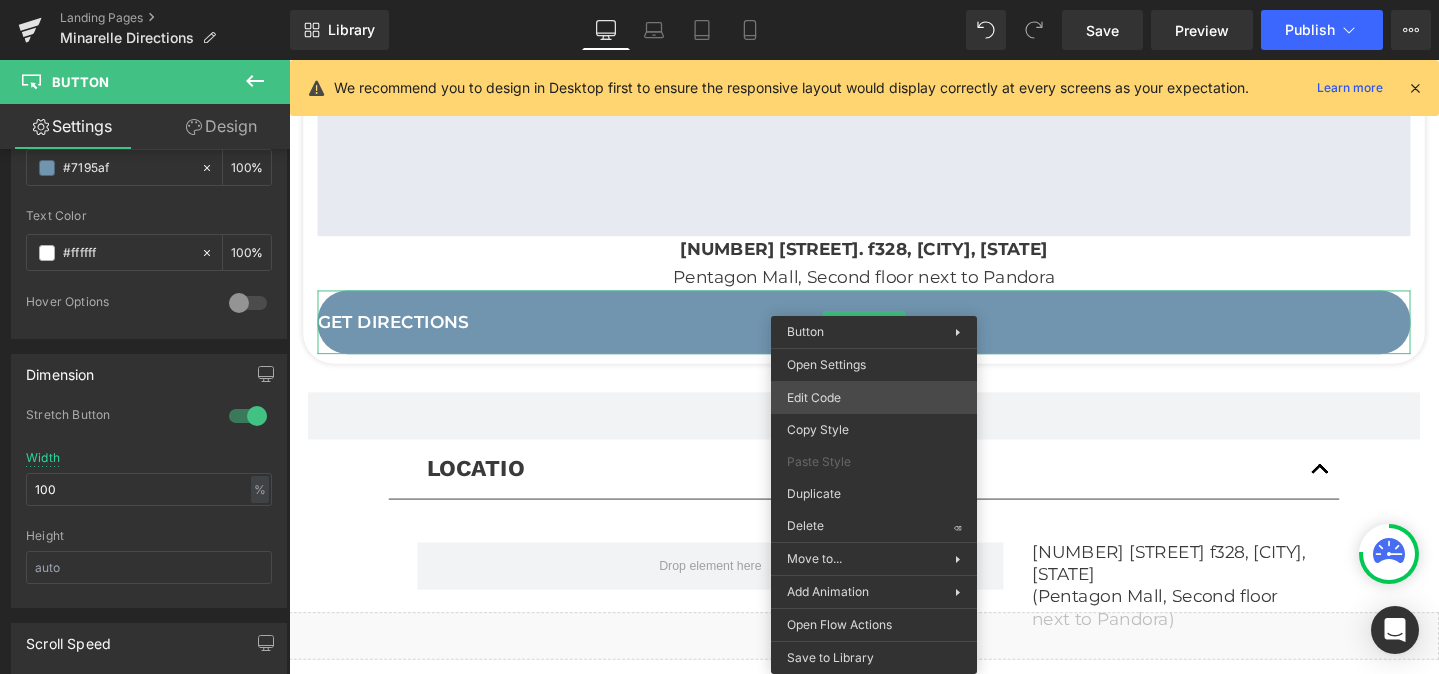 click on "Button  You are previewing how the   will restyle your page. You can not edit Elements in Preset Preview Mode.  Landing Pages Minarelle Directions Library Desktop Desktop Laptop Tablet Mobile Save Preview Publish Scheduled View Live Page View with current Template Save Template to Library Schedule Publish  Optimize  Publish Settings Shortcuts We recommend you to design in Desktop first to ensure the responsive layout would display correctly at every screens as your expectation. Learn more  Your page can’t be published   You've reached the maximum number of published pages on your plan  (0/0).  You need to upgrade your plan or unpublish all your pages to get 1 publish slot.   Unpublish pages   Upgrade plan  Elements Global Style Base Row  rows, columns, layouts, div Heading  headings, titles, h1,h2,h3,h4,h5,h6 Text Block  texts, paragraphs, contents, blocks Image  images, photos, alts, uploads Icon  icons, symbols Button  button, call to action, cta Separator  separators, dividers, horizontal lines Liquid" at bounding box center [719, 0] 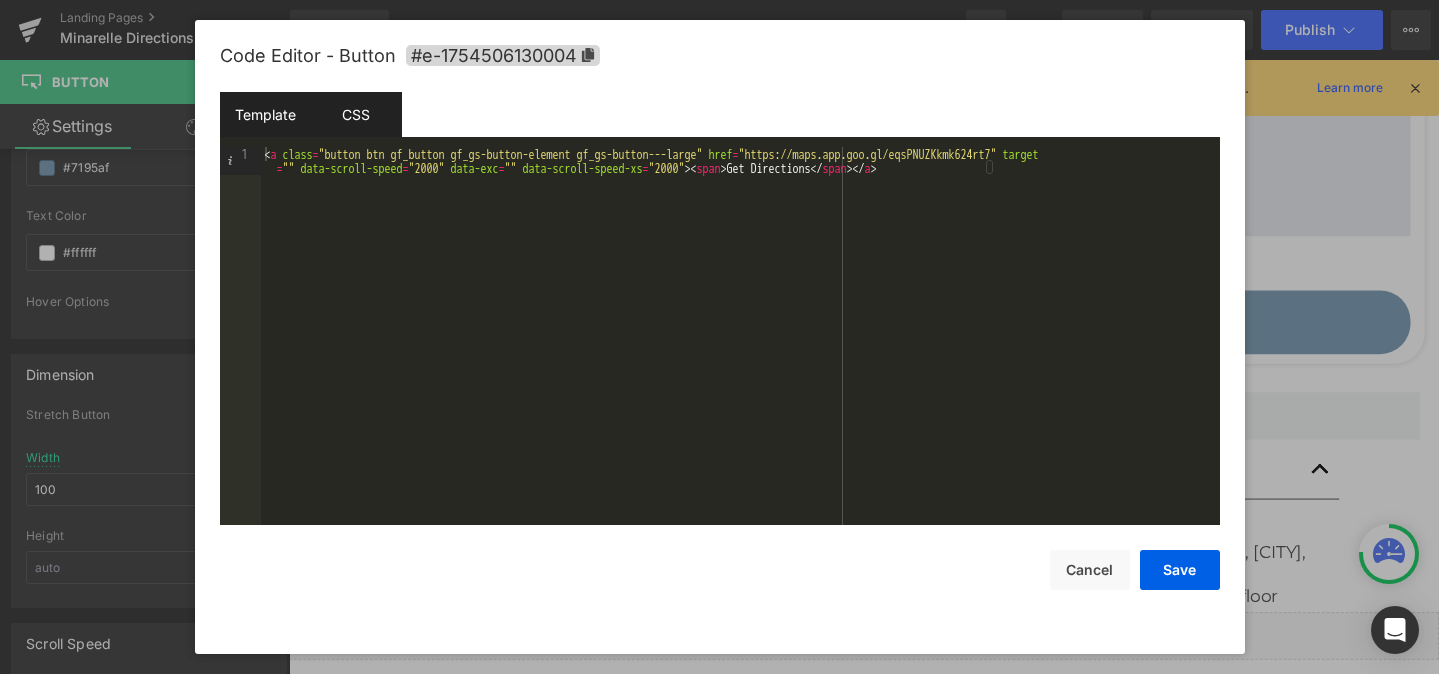 click on "CSS" at bounding box center (356, 114) 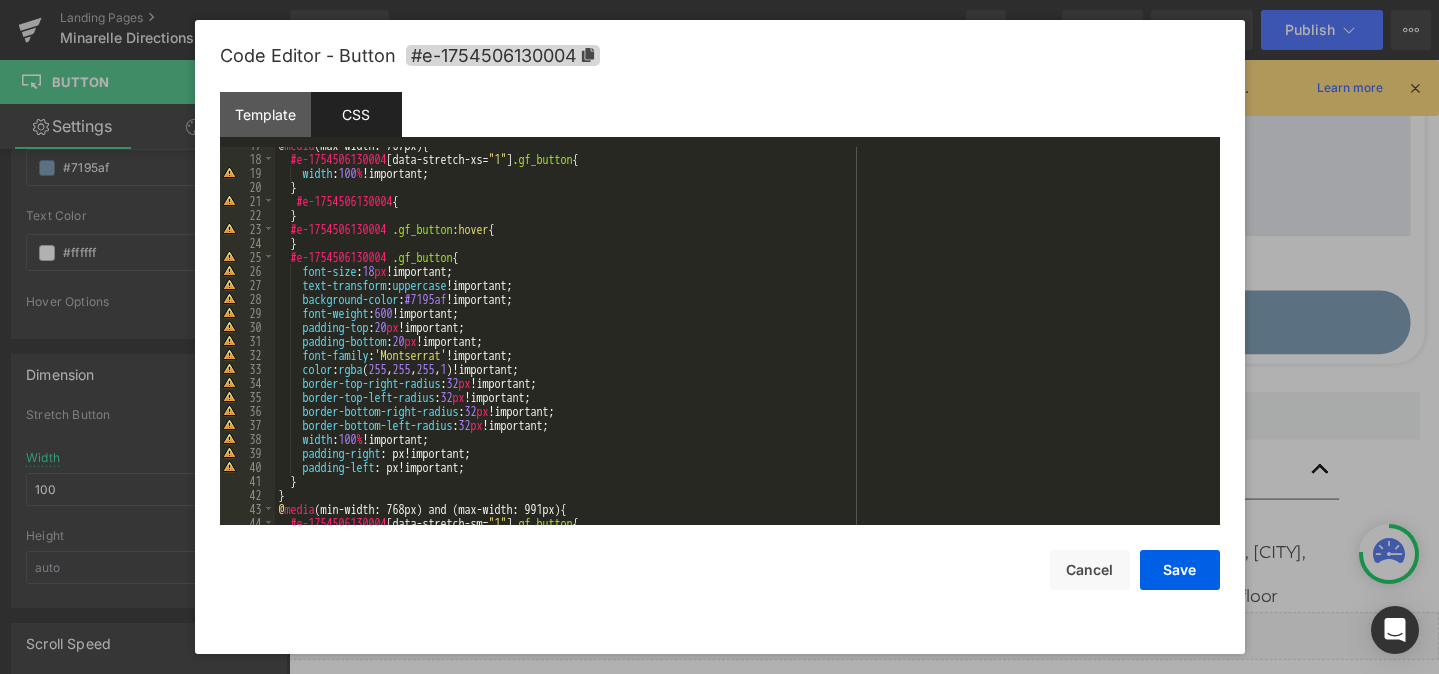 scroll, scrollTop: 283, scrollLeft: 0, axis: vertical 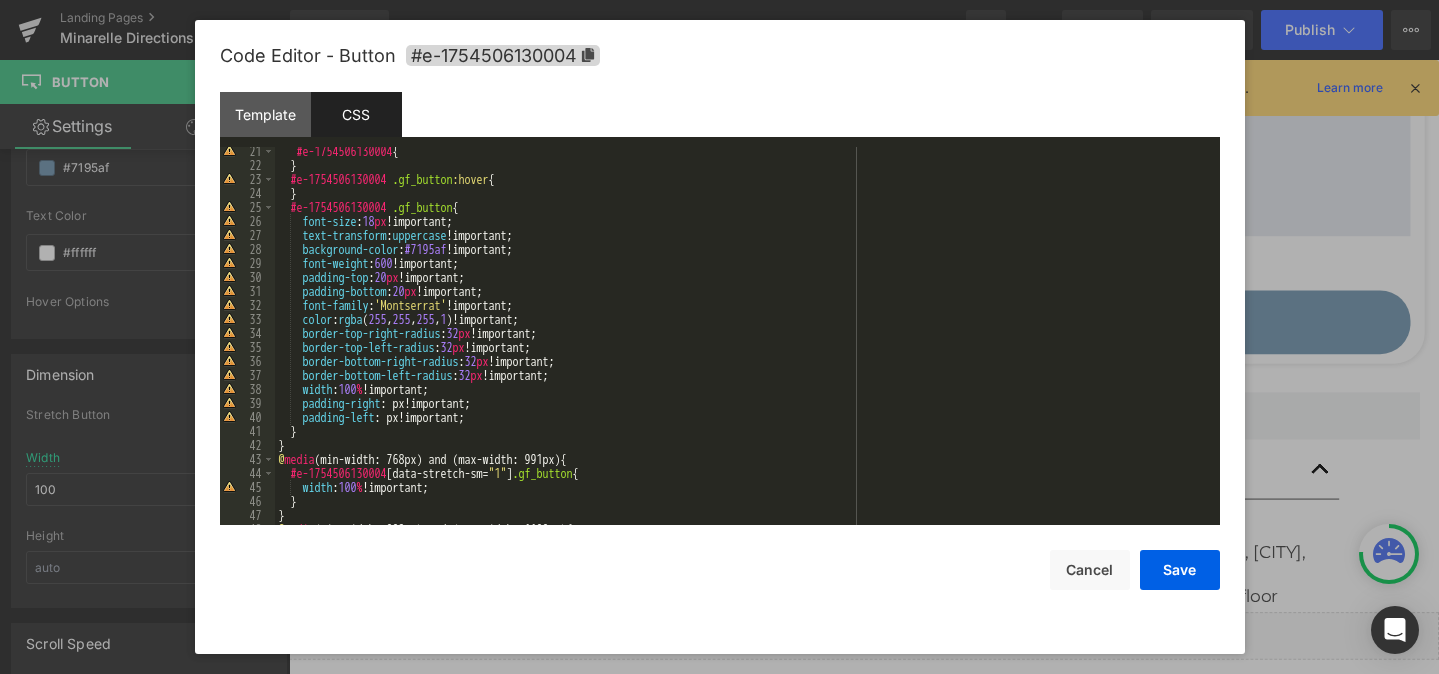 click on "#e-1754506130004 {    }    #e-1754506130004   .gf_button :hover {    }    #e-1754506130004   .gf_button {       font-size :  18 px !important;       text-transform :  uppercase !important;       background-color :  #7195af !important;       font-weight :  600 !important;       padding-top :  20 px !important;       padding-bottom :  20 px !important;       font-family :  ' Montserrat ' !important;       color :  rgba ( 255 ,  255 ,  255 ,  1 )!important;       border-top-right-radius :  32 px !important;       border-top-left-radius :  32 px !important;       border-bottom-right-radius :  32 px !important;       border-bottom-left-radius :  32 px !important;       width :  100 % !important;       padding-right : px!important;       padding-left : px!important;    } } @ media  (min-width: 768px) and (max-width: 991px) {    #e-1754506130004  [ data-stretch-sm = " 1 " ]  .gf_button {       width :  100 %  !important;    } } @ media  (min-width: 992px) and (max-width: 1199px) {" at bounding box center (743, 347) 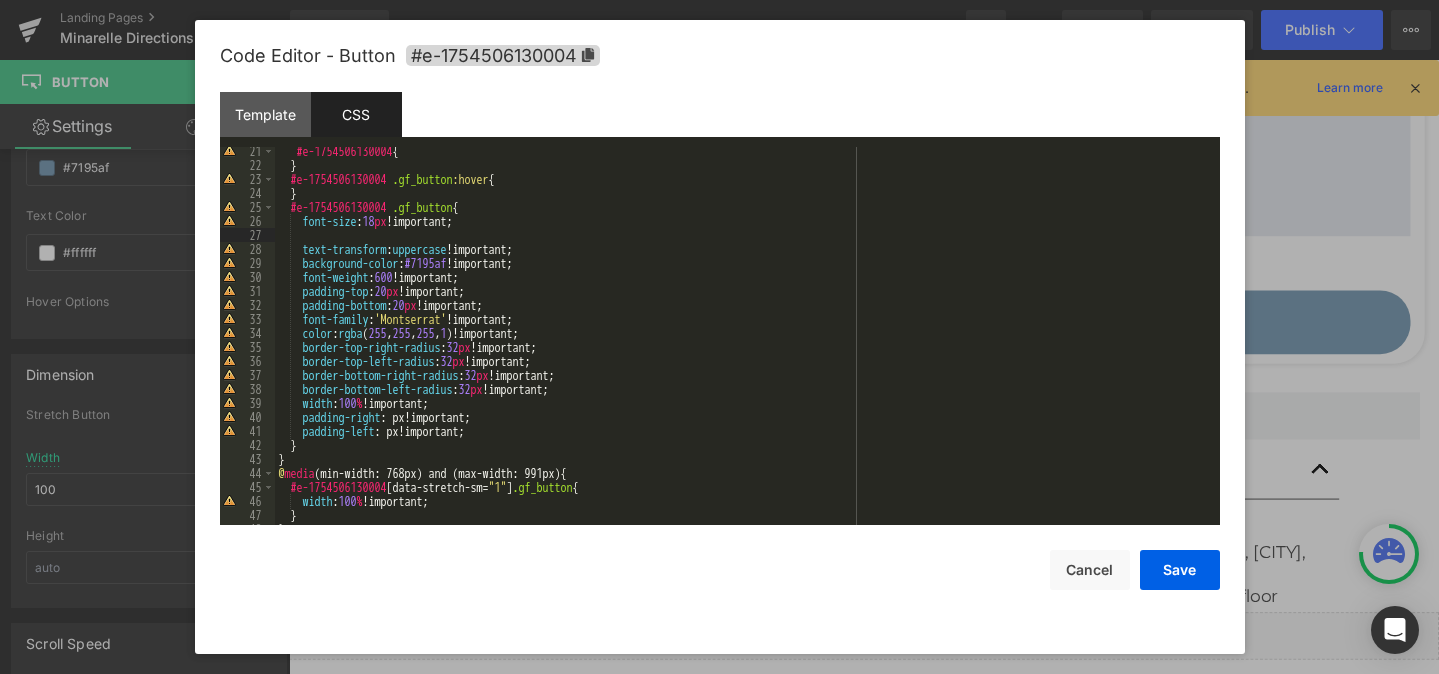 paste 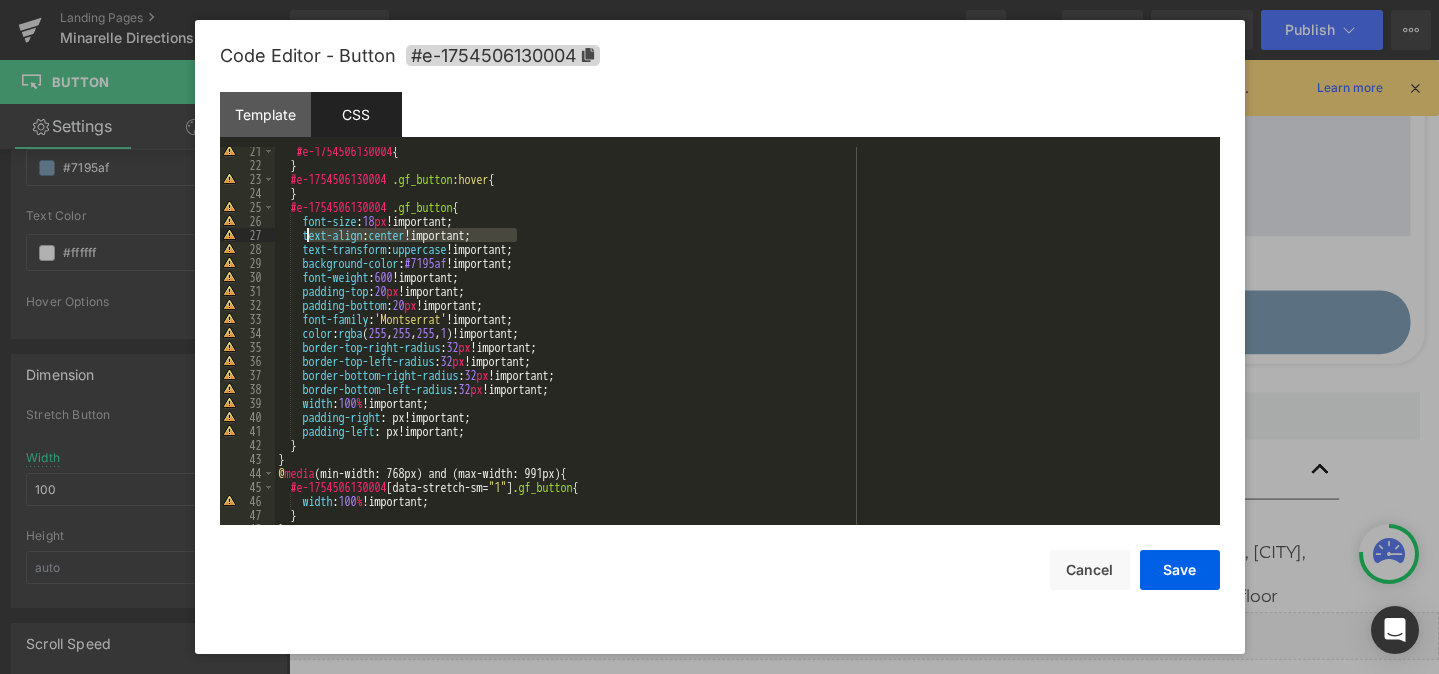 drag, startPoint x: 517, startPoint y: 234, endPoint x: 309, endPoint y: 238, distance: 208.03845 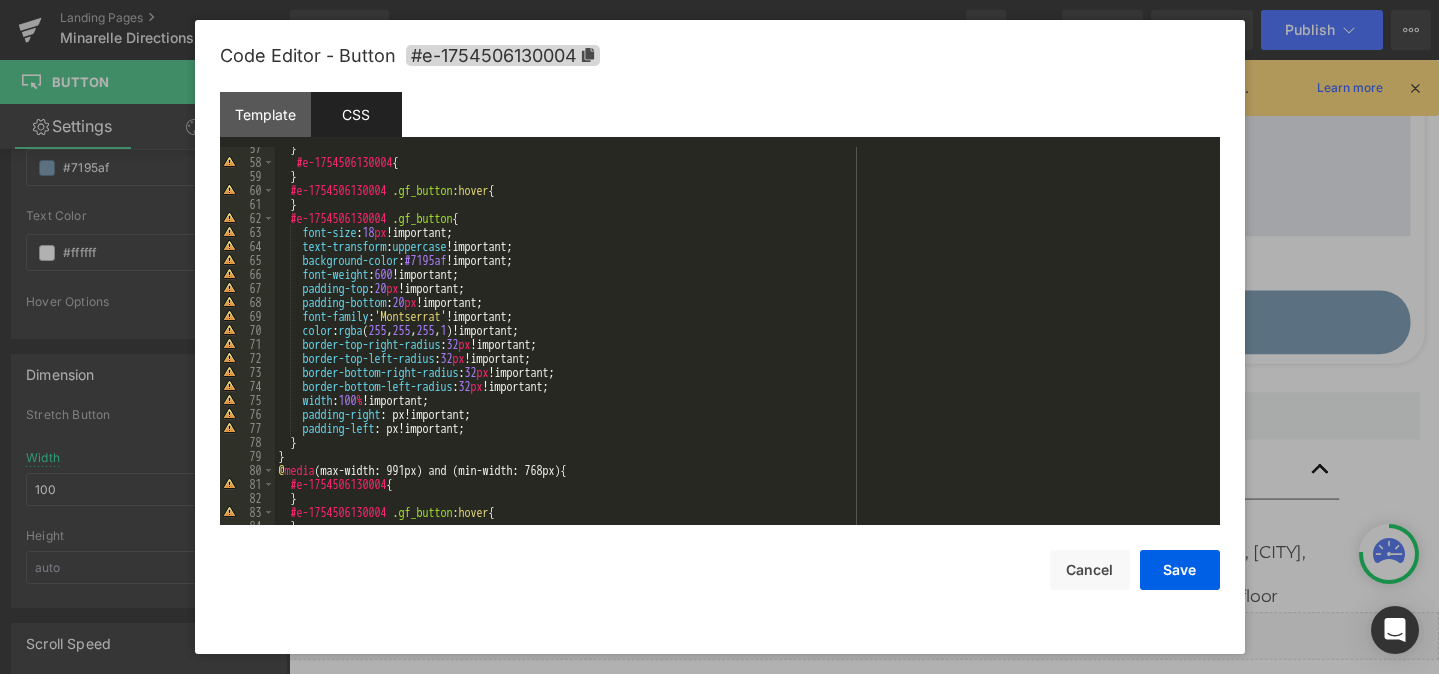 scroll, scrollTop: 808, scrollLeft: 0, axis: vertical 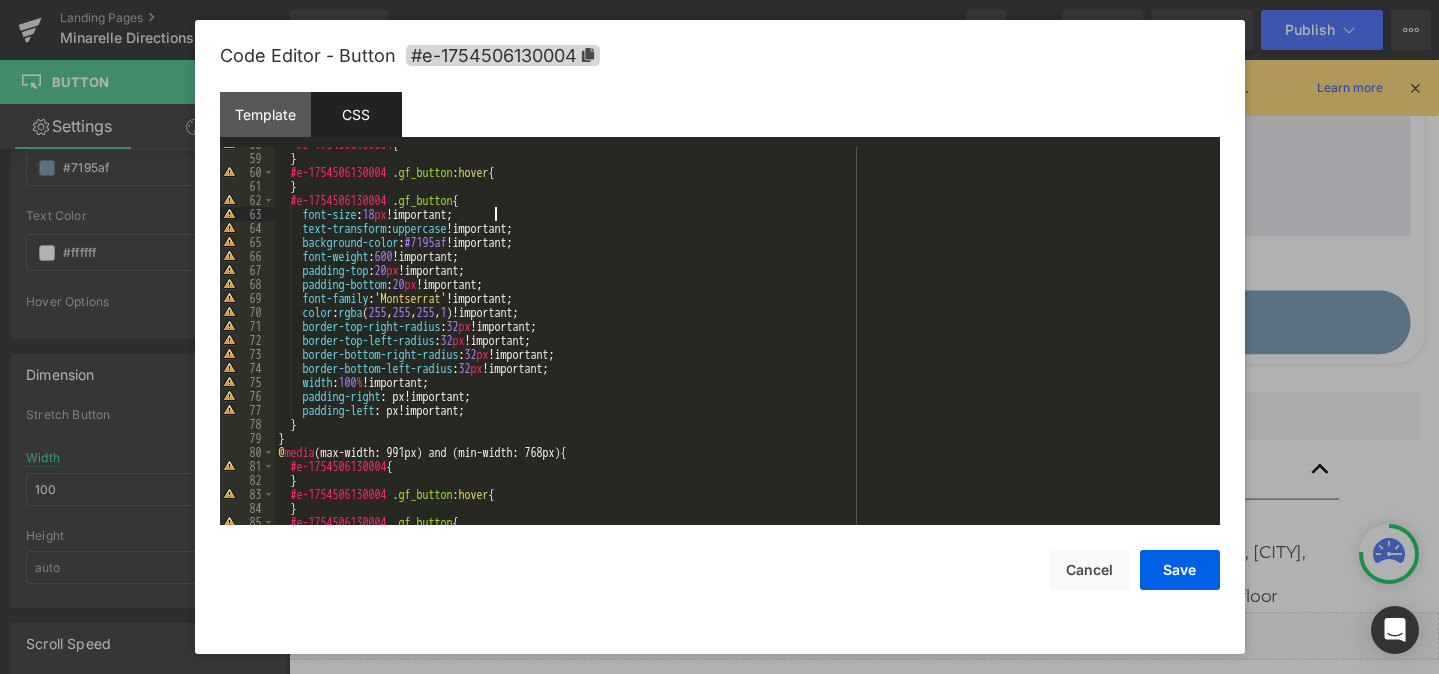 click on "#e-1754506130004 {    }    #e-1754506130004   .gf_button :hover {    }    #e-1754506130004   .gf_button {       font-size :  18 px !important;       text-transform :  uppercase !important;       background-color :  #7195af !important;       font-weight :  600 !important;       padding-top :  20 px !important;       padding-bottom :  20 px !important;       font-family :  ' Montserrat ' !important;       color :  rgba ( 255 ,  255 ,  255 ,  1 )!important;       border-top-right-radius :  32 px !important;       border-top-left-radius :  32 px !important;       border-bottom-right-radius :  32 px !important;       border-bottom-left-radius :  32 px !important;       width :  100 % !important;       padding-right : px!important;       padding-left : px!important;    } } @ media  (max-width: 991px) and (min-width: 768px) {    #e-1754506130004 {    }    #e-1754506130004   .gf_button :hover {    }    #e-1754506130004   .gf_button {" at bounding box center [743, 340] 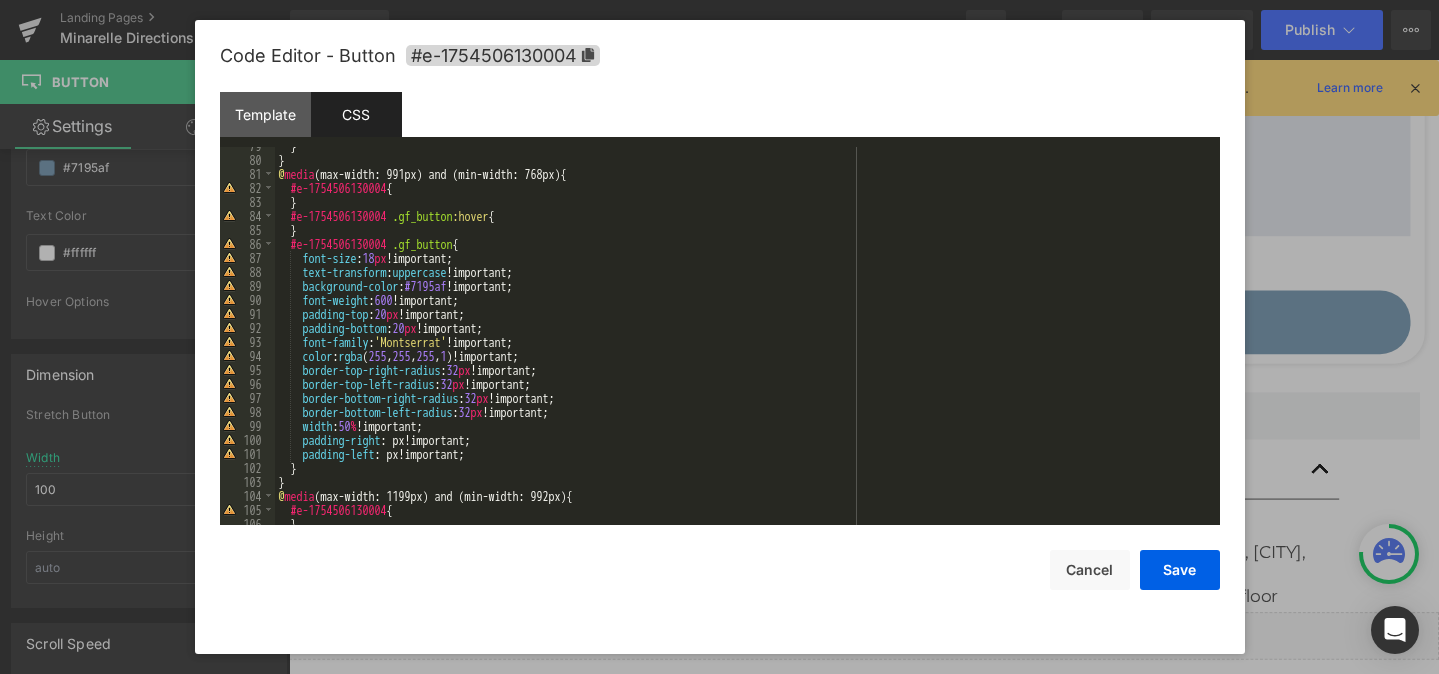 scroll, scrollTop: 1105, scrollLeft: 0, axis: vertical 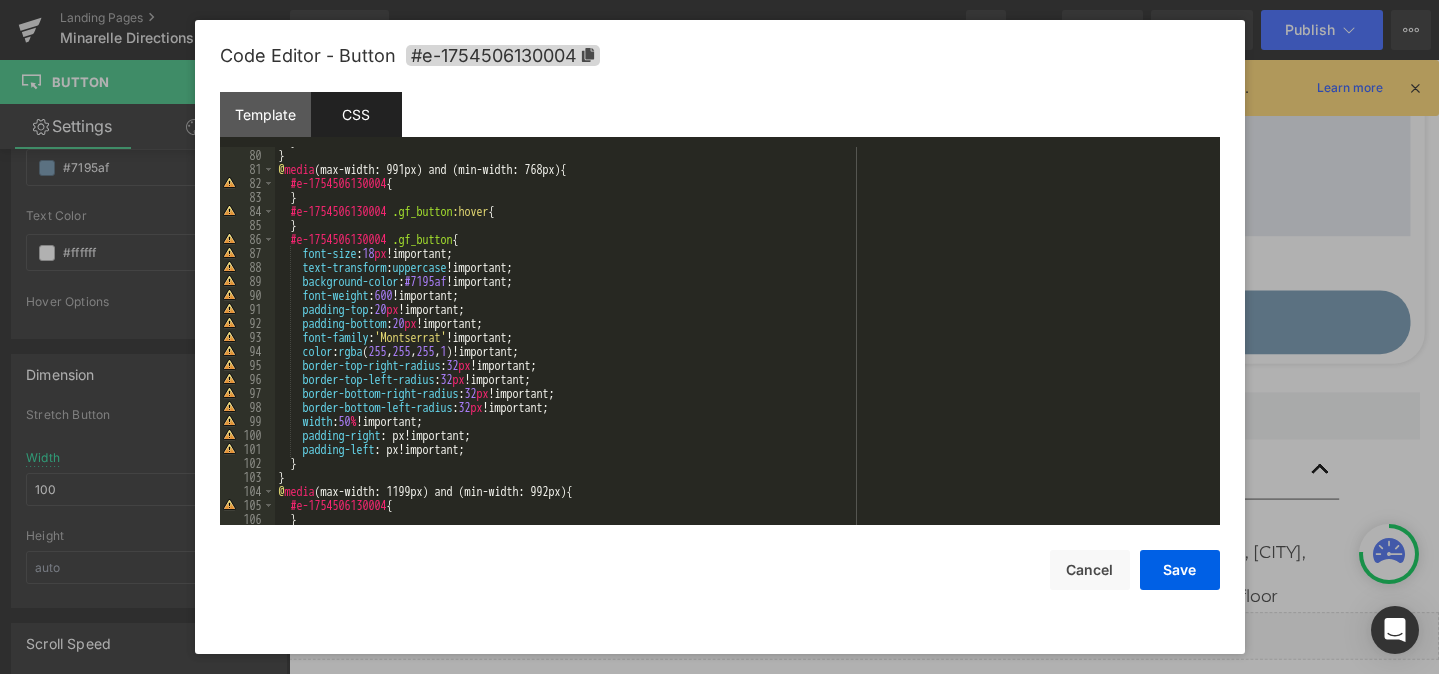 click on "} } @ media  (max-width: 991px) and (min-width: 768px) {    #e-1754506130004 {    }    #e-1754506130004   .gf_button :hover {    }    #e-1754506130004   .gf_button {       font-size :  18 px !important;       text-transform :  uppercase !important;       background-color :  #7195af !important;       font-weight :  600 !important;       padding-top :  20 px !important;       padding-bottom :  20 px !important;       font-family :  ' Montserrat ' !important;       color :  rgba ( 255 ,  255 ,  255 ,  1 )!important;       border-top-right-radius :  32 px !important;       border-top-left-radius :  32 px !important;       border-bottom-right-radius :  32 px !important;       border-bottom-left-radius :  32 px !important;       width :  50 % !important;       padding-right : px!important;       padding-left : px!important;    } } @ media  (max-width: 1199px) and (min-width: 992px) {    #e-1754506130004 {    }" at bounding box center [743, 337] 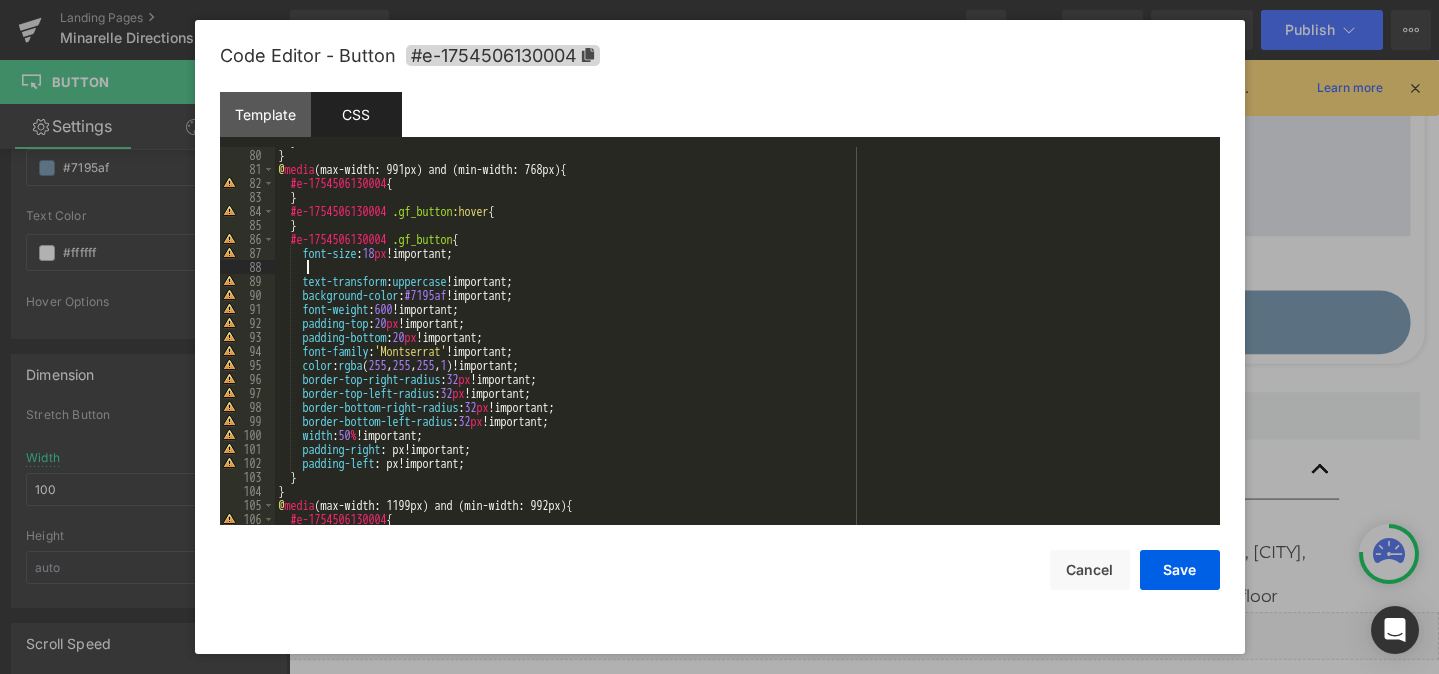 paste 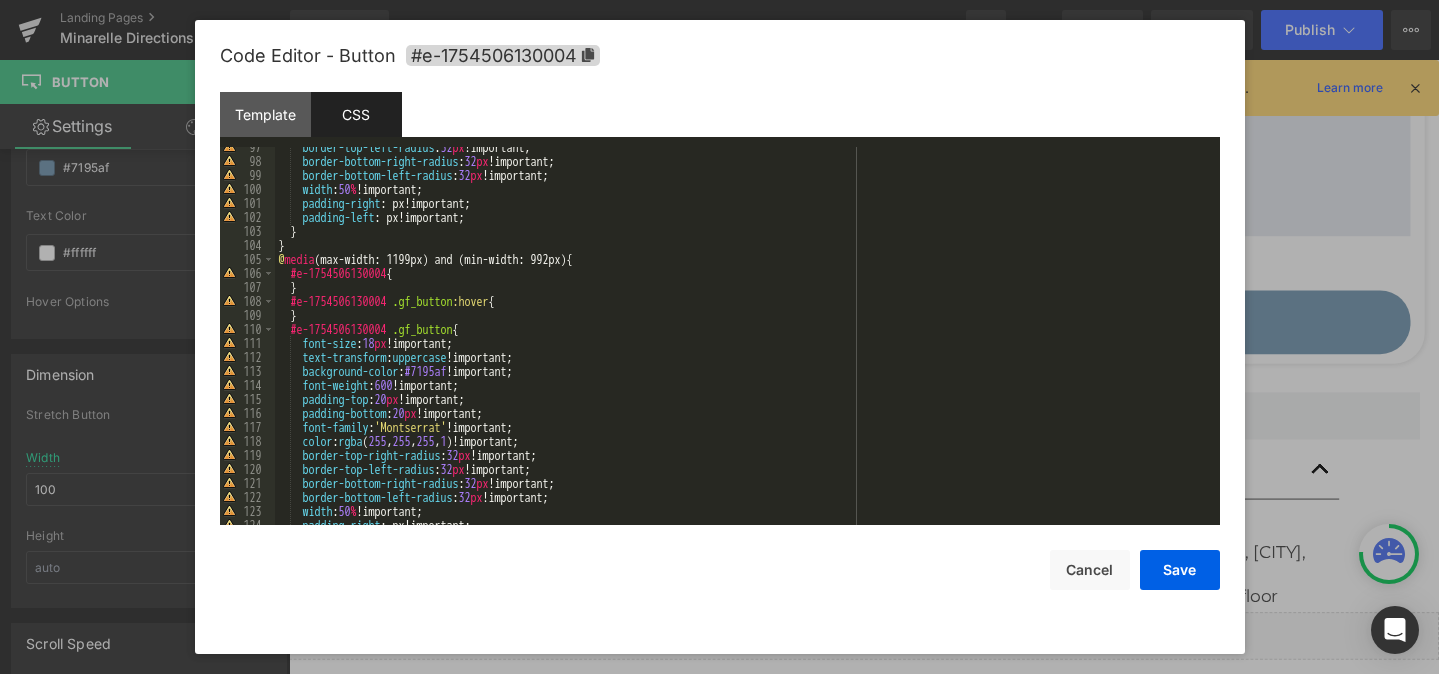 scroll, scrollTop: 1370, scrollLeft: 0, axis: vertical 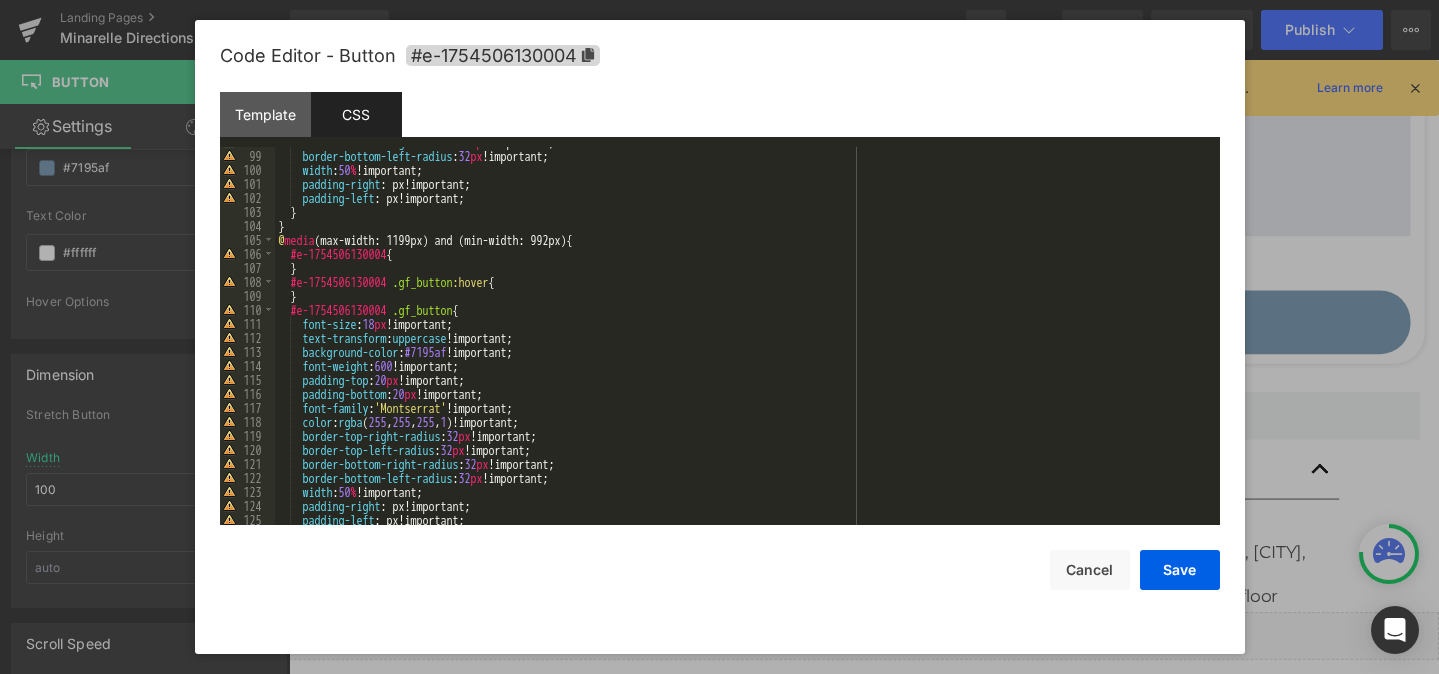 click on "border-bottom-right-radius :  32 px !important;       border-bottom-left-radius :  32 px !important;       width :  50 % !important;       padding-right : px!important;       padding-left : px!important;    } } @ media  (max-width: 1199px) and (min-width: 992px) {    #e-1754506130004 {    }    #e-1754506130004   .gf_button :hover {    }    #e-1754506130004   .gf_button {       font-size :  18 px !important;       text-transform :  uppercase !important;       background-color :  #7195af !important;       font-weight :  600 !important;       padding-top :  20 px !important;       padding-bottom :  20 px !important;       font-family :  ' Montserrat ' !important;       color :  rgba ( 255 ,  255 ,  255 ,  1 )!important;       border-top-right-radius :  32 px !important;       border-top-left-radius :  32 px !important;       border-bottom-right-radius :  32 px !important;       border-bottom-left-radius :  32 px !important;       width :  50 % !important;       padding-right : px!important;" at bounding box center [743, 338] 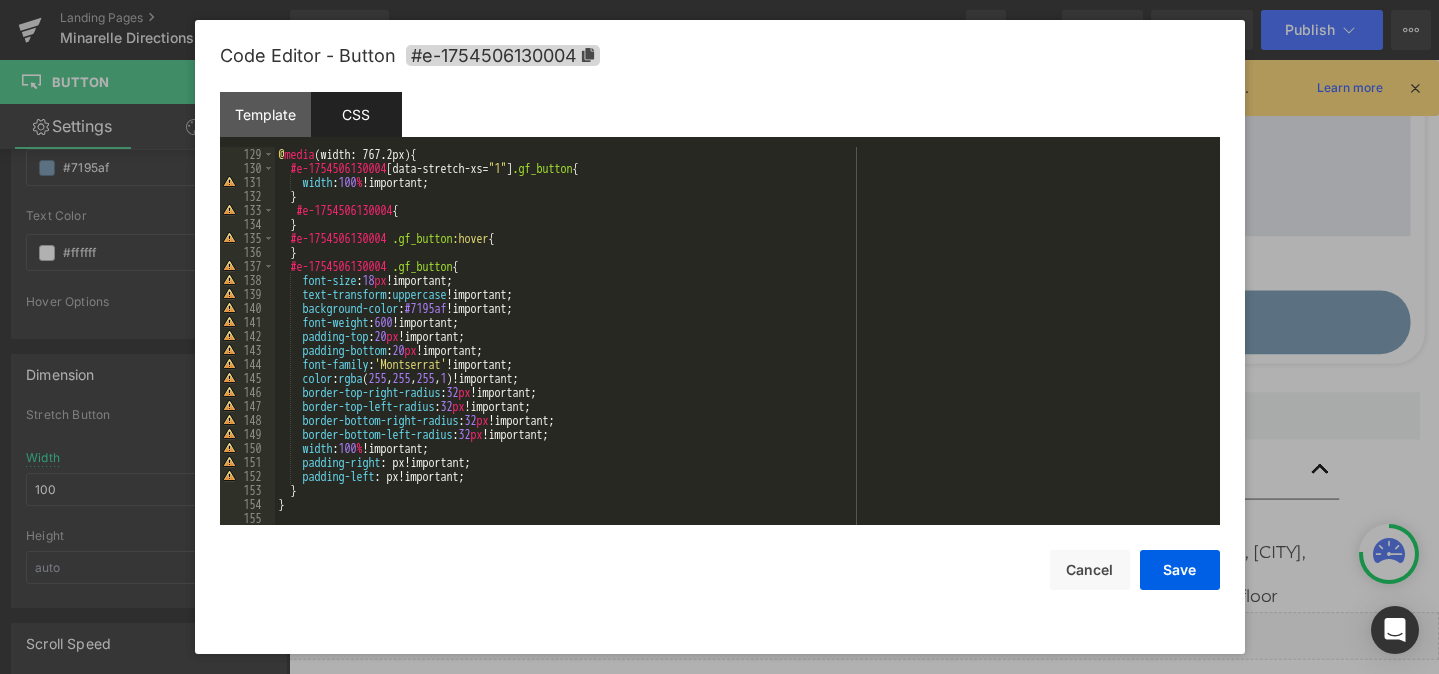 scroll, scrollTop: 1792, scrollLeft: 0, axis: vertical 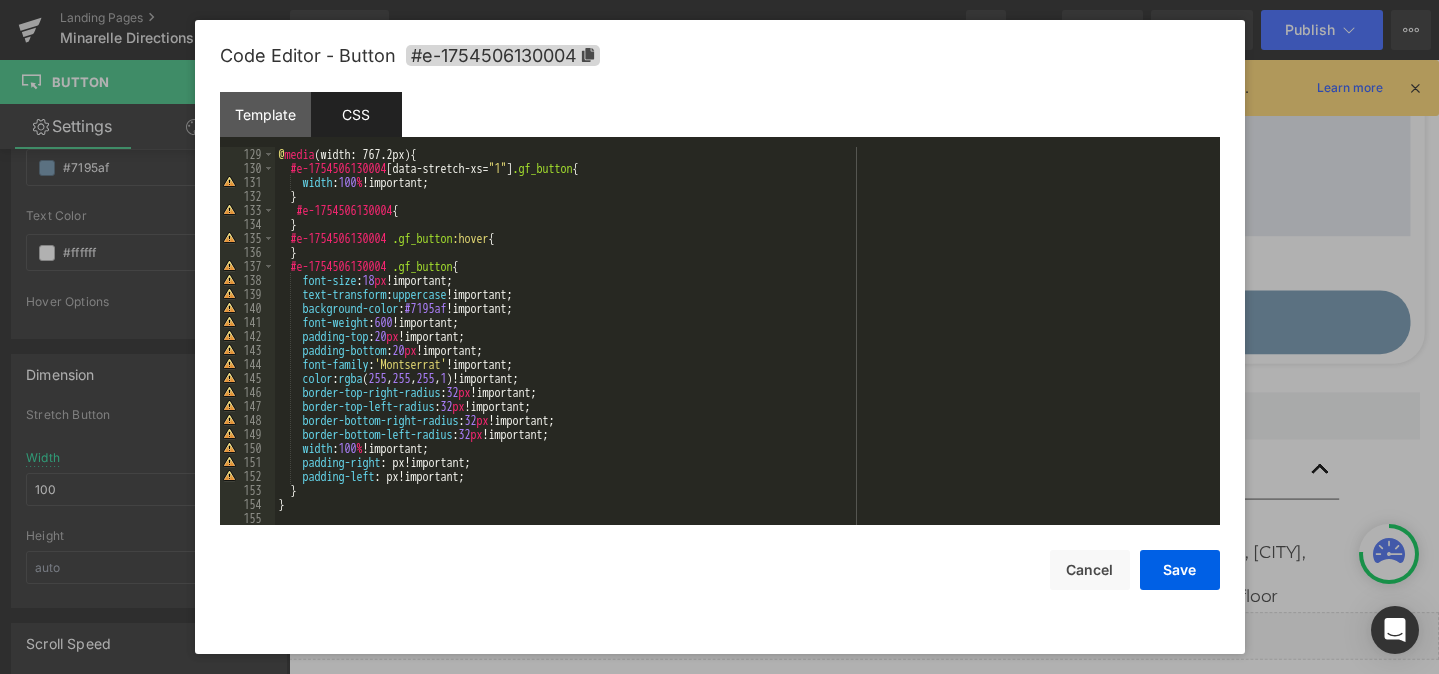 click on "@ media  (width: 767.2px) {    #e-1754506130004  [ data-stretch-xs = " 1 " ]  .gf_button {       width :  100 %  !important;    }     #e-1754506130004 {    }    #e-1754506130004   .gf_button :hover {    }    #e-1754506130004   .gf_button {       font-size :  18 px !important;       text-transform :  uppercase !important;       background-color :  #7195af !important;       font-weight :  600 !important;       padding-top :  20 px !important;       padding-bottom :  20 px !important;       font-family :  ' Montserrat ' !important;       color :  rgba ( 255 ,  255 ,  255 ,  1 )!important;       border-top-right-radius :  32 px !important;       border-top-left-radius :  32 px !important;       border-bottom-right-radius :  32 px !important;       border-bottom-left-radius :  32 px !important;       width :  100 % !important;       padding-right : px!important;       padding-left : px!important;    } }" at bounding box center (743, 350) 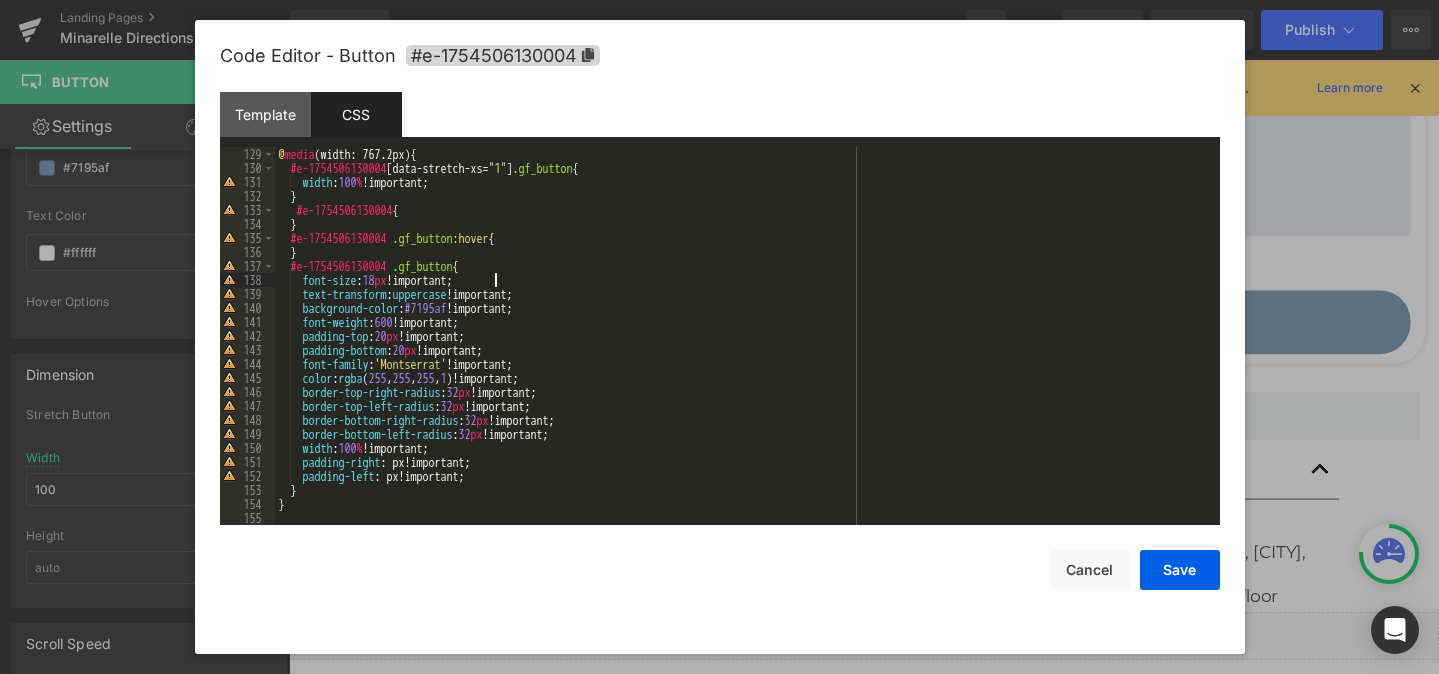 type 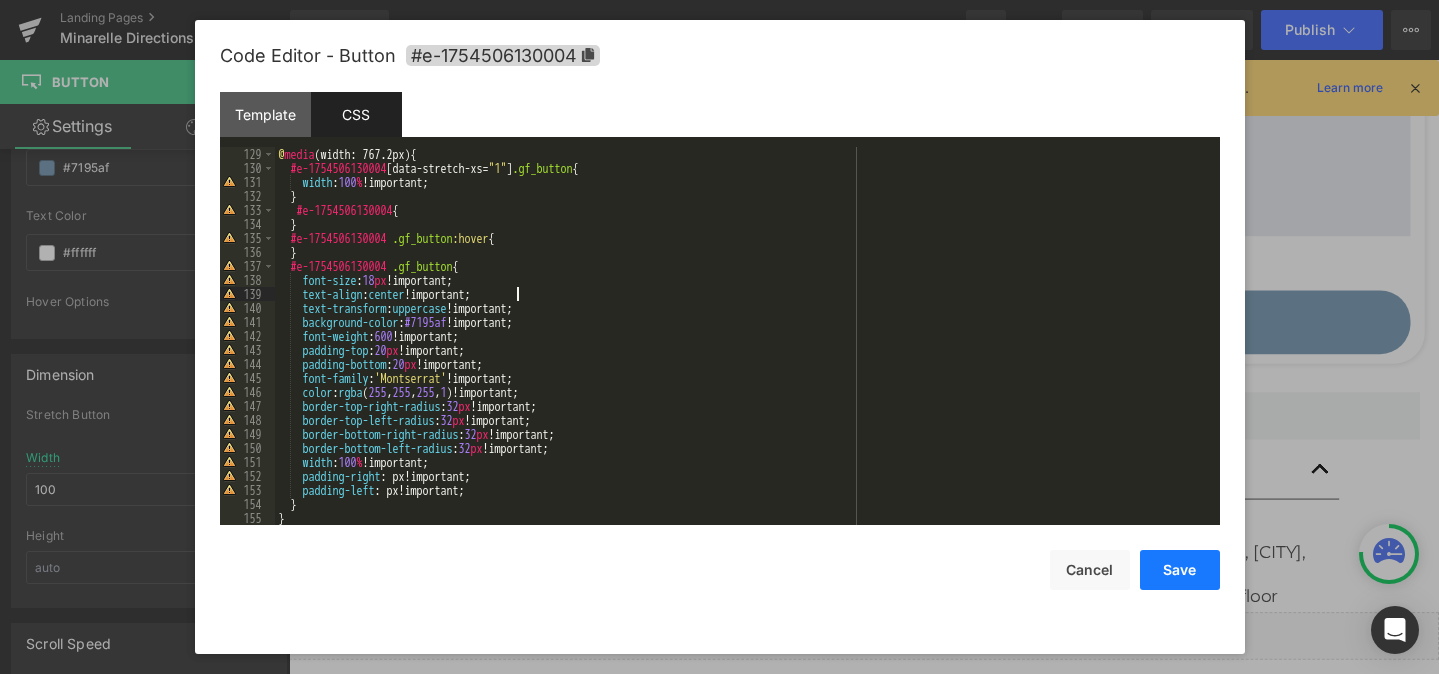 click on "Save" at bounding box center (1180, 570) 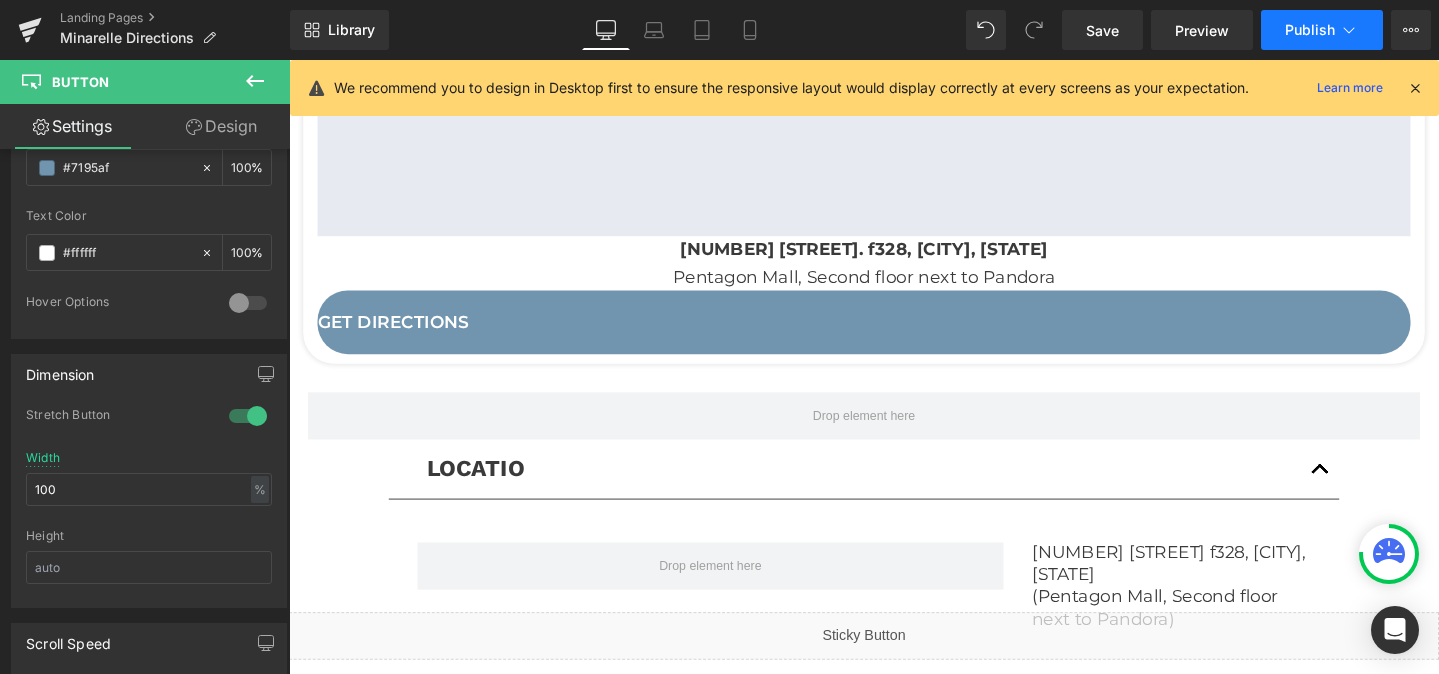 click on "Publish" at bounding box center [1322, 30] 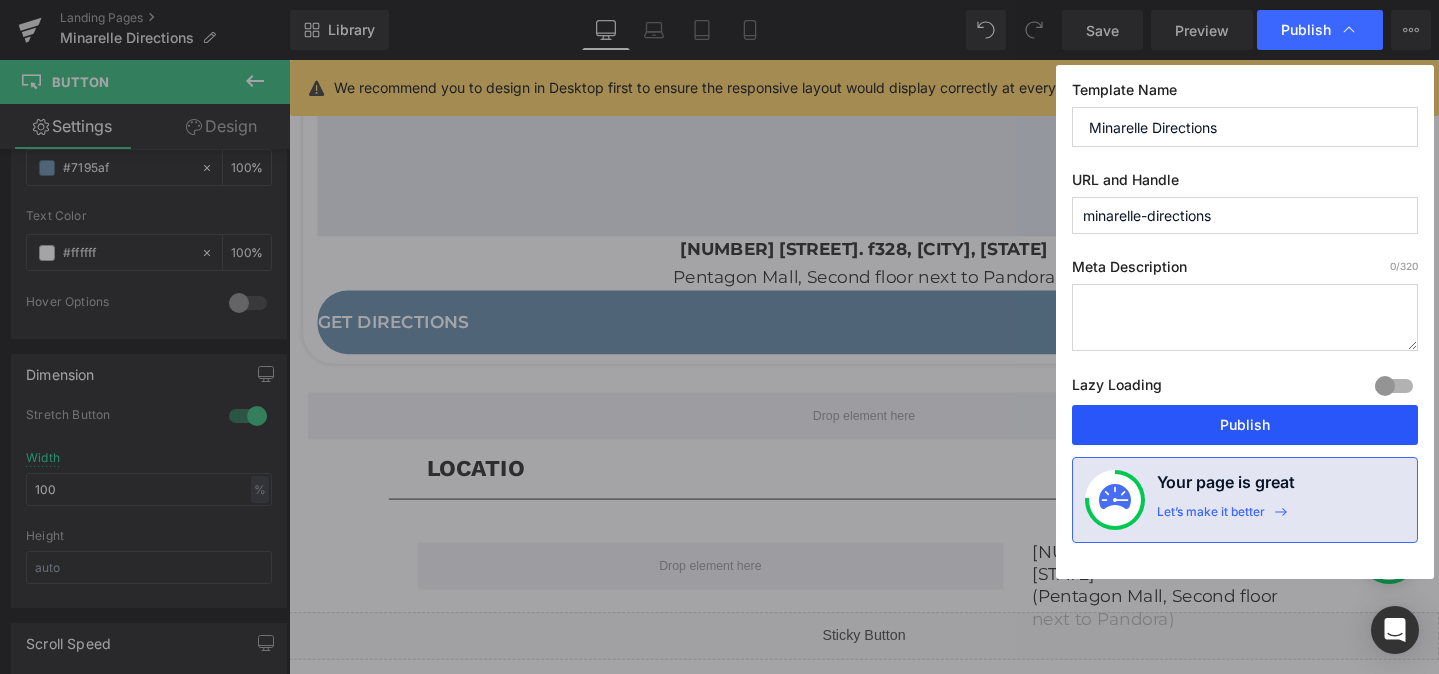 click on "Publish" at bounding box center [1245, 425] 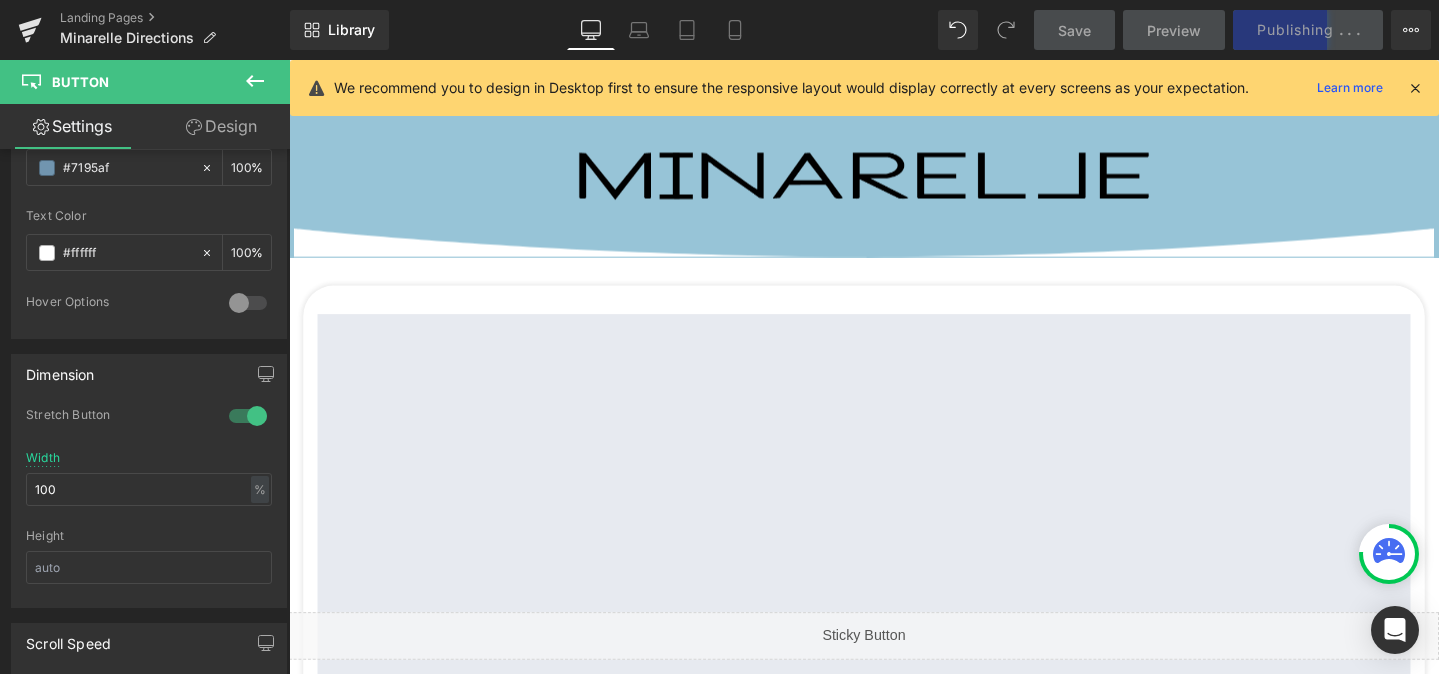 scroll, scrollTop: 35, scrollLeft: 0, axis: vertical 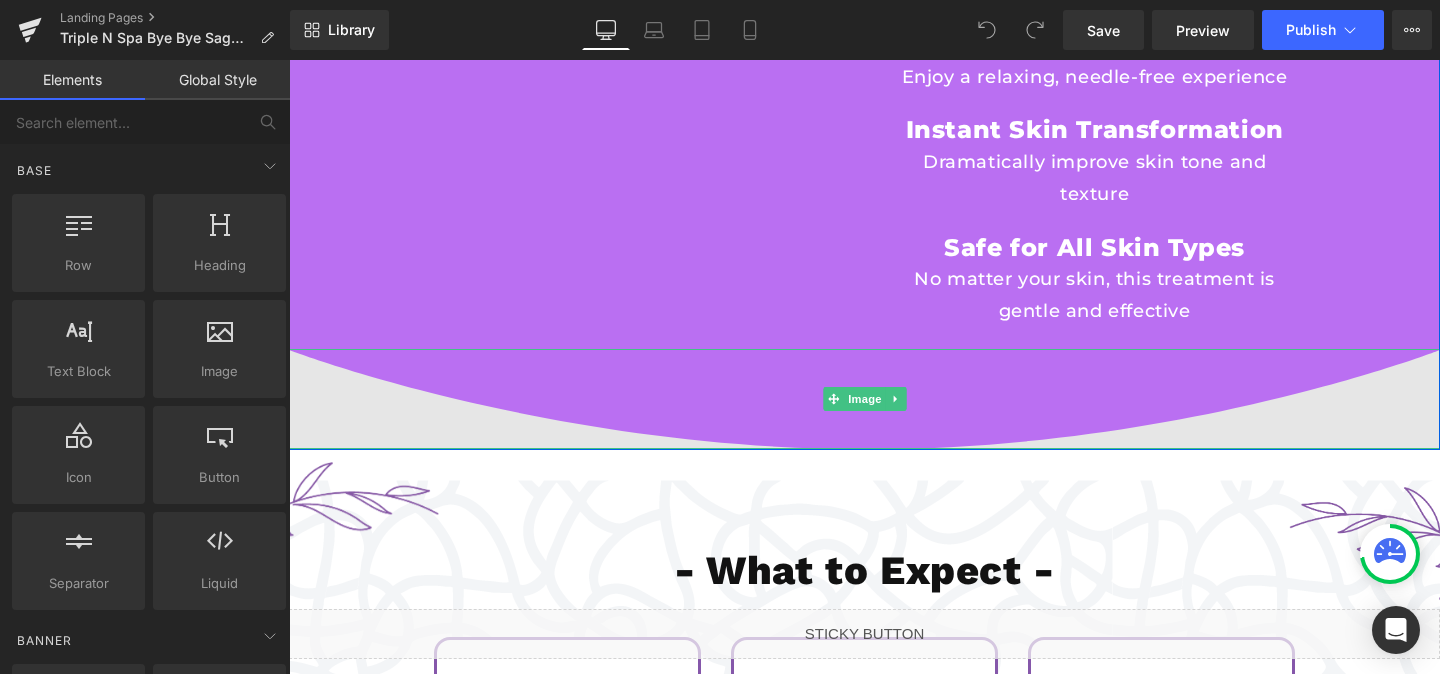click at bounding box center [864, 400] 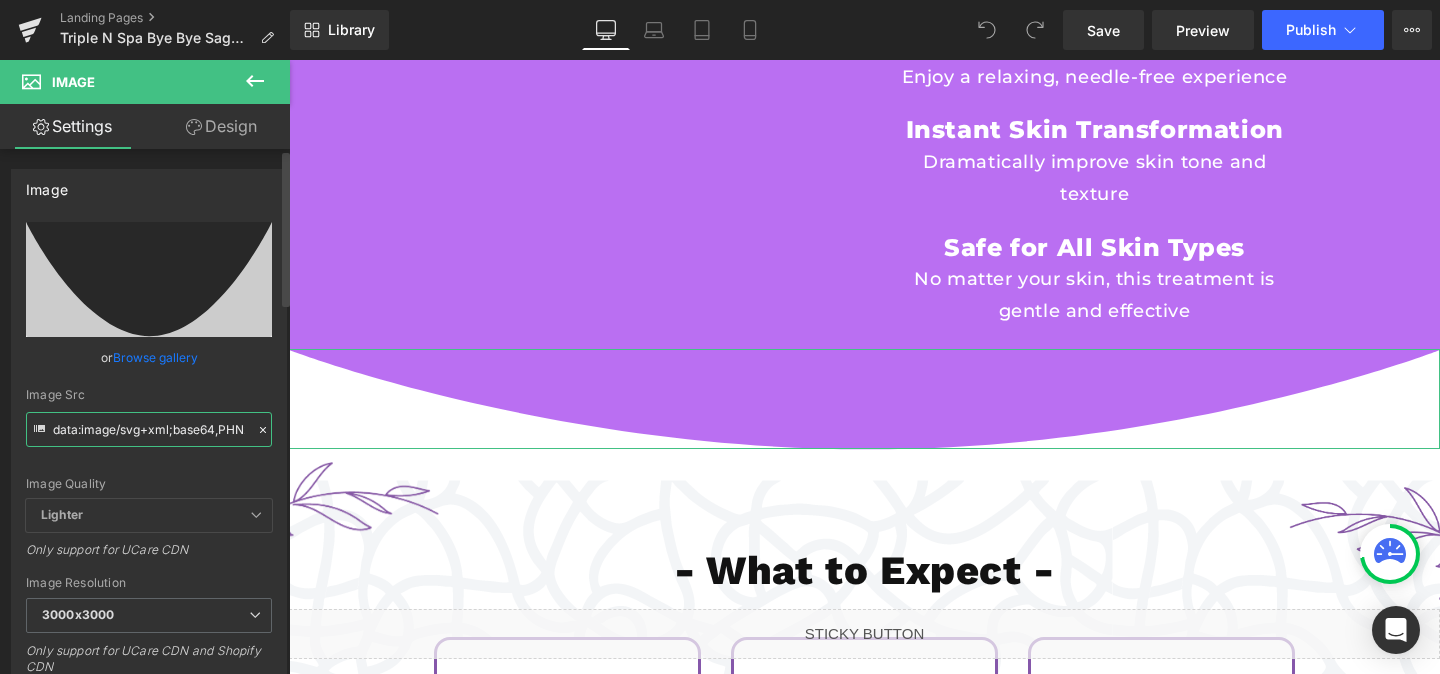 click on "data:image/svg+xml;base64,PHN2ZyB3aWR0aD0iMTAwJSIgaGVpZ2h0PSIxMDBweCIgdmlld0JveD0iMCAwIDEyODAgMTQwIiBwcmVzZXJ2ZUFzcGVjdFJhdGlvPSJub25lIiB4bWxucz0iaHR0cDovL3d3dy53My5vcmcvMjAwMC9zdmciPjxnIGZpbGw9IiNGRkZGRkYiPjxwYXRoIGQ9Ik0xMjgwIDE0MFYwUzk5My40NiAxNDAgNjQwIDEzOSAwIDAgMCAwdjE0MHoiLz48L2c+PC9zdmc+" at bounding box center [149, 429] 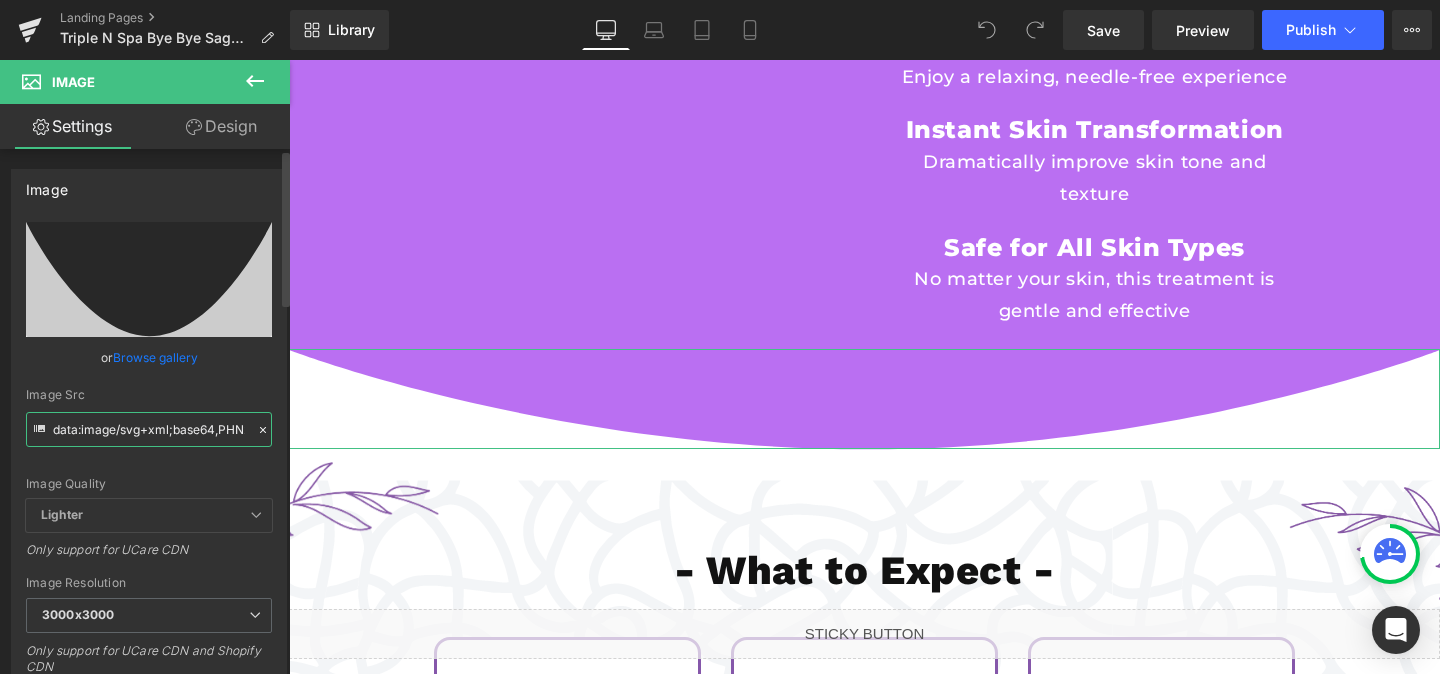 click on "data:image/svg+xml;base64,PHN2ZyB3aWR0aD0iMTAwJSIgaGVpZ2h0PSIxMDBweCIgdmlld0JveD0iMCAwIDEyODAgMTQwIiBwcmVzZXJ2ZUFzcGVjdFJhdGlvPSJub25lIiB4bWxucz0iaHR0cDovL3d3dy53My5vcmcvMjAwMC9zdmciPjxnIGZpbGw9IiNGRkZGRkYiPjxwYXRoIGQ9Ik0xMjgwIDE0MFYwUzk5My40NiAxNDAgNjQwIDEzOSAwIDAgMCAwdjE0MHoiLz48L2c+PC9zdmc+" at bounding box center (149, 429) 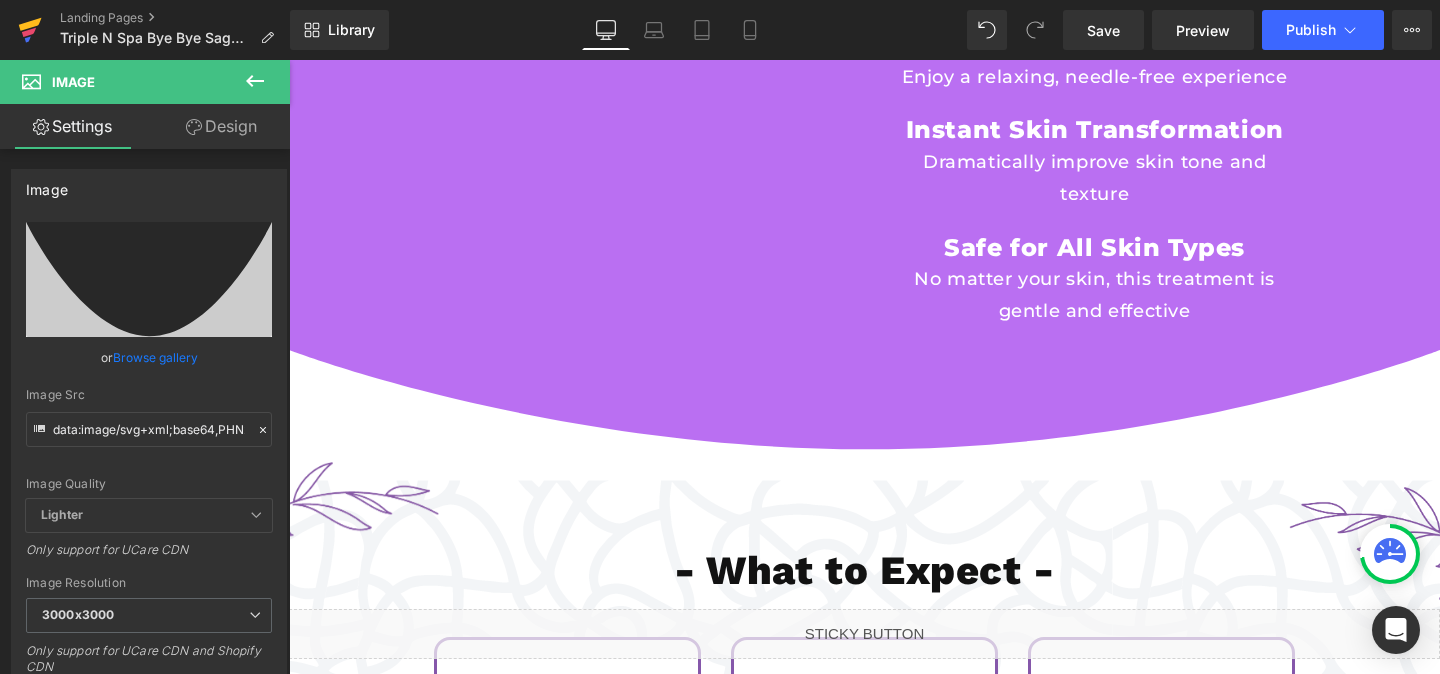 click 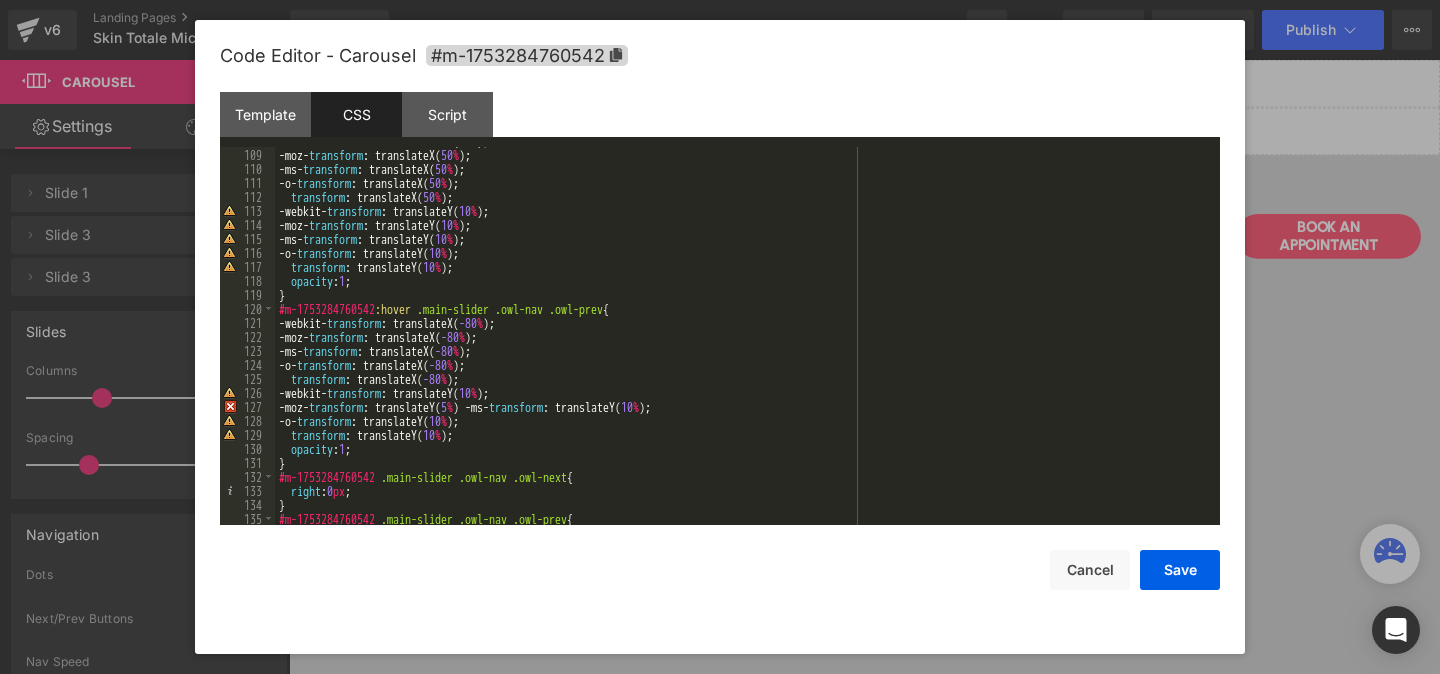 scroll, scrollTop: 2395, scrollLeft: 0, axis: vertical 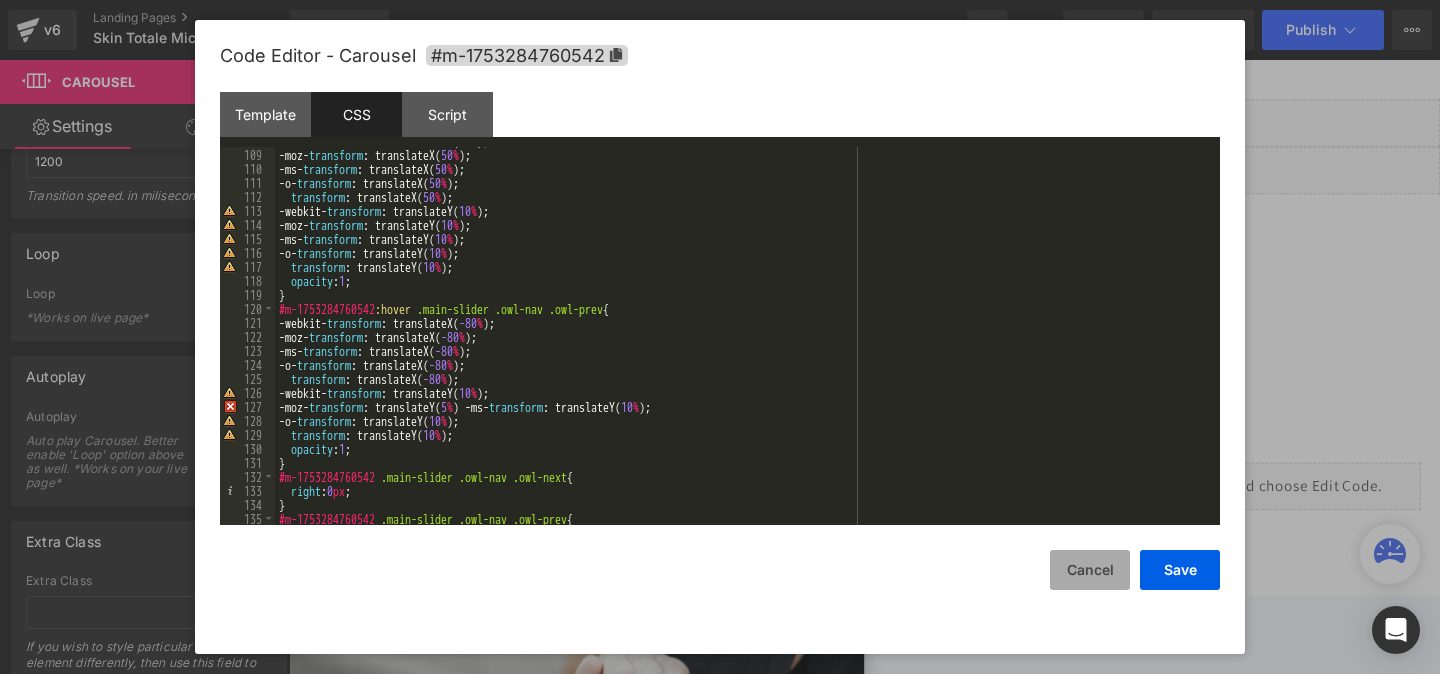click on "Cancel" at bounding box center (1090, 570) 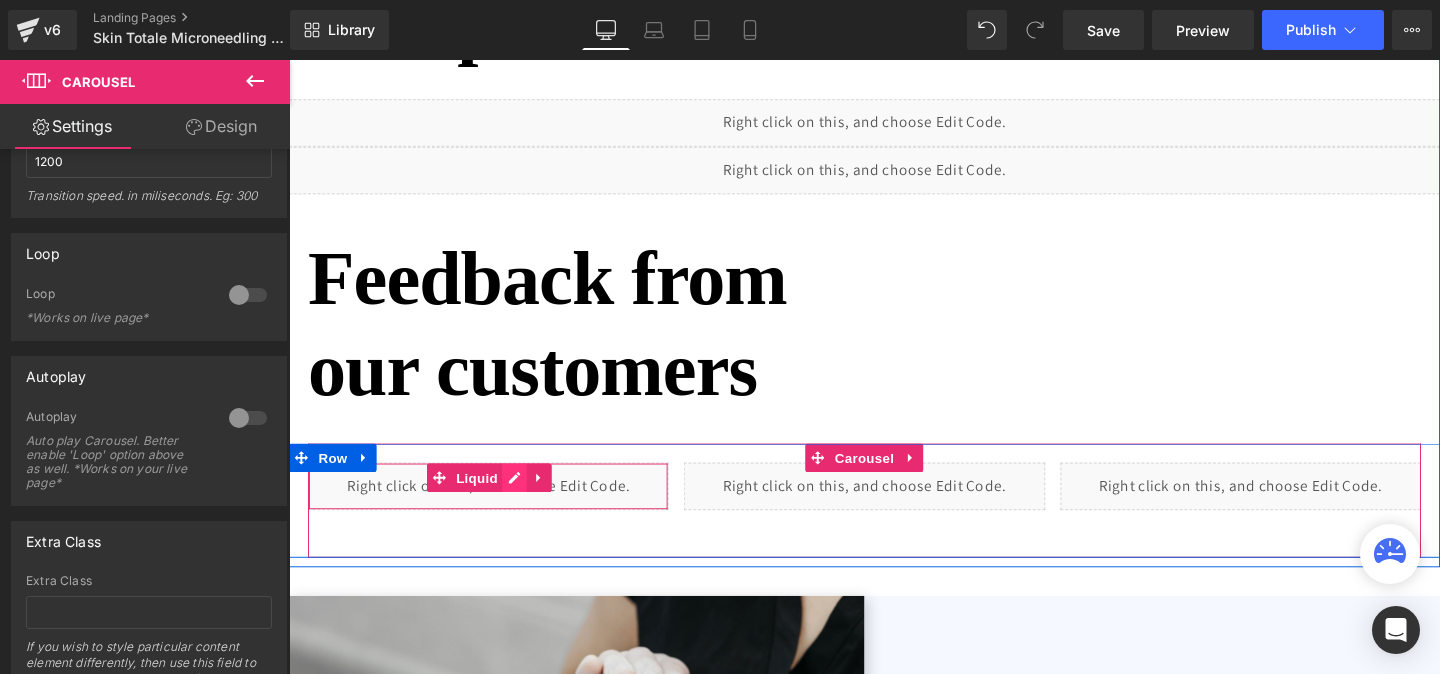 click on "Liquid" at bounding box center [498, 508] 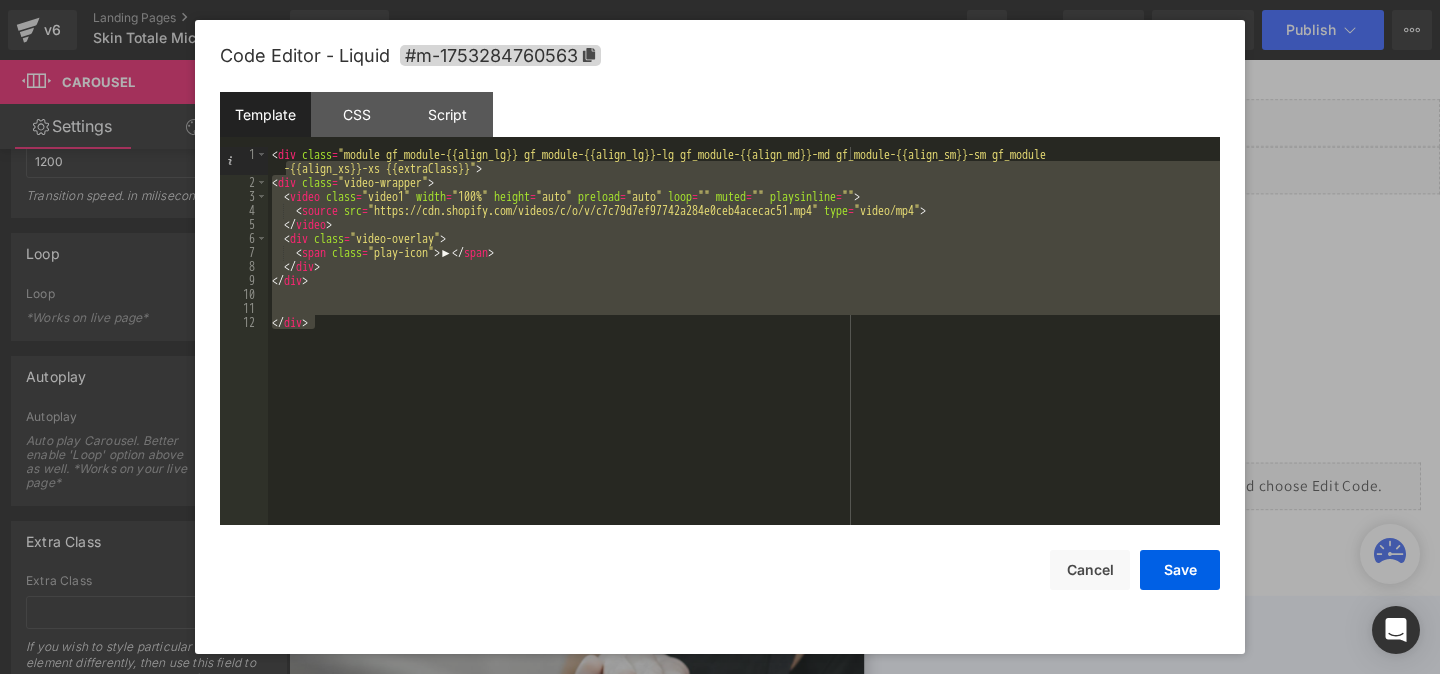 drag, startPoint x: 343, startPoint y: 323, endPoint x: 283, endPoint y: 168, distance: 166.2077 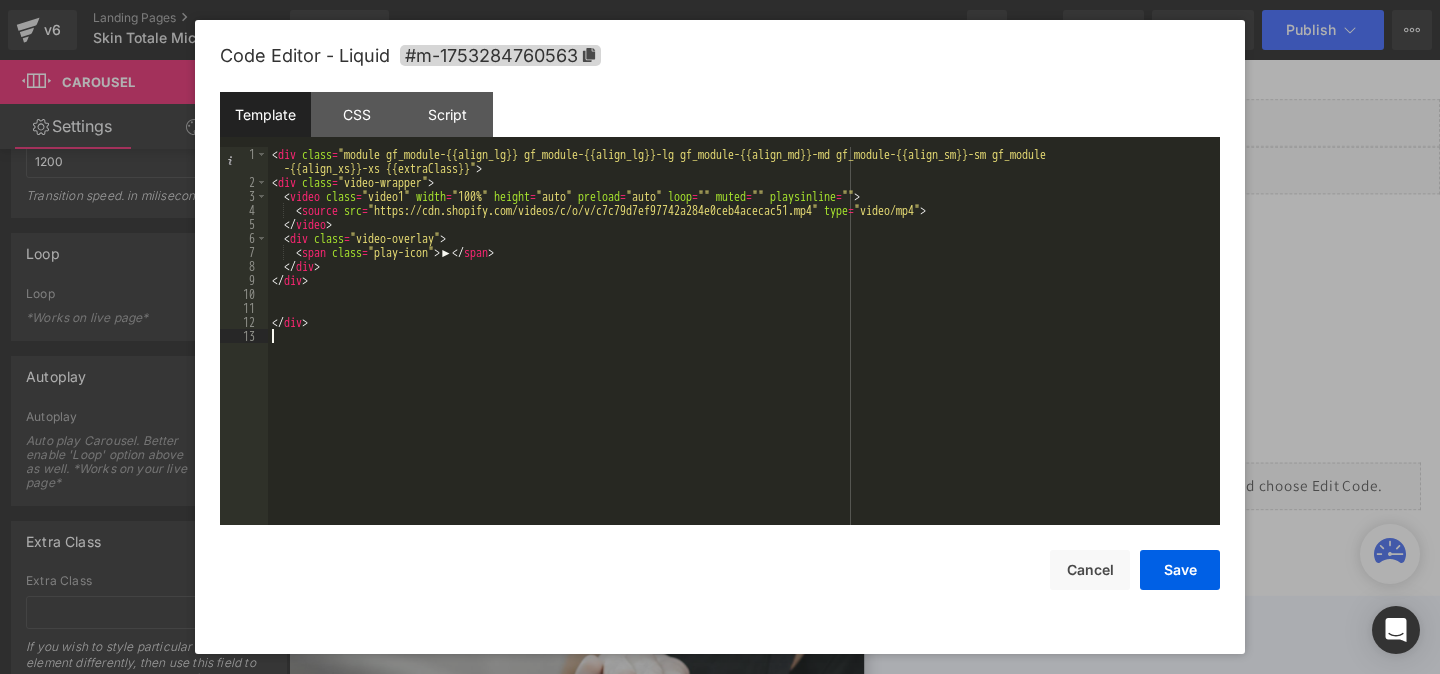 type 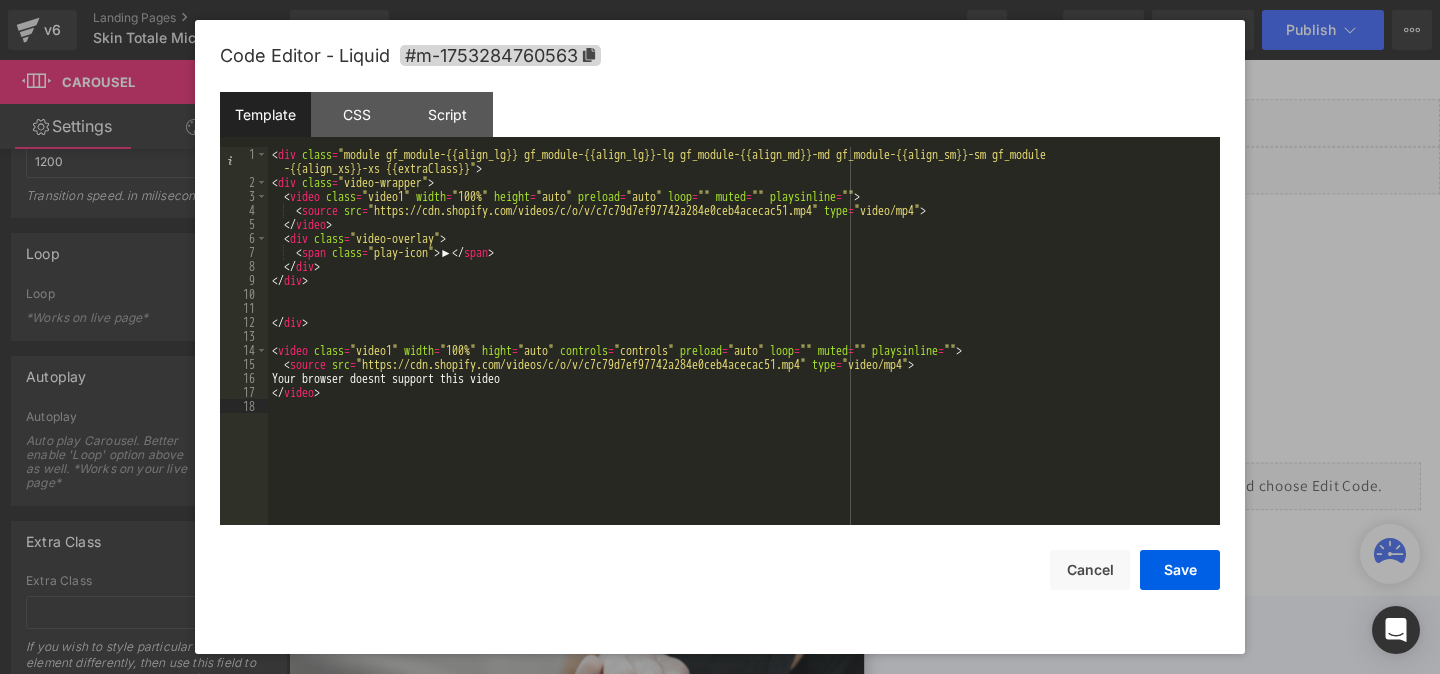 click on "< div   class = "module gf_module-{{align_lg}} gf_module-{{align_lg}}-lg gf_module-{{align_md}}-md gf_module-{{align_sm}}-sm gf_module    -{{align_xs}}-xs {{extraClass}}" > < div   class = "video-wrapper" >    < video   class = "video1"   width = "100%"   height = "auto"   preload = "auto"   loop = ""   muted = ""   playsinline = "" >       < source   src = "https://cdn.shopify.com/videos/c/o/v/c7c79d7ef97742a284e0ceb4acecac51.mp4"   type = "video/mp4" >    </ video >    < div   class = "video-overlay" >       < span   class = "play-icon" > ► </ span >    </ div > </ div > </ div > < video   class = "video1"   width = "100%"   hight = "auto"   controls = "controls"   preload = "auto"   loop = ""   muted = ""   playsinline = "" >    < source   src = "https://cdn.shopify.com/videos/c/o/v/c7c79d7ef97742a284e0ceb4acecac51.mp4"   type = "video/mp4" >   Your browser doesnt support this video </ video >" at bounding box center [744, 357] 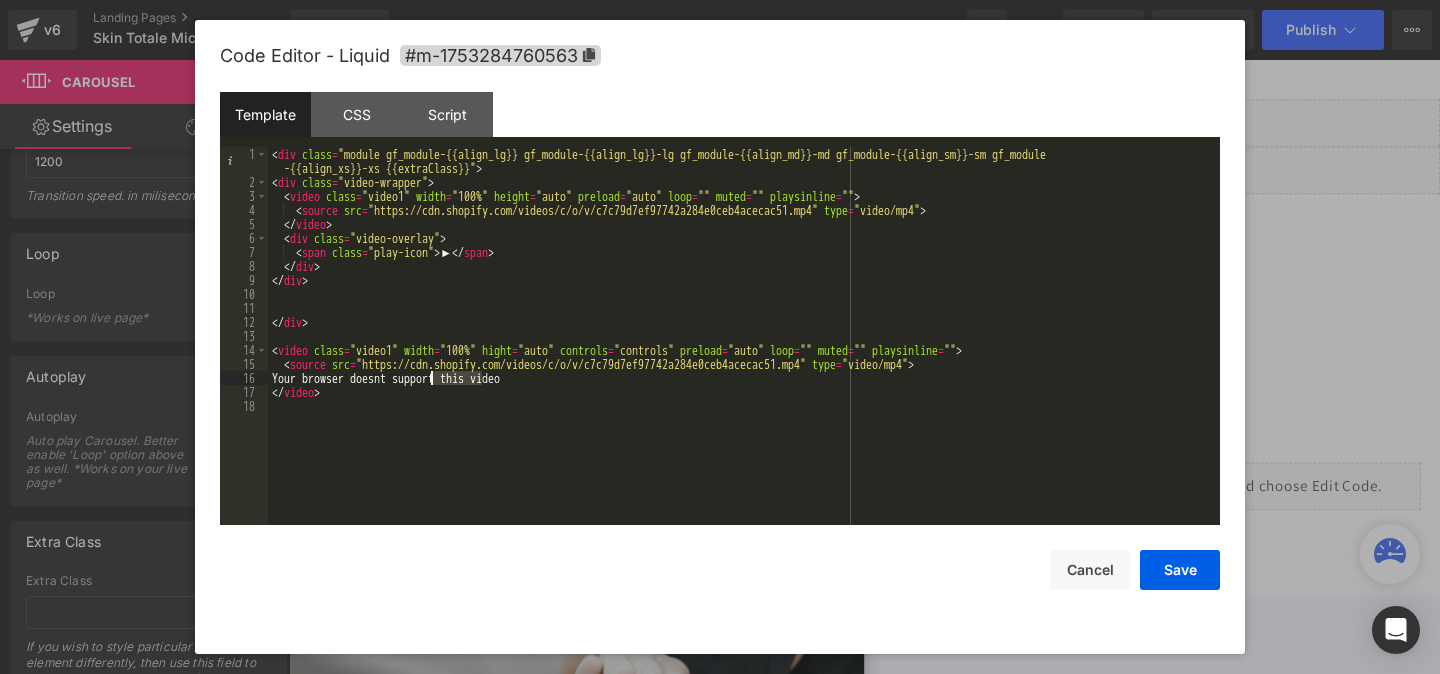 click on "< div   class = "module gf_module-{{align_lg}} gf_module-{{align_lg}}-lg gf_module-{{align_md}}-md gf_module-{{align_sm}}-sm gf_module    -{{align_xs}}-xs {{extraClass}}" > < div   class = "video-wrapper" >    < video   class = "video1"   width = "100%"   height = "auto"   preload = "auto"   loop = ""   muted = ""   playsinline = "" >       < source   src = "https://cdn.shopify.com/videos/c/o/v/c7c79d7ef97742a284e0ceb4acecac51.mp4"   type = "video/mp4" >    </ video >    < div   class = "video-overlay" >       < span   class = "play-icon" > ► </ span >    </ div > </ div > </ div > < video   class = "video1"   width = "100%"   hight = "auto"   controls = "controls"   preload = "auto"   loop = ""   muted = ""   playsinline = "" >    < source   src = "https://cdn.shopify.com/videos/c/o/v/c7c79d7ef97742a284e0ceb4acecac51.mp4"   type = "video/mp4" >   Your browser doesnt support this video </ video >" at bounding box center [744, 357] 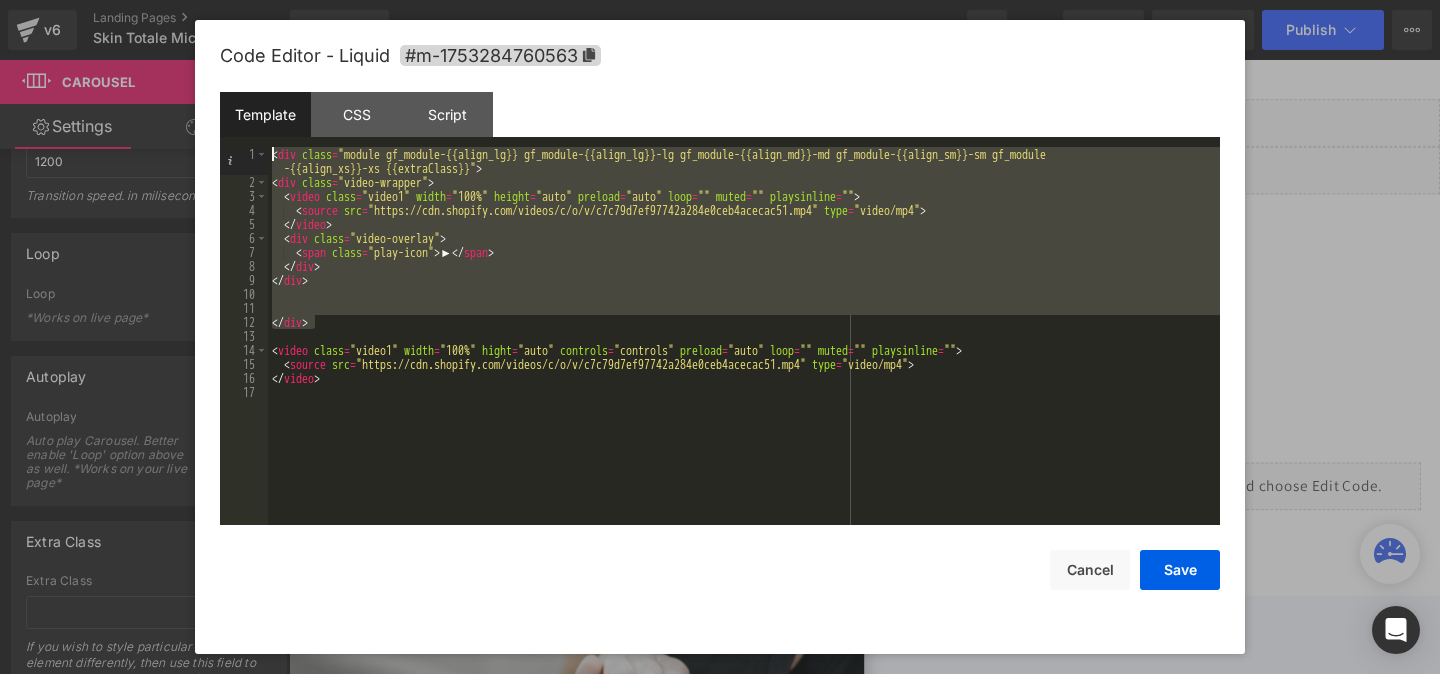 drag, startPoint x: 328, startPoint y: 319, endPoint x: 238, endPoint y: 144, distance: 196.78668 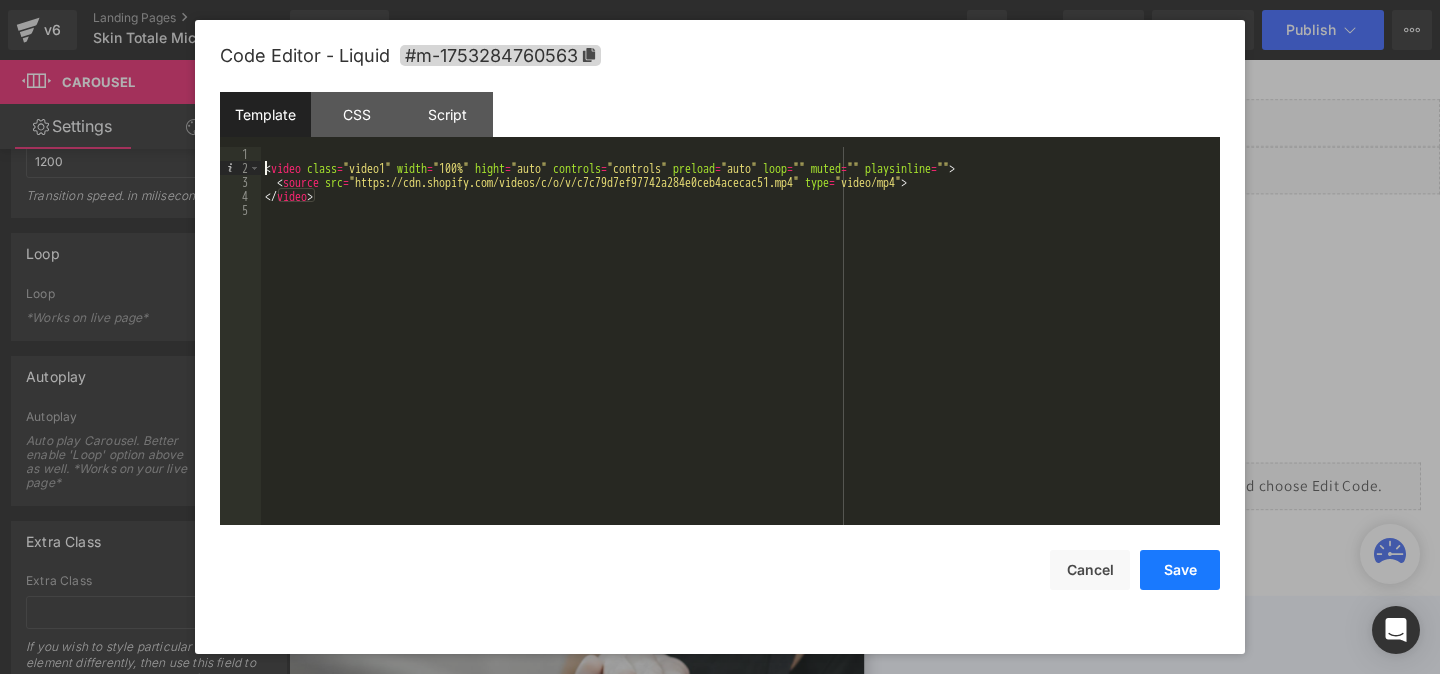 click on "Save" at bounding box center (1180, 570) 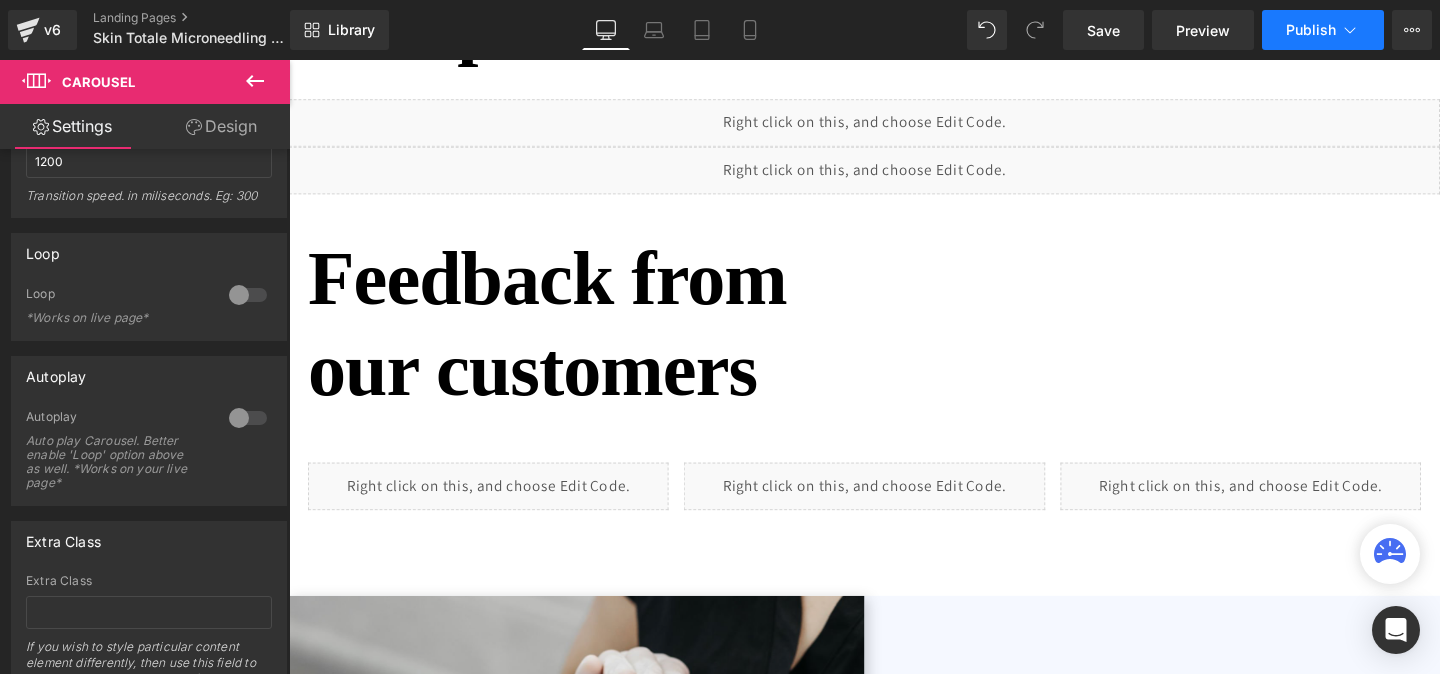 click on "Publish" at bounding box center [1311, 30] 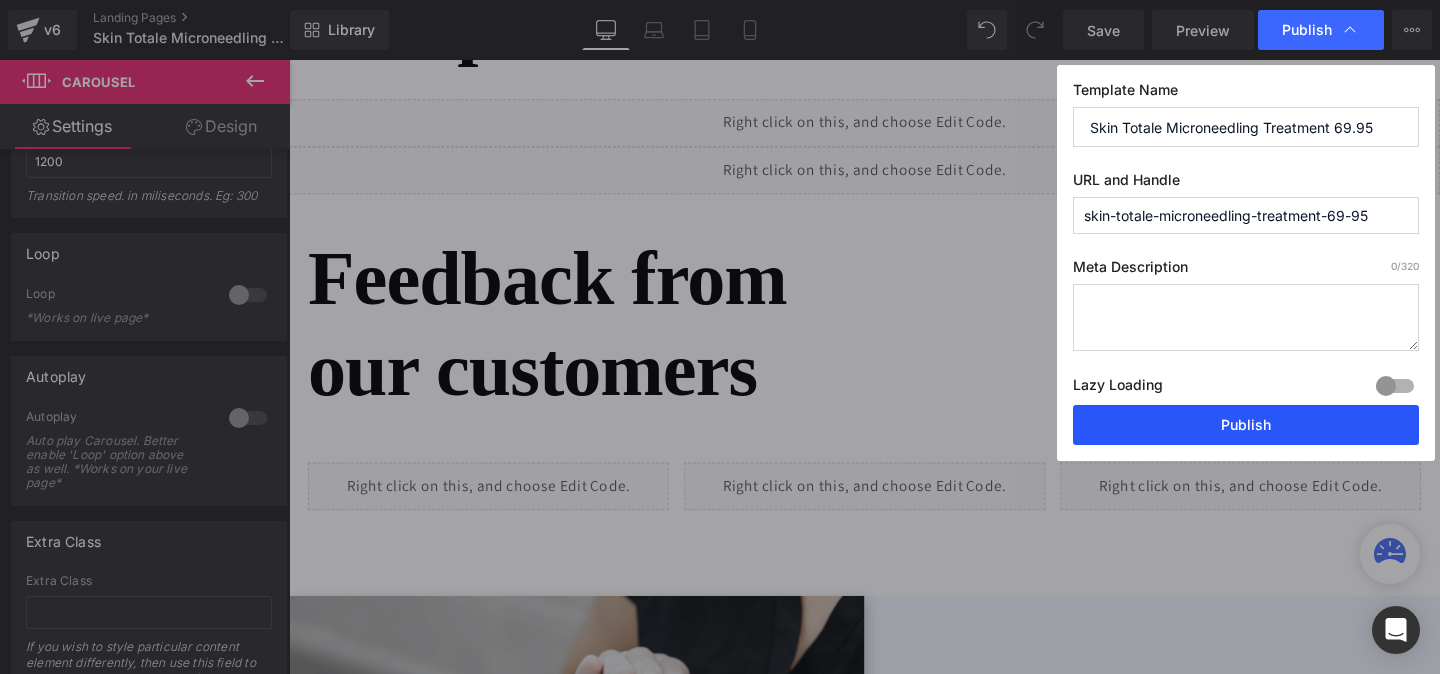 click on "Publish" at bounding box center [1246, 425] 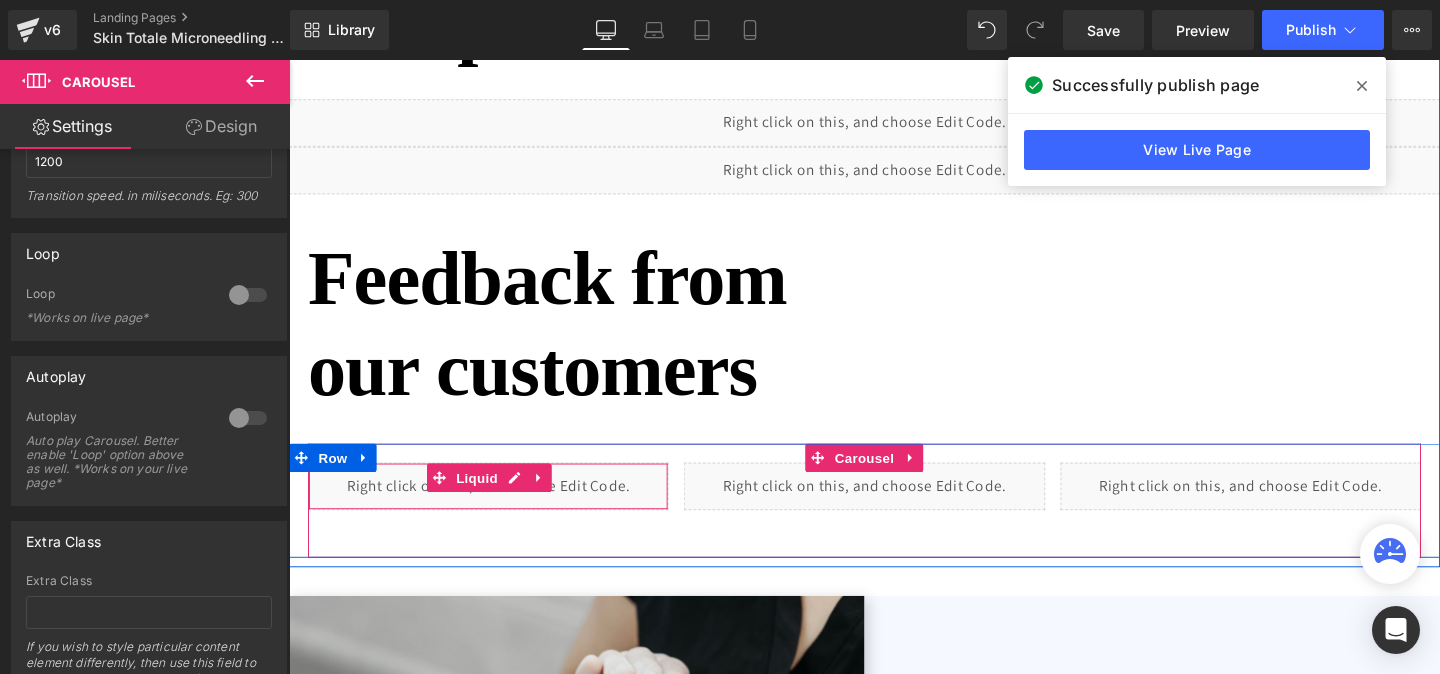 click on "Liquid" at bounding box center [498, 508] 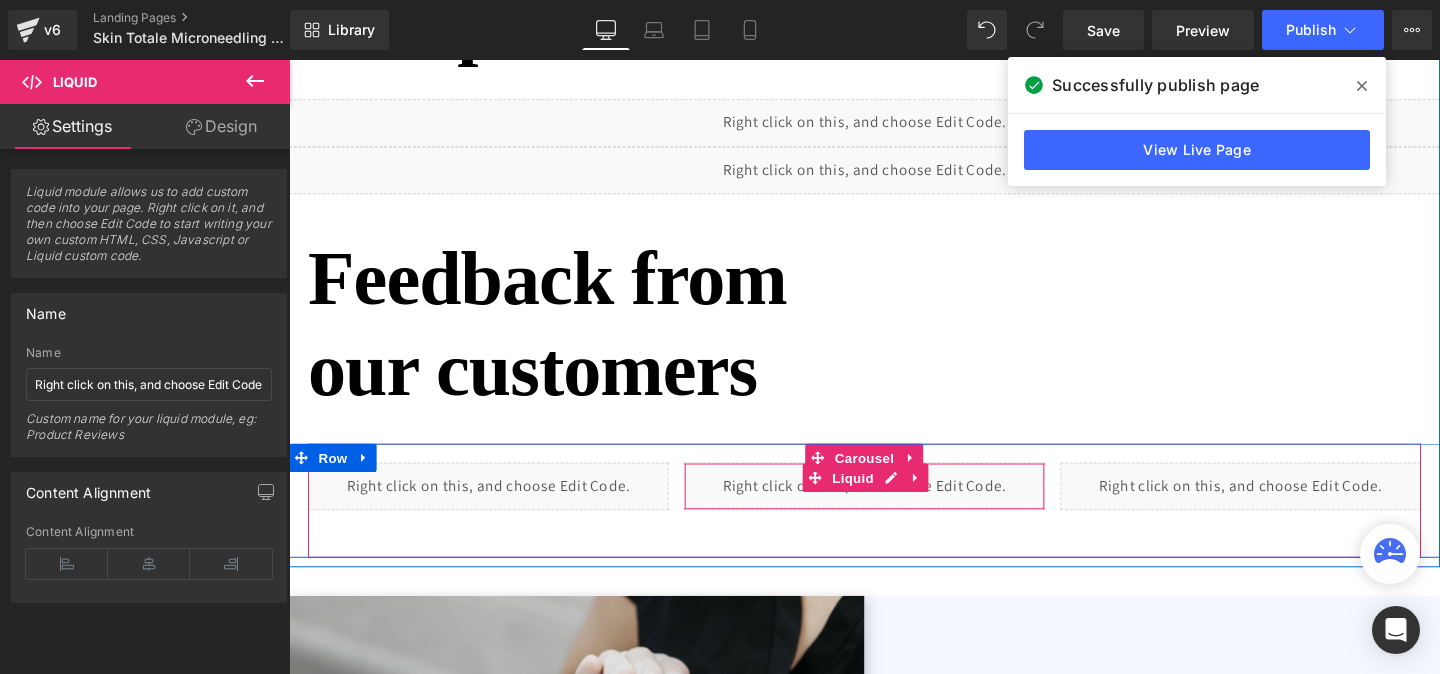 click on "Liquid" at bounding box center [893, 508] 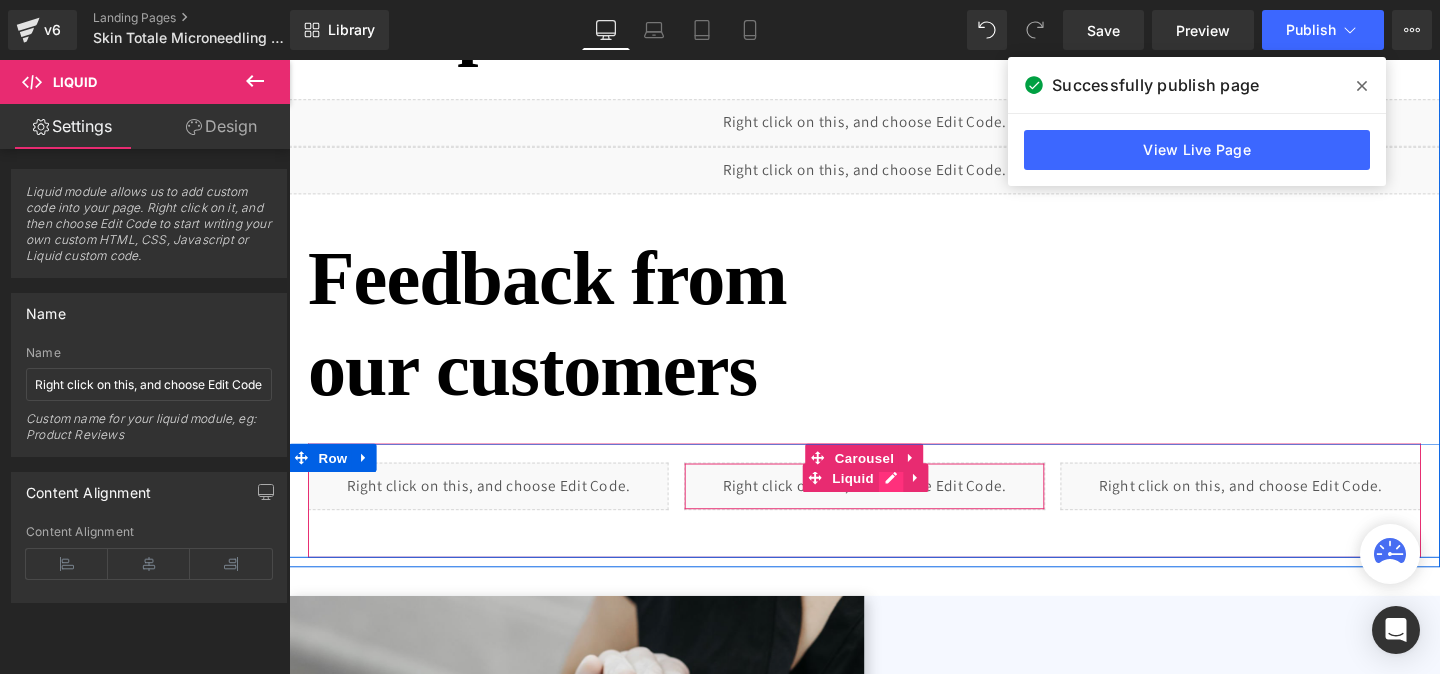 click on "Liquid" at bounding box center [893, 508] 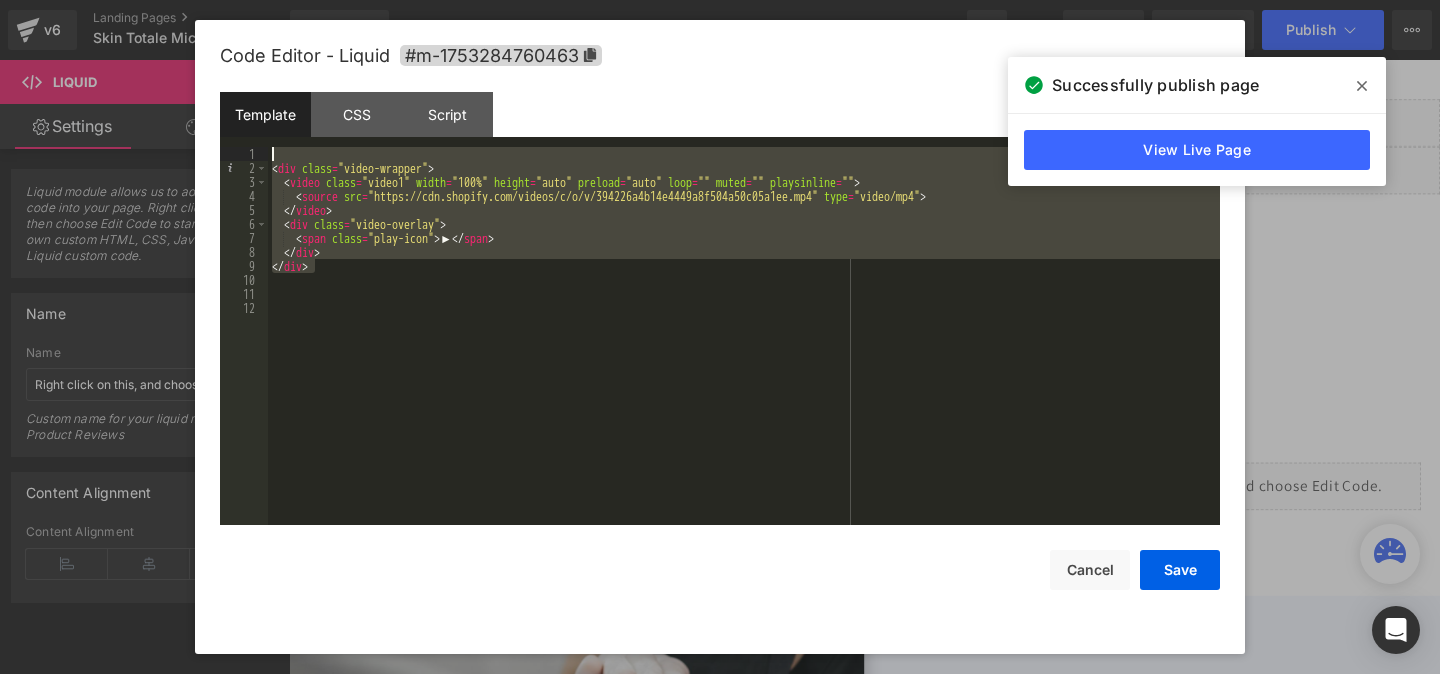 drag, startPoint x: 332, startPoint y: 266, endPoint x: 258, endPoint y: 154, distance: 134.23859 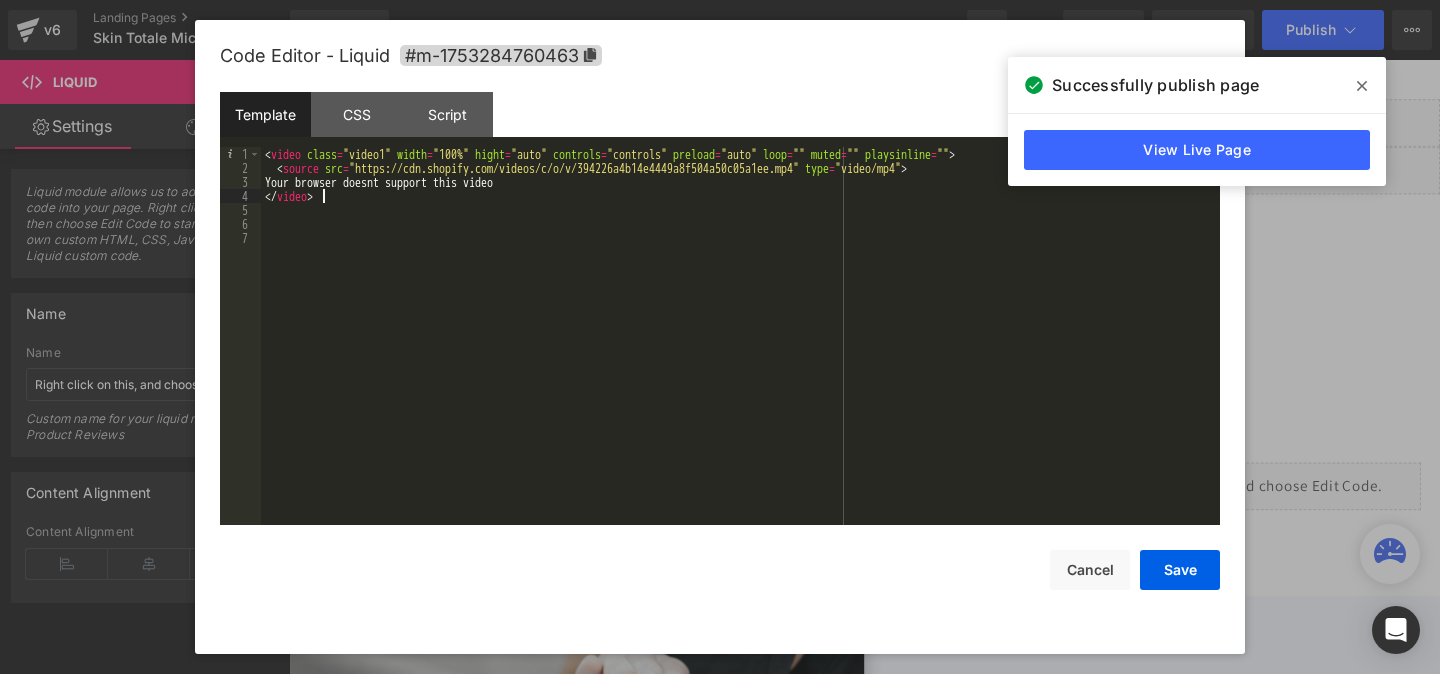 click on "< video   class = "video1"   width = "100%"   hight = "auto"   controls = "controls"   preload = "auto"   loop = ""   muted = ""   playsinline = "" >    < source   src = "https://cdn.shopify.com/videos/c/o/v/394226a4b14e4449a8f504a50c05a1ee.mp4"   type = "video/mp4" >   Your browser doesnt support this video </ video >" at bounding box center [740, 350] 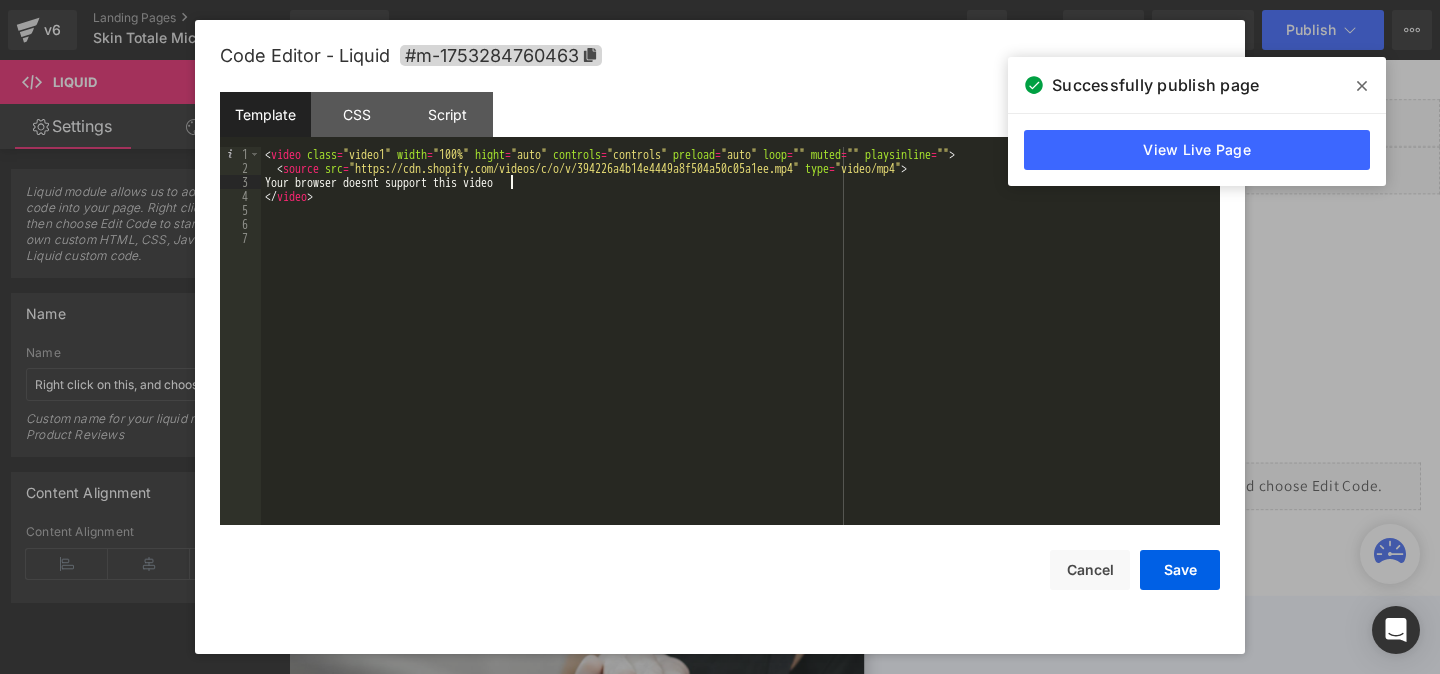 click on "< video   class = "video1"   width = "100%"   hight = "auto"   controls = "controls"   preload = "auto"   loop = ""   muted = ""   playsinline = "" >    < source   src = "https://cdn.shopify.com/videos/c/o/v/394226a4b14e4449a8f504a50c05a1ee.mp4"   type = "video/mp4" >   Your browser doesnt support this video </ video >" at bounding box center [740, 350] 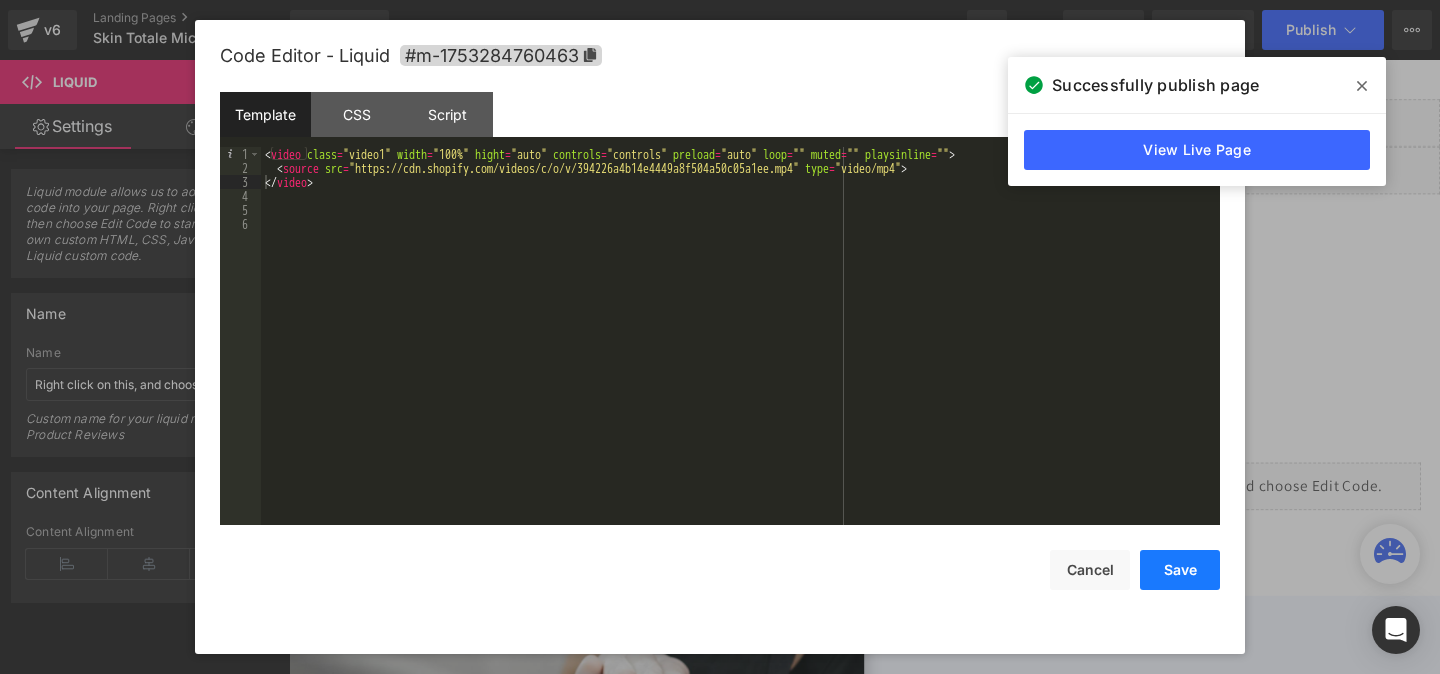 click on "Save" at bounding box center [1180, 570] 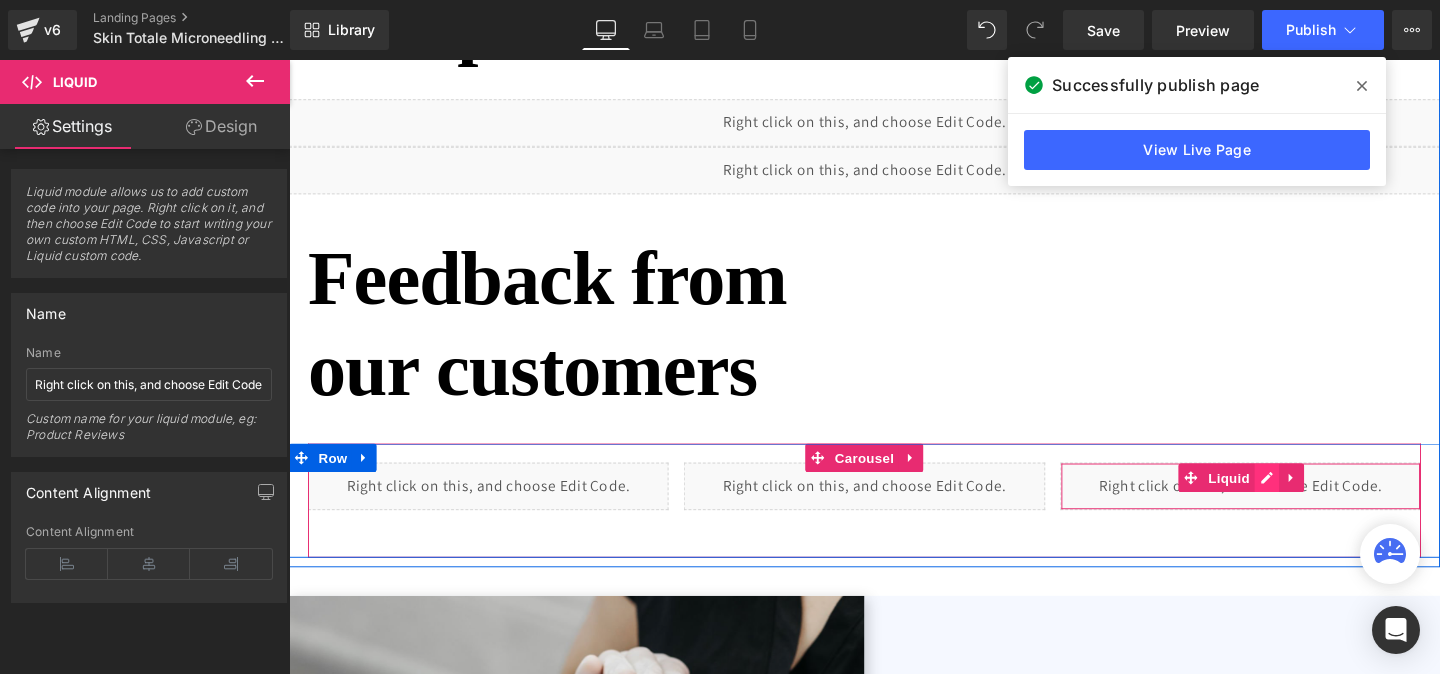 click on "Liquid" at bounding box center [1289, 508] 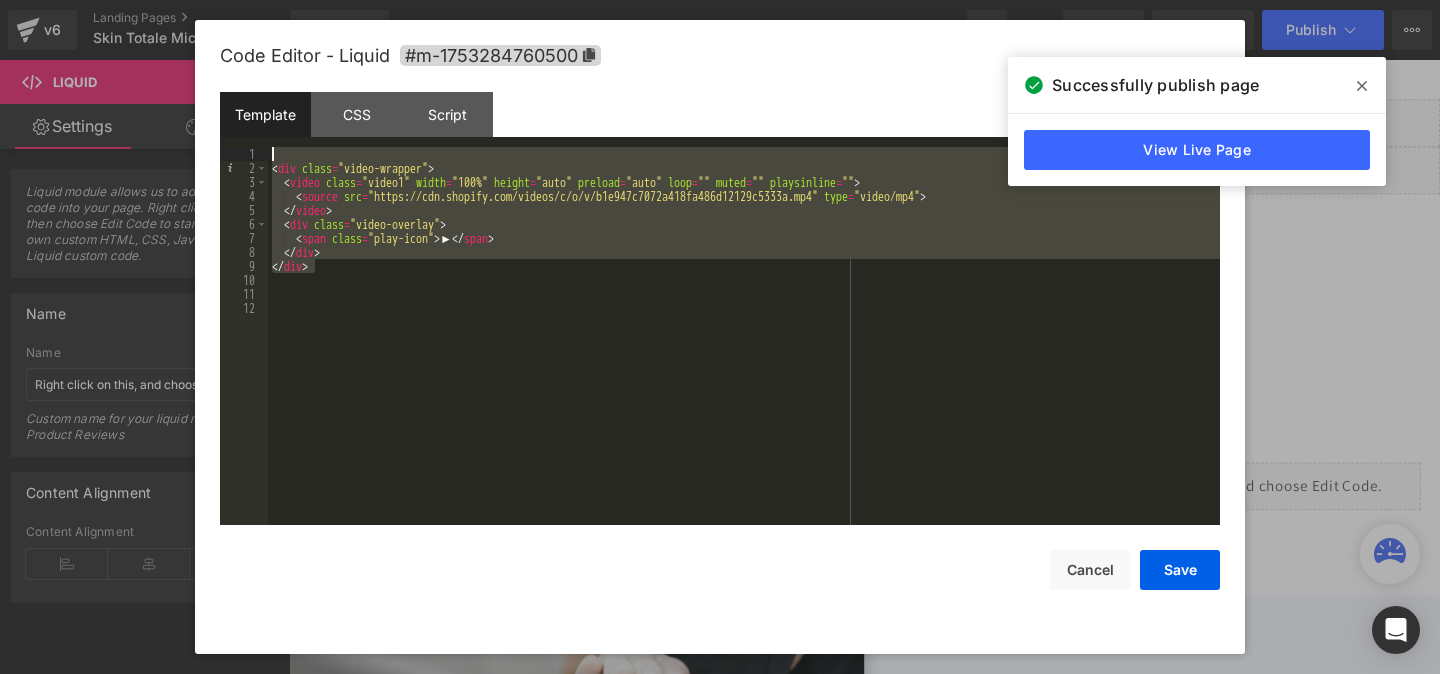 drag, startPoint x: 327, startPoint y: 270, endPoint x: 257, endPoint y: 149, distance: 139.78912 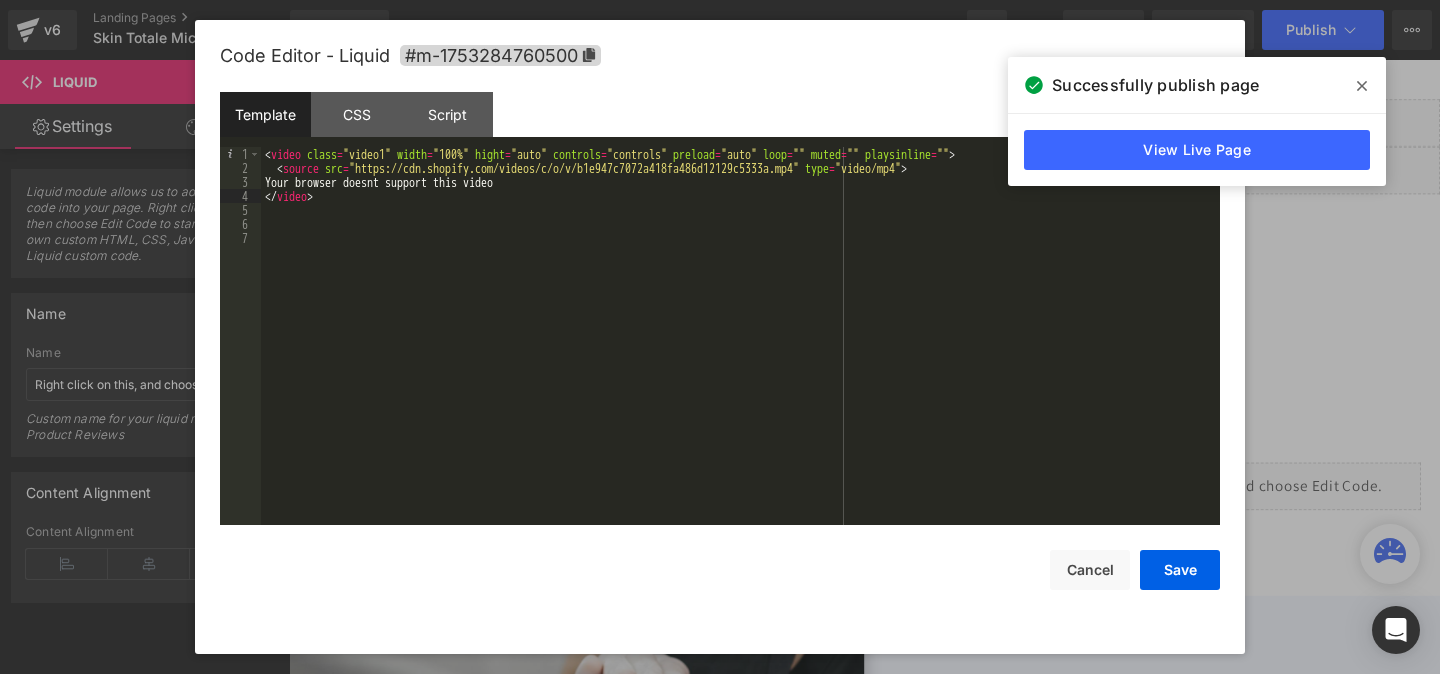 click on "< video   class = "video1"   width = "100%"   hight = "auto"   controls = "controls"   preload = "auto"   loop = ""   muted = ""   playsinline = "" >    < source   src = "https://cdn.shopify.com/videos/c/o/v/b1e947c7072a418fa486d12129c5333a.mp4"   type = "video/mp4" >   Your browser doesnt support this video </ video >" at bounding box center (740, 350) 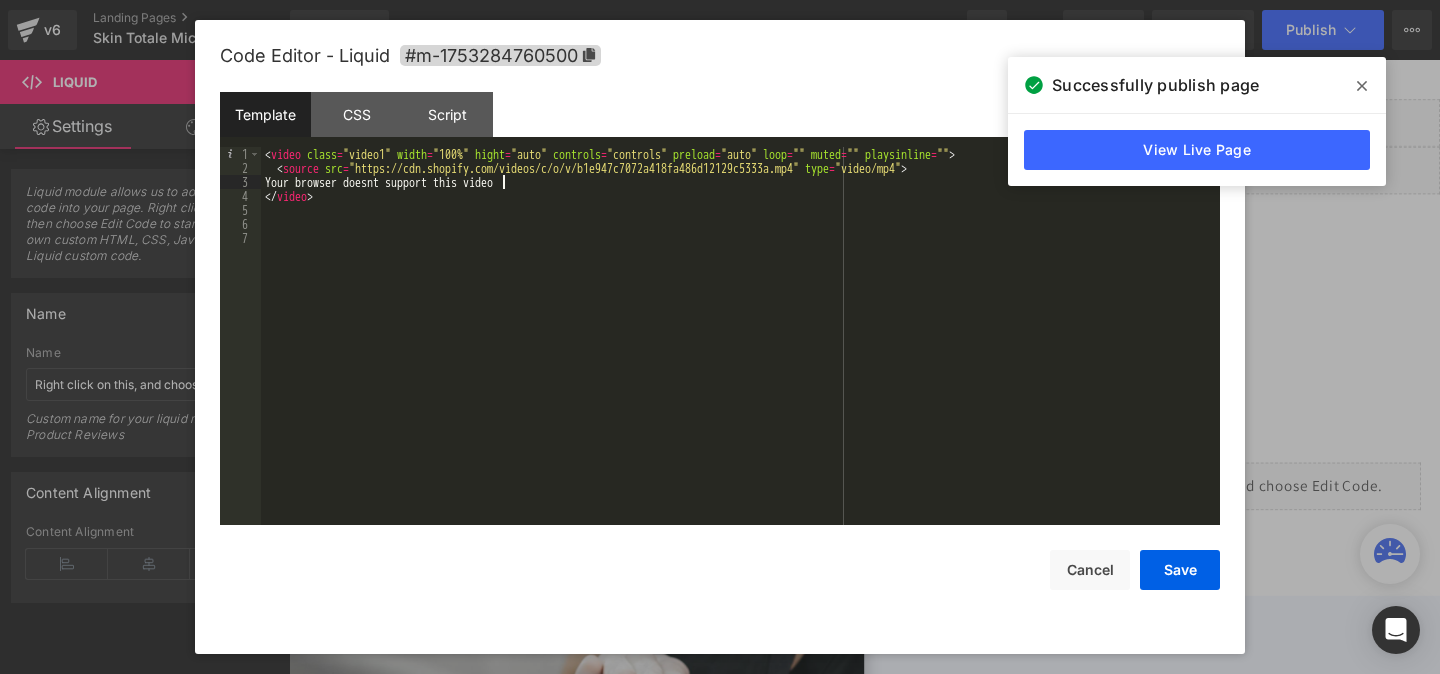 click on "< video   class = "video1"   width = "100%"   hight = "auto"   controls = "controls"   preload = "auto"   loop = ""   muted = ""   playsinline = "" >    < source   src = "https://cdn.shopify.com/videos/c/o/v/b1e947c7072a418fa486d12129c5333a.mp4"   type = "video/mp4" >   Your browser doesnt support this video </ video >" at bounding box center (740, 350) 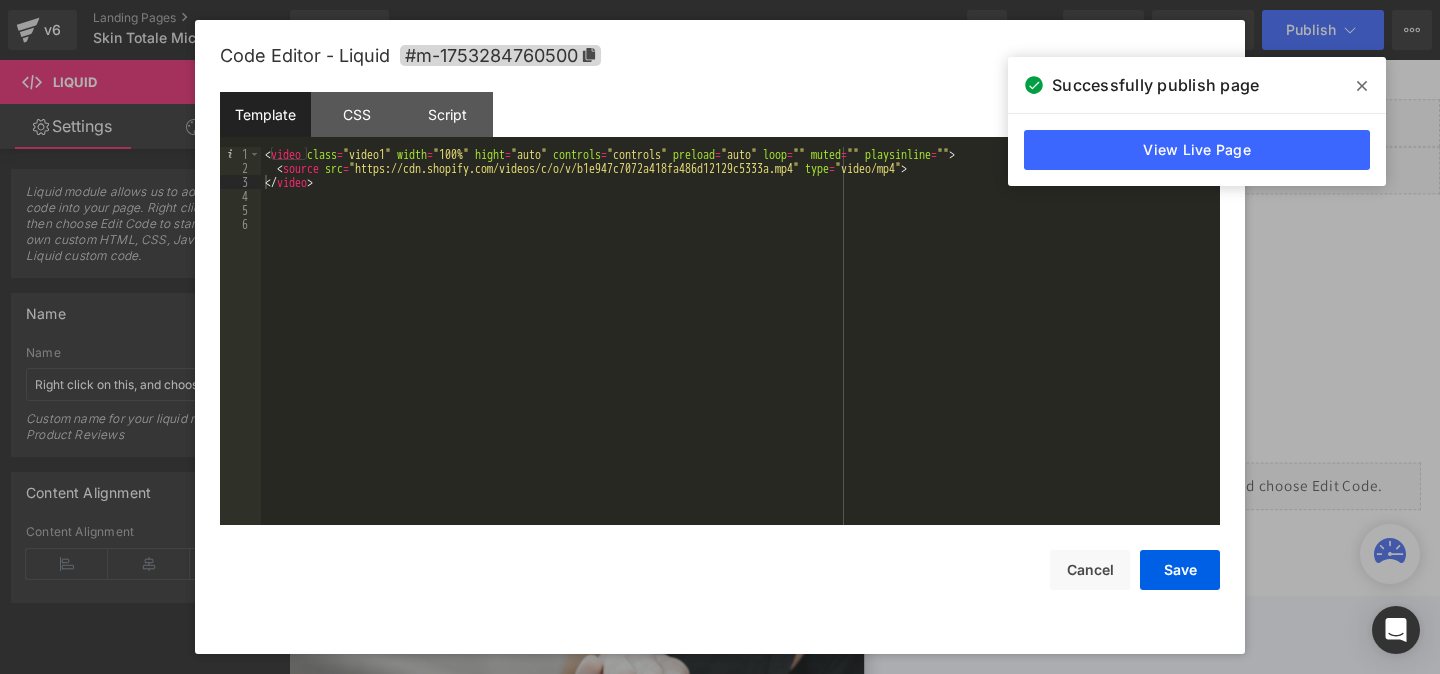 click at bounding box center (1362, 86) 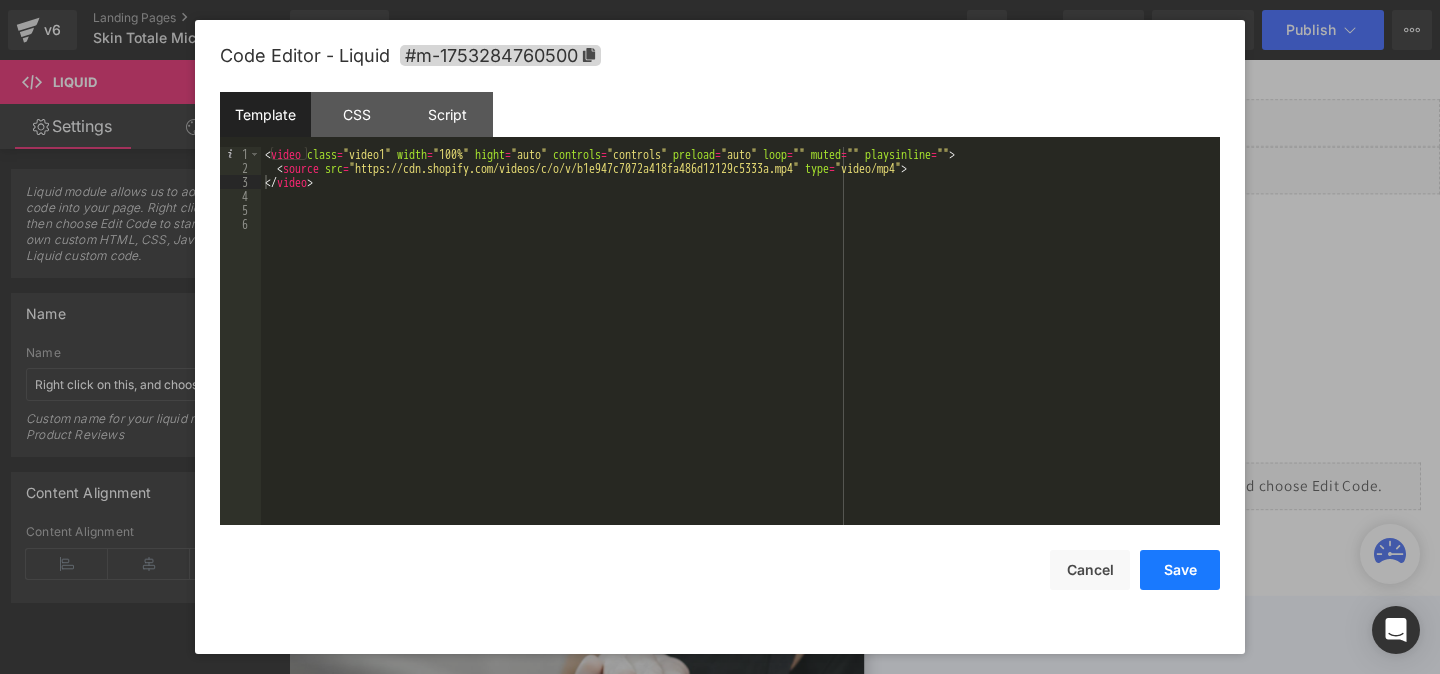 click on "Save" at bounding box center [1180, 570] 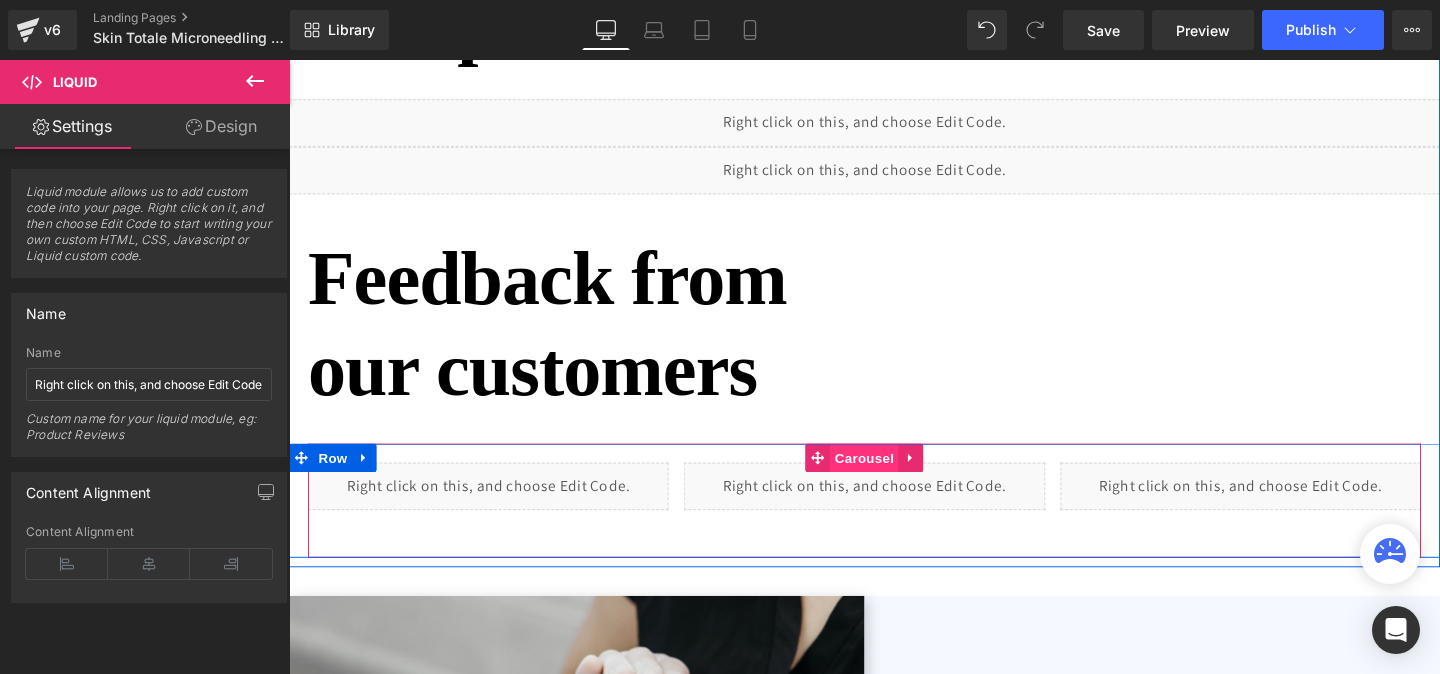 click on "Carousel" at bounding box center (894, 478) 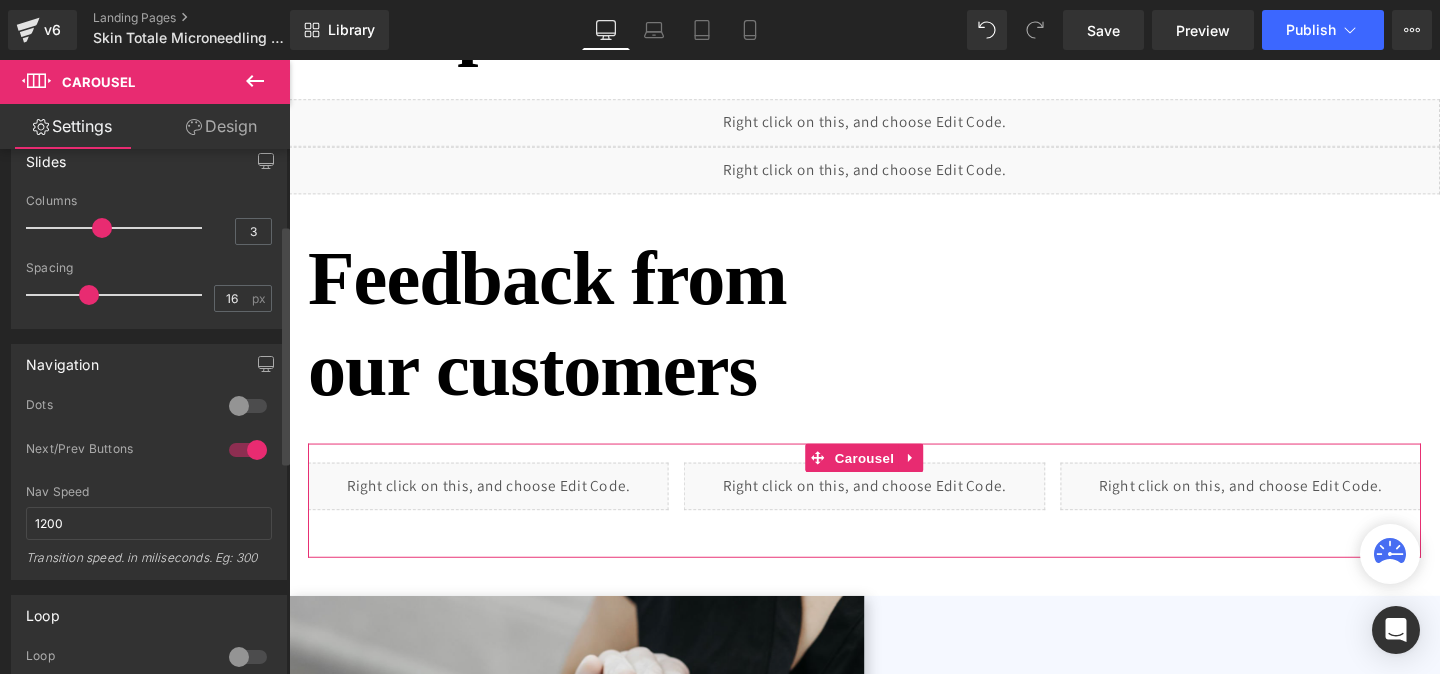 scroll, scrollTop: 186, scrollLeft: 0, axis: vertical 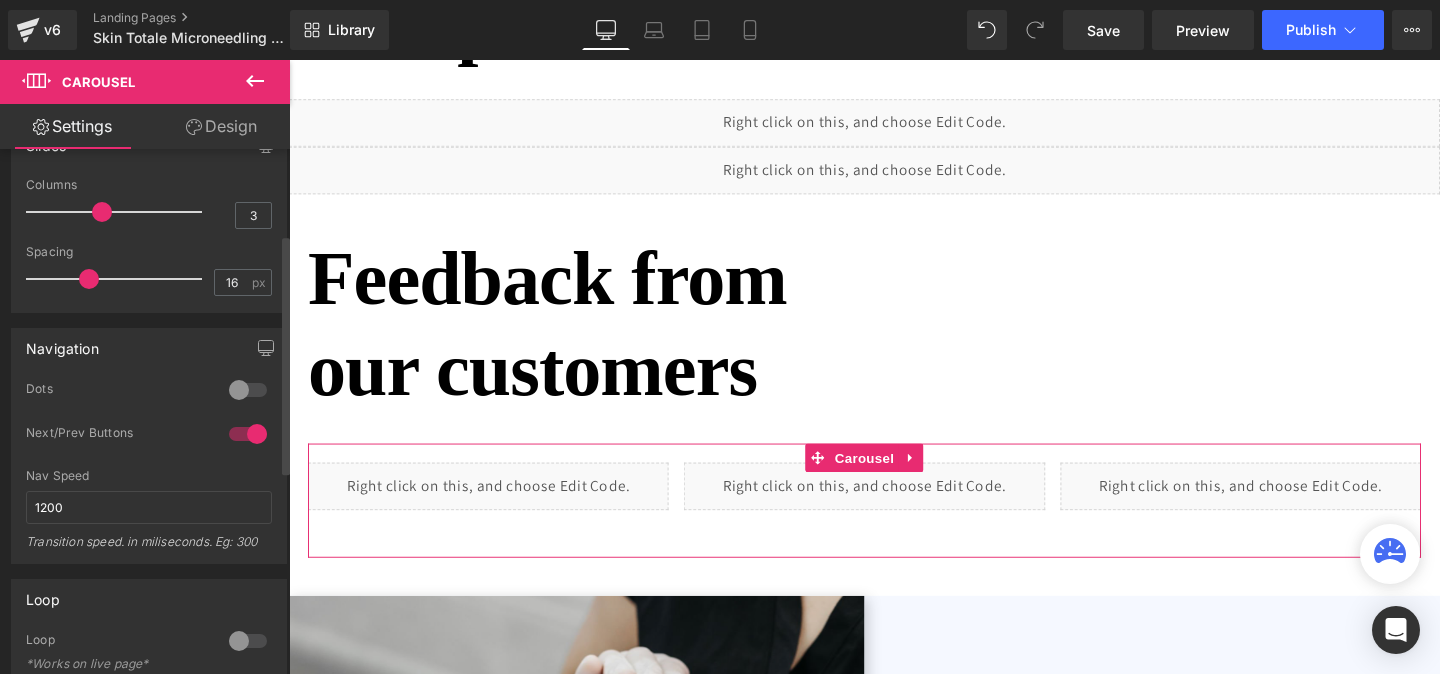 click at bounding box center (248, 390) 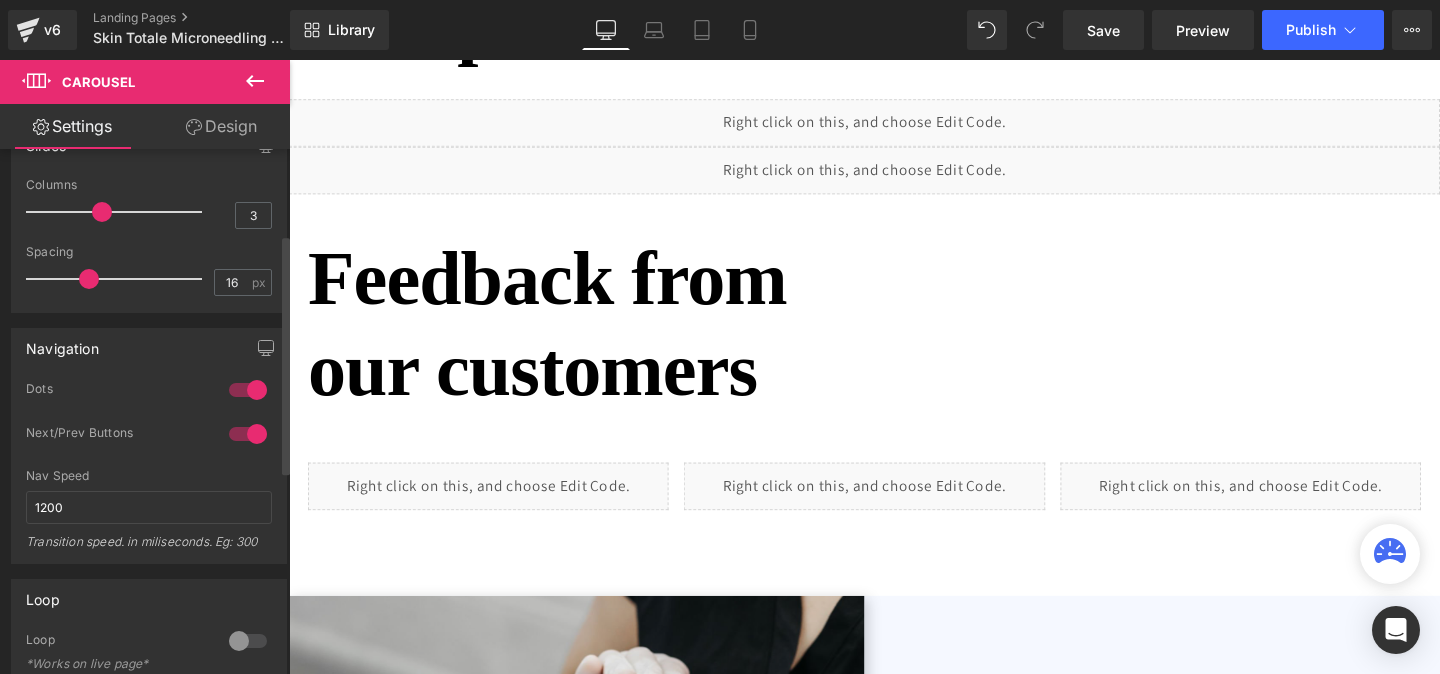 click at bounding box center (248, 434) 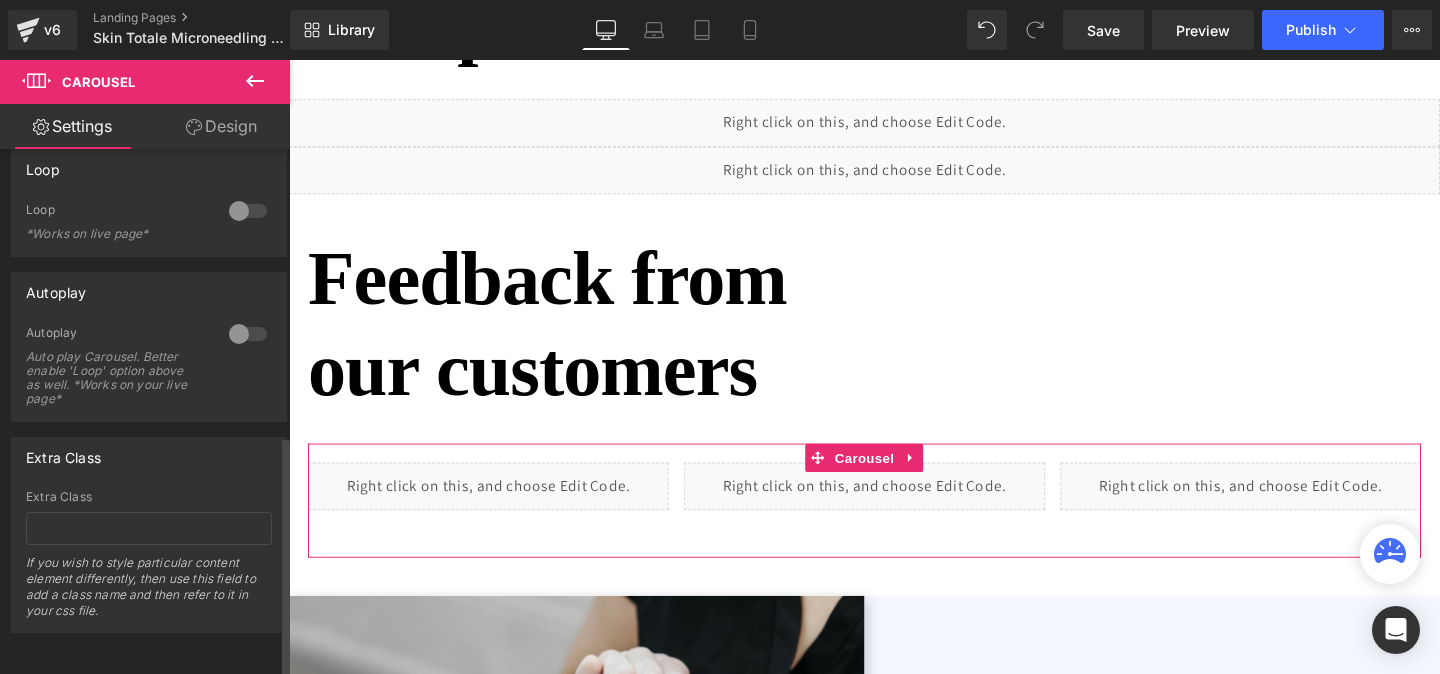 scroll, scrollTop: 631, scrollLeft: 0, axis: vertical 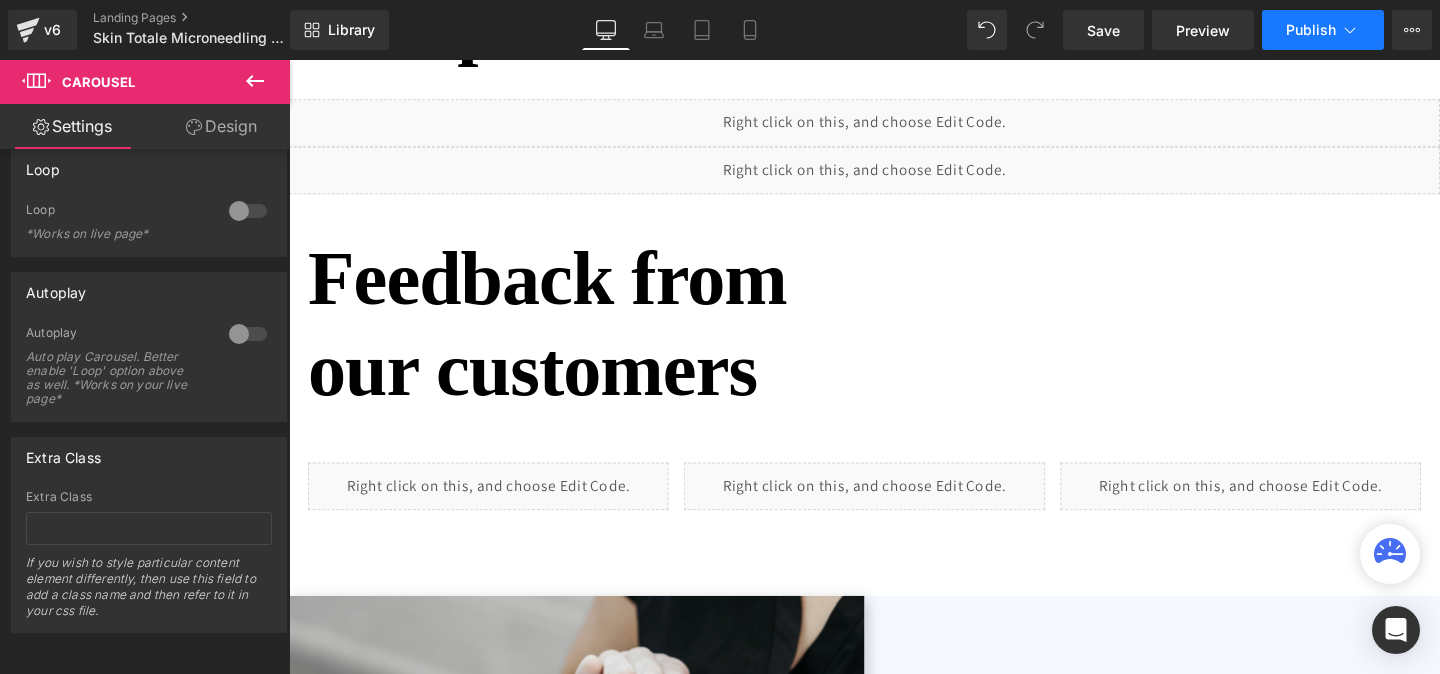 click on "Publish" at bounding box center (1323, 30) 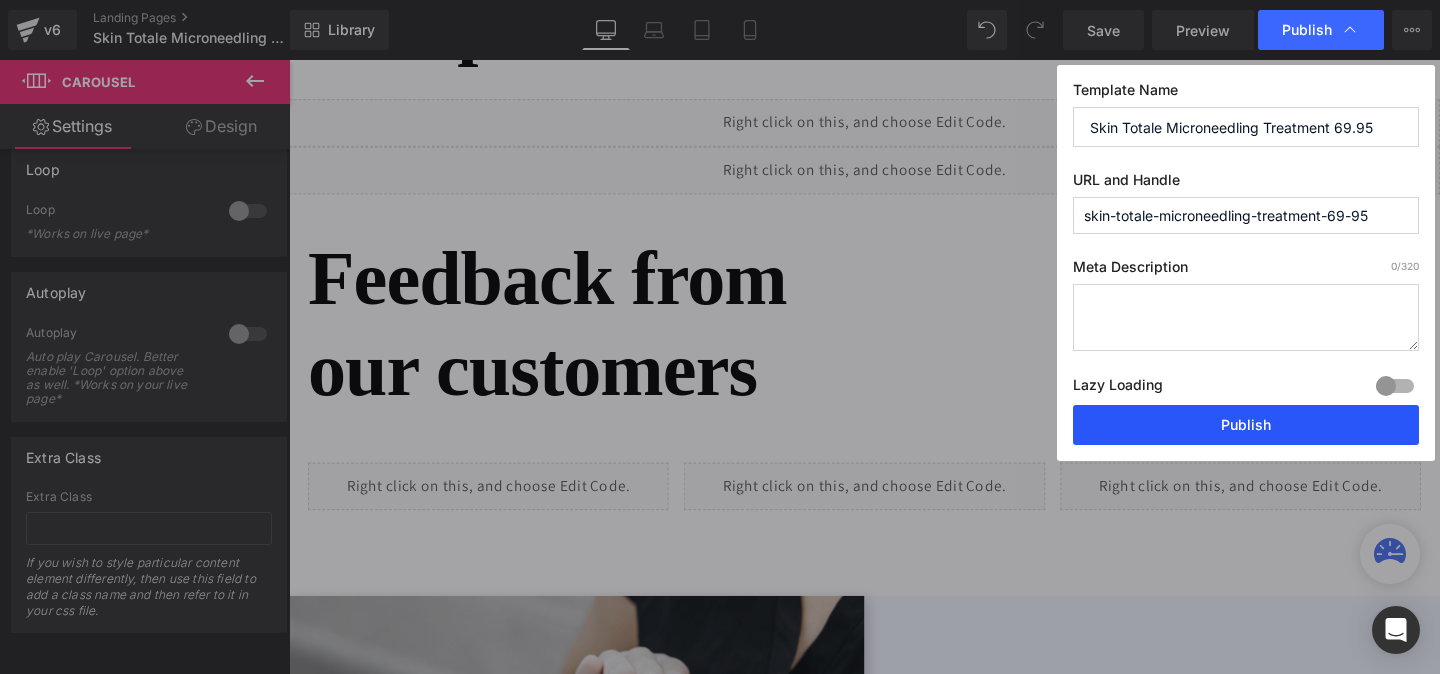 click on "Publish" at bounding box center [1246, 425] 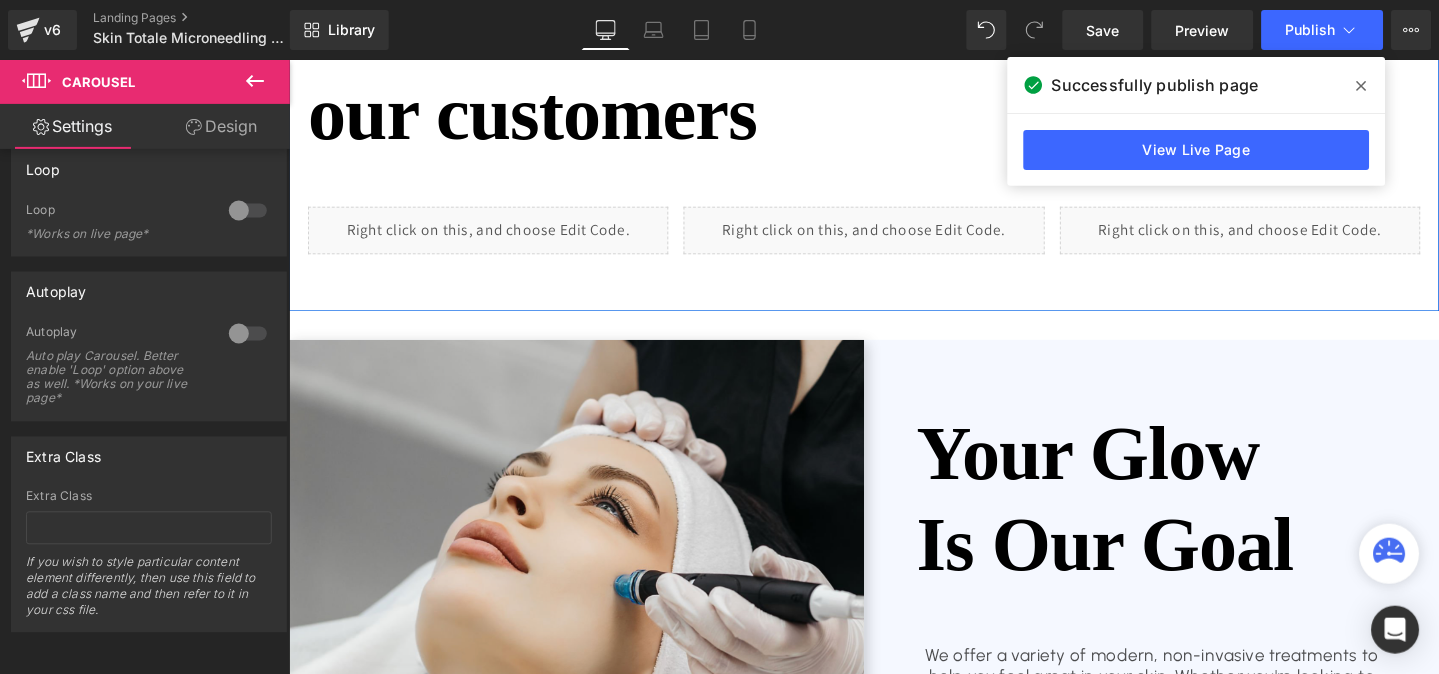 scroll, scrollTop: 2661, scrollLeft: 0, axis: vertical 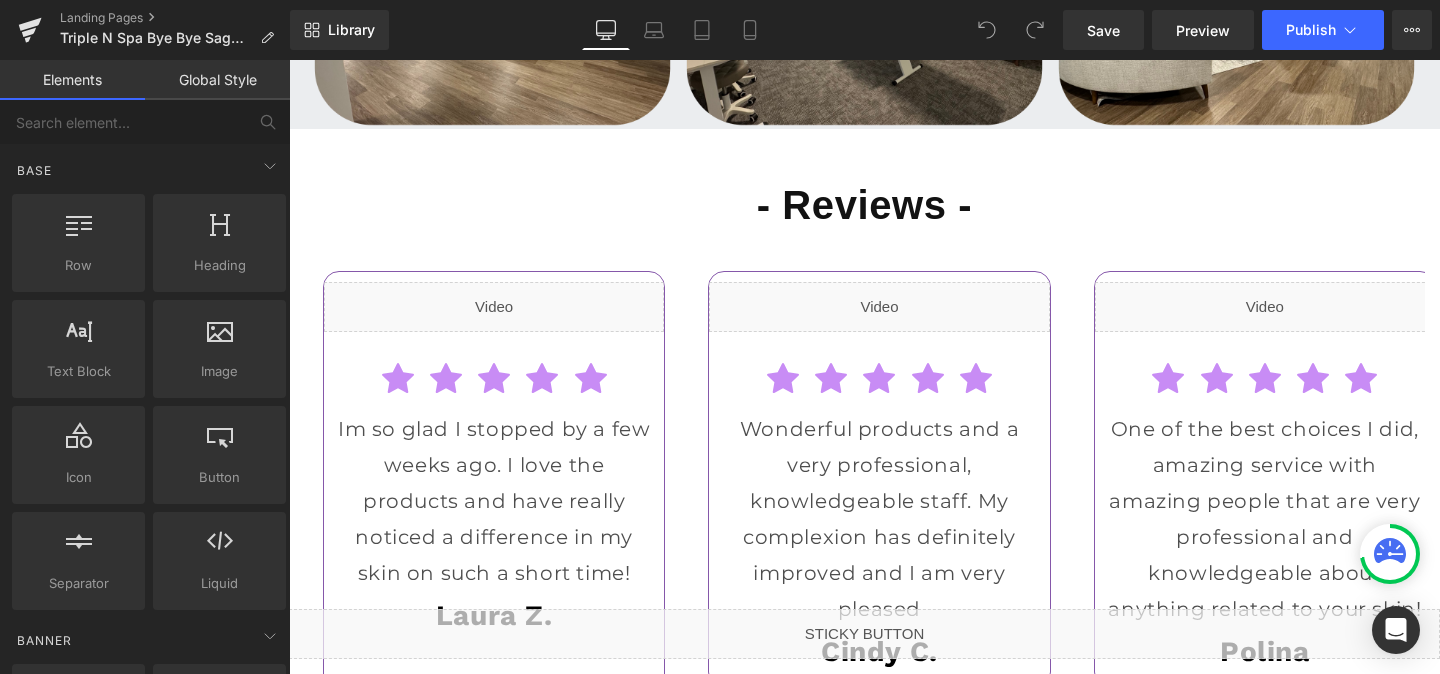 click on "Liquid" at bounding box center (494, 307) 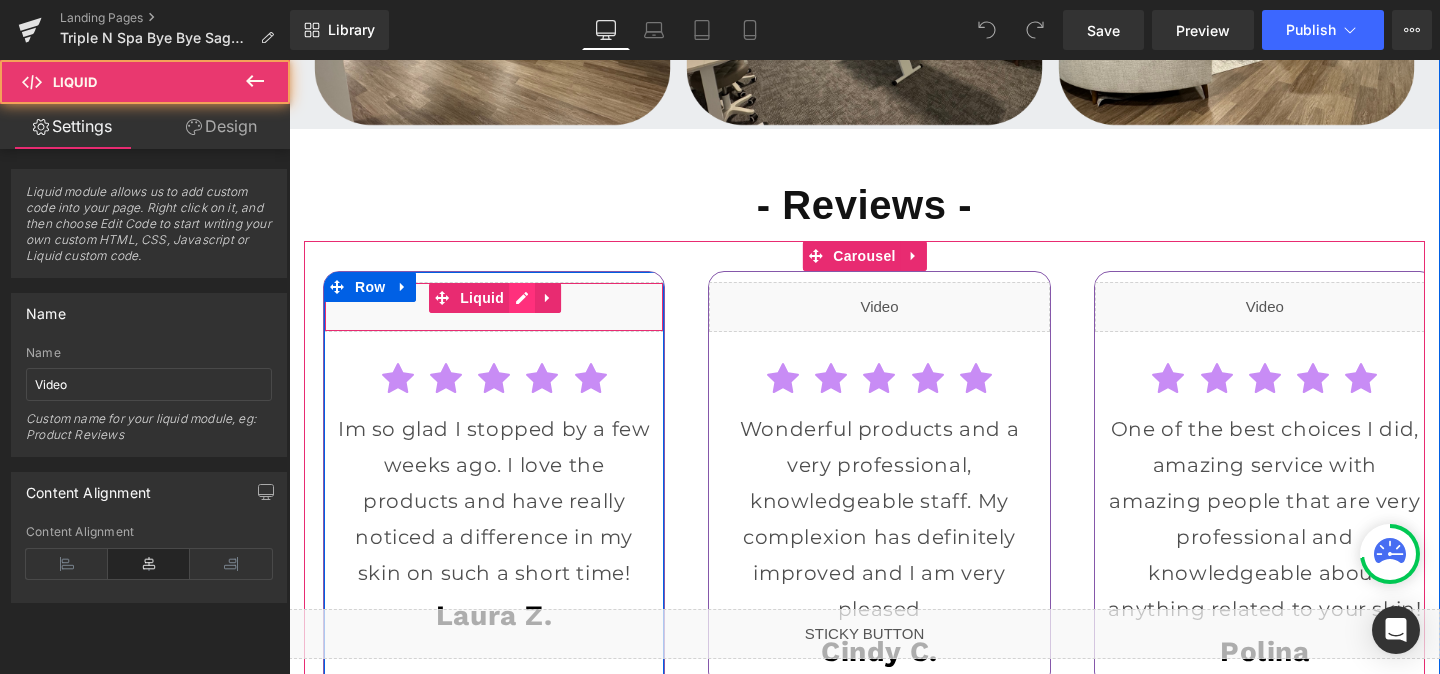 click on "Liquid" at bounding box center (494, 307) 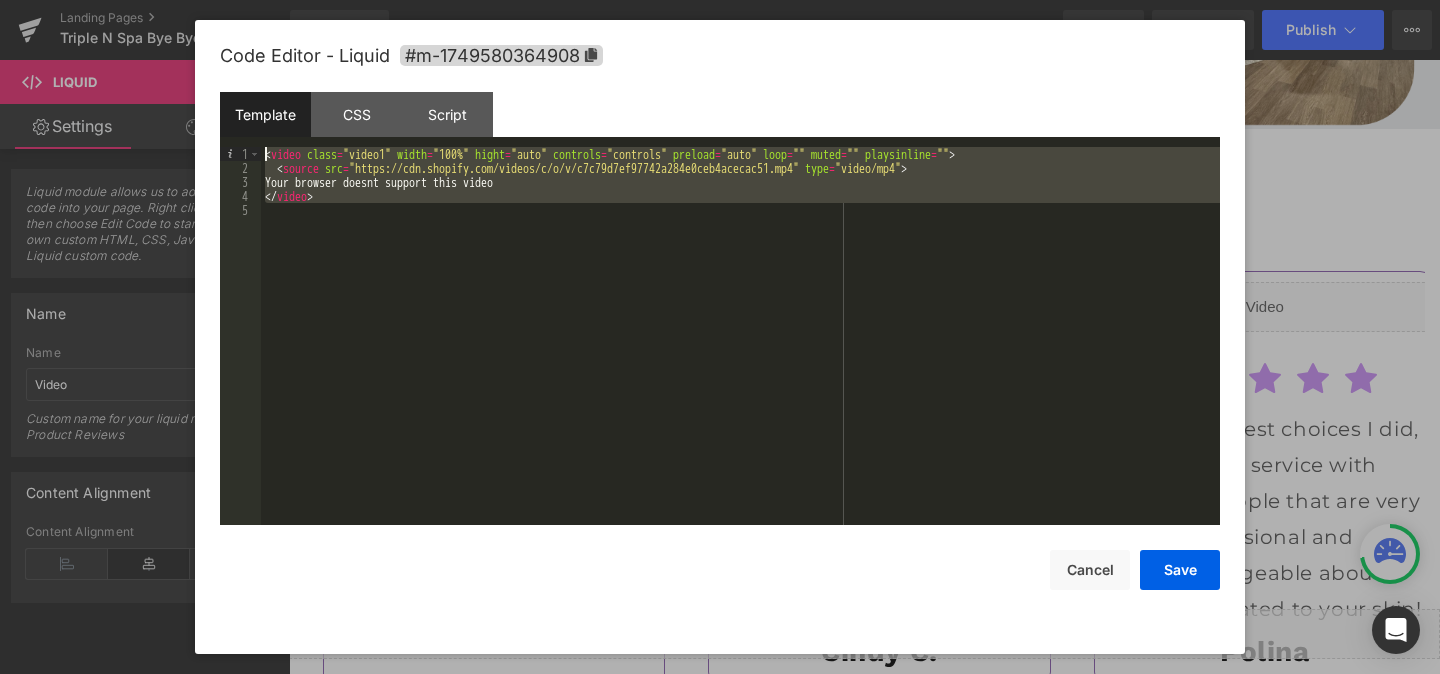 drag, startPoint x: 386, startPoint y: 208, endPoint x: 271, endPoint y: 145, distance: 131.1259 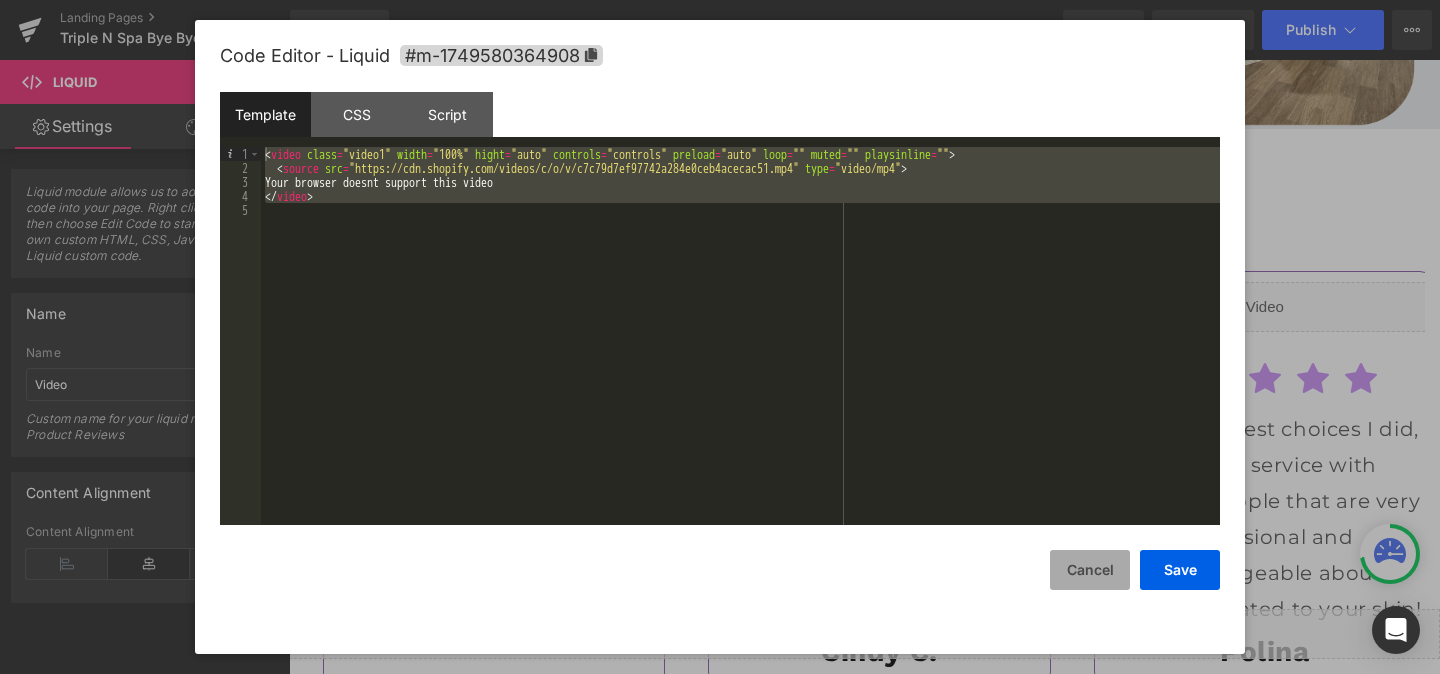 click on "Cancel" at bounding box center (1090, 570) 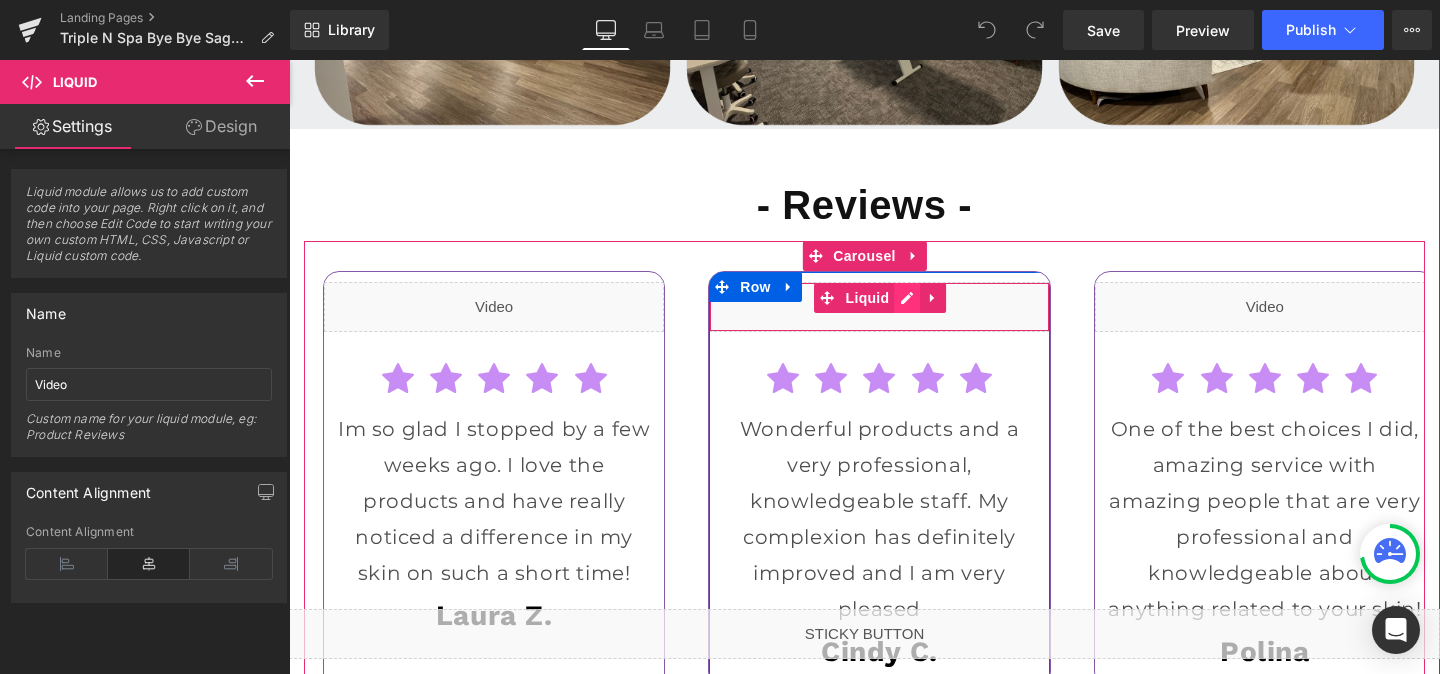 click on "Liquid" at bounding box center (879, 307) 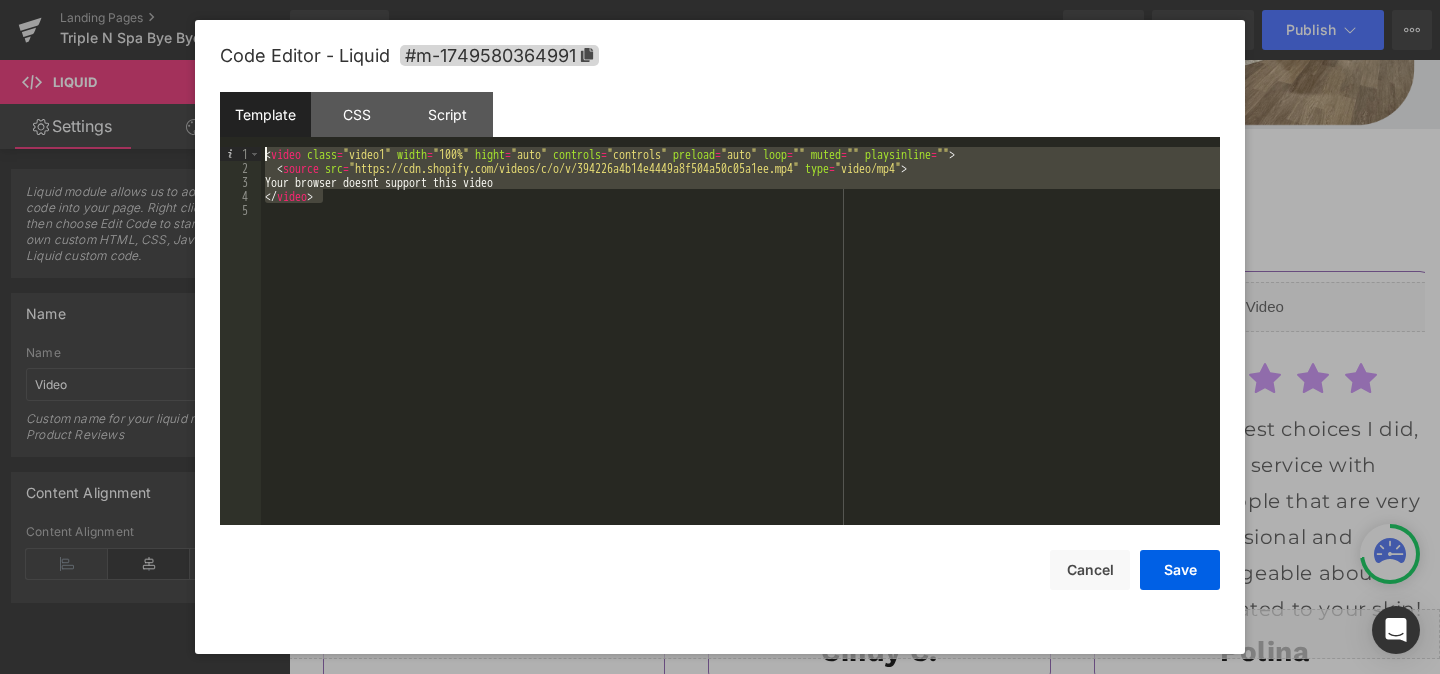 drag, startPoint x: 334, startPoint y: 201, endPoint x: 234, endPoint y: 135, distance: 119.81653 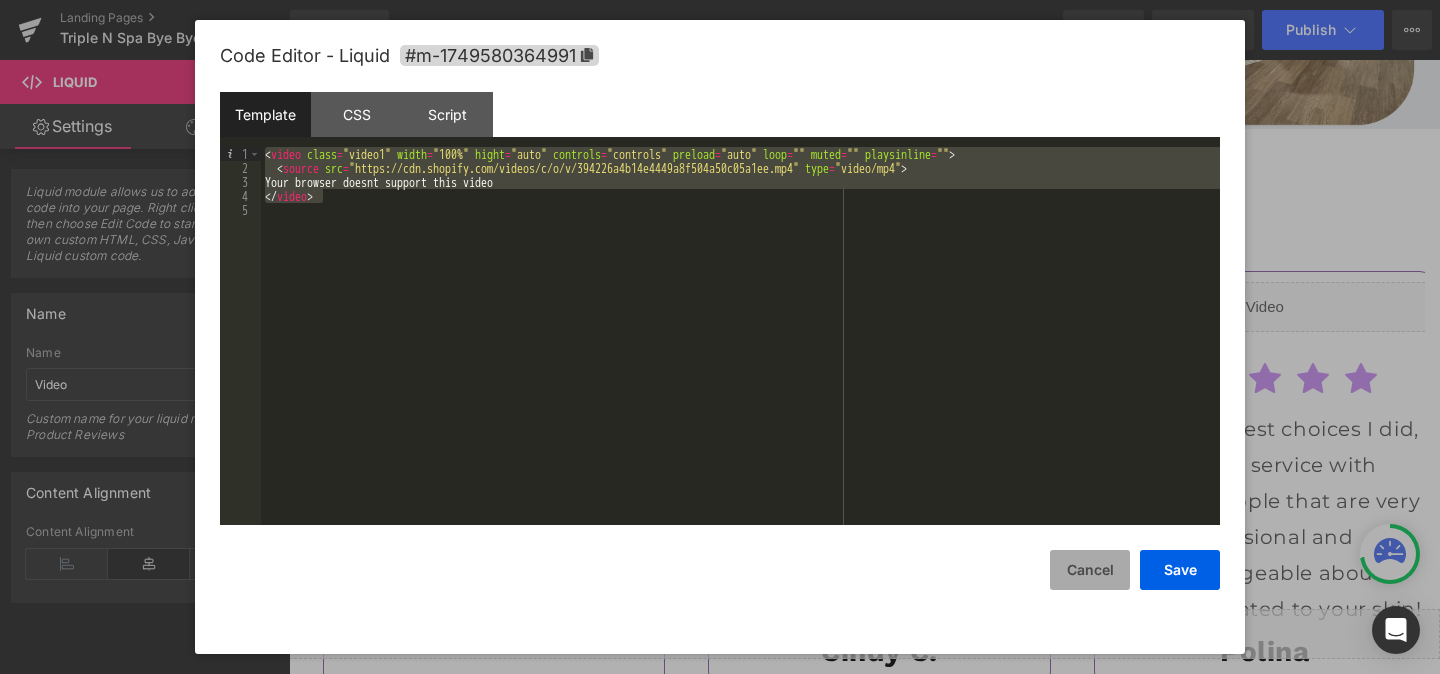click on "Cancel" at bounding box center [1090, 570] 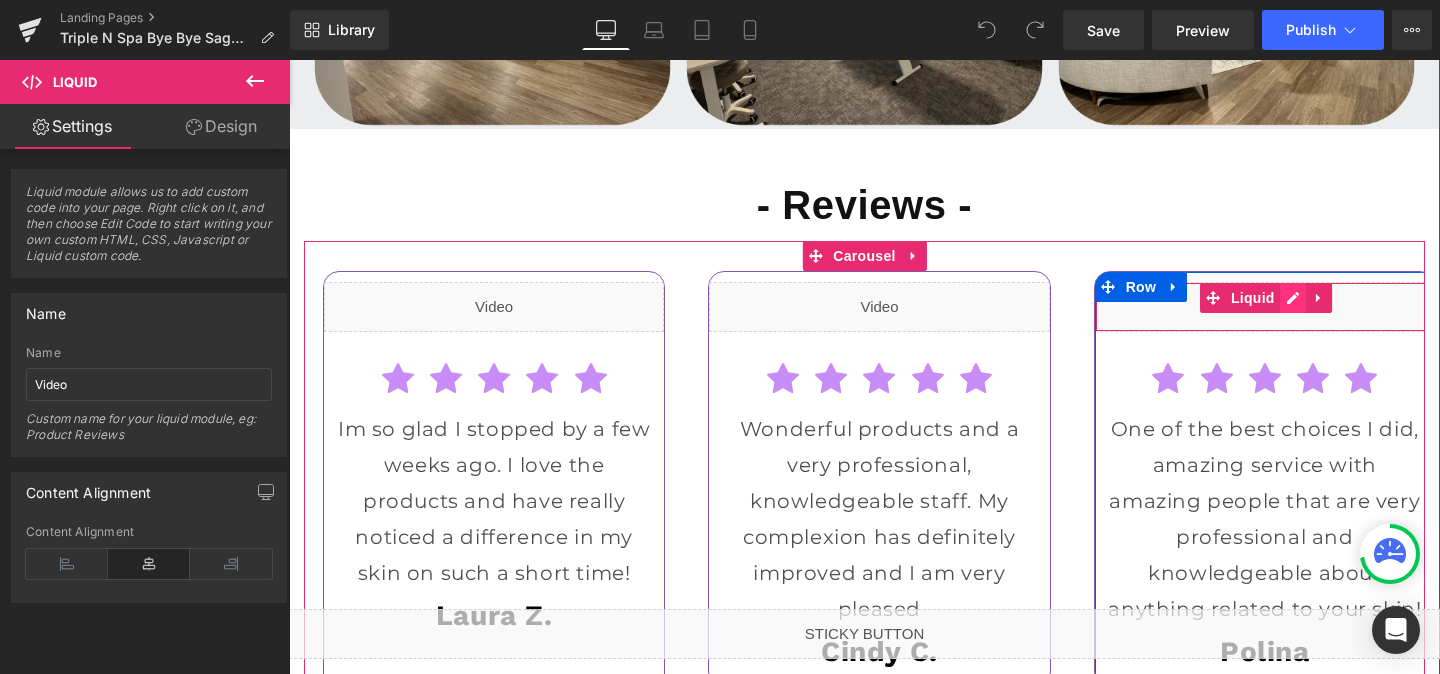 click on "Liquid" at bounding box center [1265, 307] 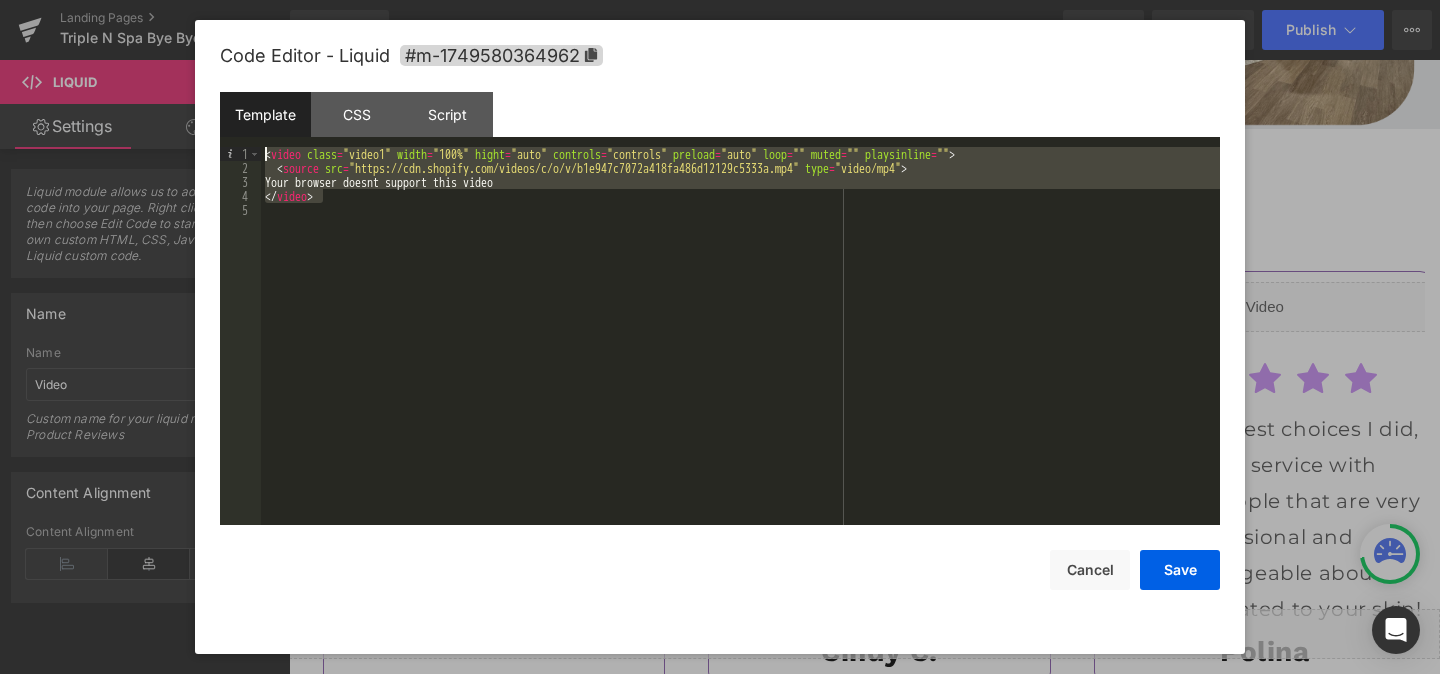 drag, startPoint x: 333, startPoint y: 203, endPoint x: 265, endPoint y: 150, distance: 86.21485 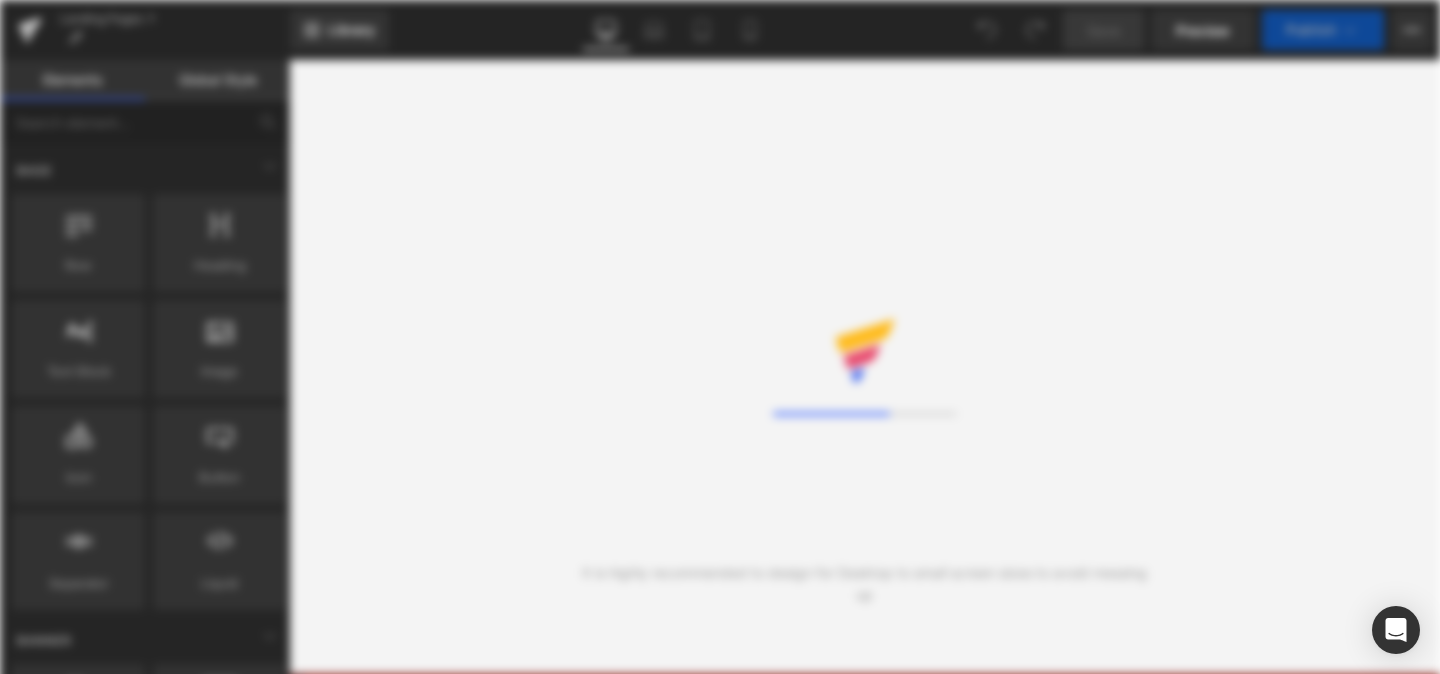 scroll, scrollTop: 0, scrollLeft: 0, axis: both 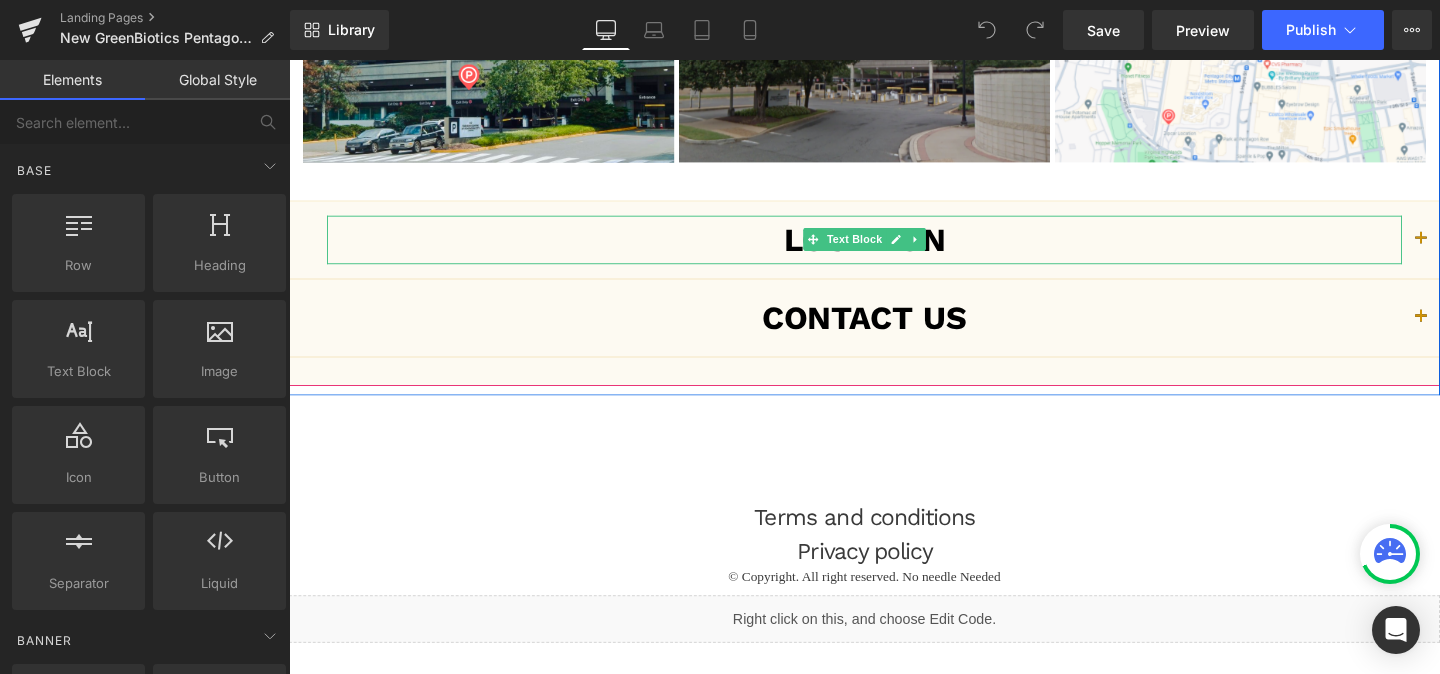 click on "Location" at bounding box center (894, 249) 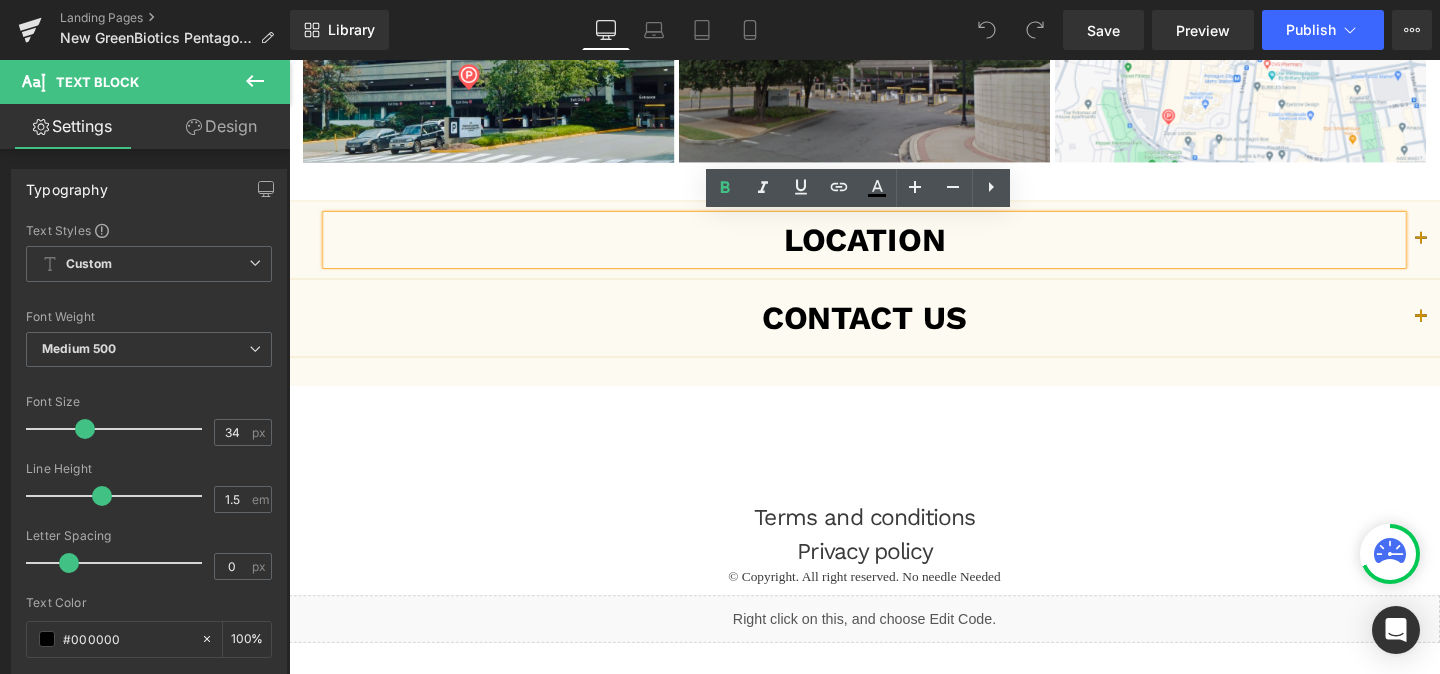 click at bounding box center [1479, 249] 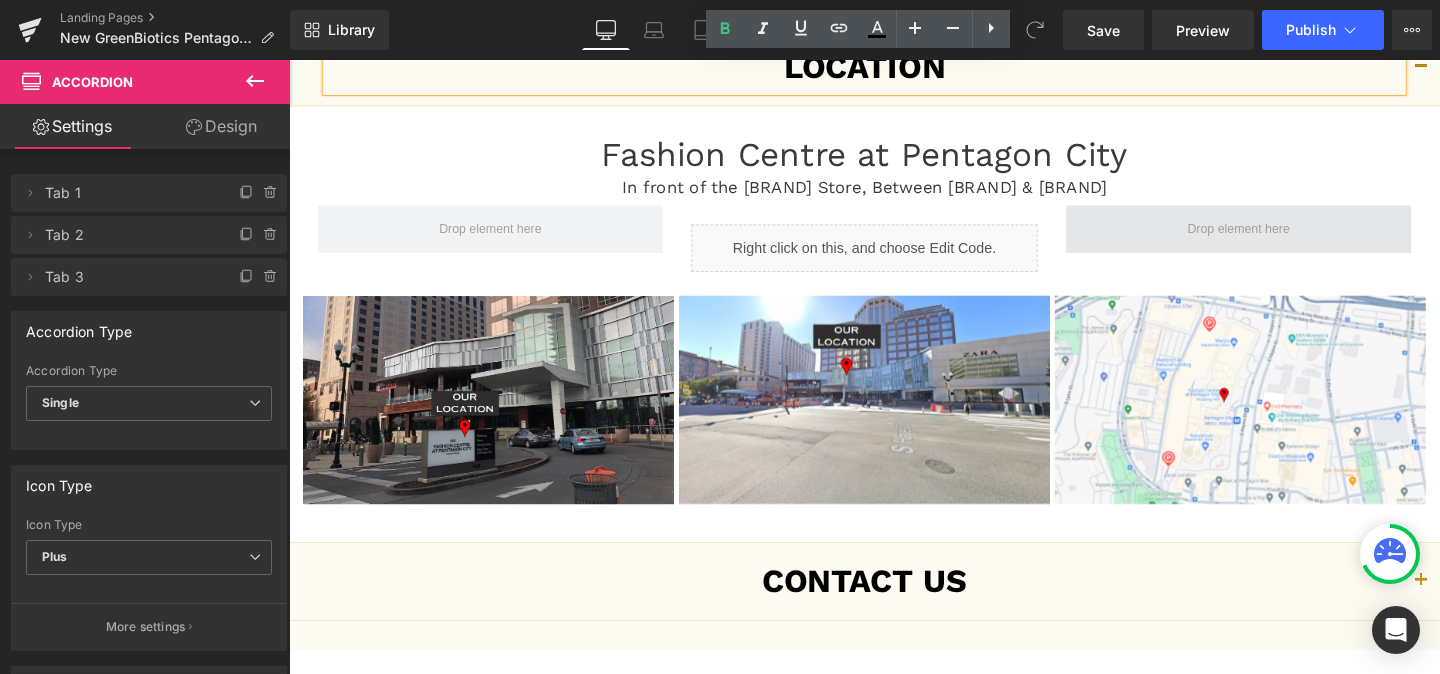 scroll, scrollTop: 441, scrollLeft: 0, axis: vertical 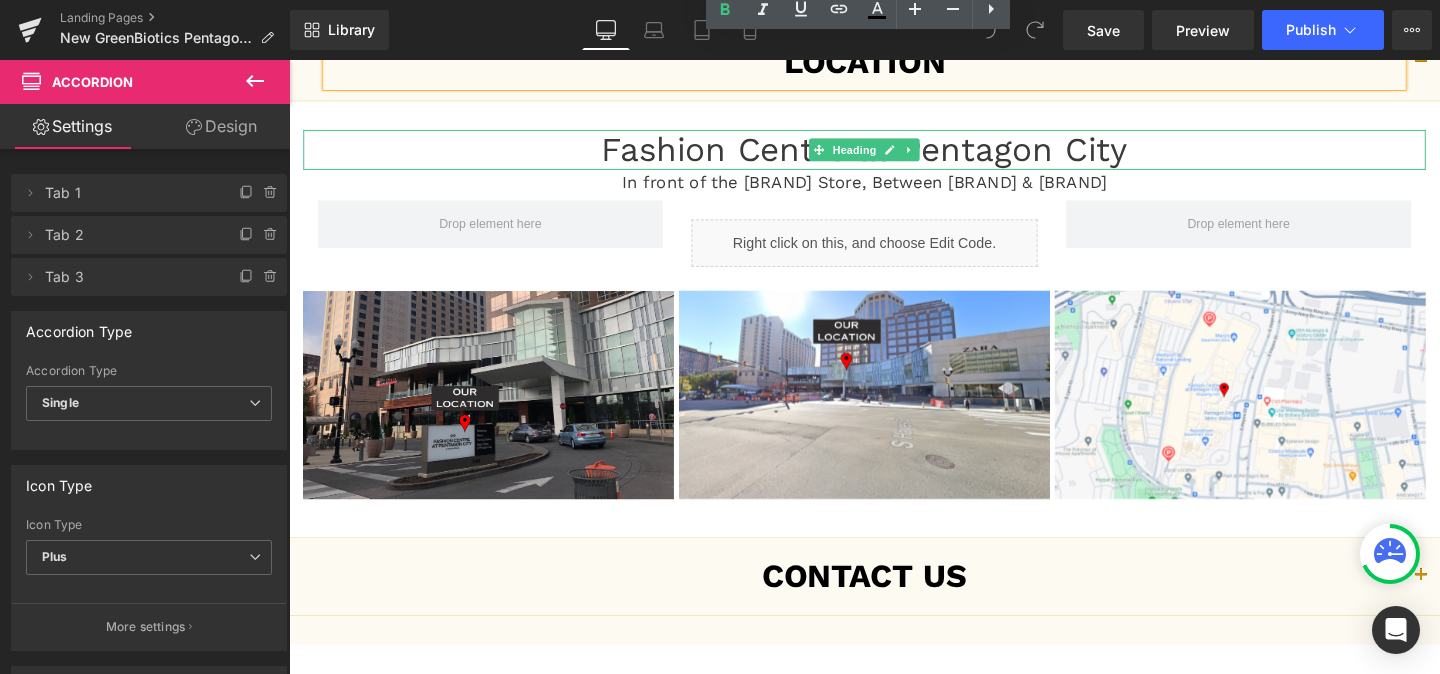 click on "Fashion Centre at Pentagon City" at bounding box center [894, 154] 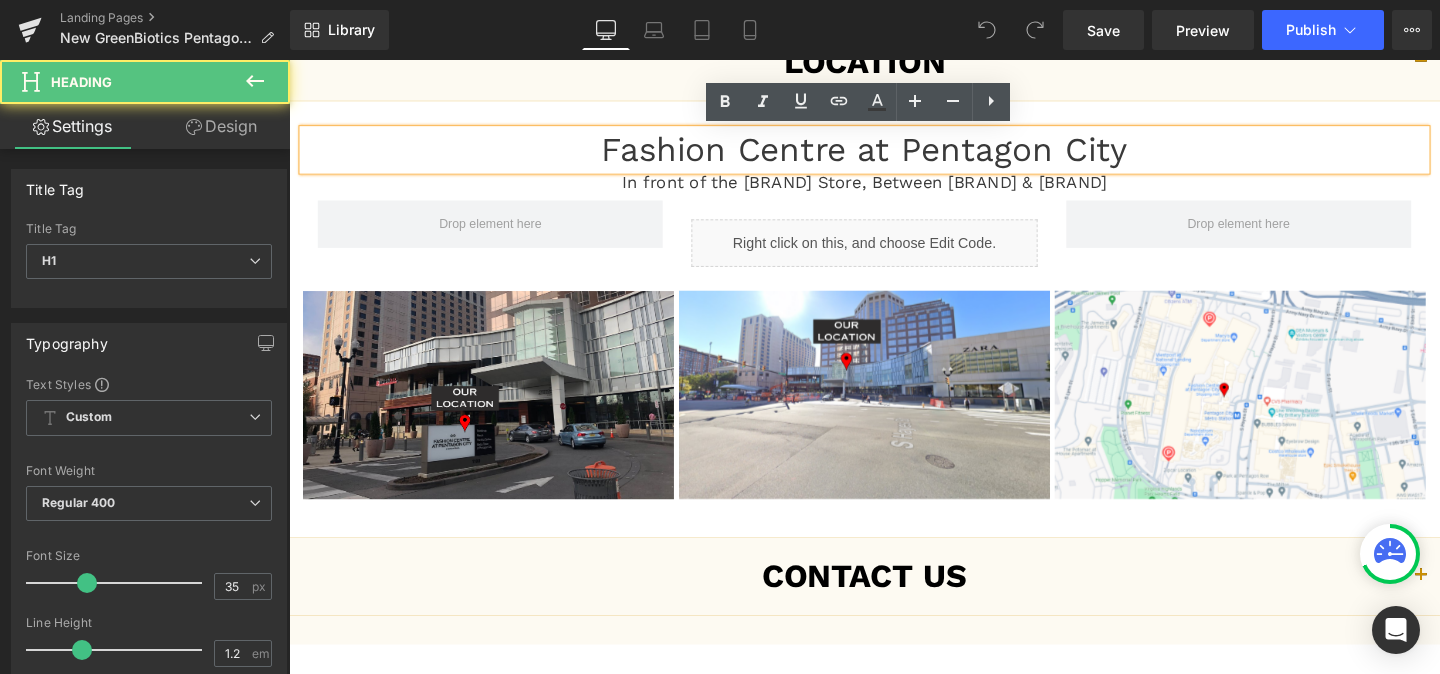 click on "Fashion Centre at Pentagon City" at bounding box center (894, 154) 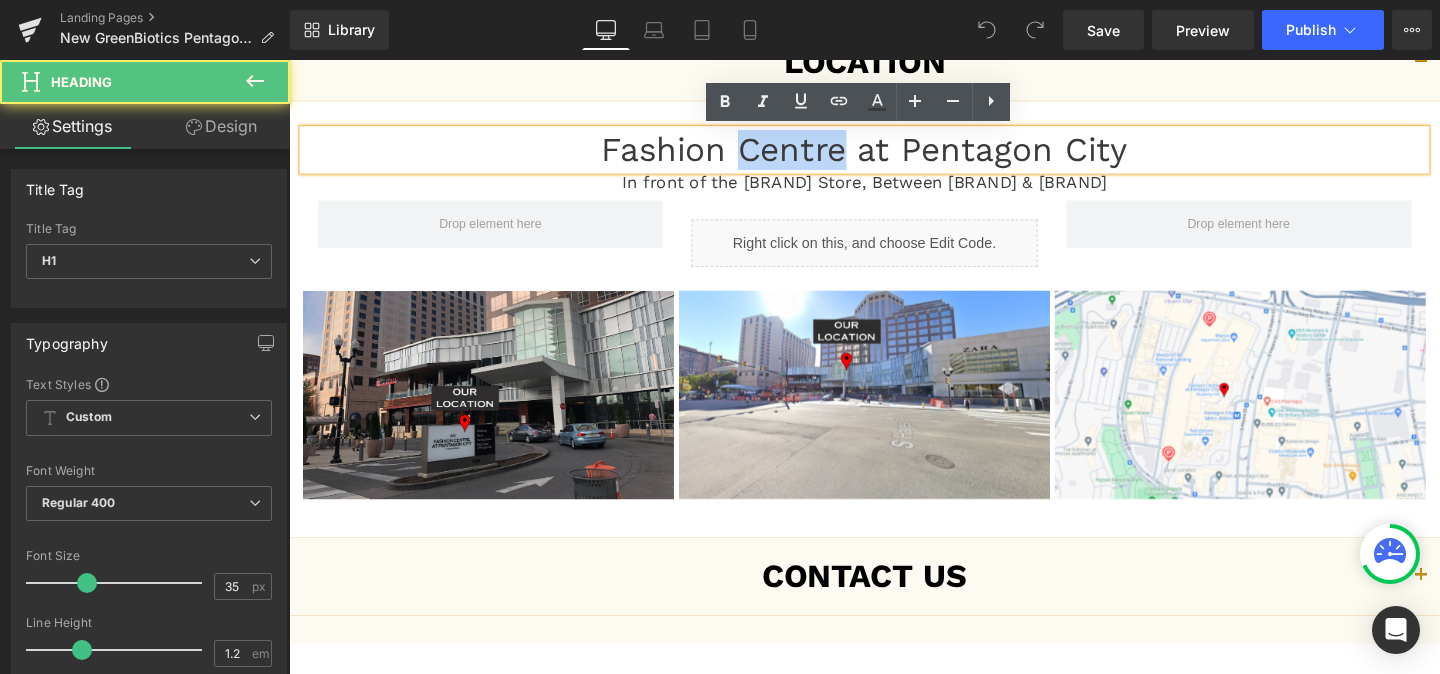 click on "Fashion Centre at Pentagon City" at bounding box center (894, 154) 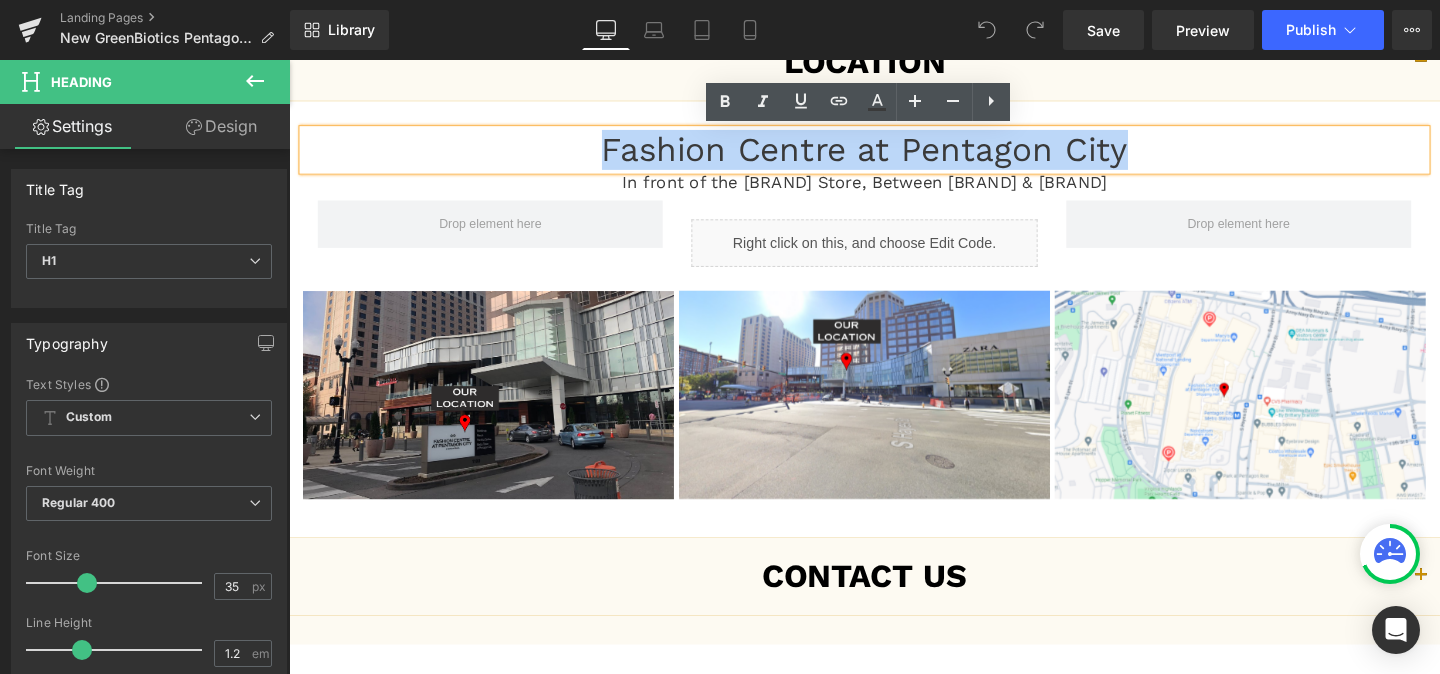 copy on "Fashion Centre at Pentagon City" 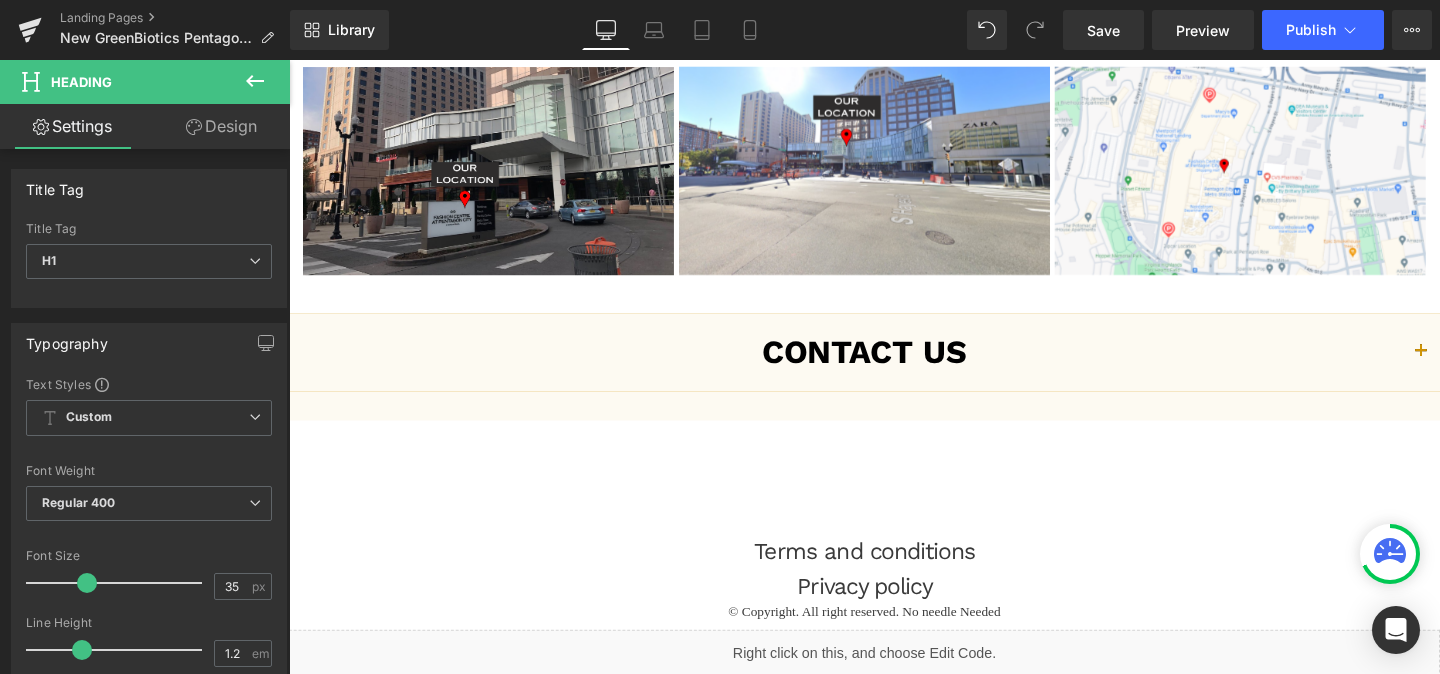 scroll, scrollTop: 698, scrollLeft: 0, axis: vertical 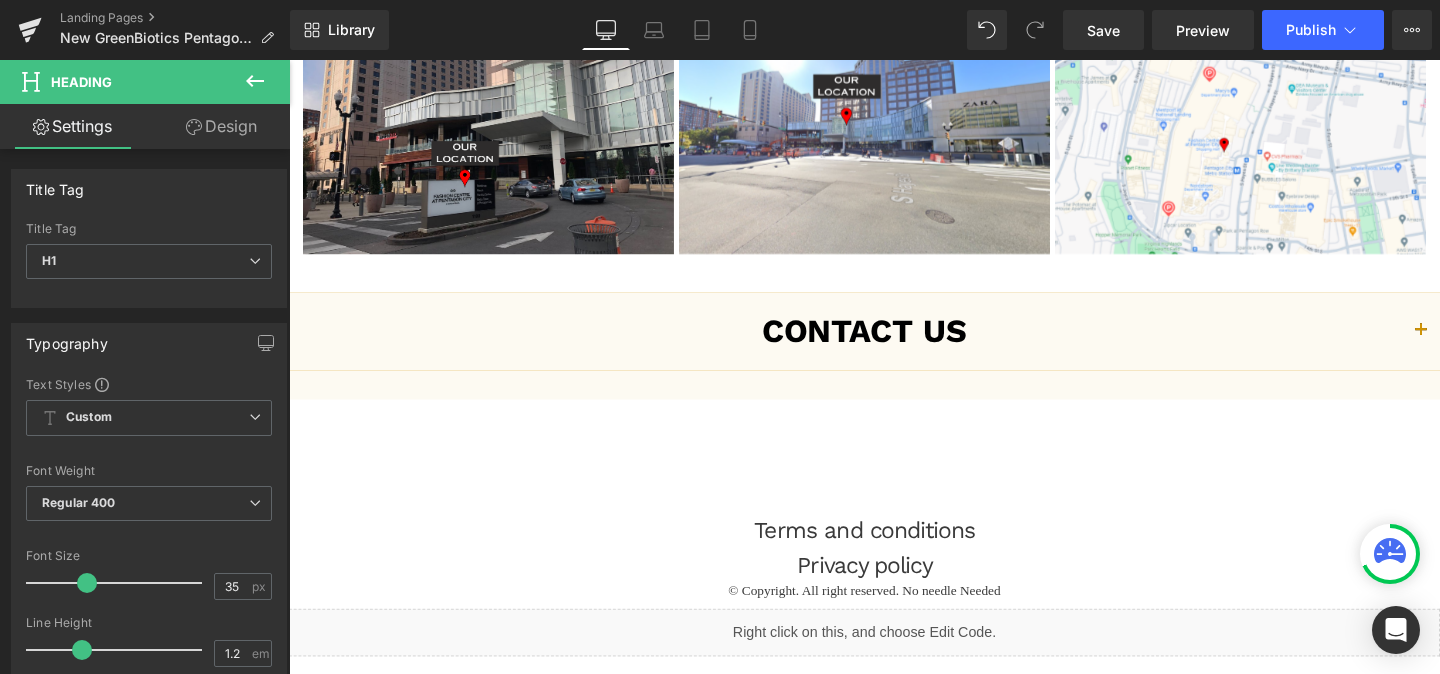 click at bounding box center (1479, 345) 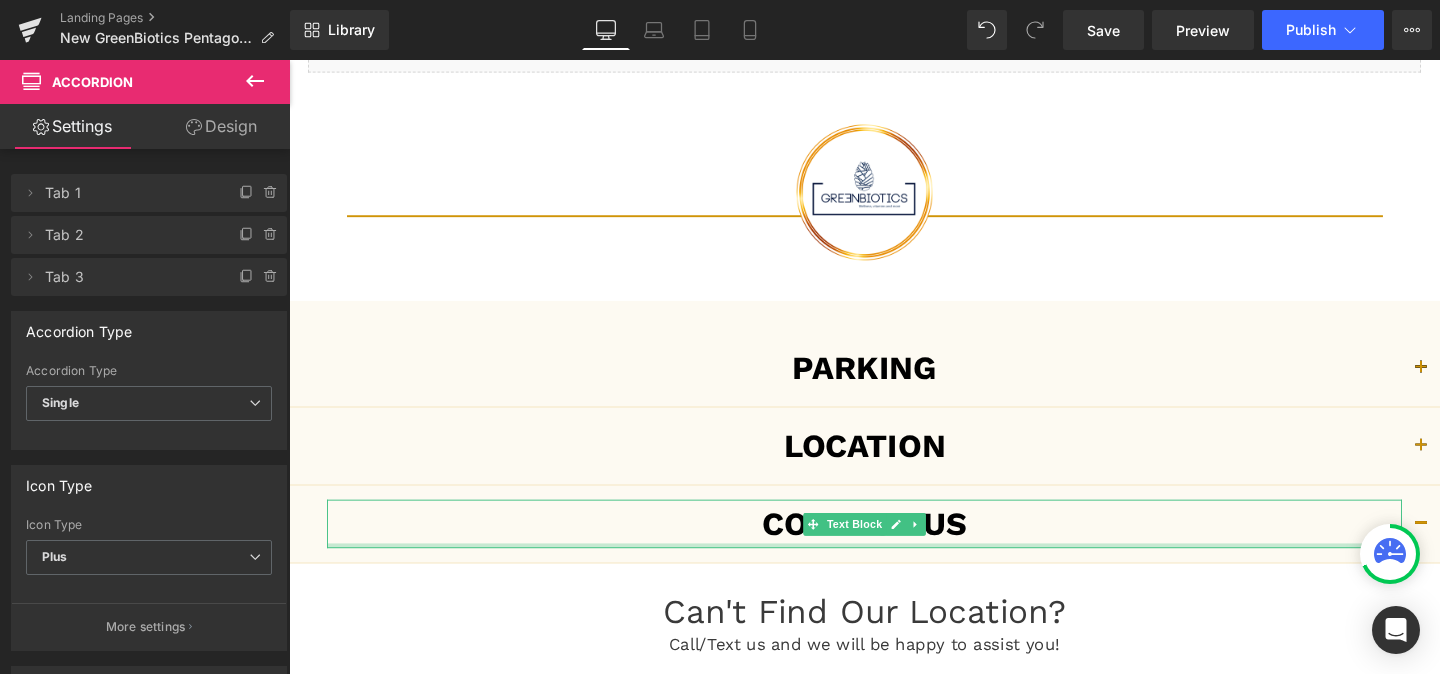 scroll, scrollTop: 0, scrollLeft: 0, axis: both 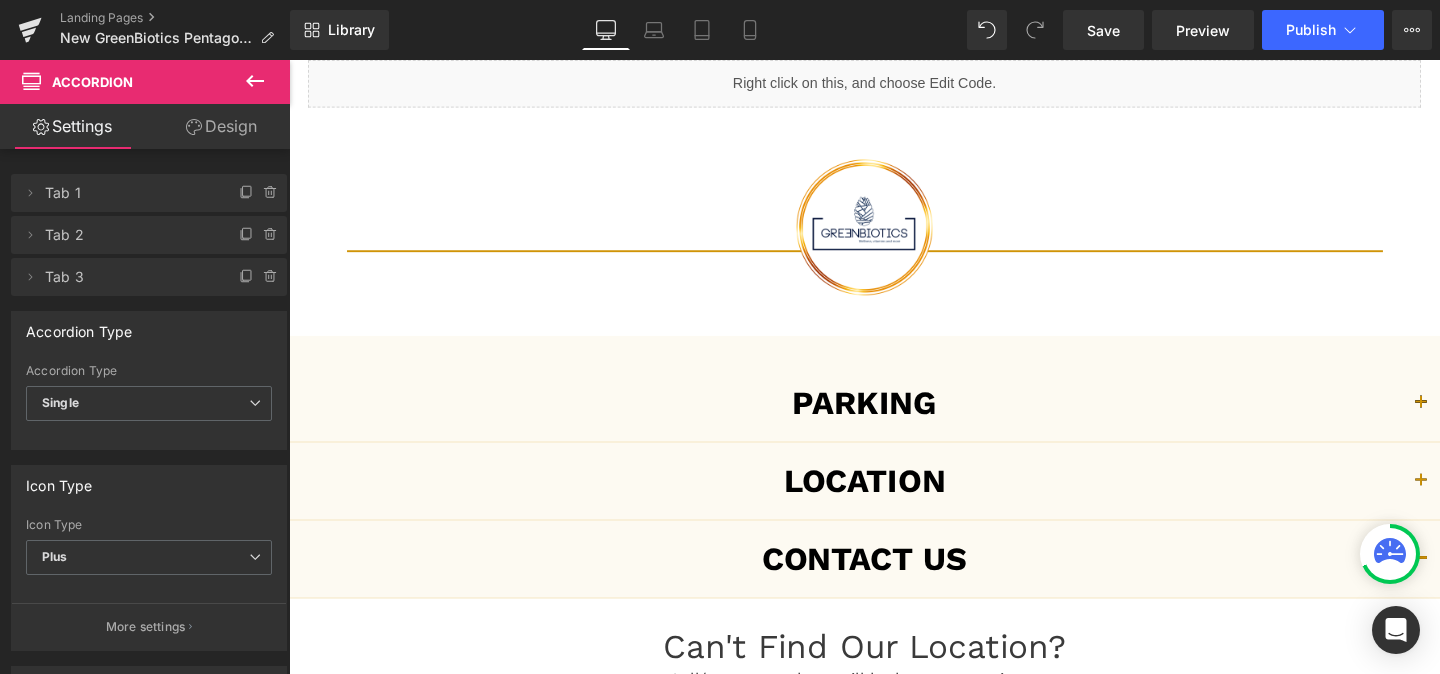 click at bounding box center (289, 60) 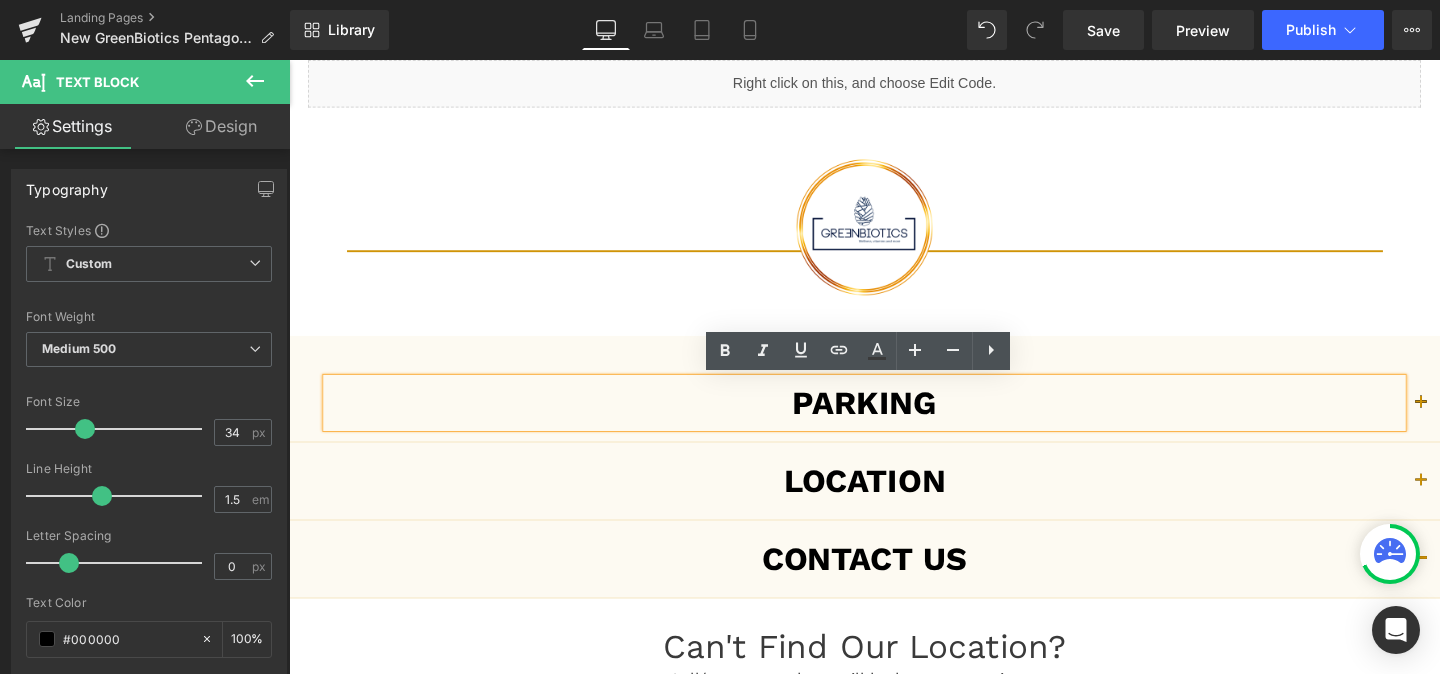 click at bounding box center [1479, 420] 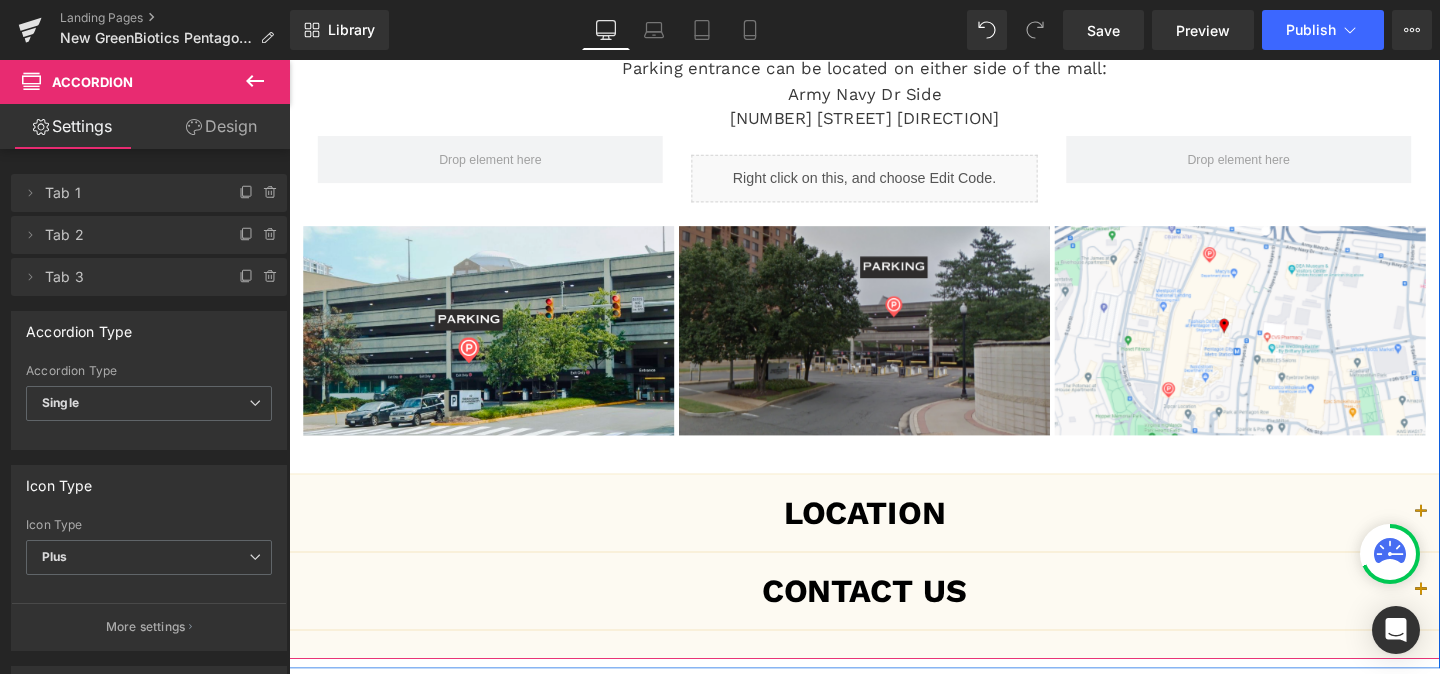 scroll, scrollTop: 881, scrollLeft: 0, axis: vertical 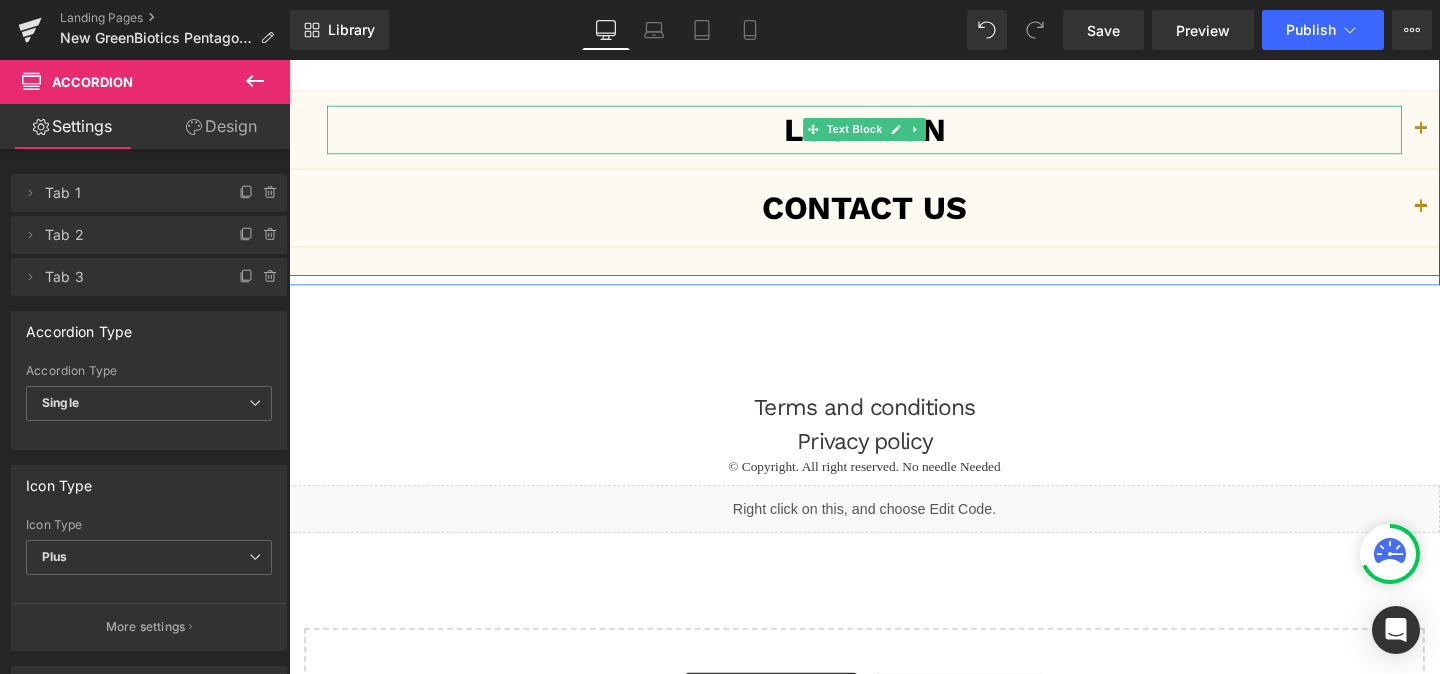 click at bounding box center [927, 133] 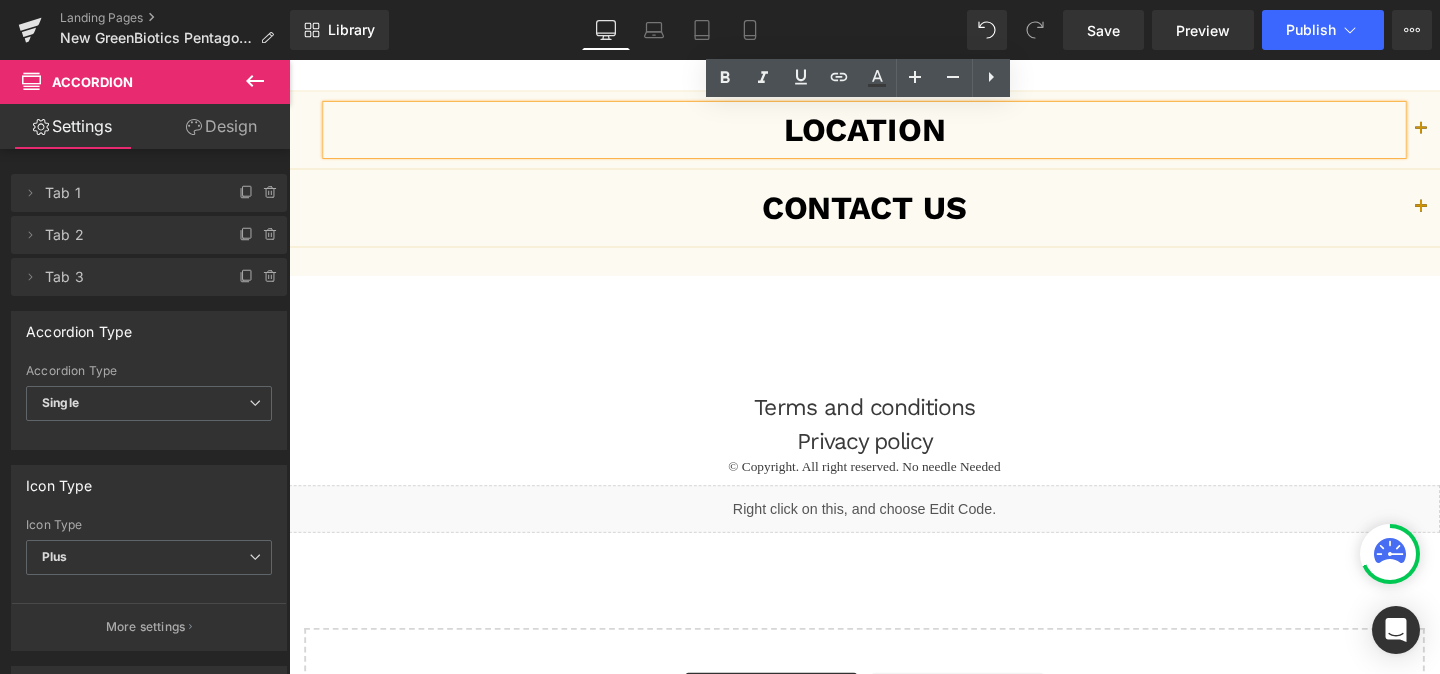 click at bounding box center [1479, 133] 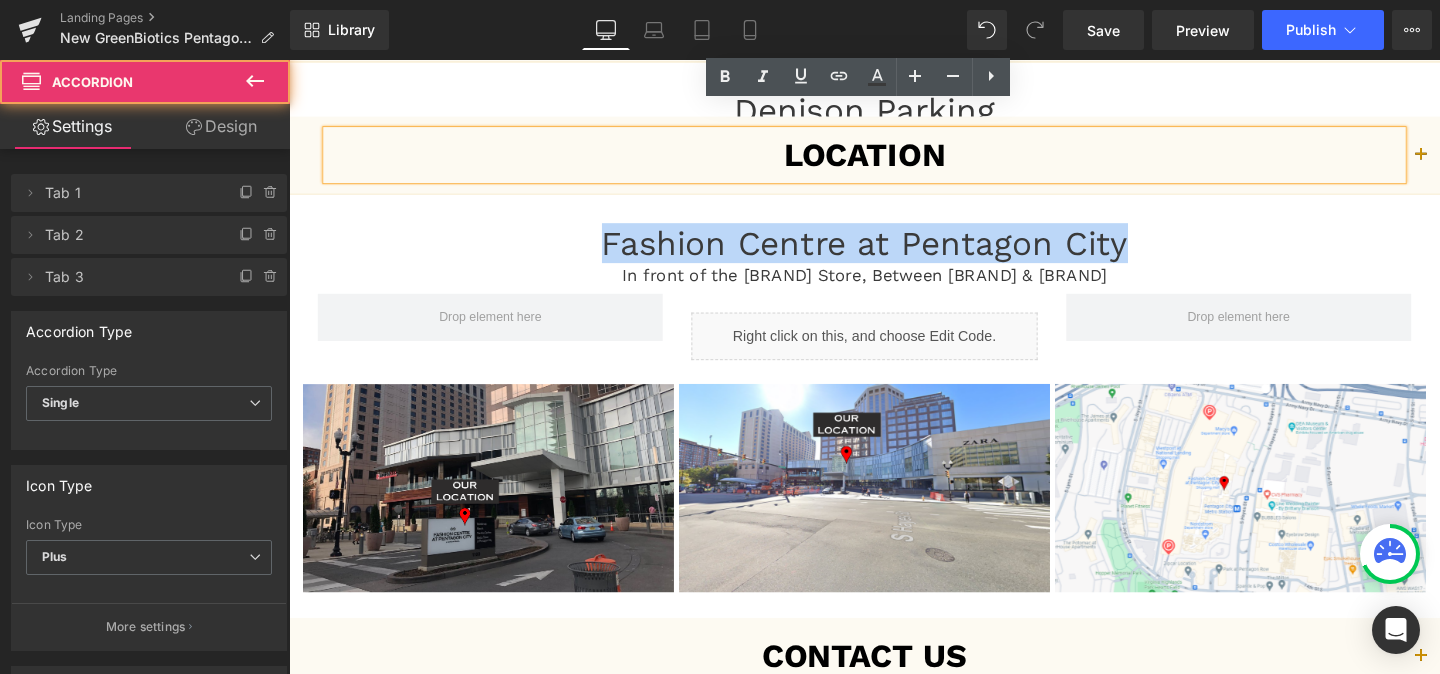 scroll, scrollTop: 370, scrollLeft: 0, axis: vertical 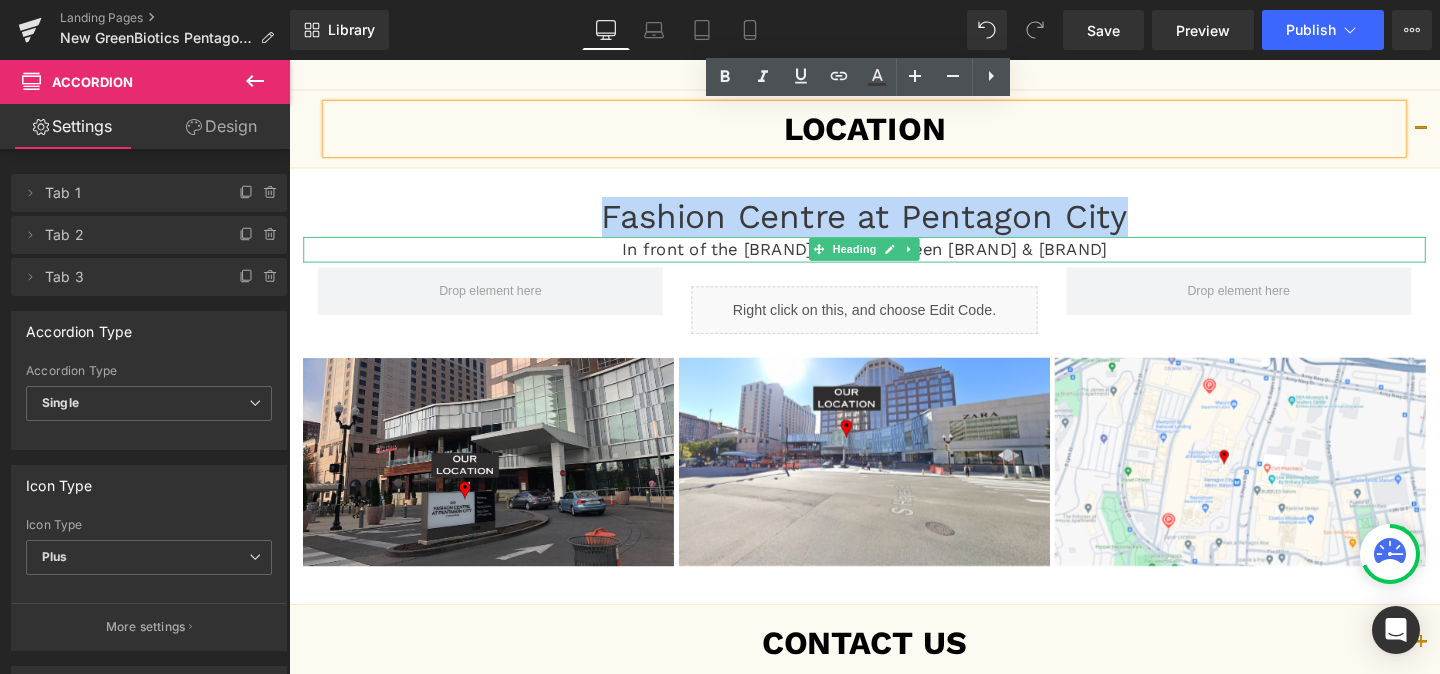 click on "In front of the [BRAND] Store, Between [BRAND] & [BRAND]" at bounding box center (894, 259) 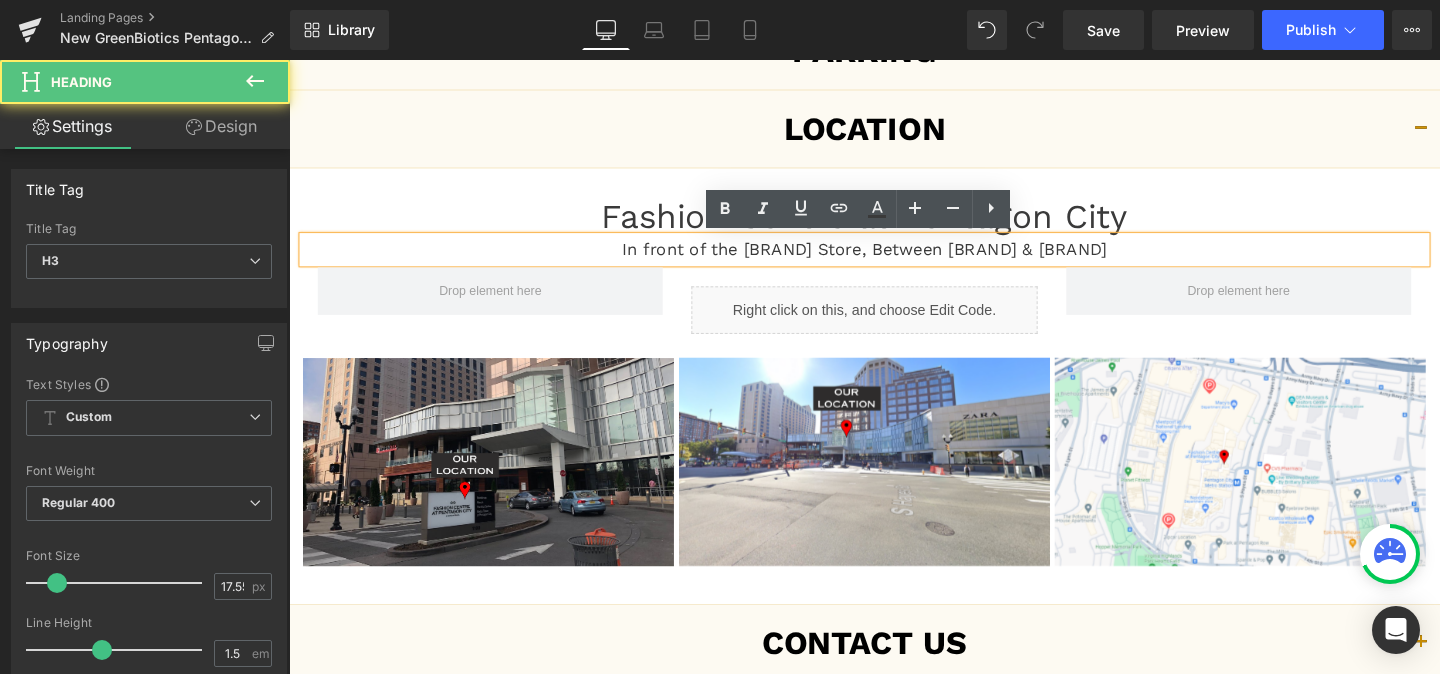 click on "In front of the [BRAND] Store, Between [BRAND] & [BRAND]" at bounding box center [894, 259] 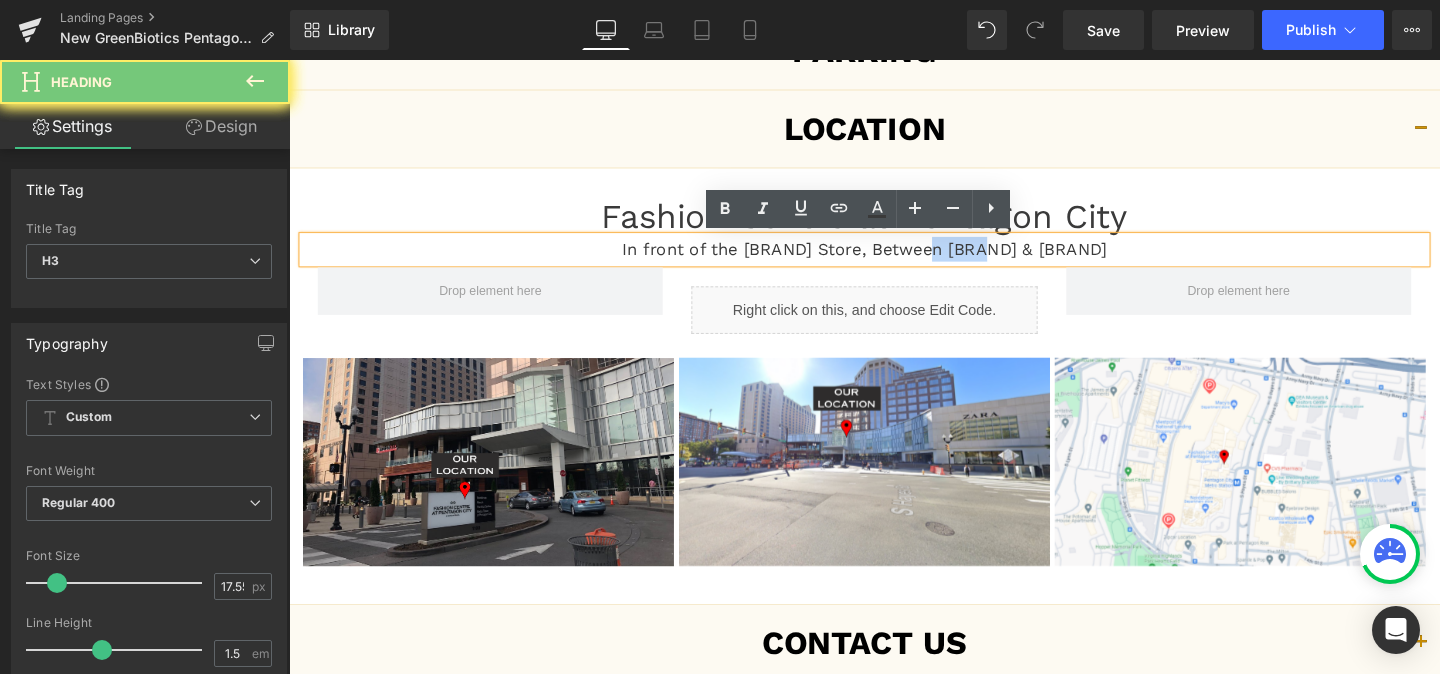 click on "In front of the [BRAND] Store, Between [BRAND] & [BRAND]" at bounding box center (894, 259) 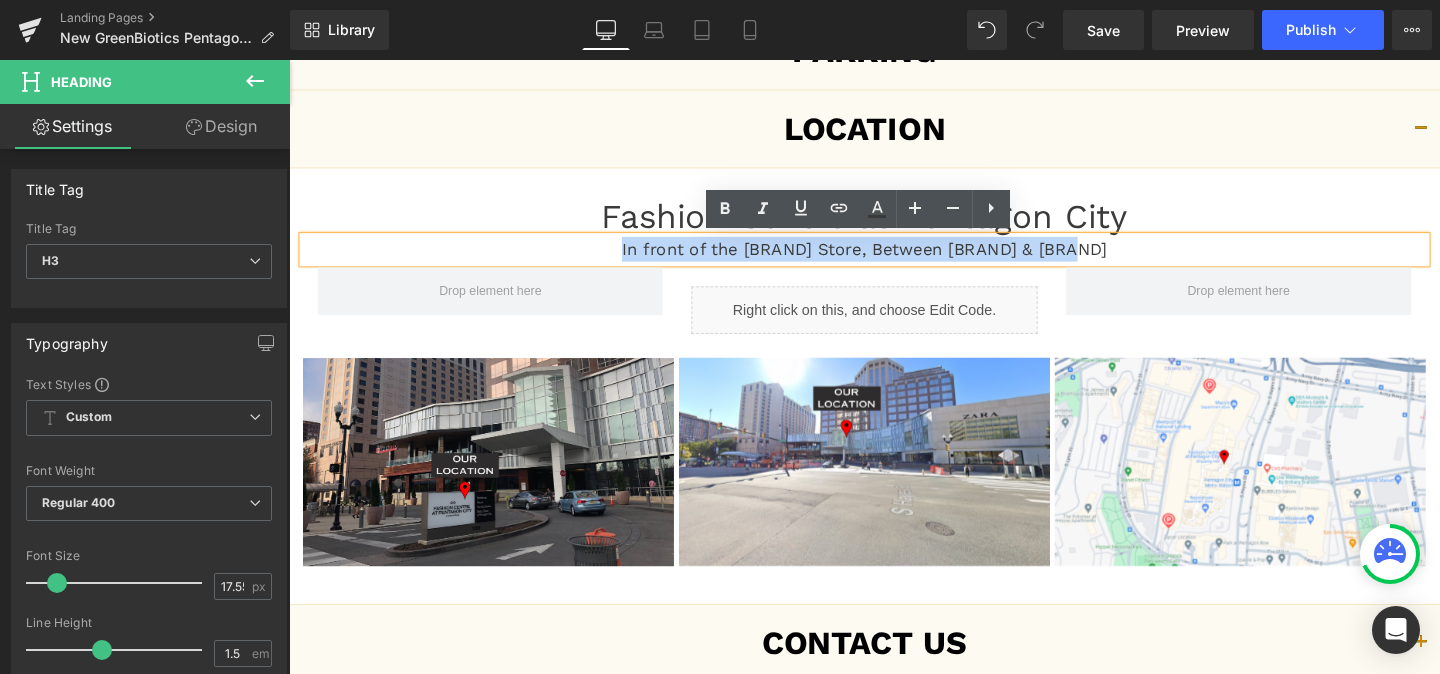 copy on "In front of the [BRAND] Store, Between [BRAND] & [BRAND]" 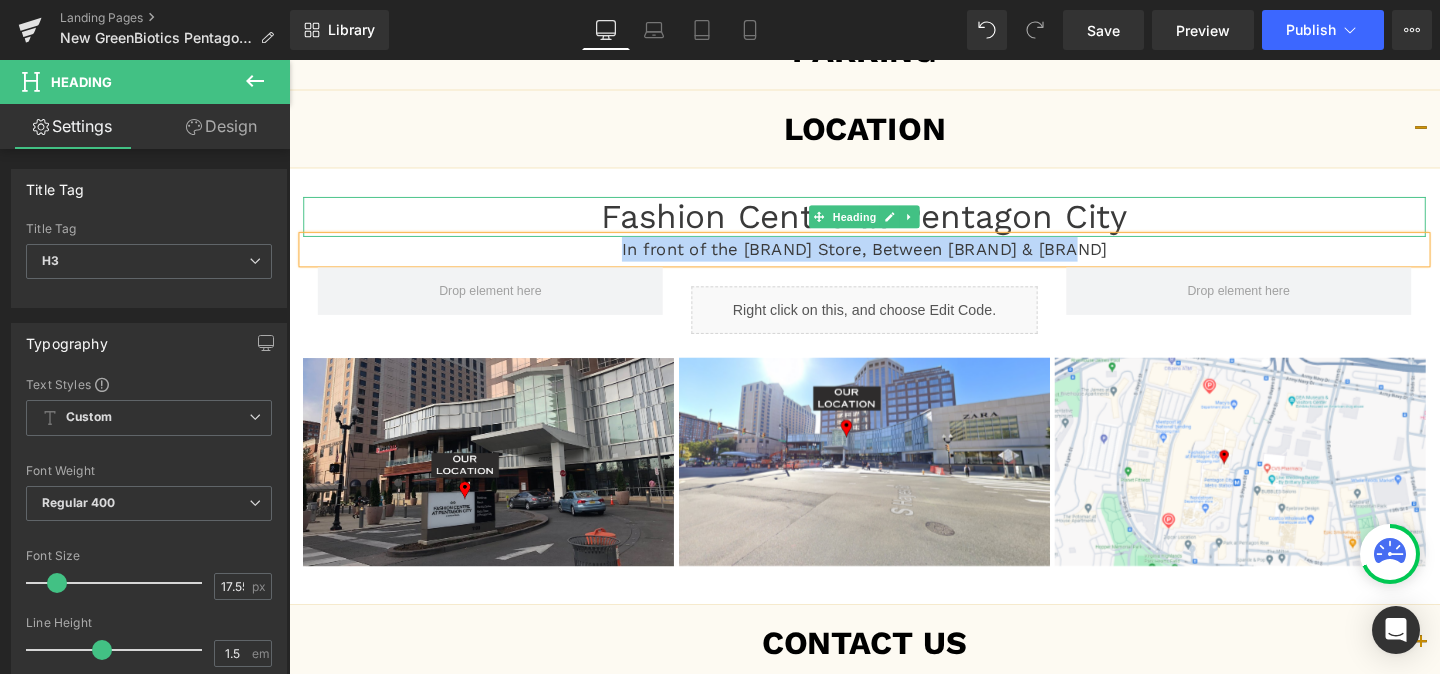 click on "Fashion Centre at Pentagon City" at bounding box center [894, 225] 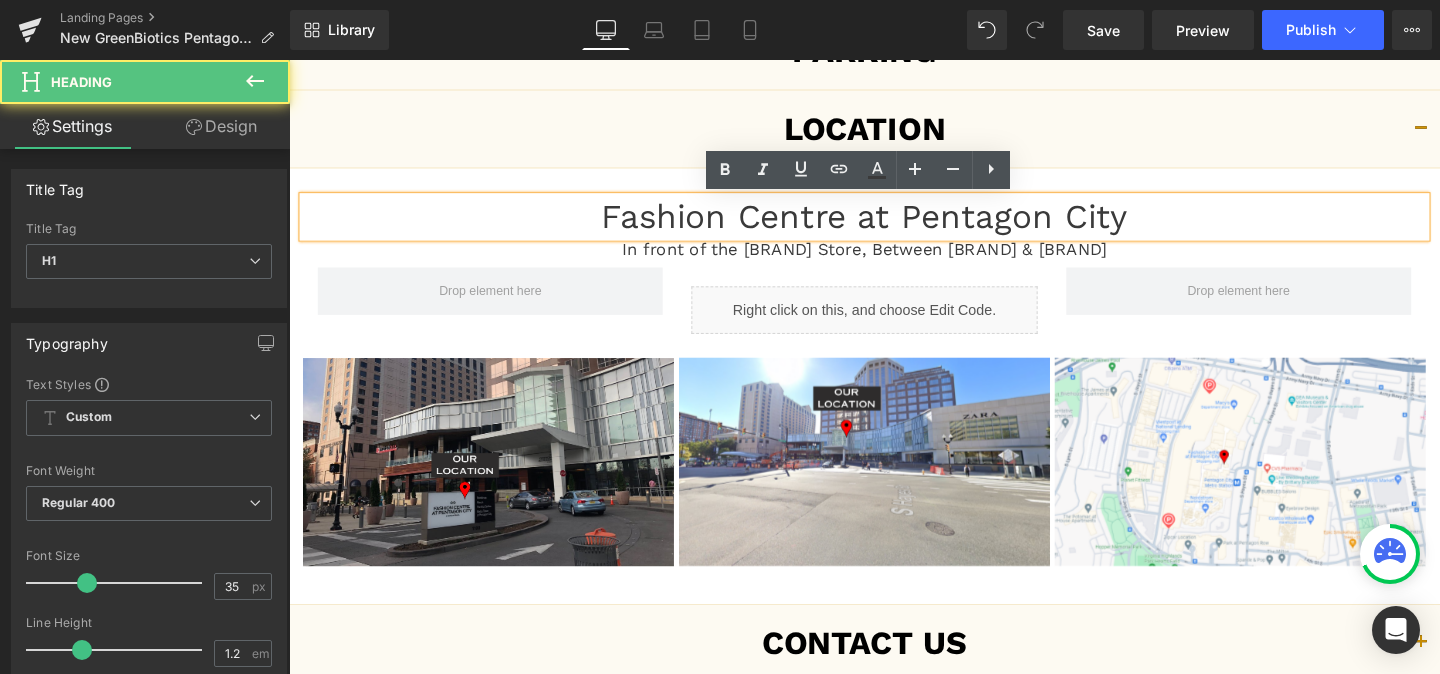 click on "Fashion Centre at Pentagon City" at bounding box center (894, 225) 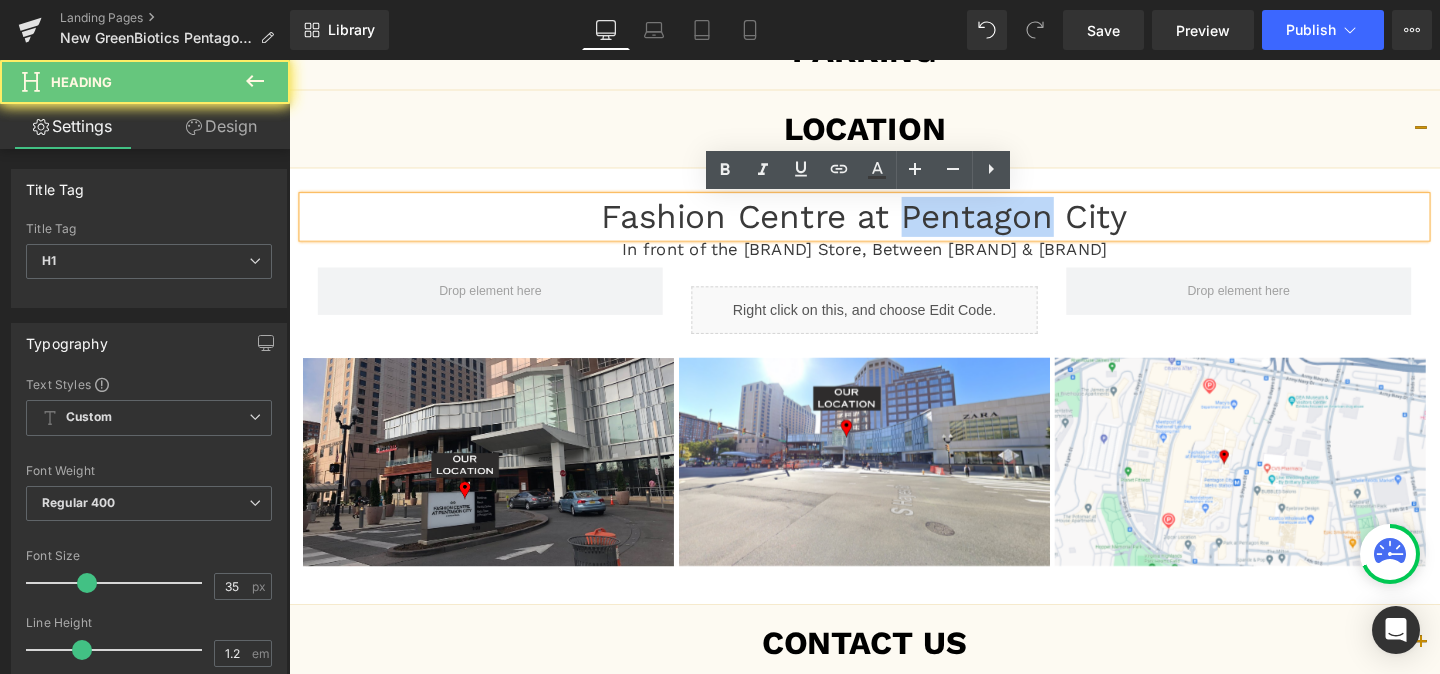 click on "Fashion Centre at Pentagon City" at bounding box center [894, 225] 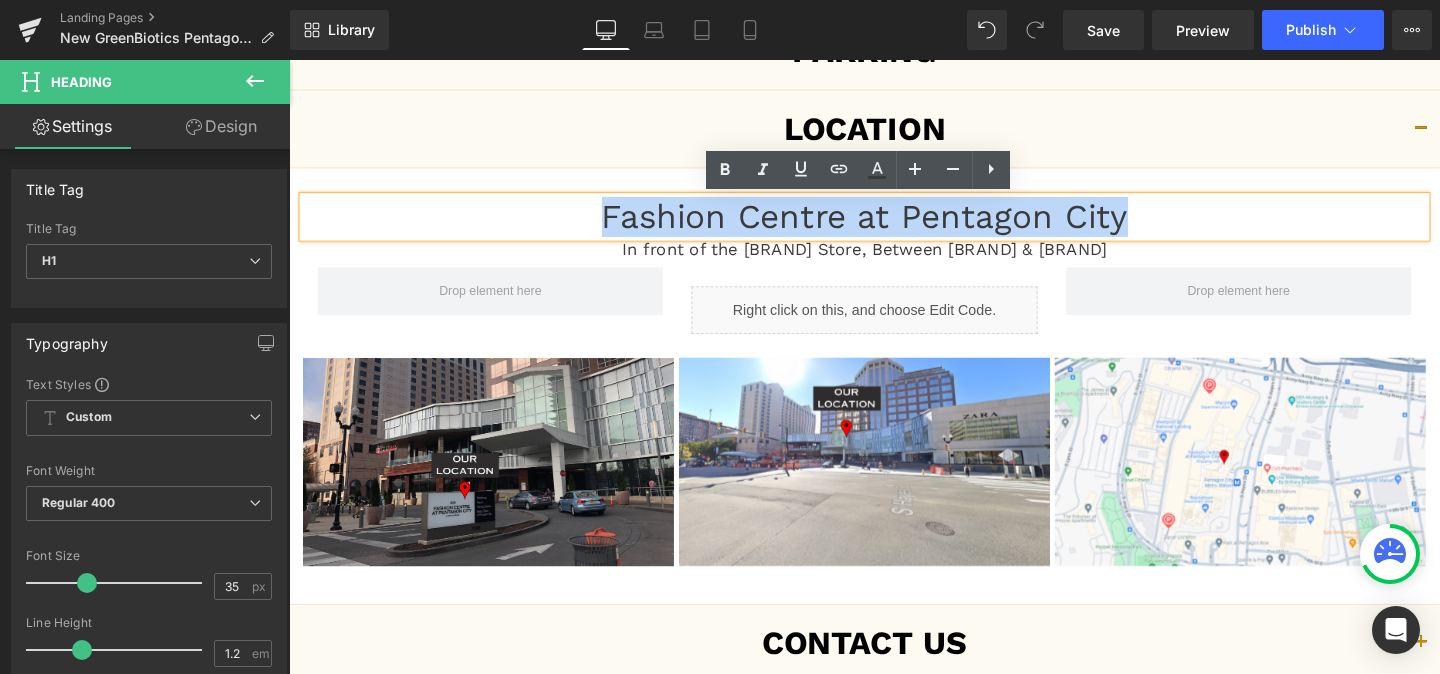 copy on "Fashion Centre at Pentagon City" 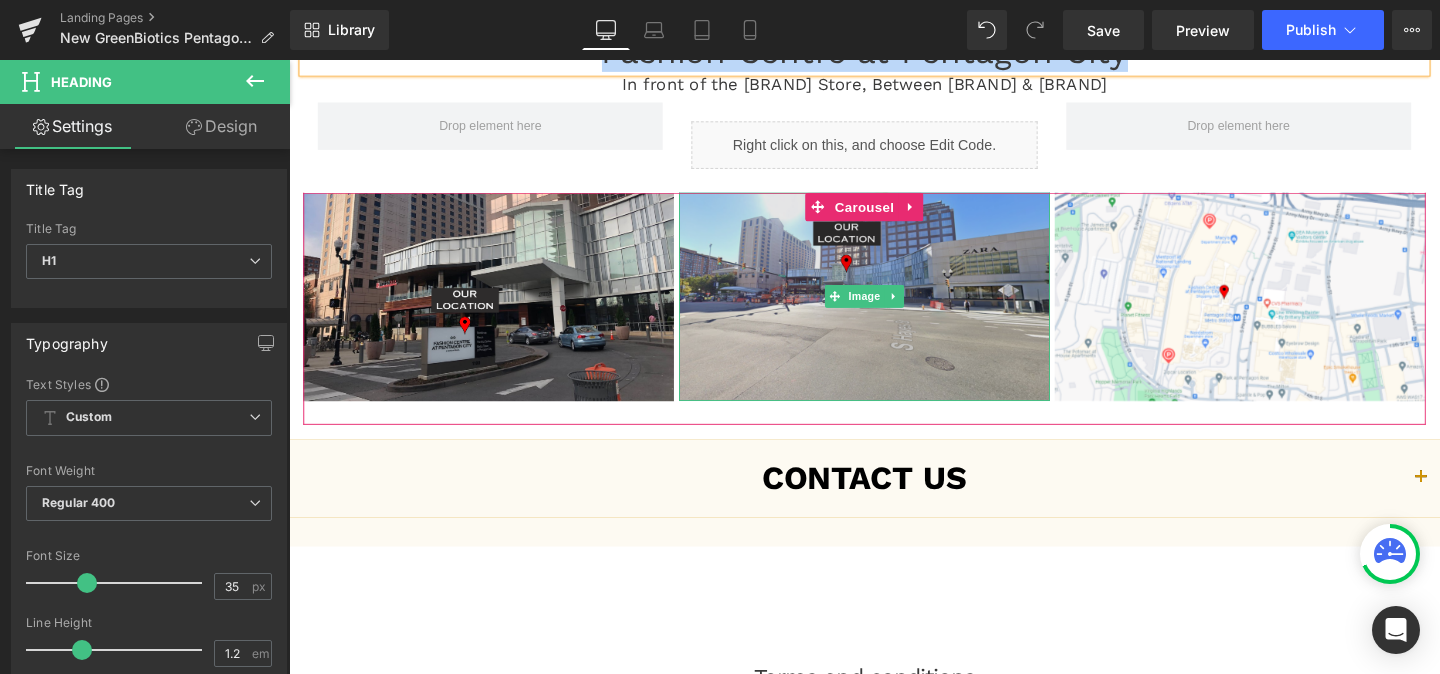 scroll, scrollTop: 545, scrollLeft: 0, axis: vertical 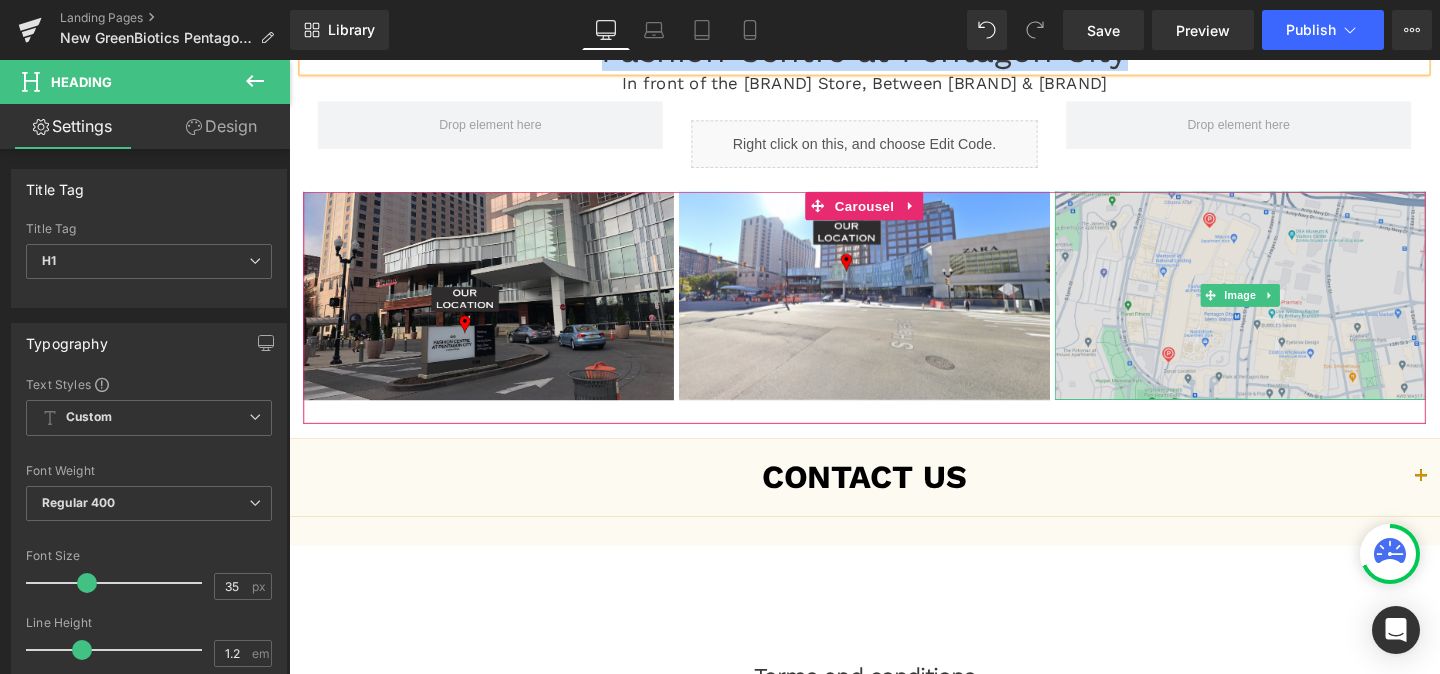 click at bounding box center [1289, 307] 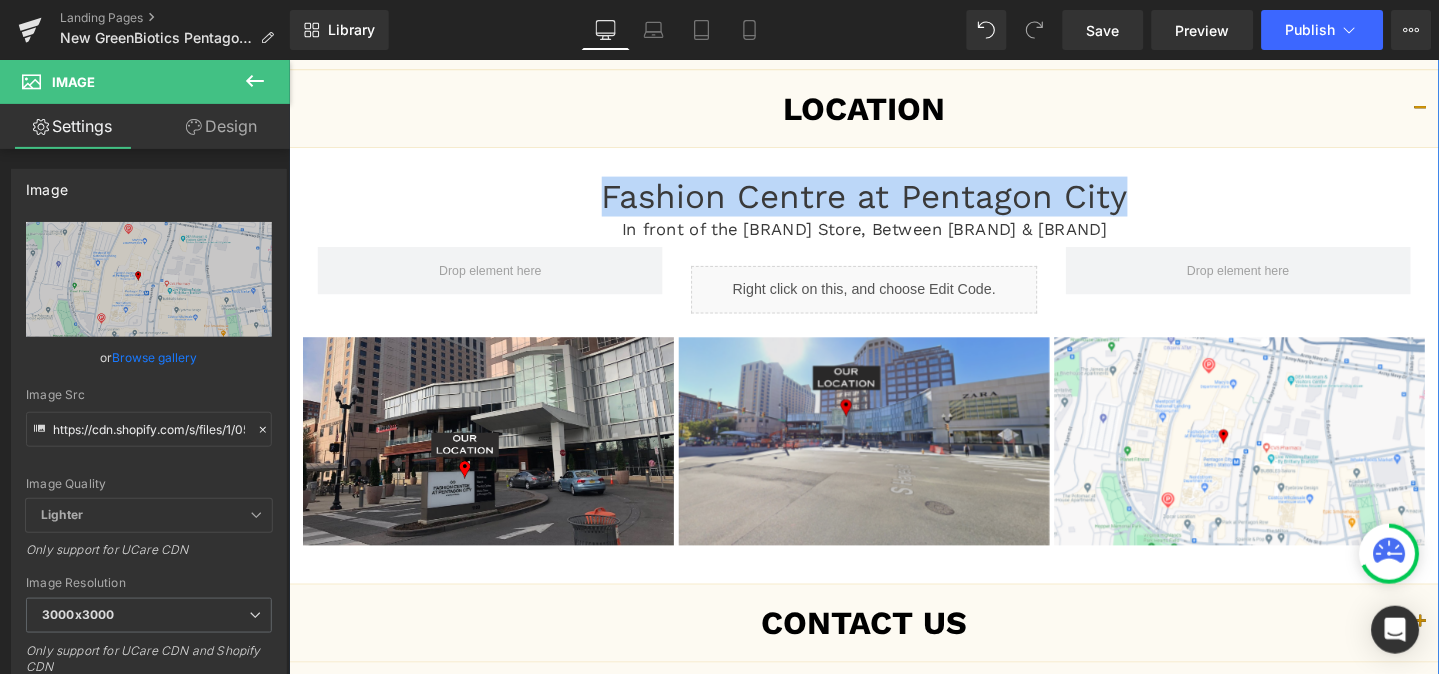 scroll, scrollTop: 393, scrollLeft: 0, axis: vertical 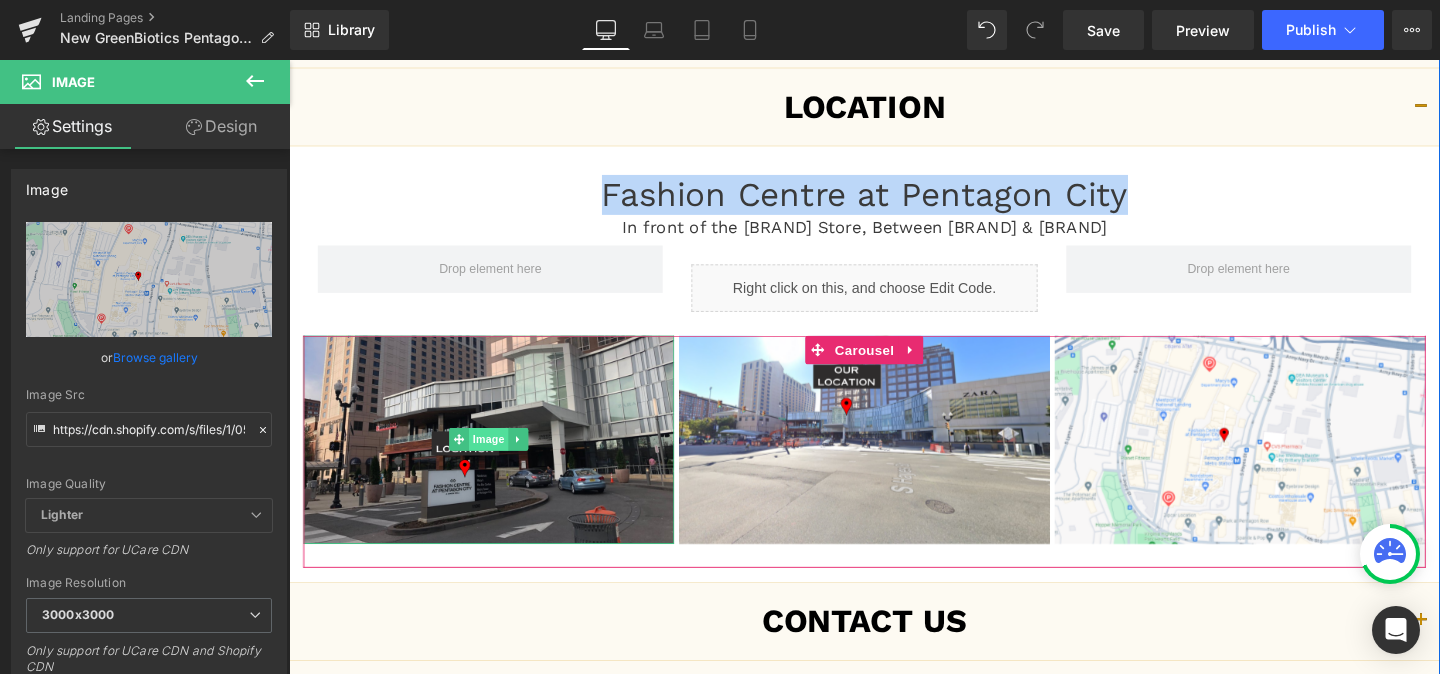 click on "Image" at bounding box center [499, 459] 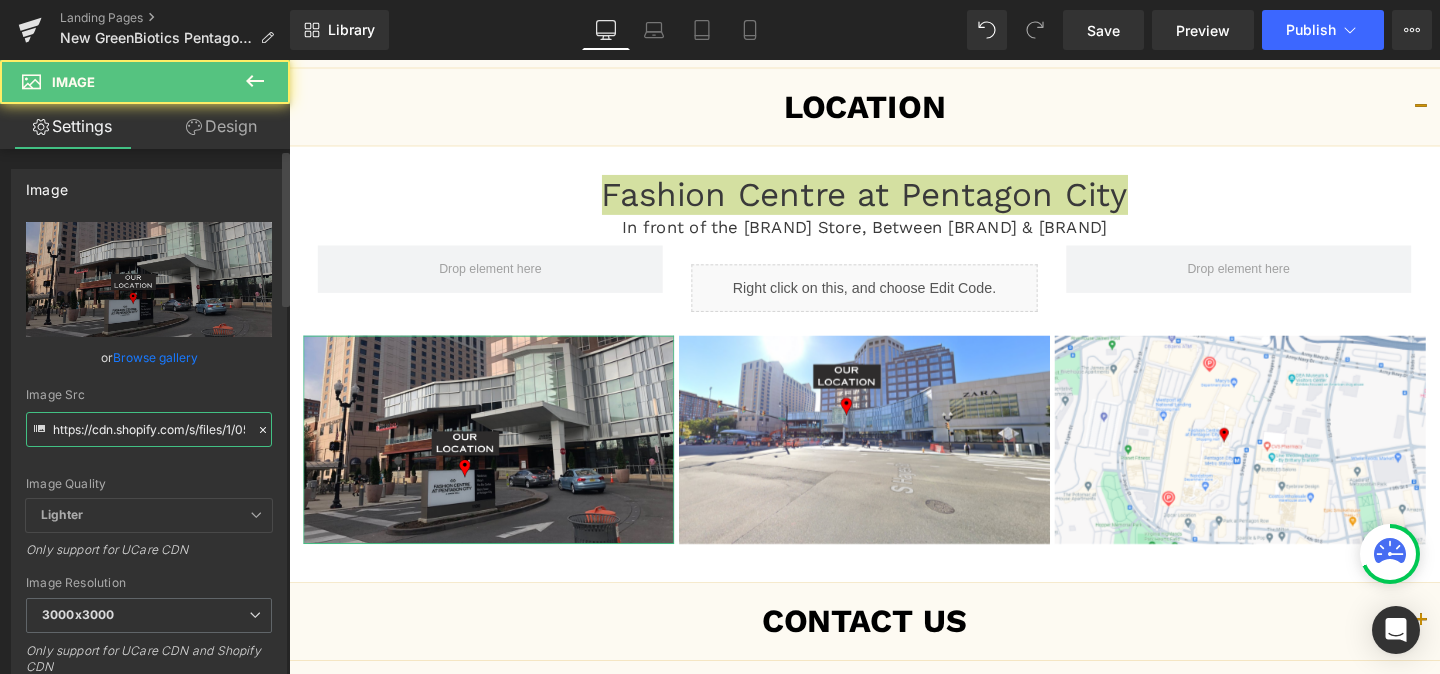 click on "https://cdn.shopify.com/s/files/1/0570/4895/7112/files/GreenBiotics_Pentagon1_3000x3000.png?v=1706643849" at bounding box center [149, 429] 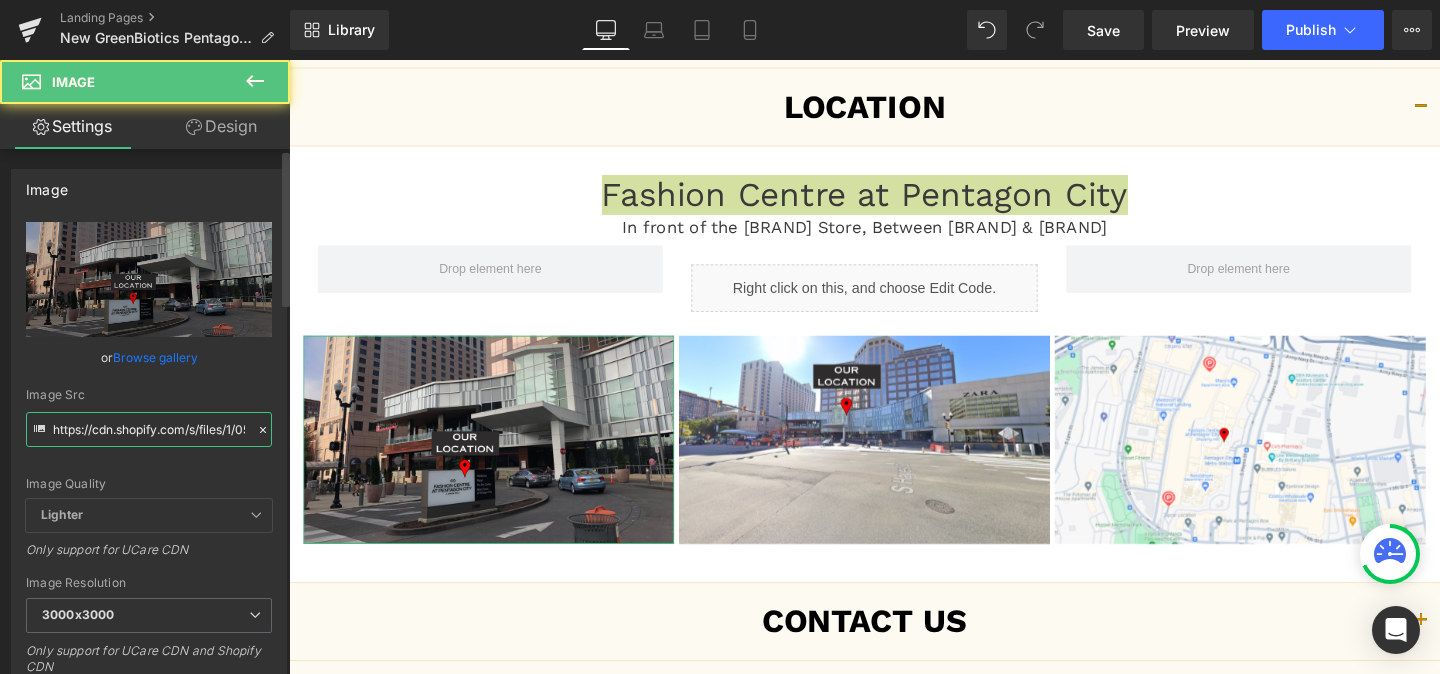 click on "https://cdn.shopify.com/s/files/1/0570/4895/7112/files/GreenBiotics_Pentagon1_3000x3000.png?v=1706643849" at bounding box center (149, 429) 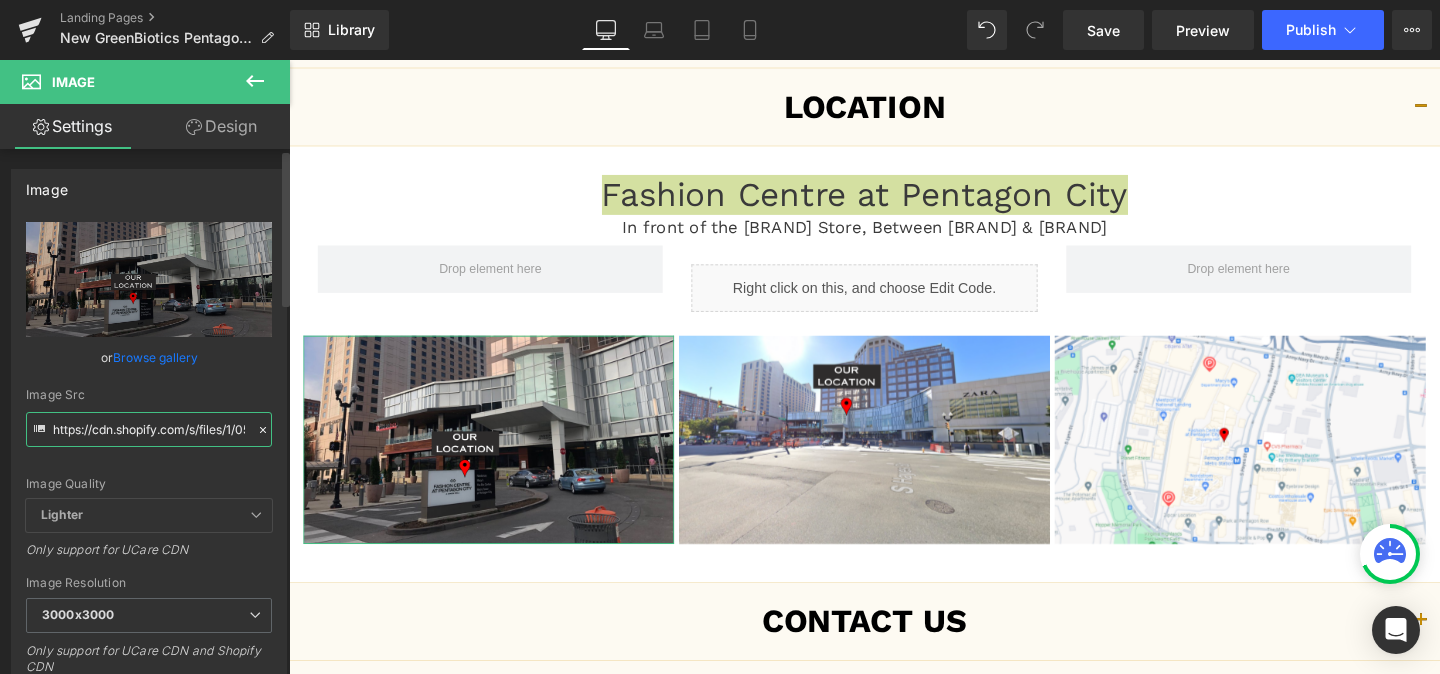 click on "https://cdn.shopify.com/s/files/1/0570/4895/7112/files/GreenBiotics_Pentagon1_3000x3000.png?v=1706643849" at bounding box center [149, 429] 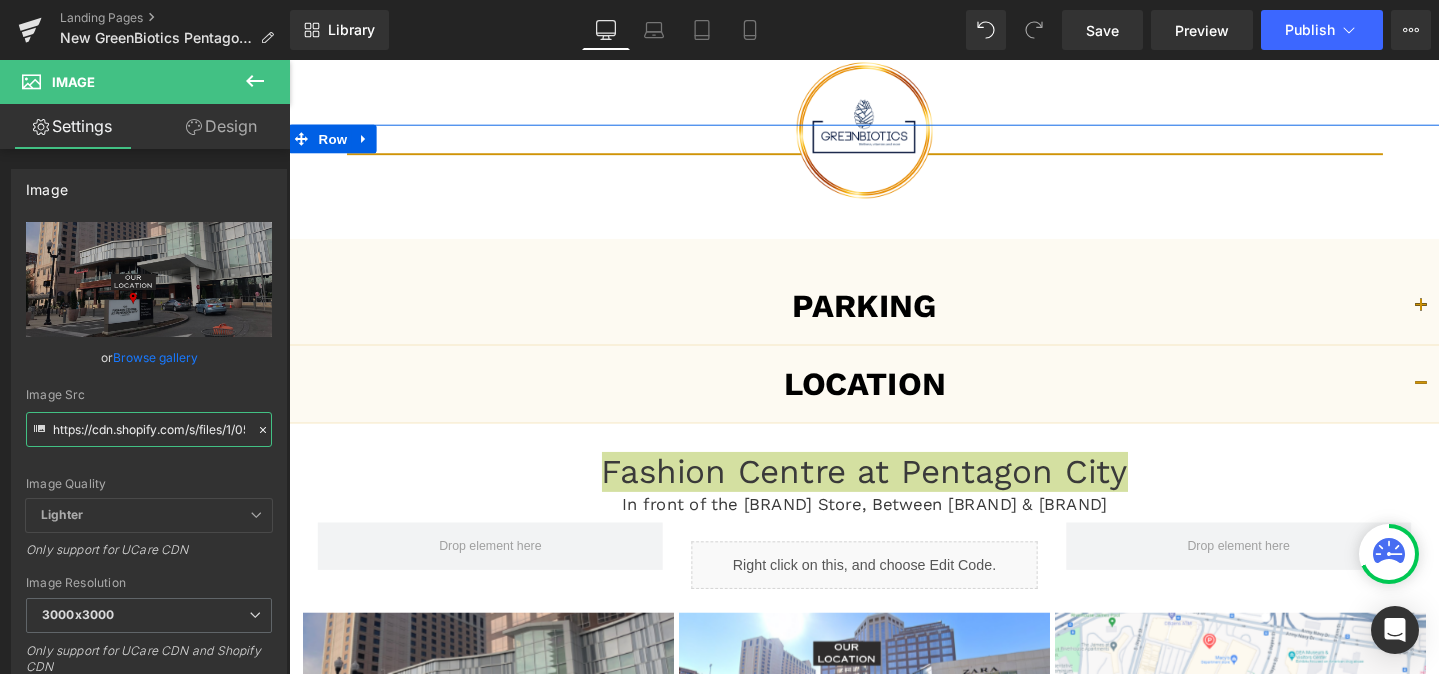 scroll, scrollTop: 85, scrollLeft: 0, axis: vertical 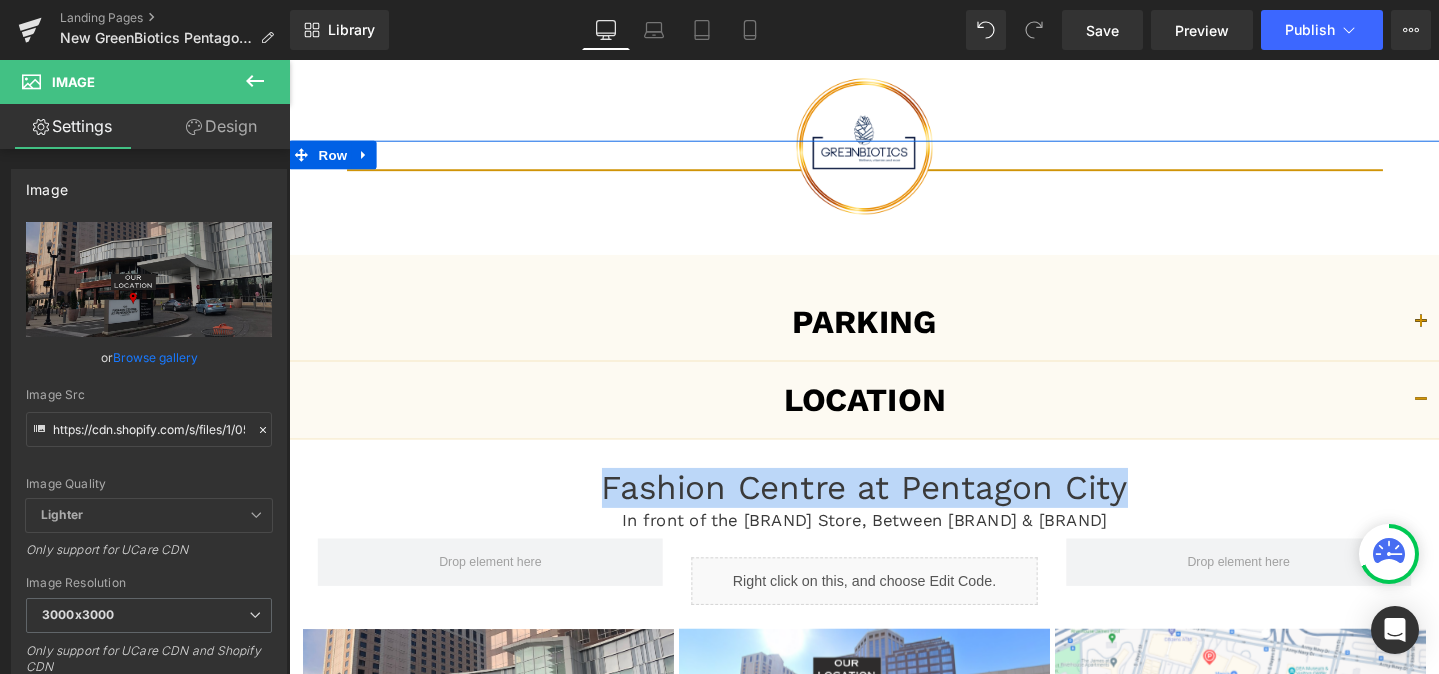 click on "parking
Text Block
Denison Parking
Heading
Parking entrance can be located on either side of the mall: Army Navy Dr Side 15th St S Side
Heading
Liquid
Row
Image
Image
Image
‹ ›" at bounding box center [894, 647] 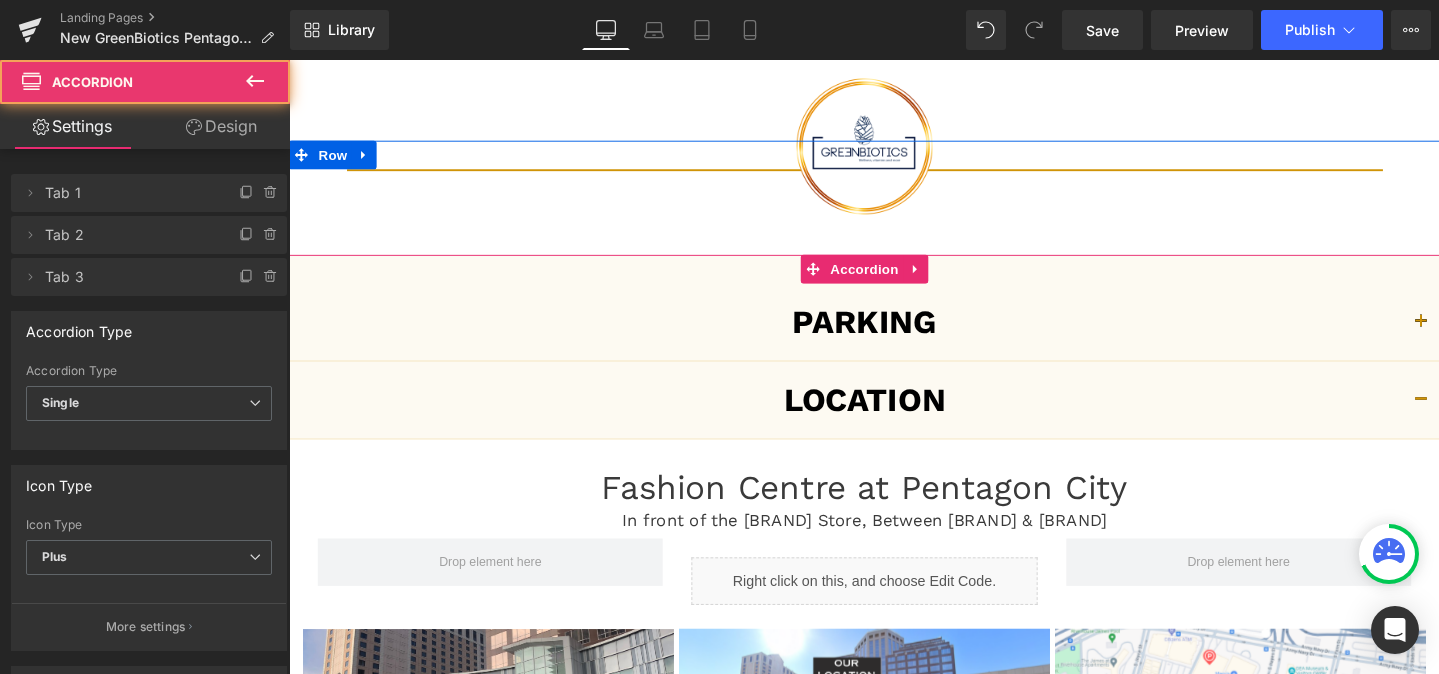 click at bounding box center [1479, 335] 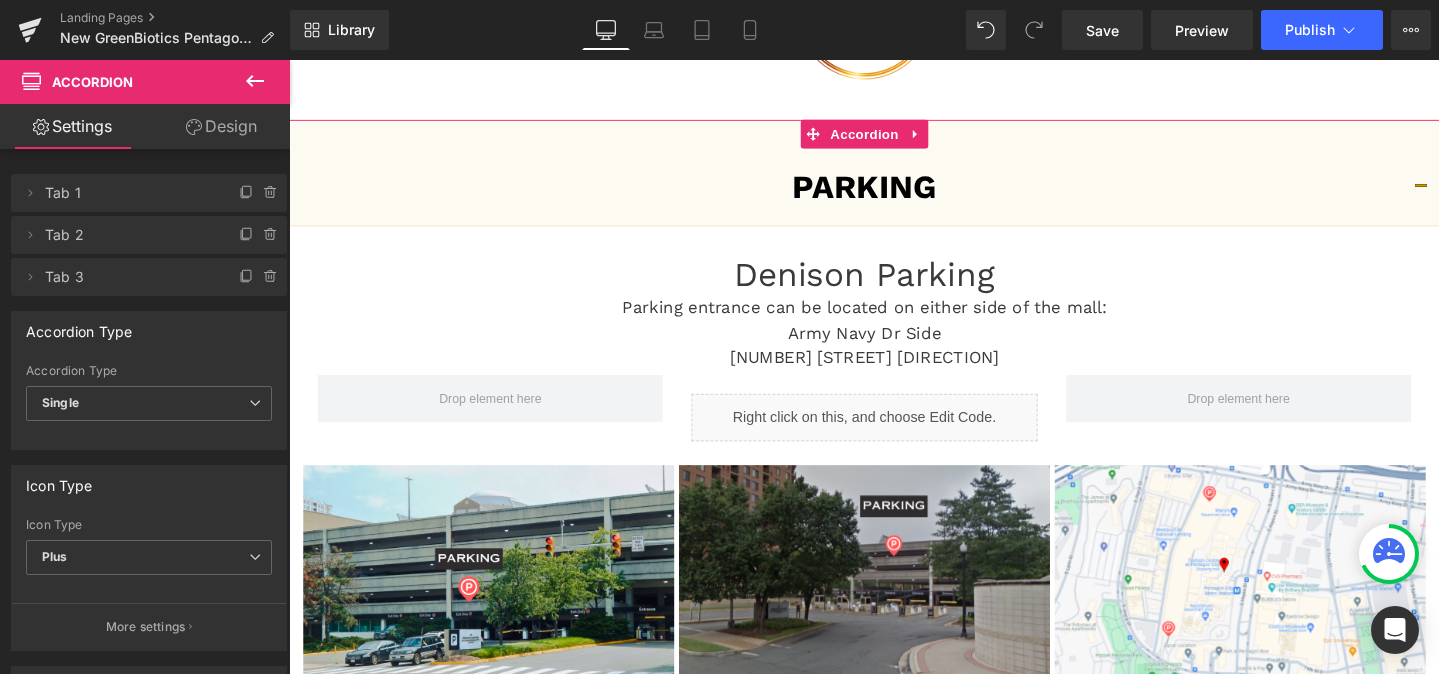 scroll, scrollTop: 230, scrollLeft: 0, axis: vertical 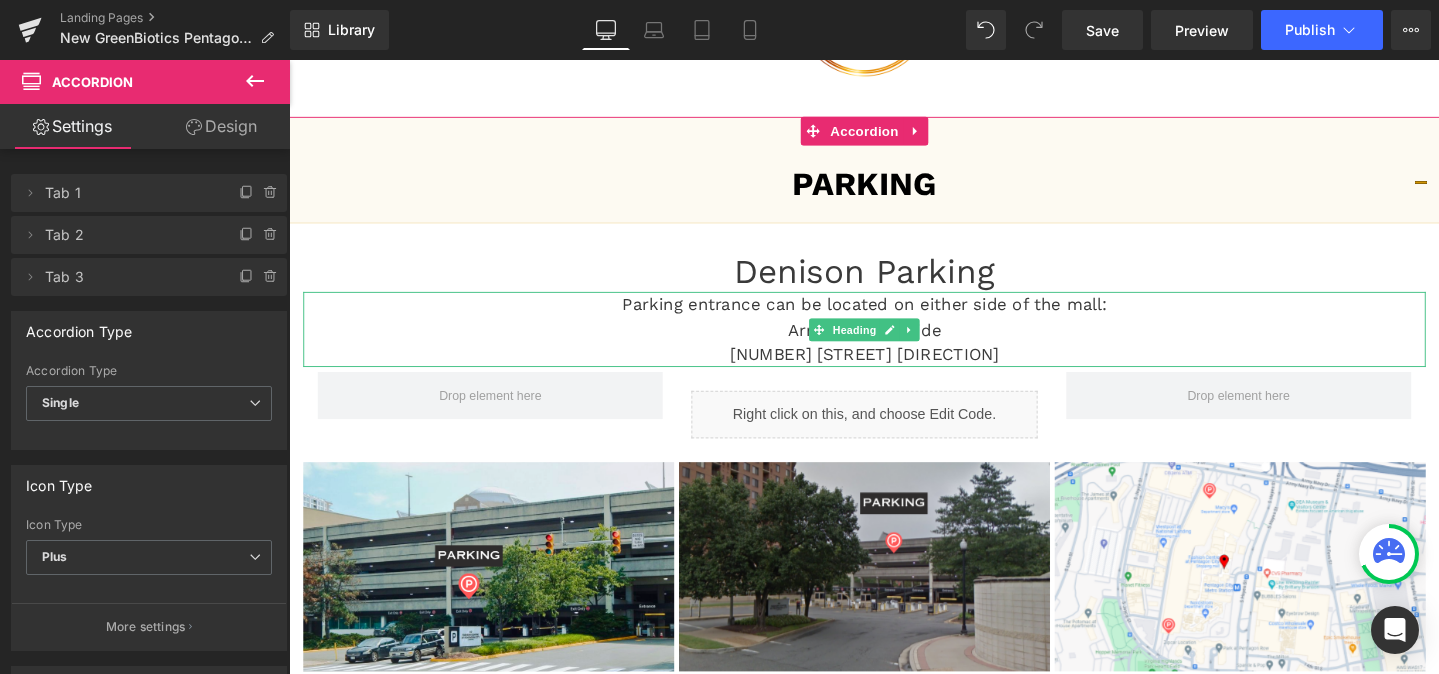 click on "Parking entrance can be located on either side of the mall: [BRAND] Navy Dr Side [NUMBER] [STREET] [DIRECTION]" at bounding box center [894, 343] 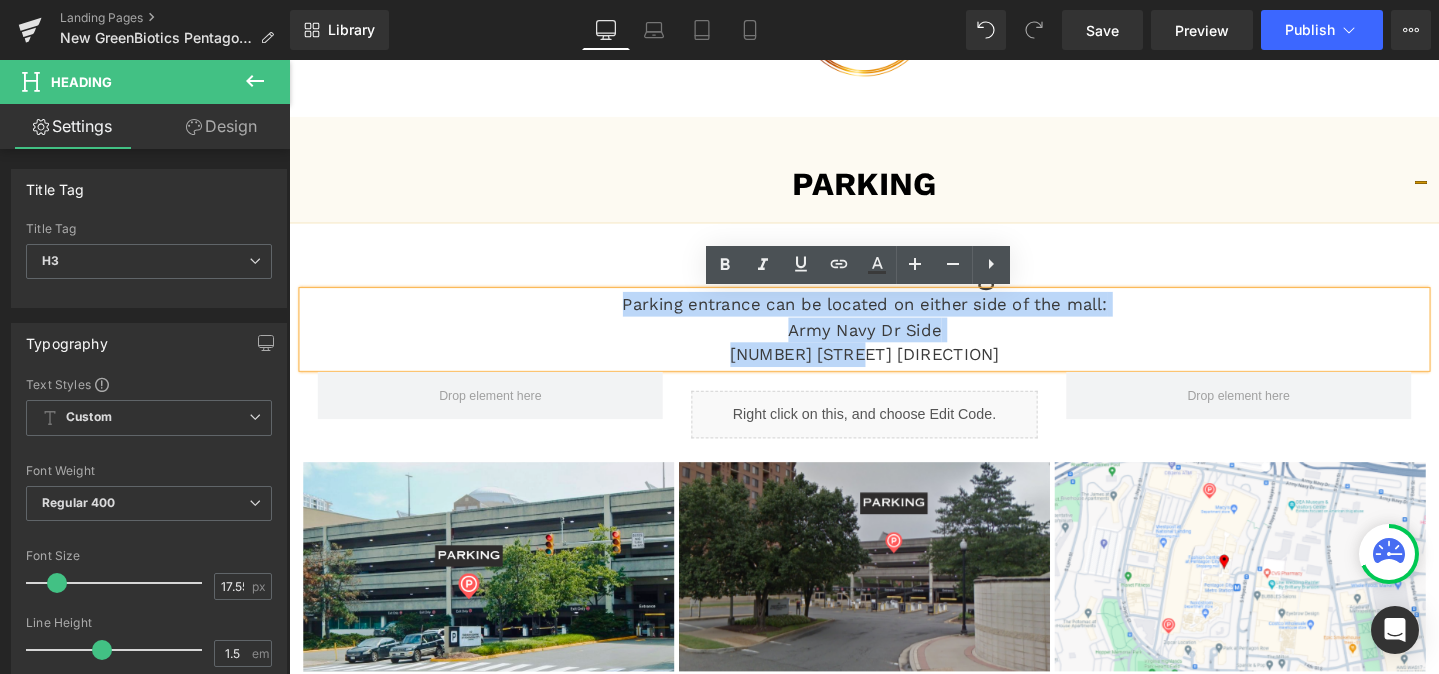 drag, startPoint x: 641, startPoint y: 321, endPoint x: 991, endPoint y: 368, distance: 353.1416 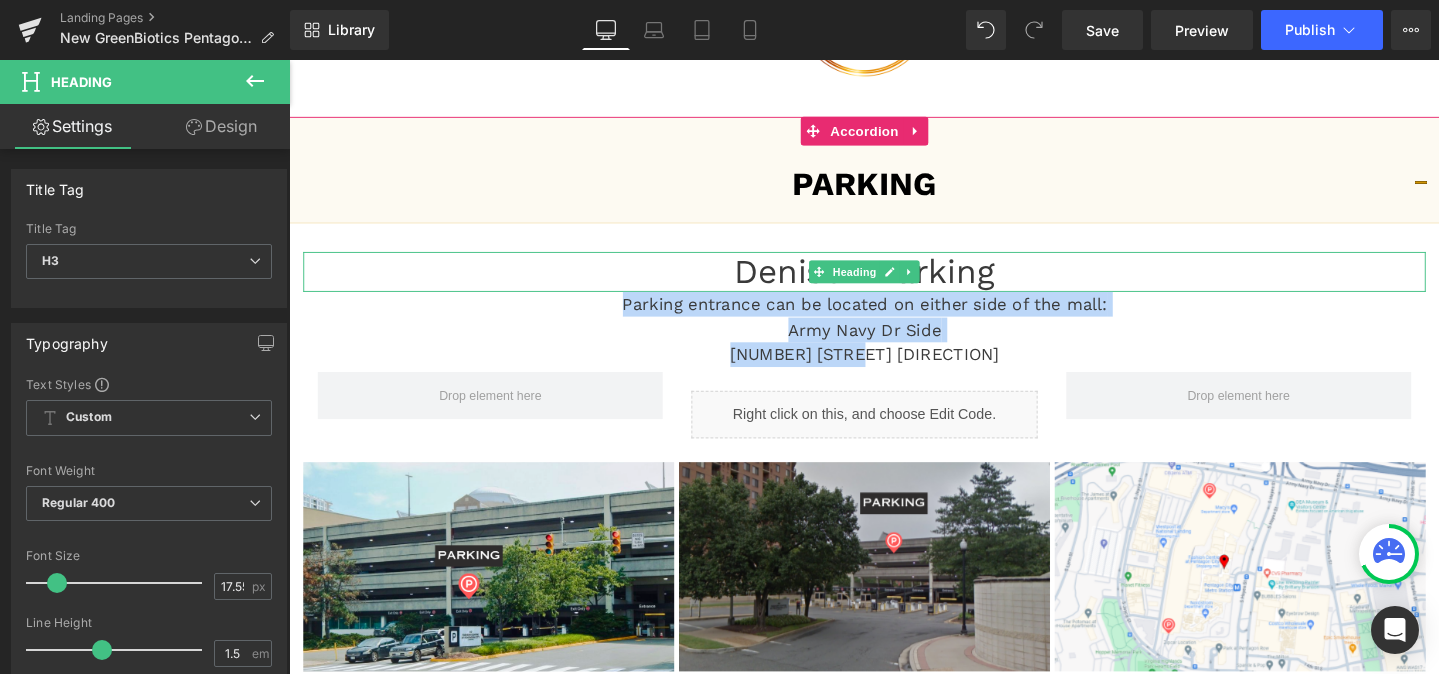 click on "Denison Parking" at bounding box center (894, 283) 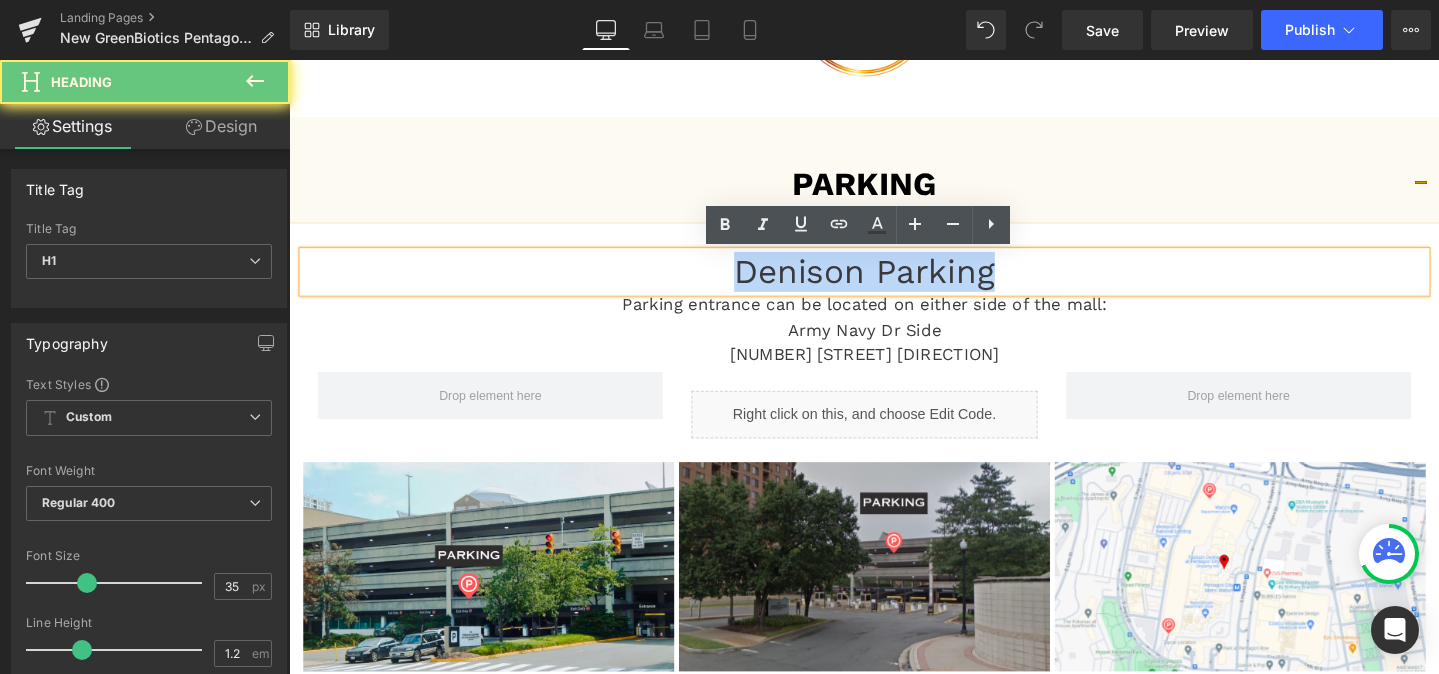 click on "Denison Parking" at bounding box center (894, 283) 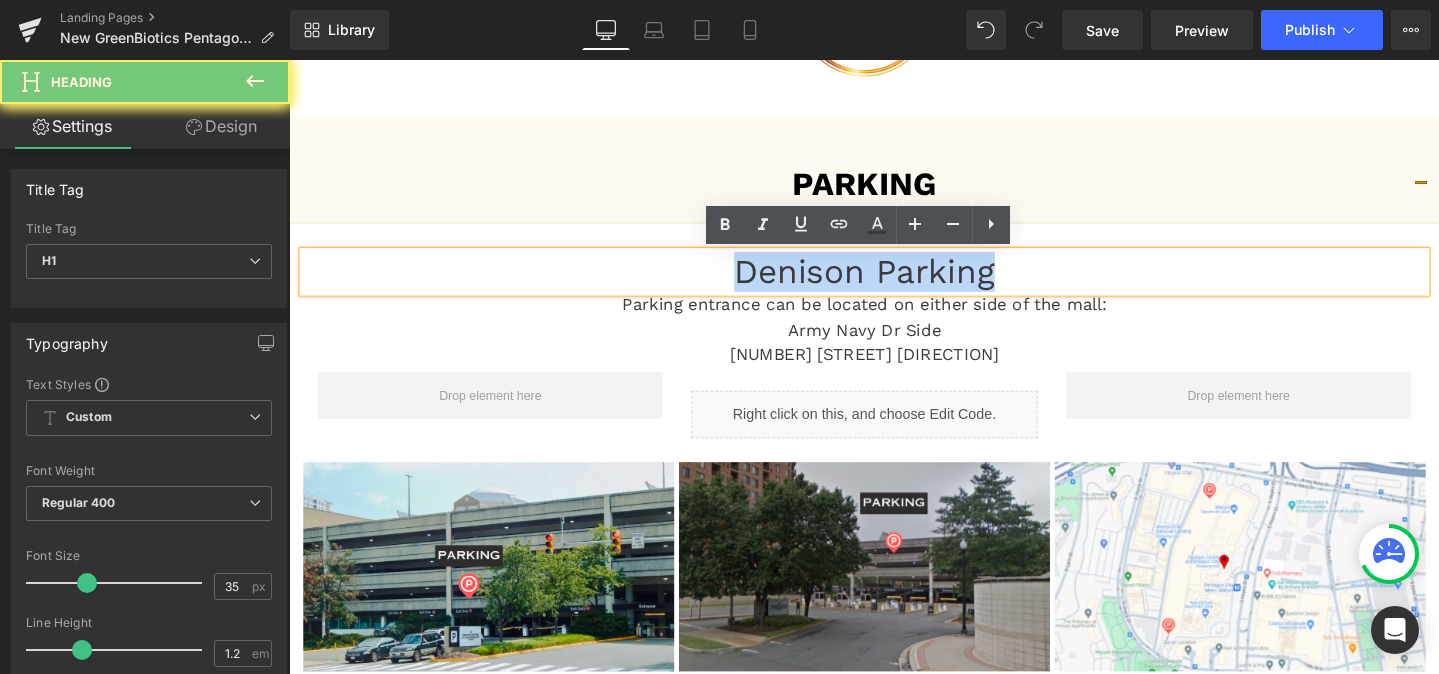 copy on "Denison Parking" 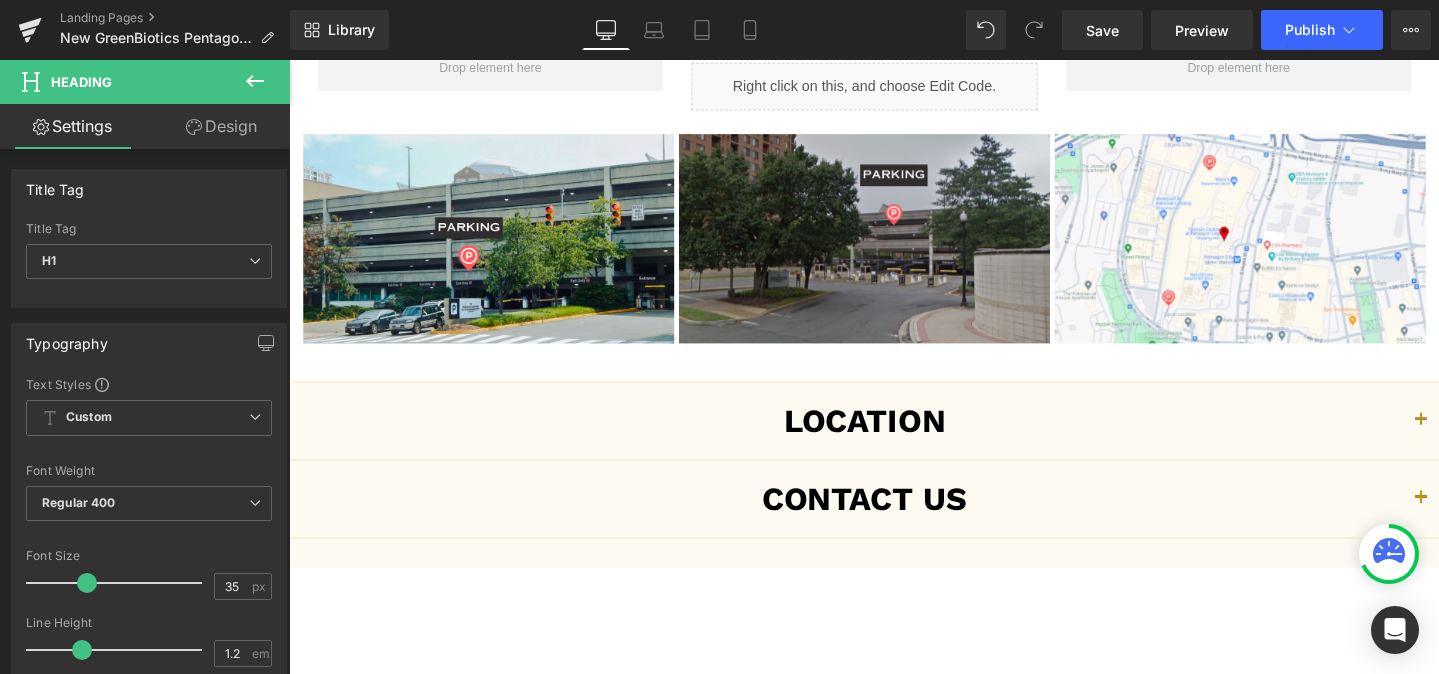scroll, scrollTop: 559, scrollLeft: 0, axis: vertical 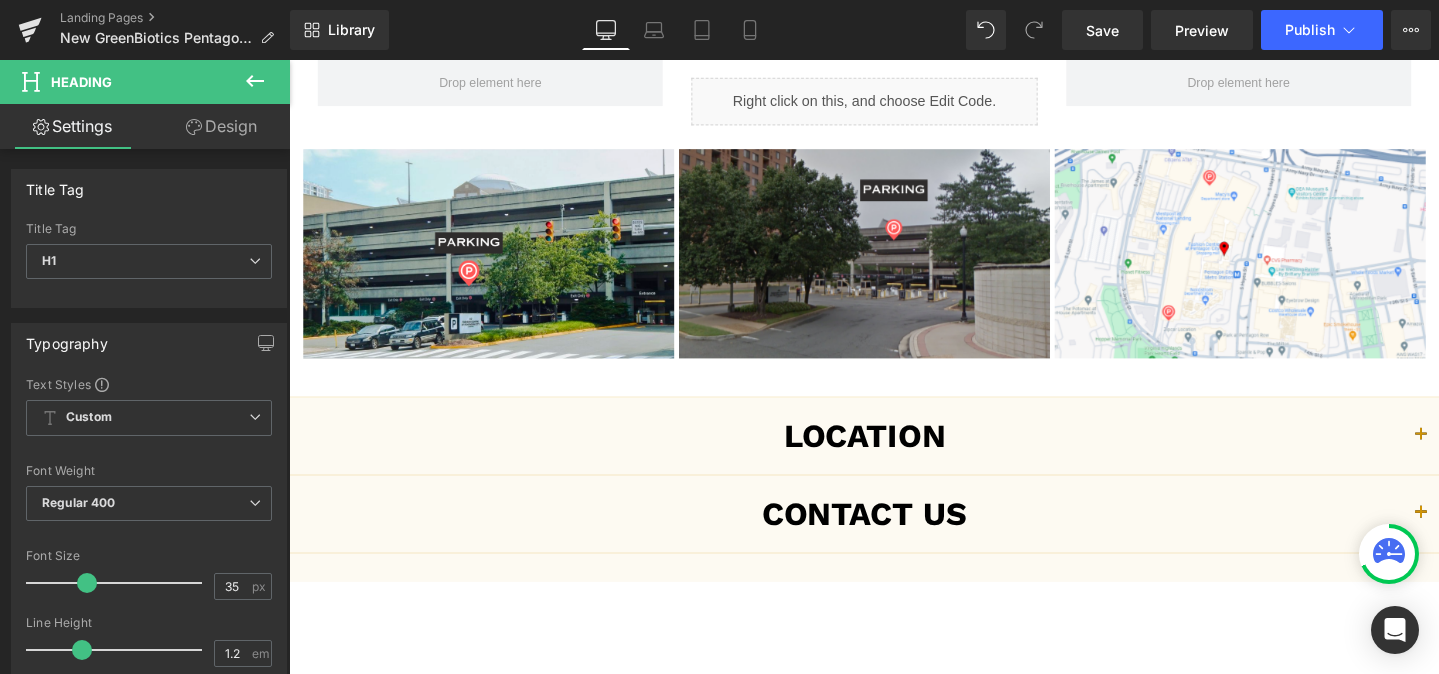 click at bounding box center [1479, 455] 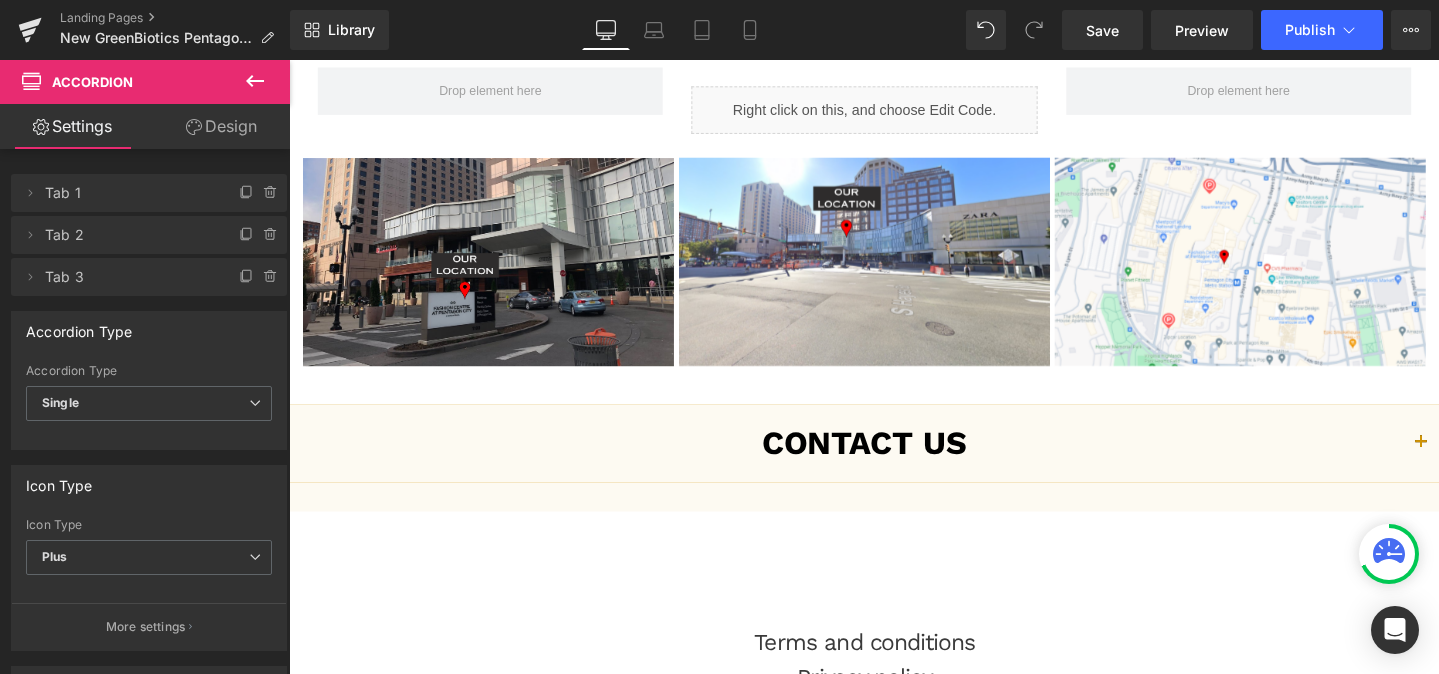 scroll, scrollTop: 601, scrollLeft: 0, axis: vertical 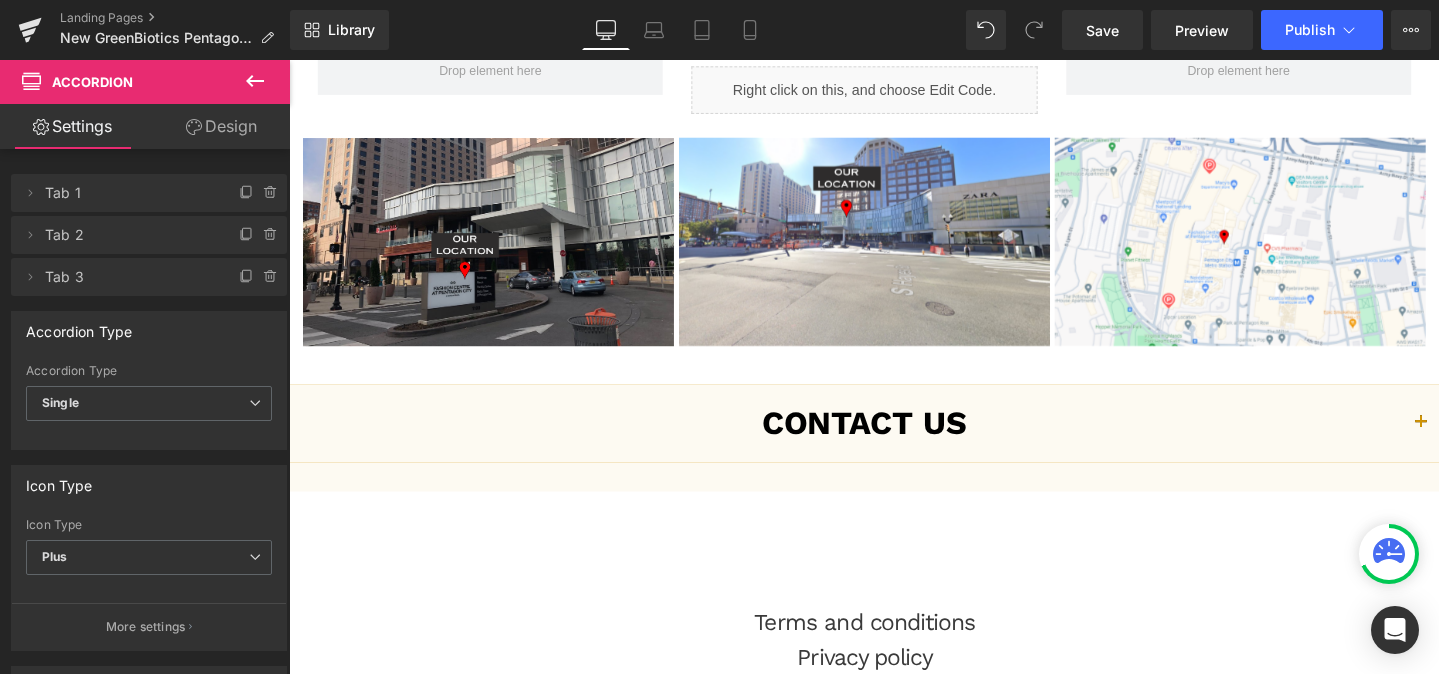 click at bounding box center [1479, 447] 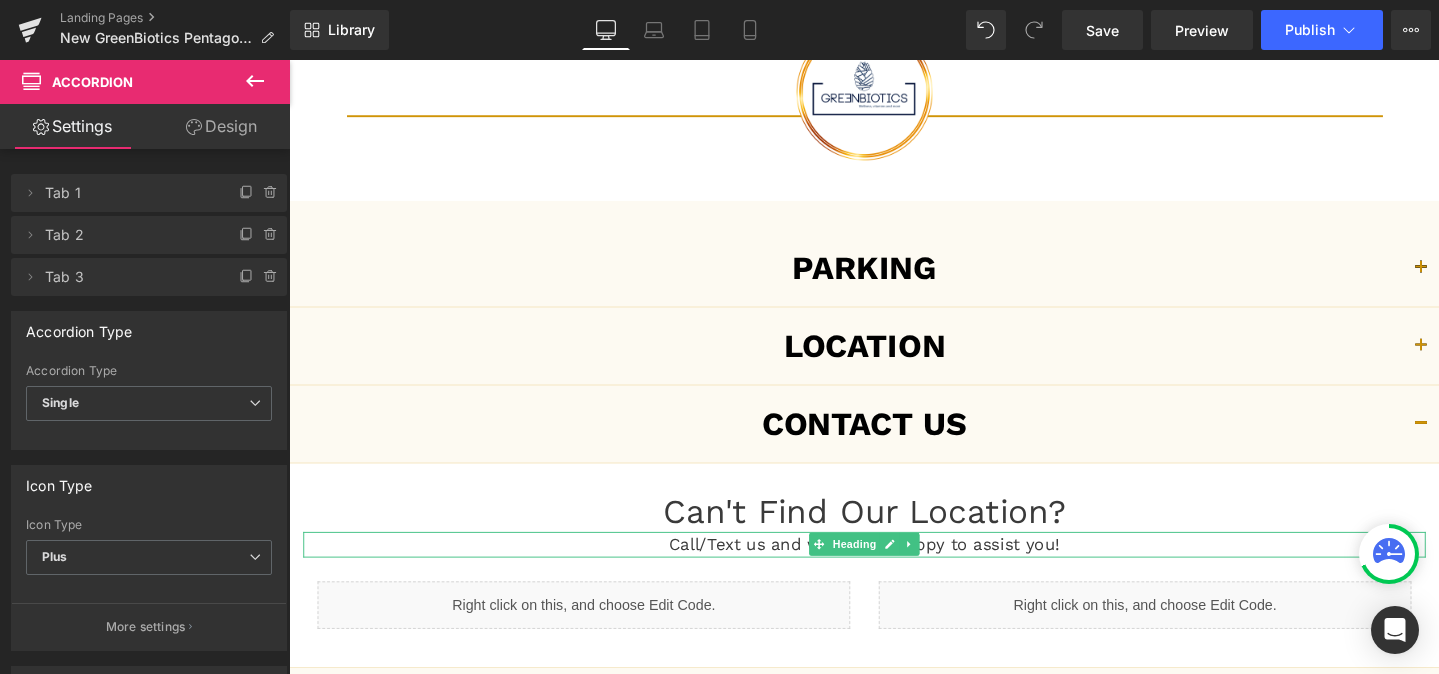 scroll, scrollTop: 152, scrollLeft: 0, axis: vertical 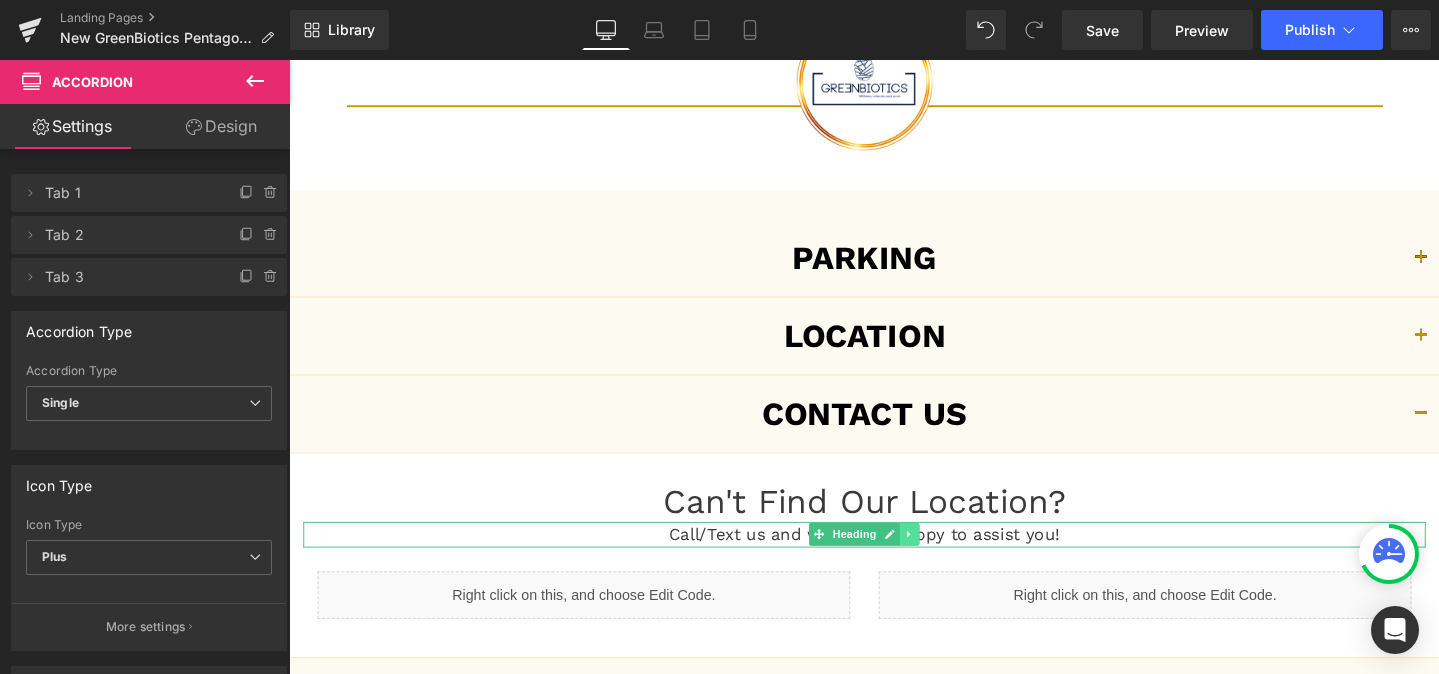 click 